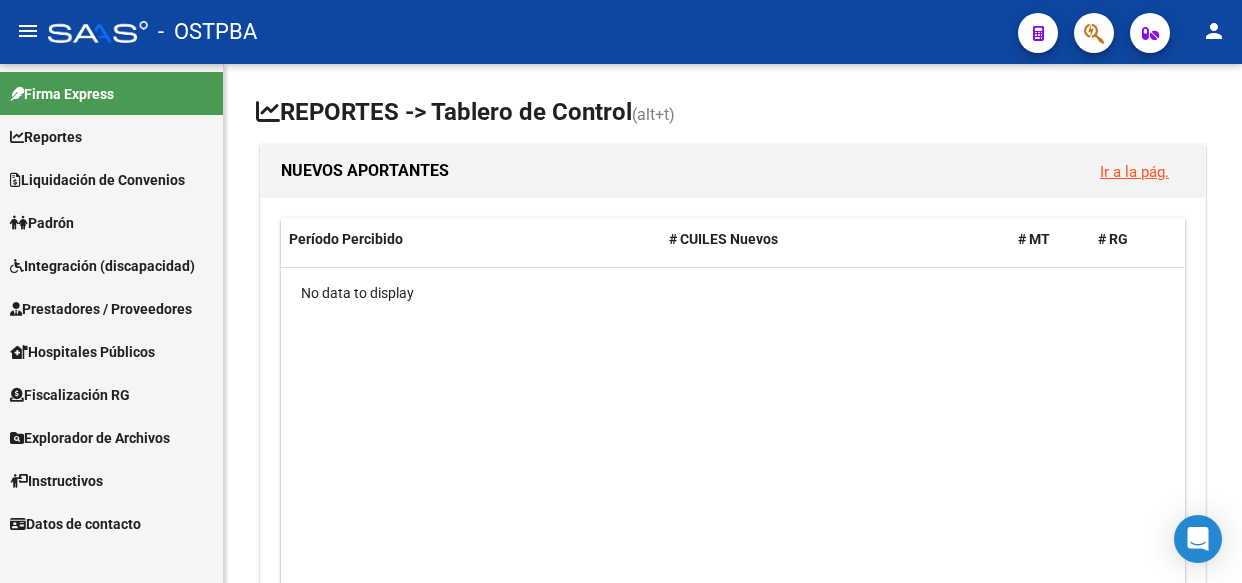 scroll, scrollTop: 0, scrollLeft: 0, axis: both 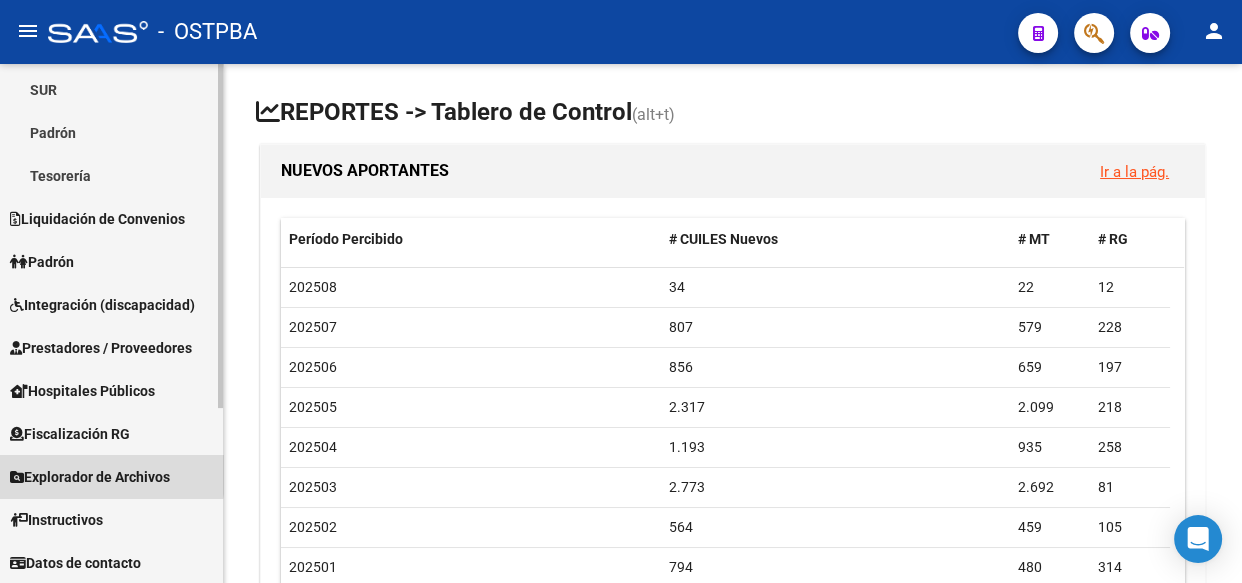 click on "Explorador de Archivos" at bounding box center [90, 477] 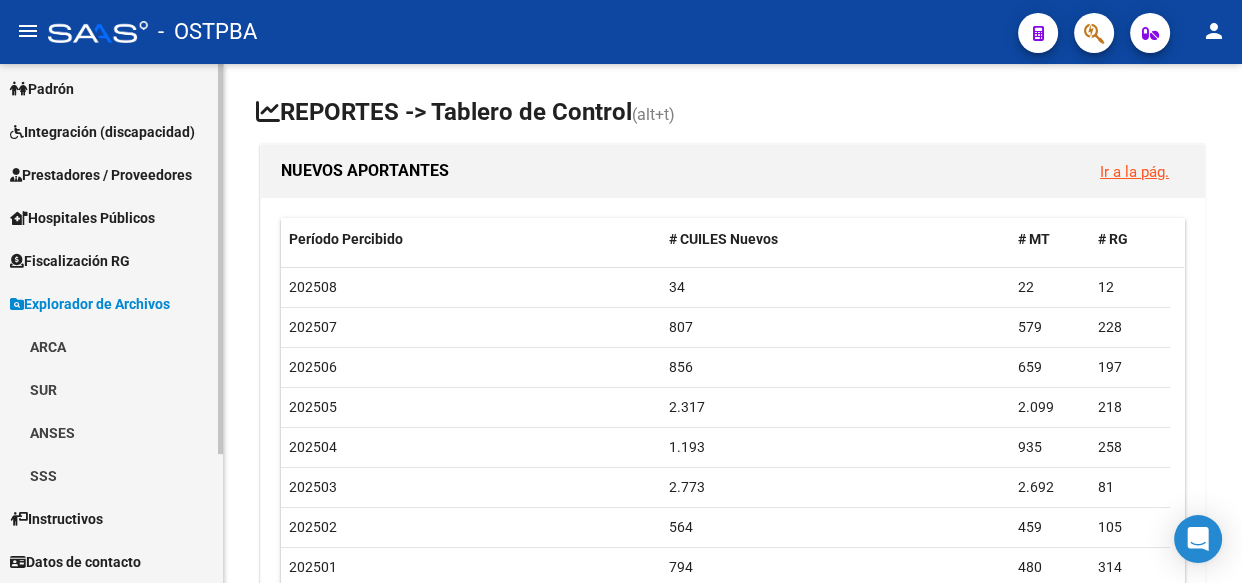 scroll, scrollTop: 133, scrollLeft: 0, axis: vertical 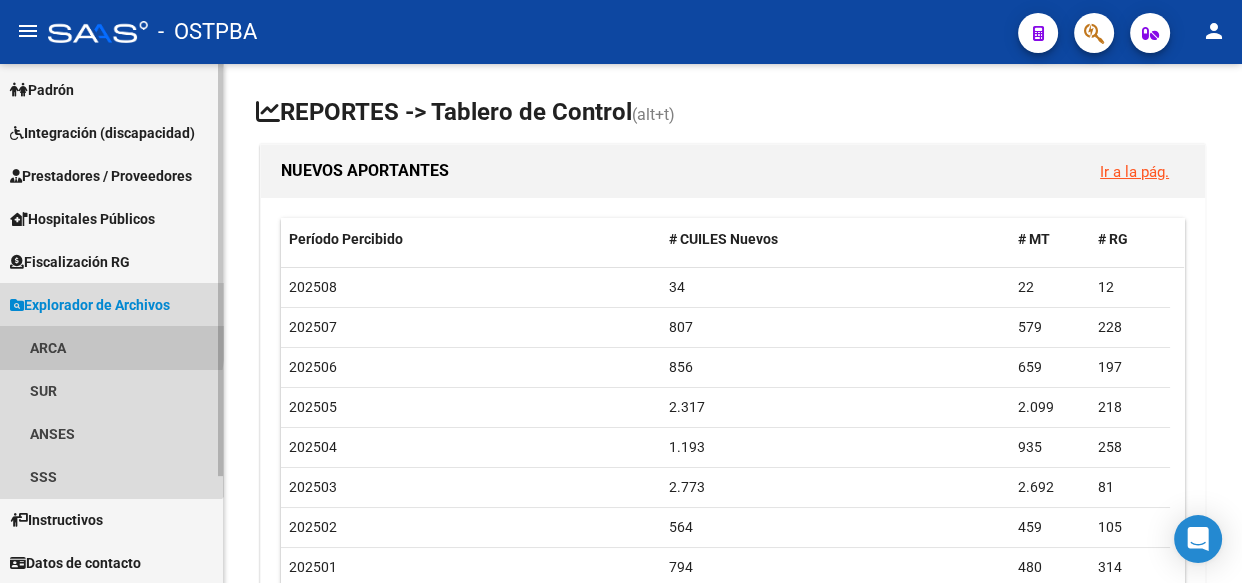 click on "ARCA" at bounding box center (111, 347) 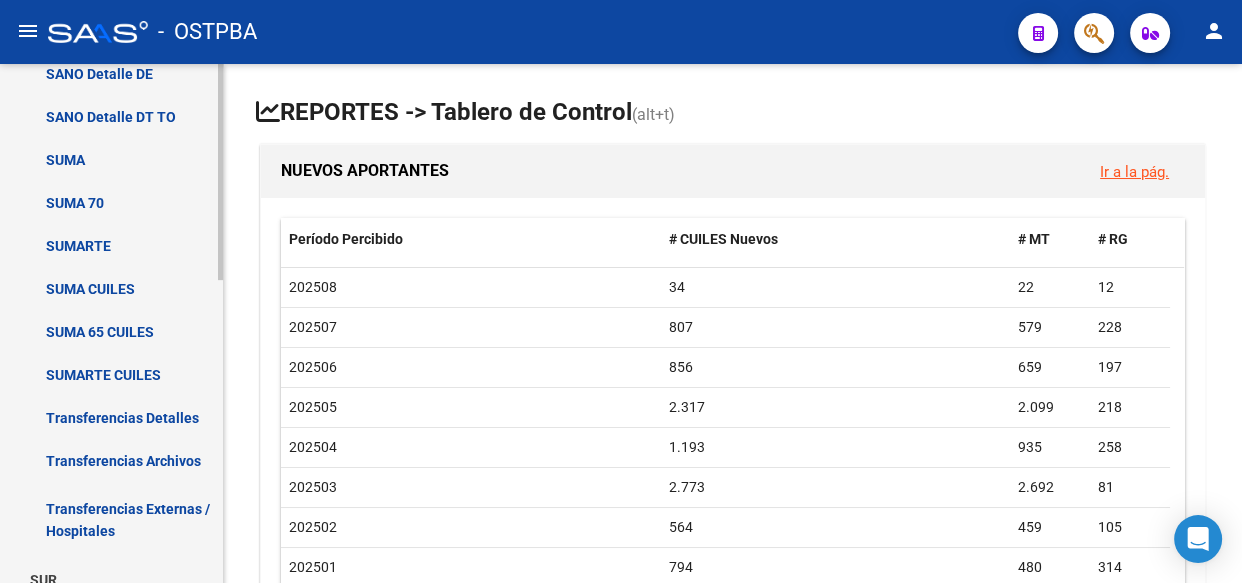 scroll, scrollTop: 588, scrollLeft: 0, axis: vertical 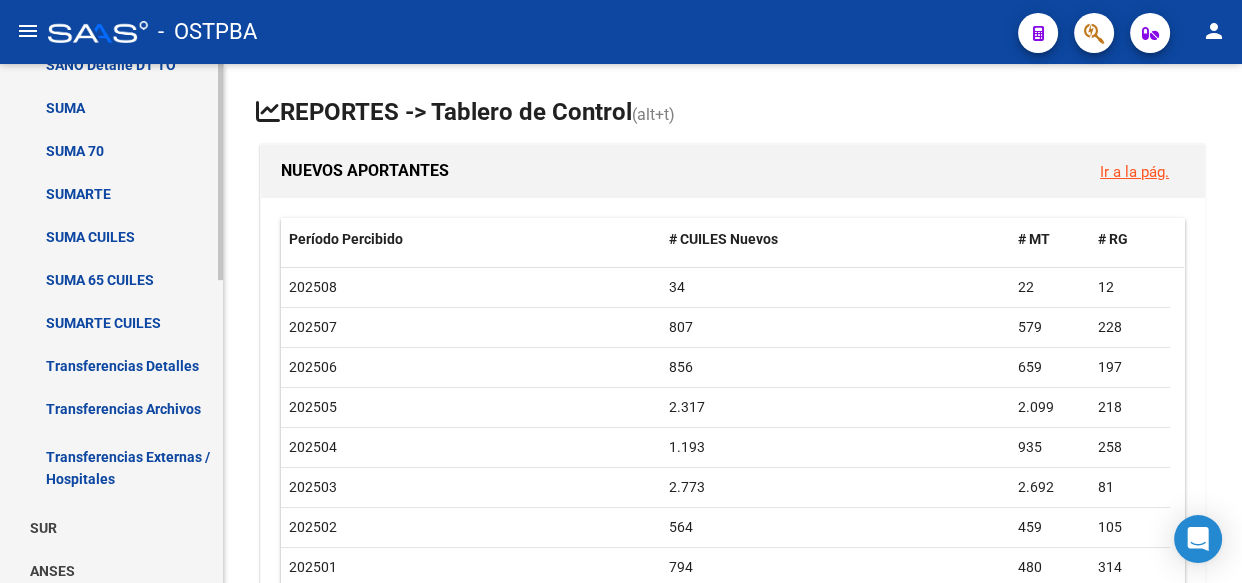 click on "Transferencias Detalles" at bounding box center [111, 365] 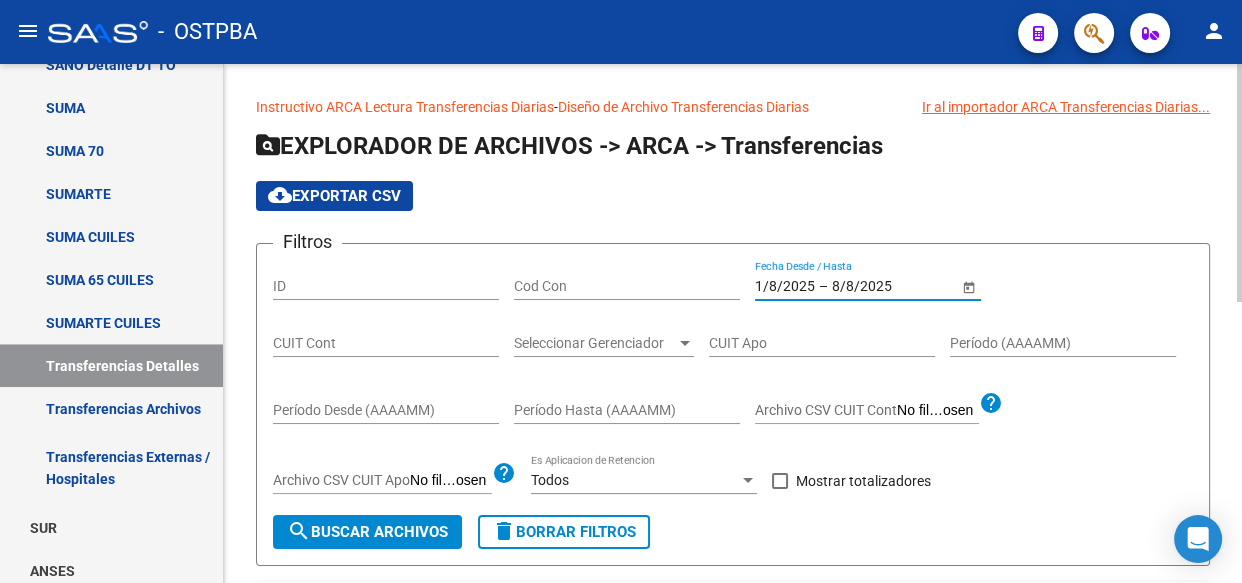 click on "8/8/2025" at bounding box center (881, 286) 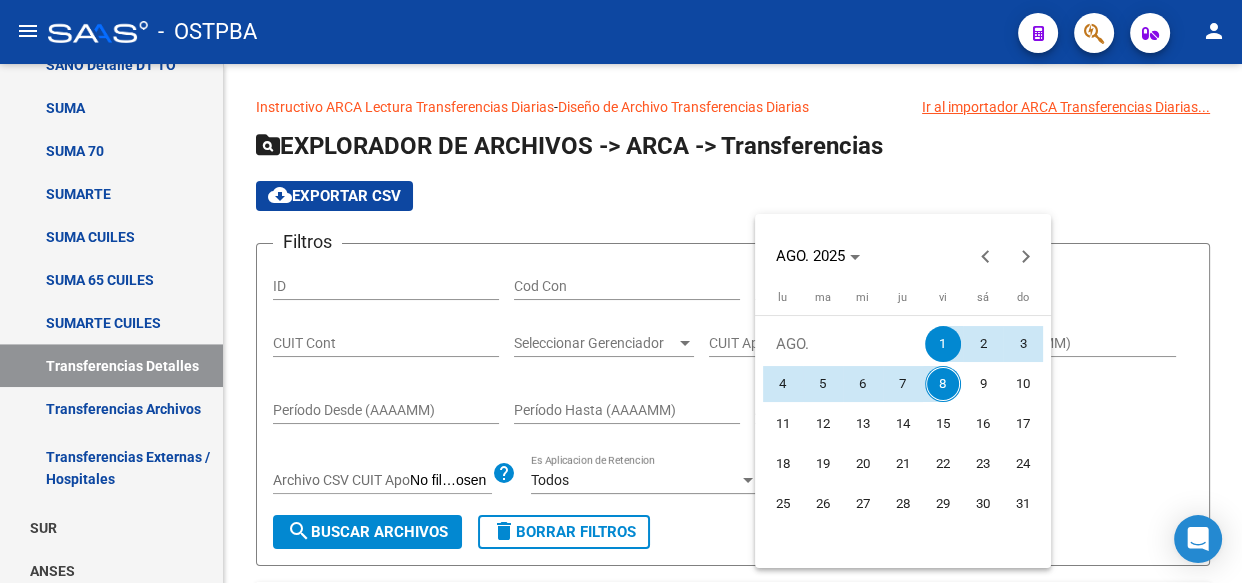 click on "5" at bounding box center (823, 384) 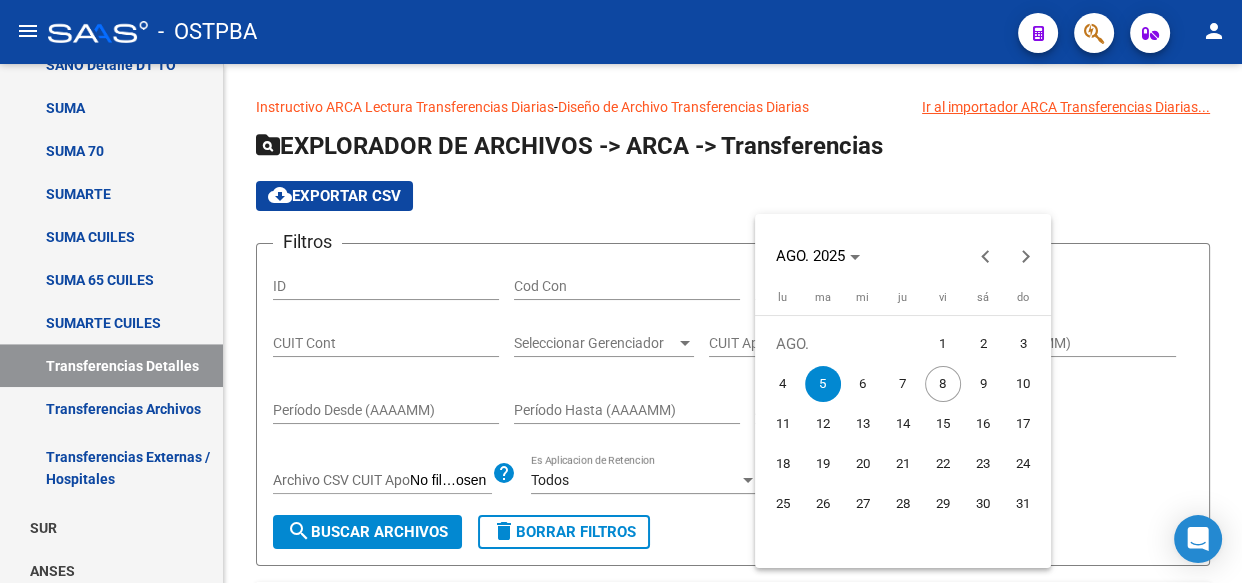 click on "5" at bounding box center (823, 384) 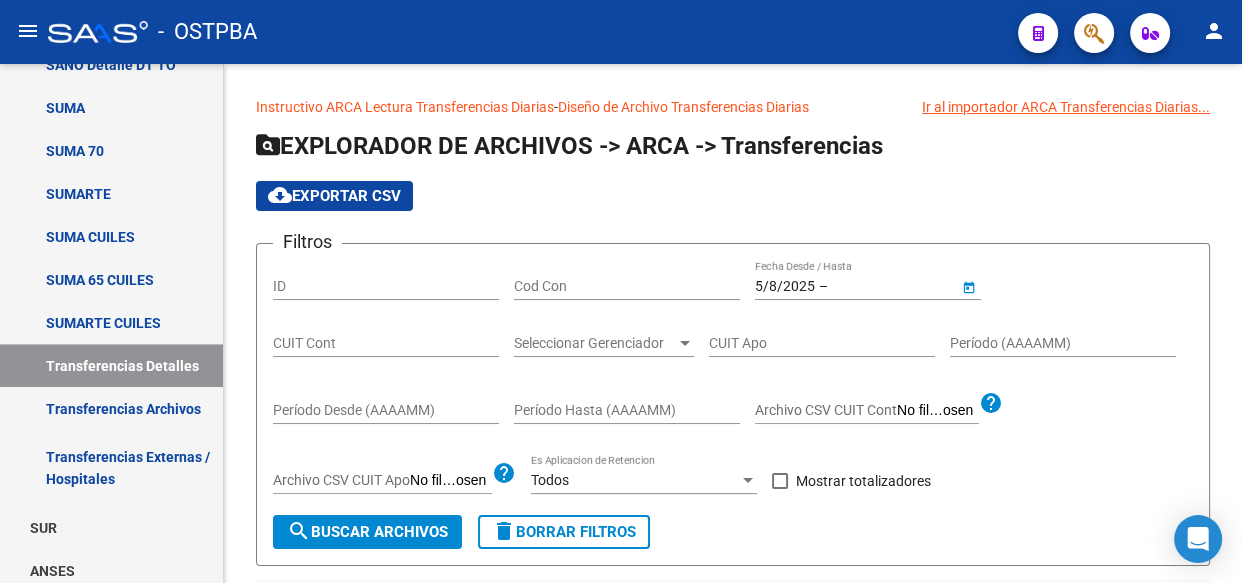 type on "5/8/2025" 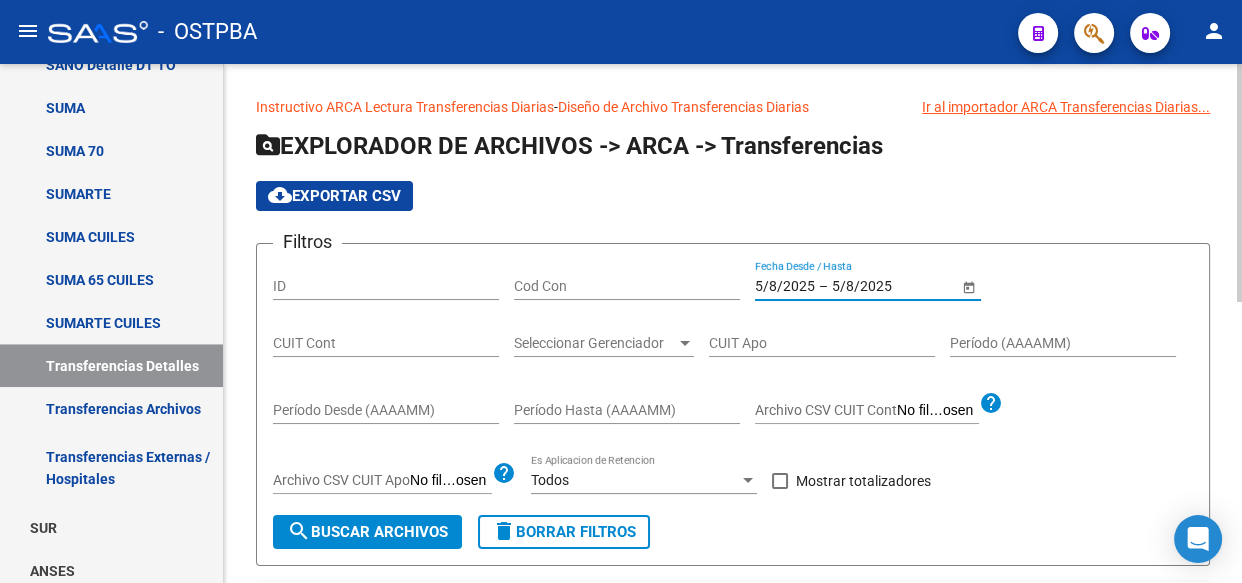 click at bounding box center [780, 481] 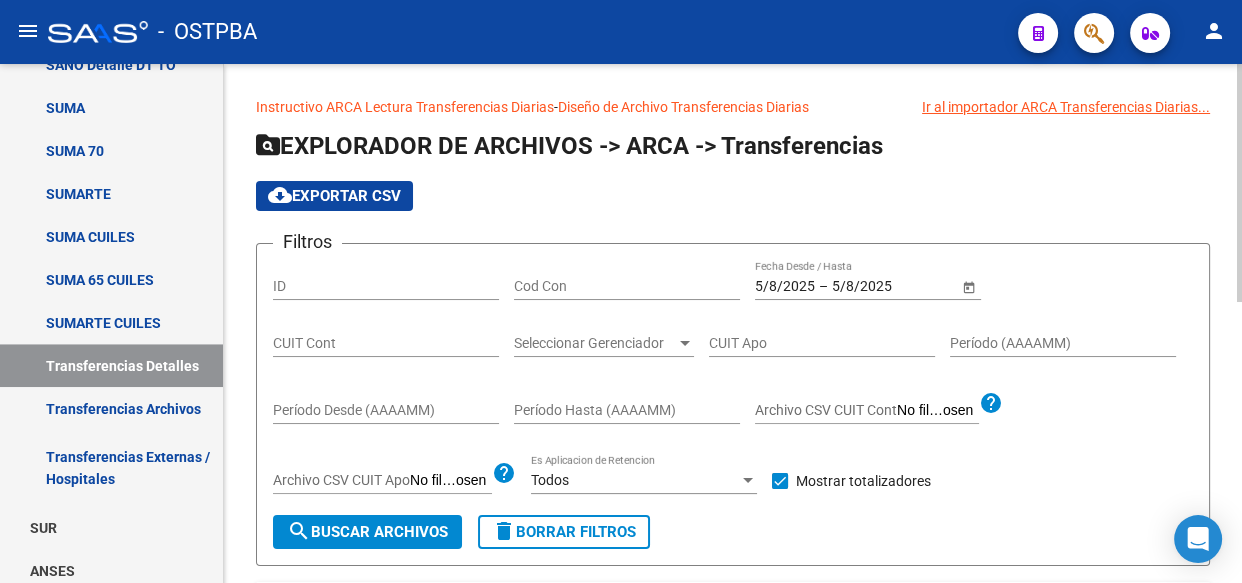 click on "Seleccionar Gerenciador" at bounding box center [595, 343] 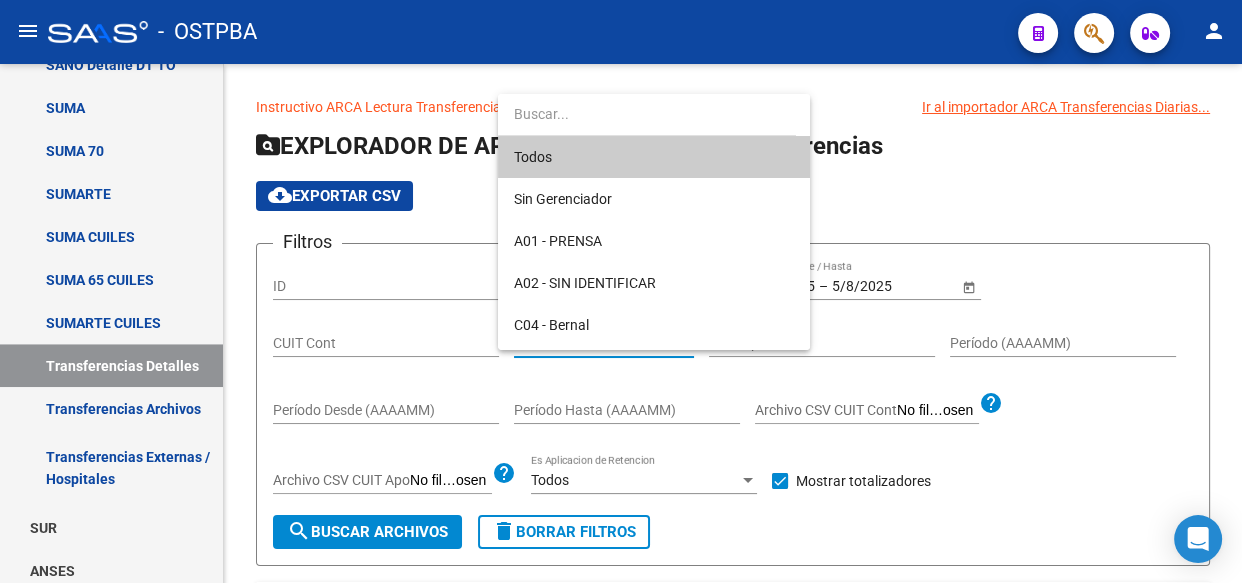 click on "Todos" at bounding box center (654, 157) 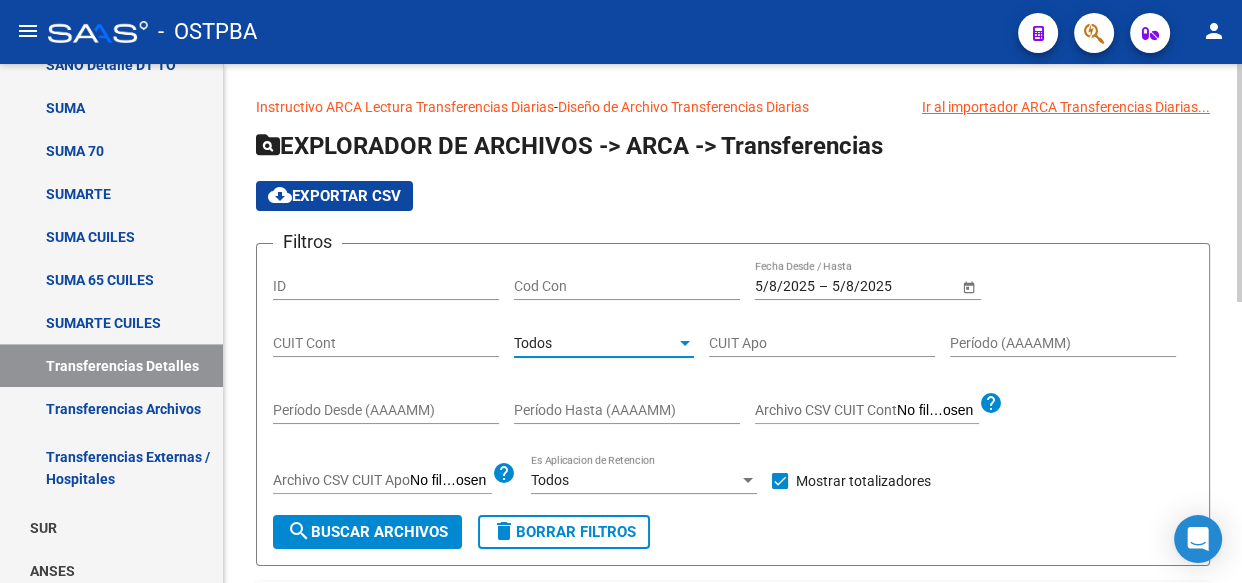 click on "search  Buscar Archivos" 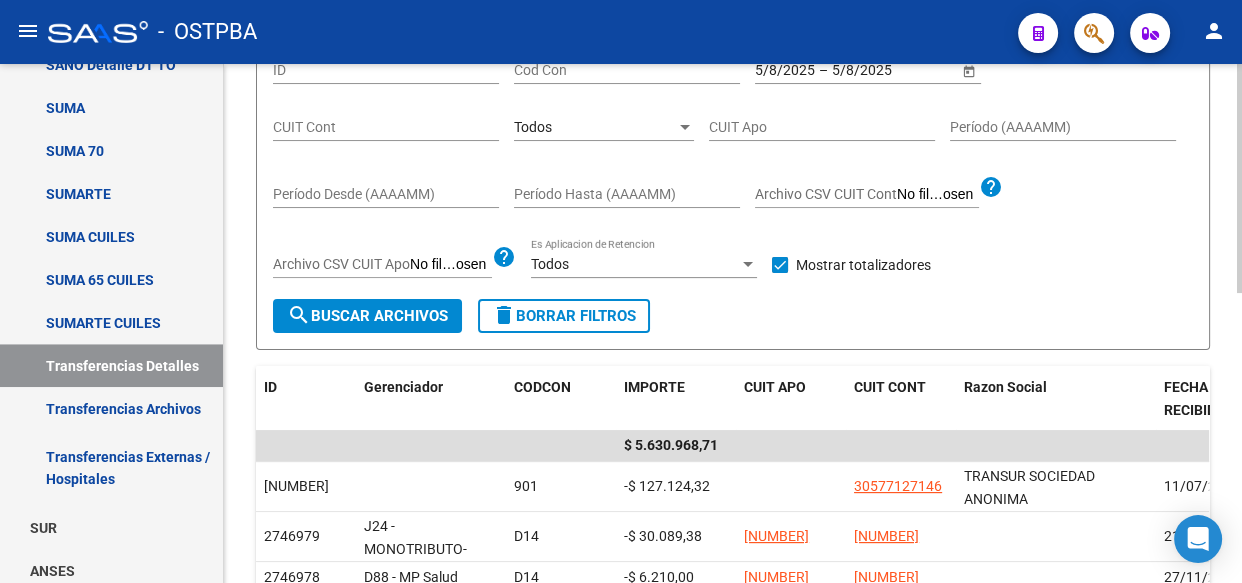 scroll, scrollTop: 181, scrollLeft: 0, axis: vertical 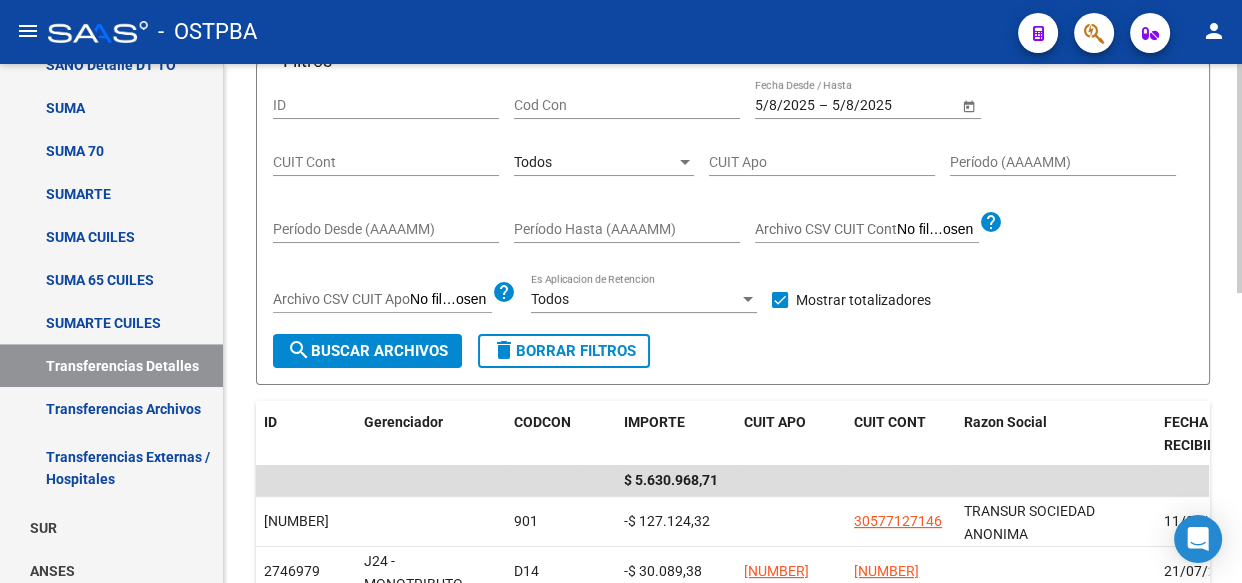 click on "Todos" at bounding box center [595, 162] 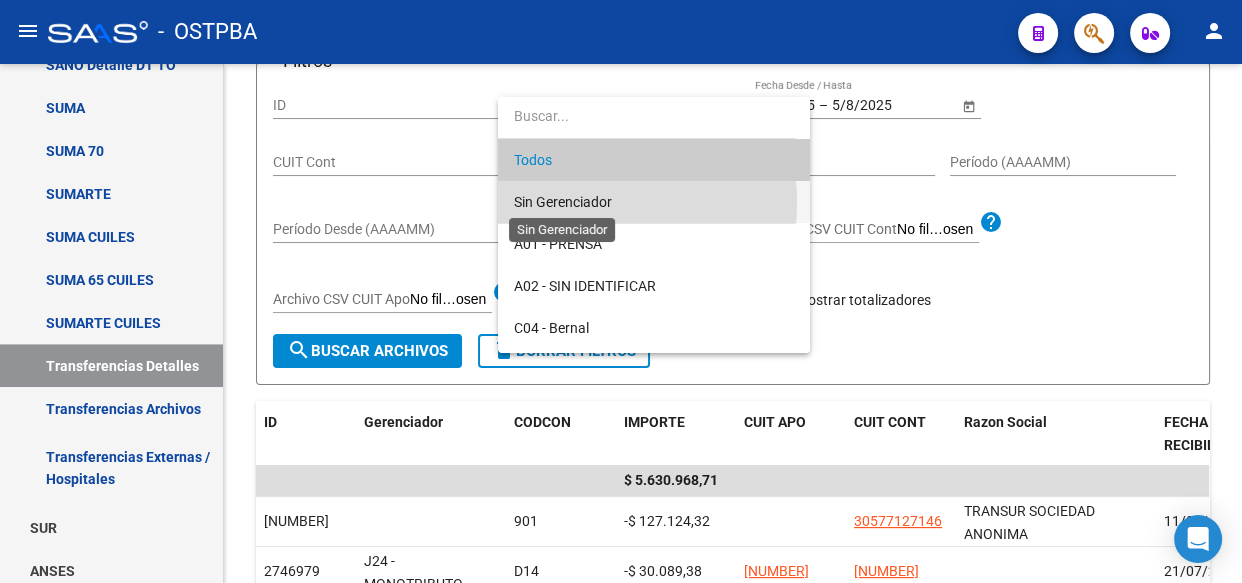 click on "Sin Gerenciador" at bounding box center [563, 202] 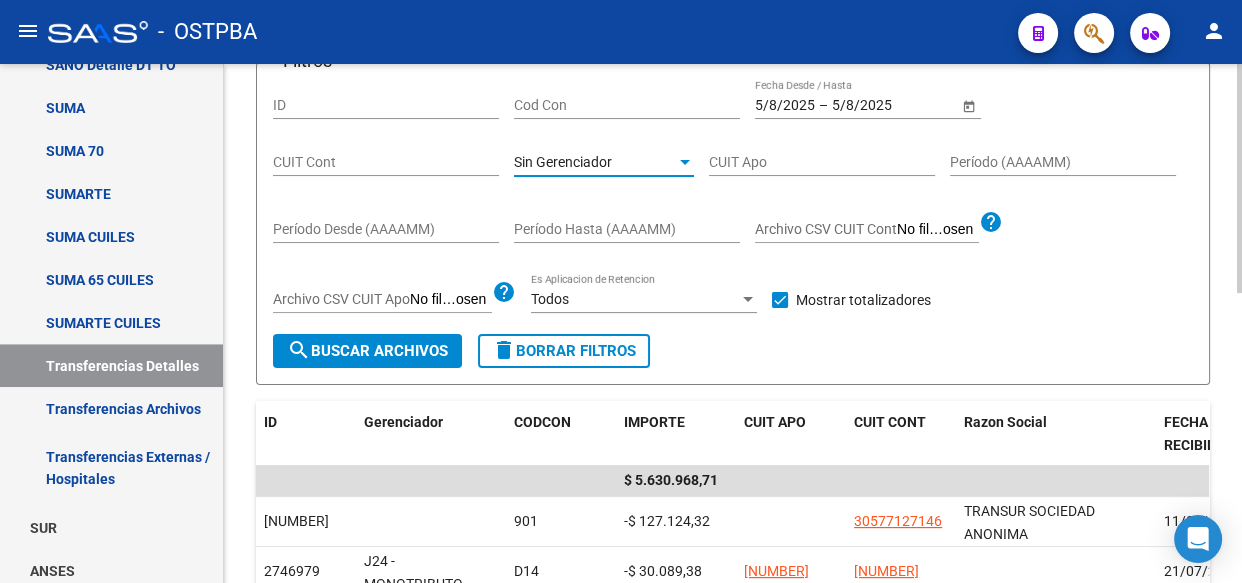 click on "search  Buscar Archivos" 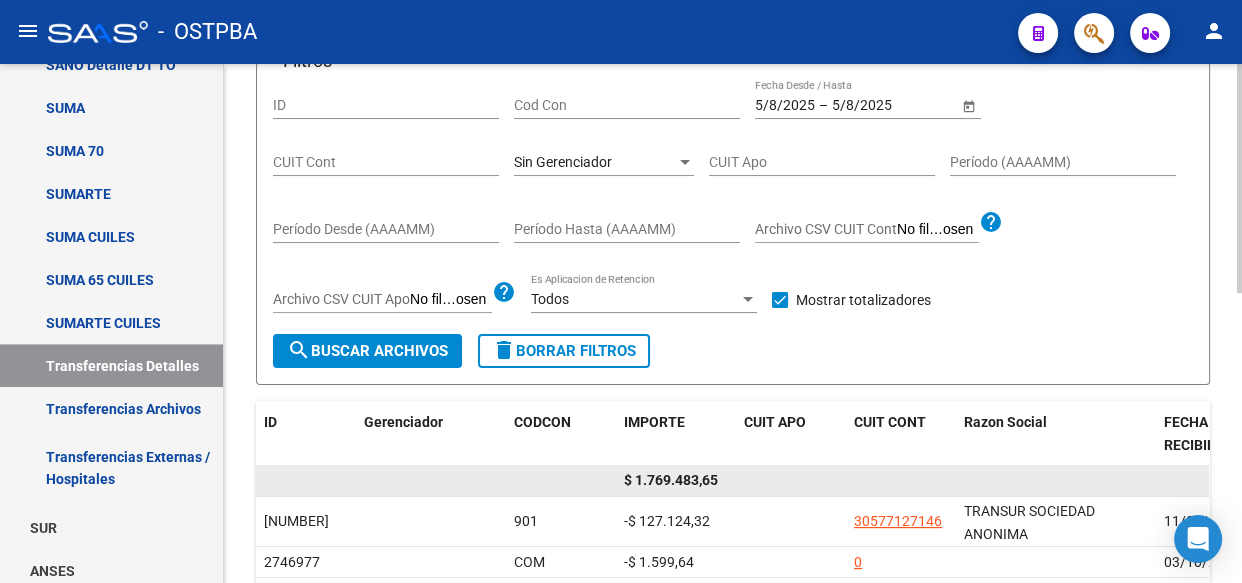 click on "$ 1.769.483,65" 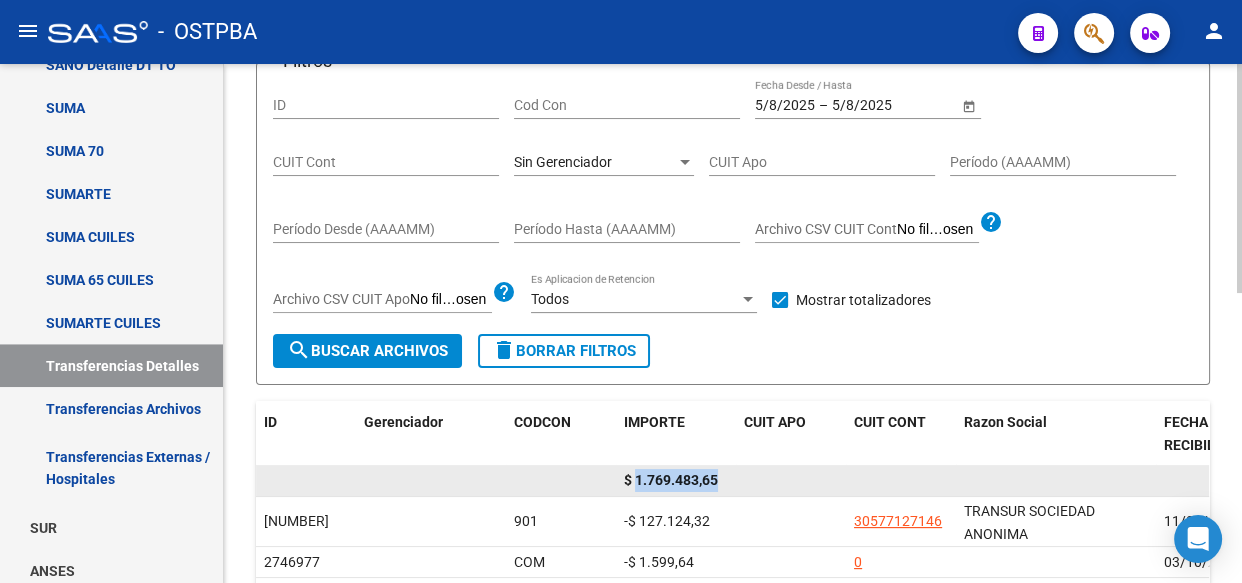 click on "$ 1.769.483,65" 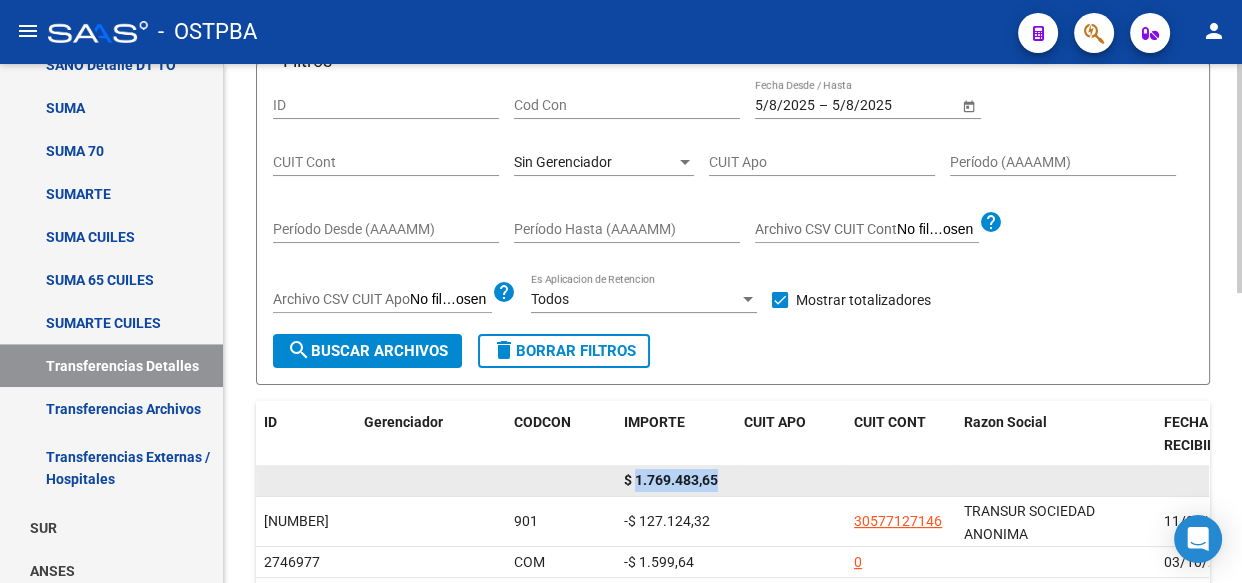 copy on "1.769.483,65" 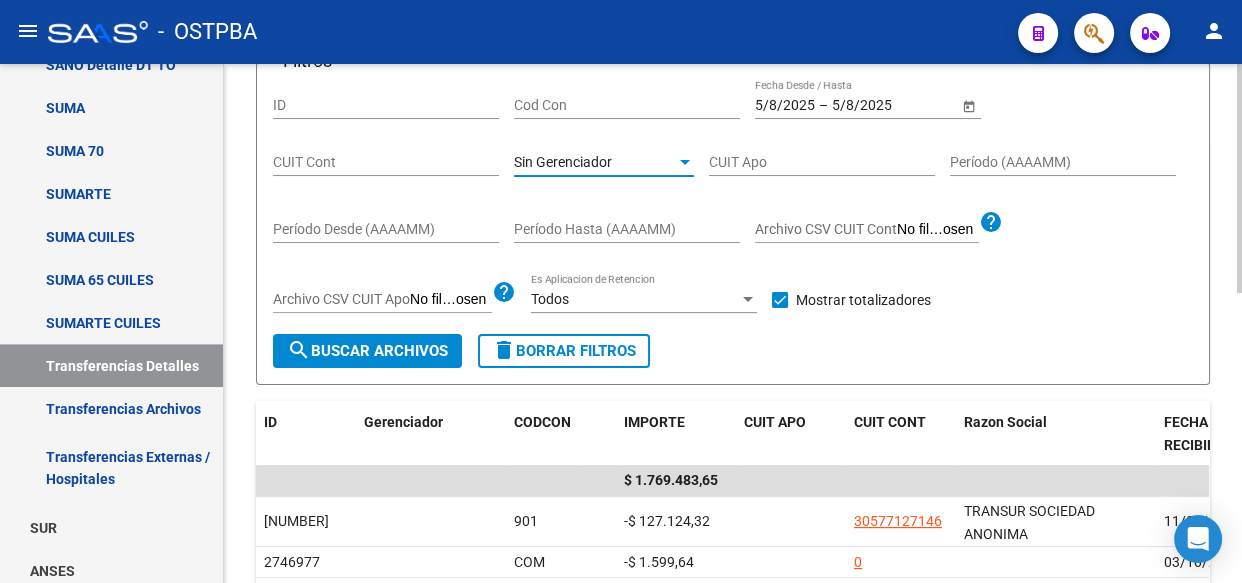 click on "Sin Gerenciador" at bounding box center [595, 162] 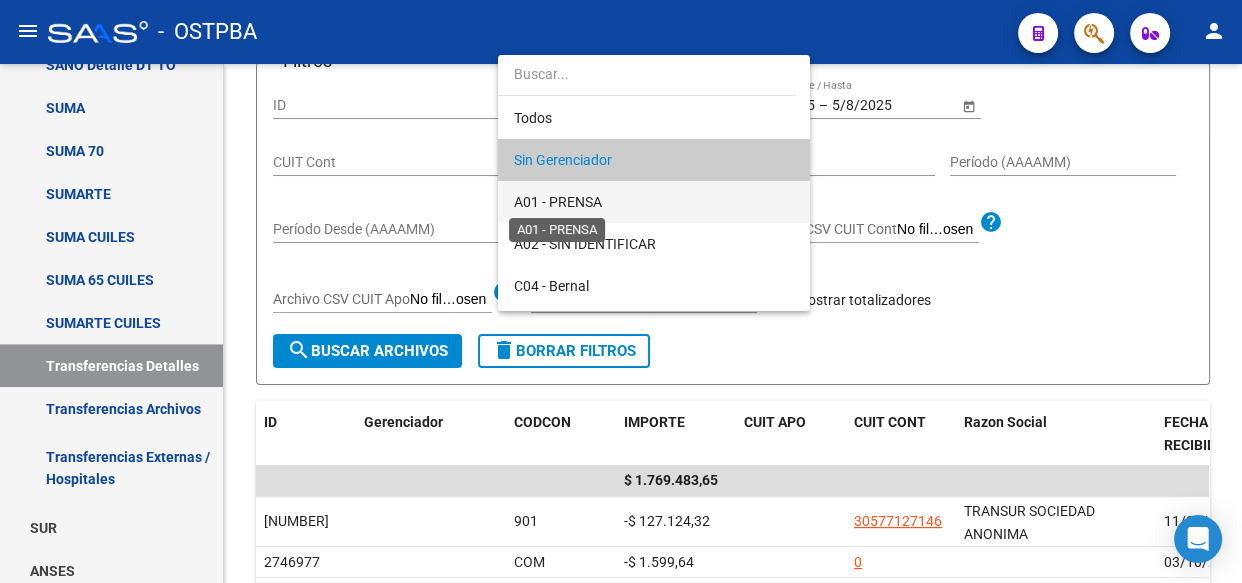 click on "A01 - PRENSA" at bounding box center (558, 202) 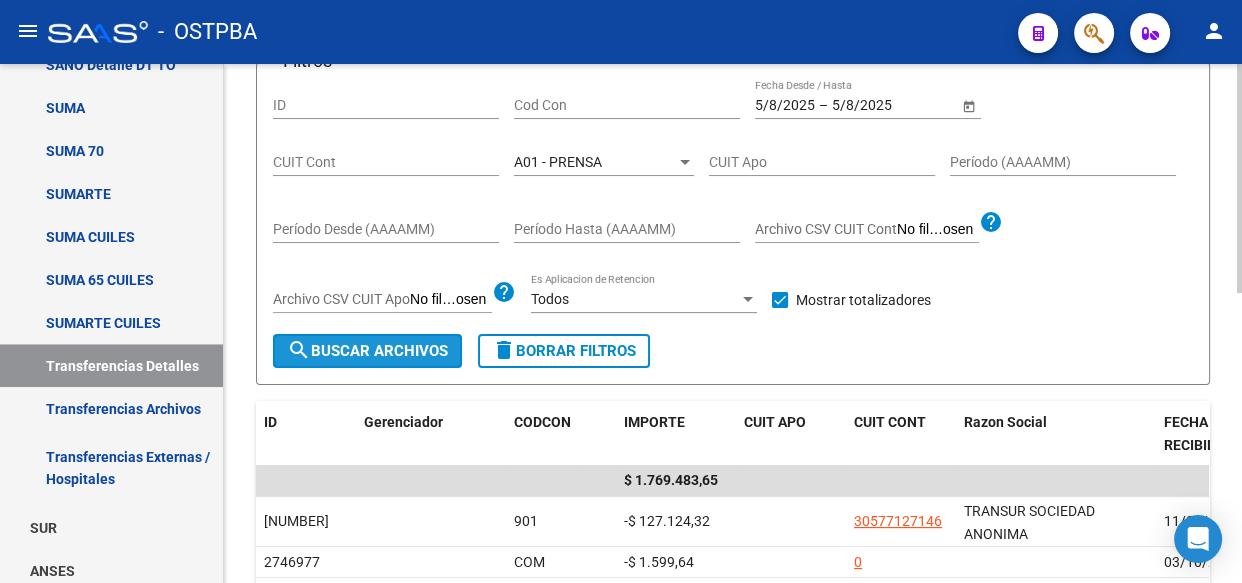click on "search  Buscar Archivos" 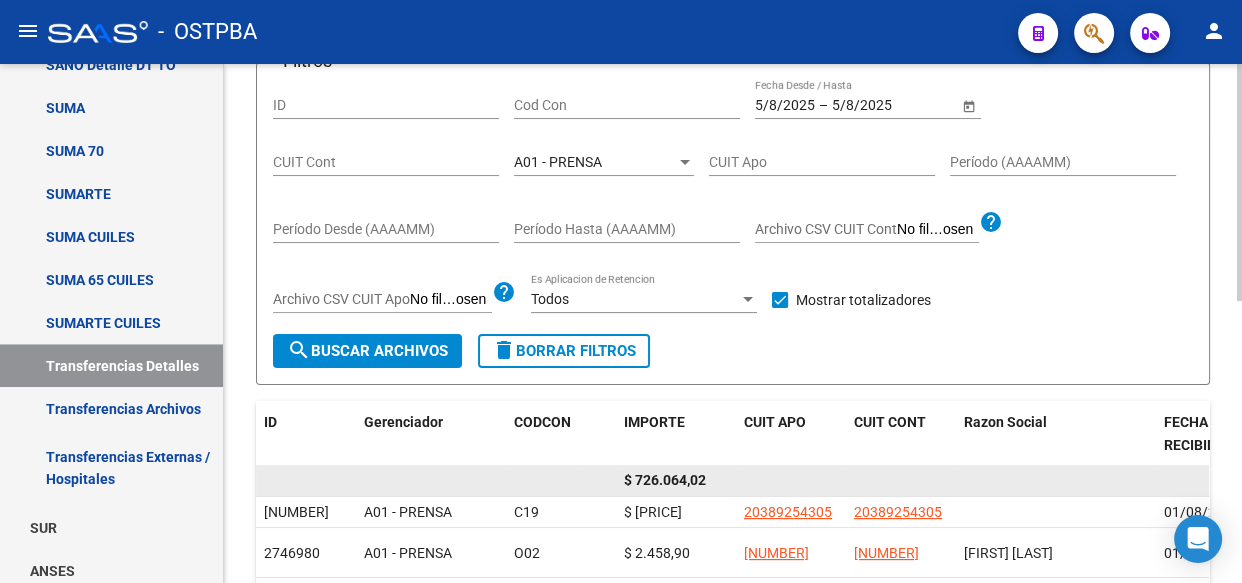 click on "$ 726.064,02" 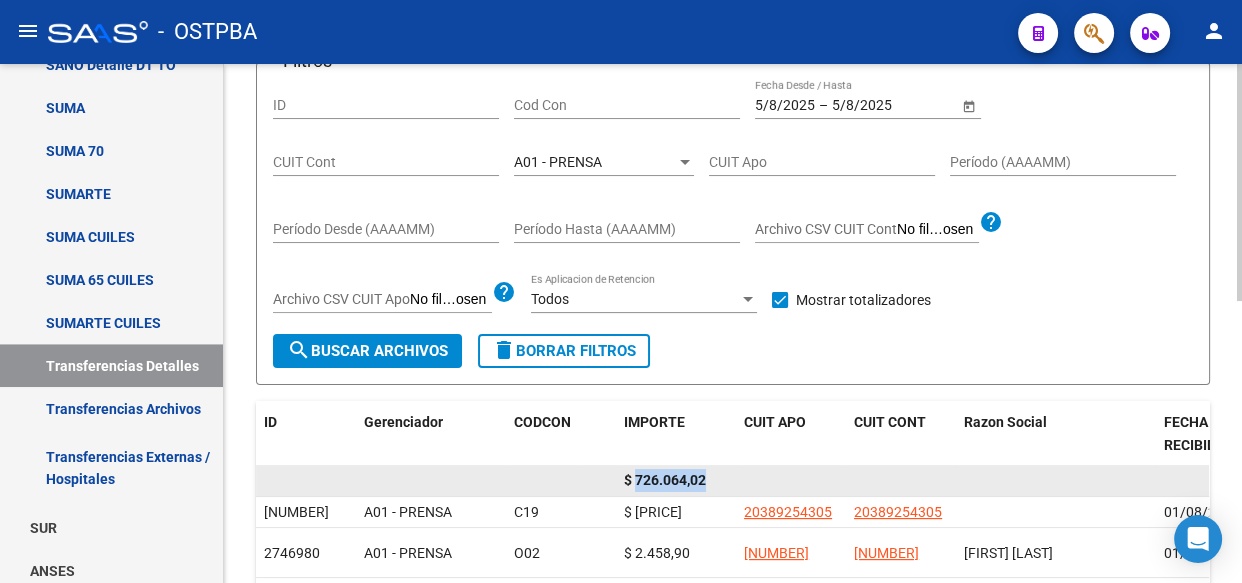 click on "$ 726.064,02" 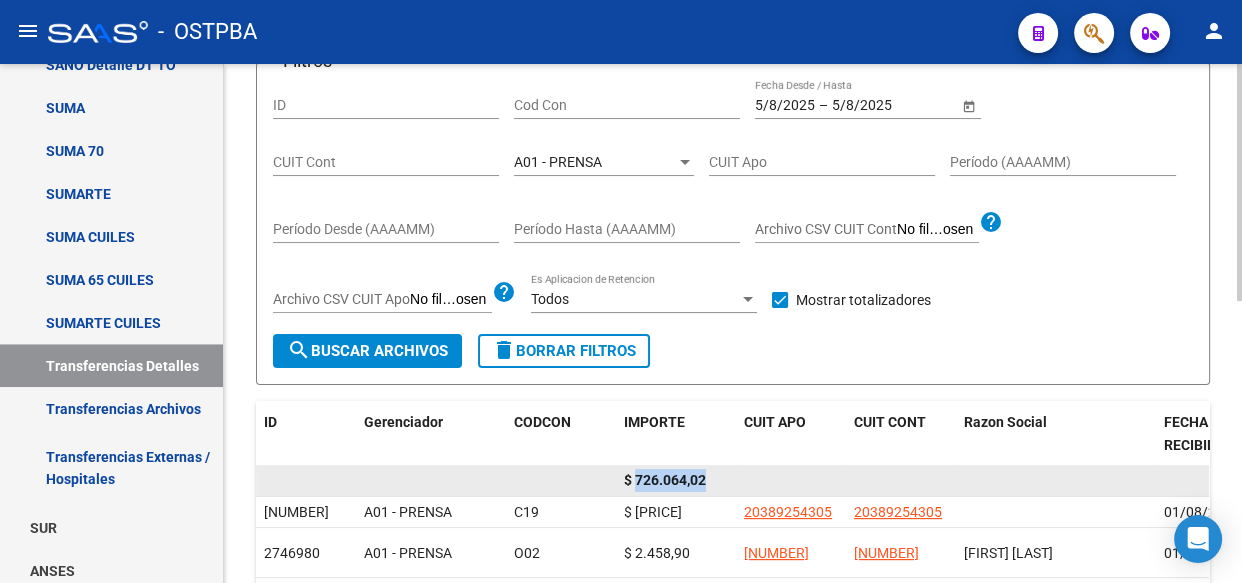 copy on "726.064,02" 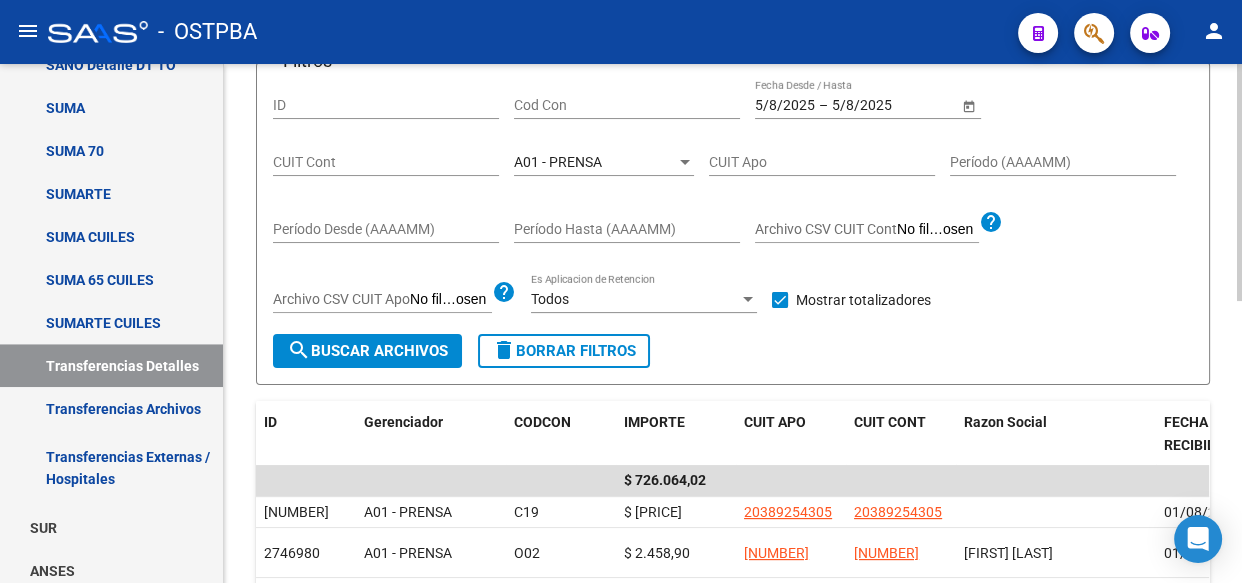 click on "A01 - PRENSA" at bounding box center [558, 162] 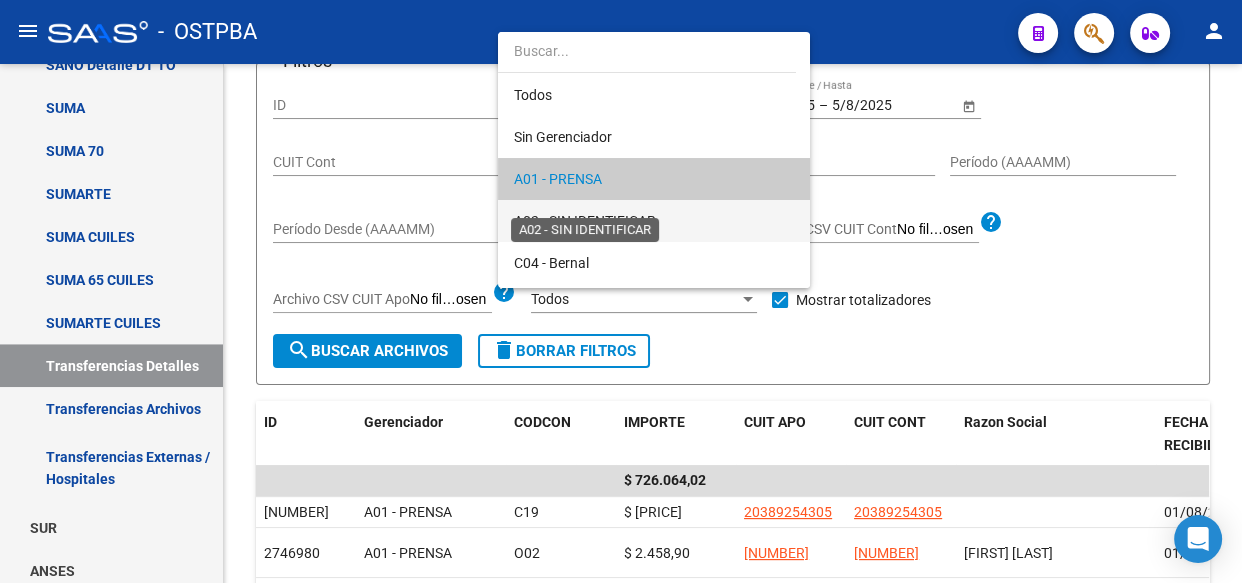 scroll, scrollTop: 19, scrollLeft: 0, axis: vertical 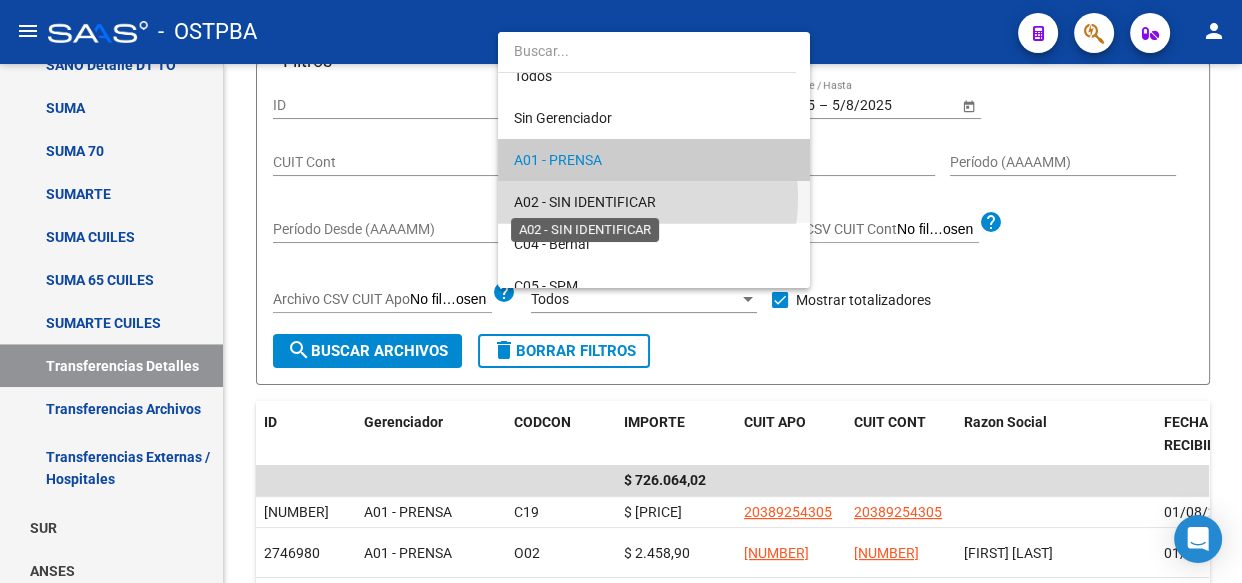 click on "A02 - SIN IDENTIFICAR" at bounding box center (585, 202) 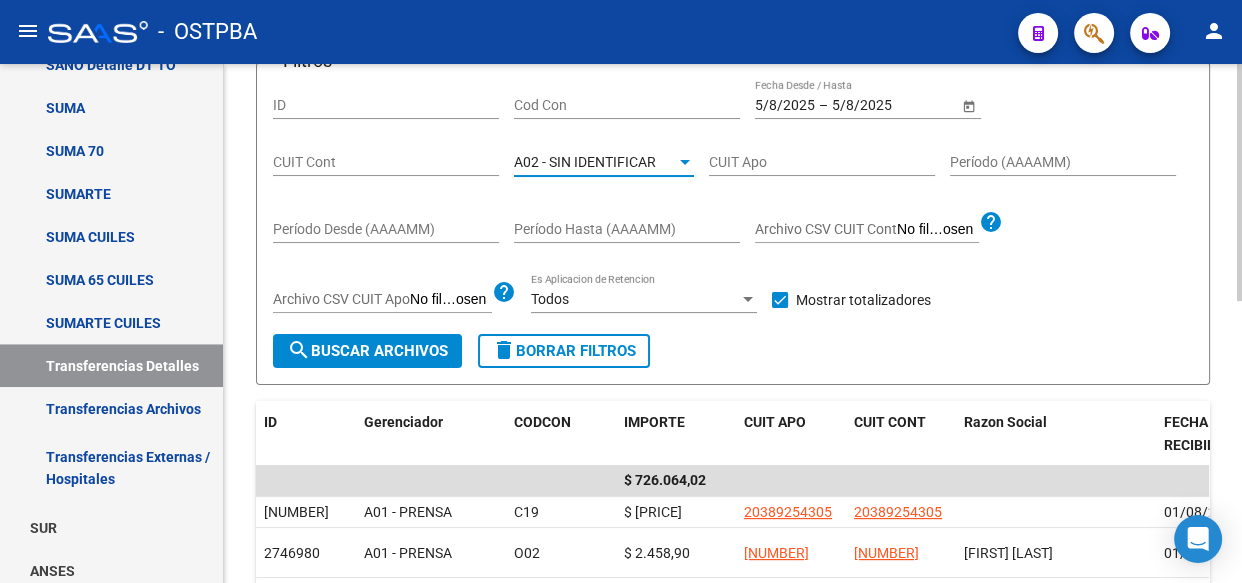 click on "search  Buscar Archivos" 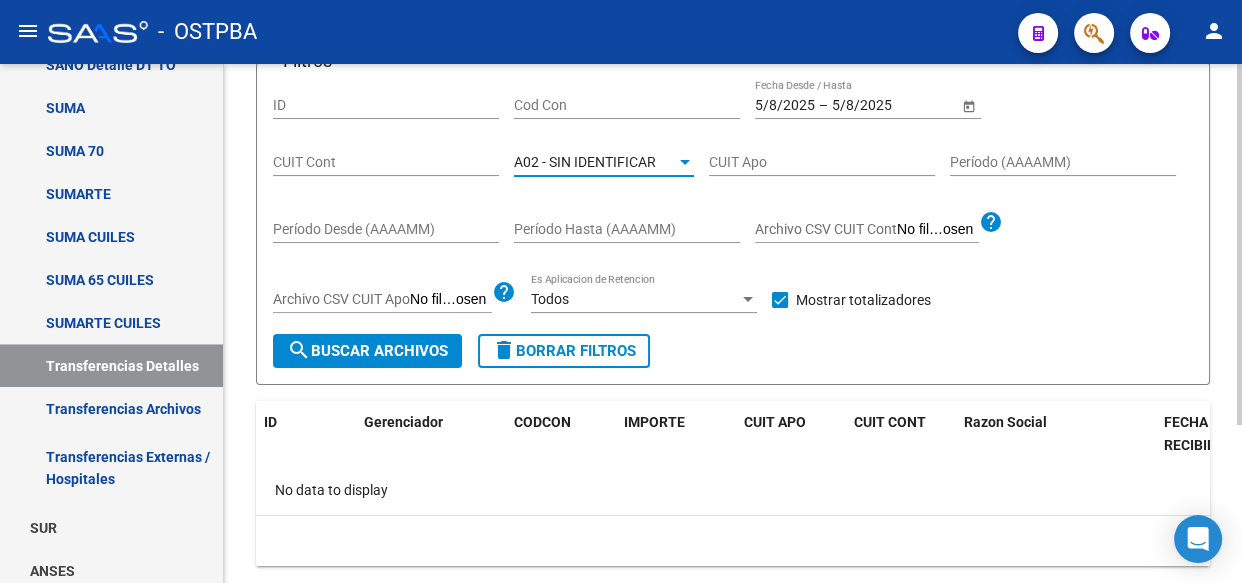 click on "A02 - SIN IDENTIFICAR" at bounding box center (585, 162) 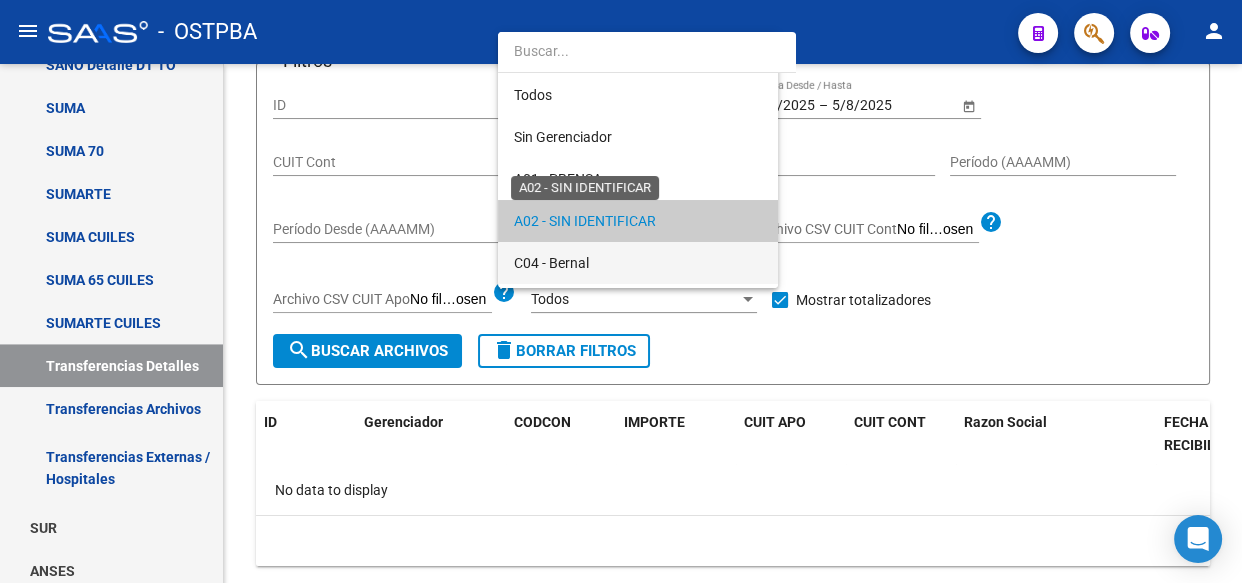 scroll, scrollTop: 60, scrollLeft: 0, axis: vertical 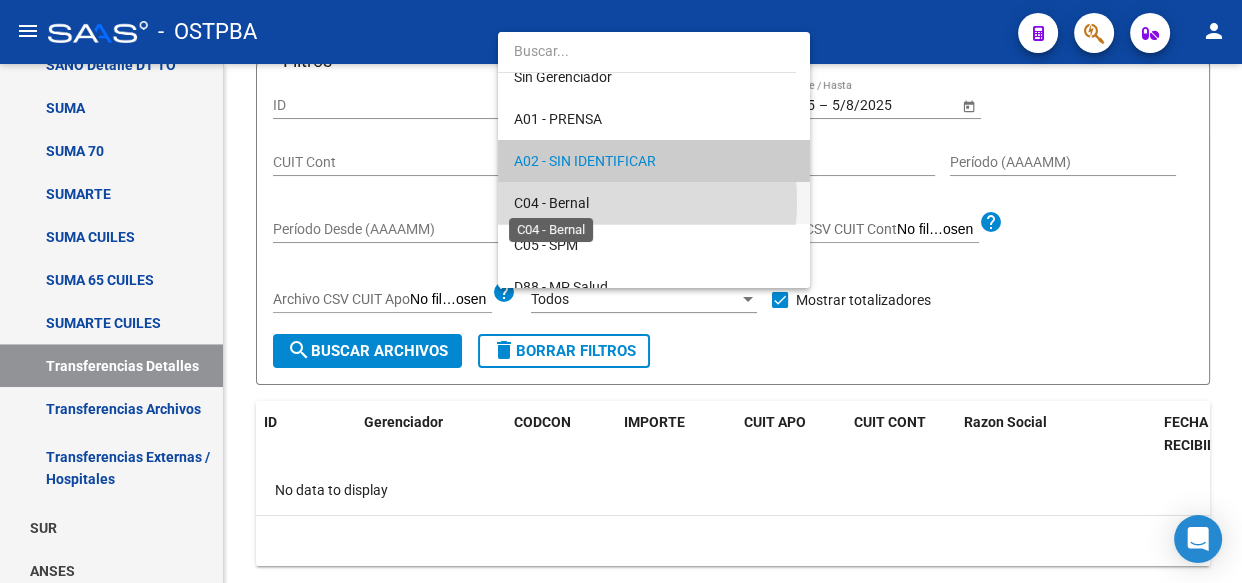 click on "C04 - Bernal" at bounding box center (551, 203) 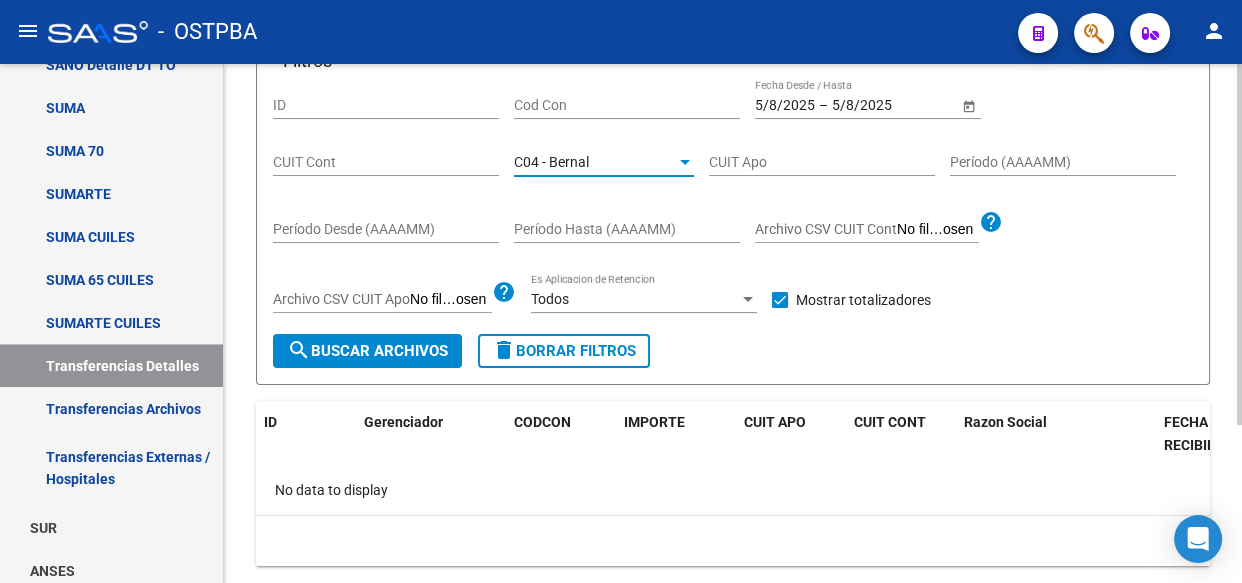click on "search  Buscar Archivos" 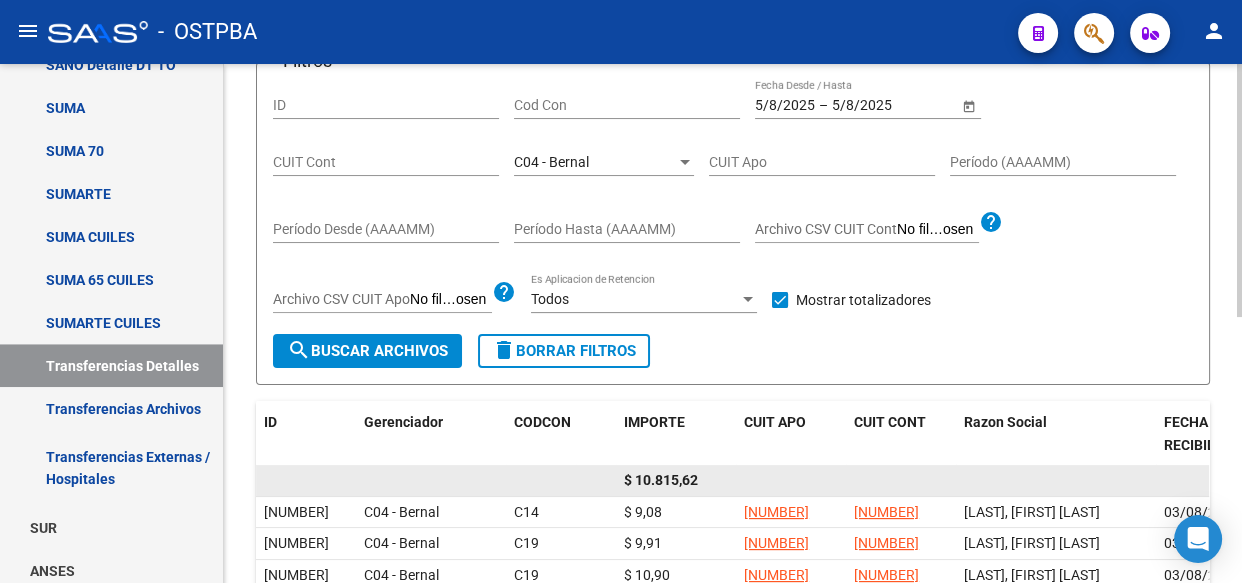 click on "$ 10.815,62" 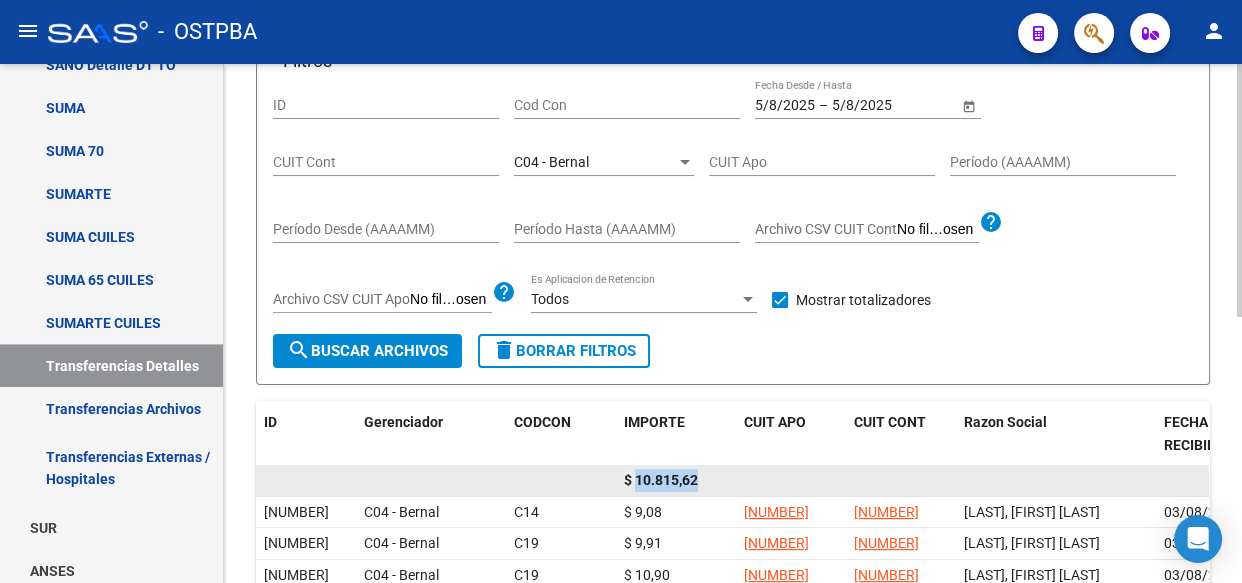 click on "$ 10.815,62" 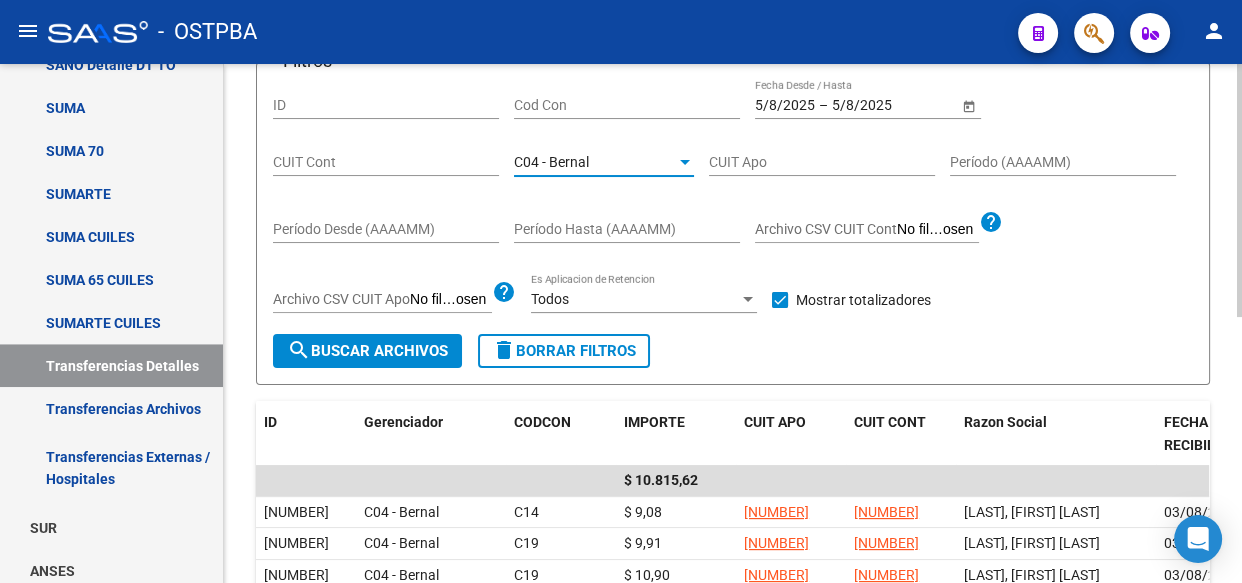 click on "C04 - Bernal" at bounding box center [551, 162] 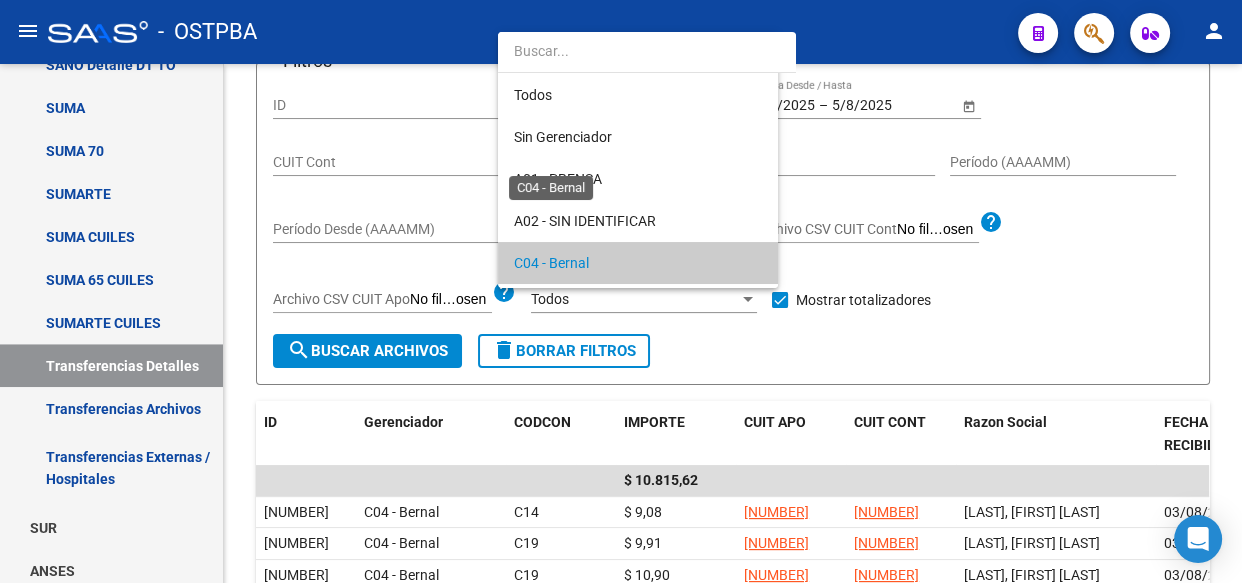 scroll, scrollTop: 102, scrollLeft: 0, axis: vertical 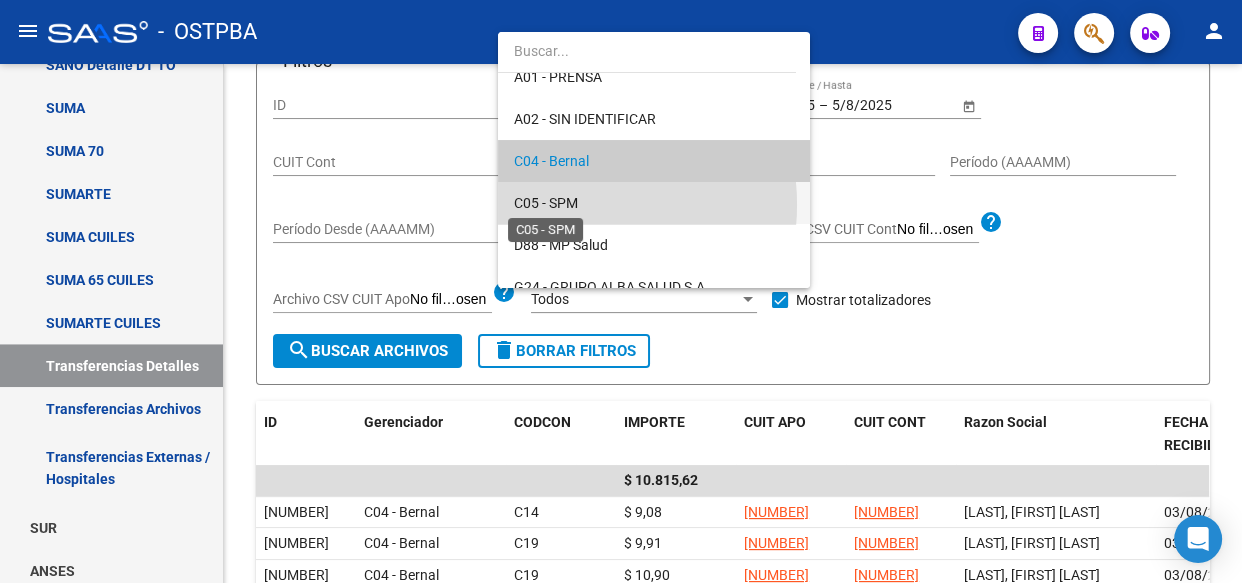 click on "C05 - SPM" at bounding box center (546, 203) 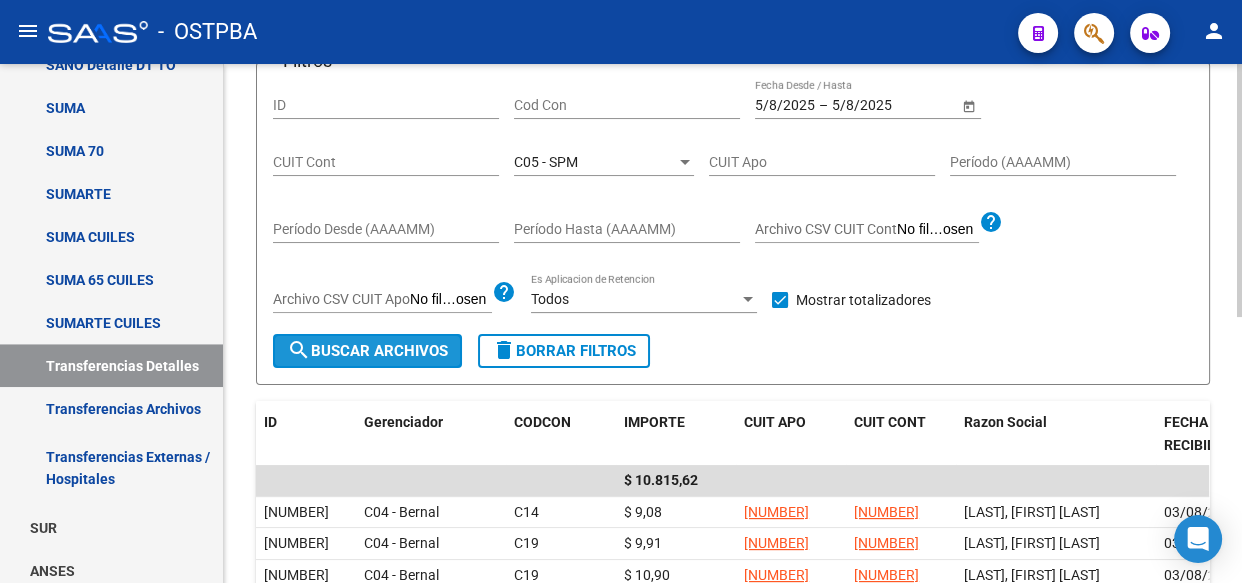 click on "search  Buscar Archivos" 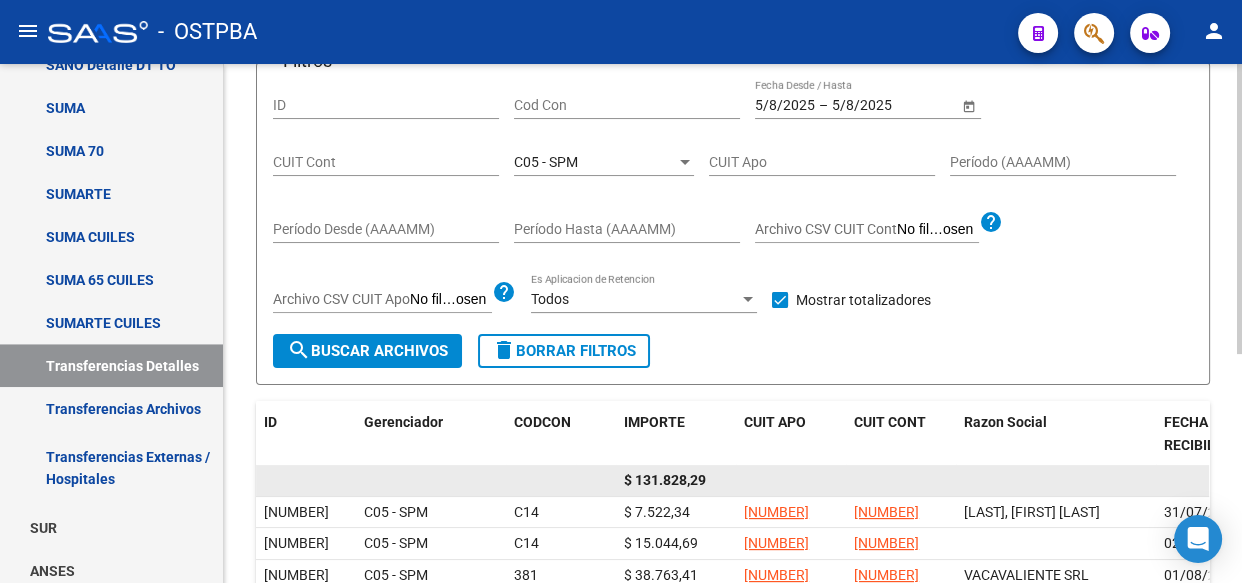 click on "$ 131.828,29" 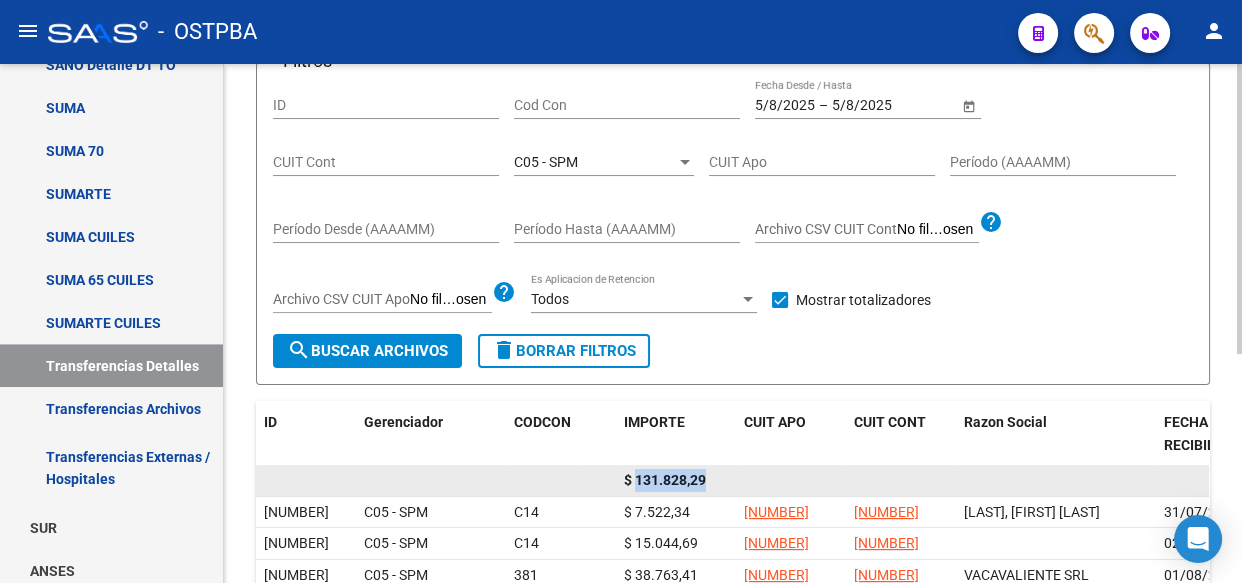 click on "$ 131.828,29" 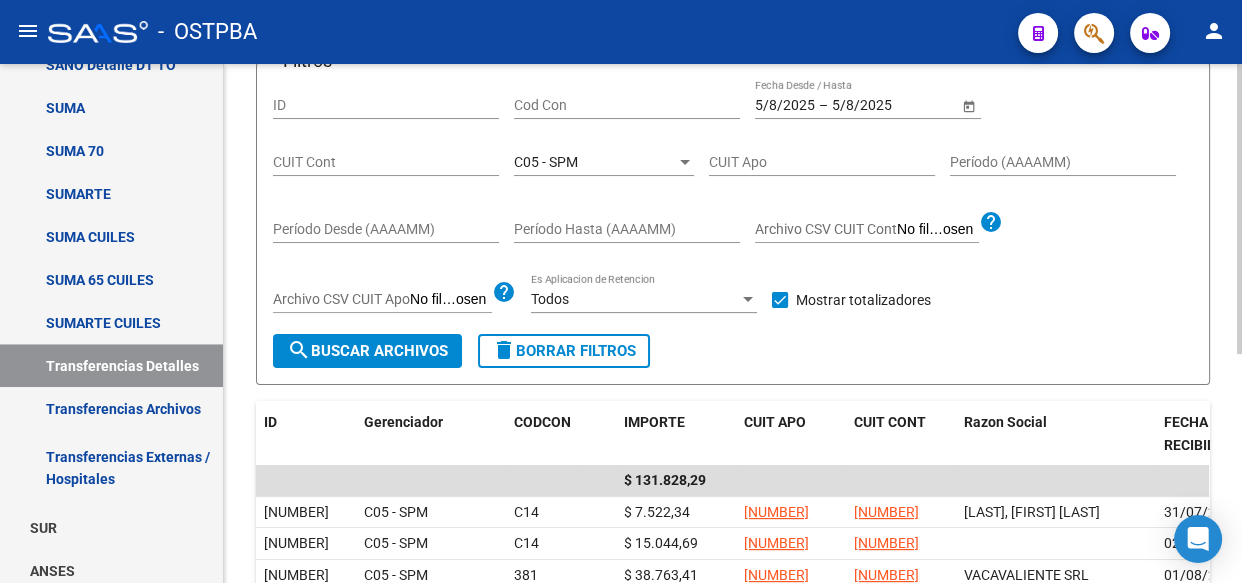 click on "C05 - SPM" at bounding box center [546, 162] 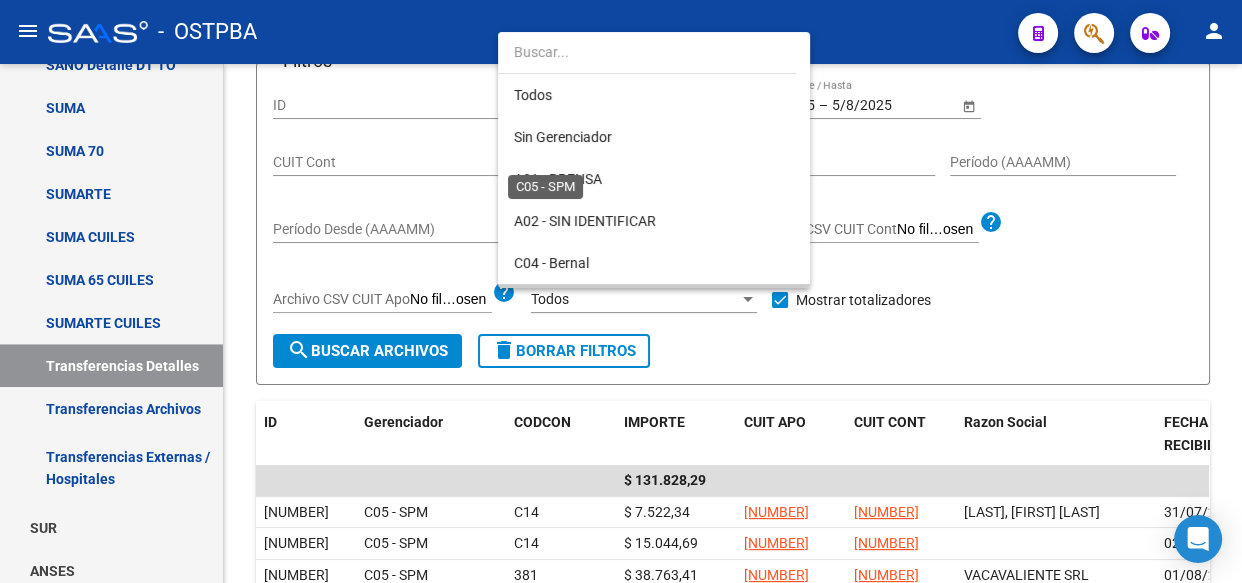 scroll, scrollTop: 145, scrollLeft: 0, axis: vertical 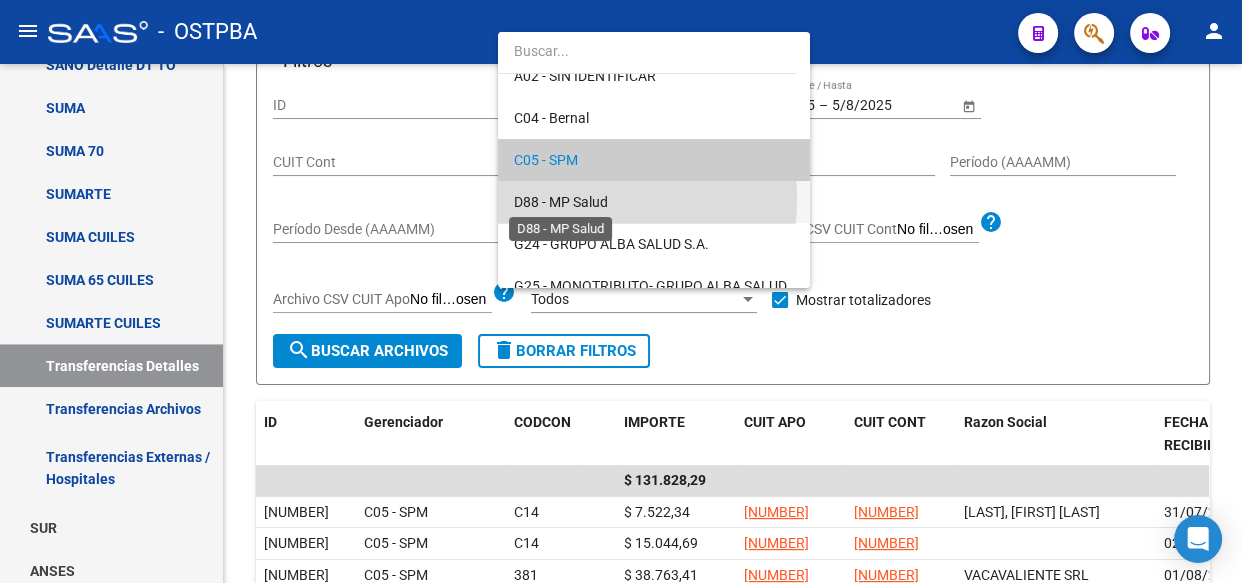 click on "D88 - MP Salud" at bounding box center [561, 202] 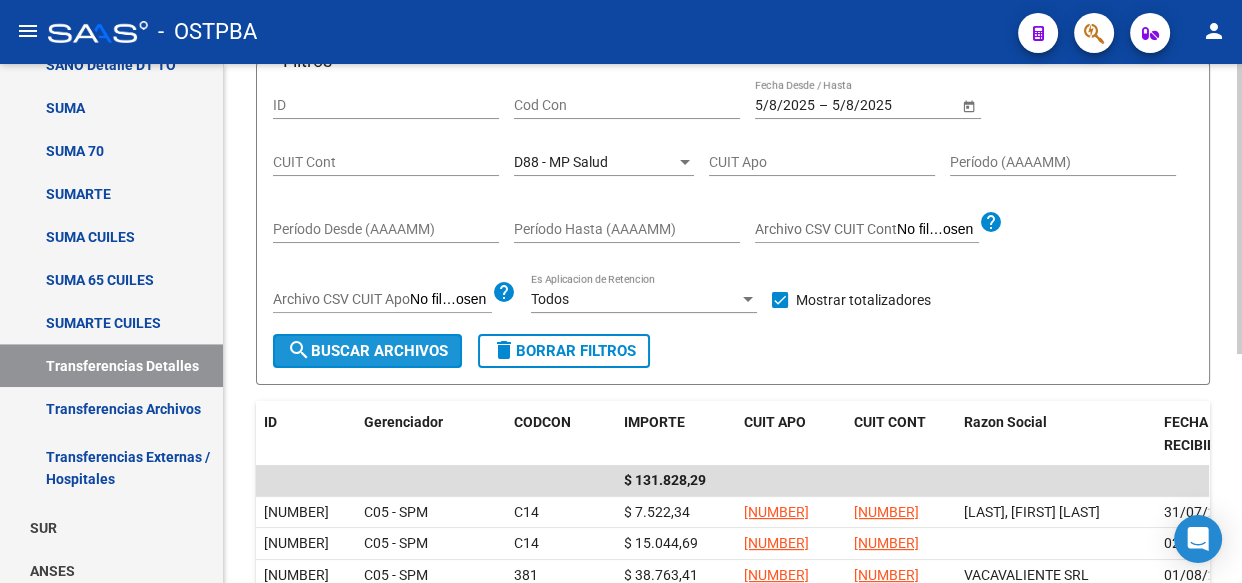 click on "search  Buscar Archivos" 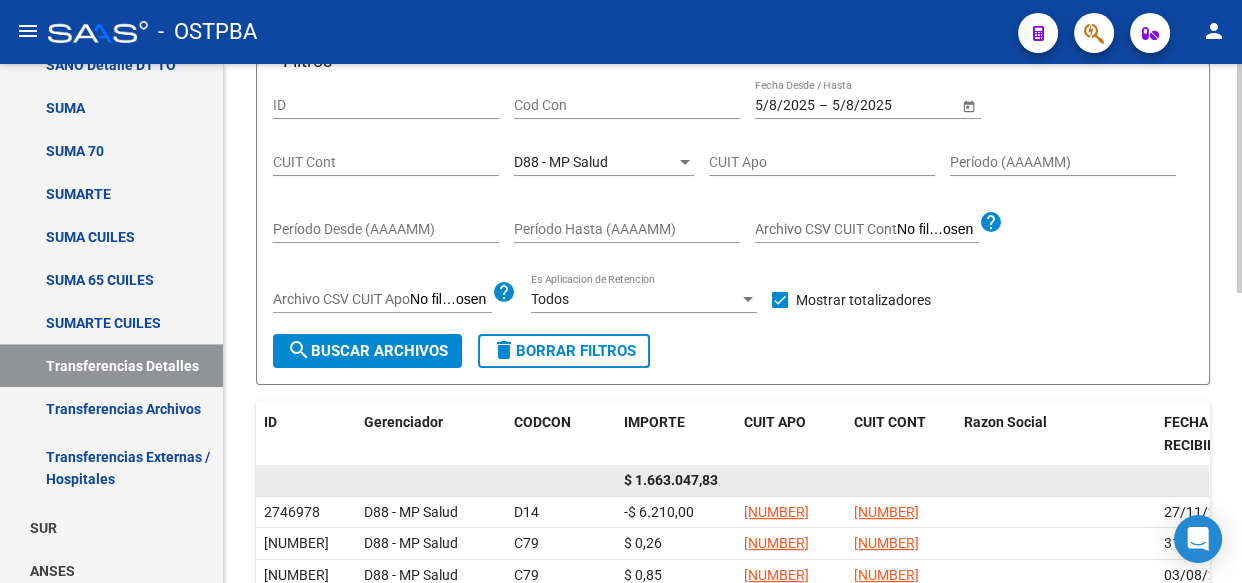 click on "$ 1.663.047,83" 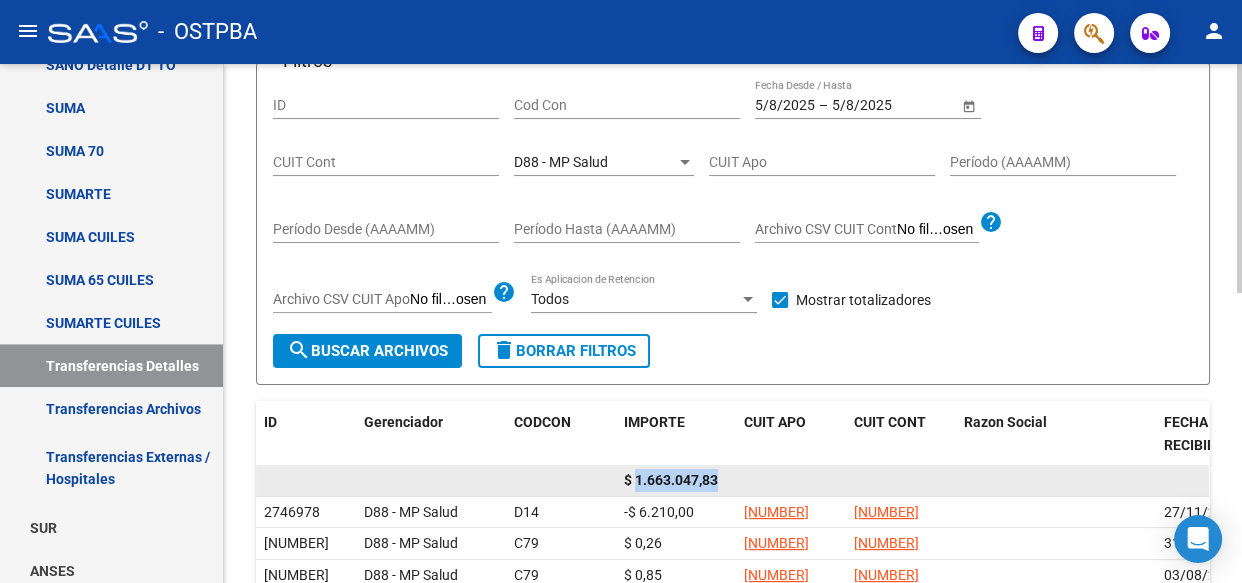 click on "$ 1.663.047,83" 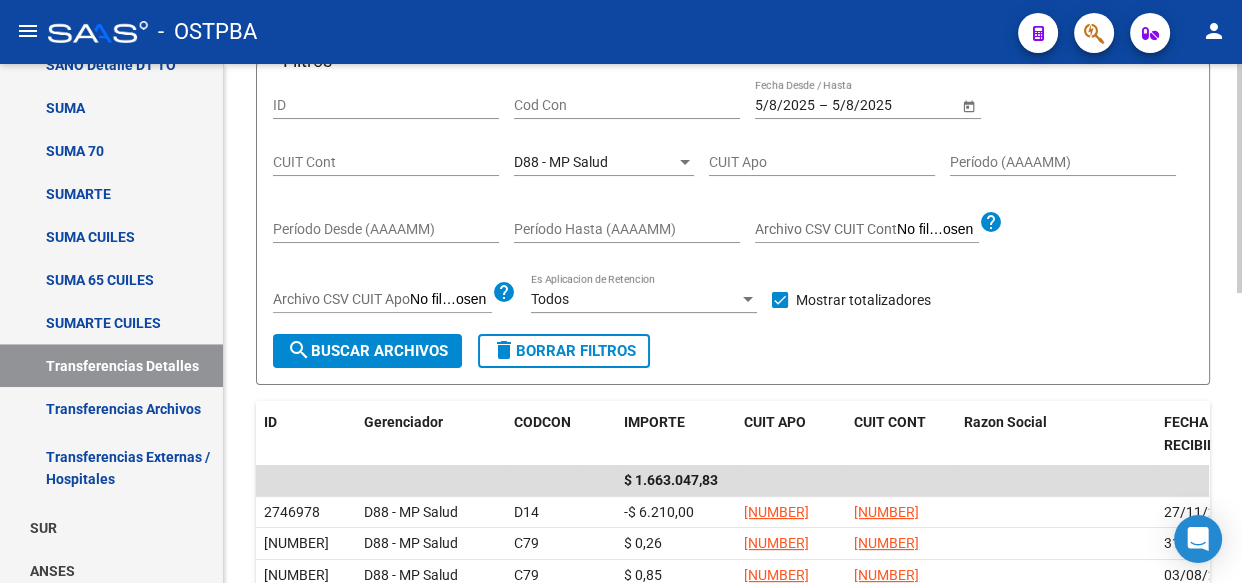 click on "D88 - MP Salud" at bounding box center (561, 162) 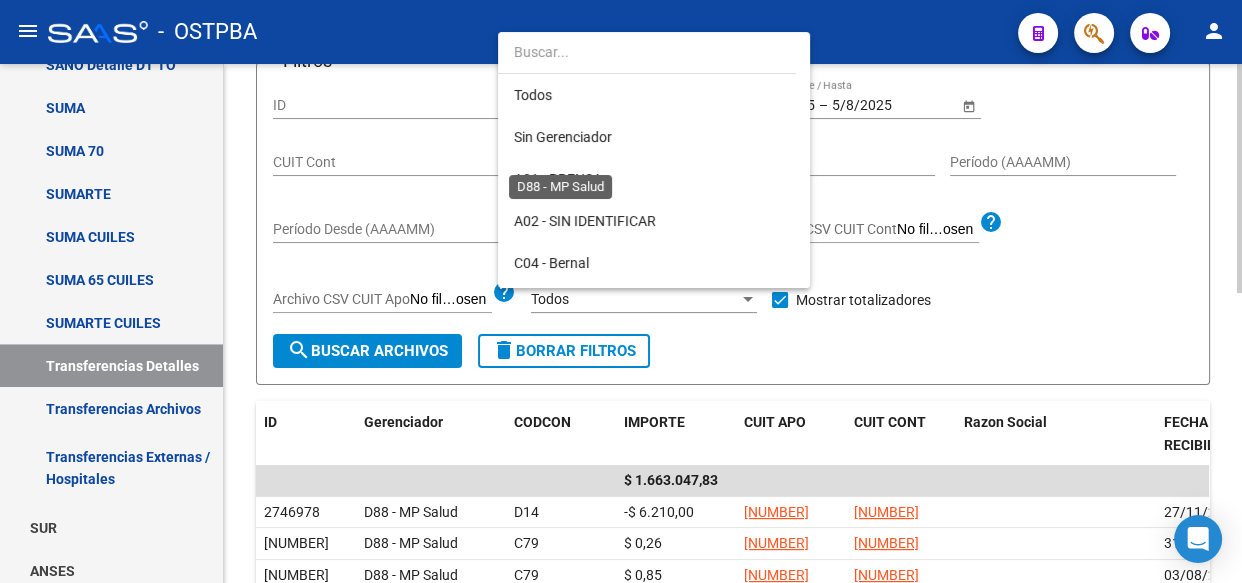 scroll, scrollTop: 187, scrollLeft: 0, axis: vertical 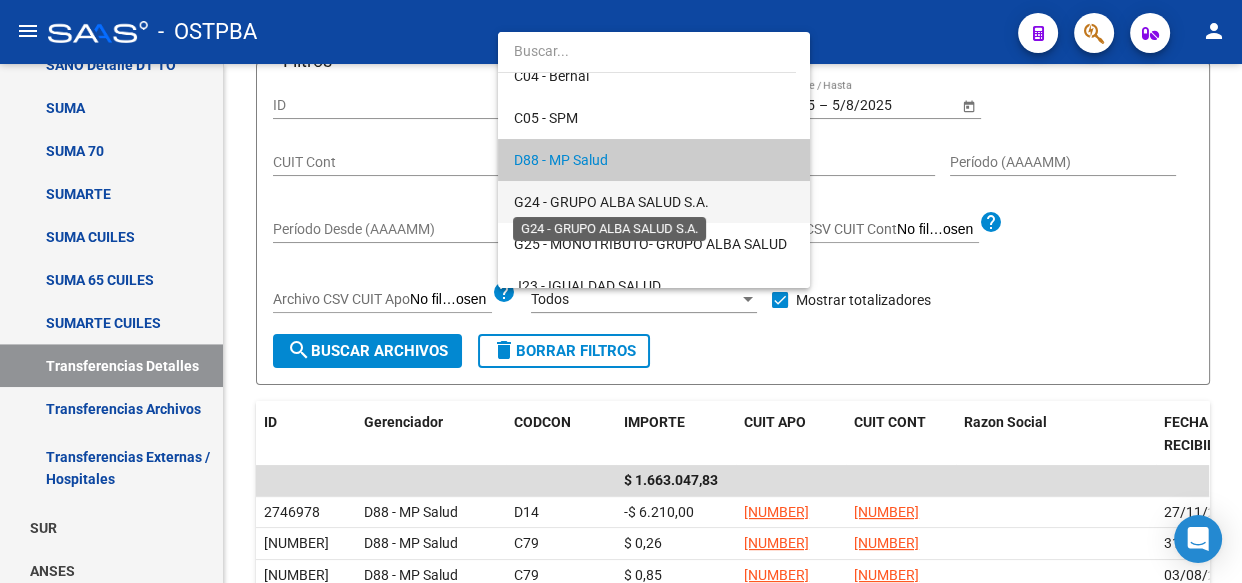 click on "G24 - GRUPO ALBA SALUD S.A." at bounding box center [611, 202] 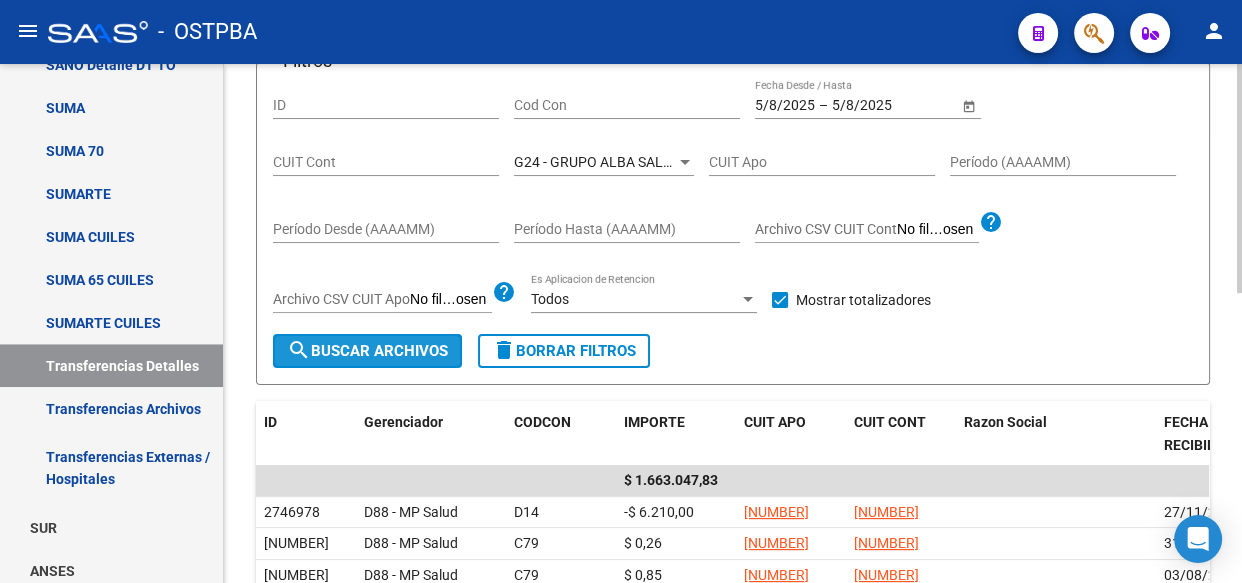 click on "search  Buscar Archivos" 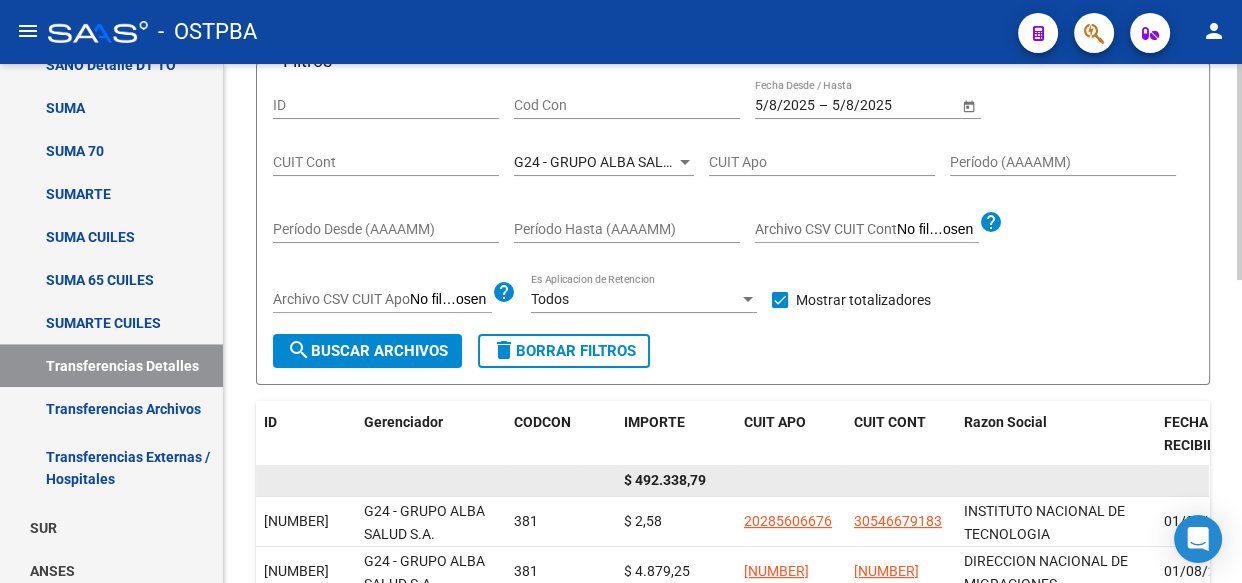 click on "$ 492.338,79" 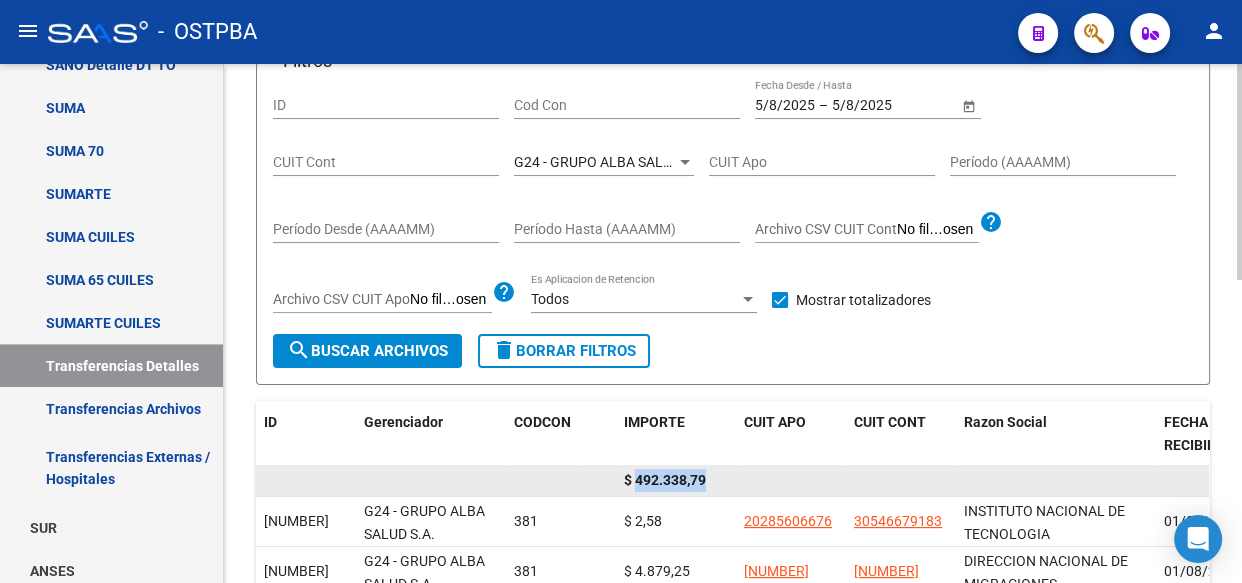 click on "$ 492.338,79" 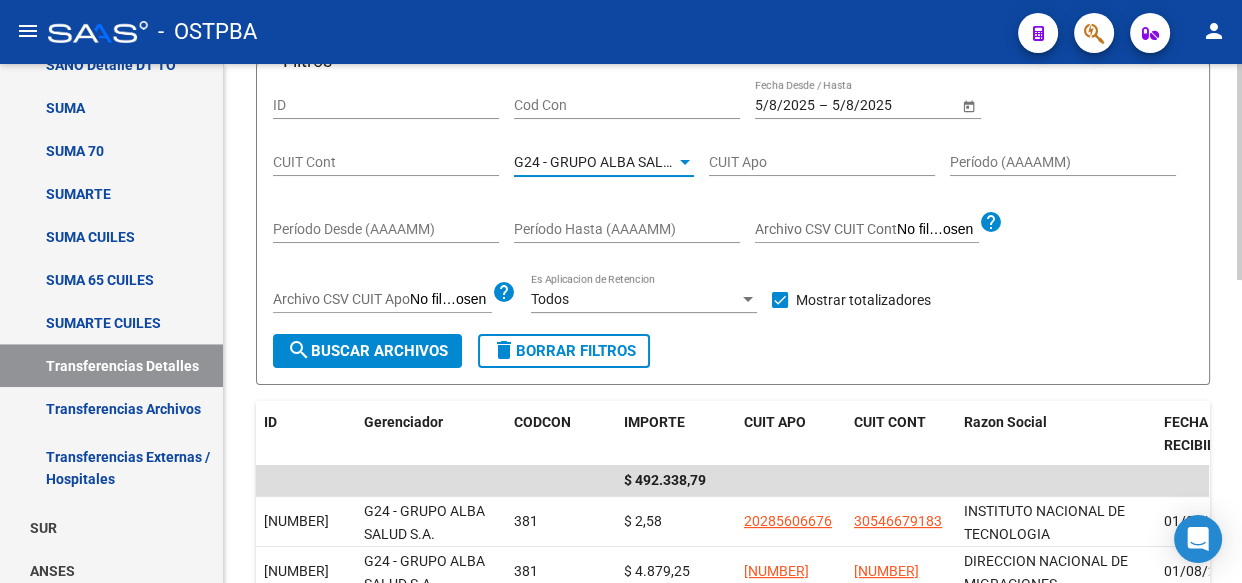 click on "G24 - GRUPO ALBA SALUD S.A." at bounding box center [611, 162] 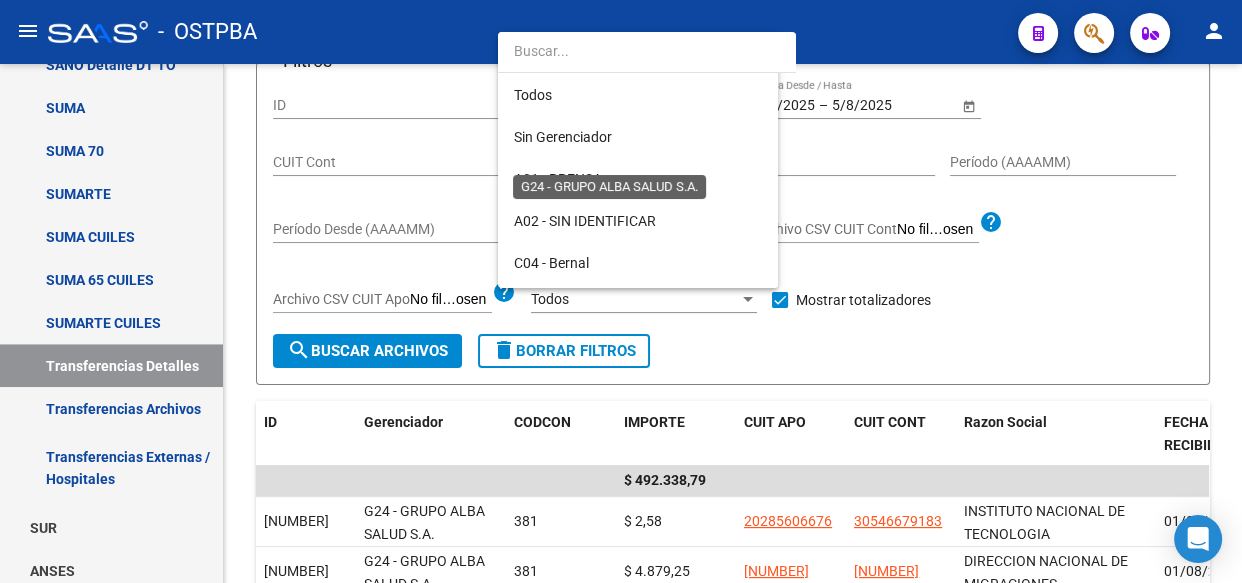 scroll, scrollTop: 229, scrollLeft: 0, axis: vertical 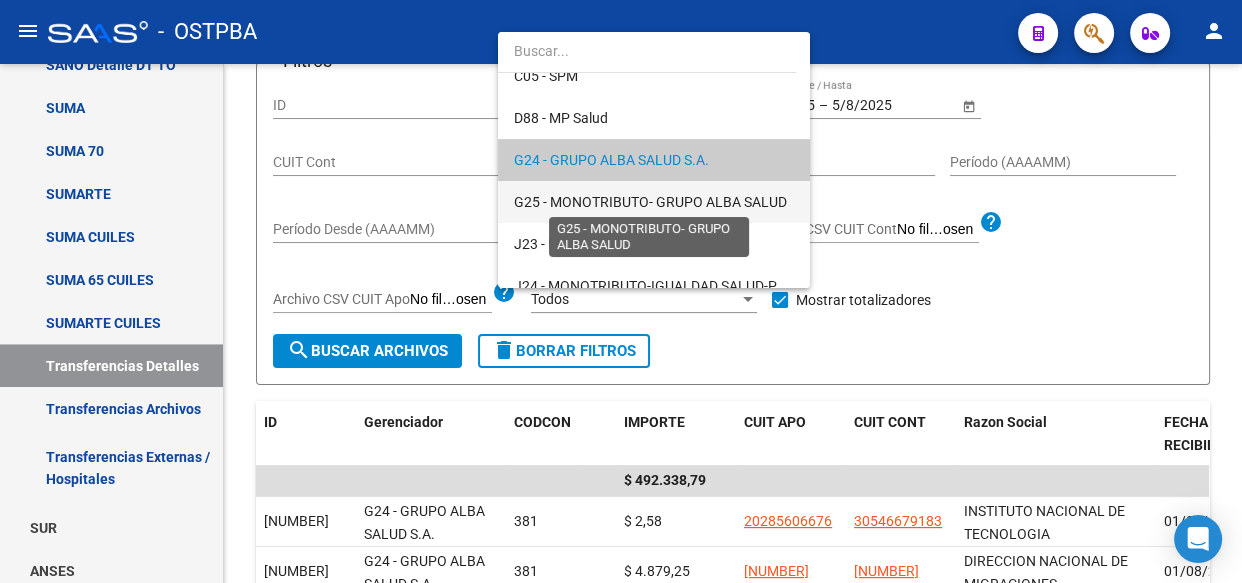 click on "G25 - MONOTRIBUTO- GRUPO ALBA SALUD" at bounding box center [650, 202] 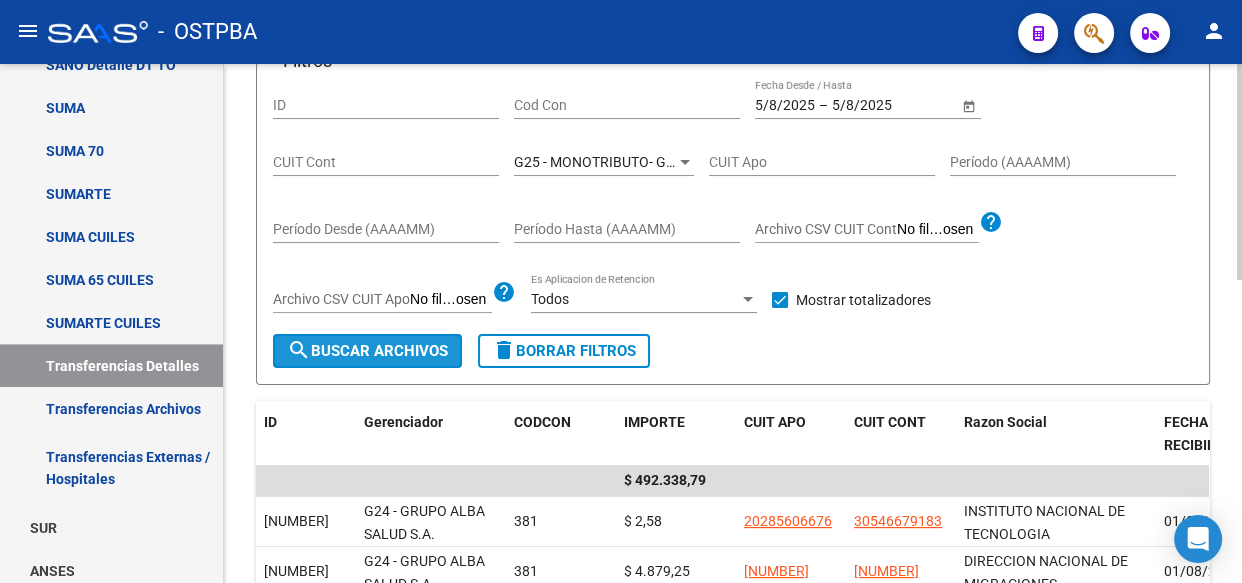 click on "search  Buscar Archivos" 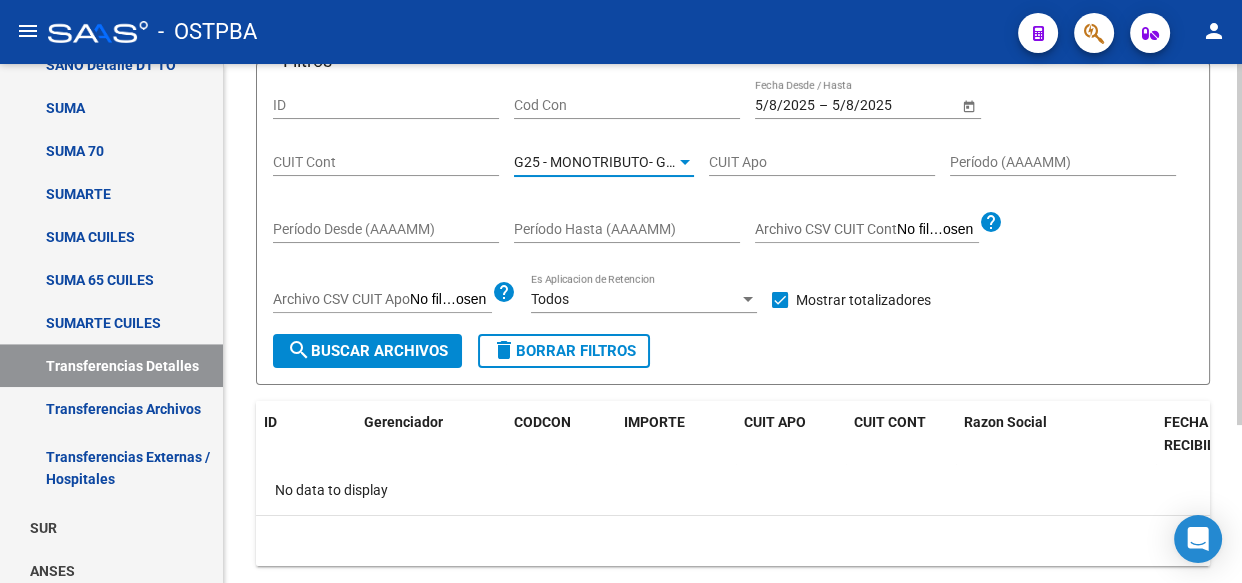 click on "G25 - MONOTRIBUTO- GRUPO ALBA SALUD" at bounding box center (650, 162) 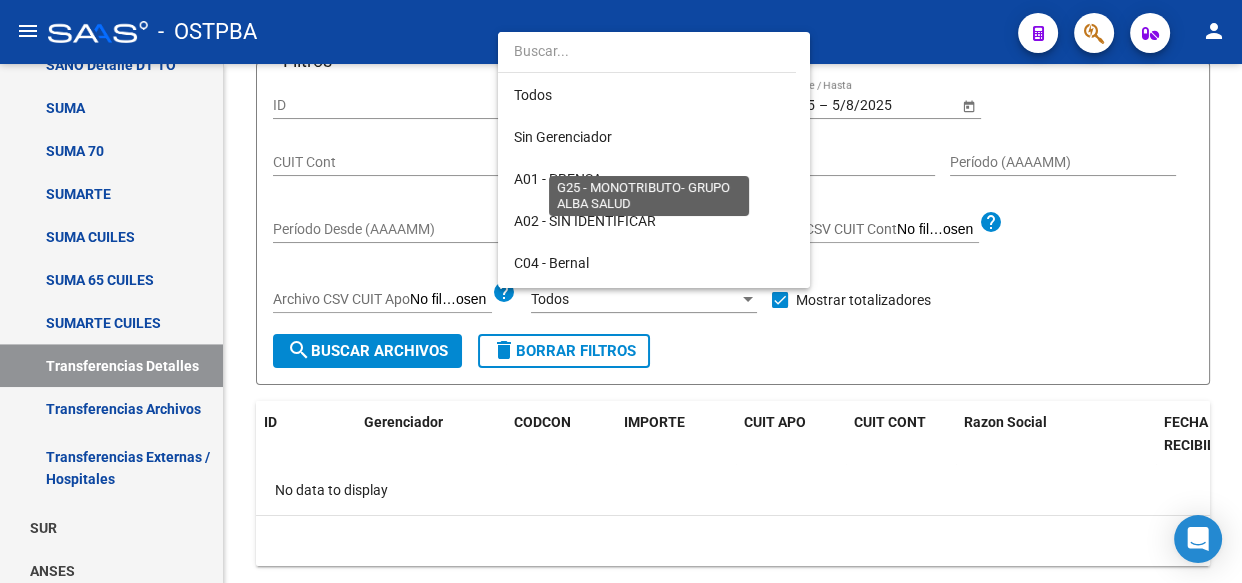 scroll, scrollTop: 270, scrollLeft: 0, axis: vertical 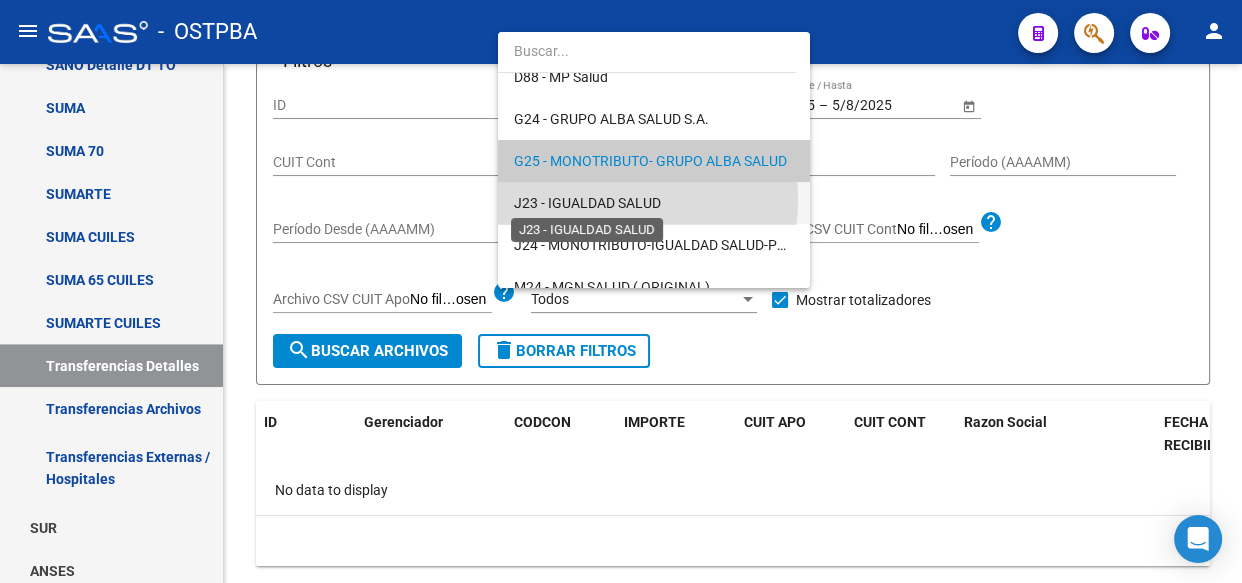 click on "J23 - IGUALDAD SALUD" at bounding box center (587, 203) 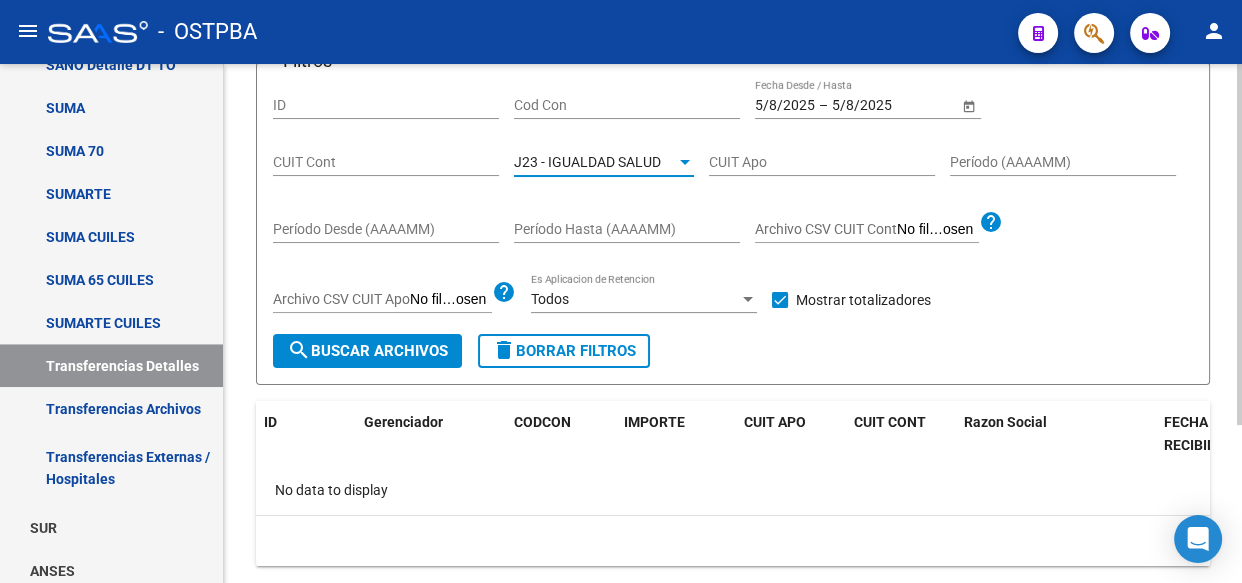 click on "search  Buscar Archivos" 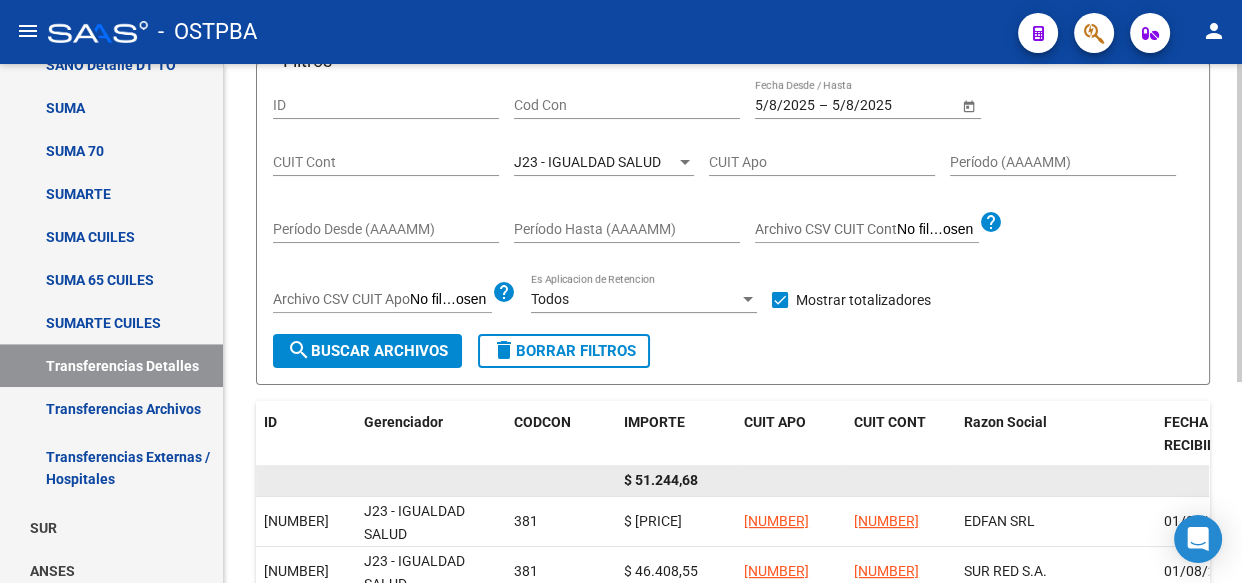 click on "$ 51.244,68" 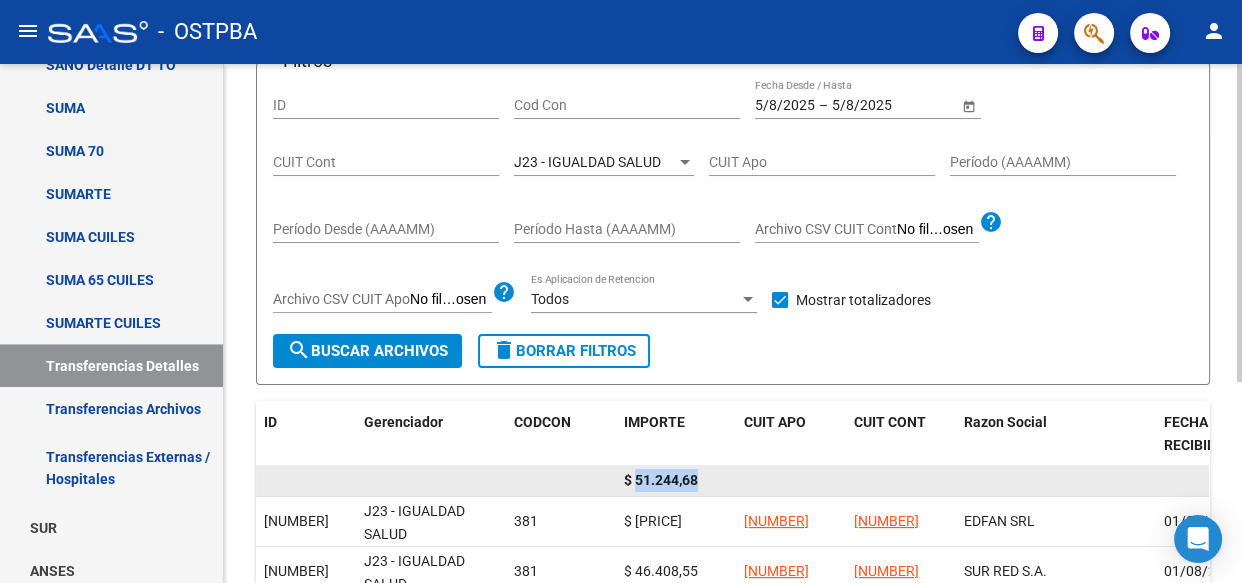 click on "$ 51.244,68" 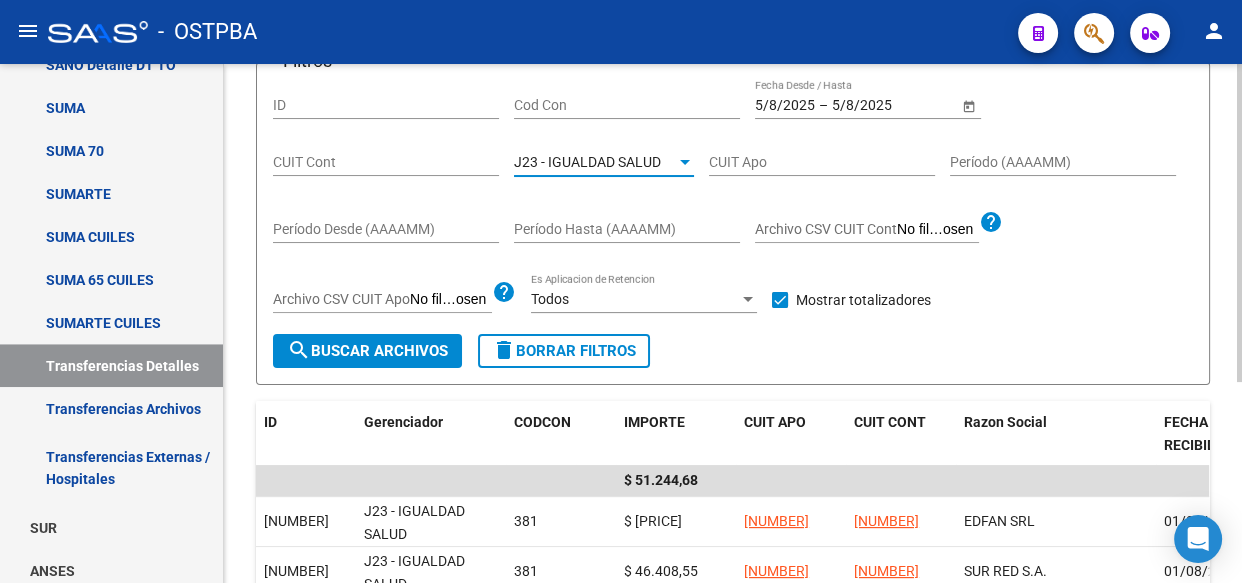click on "J23 - IGUALDAD SALUD" at bounding box center (587, 162) 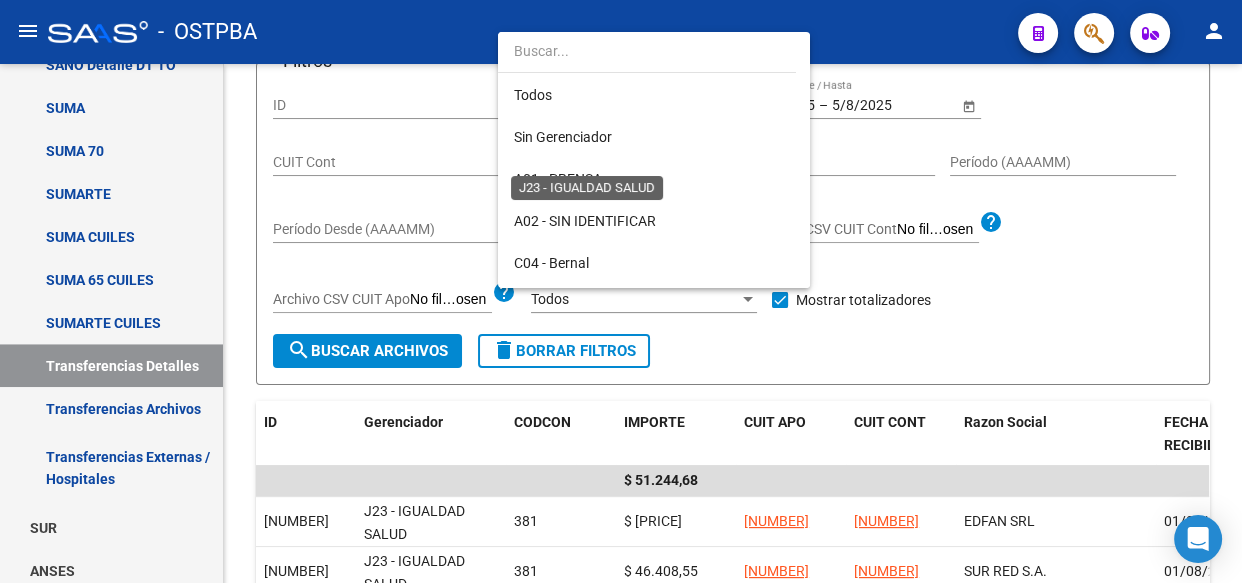 scroll, scrollTop: 312, scrollLeft: 0, axis: vertical 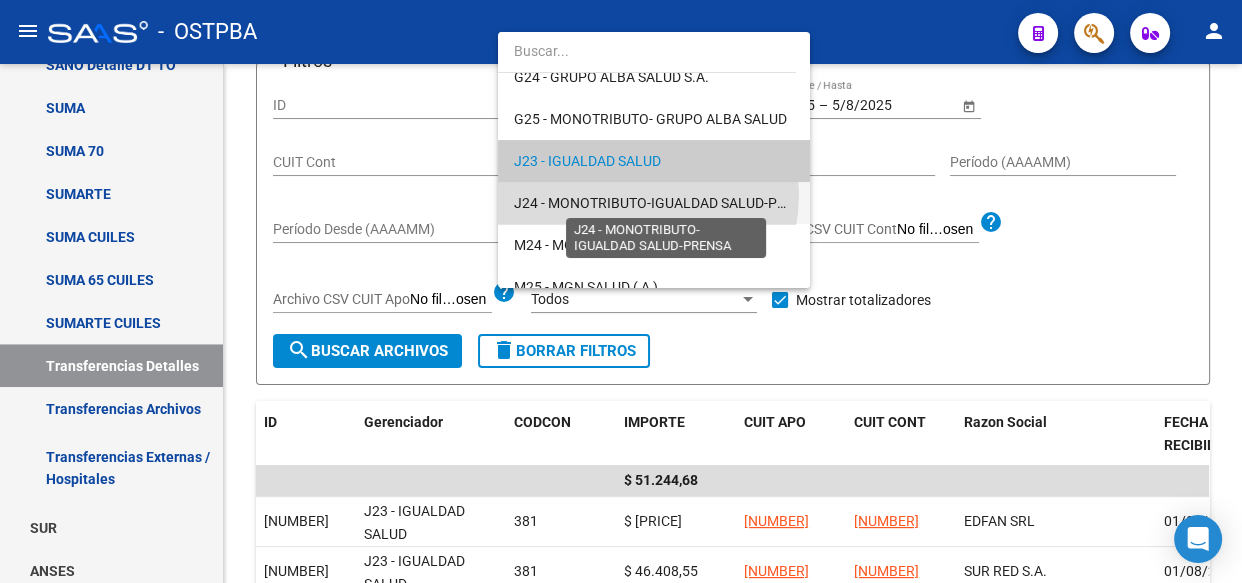 click on "J24 - MONOTRIBUTO-IGUALDAD SALUD-PRENSA" at bounding box center [667, 203] 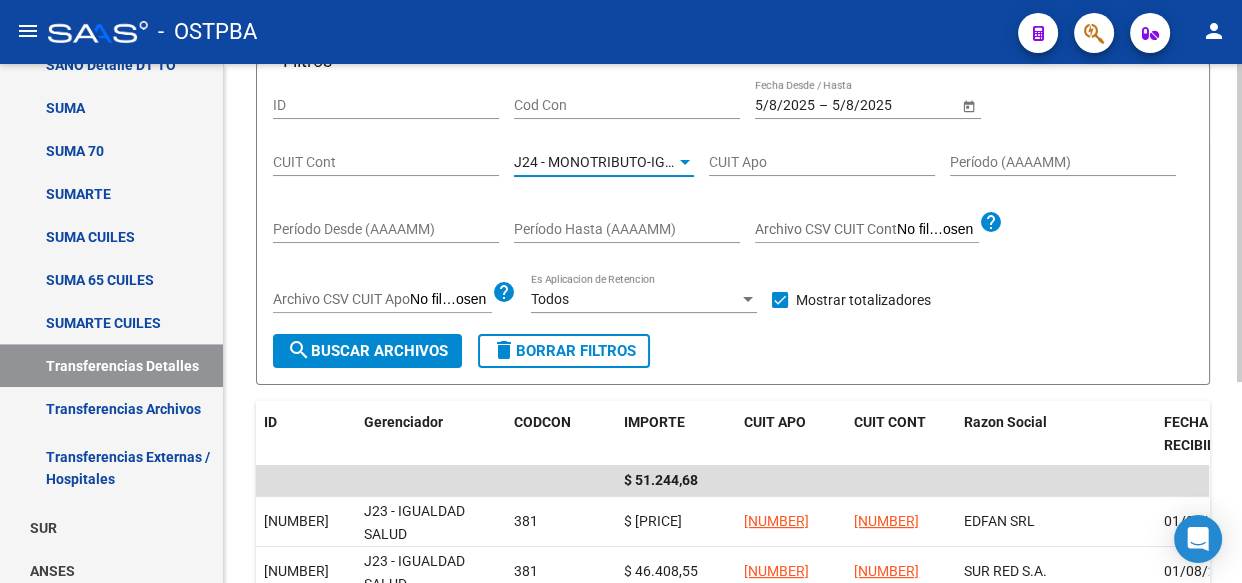 click on "search  Buscar Archivos" 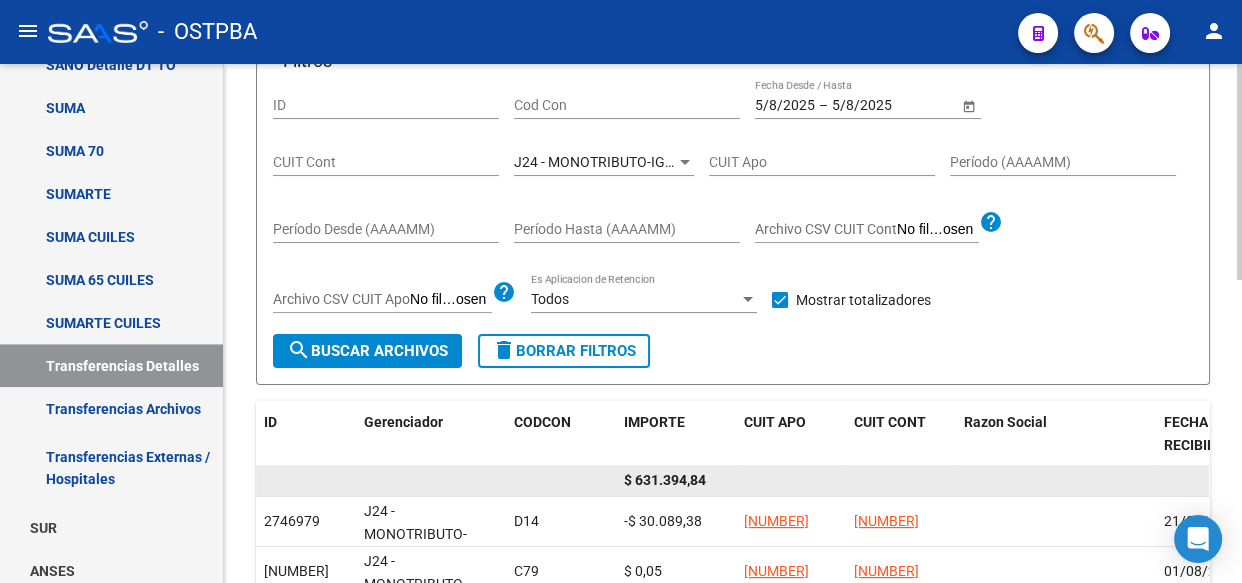 click on "$ 631.394,84" 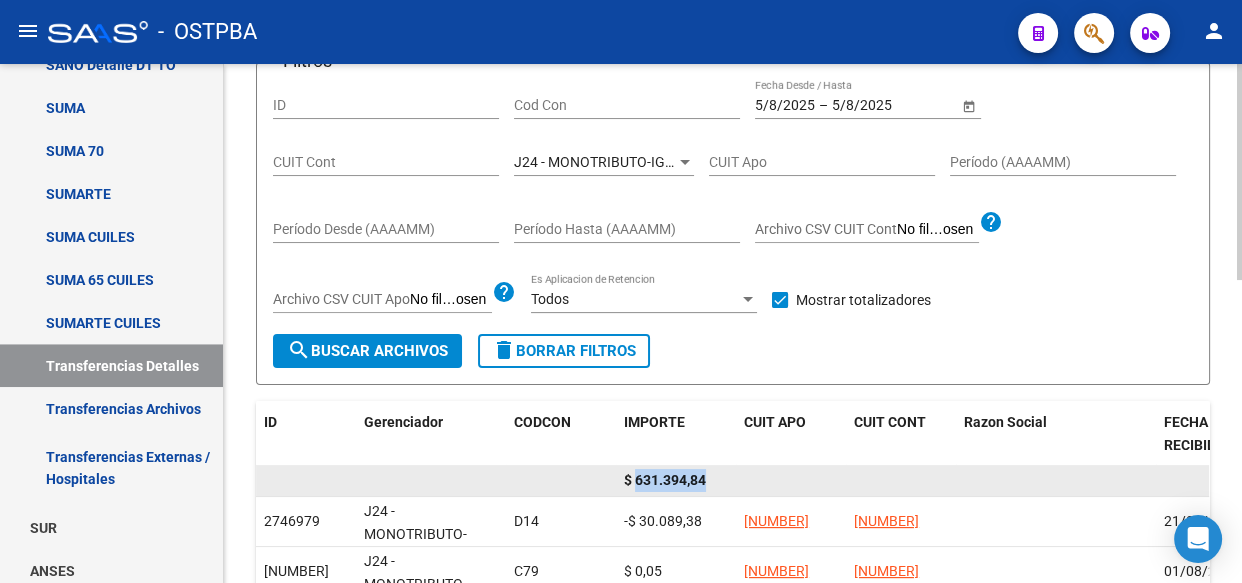click on "$ 631.394,84" 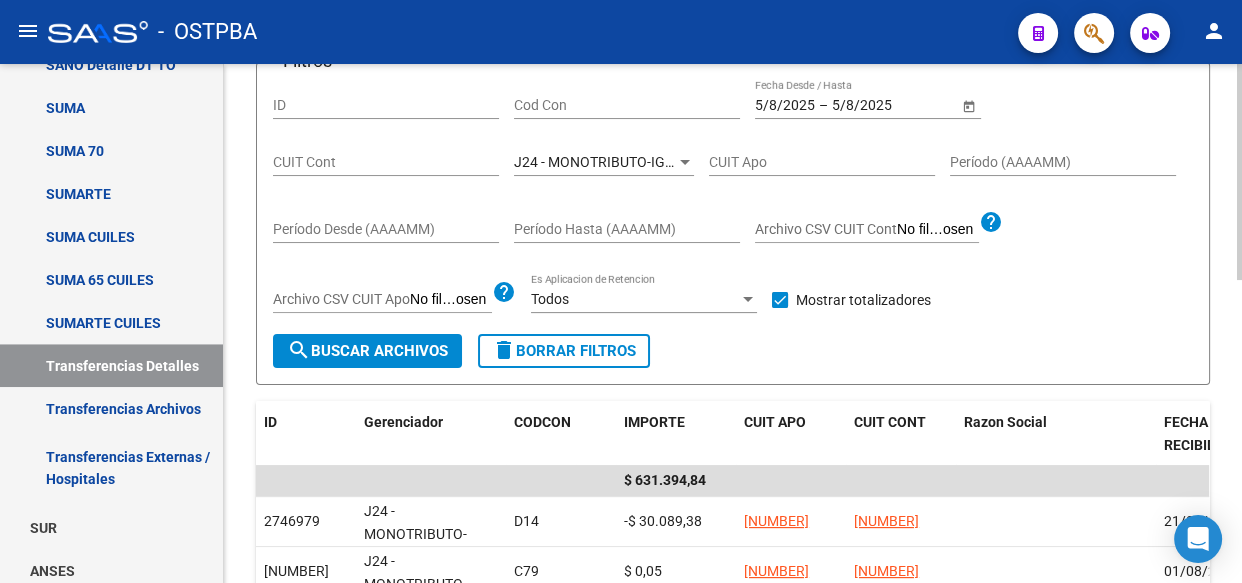 click on "J24 - MONOTRIBUTO-IGUALDAD SALUD-PRENSA" at bounding box center [667, 162] 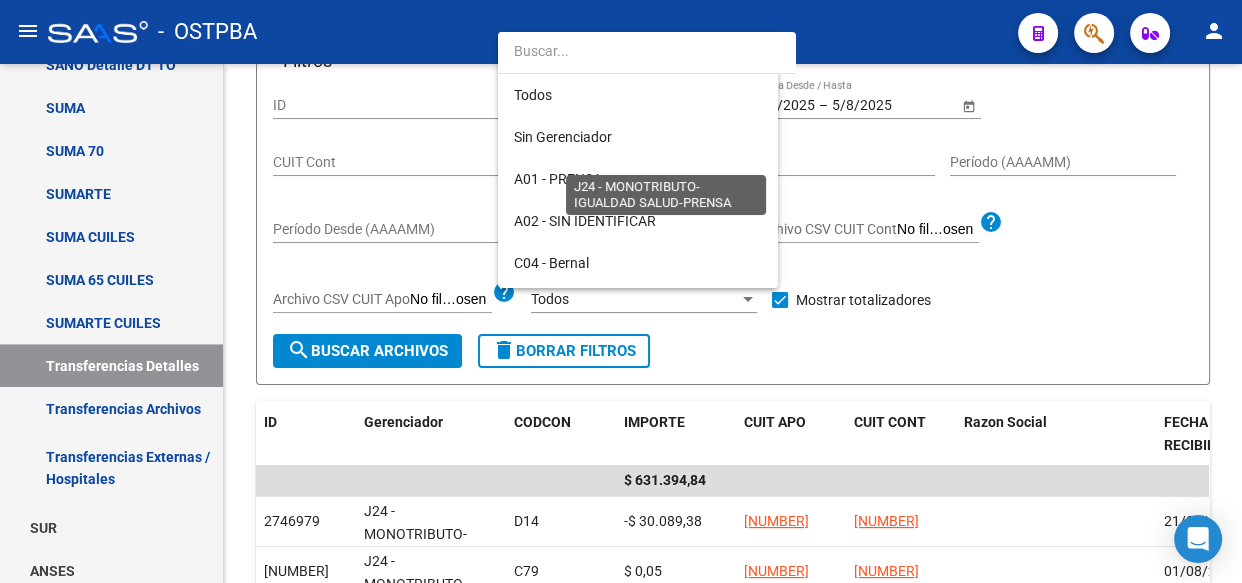 scroll, scrollTop: 355, scrollLeft: 0, axis: vertical 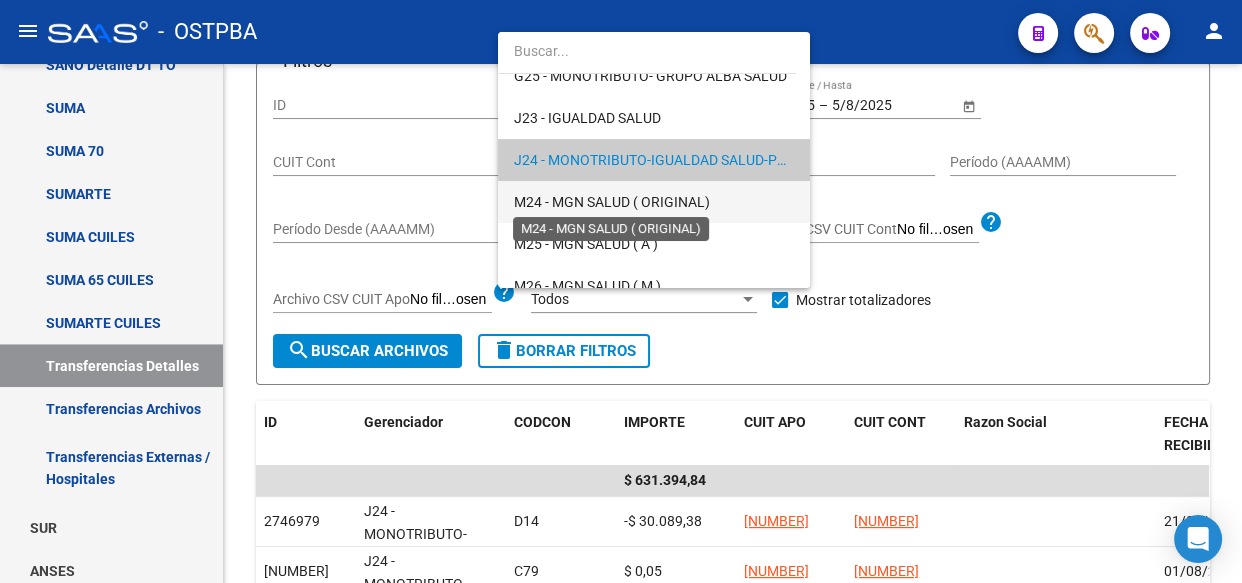 click on "M24 - MGN SALUD ( ORIGINAL)" at bounding box center (612, 202) 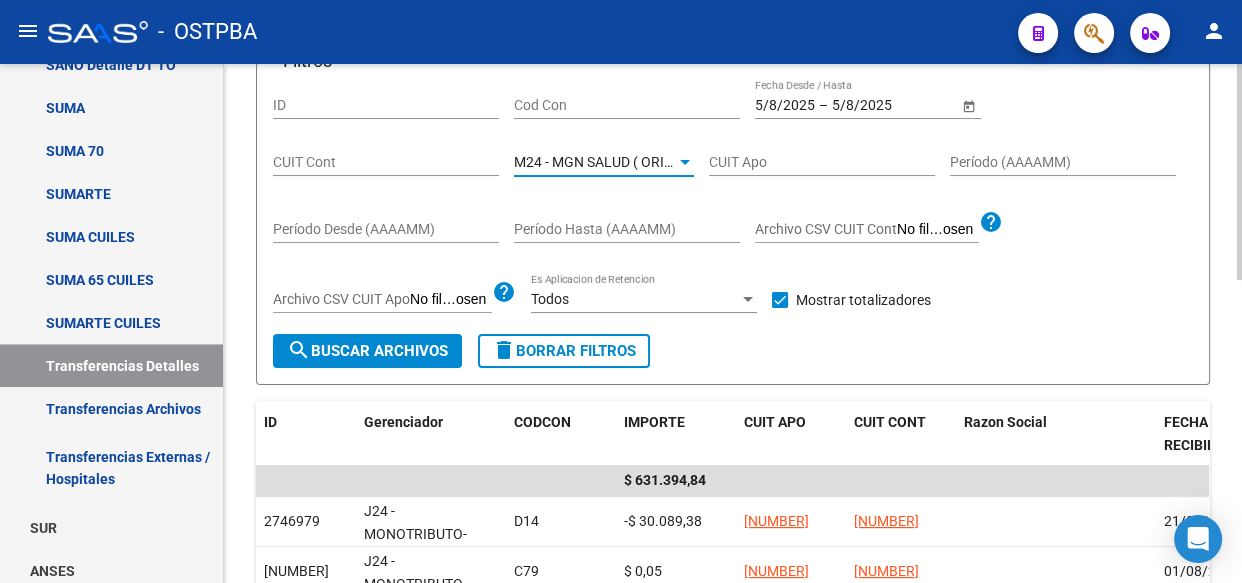 click on "search  Buscar Archivos" 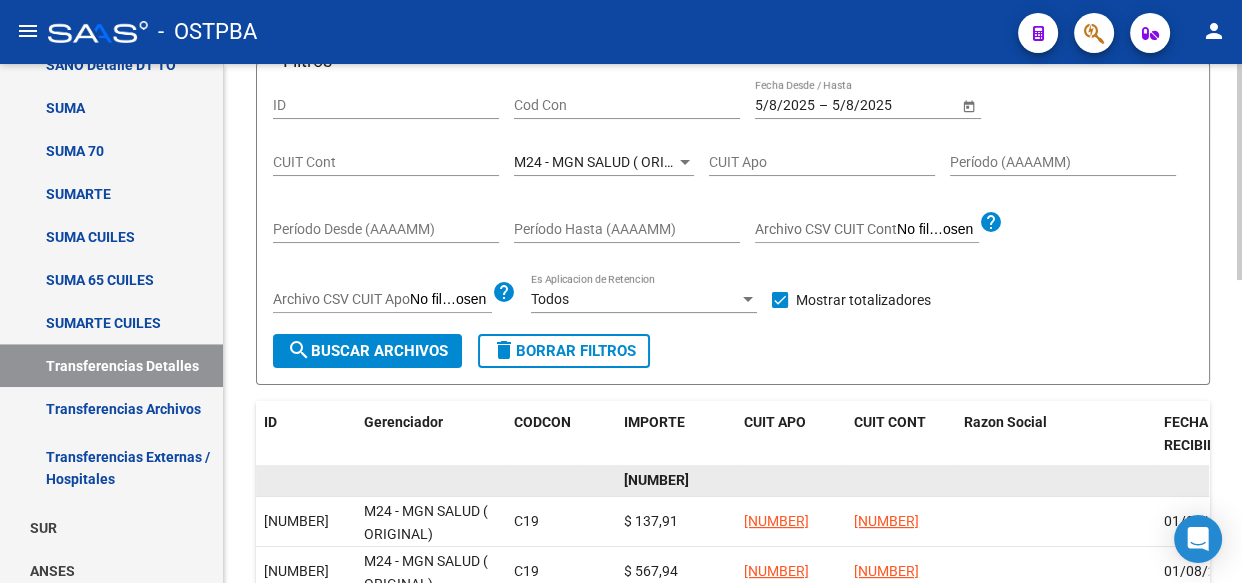click on "[NUMBER]" 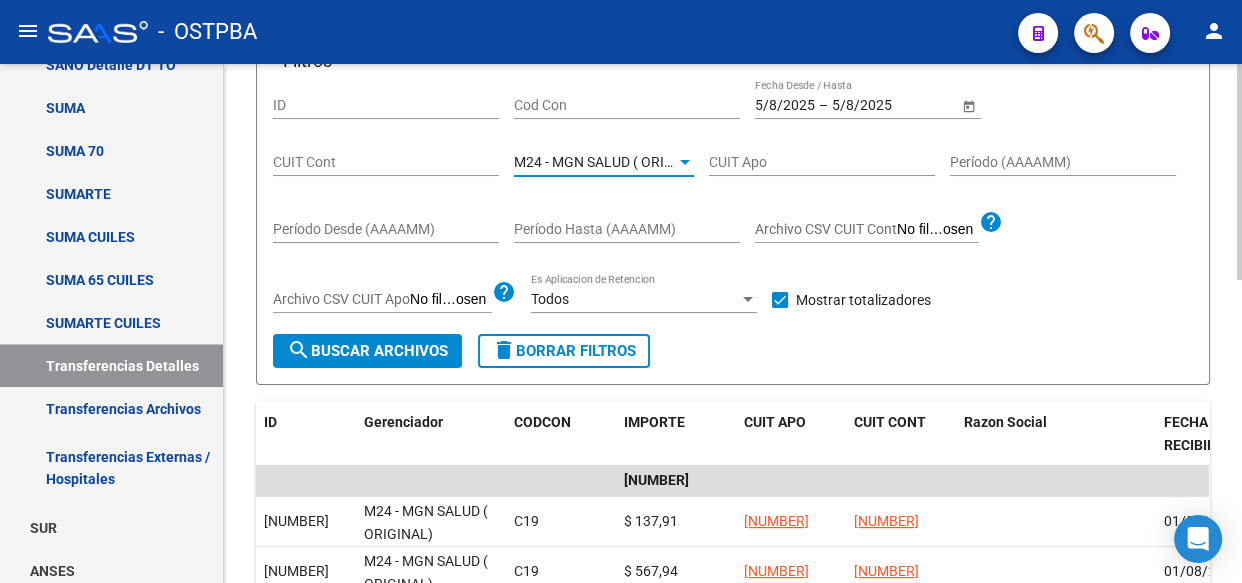 click on "M24 - MGN SALUD ( ORIGINAL)" at bounding box center (612, 162) 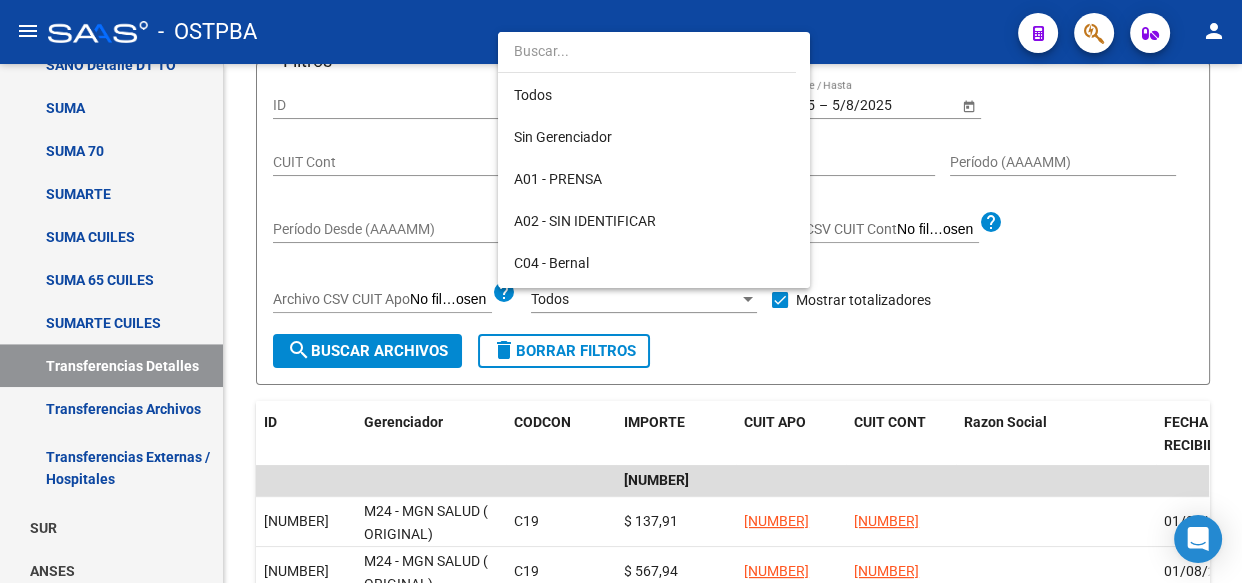 scroll, scrollTop: 397, scrollLeft: 0, axis: vertical 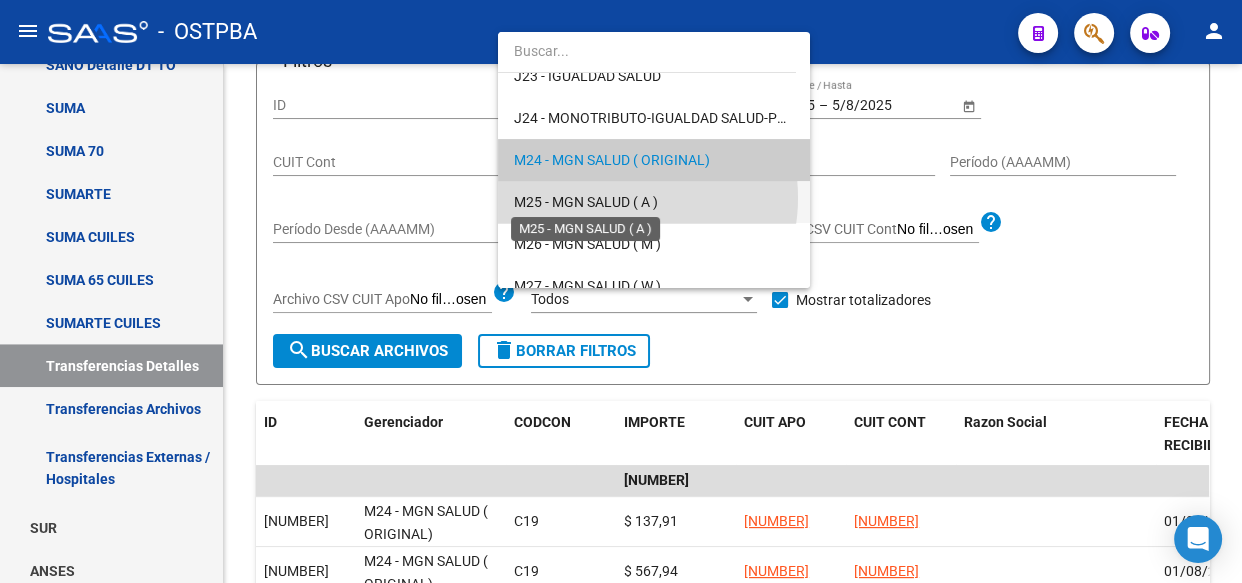click on "M25 - MGN SALUD ( A )" at bounding box center (586, 202) 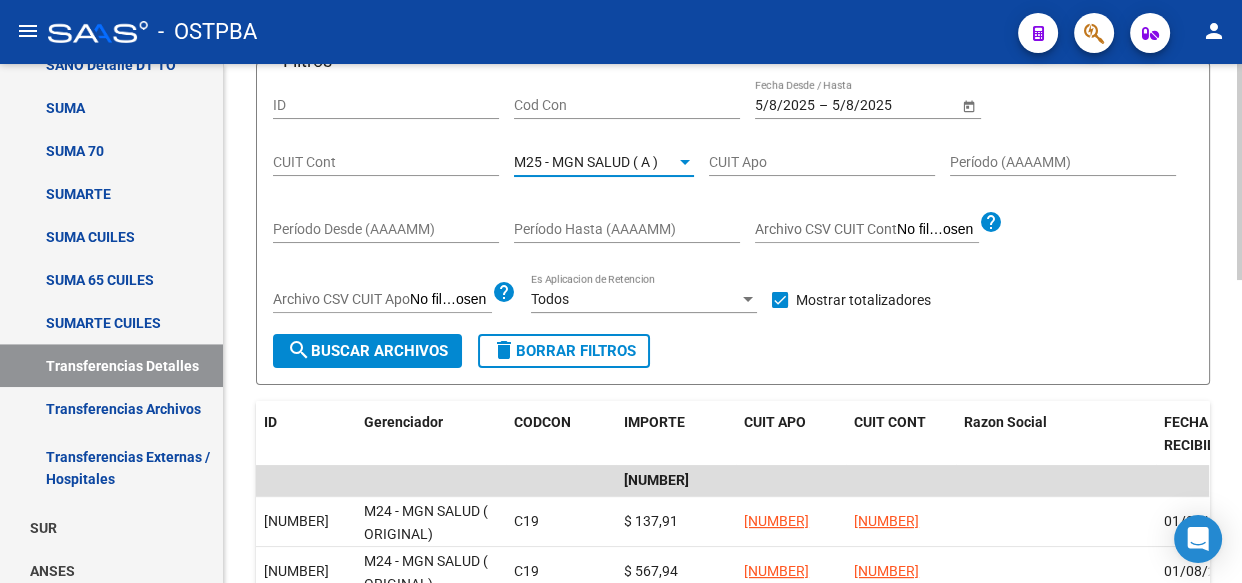 click on "search  Buscar Archivos" 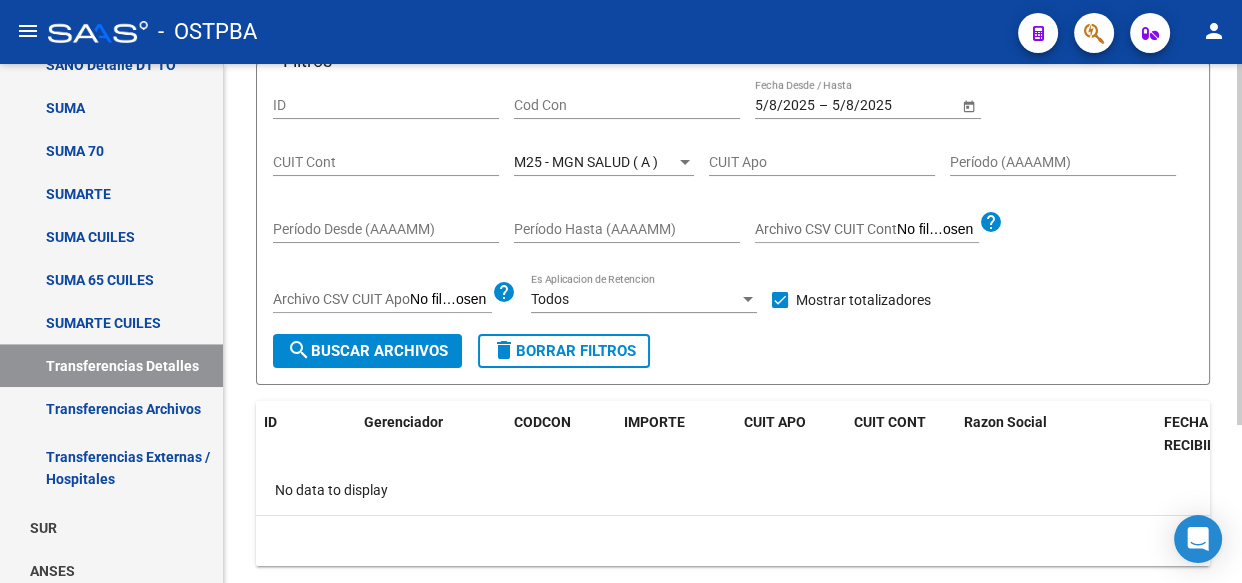 click on "M25 - MGN SALUD ( A )" at bounding box center [586, 162] 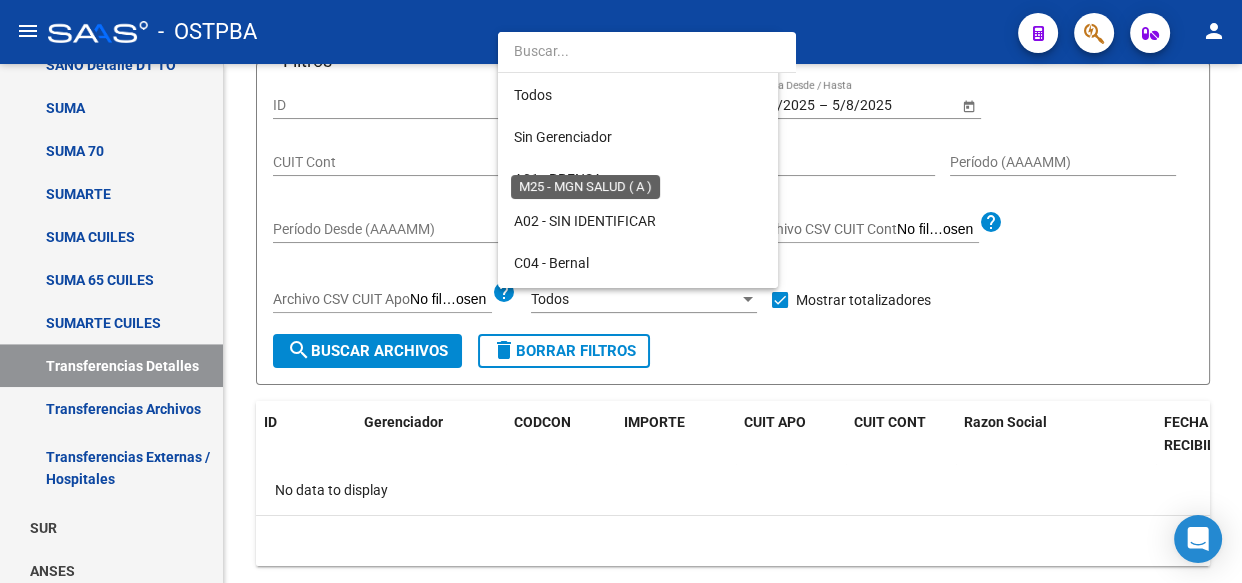 scroll, scrollTop: 439, scrollLeft: 0, axis: vertical 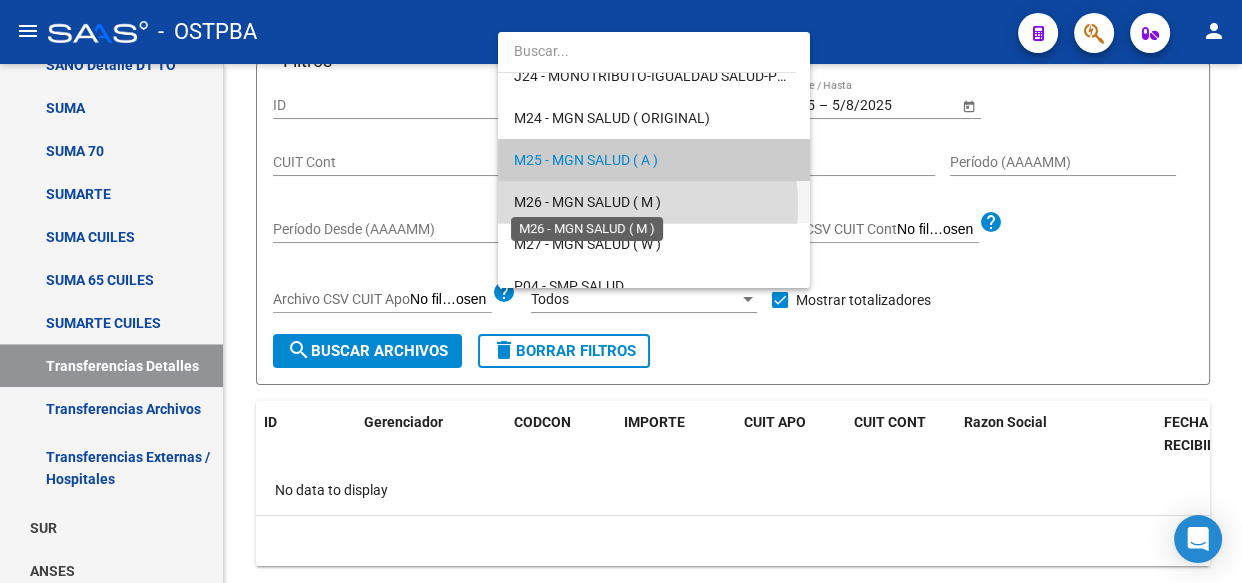 click on "M26 - MGN SALUD ( M )" at bounding box center [587, 202] 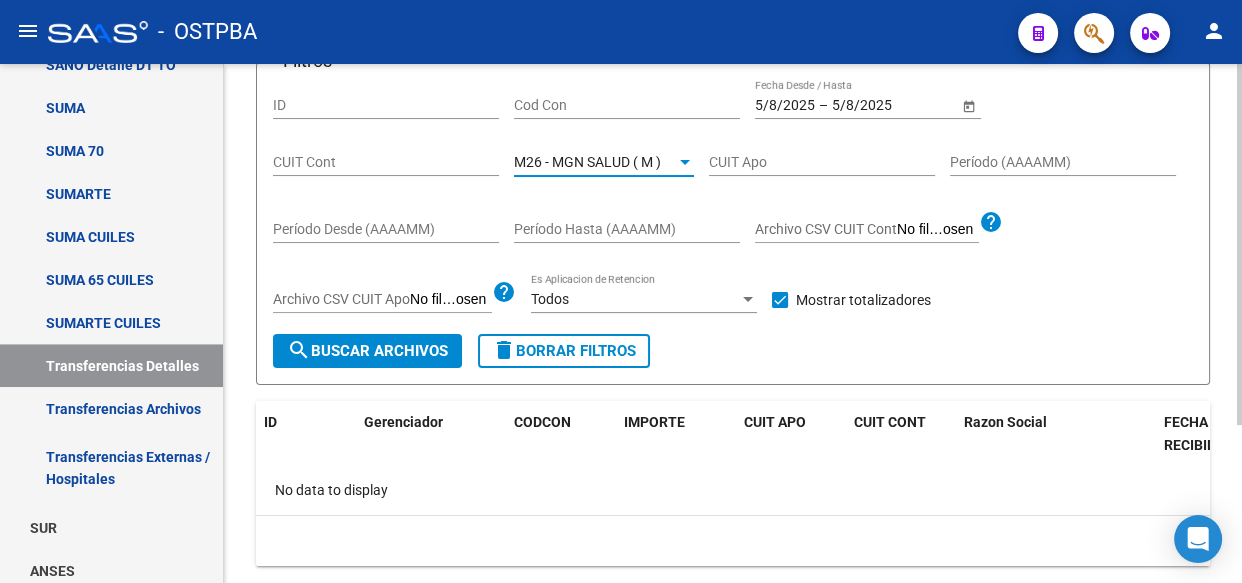 click on "search  Buscar Archivos" 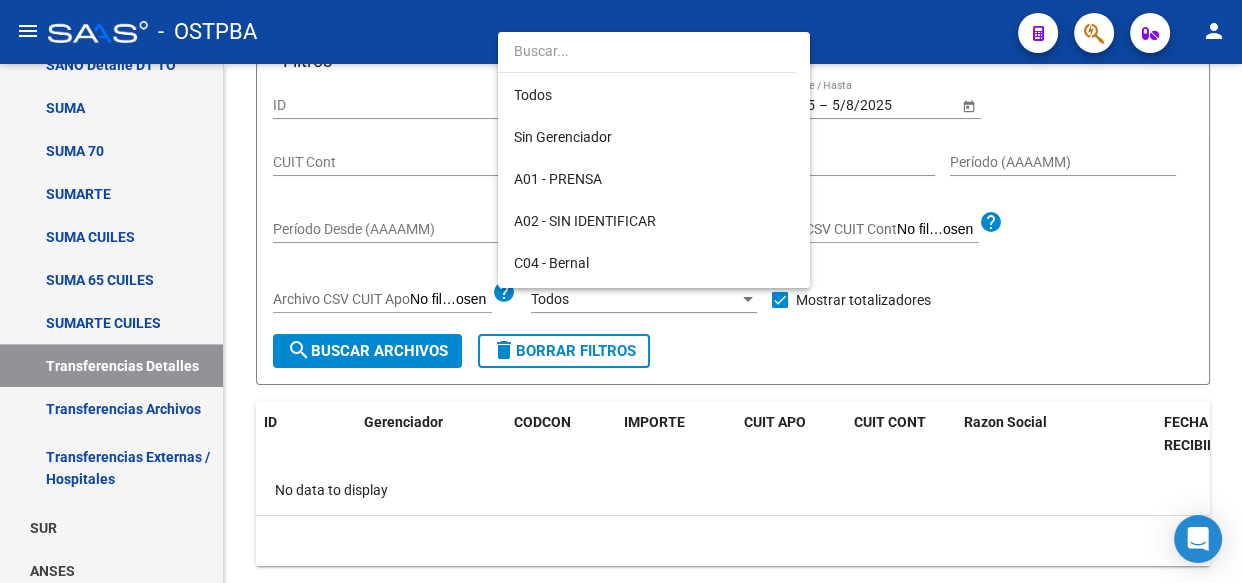 scroll, scrollTop: 480, scrollLeft: 0, axis: vertical 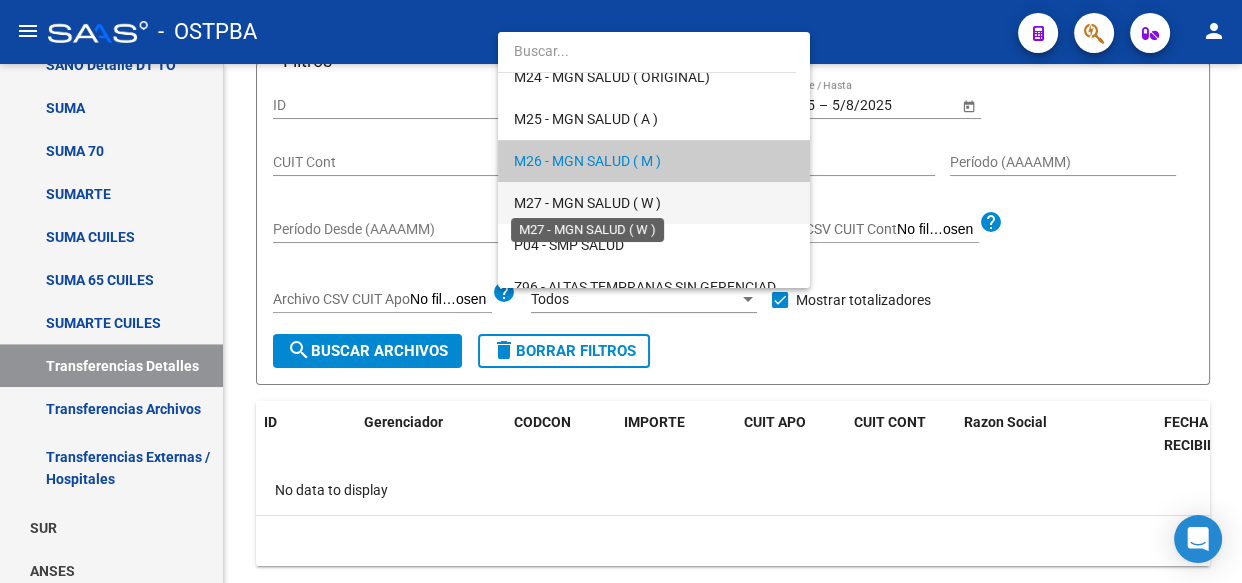 click on "M27 - MGN SALUD ( W )" at bounding box center [587, 203] 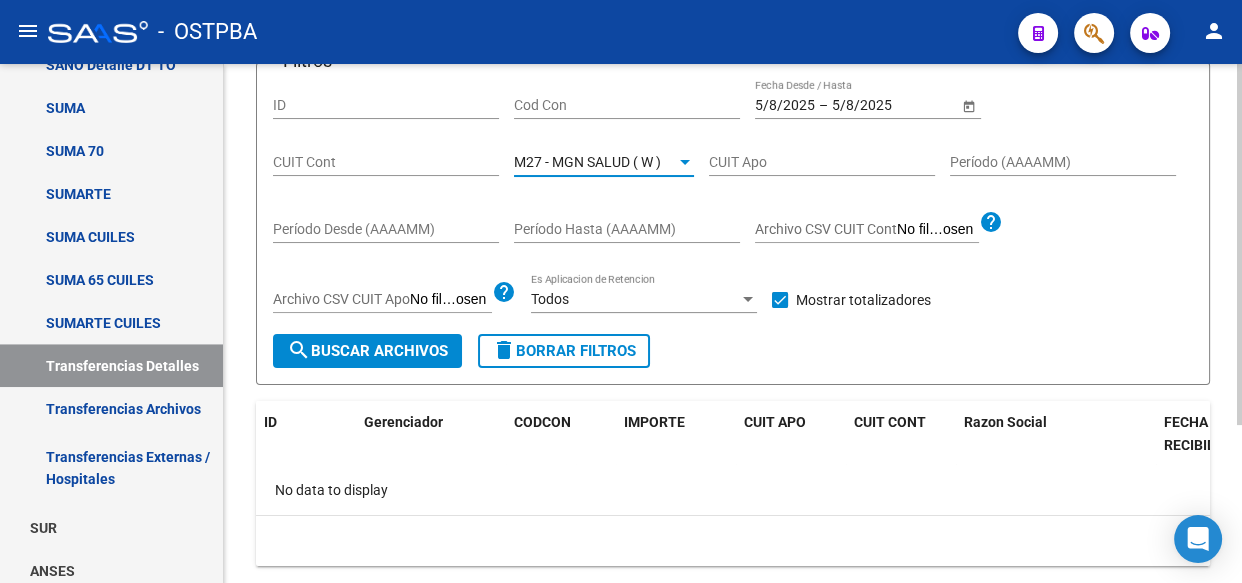 click on "search  Buscar Archivos" 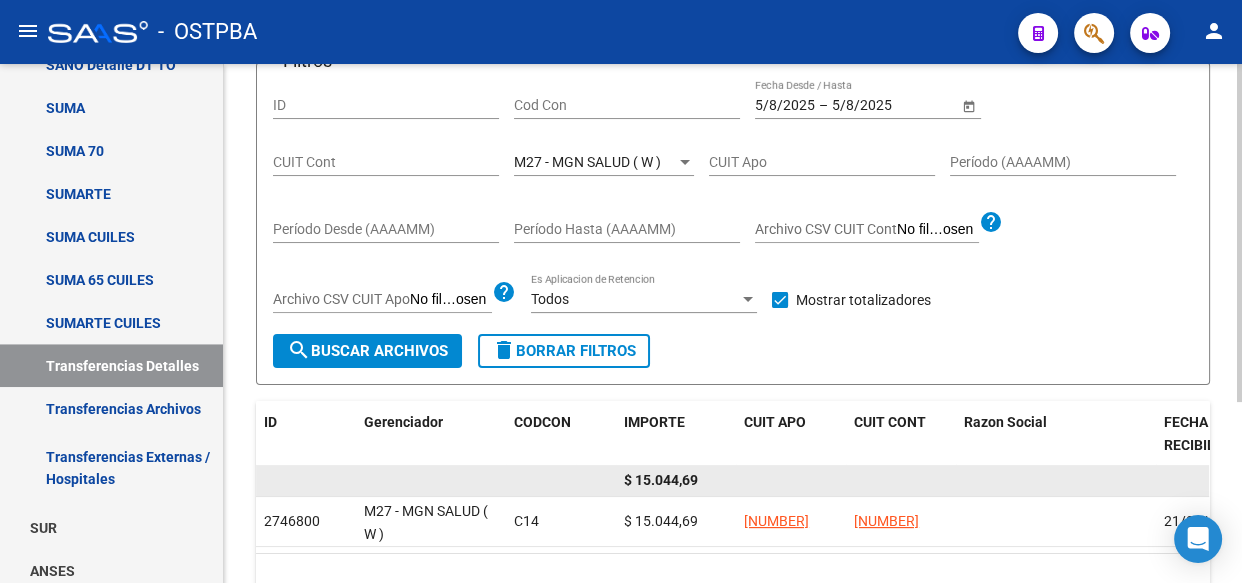 click on "$ 15.044,69" 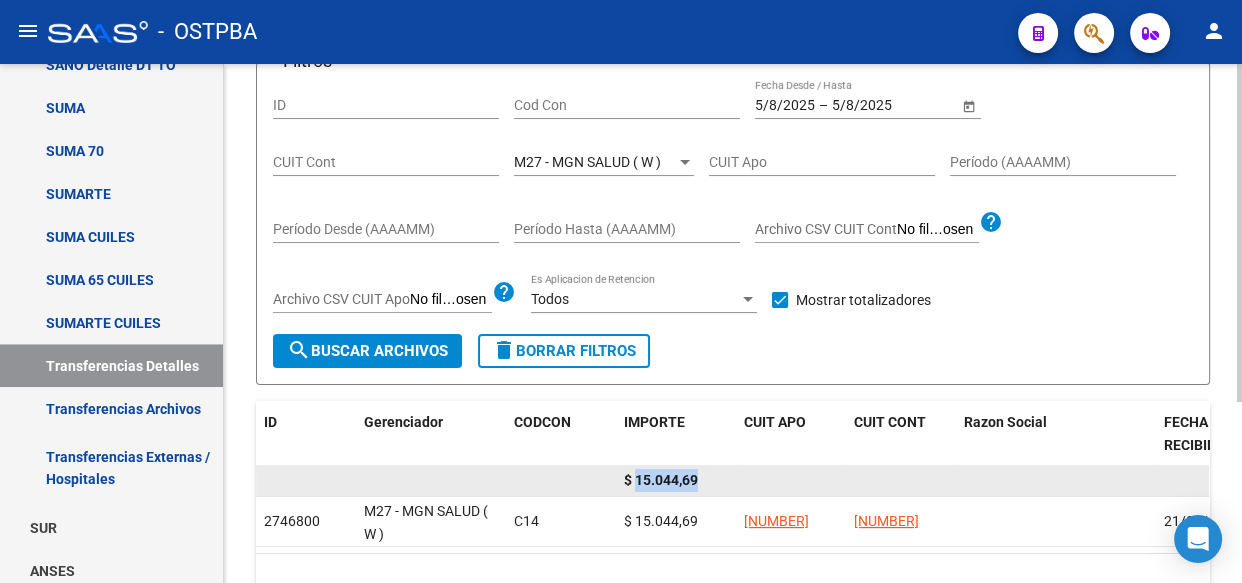 click on "$ 15.044,69" 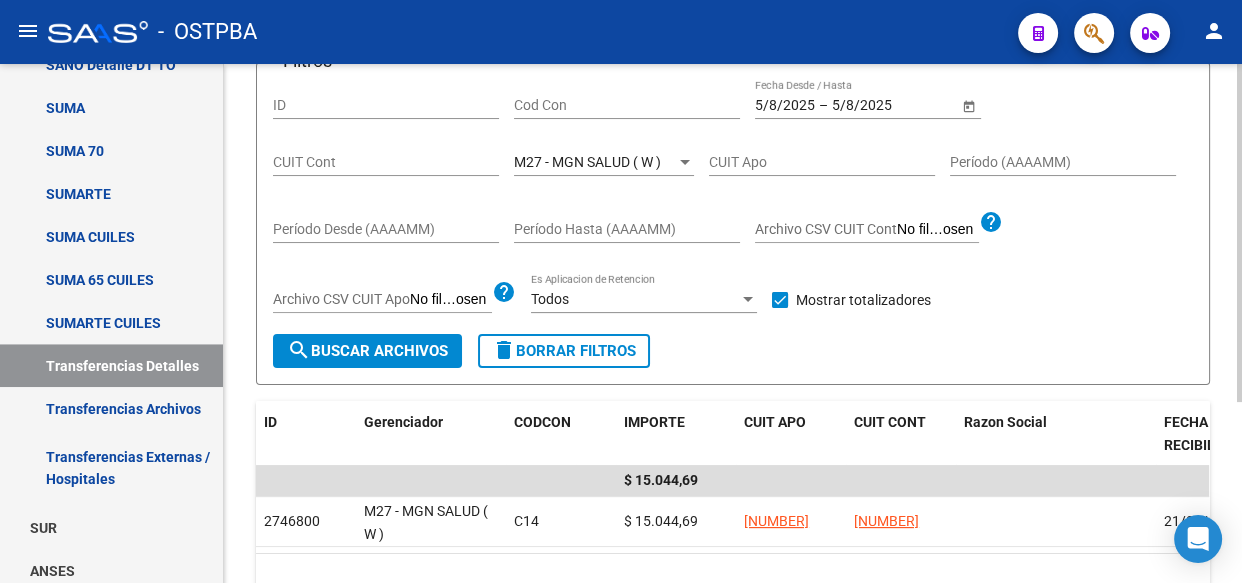 click on "M27 - MGN SALUD ( W )" at bounding box center (587, 162) 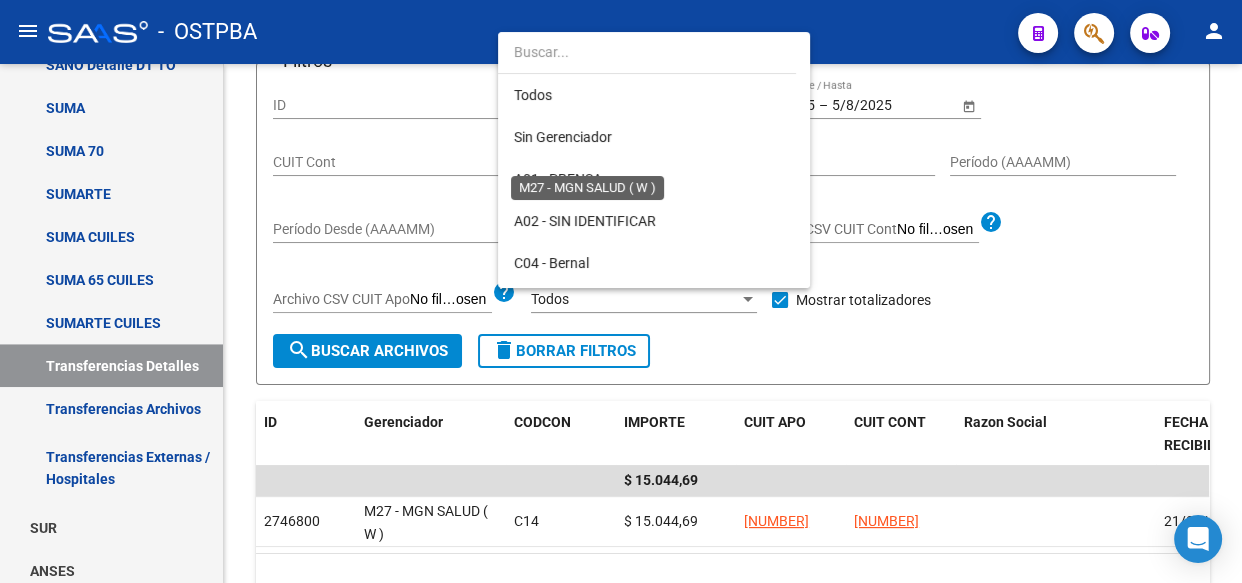 scroll, scrollTop: 522, scrollLeft: 0, axis: vertical 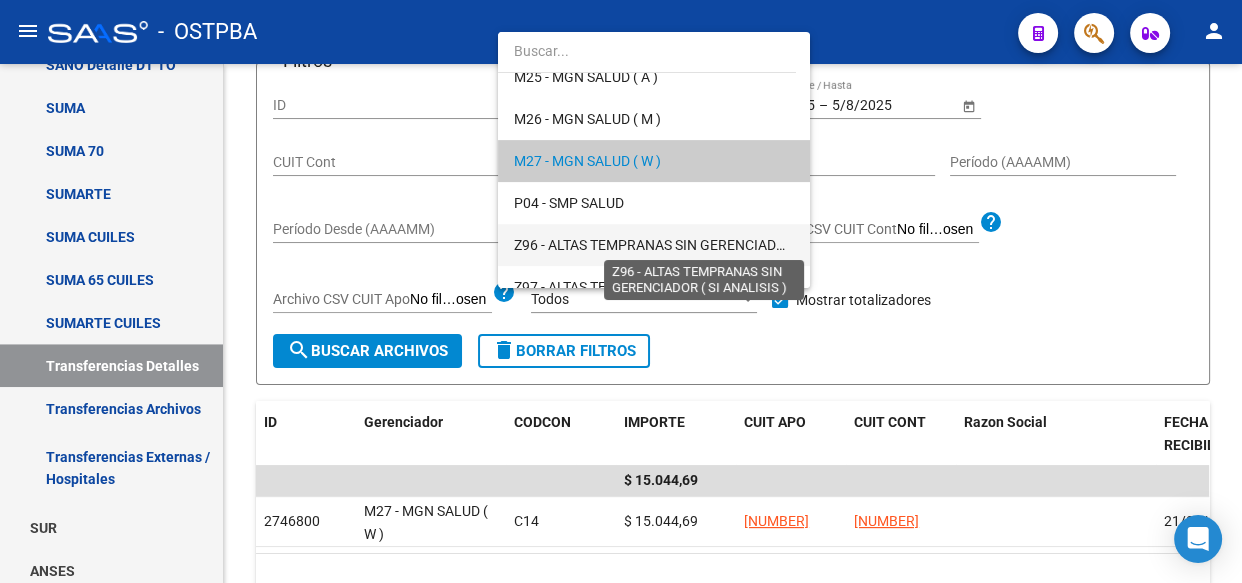 click on "Z96 - ALTAS TEMPRANAS SIN GERENCIADOR ( SI ANALISIS )" at bounding box center [701, 245] 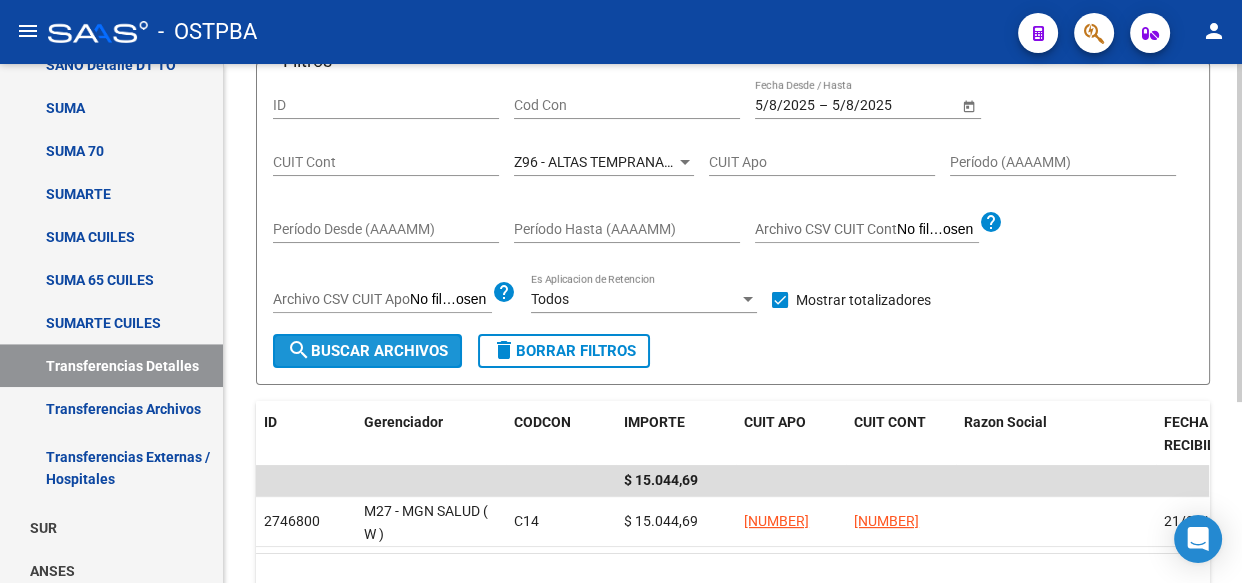 click on "search  Buscar Archivos" 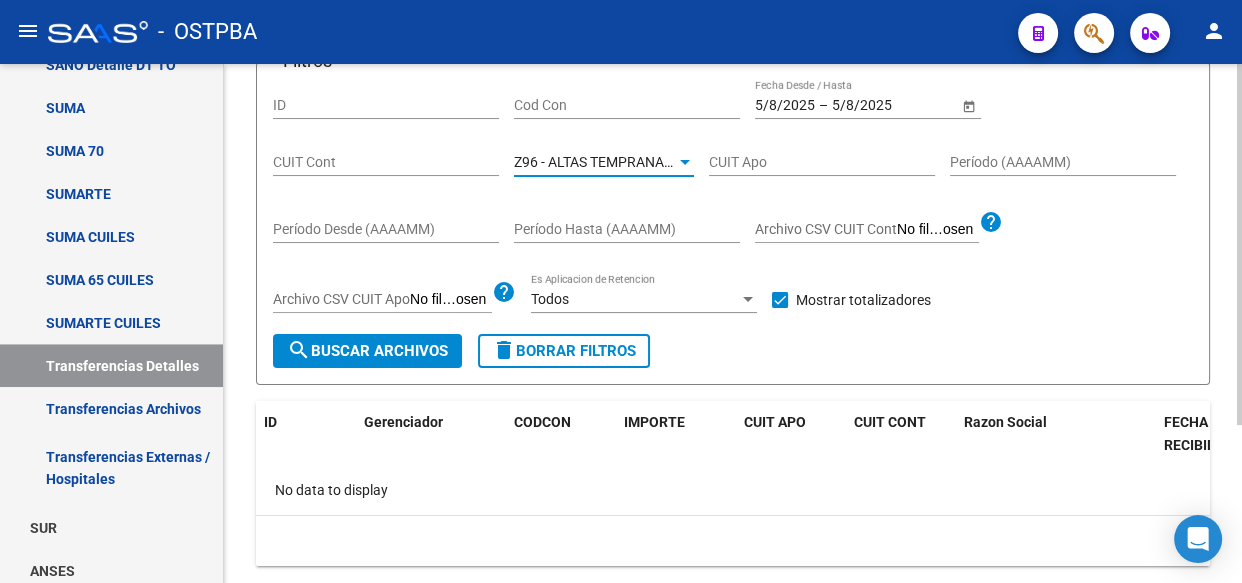 click on "Z96 - ALTAS TEMPRANAS SIN GERENCIADOR ( SI ANALISIS )" at bounding box center [701, 162] 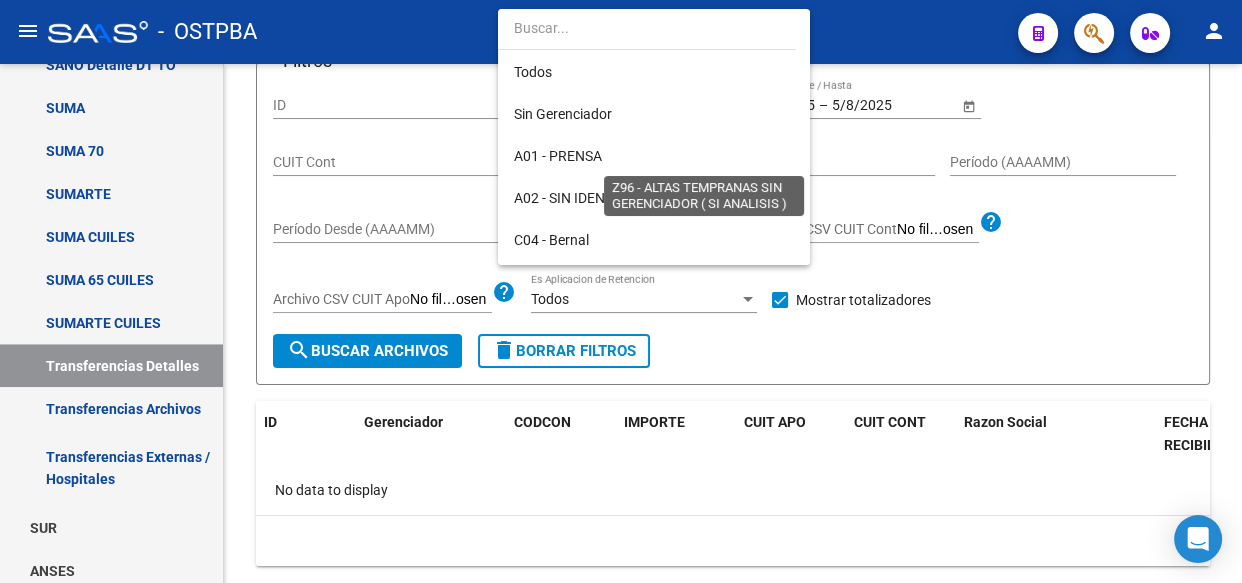 scroll, scrollTop: 583, scrollLeft: 0, axis: vertical 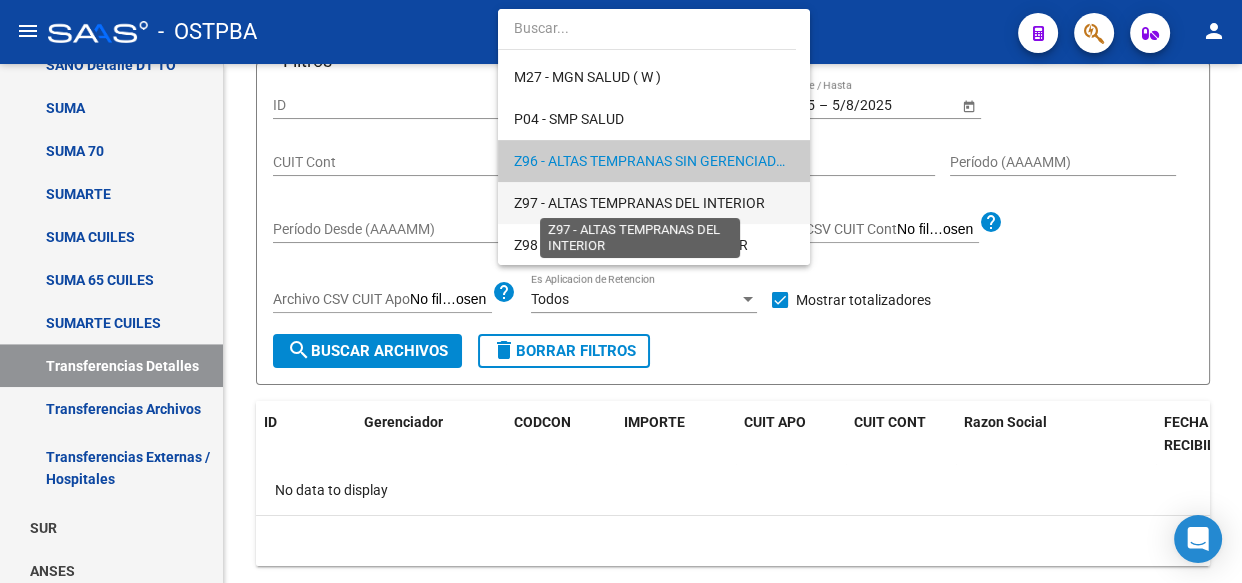 click on "Z97 - ALTAS TEMPRANAS DEL INTERIOR" at bounding box center (639, 203) 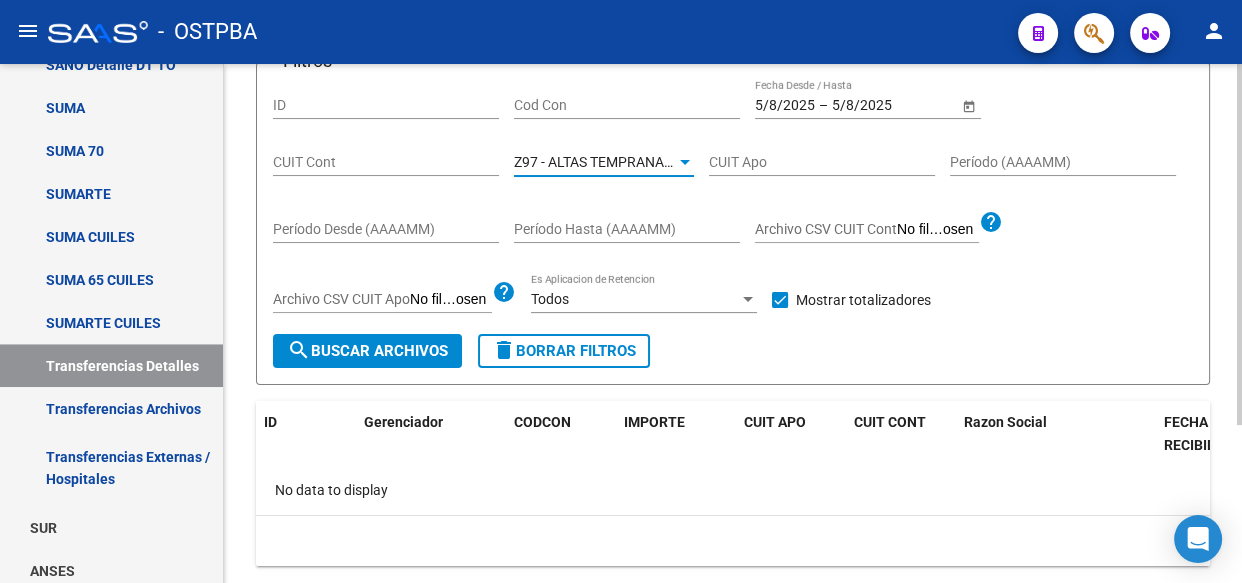 click on "search  Buscar Archivos" 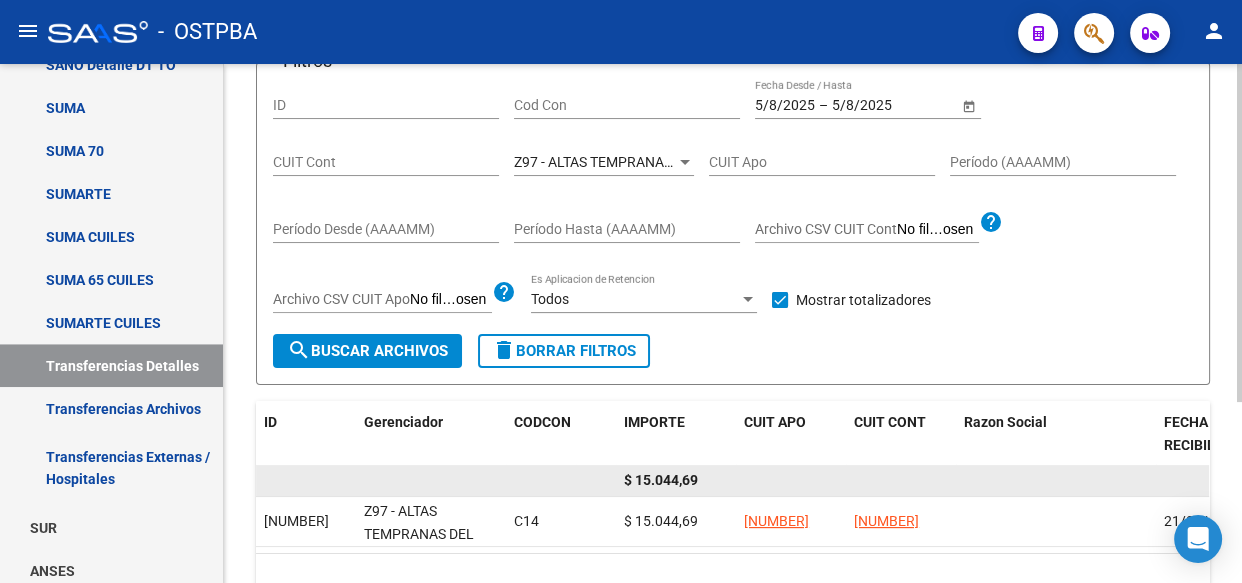 click on "$ 15.044,69" 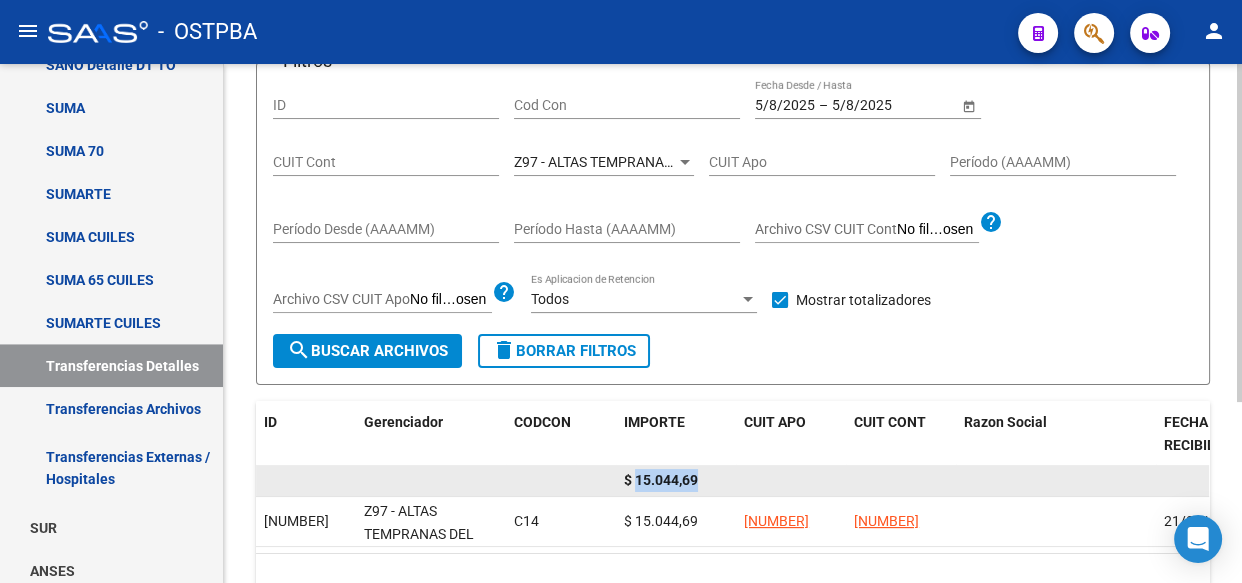 click on "$ 15.044,69" 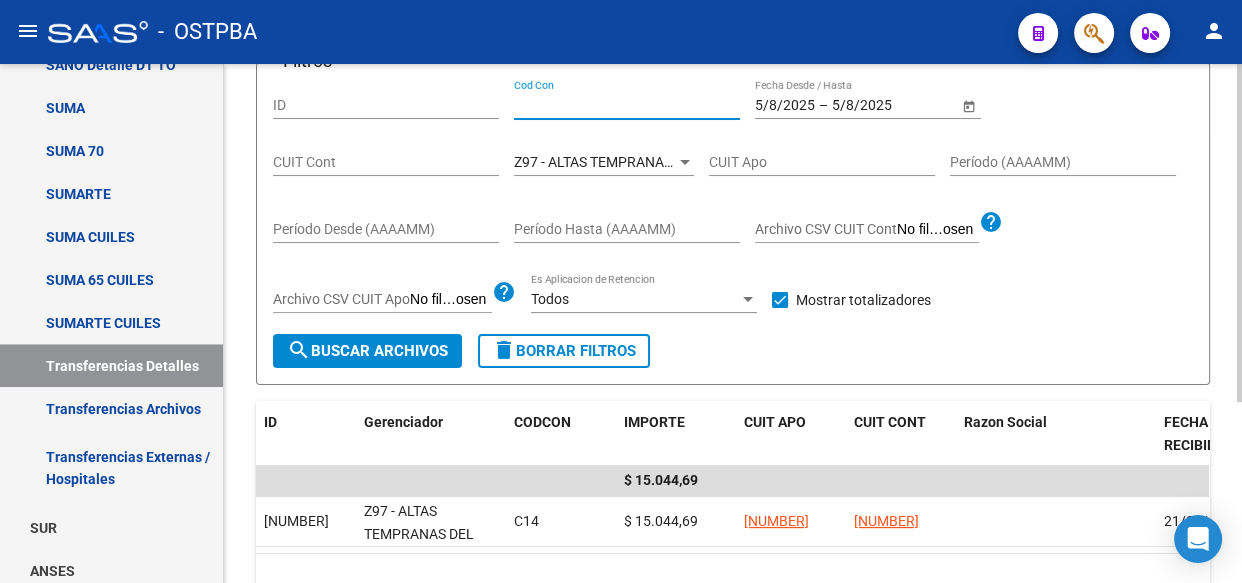 click on "Cod Con" at bounding box center (627, 105) 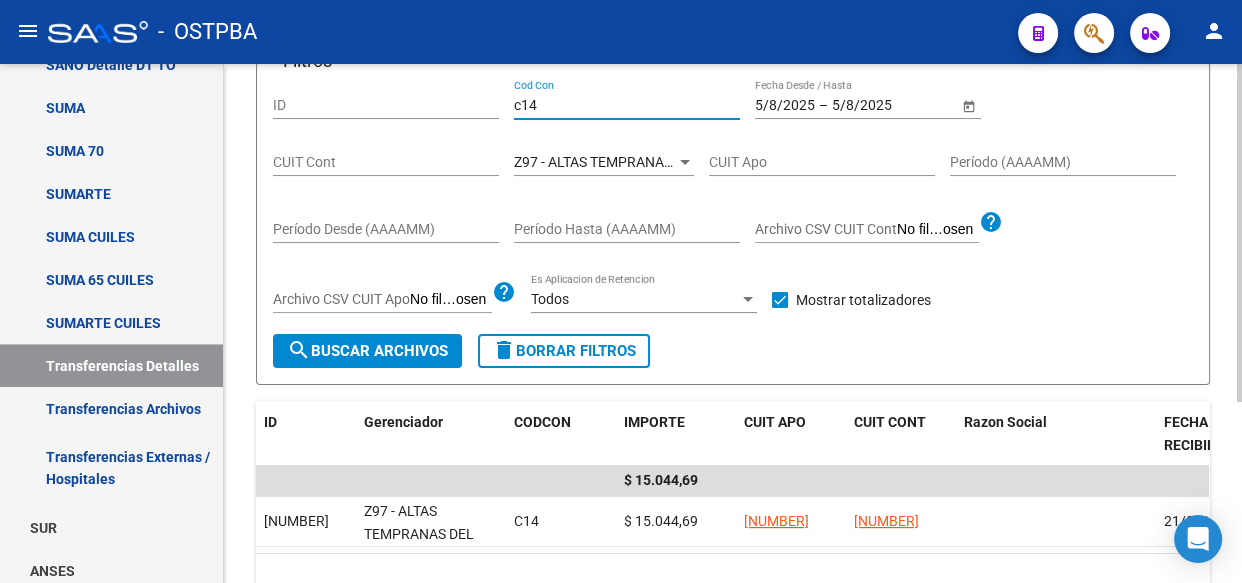 click on "Z97 - ALTAS TEMPRANAS DEL INTERIOR" at bounding box center (639, 162) 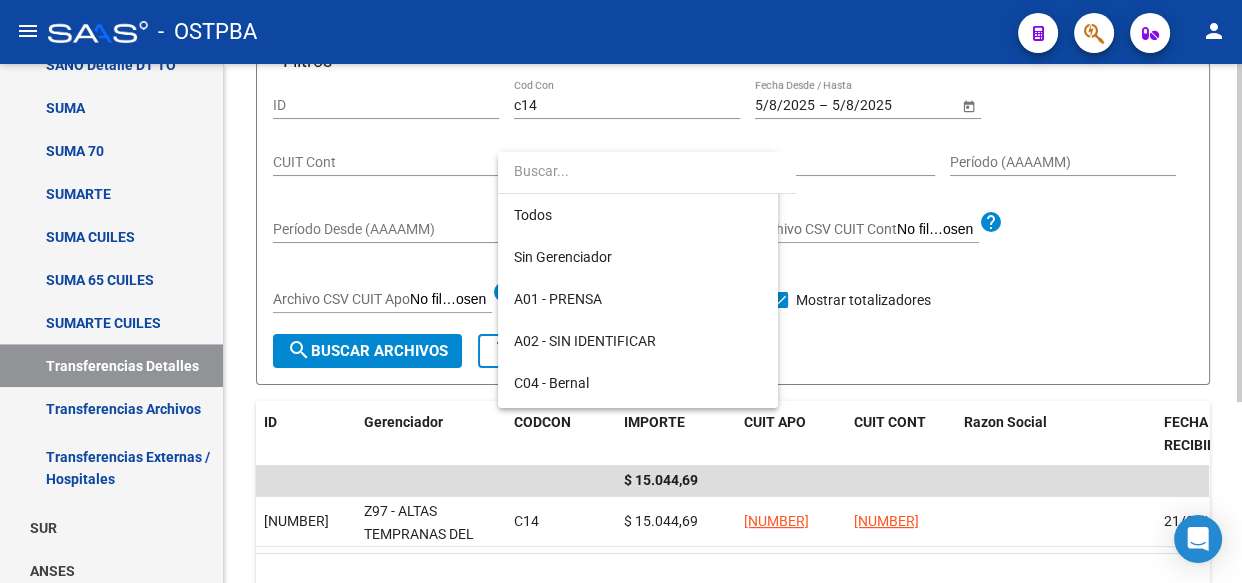 scroll, scrollTop: 583, scrollLeft: 0, axis: vertical 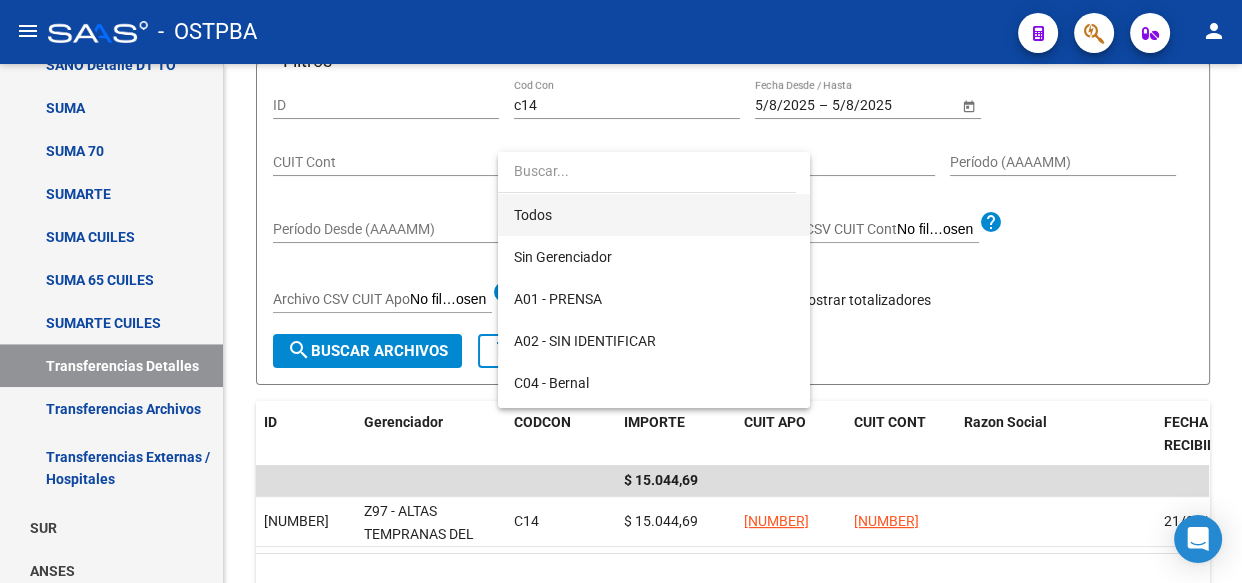 click on "Todos" at bounding box center [654, 215] 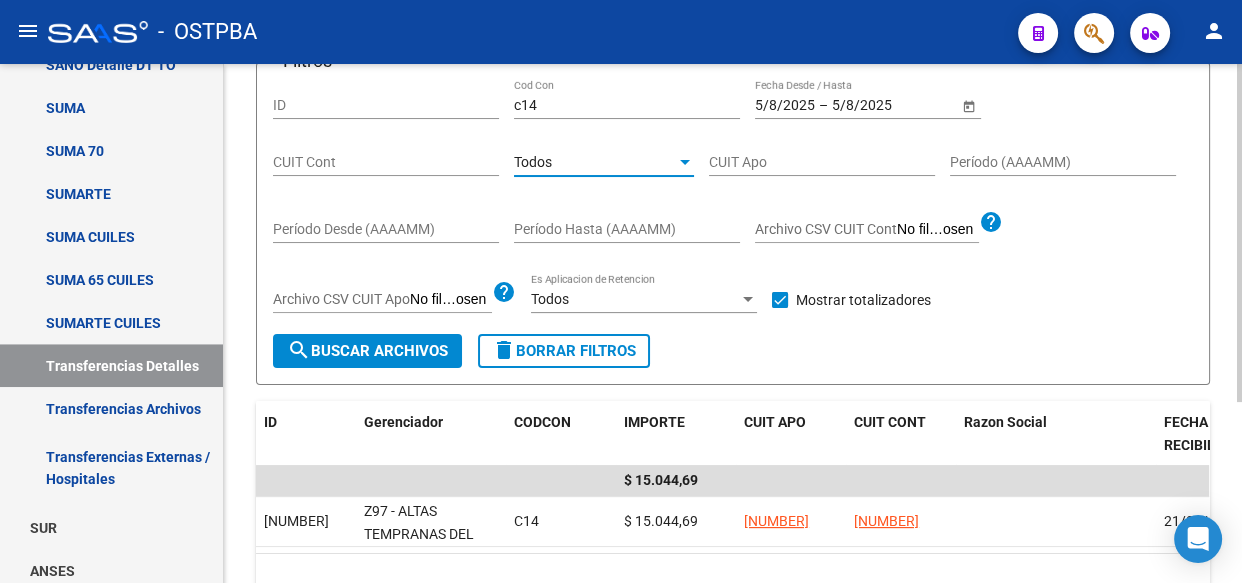 click on "search  Buscar Archivos" 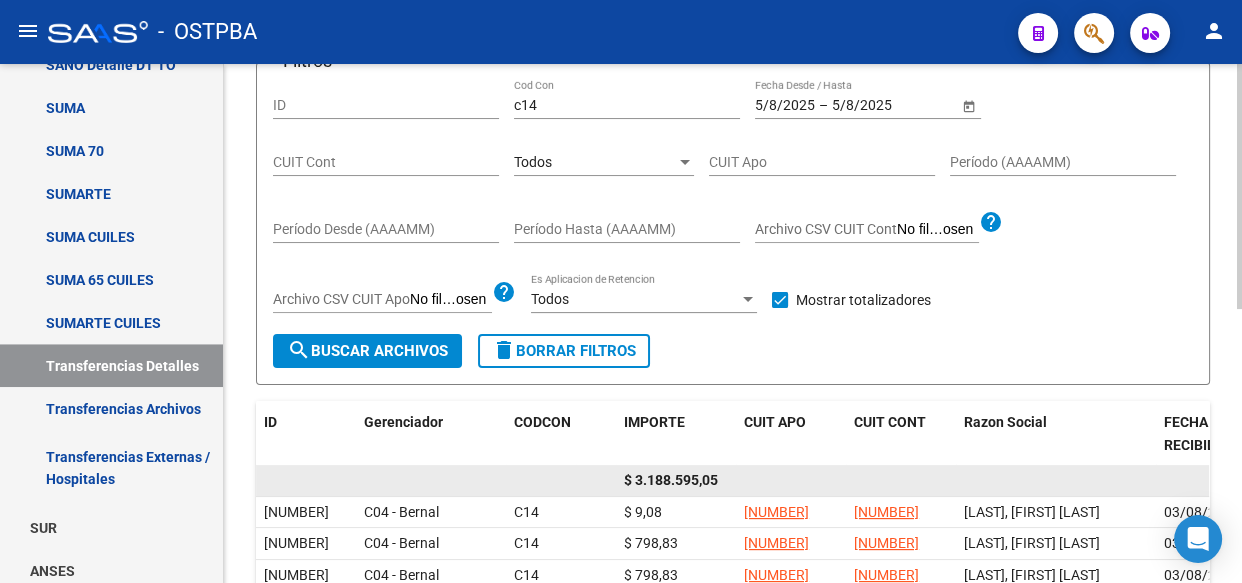 click on "$ 3.188.595,05" 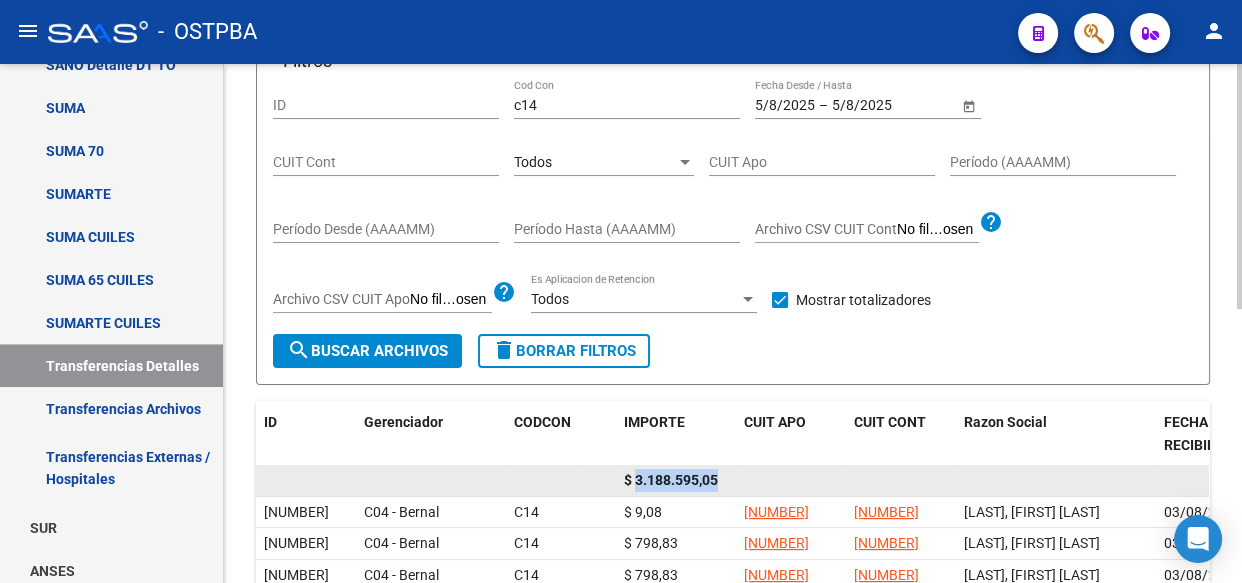 click on "$ 3.188.595,05" 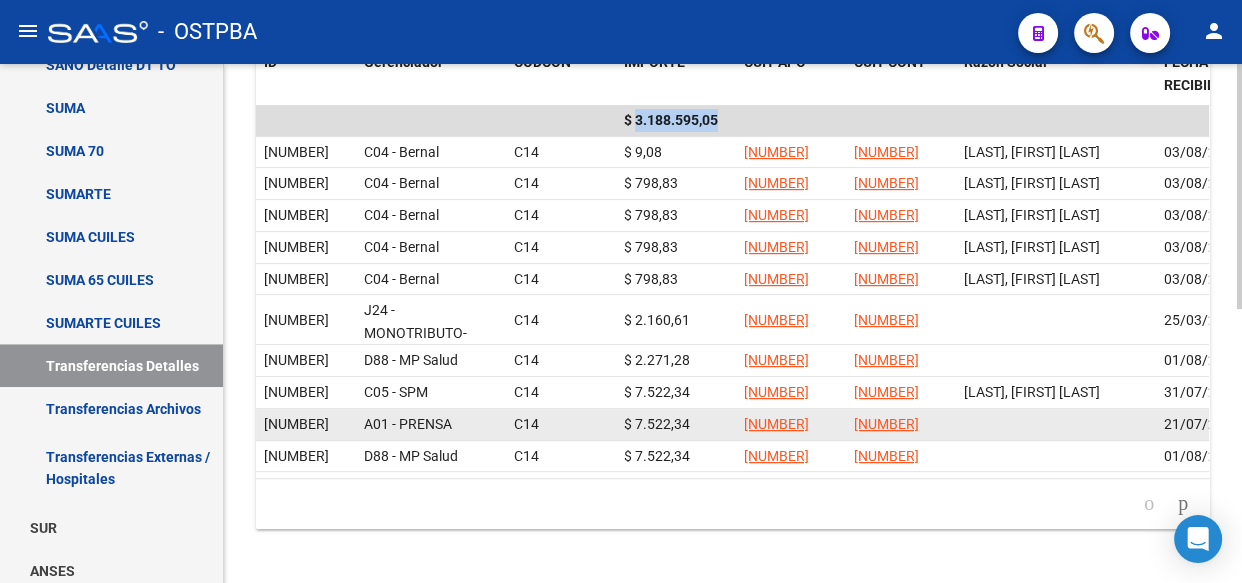 scroll, scrollTop: 545, scrollLeft: 0, axis: vertical 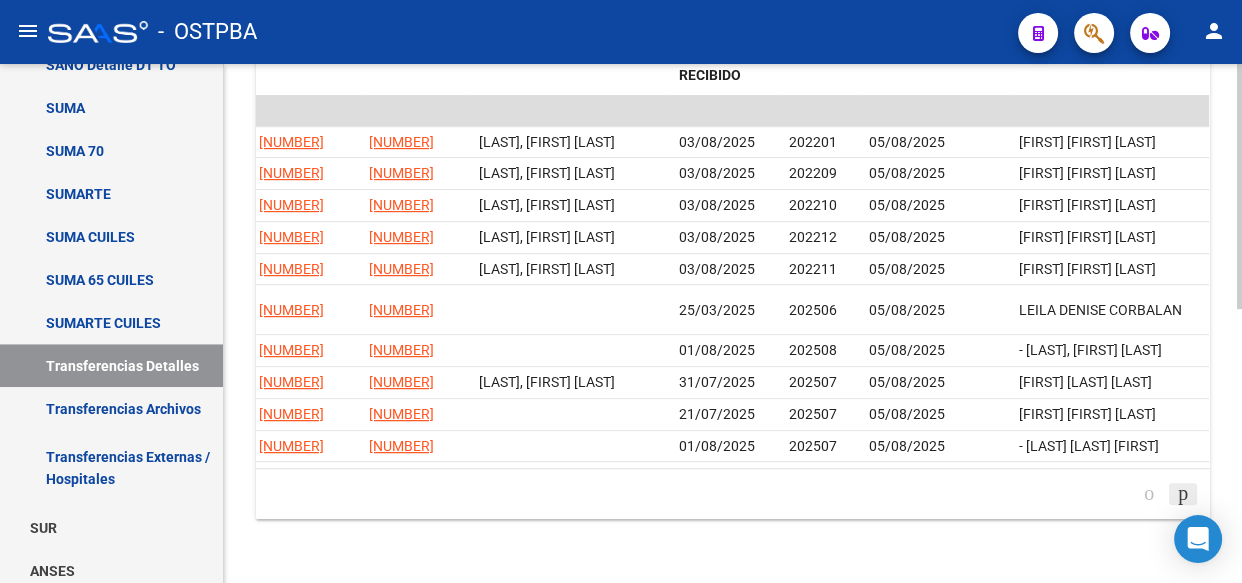 click 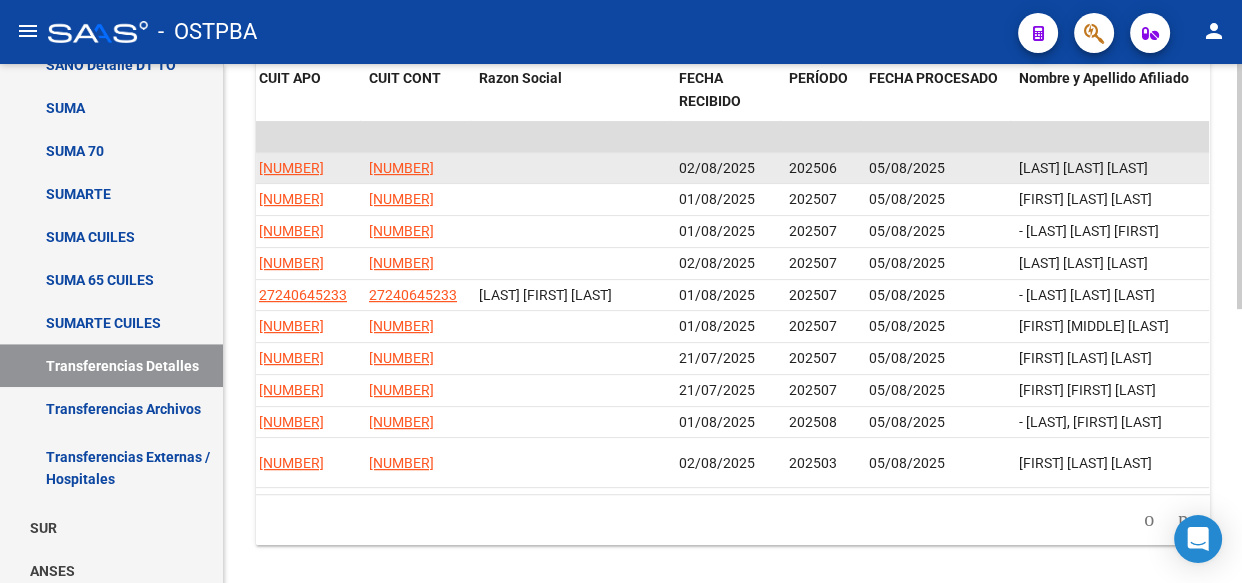 scroll, scrollTop: 581, scrollLeft: 0, axis: vertical 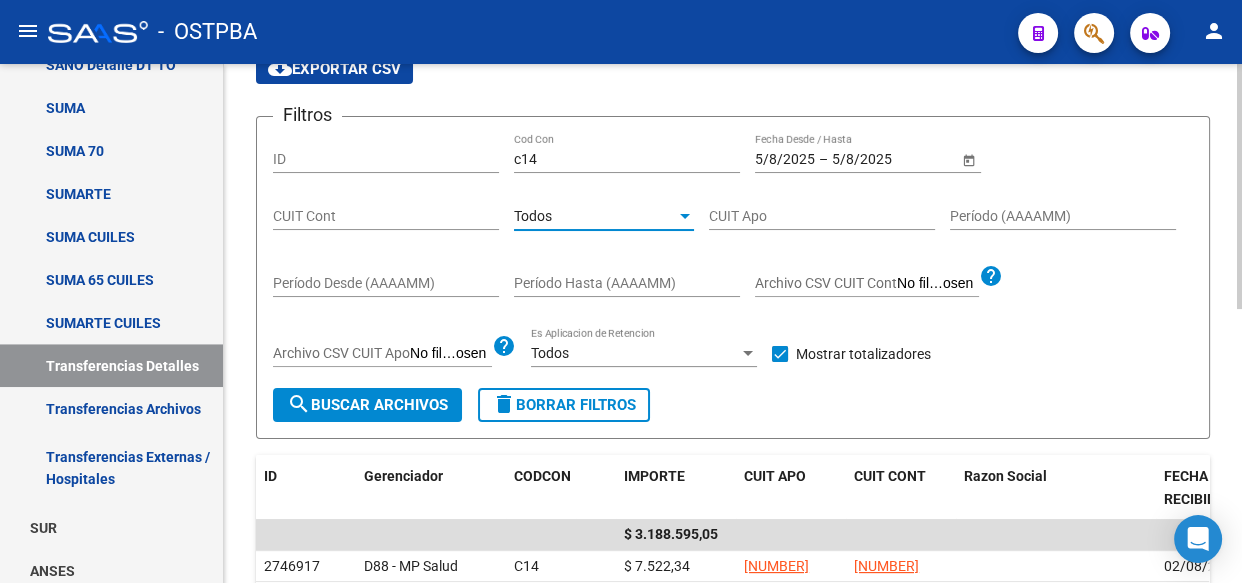click on "Todos" at bounding box center [533, 216] 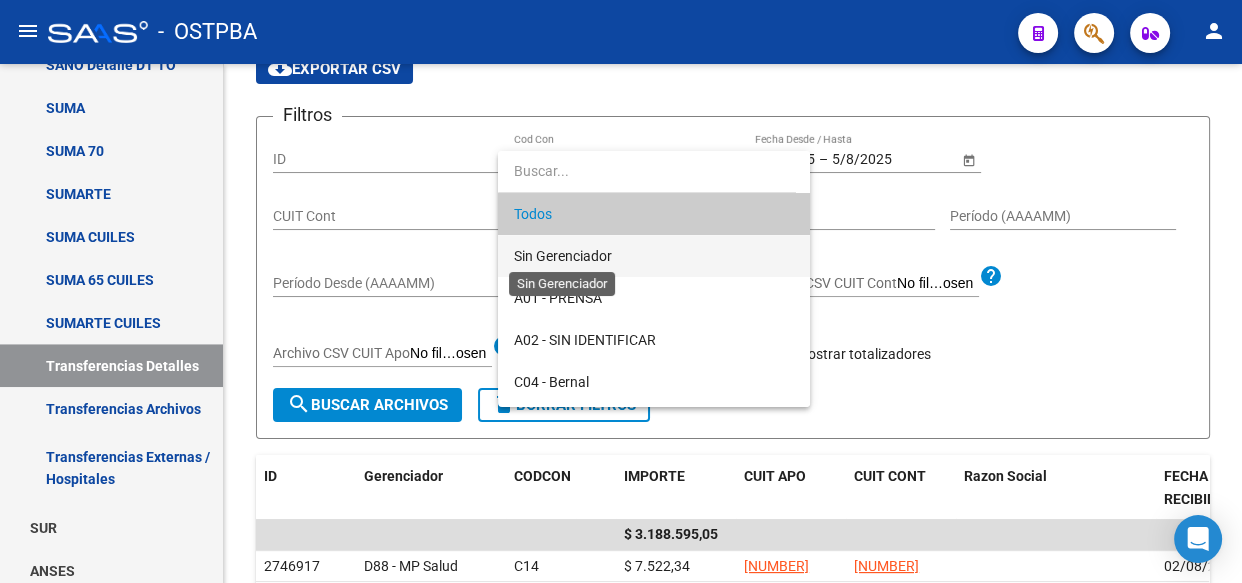 click on "Sin Gerenciador" at bounding box center (563, 256) 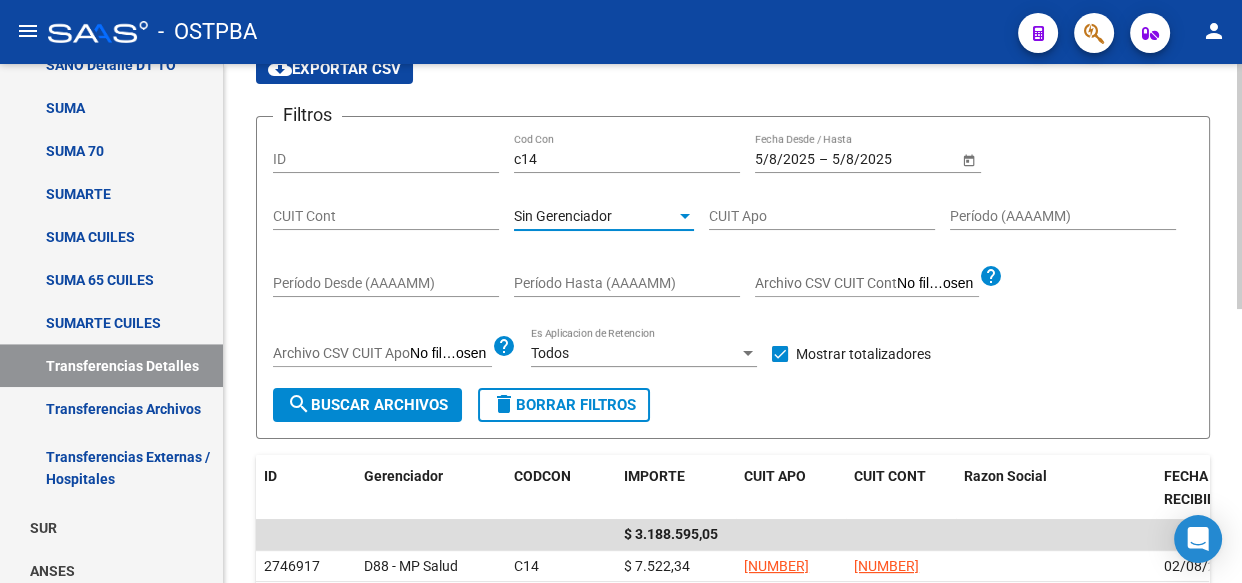 click on "search  Buscar Archivos" 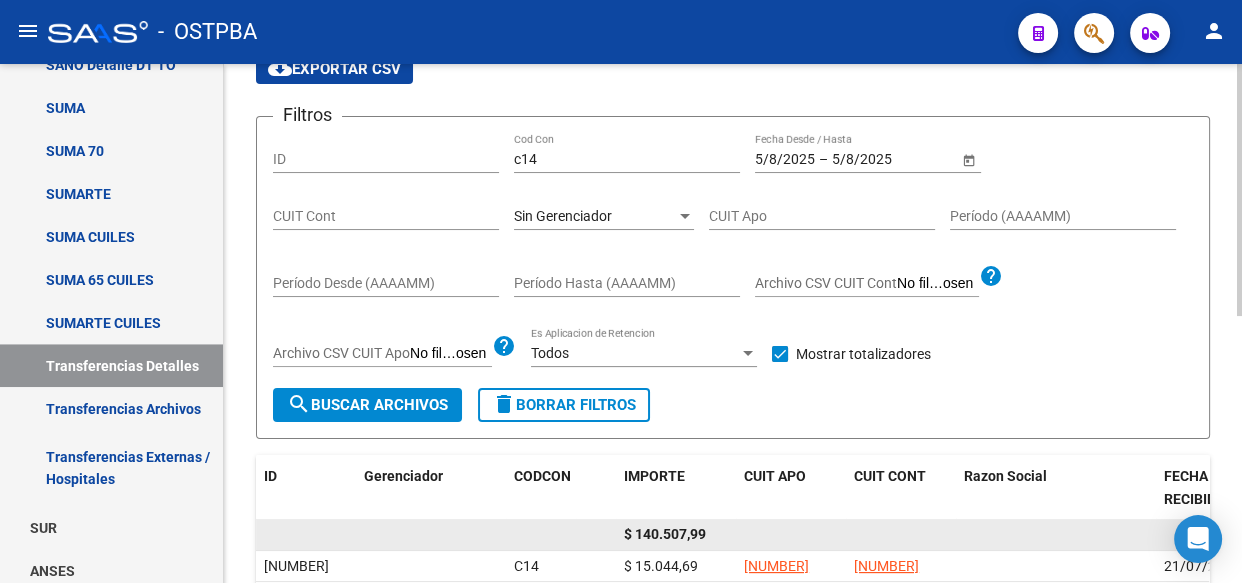 click on "$ 140.507,99" 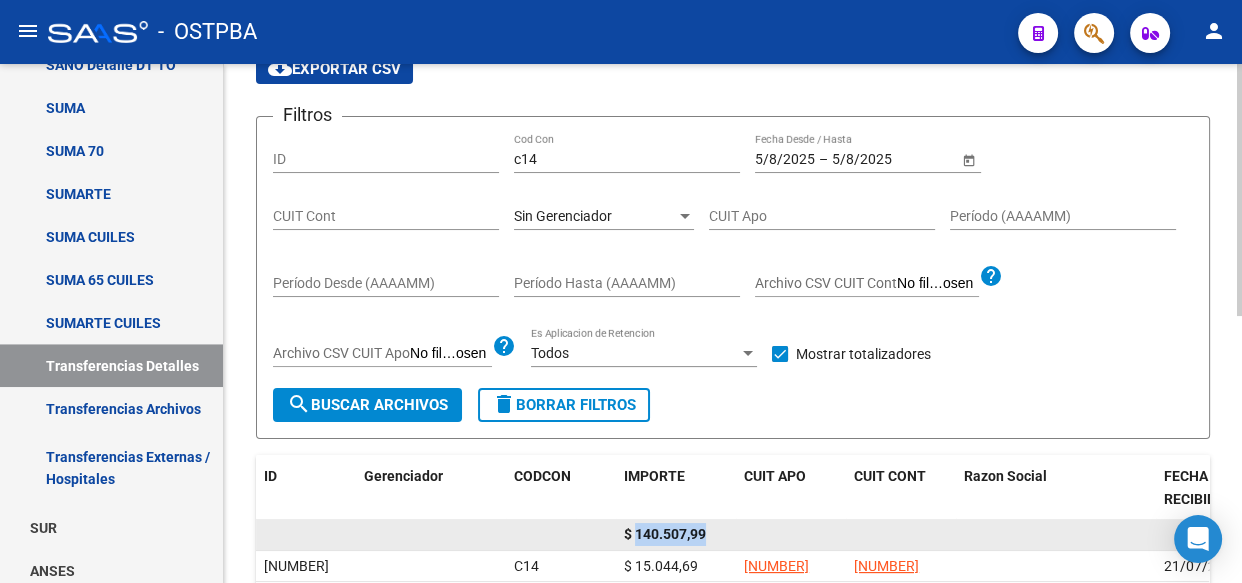 click on "$ 140.507,99" 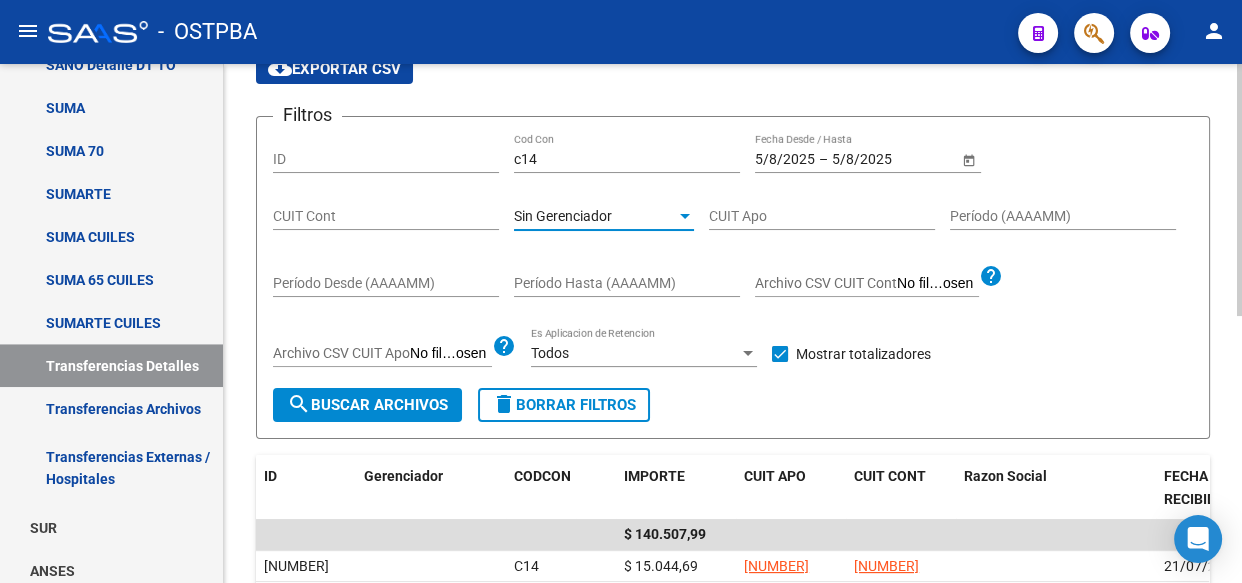 click on "Sin Gerenciador" at bounding box center (563, 216) 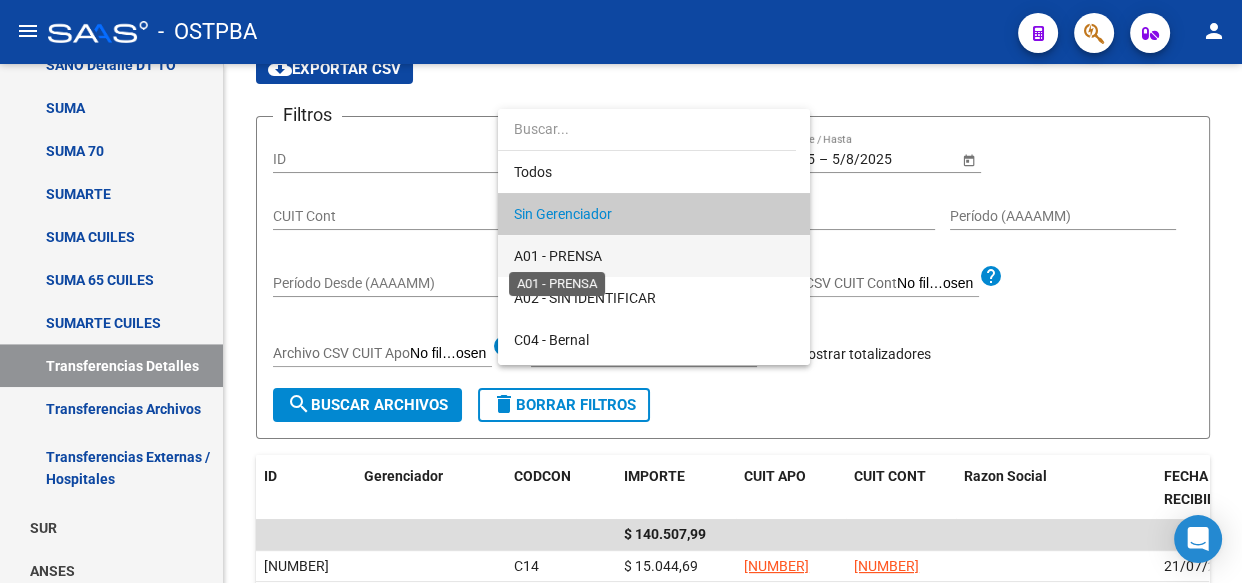 click on "A01 - PRENSA" at bounding box center [558, 256] 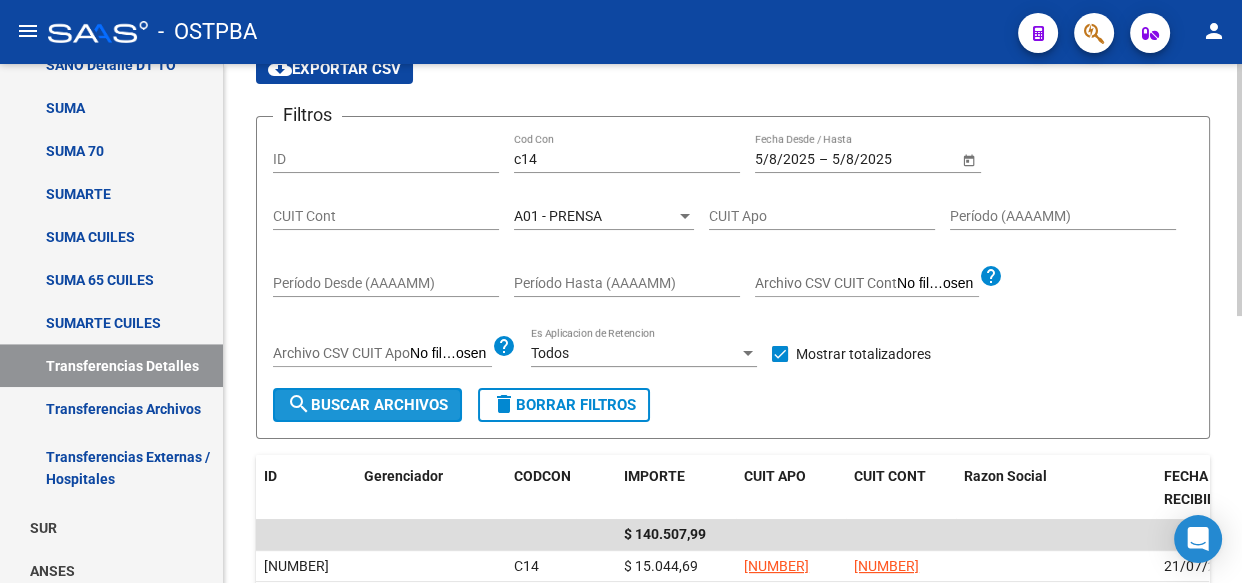 click on "search  Buscar Archivos" 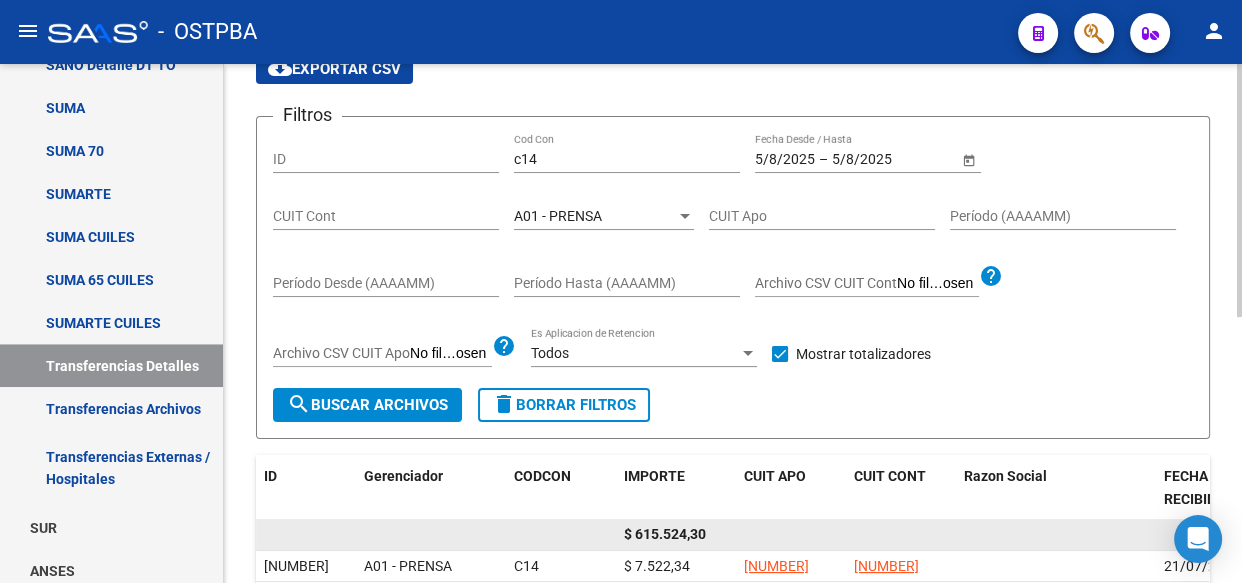 click on "$ 615.524,30" 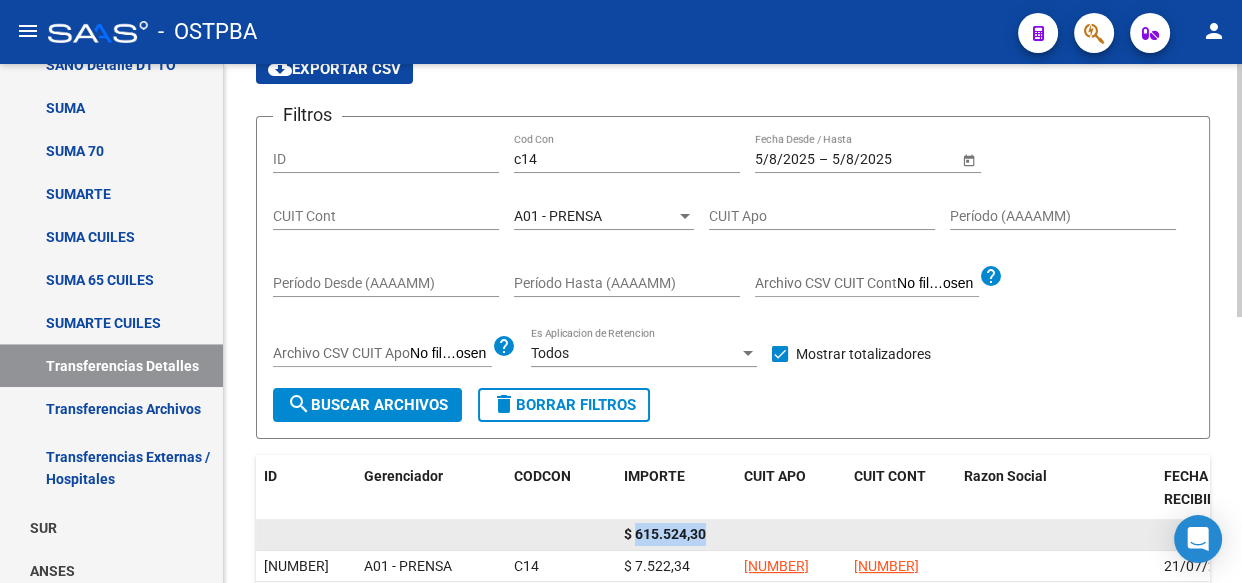click on "$ 615.524,30" 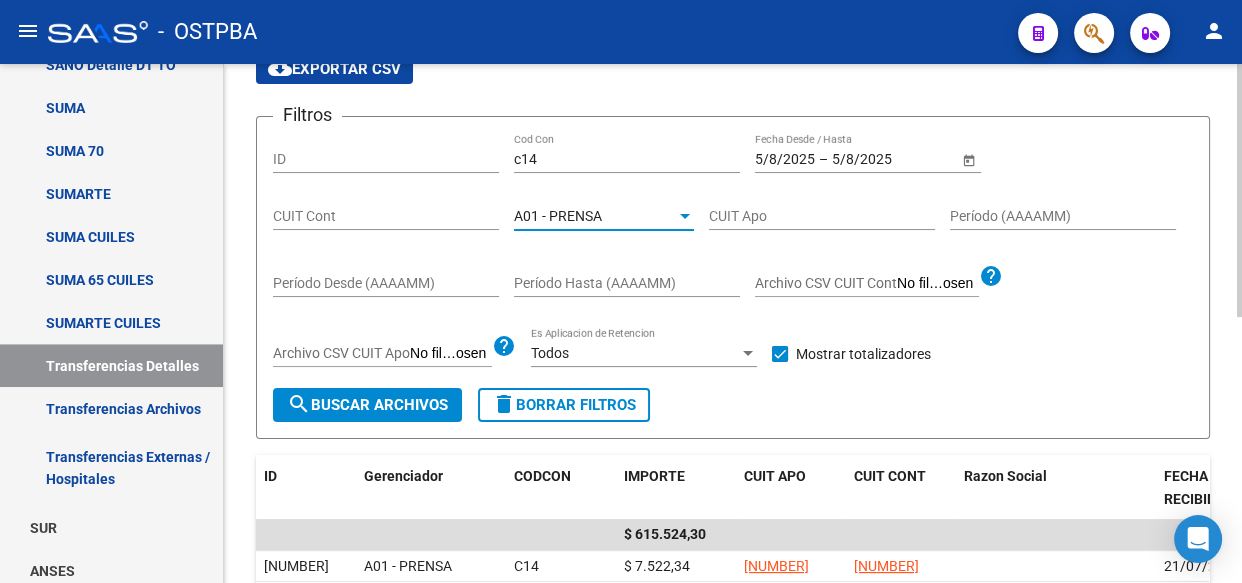 click on "A01 - PRENSA" at bounding box center (558, 216) 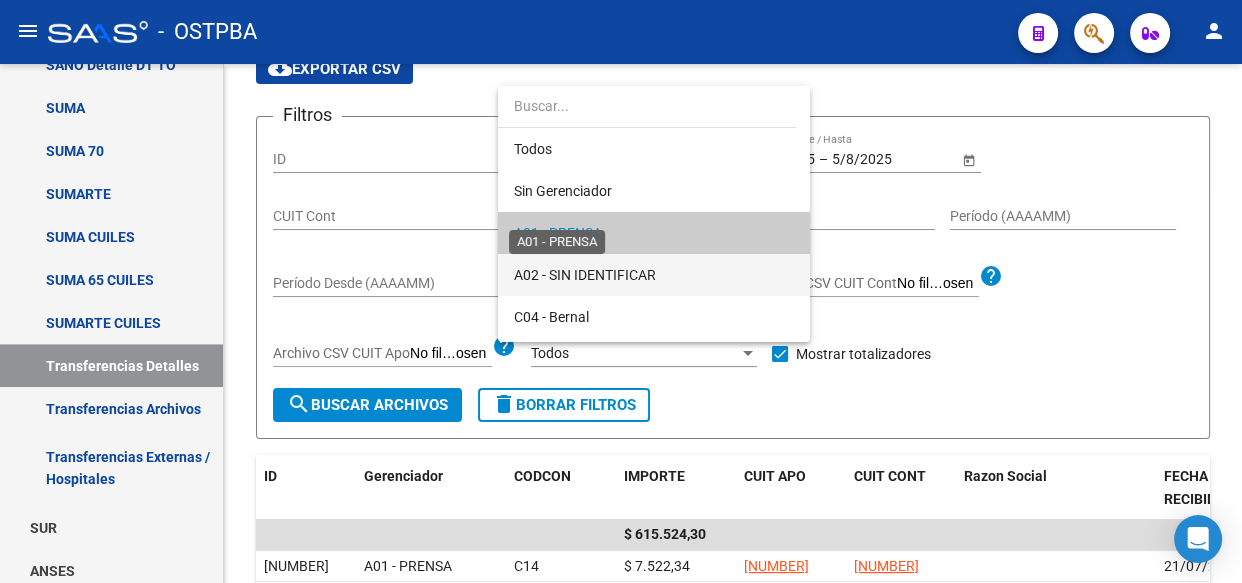 scroll, scrollTop: 19, scrollLeft: 0, axis: vertical 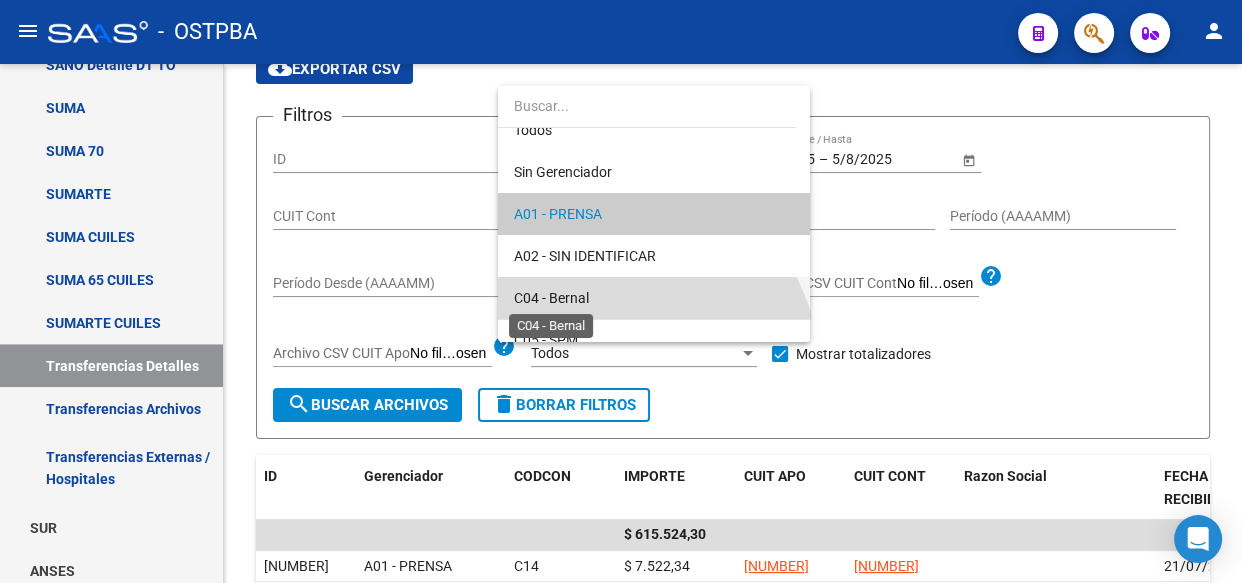 click on "C04 - Bernal" at bounding box center [551, 298] 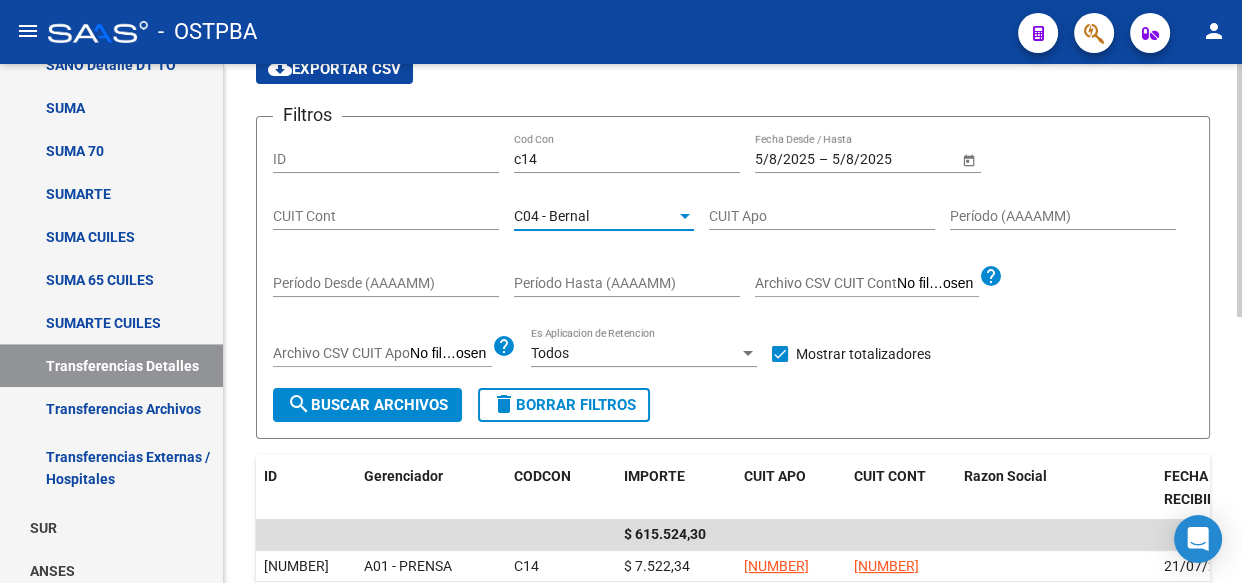 click on "search  Buscar Archivos" 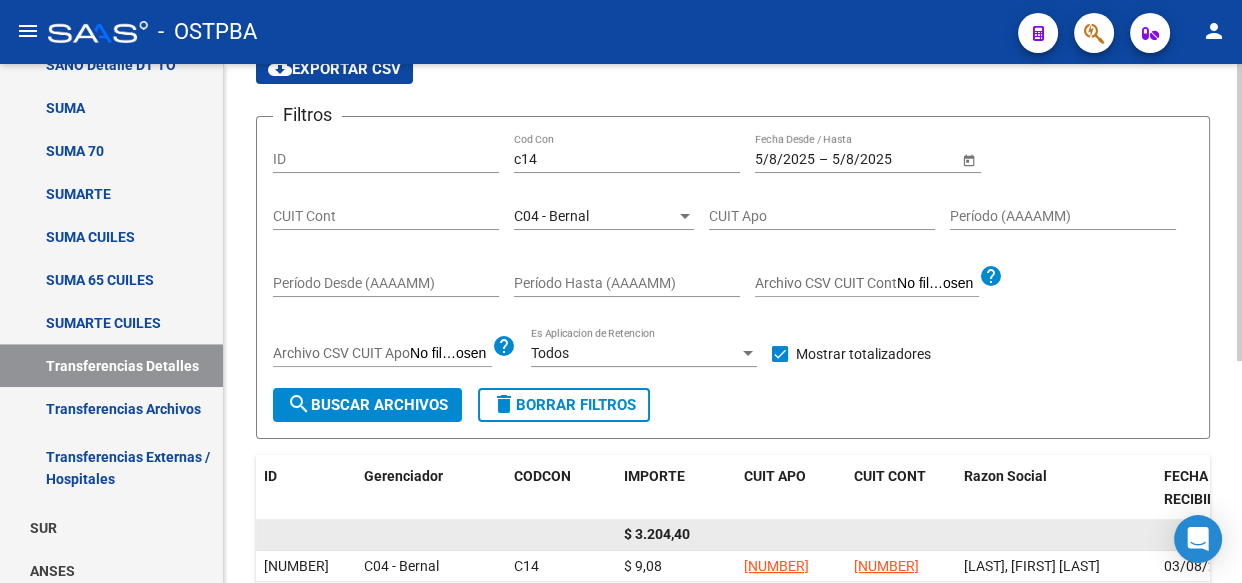 click on "$ 3.204,40" 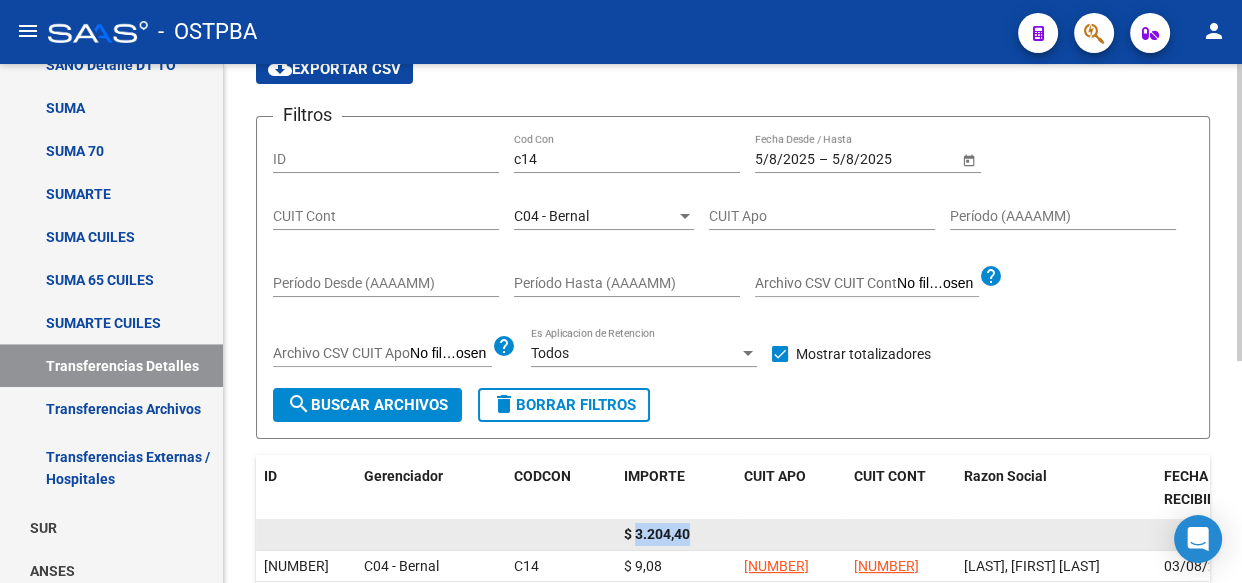 click on "$ 3.204,40" 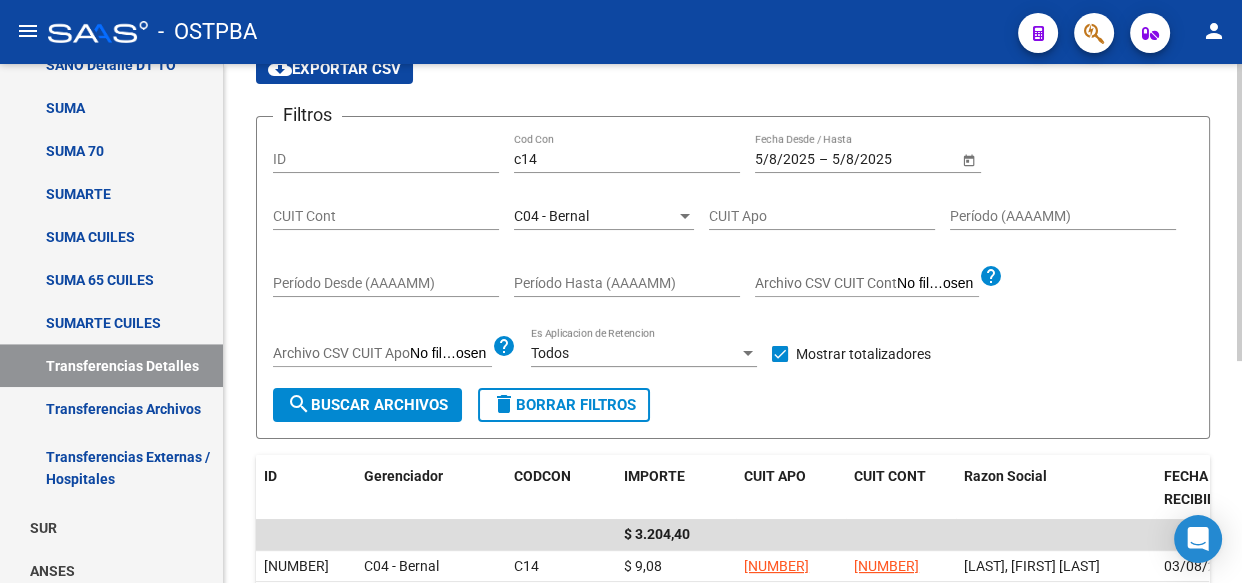 click on "C04 - Bernal" at bounding box center [551, 216] 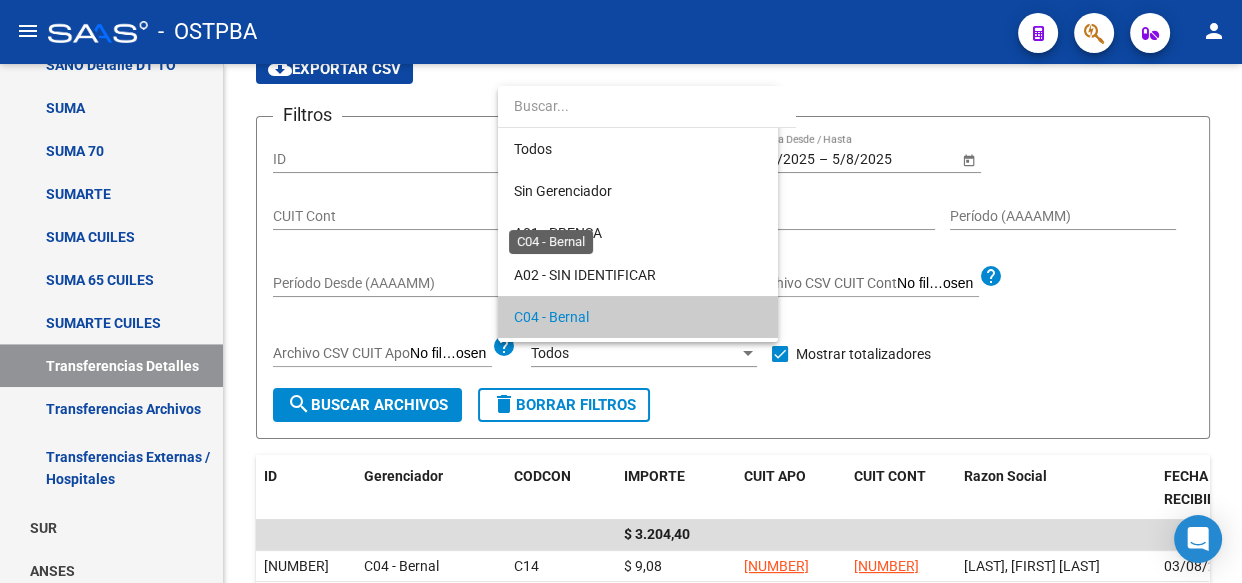scroll, scrollTop: 102, scrollLeft: 0, axis: vertical 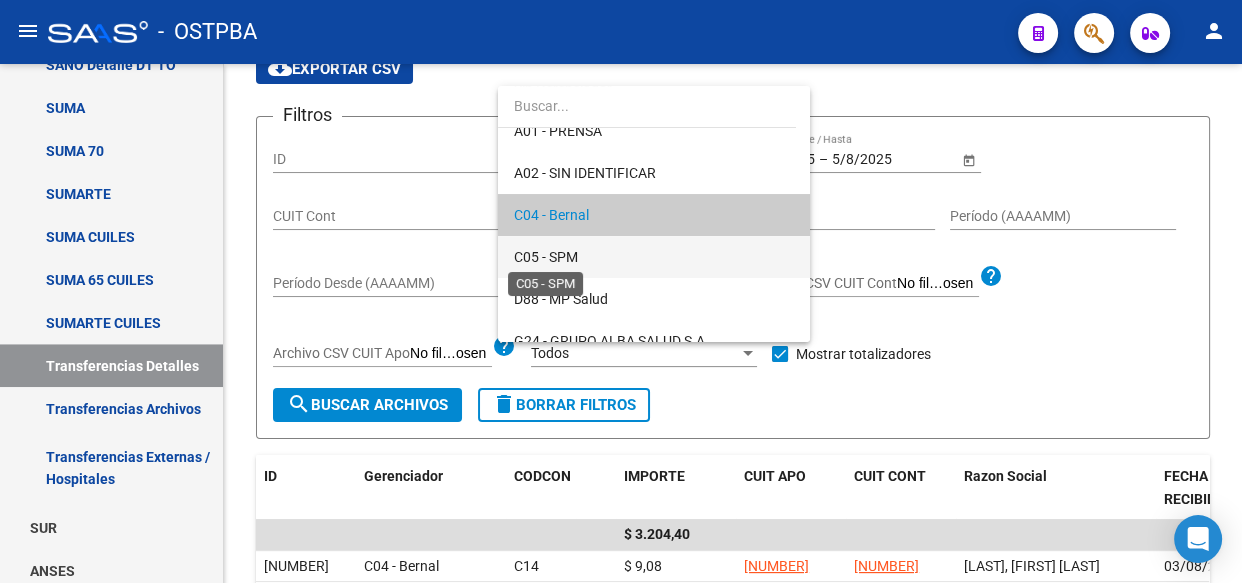 click on "C05 - SPM" at bounding box center (546, 257) 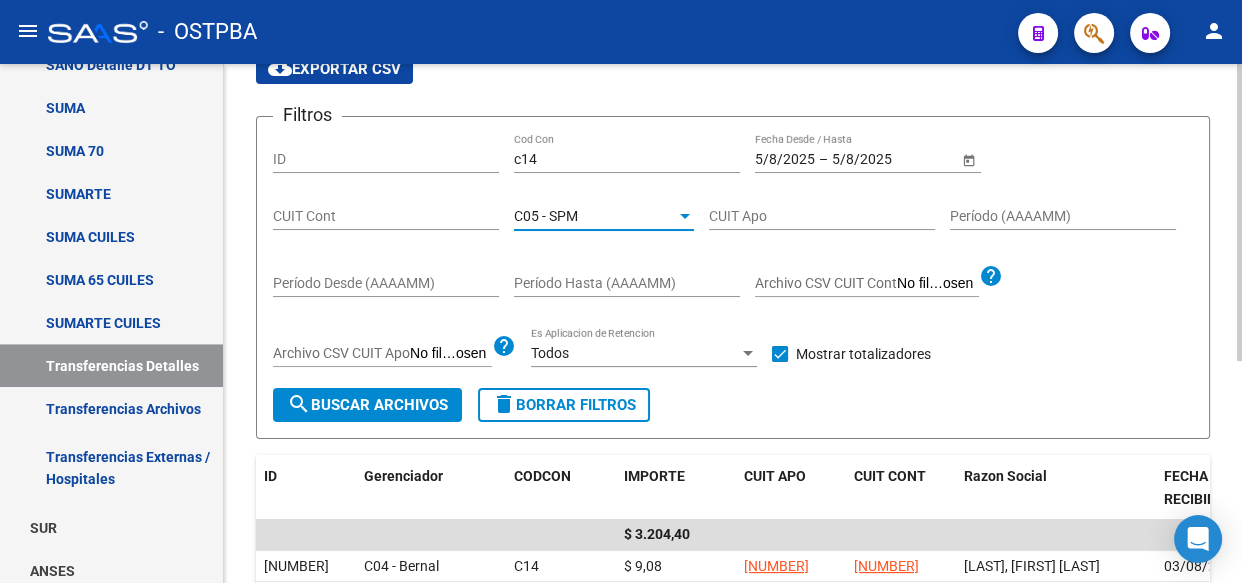 click on "search  Buscar Archivos" 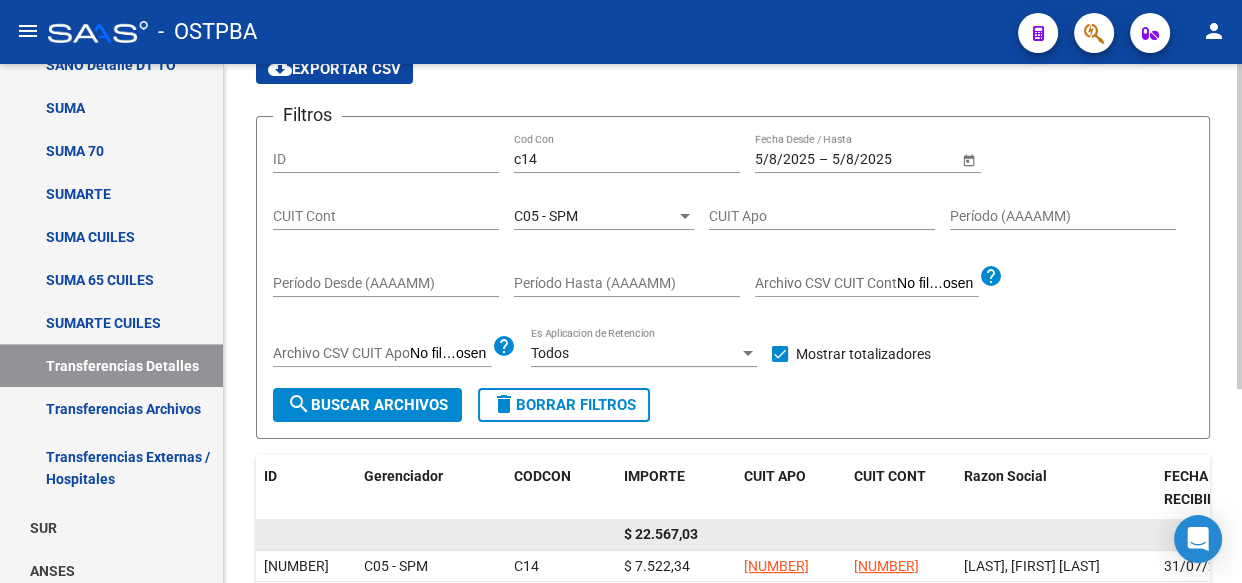 click on "$ 22.567,03" 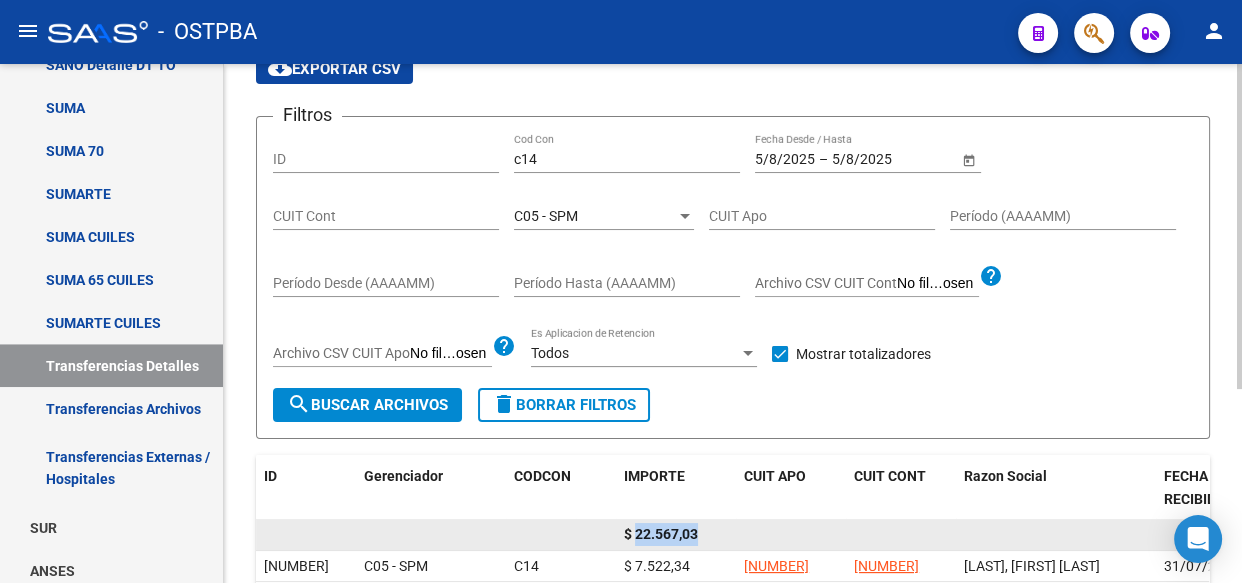 click on "$ 22.567,03" 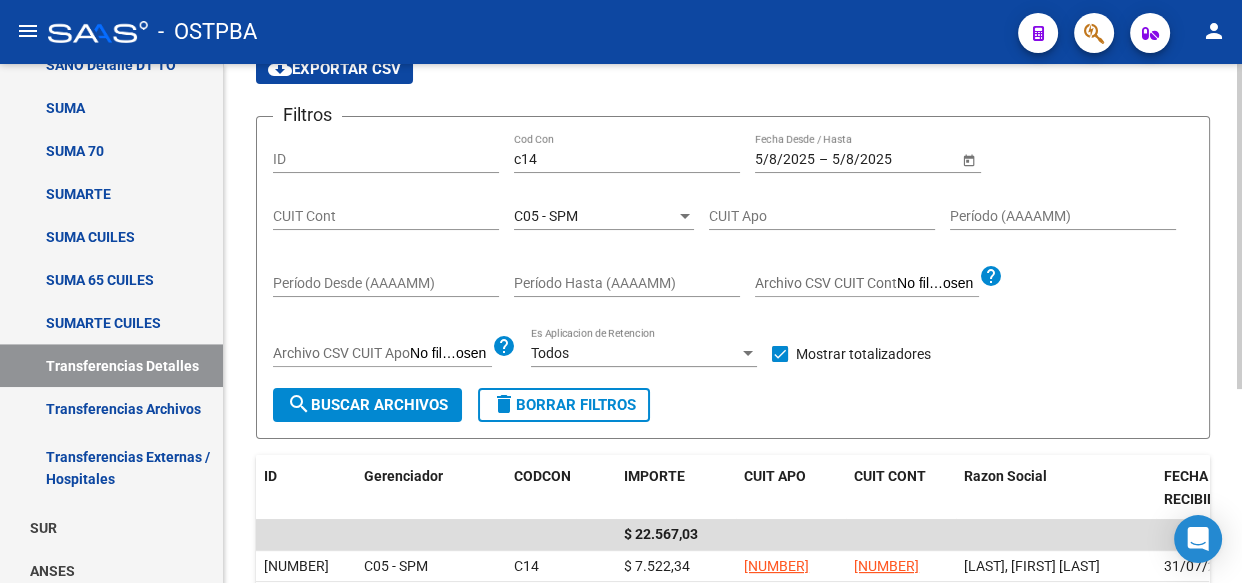 click on "C05 - SPM" at bounding box center (546, 216) 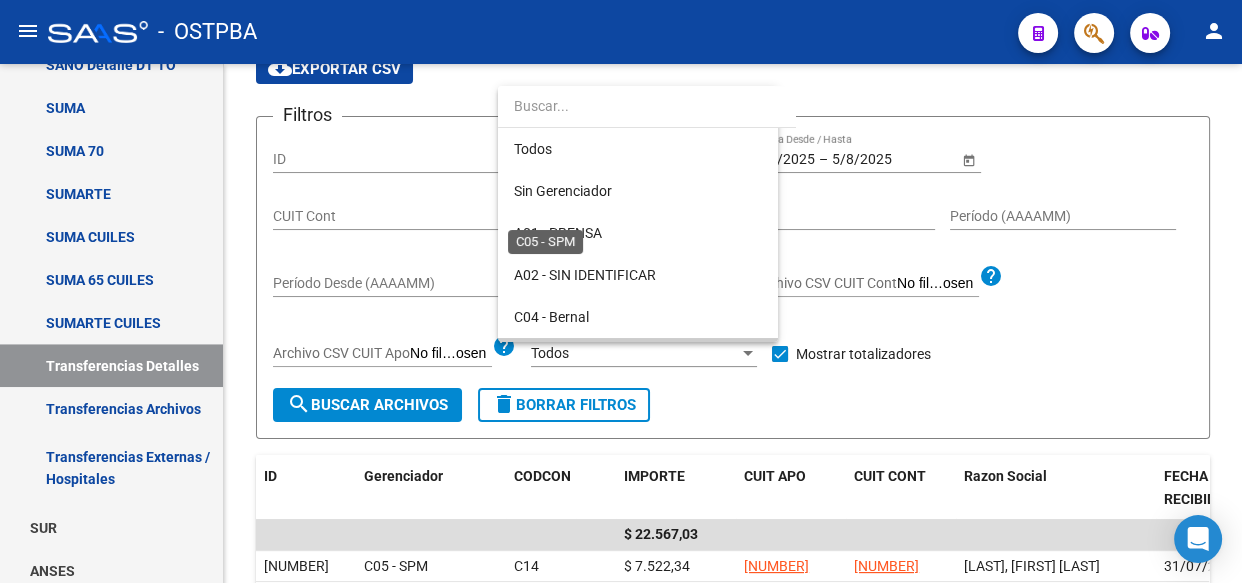 scroll, scrollTop: 145, scrollLeft: 0, axis: vertical 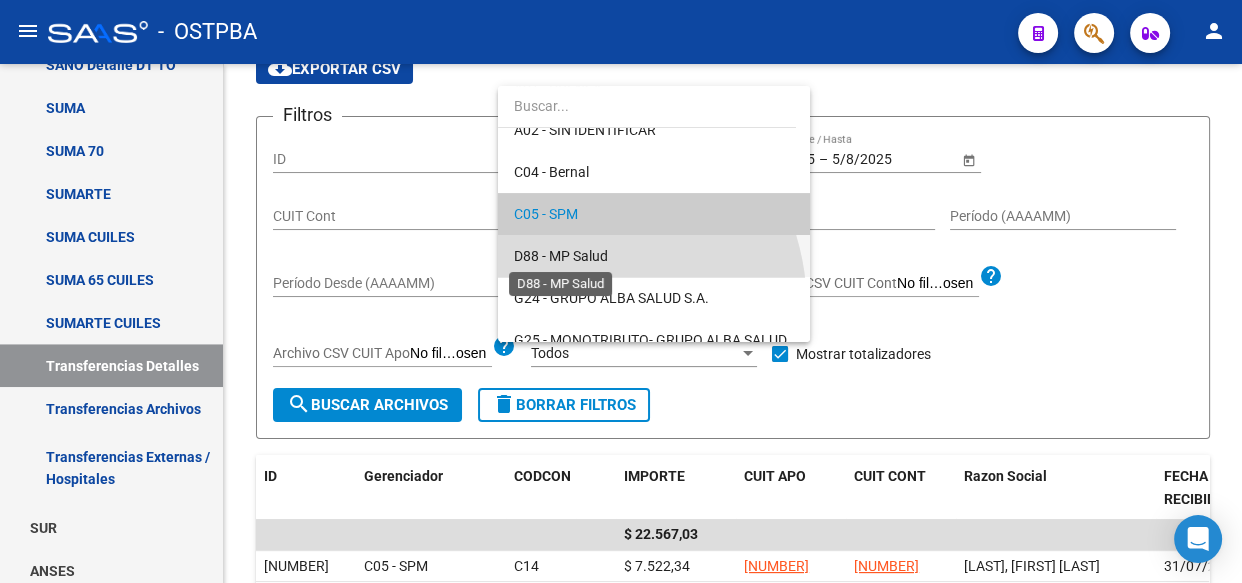 click on "D88 - MP Salud" at bounding box center (561, 256) 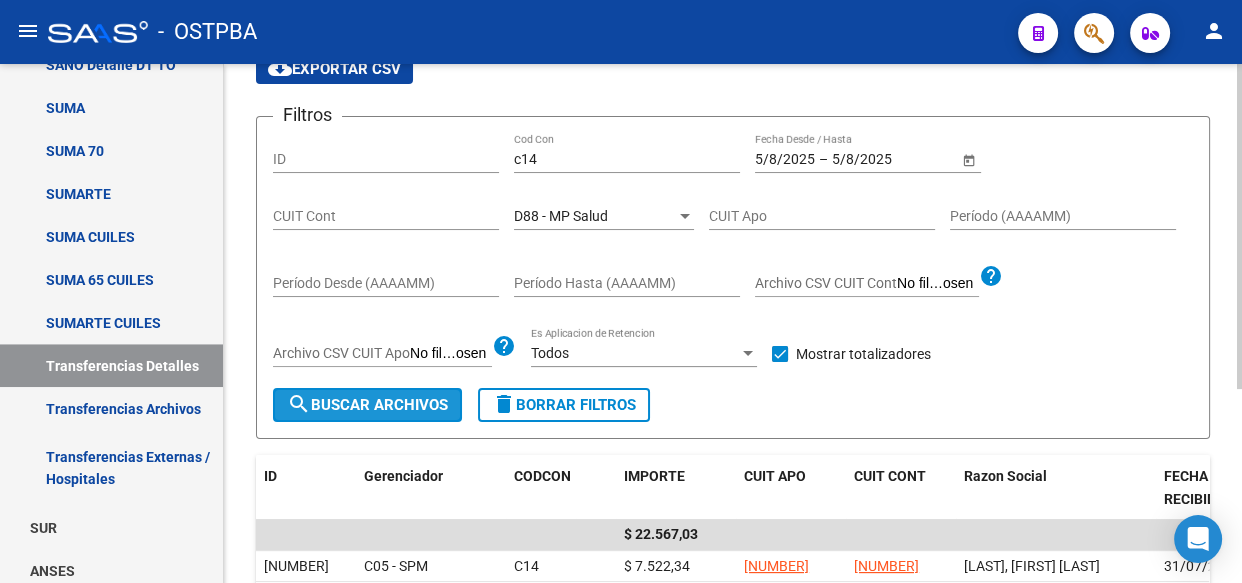 click on "search  Buscar Archivos" 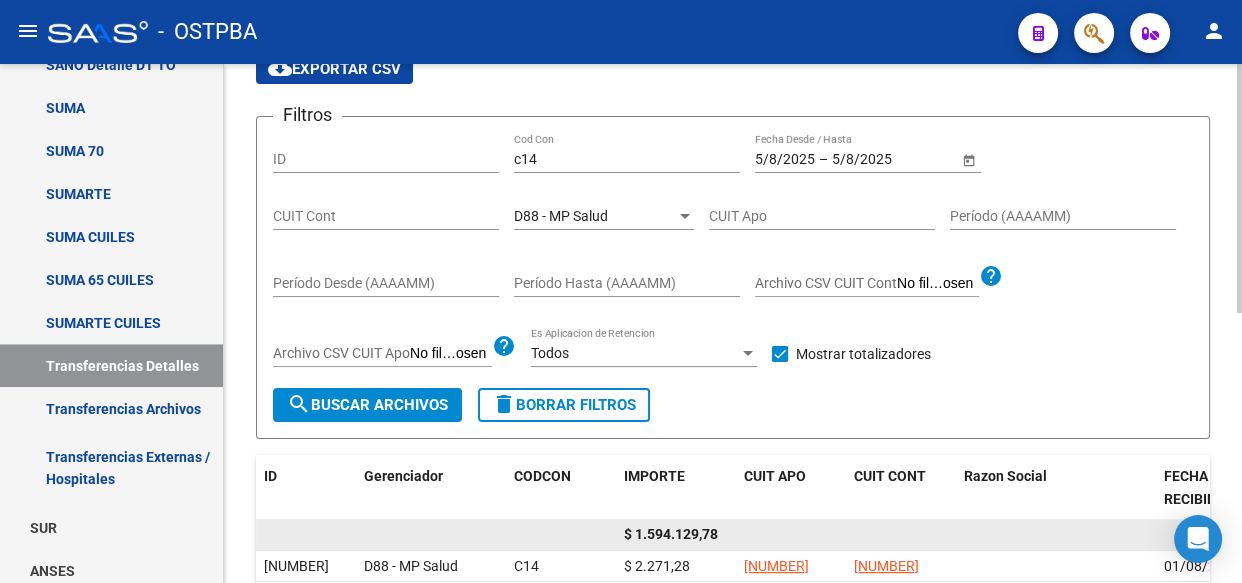 click on "$ 1.594.129,78" 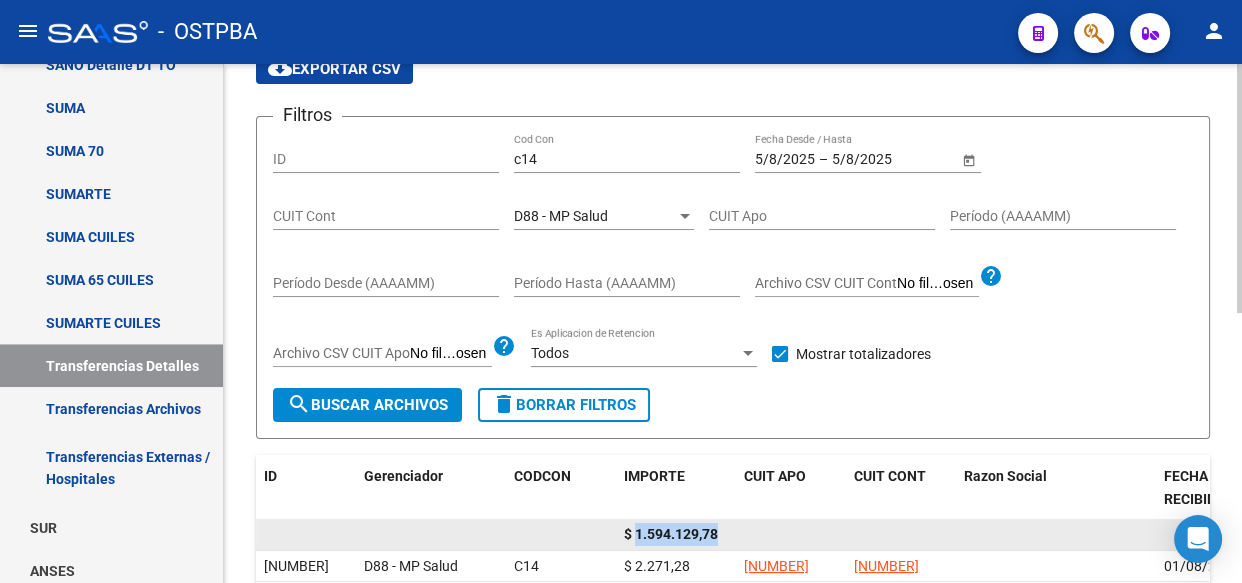 click on "$ 1.594.129,78" 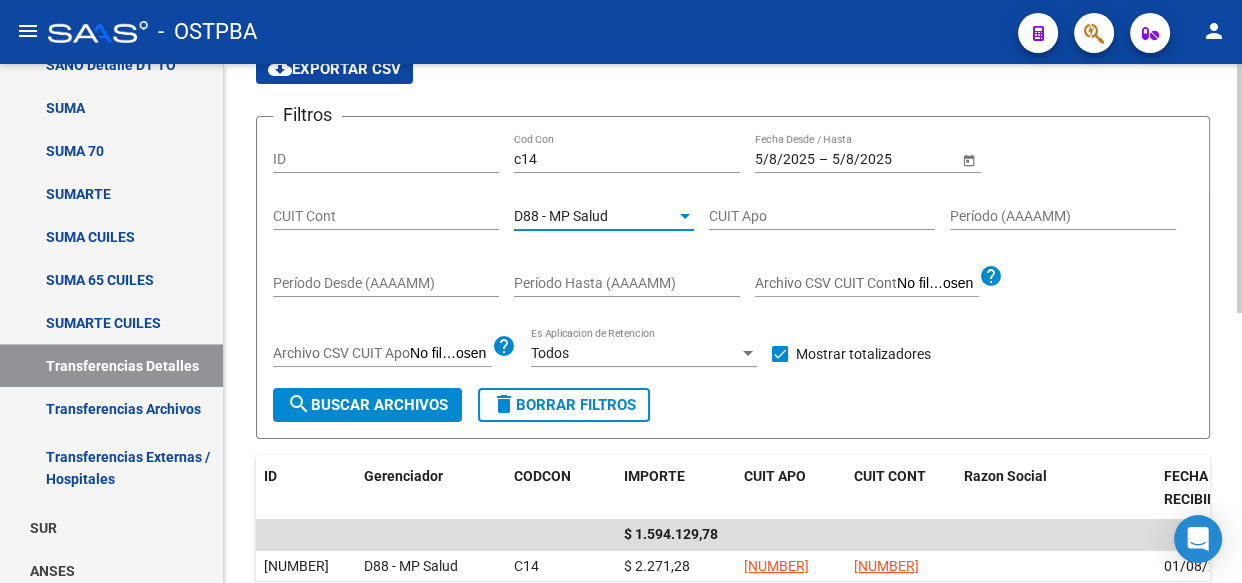click on "D88 - MP Salud" at bounding box center [561, 216] 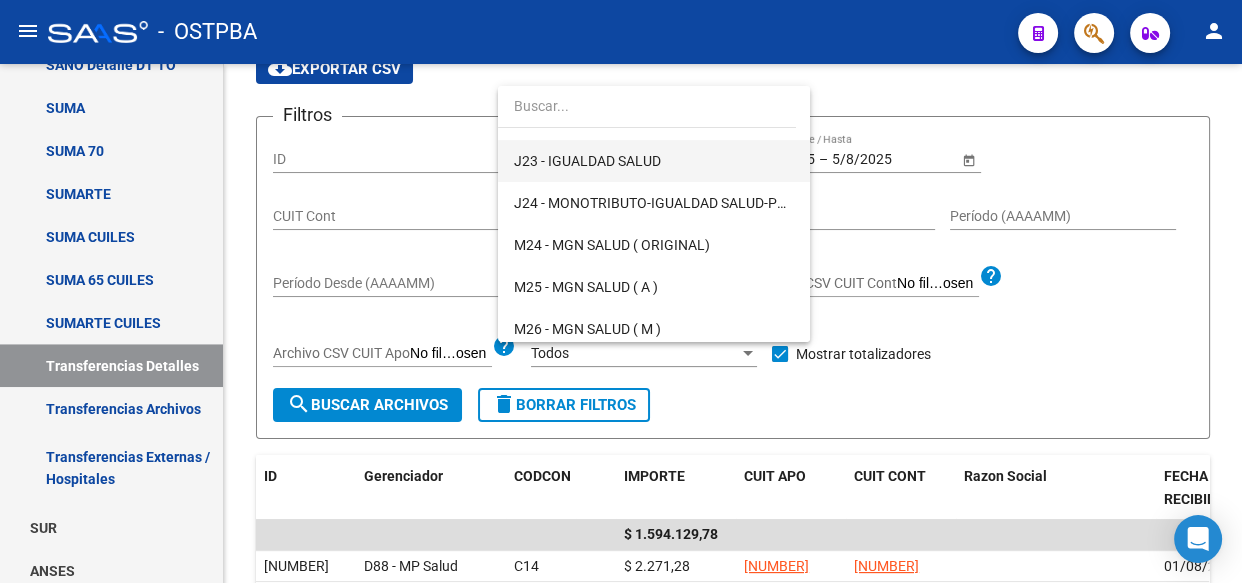 scroll, scrollTop: 369, scrollLeft: 0, axis: vertical 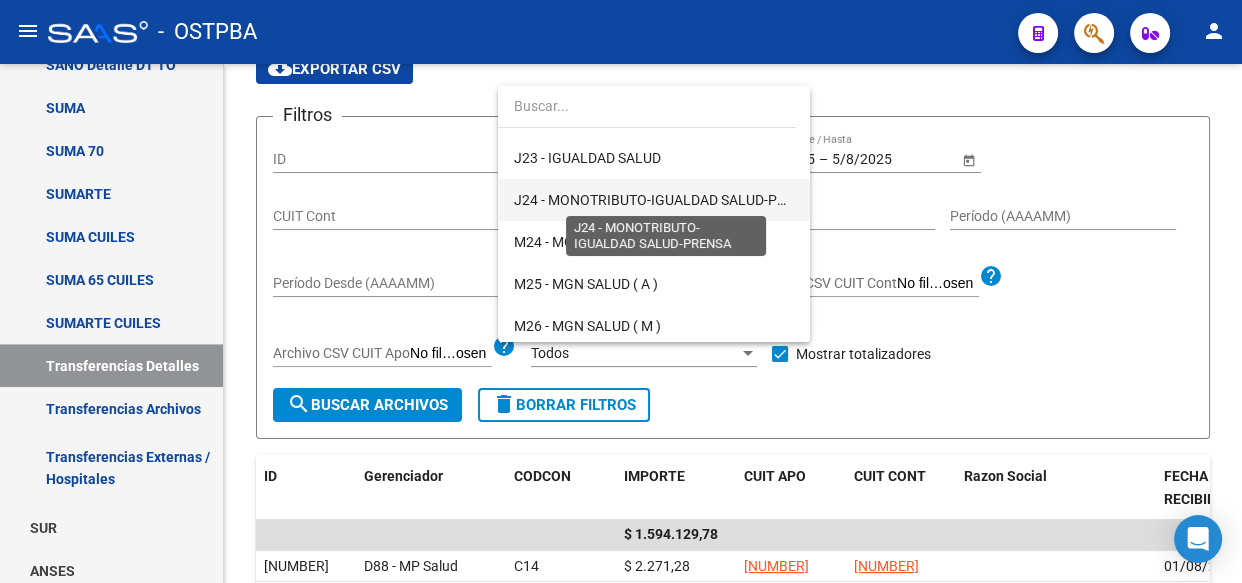 click on "J24 - MONOTRIBUTO-IGUALDAD SALUD-PRENSA" at bounding box center (667, 200) 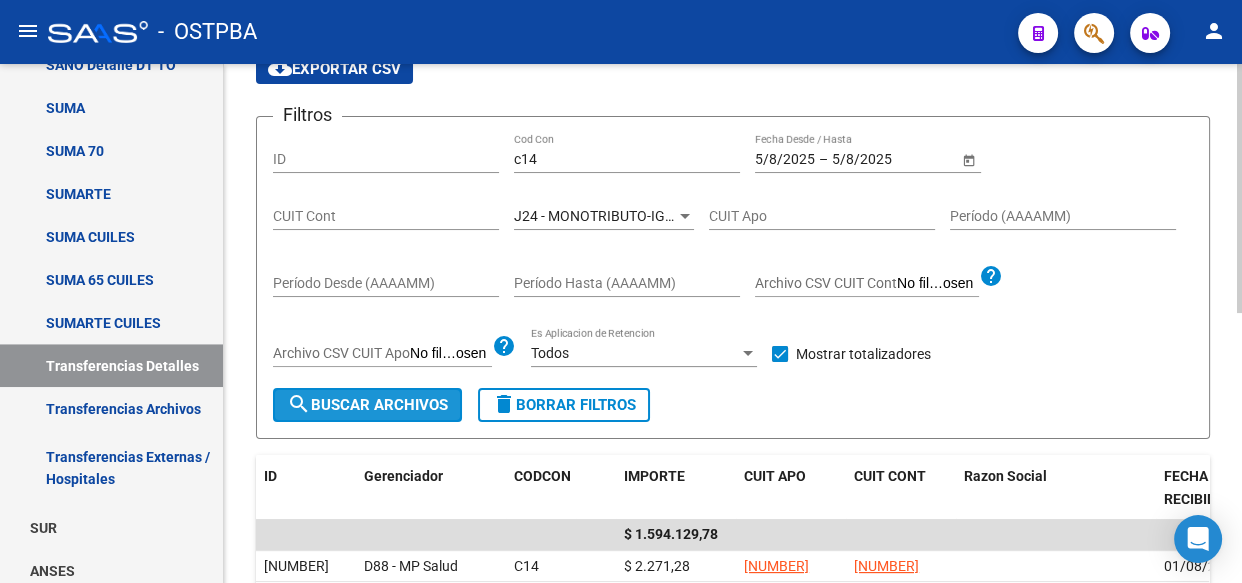 click on "search  Buscar Archivos" 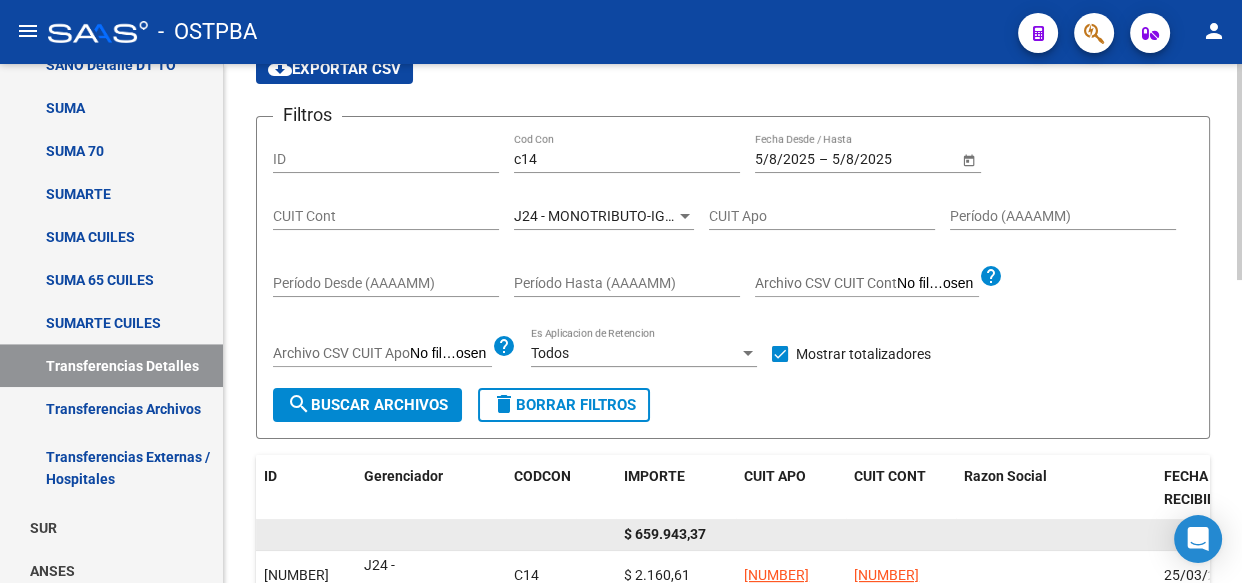 click on "$ 659.943,37" 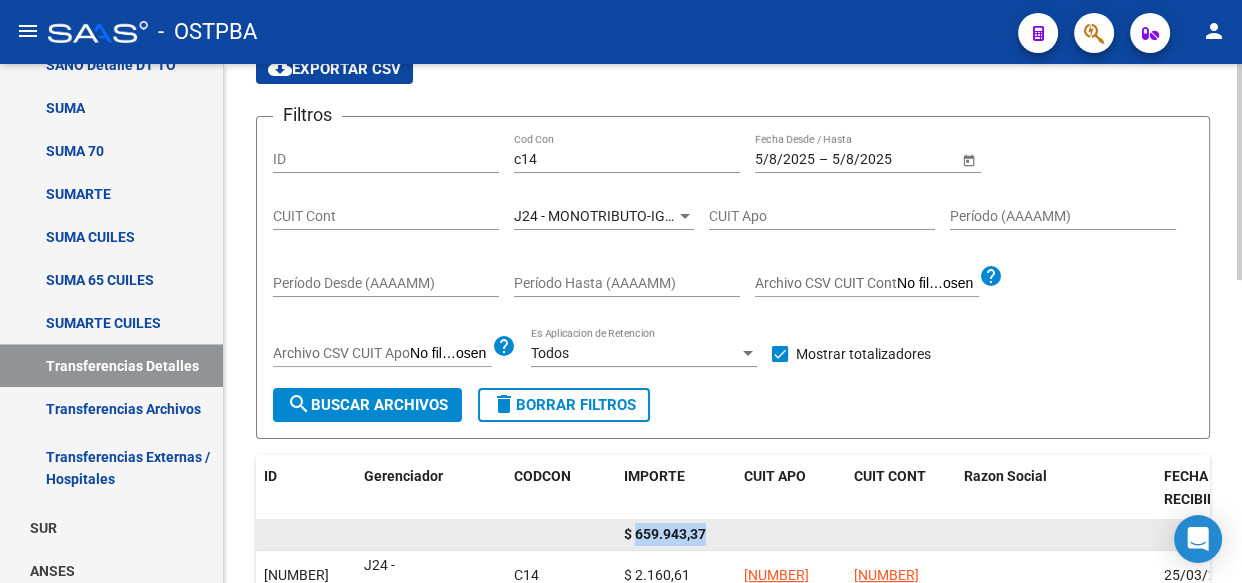 click on "$ 659.943,37" 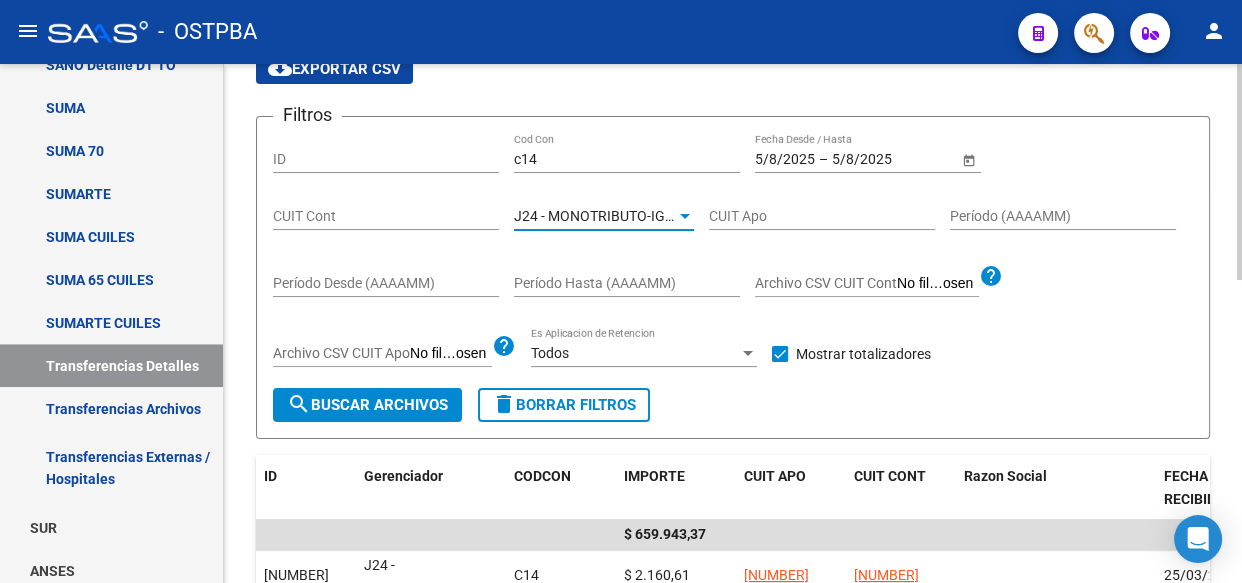 click on "J24 - MONOTRIBUTO-IGUALDAD SALUD-PRENSA" at bounding box center [667, 216] 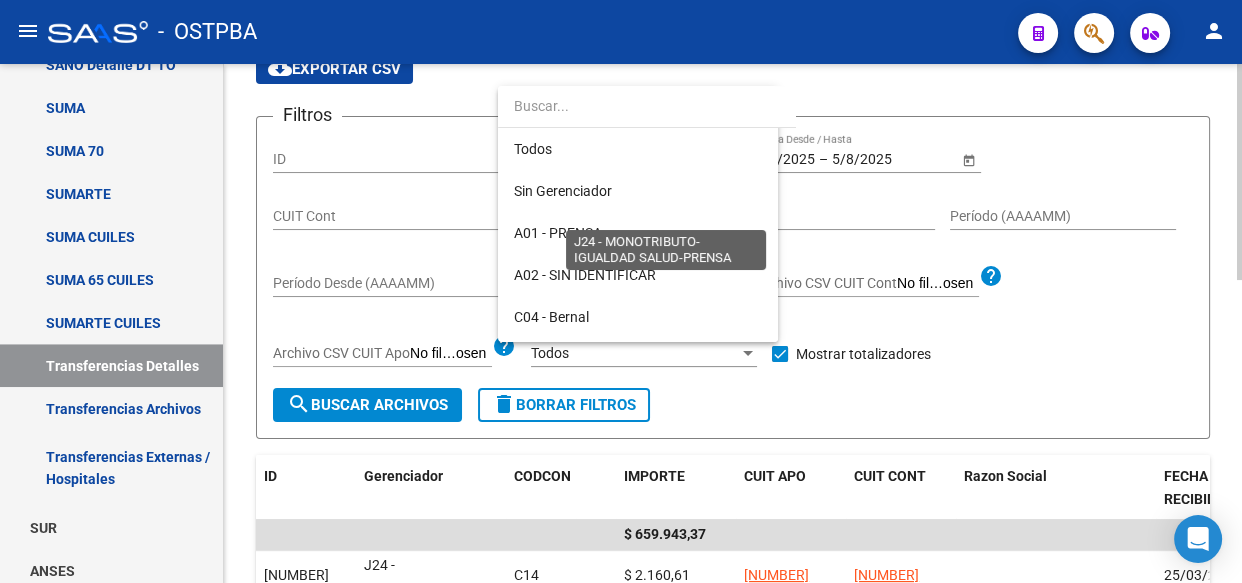 scroll, scrollTop: 355, scrollLeft: 0, axis: vertical 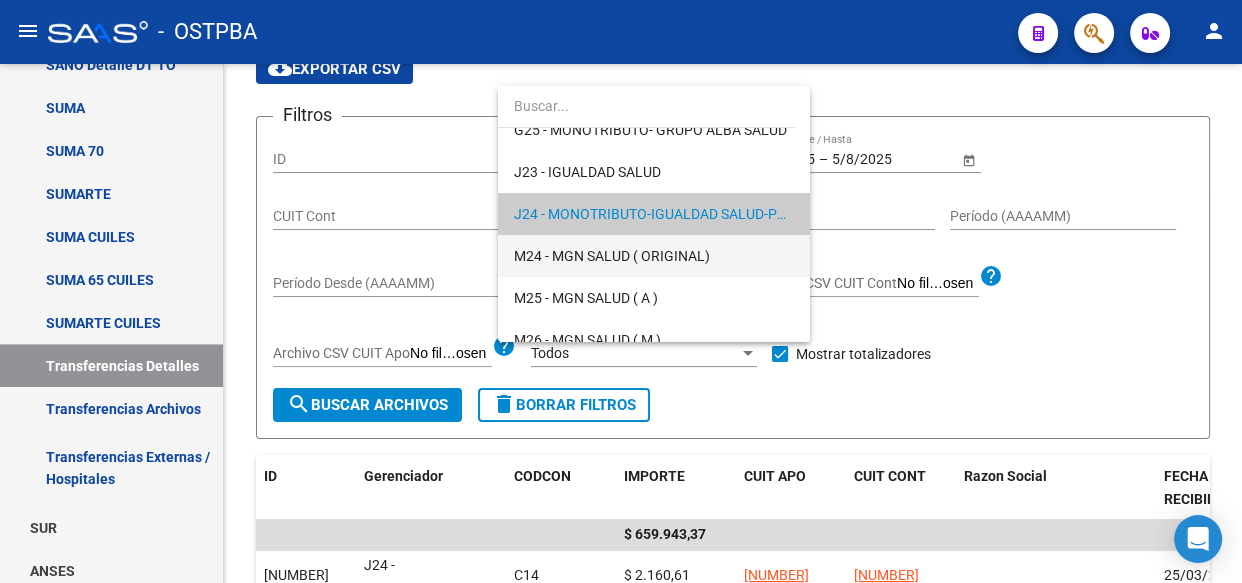 click on "M24 - MGN SALUD ( ORIGINAL)" at bounding box center [654, 256] 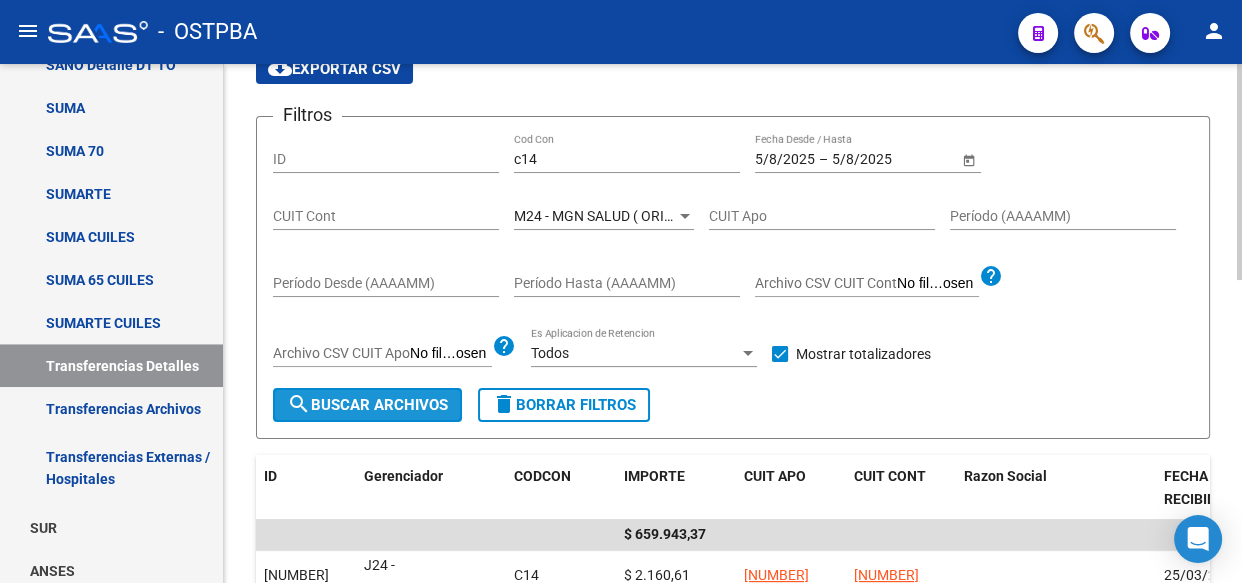 click on "search  Buscar Archivos" 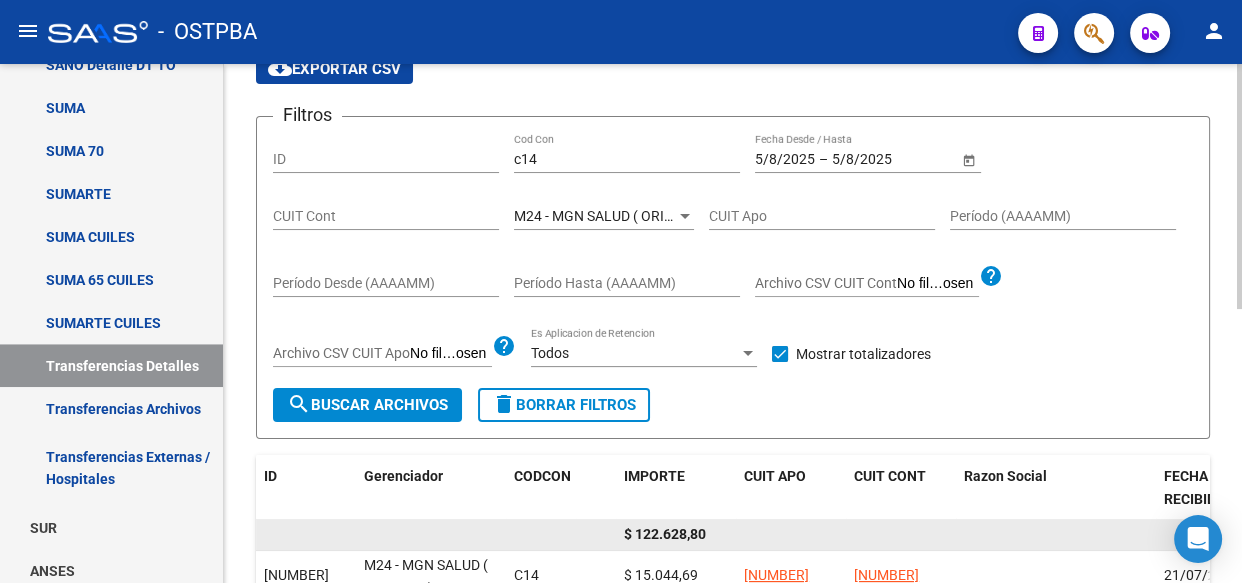 click on "$ 122.628,80" 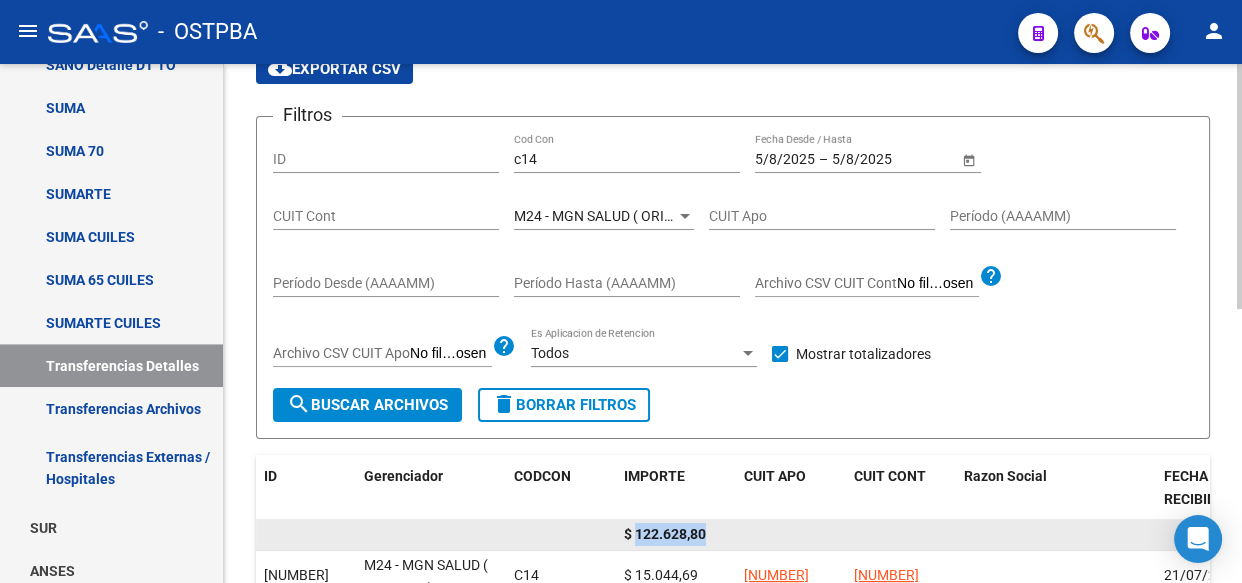 click on "$ 122.628,80" 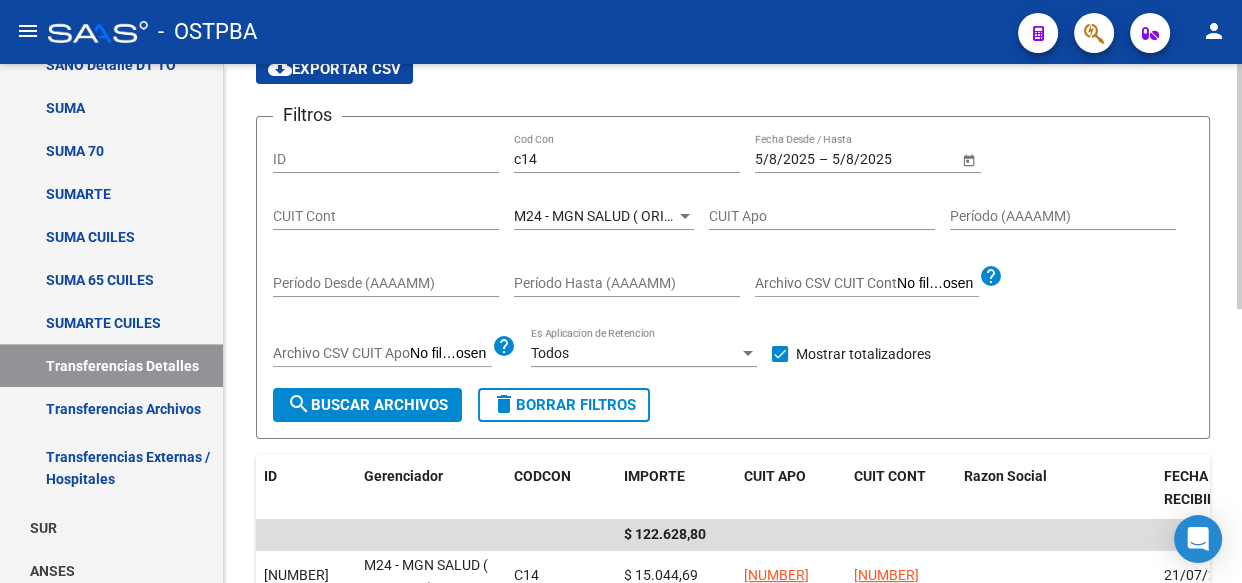 click on "c14 Cod Con" 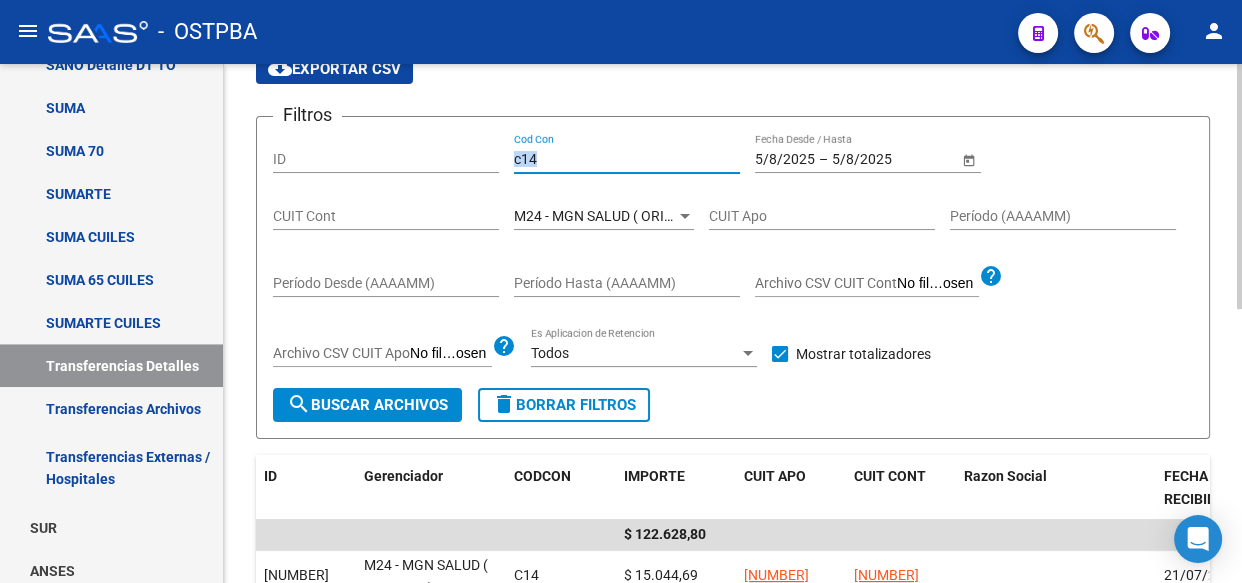 click on "c14 Cod Con" 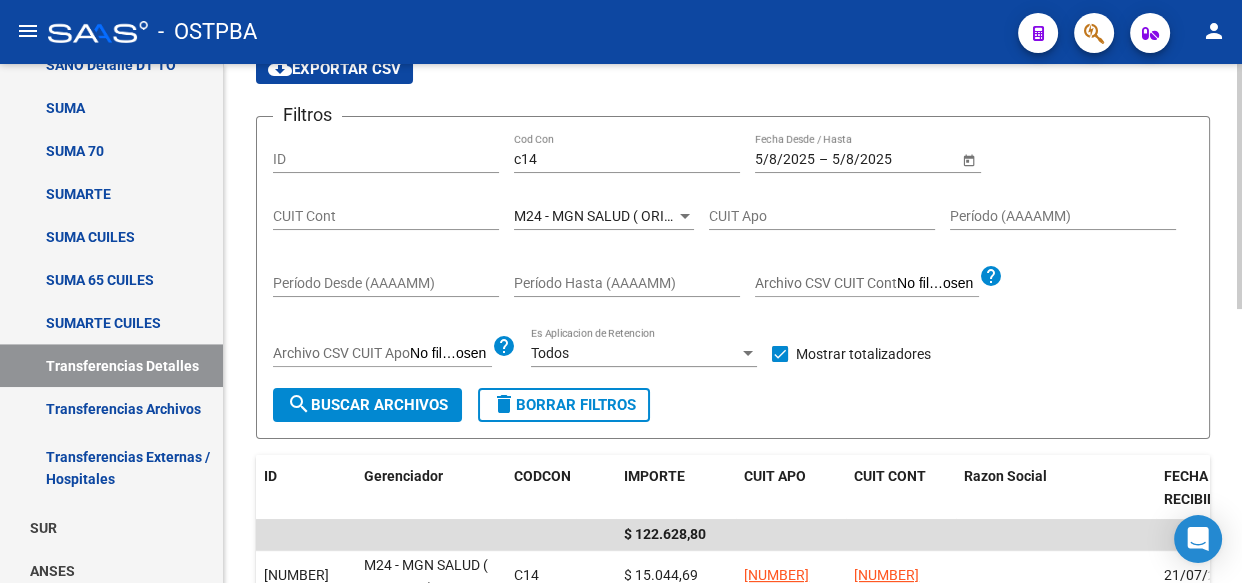 click on "c14 Cod Con" 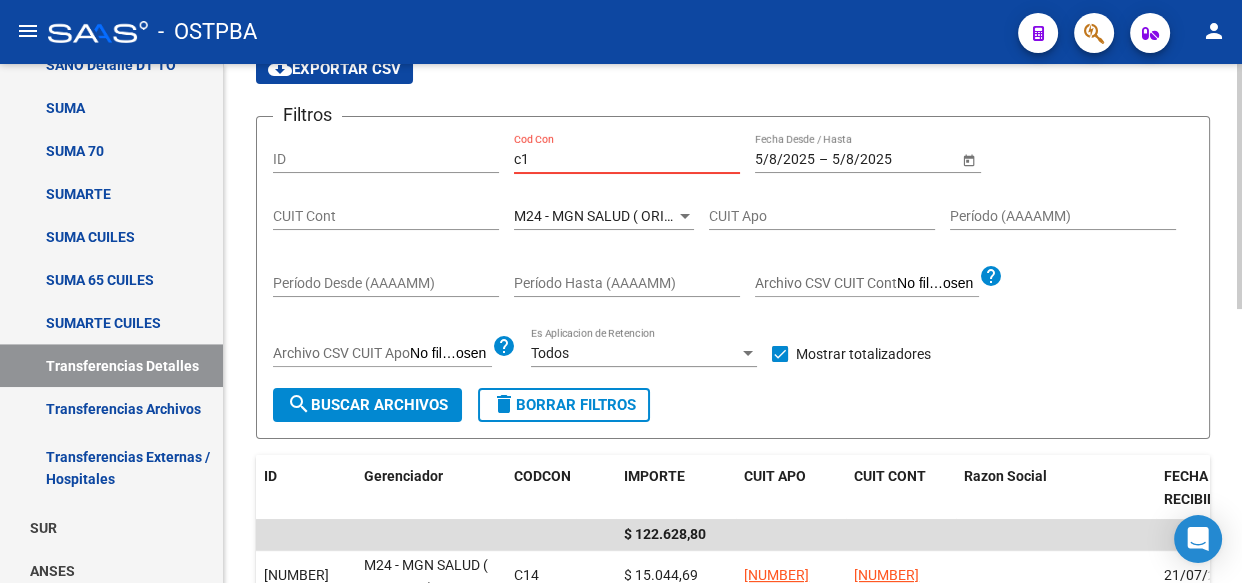 type on "c" 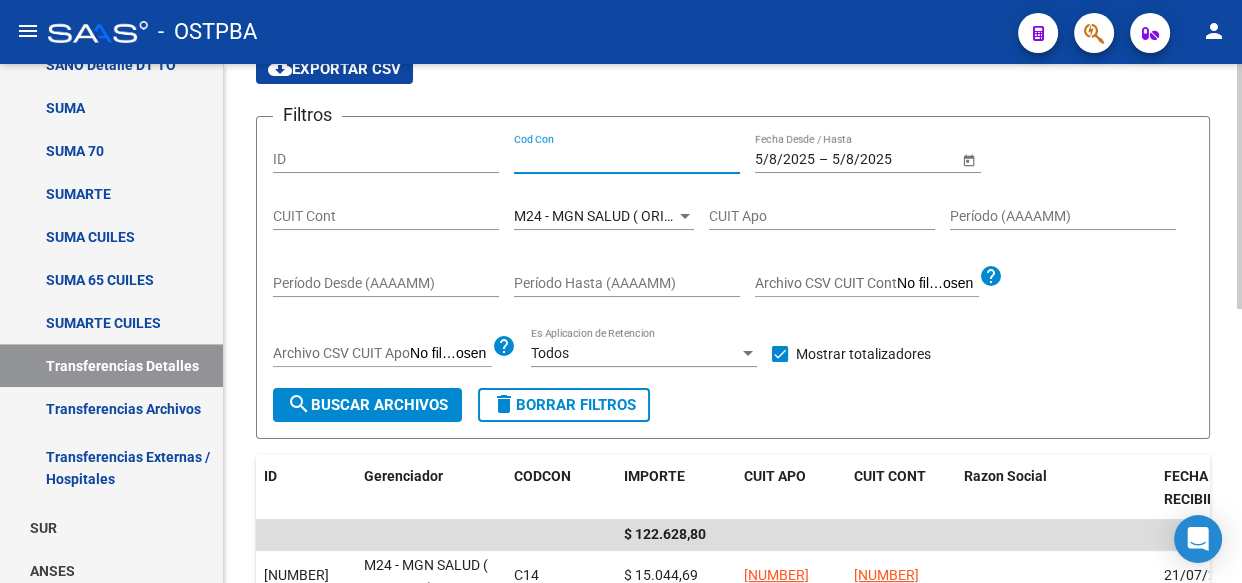 type 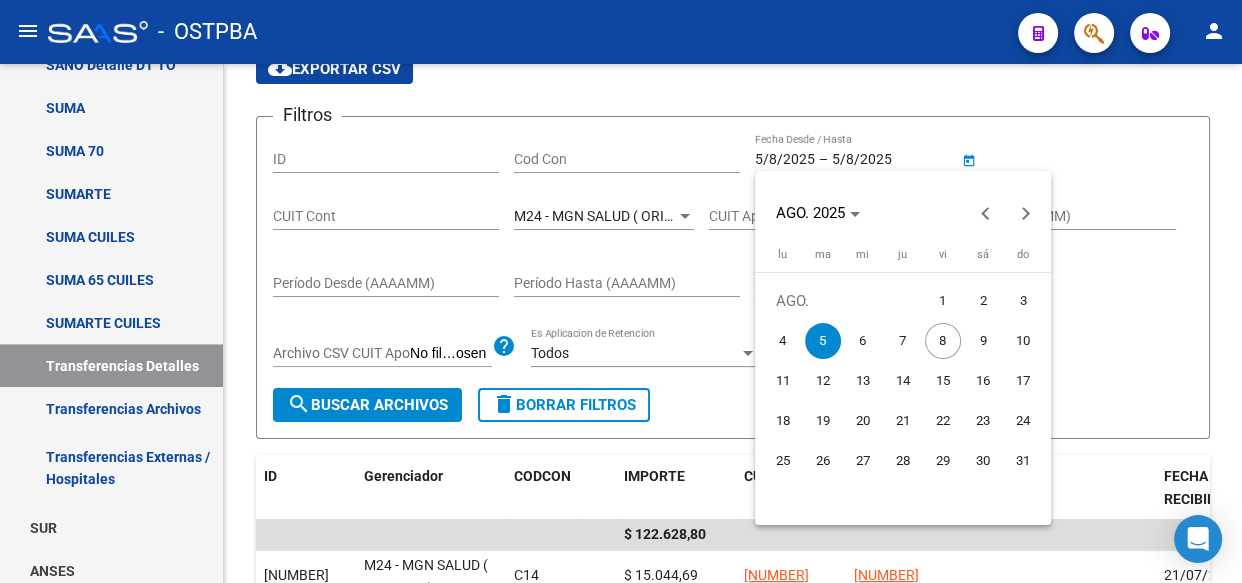 click on "6" at bounding box center (863, 341) 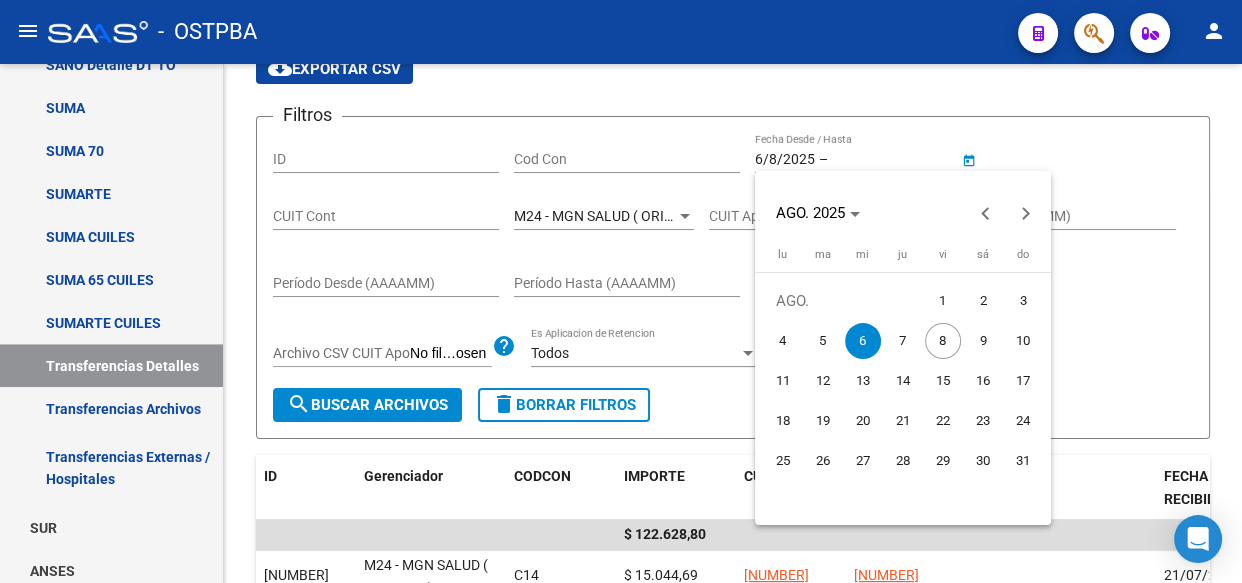 click on "6" at bounding box center [863, 341] 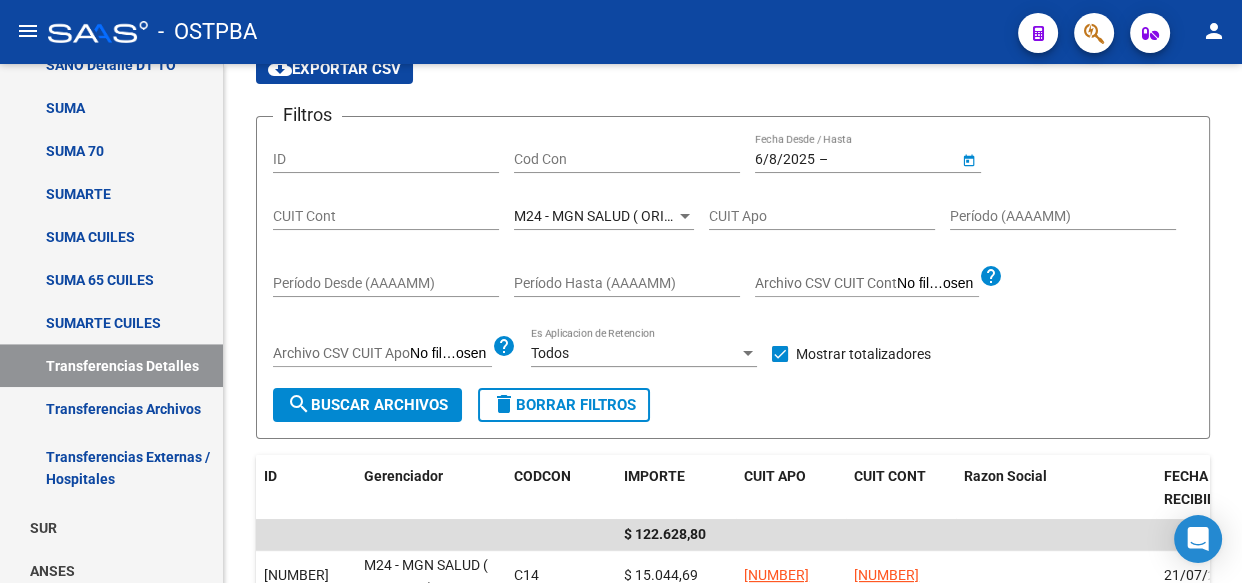type on "6/8/2025" 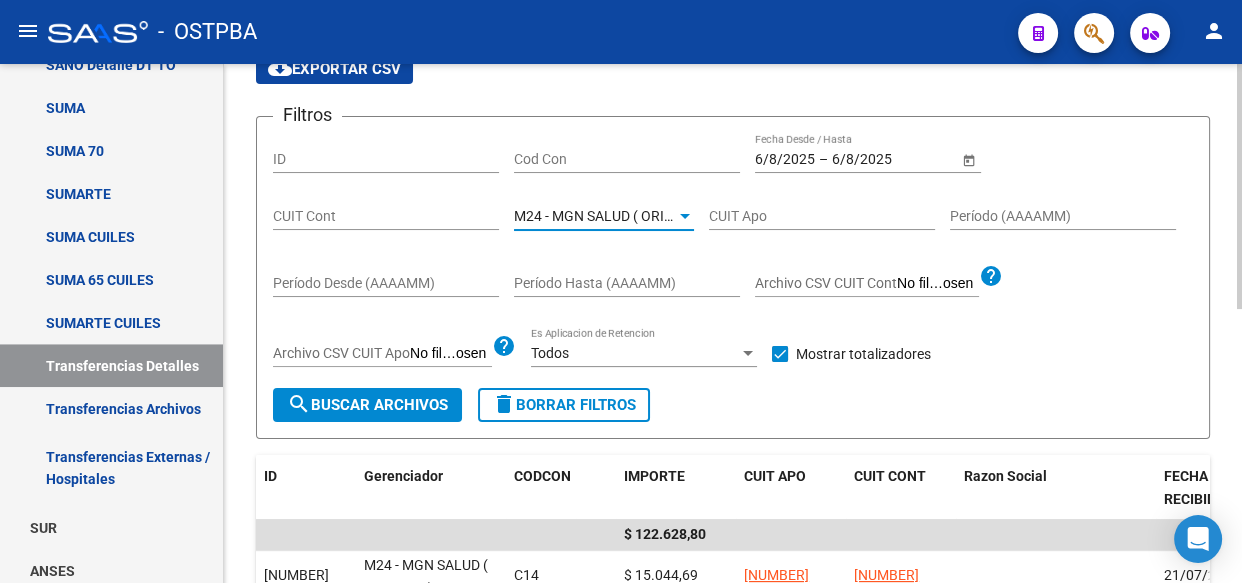 click on "M24 - MGN SALUD ( ORIGINAL)" at bounding box center (612, 216) 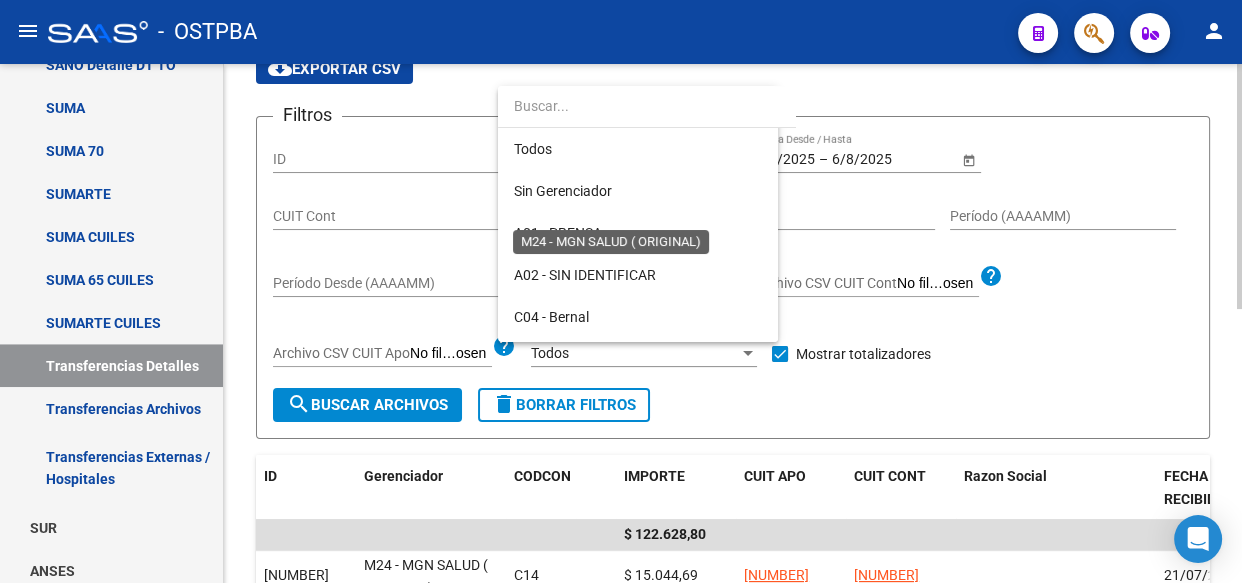 scroll, scrollTop: 397, scrollLeft: 0, axis: vertical 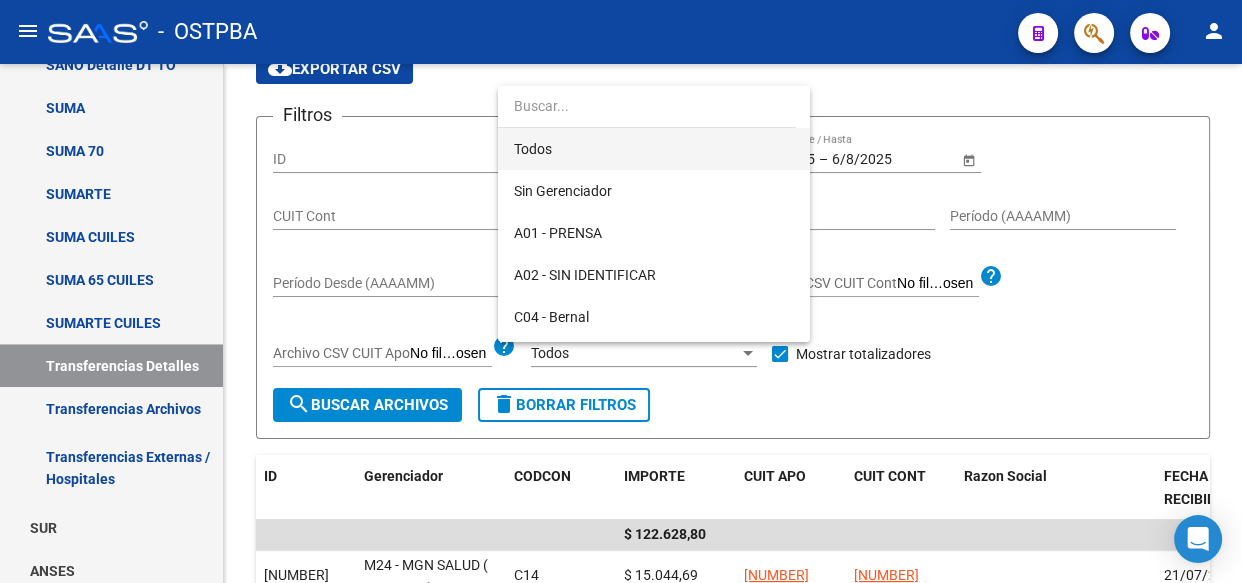 click on "Todos" at bounding box center [654, 149] 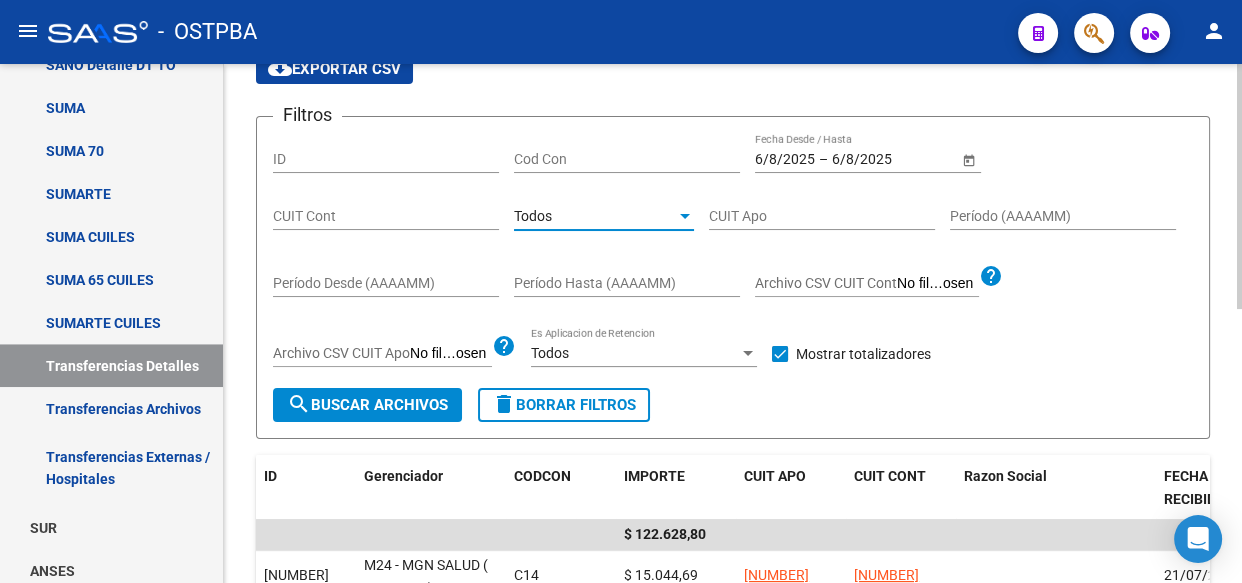 click on "search  Buscar Archivos" 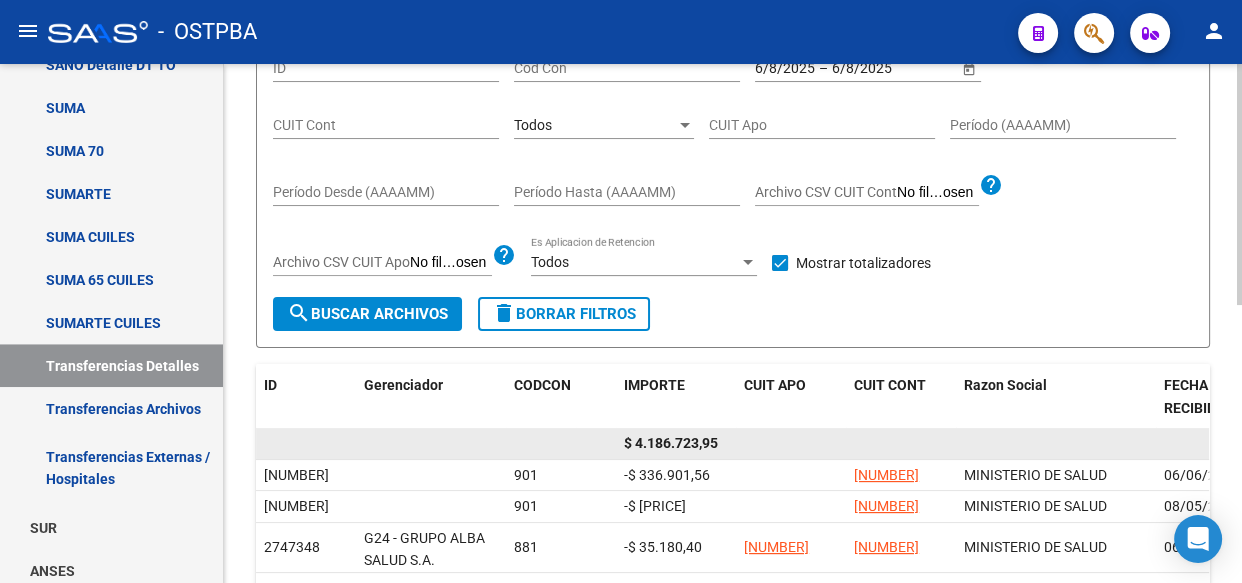 scroll, scrollTop: 309, scrollLeft: 0, axis: vertical 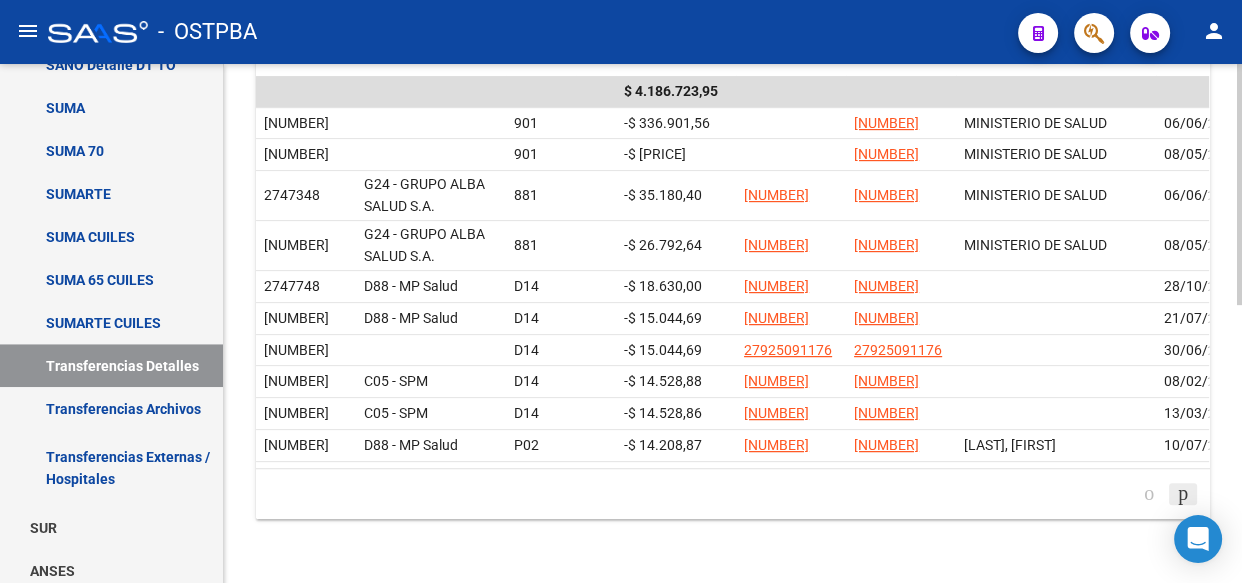 click 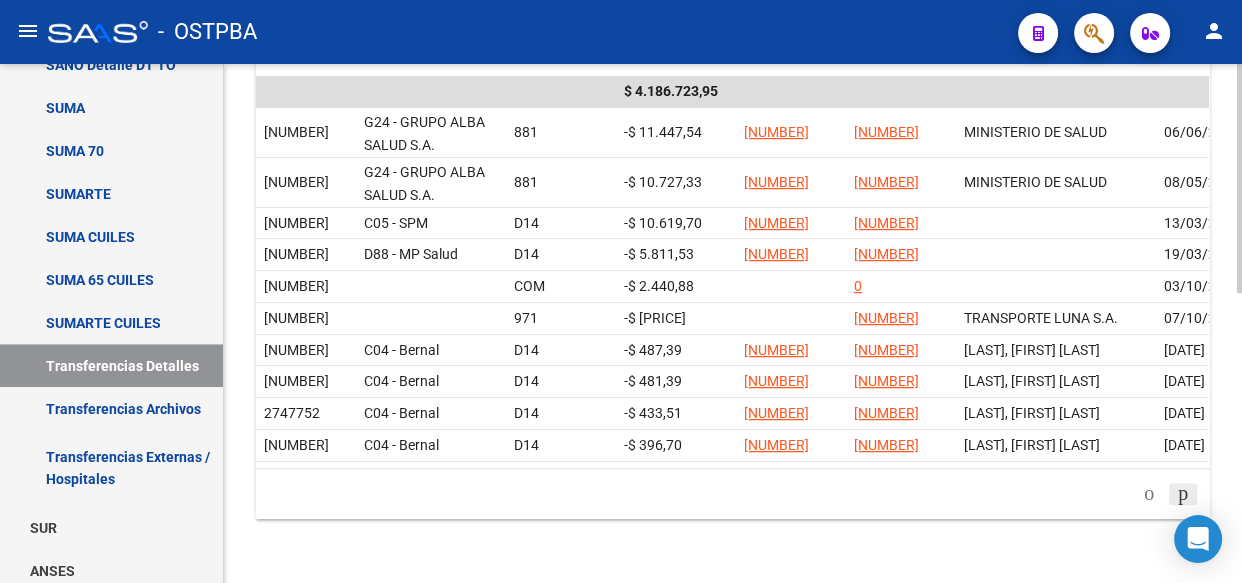 scroll, scrollTop: 0, scrollLeft: 0, axis: both 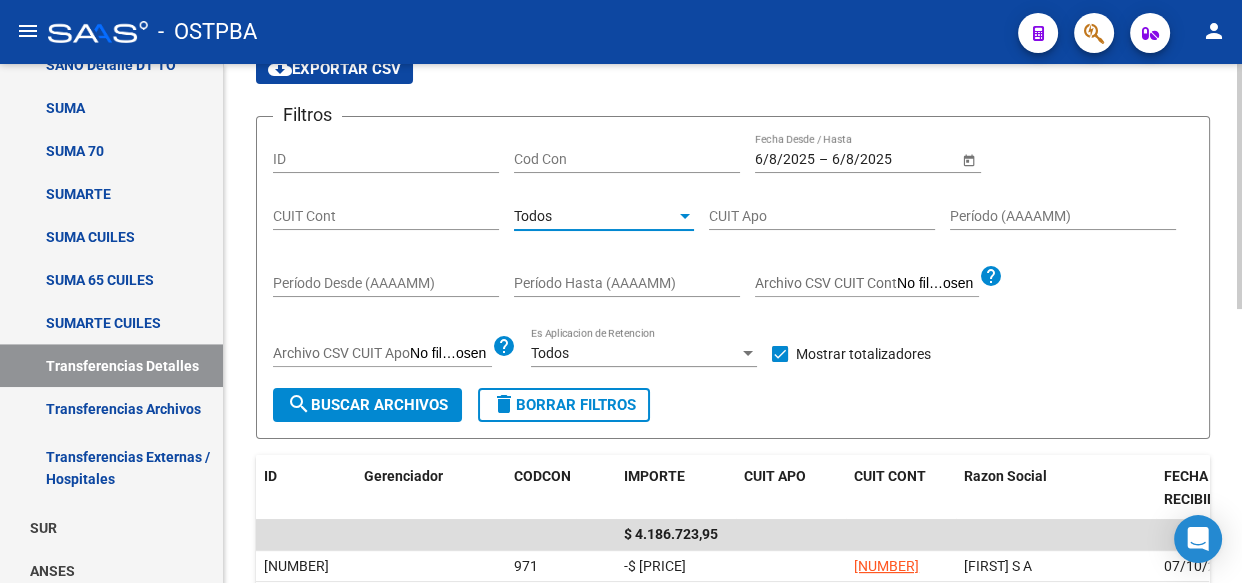 click on "Todos" at bounding box center (595, 216) 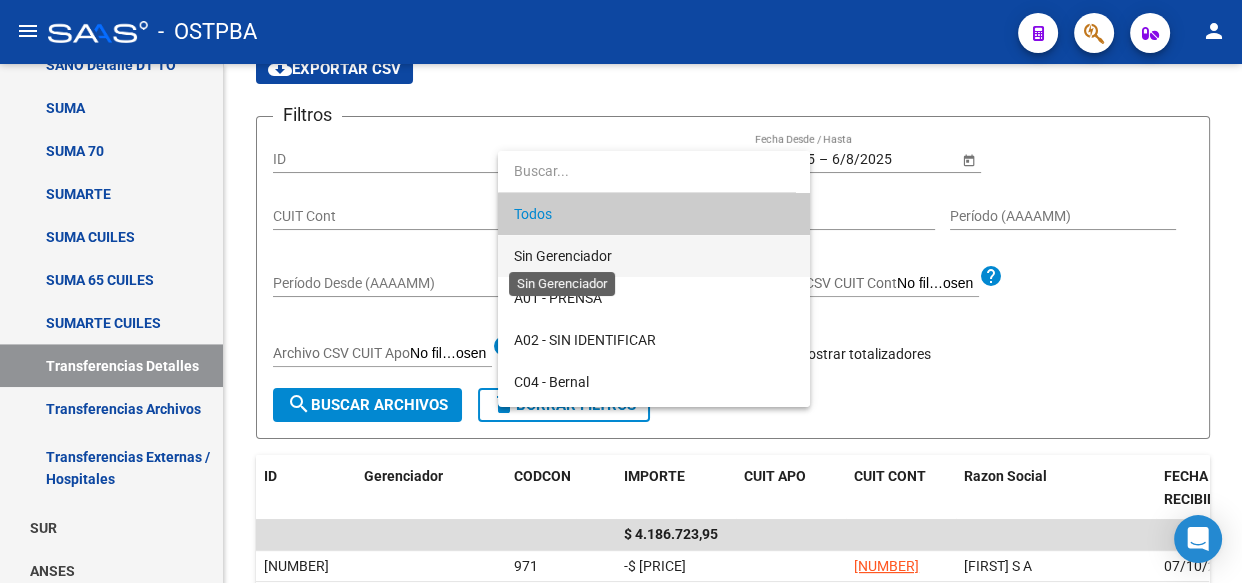 click on "Sin Gerenciador" at bounding box center [563, 256] 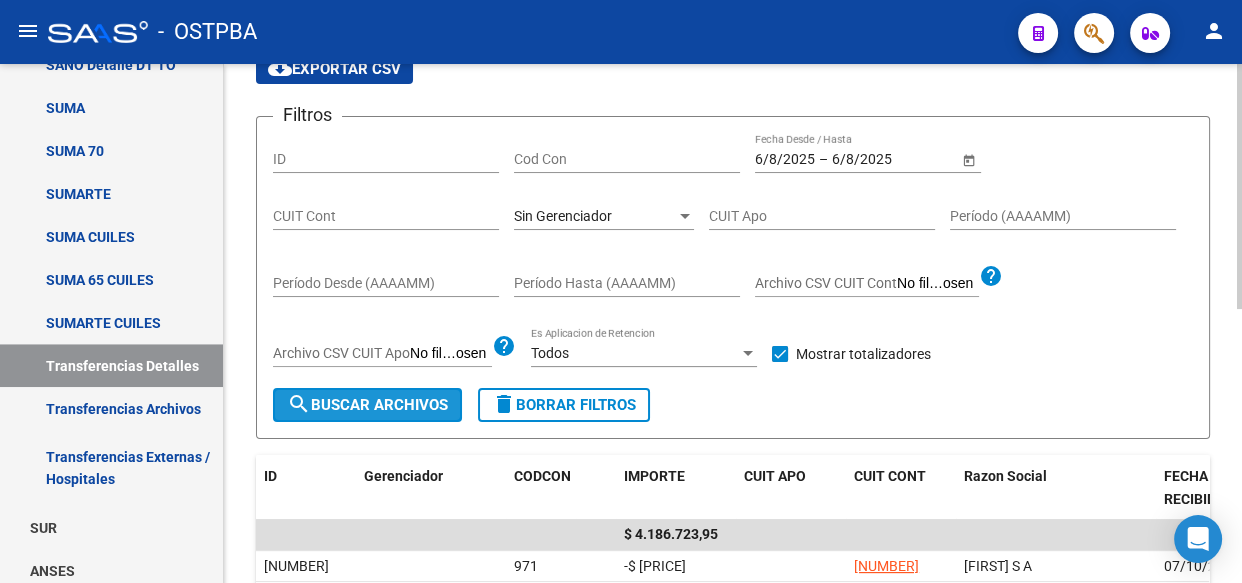 click on "search  Buscar Archivos" 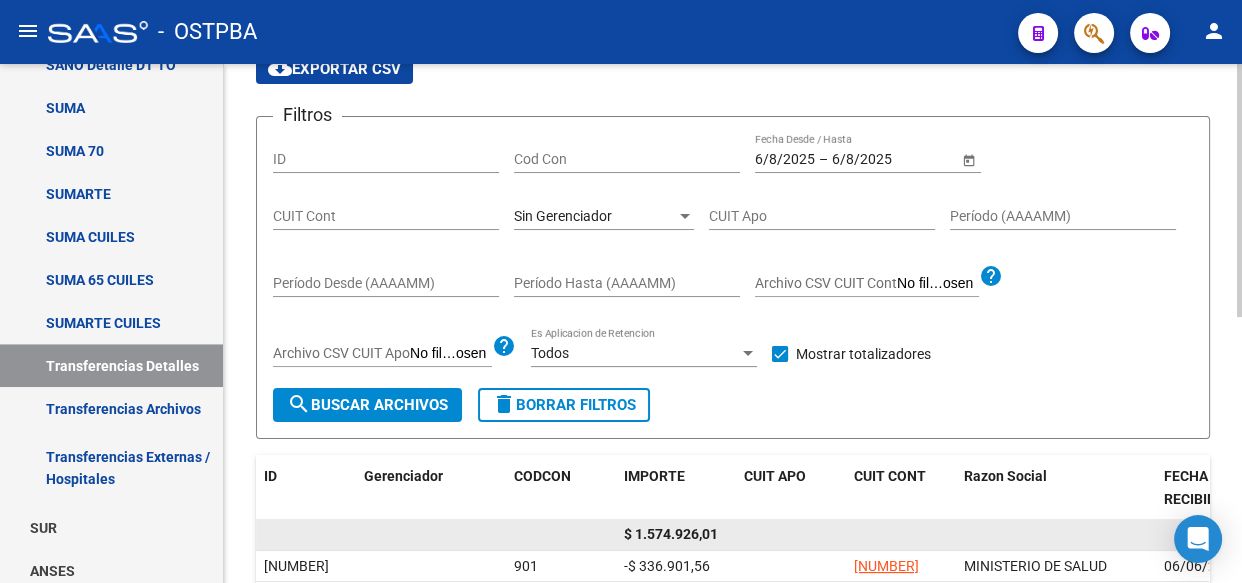 click on "$ 1.574.926,01" 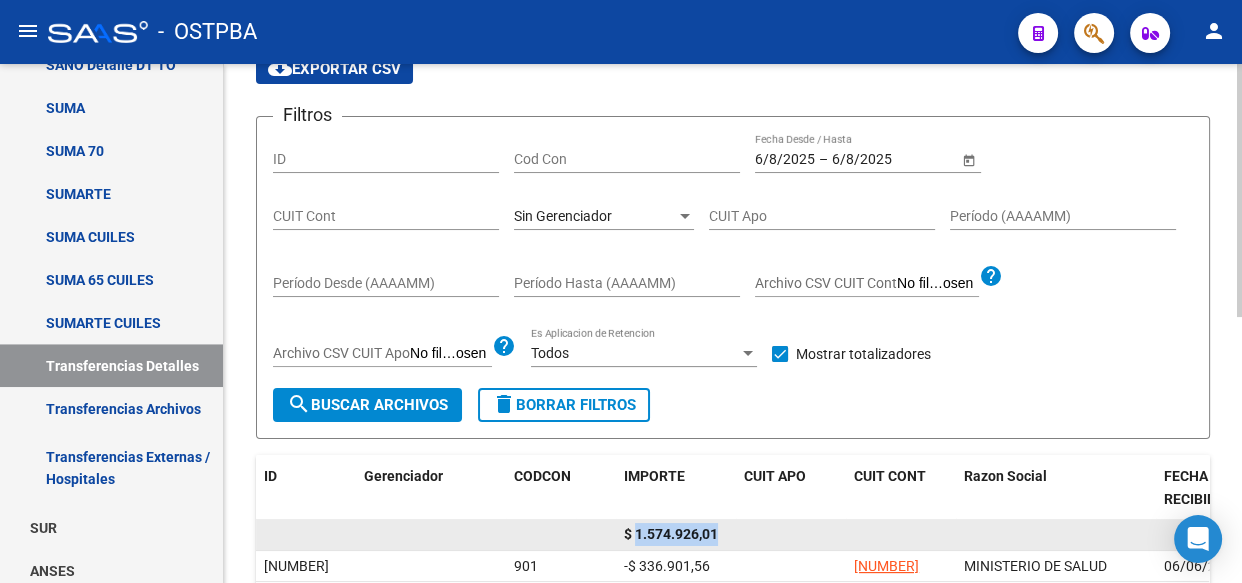 click on "$ 1.574.926,01" 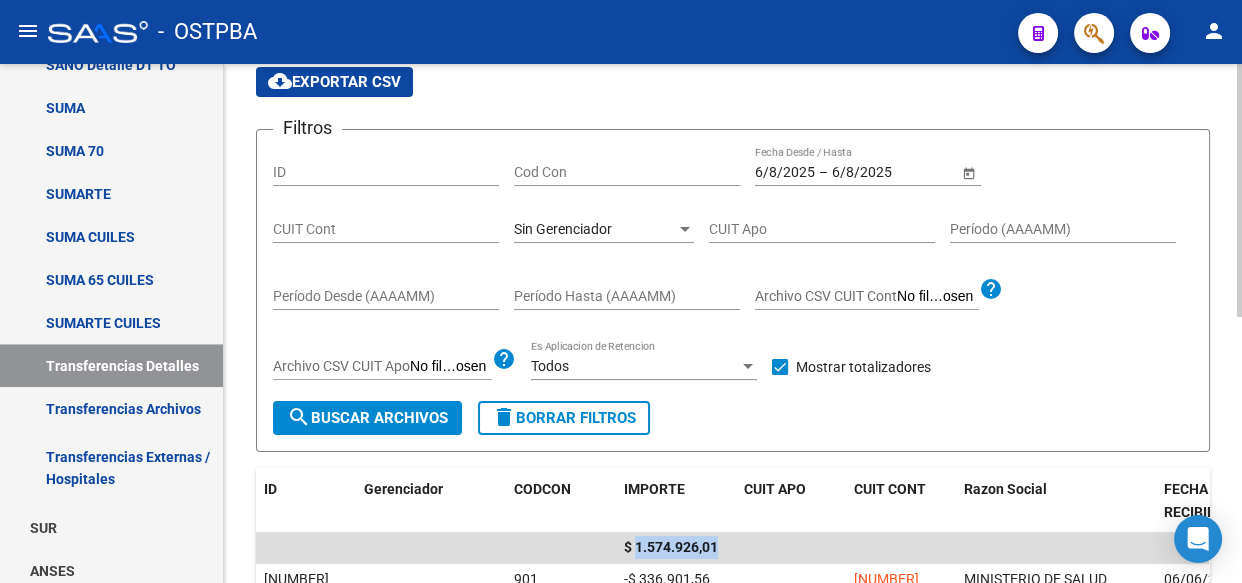 scroll, scrollTop: 0, scrollLeft: 0, axis: both 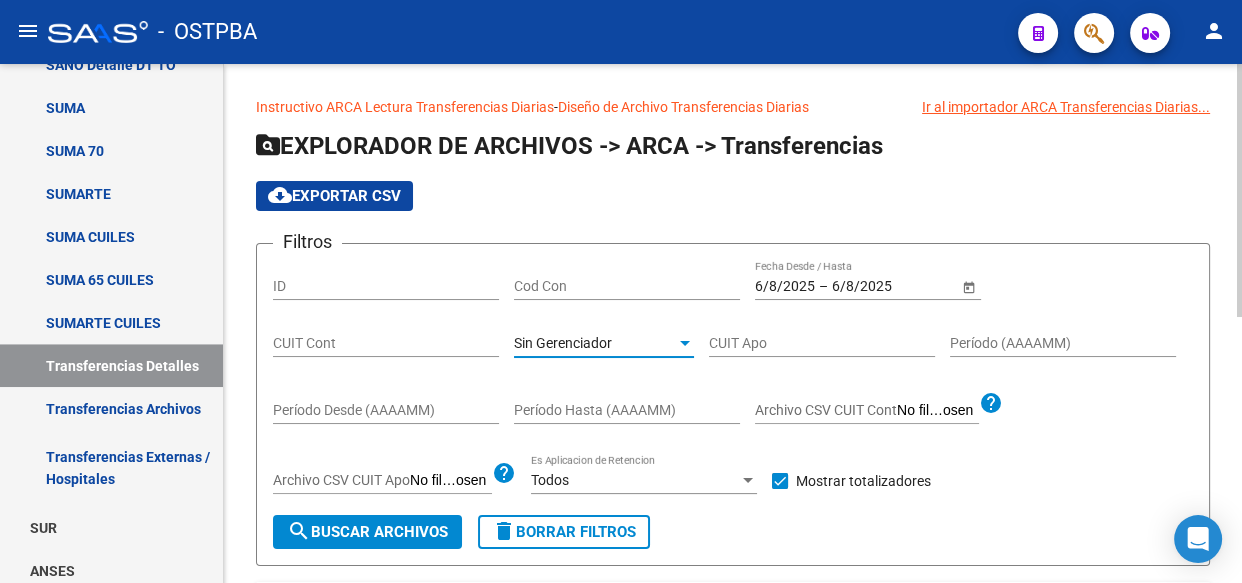 click on "Sin Gerenciador" at bounding box center [563, 343] 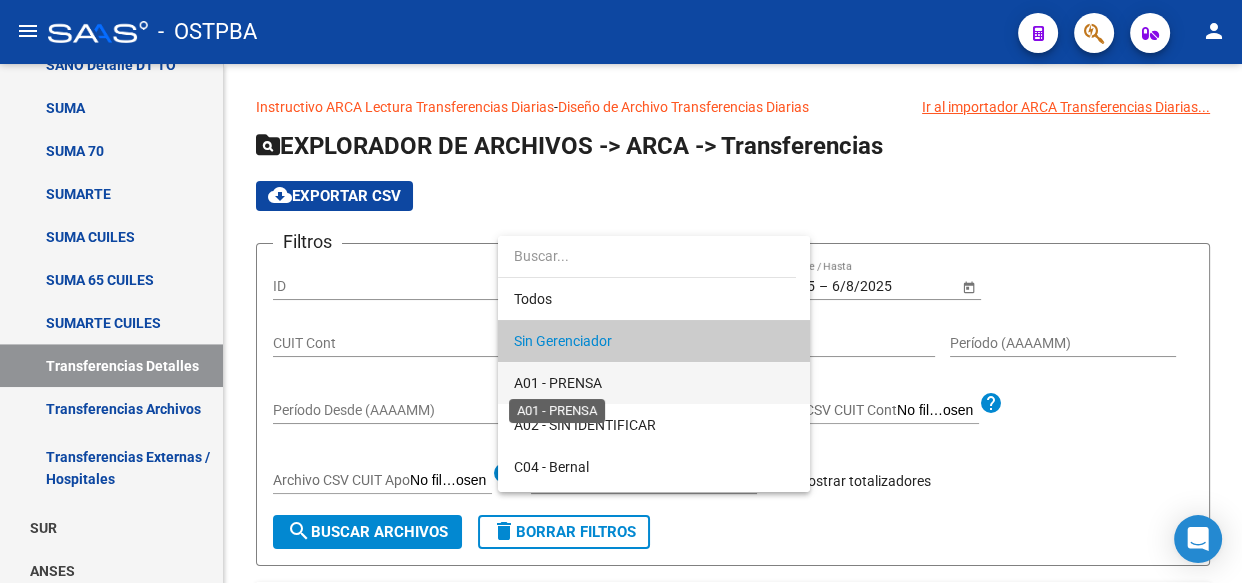 click on "A01 - PRENSA" at bounding box center [558, 383] 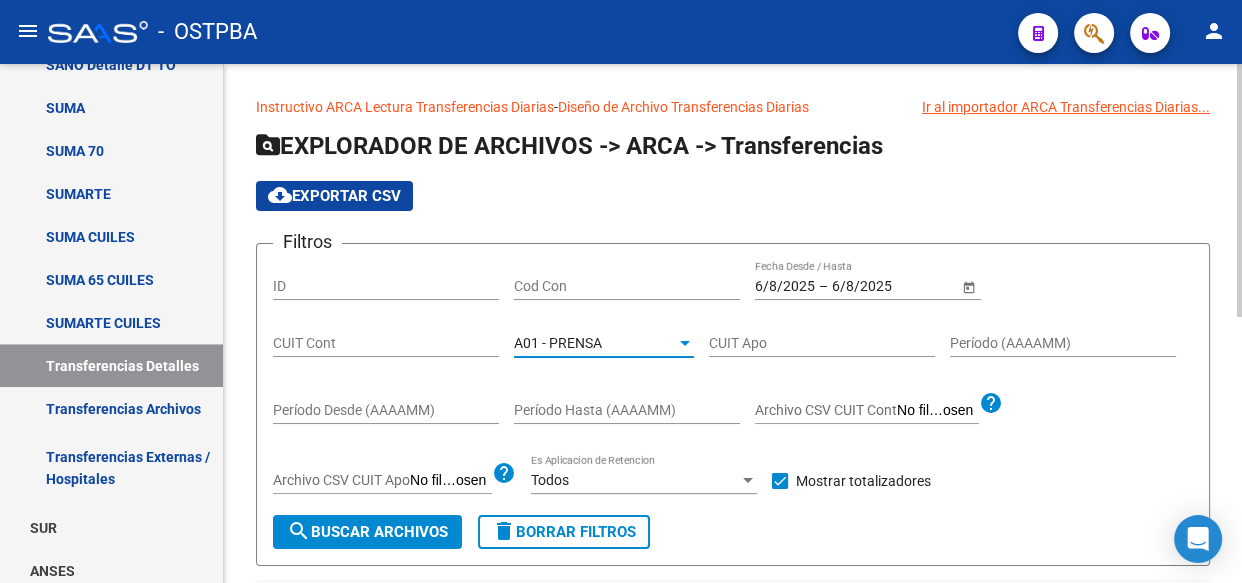 click on "search  Buscar Archivos" 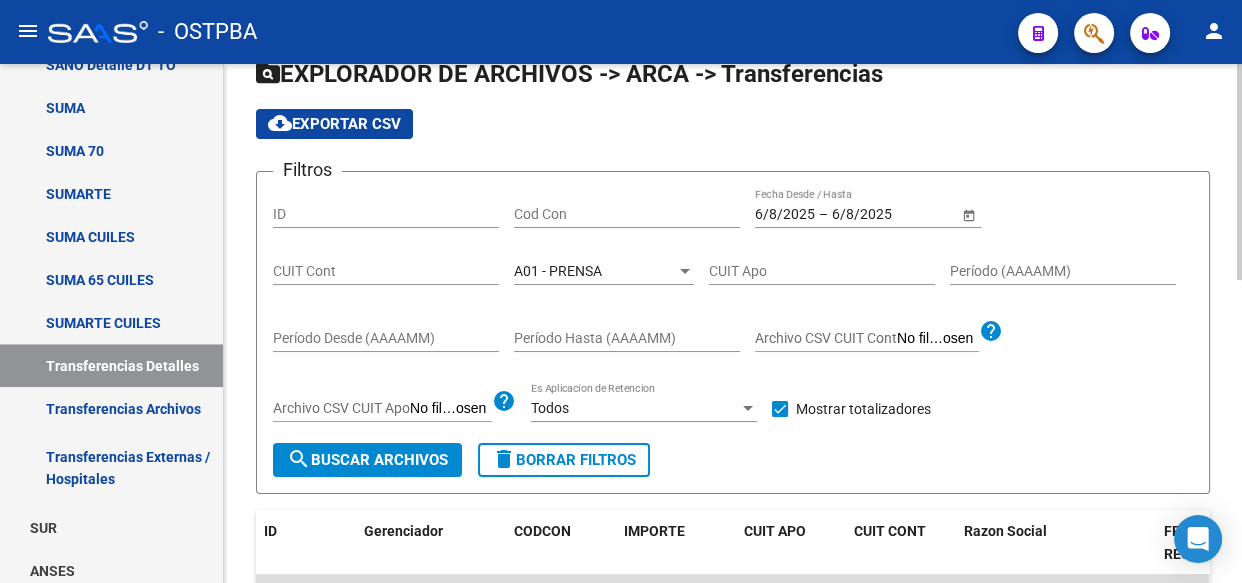 scroll, scrollTop: 181, scrollLeft: 0, axis: vertical 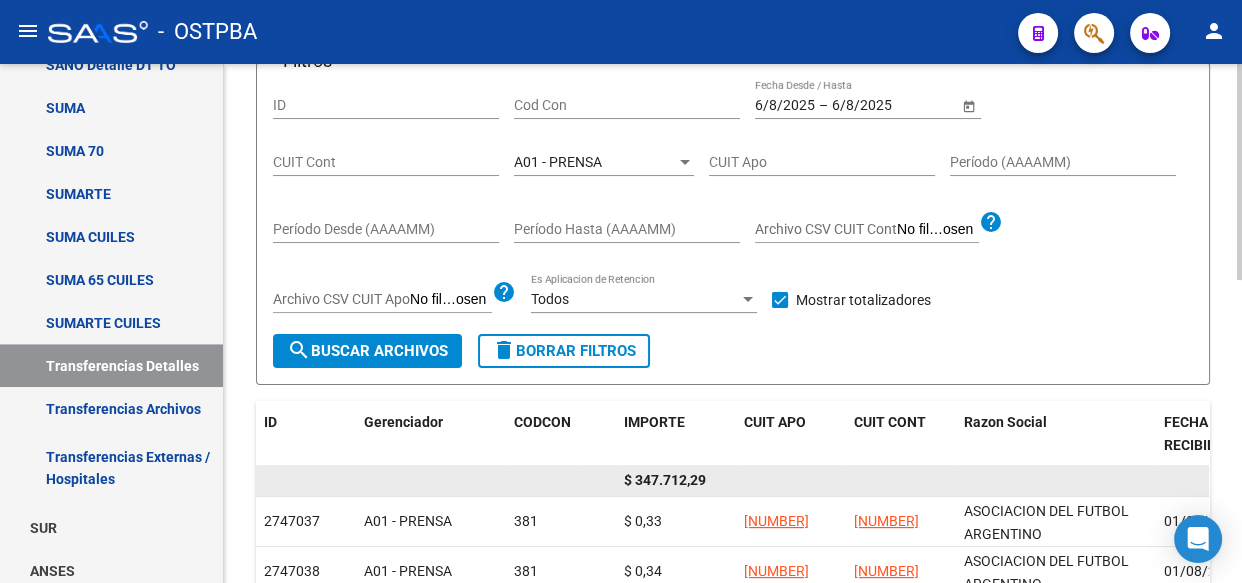 click on "$ 347.712,29" 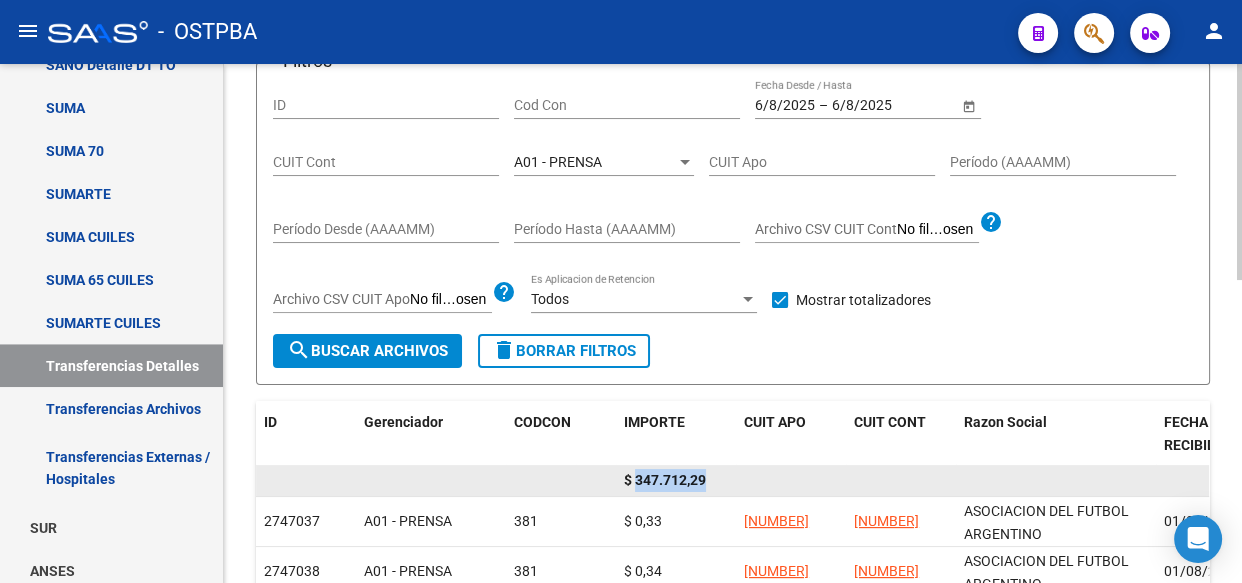 click on "$ 347.712,29" 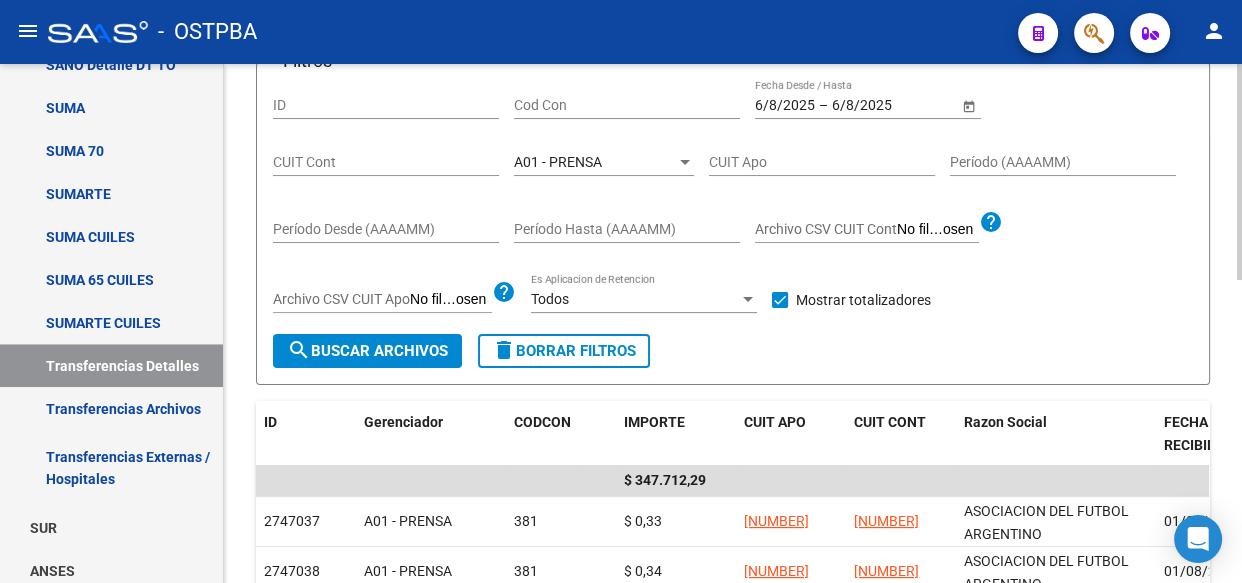click on "A01 - PRENSA" at bounding box center [558, 162] 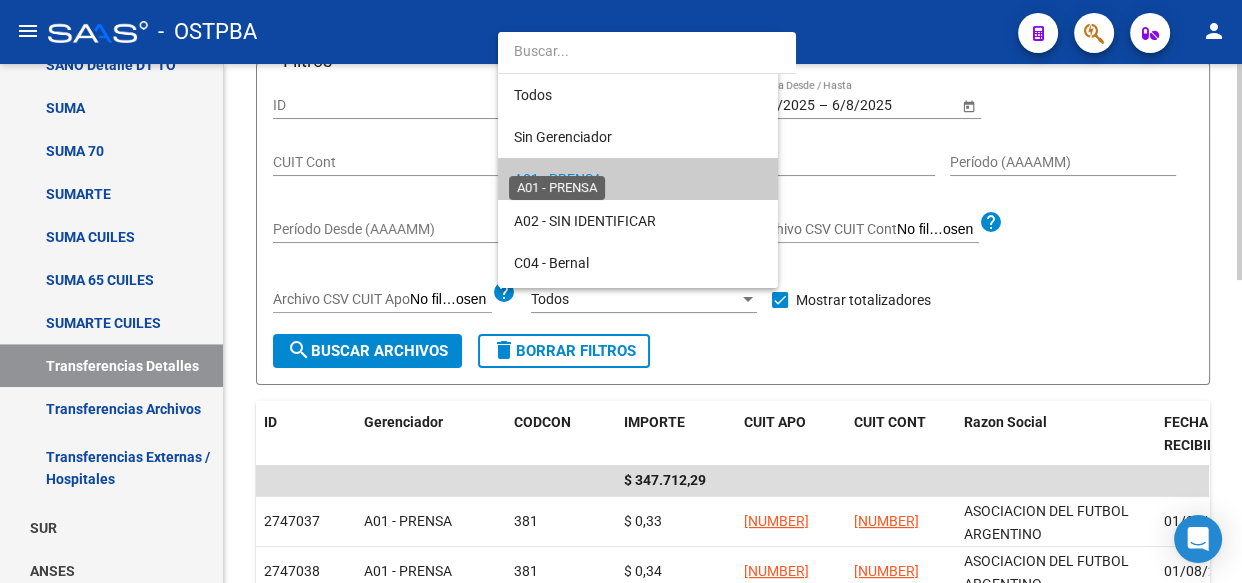 scroll, scrollTop: 19, scrollLeft: 0, axis: vertical 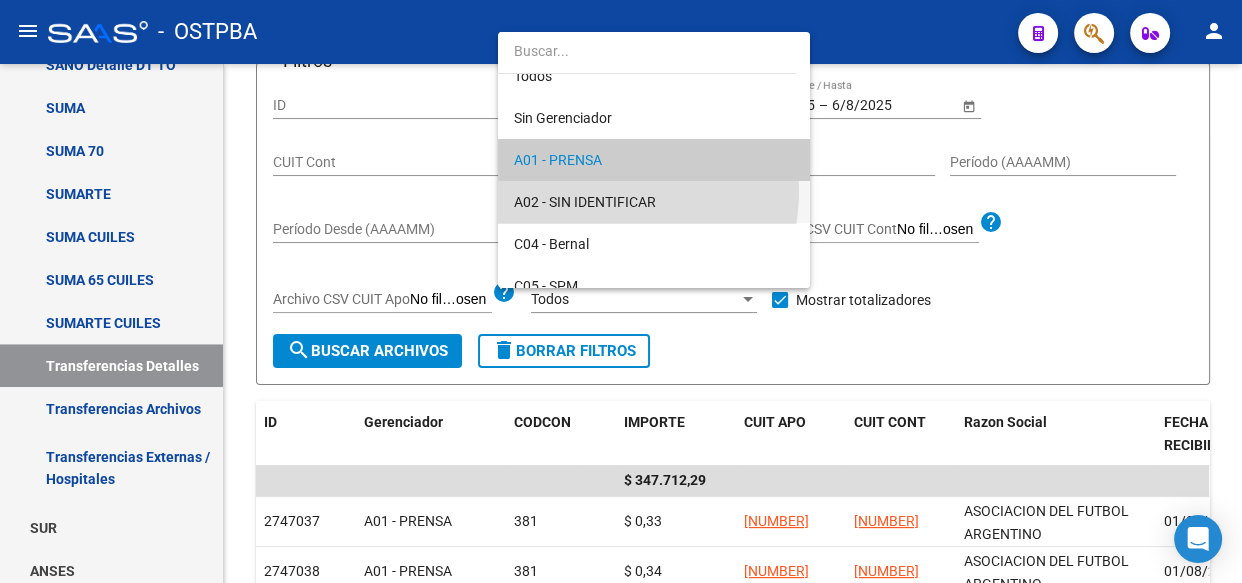 click on "A02 - SIN IDENTIFICAR" at bounding box center [654, 202] 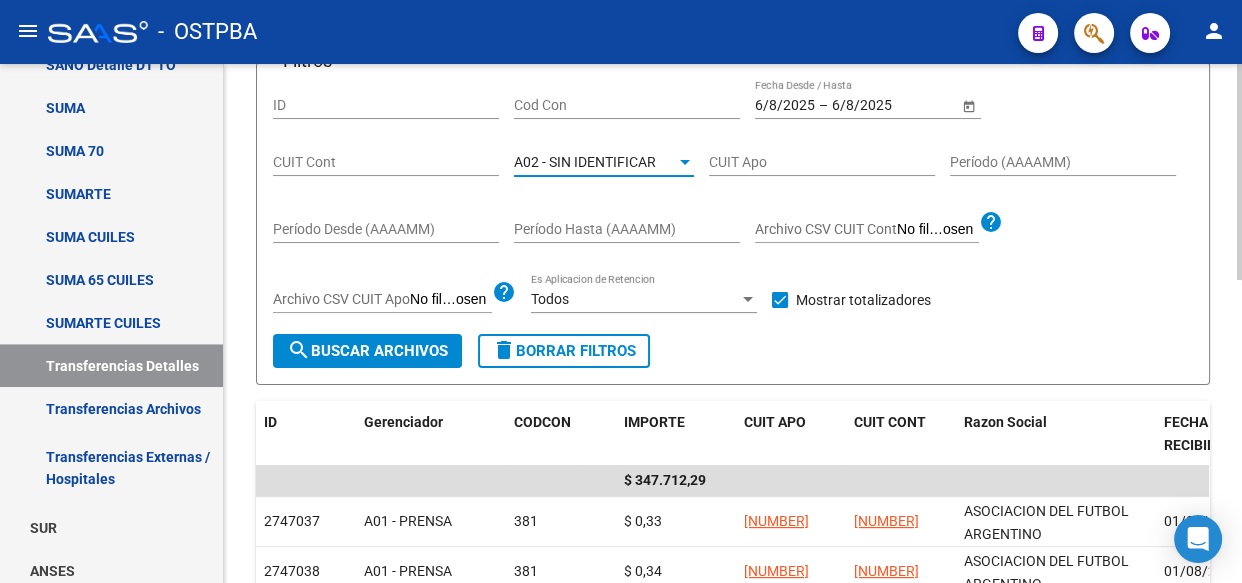 click on "search  Buscar Archivos" 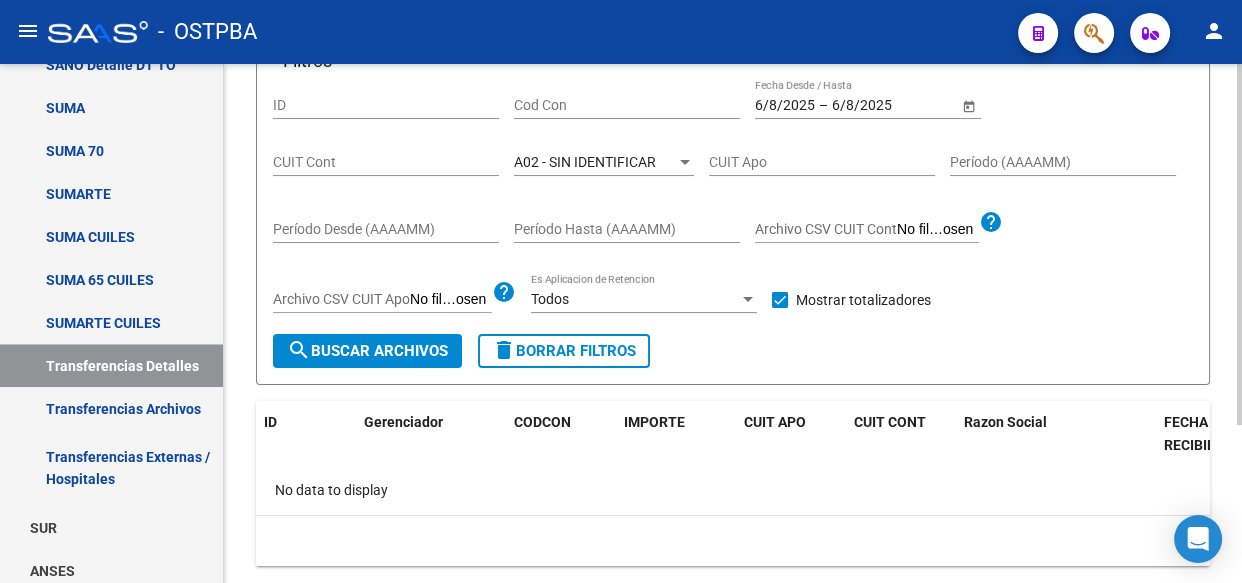 click on "A02 - SIN IDENTIFICAR" at bounding box center [585, 162] 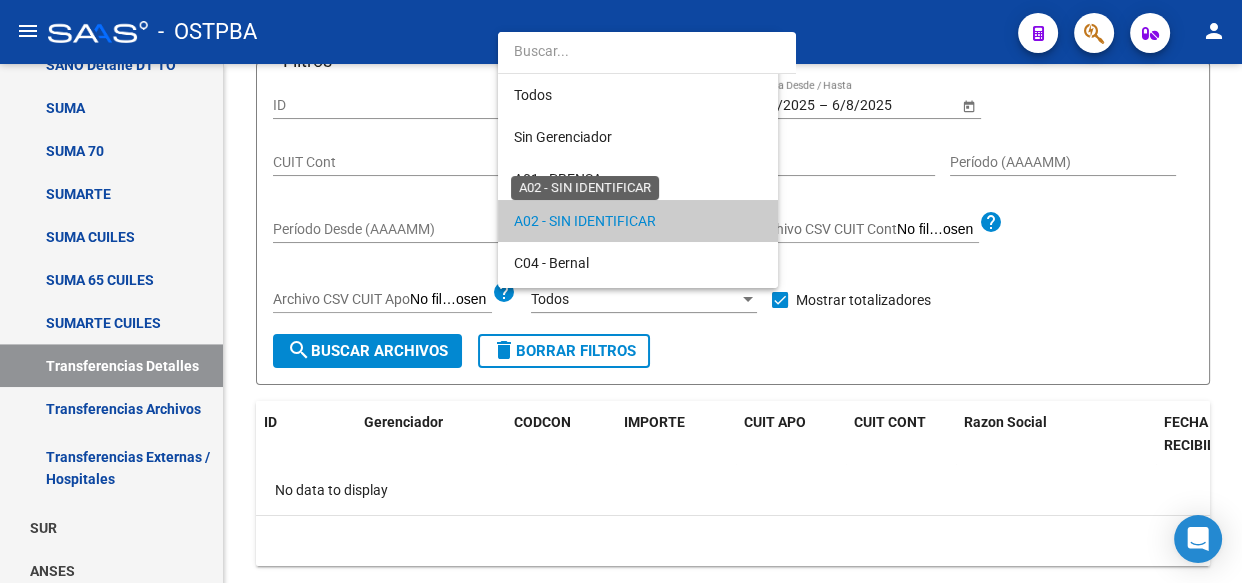 scroll, scrollTop: 60, scrollLeft: 0, axis: vertical 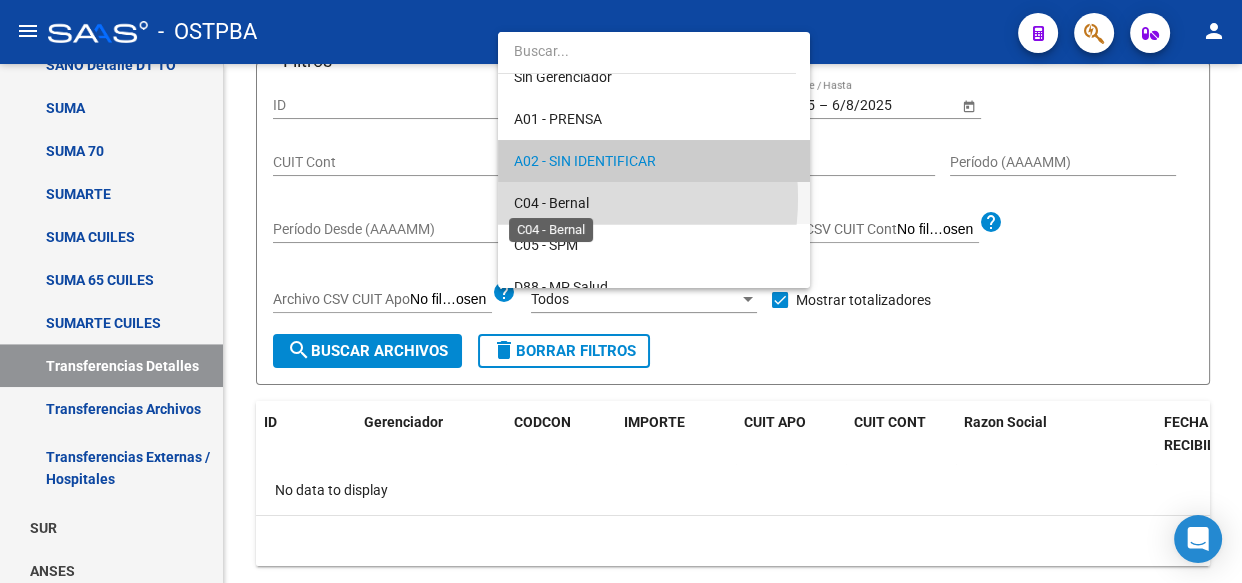 click on "C04 - Bernal" at bounding box center [551, 203] 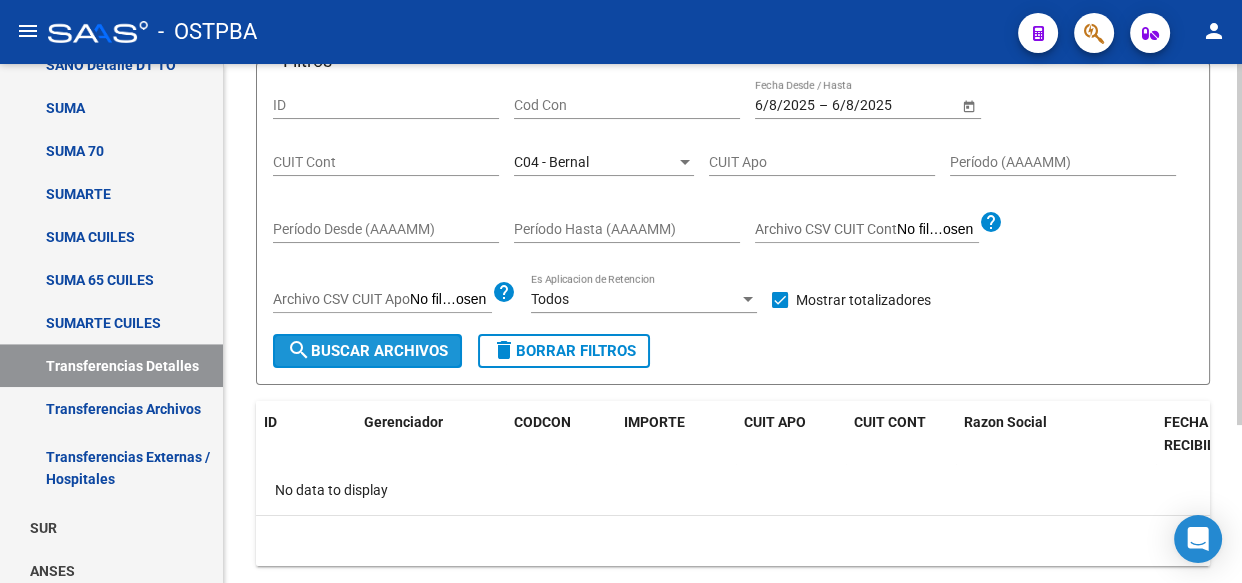 click on "search  Buscar Archivos" 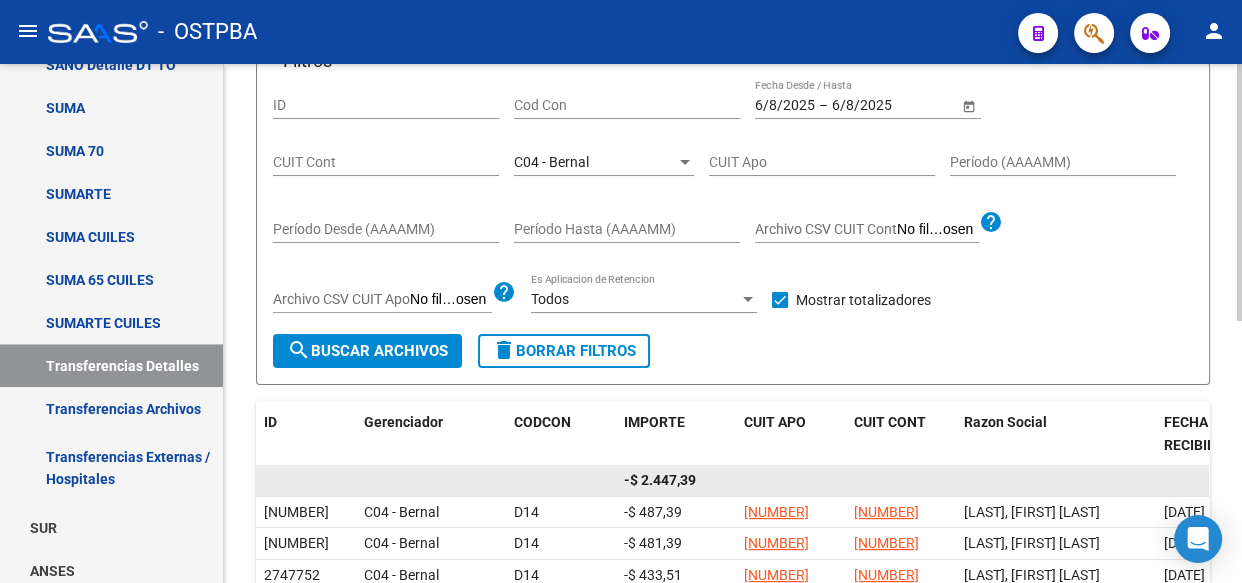 click on "-$ 2.447,39" 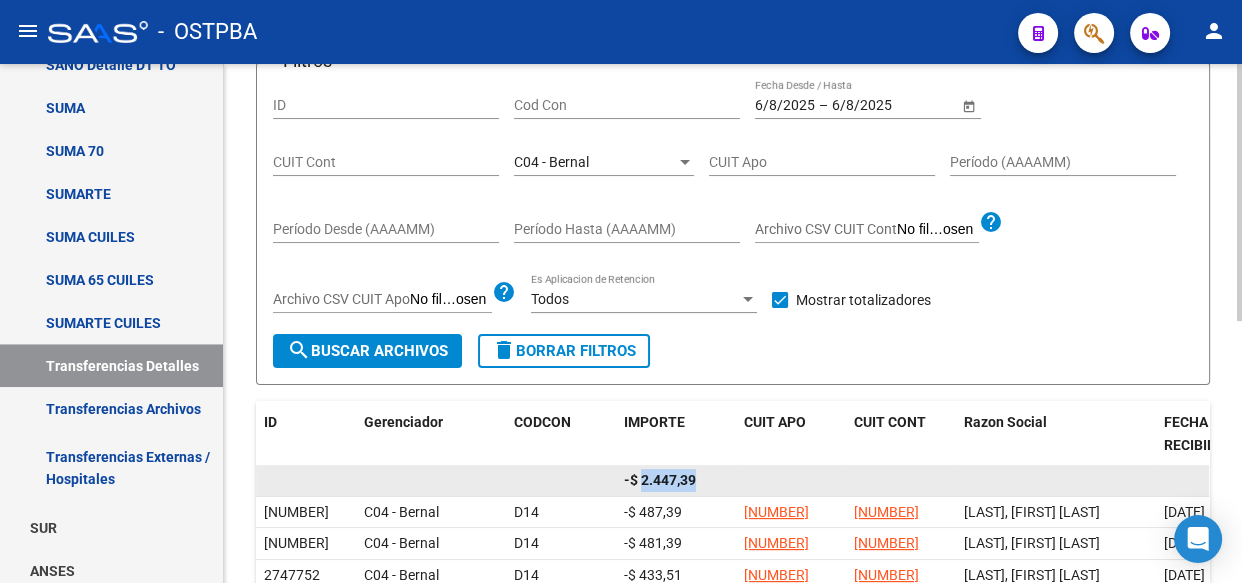 click on "-$ 2.447,39" 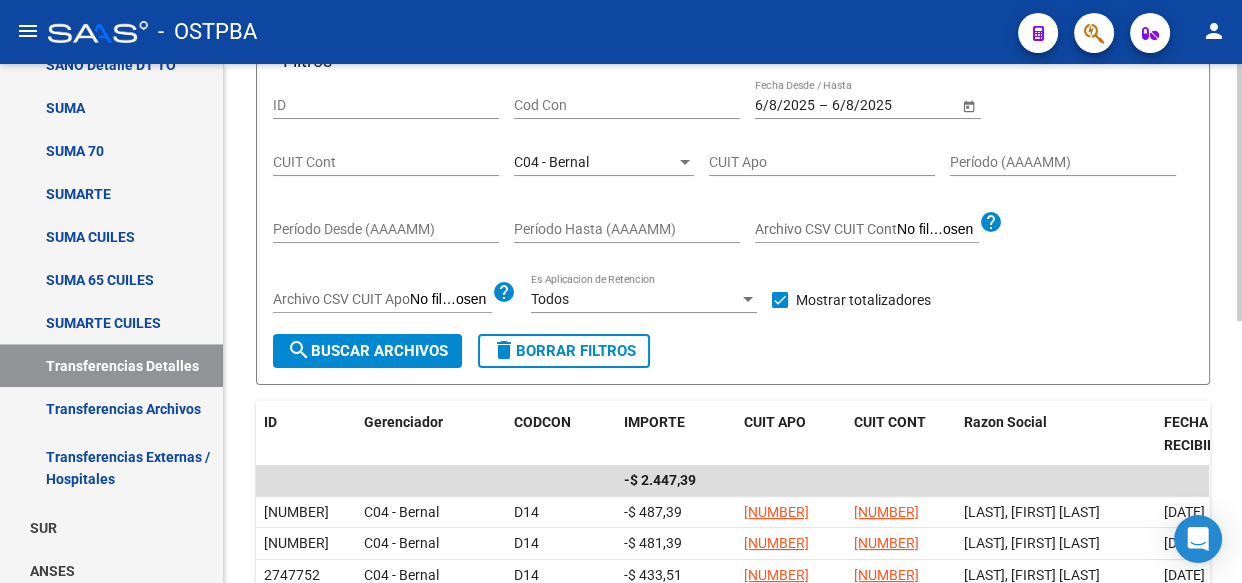 click on "C04 - Bernal" at bounding box center (551, 162) 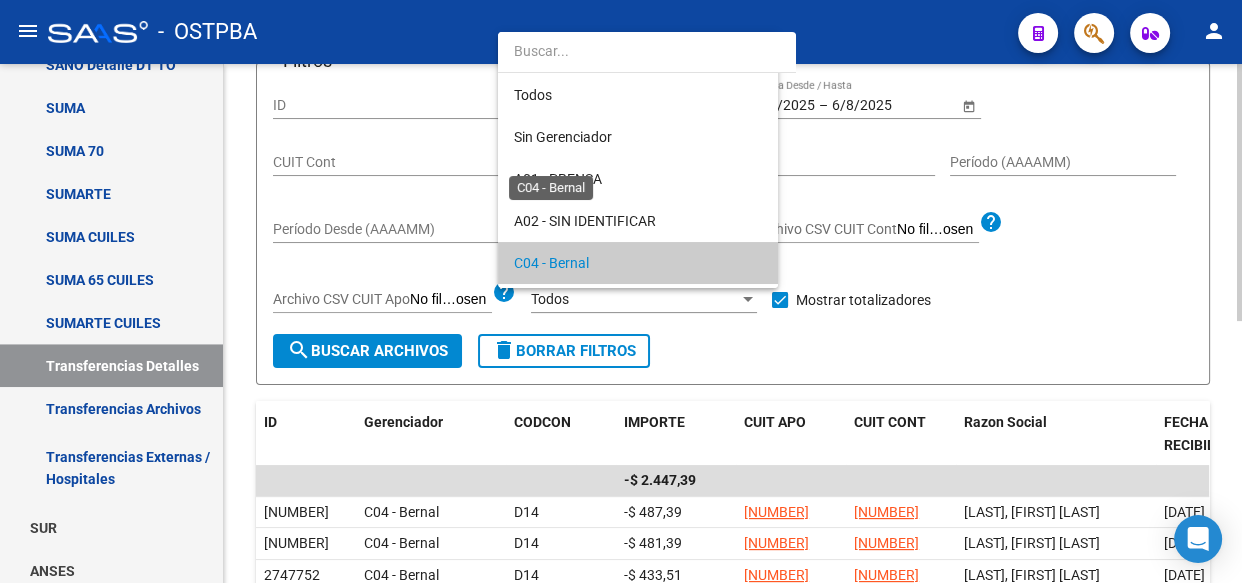 scroll, scrollTop: 102, scrollLeft: 0, axis: vertical 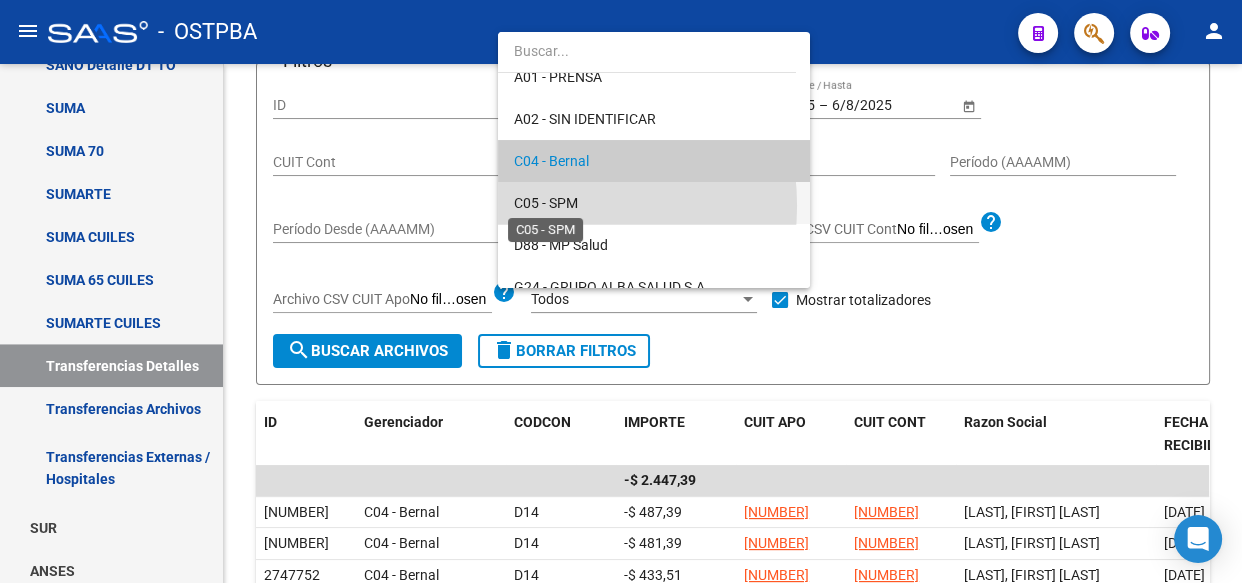 click on "C05 - SPM" at bounding box center [546, 203] 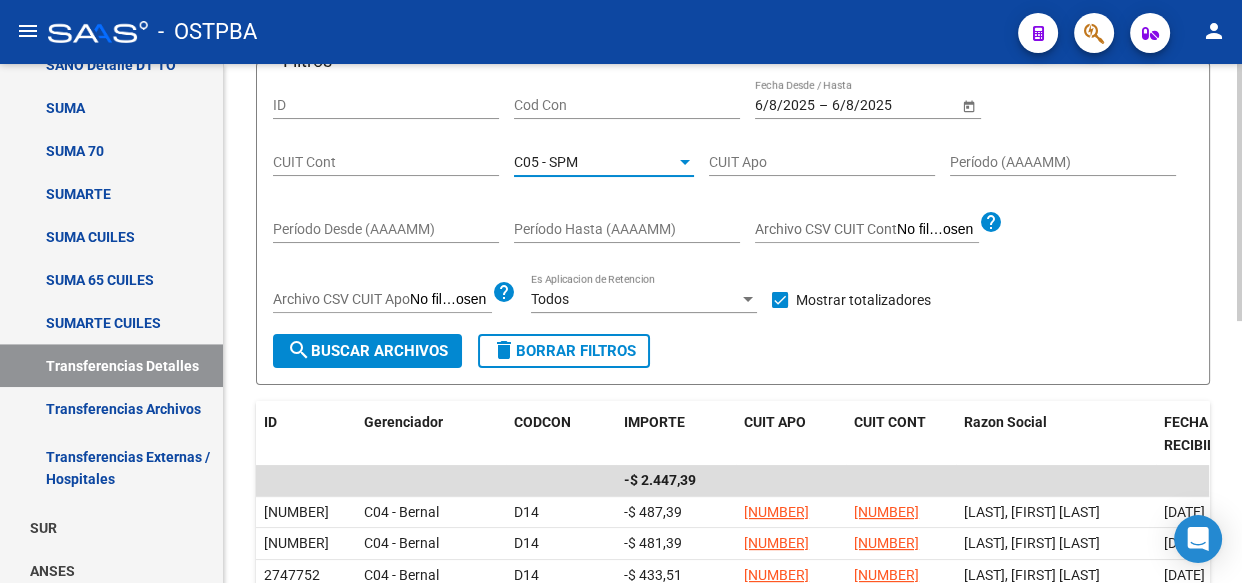 click on "search  Buscar Archivos" 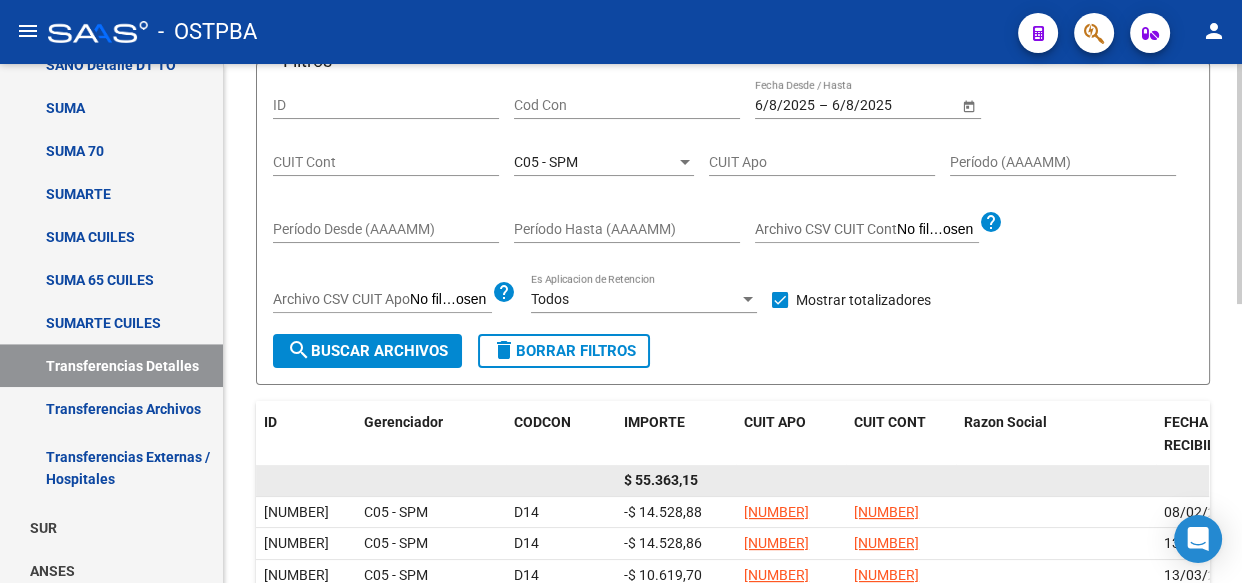 click on "$ 55.363,15" 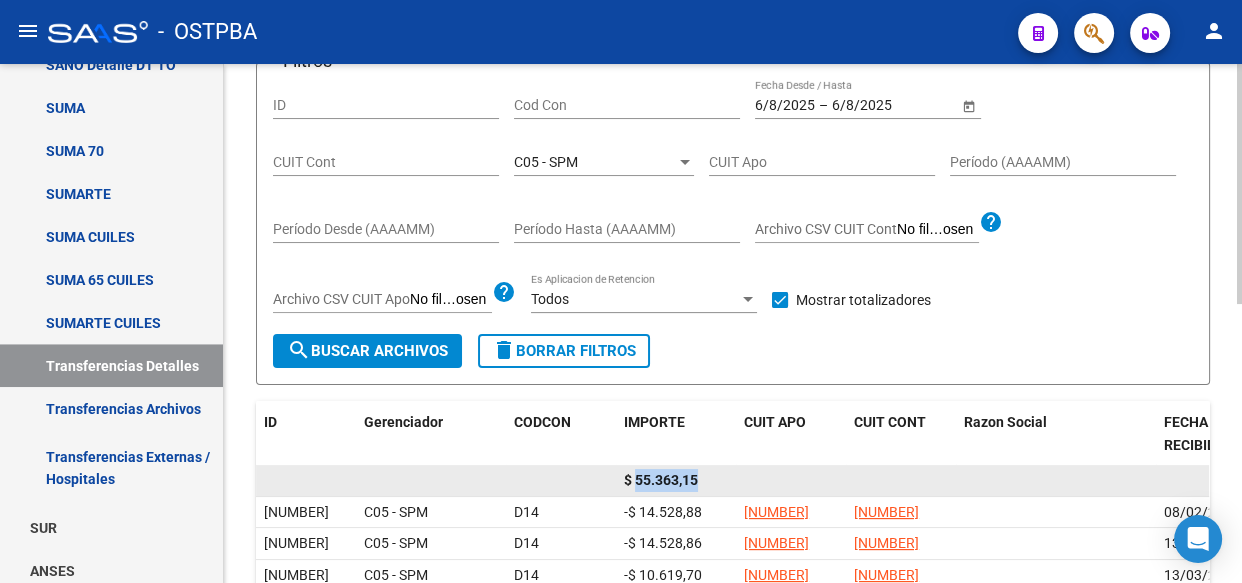 click on "$ 55.363,15" 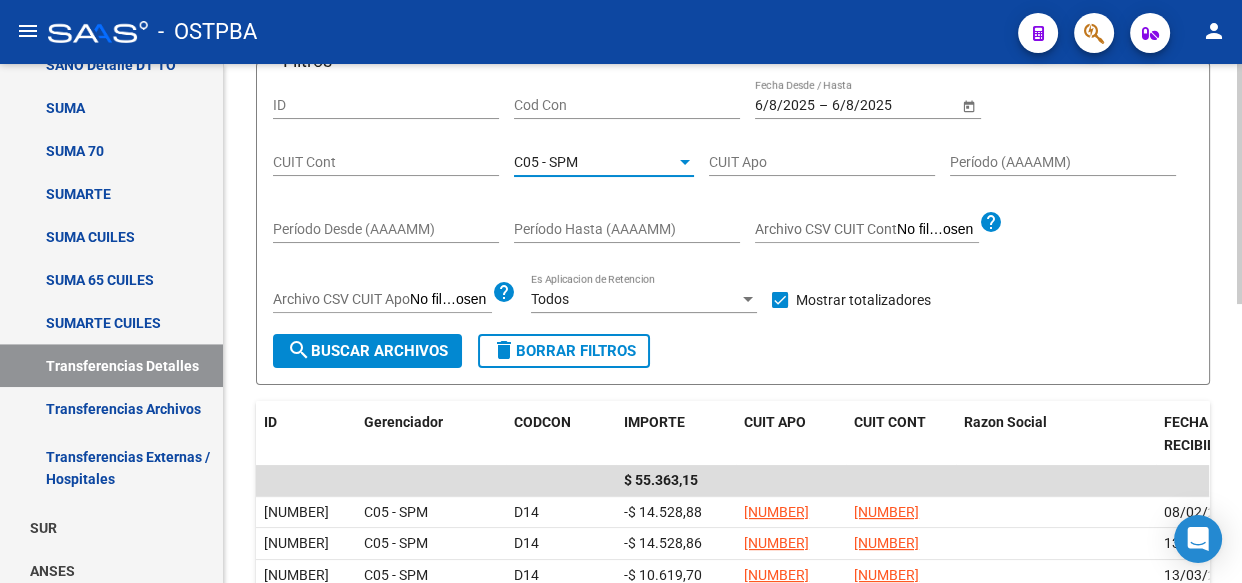 click on "C05 - SPM" at bounding box center [546, 162] 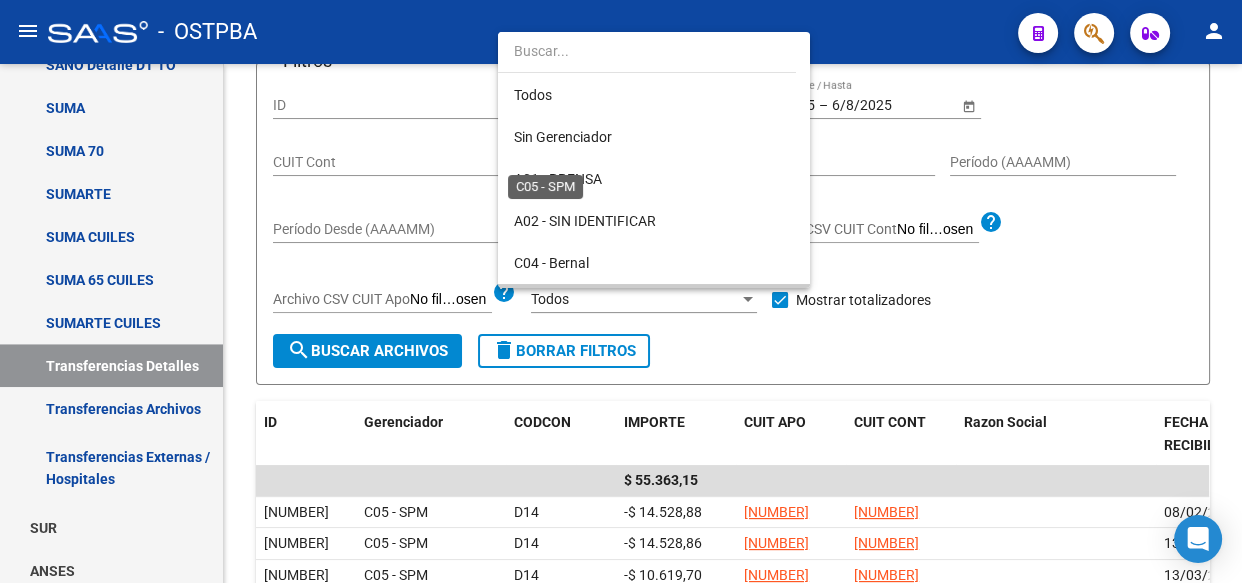 scroll, scrollTop: 145, scrollLeft: 0, axis: vertical 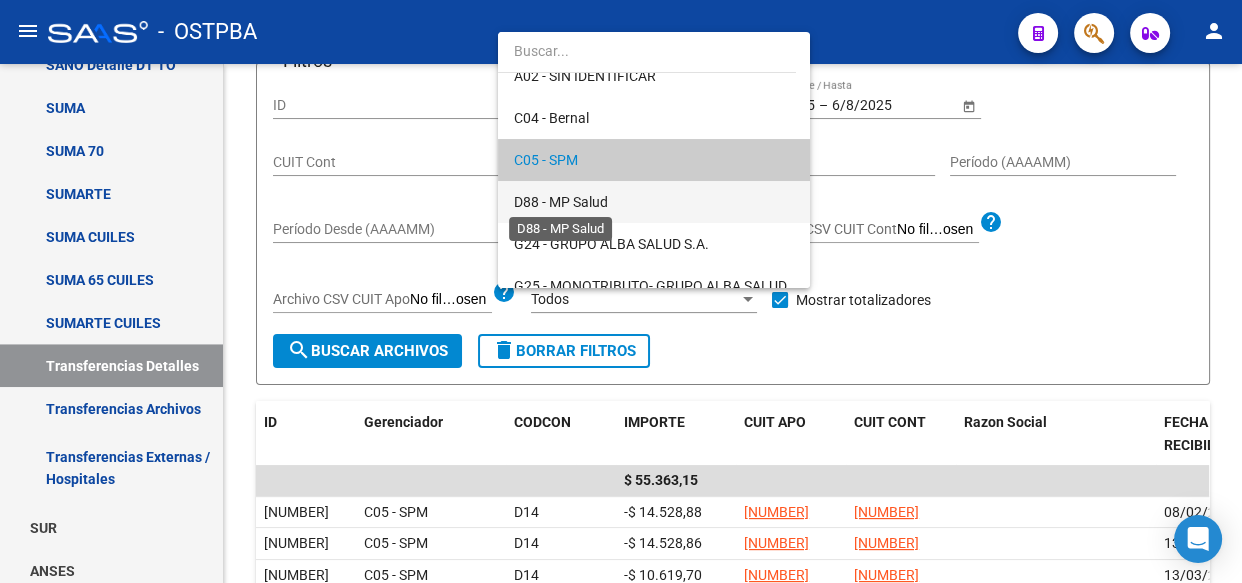 click on "D88 - MP Salud" at bounding box center (561, 202) 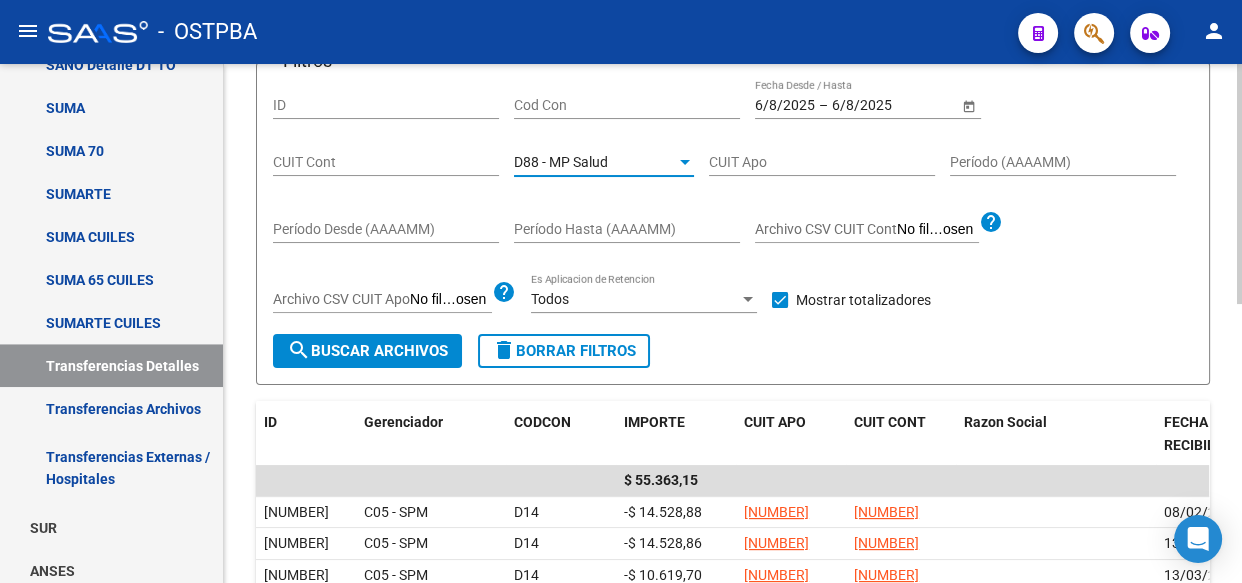 click on "search  Buscar Archivos" 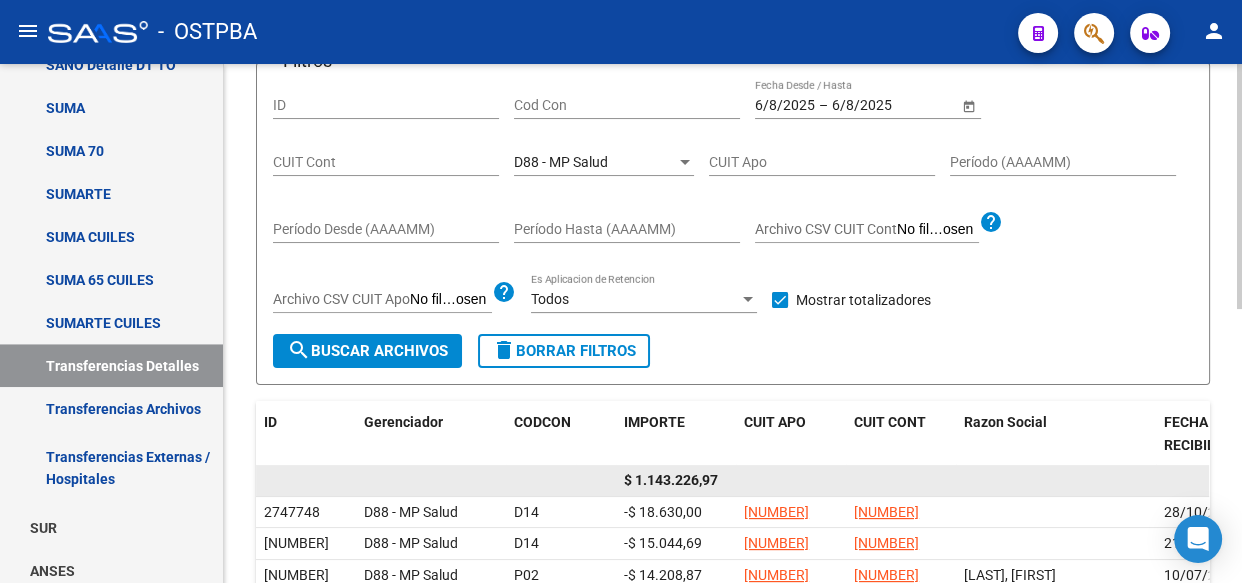 click on "$ 1.143.226,97" 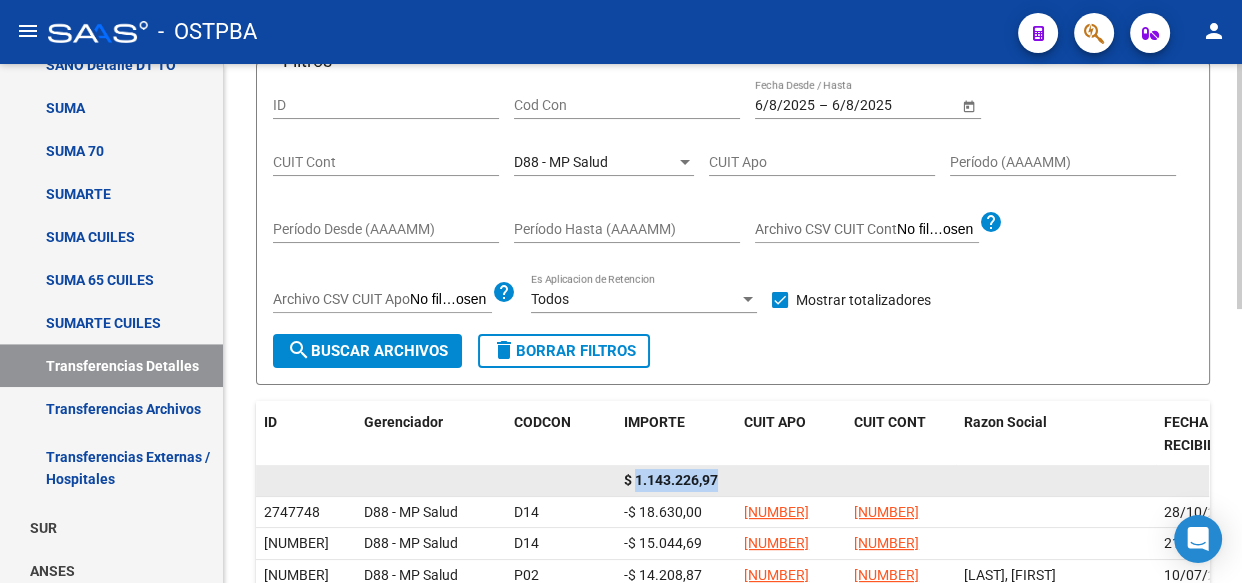 click on "$ 1.143.226,97" 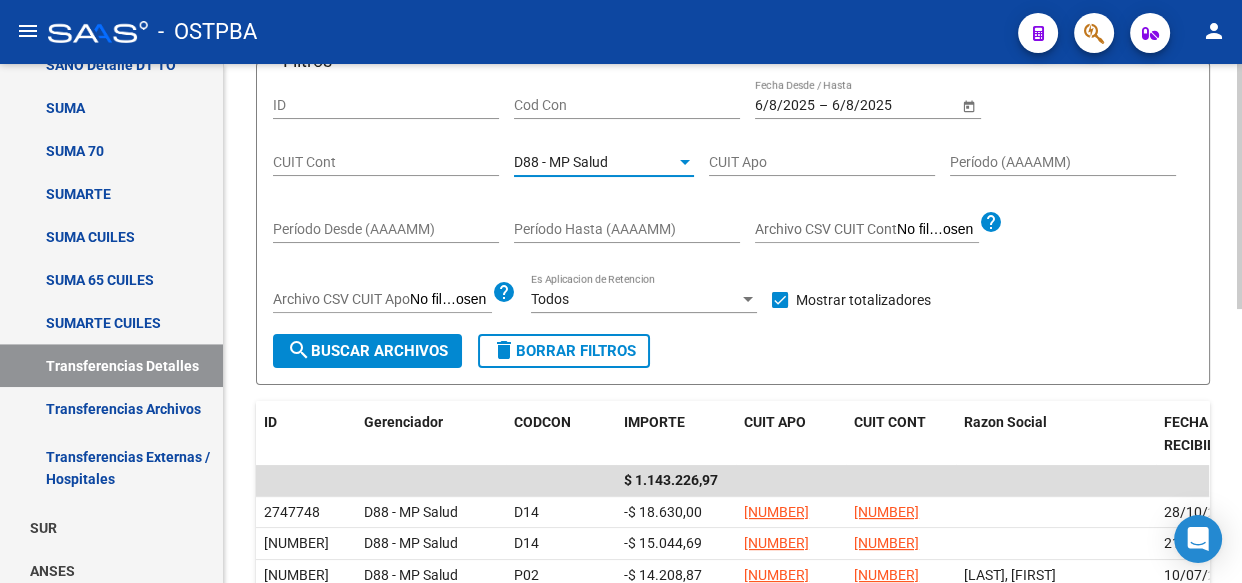 click on "D88 - MP Salud" at bounding box center (561, 162) 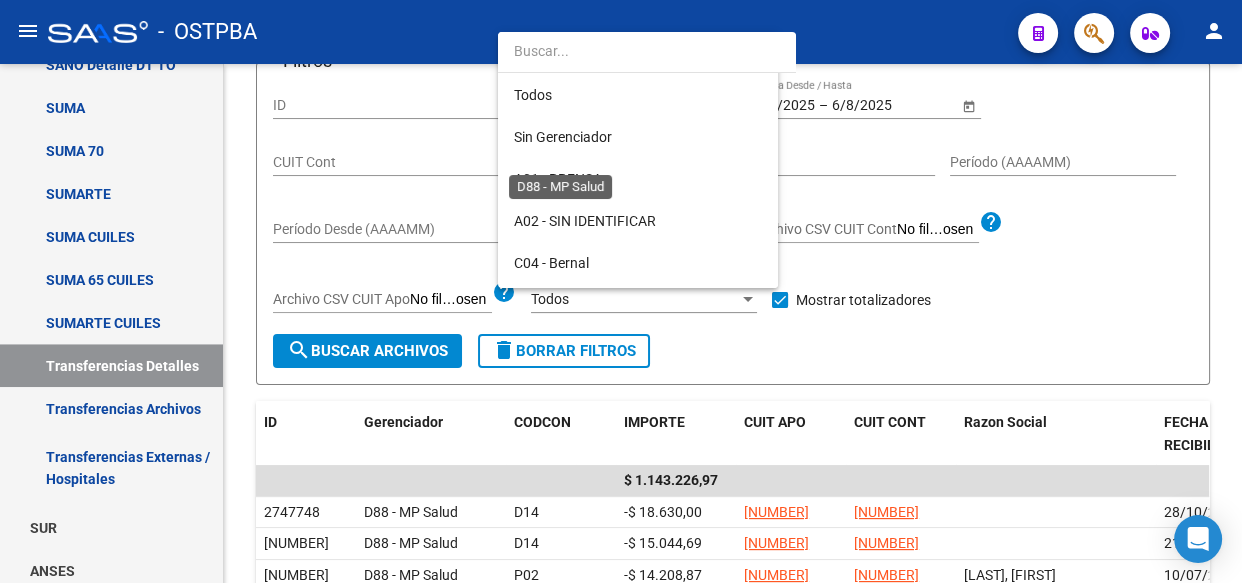 scroll, scrollTop: 187, scrollLeft: 0, axis: vertical 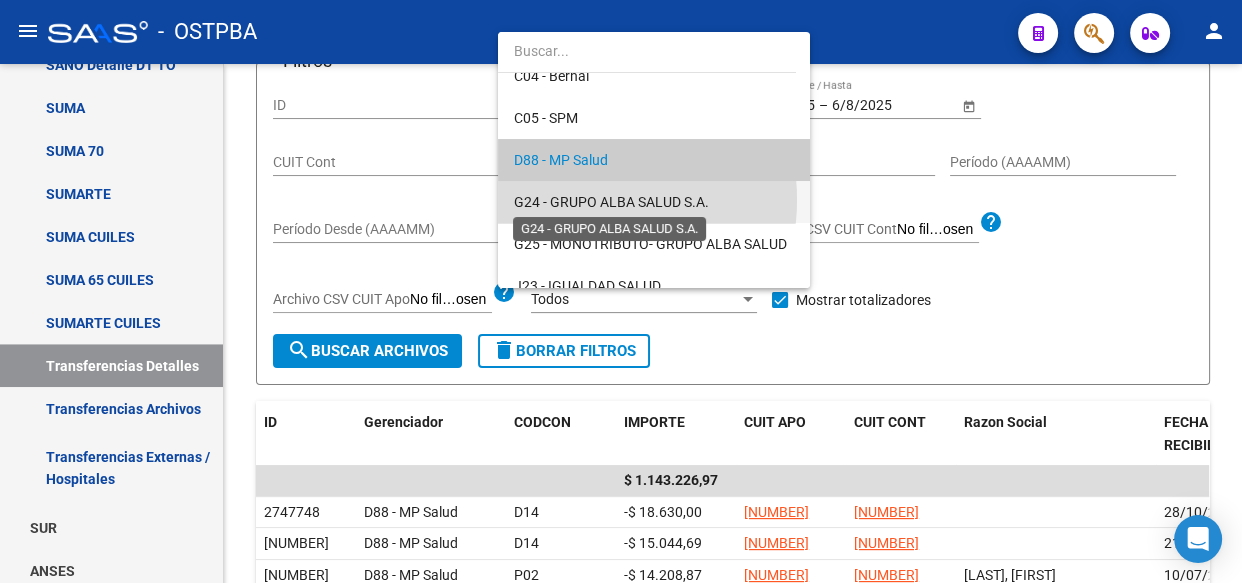 click on "G24 - GRUPO ALBA SALUD S.A." at bounding box center (611, 202) 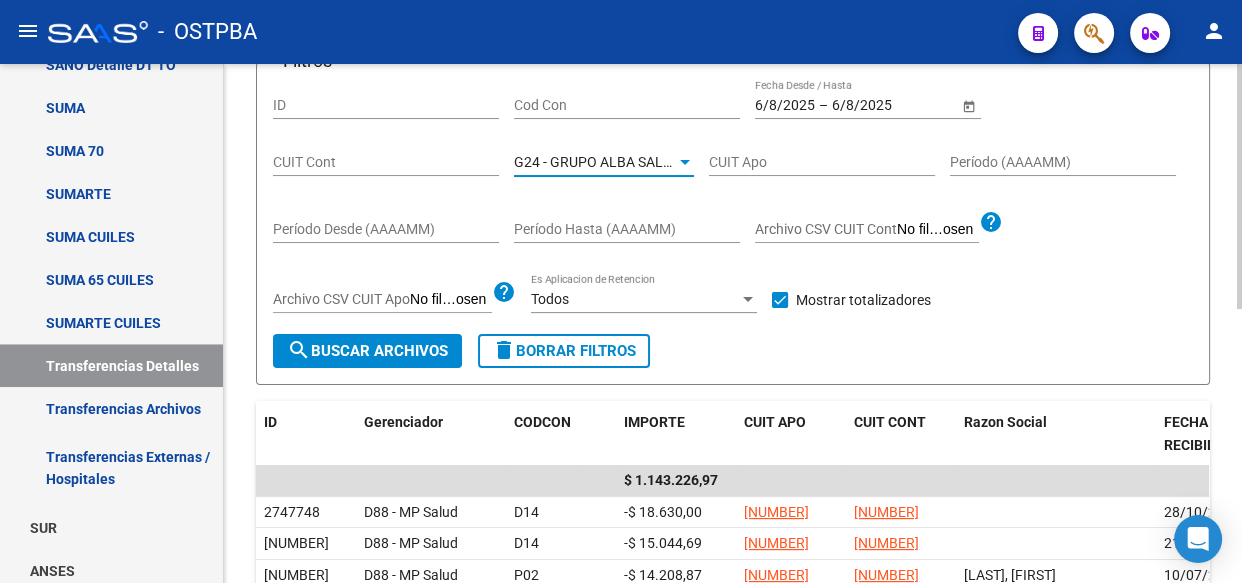 click on "search  Buscar Archivos" 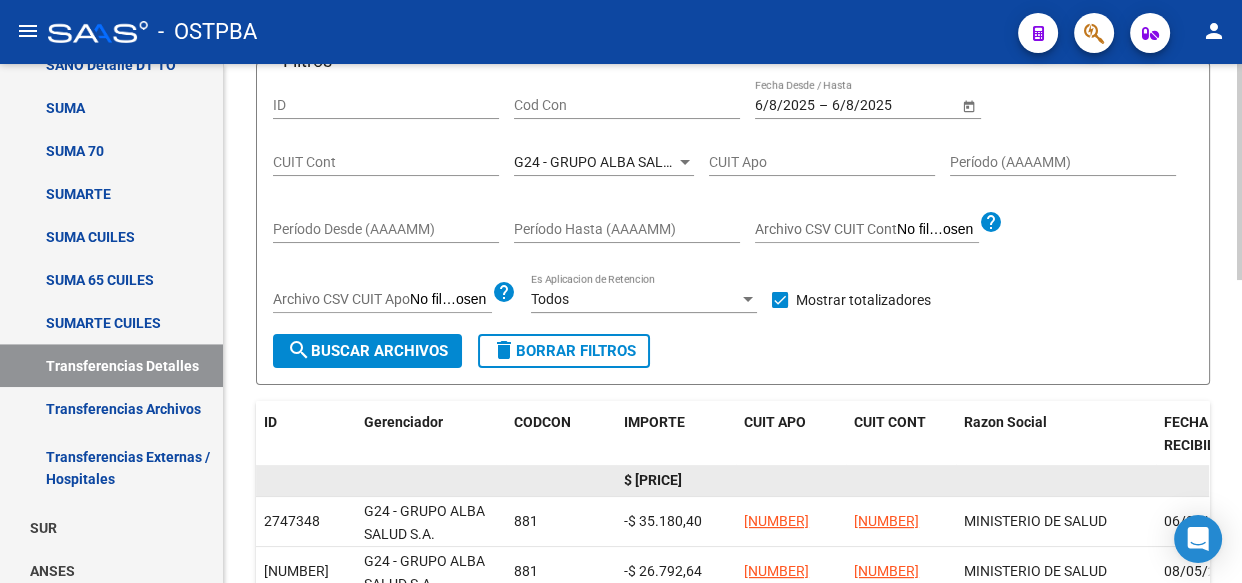 click on "$ [PRICE]" 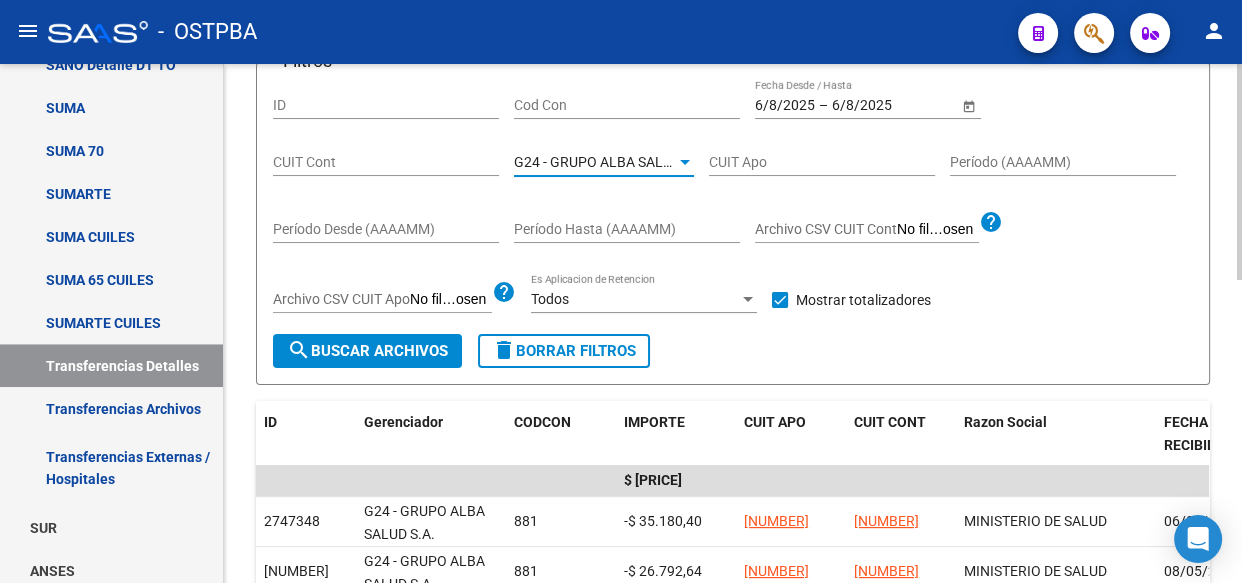 click on "G24 - GRUPO ALBA SALUD S.A." at bounding box center [611, 162] 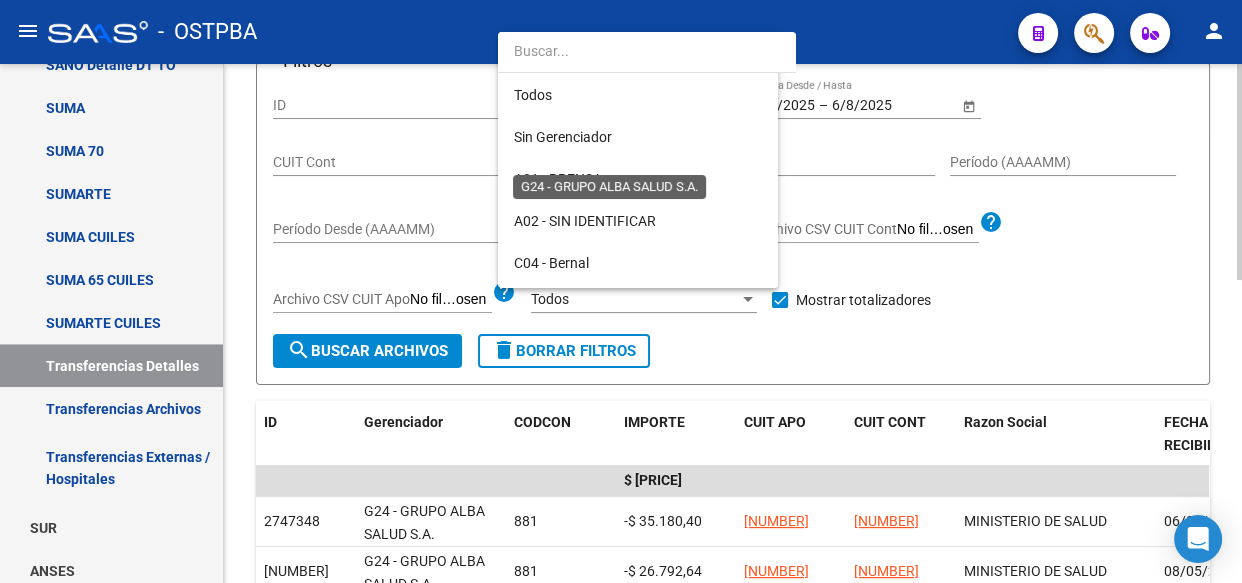 scroll, scrollTop: 229, scrollLeft: 0, axis: vertical 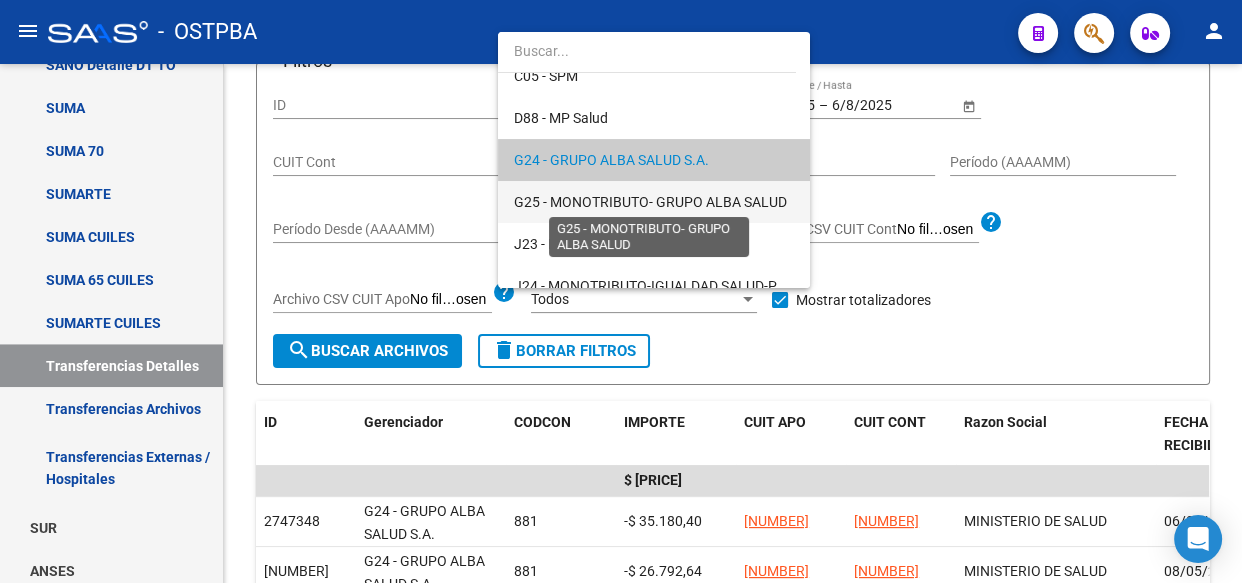 click on "G25 - MONOTRIBUTO- GRUPO ALBA SALUD" at bounding box center (650, 202) 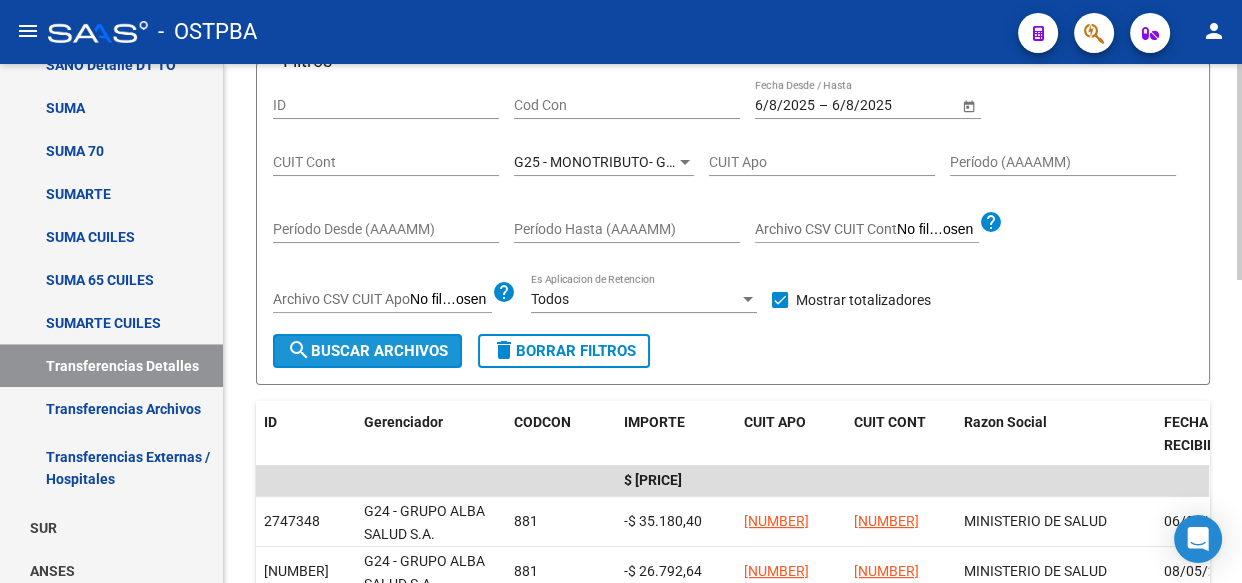 click on "search  Buscar Archivos" 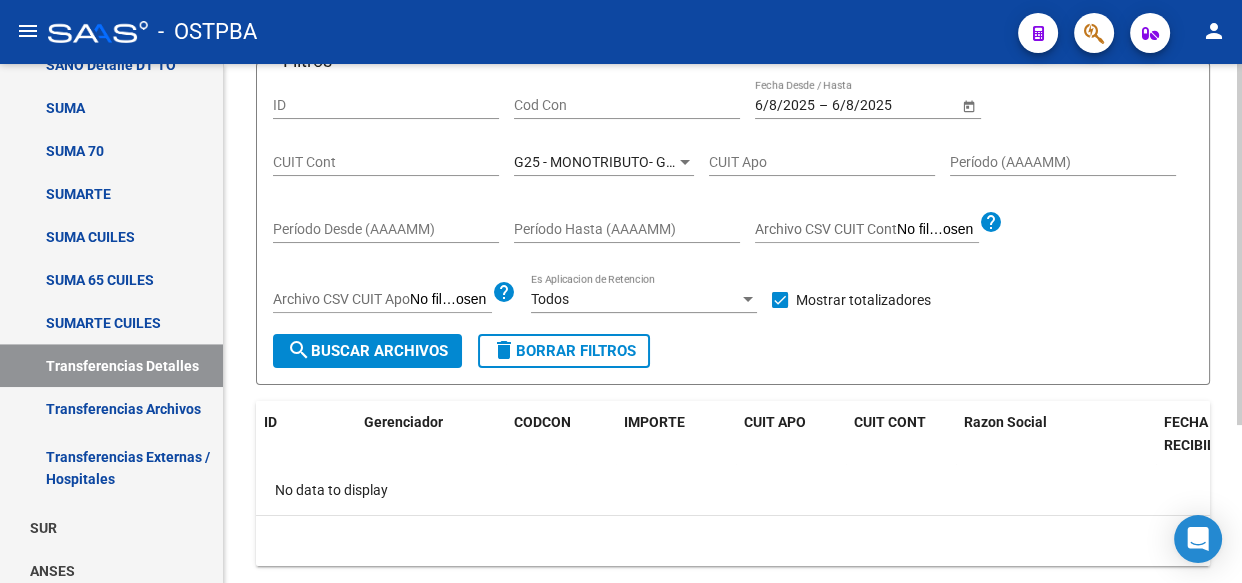 click on "G25 - MONOTRIBUTO- GRUPO ALBA SALUD" at bounding box center [650, 162] 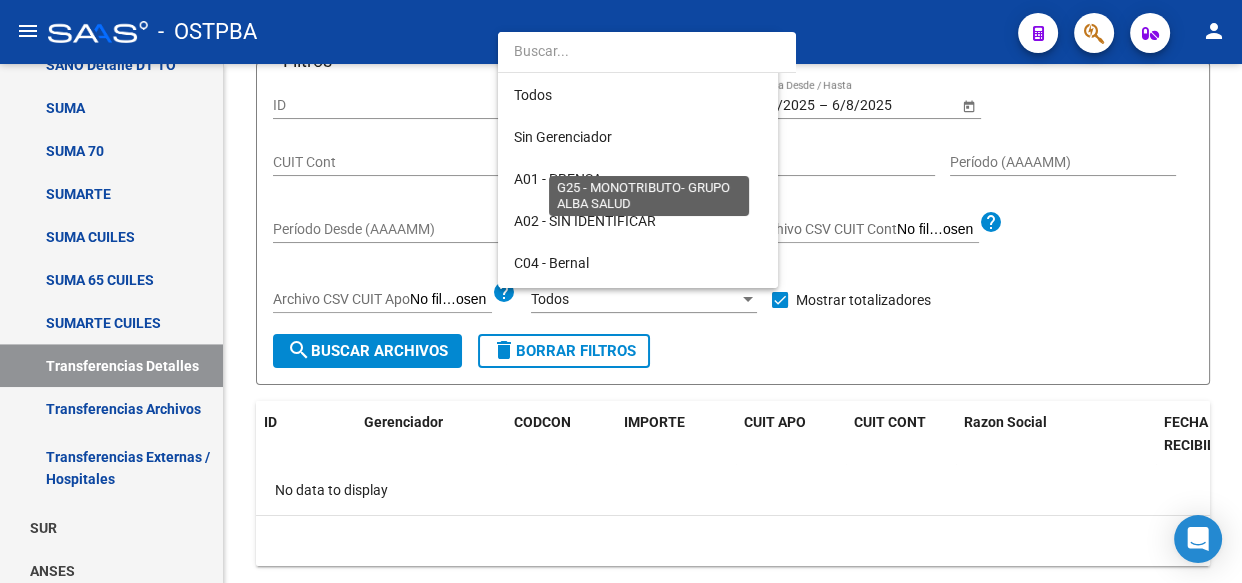 scroll, scrollTop: 270, scrollLeft: 0, axis: vertical 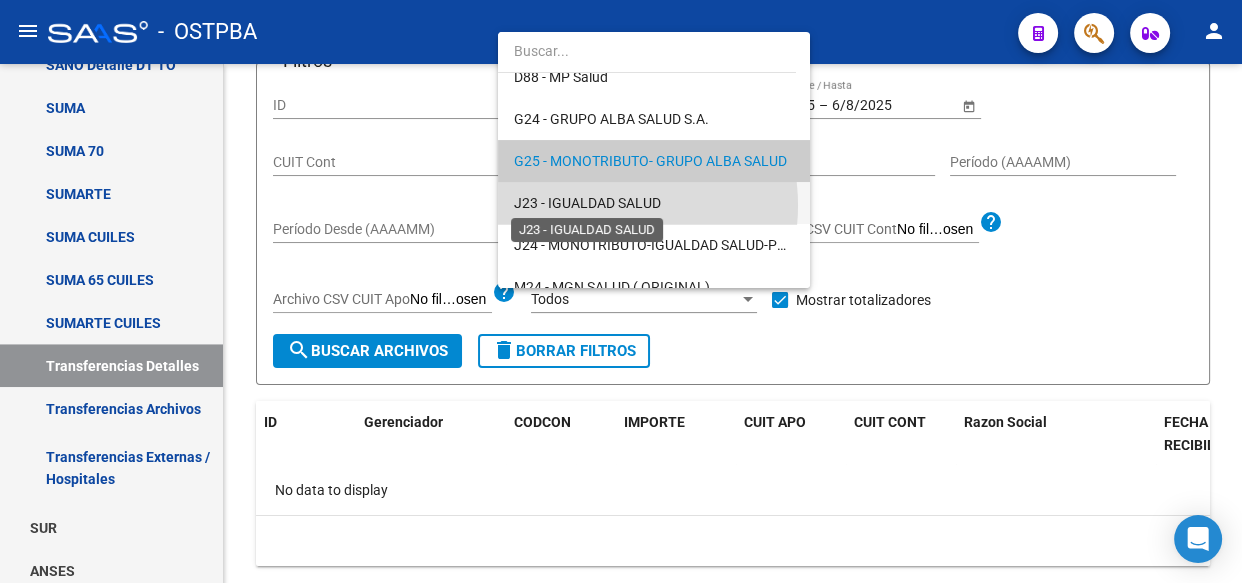 click on "J23 - IGUALDAD SALUD" at bounding box center (587, 203) 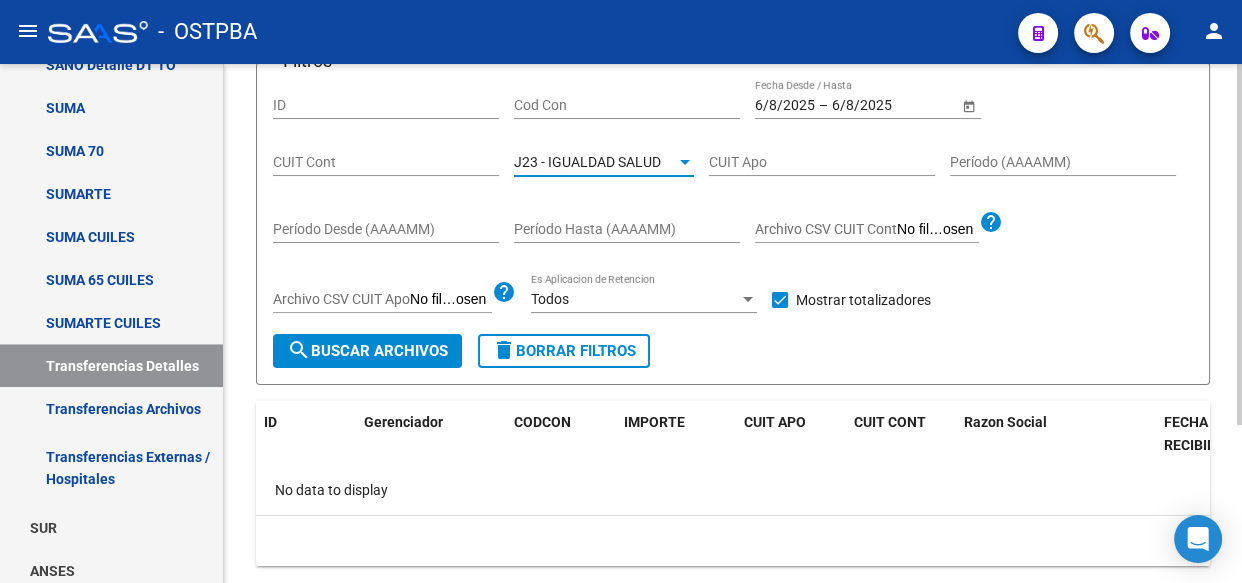 click on "search  Buscar Archivos" 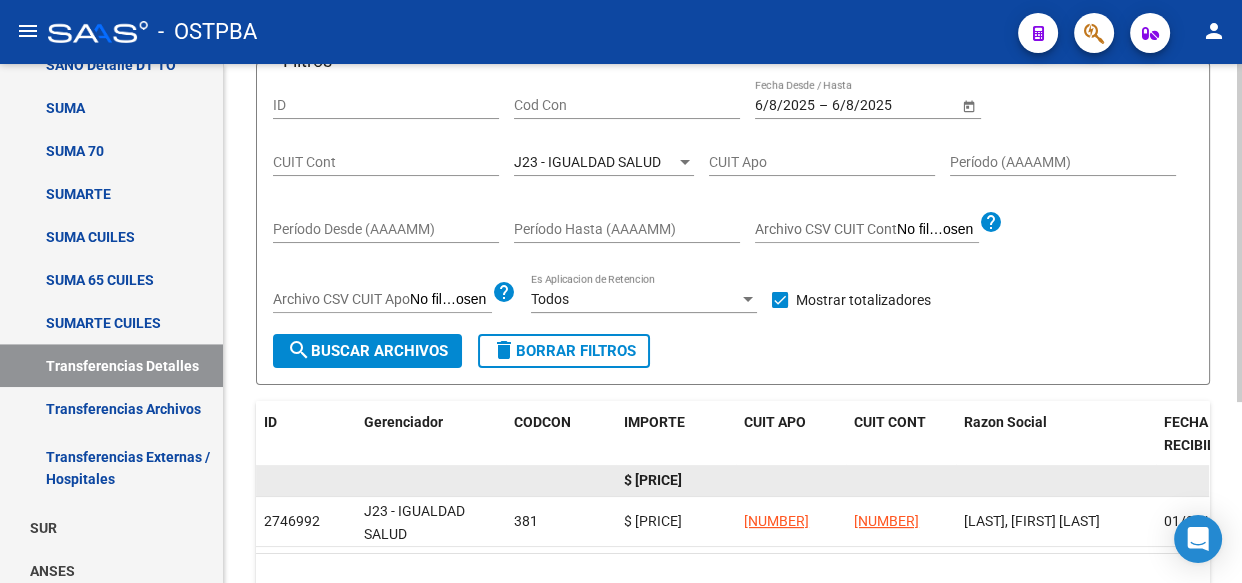 click on "$ [PRICE]" 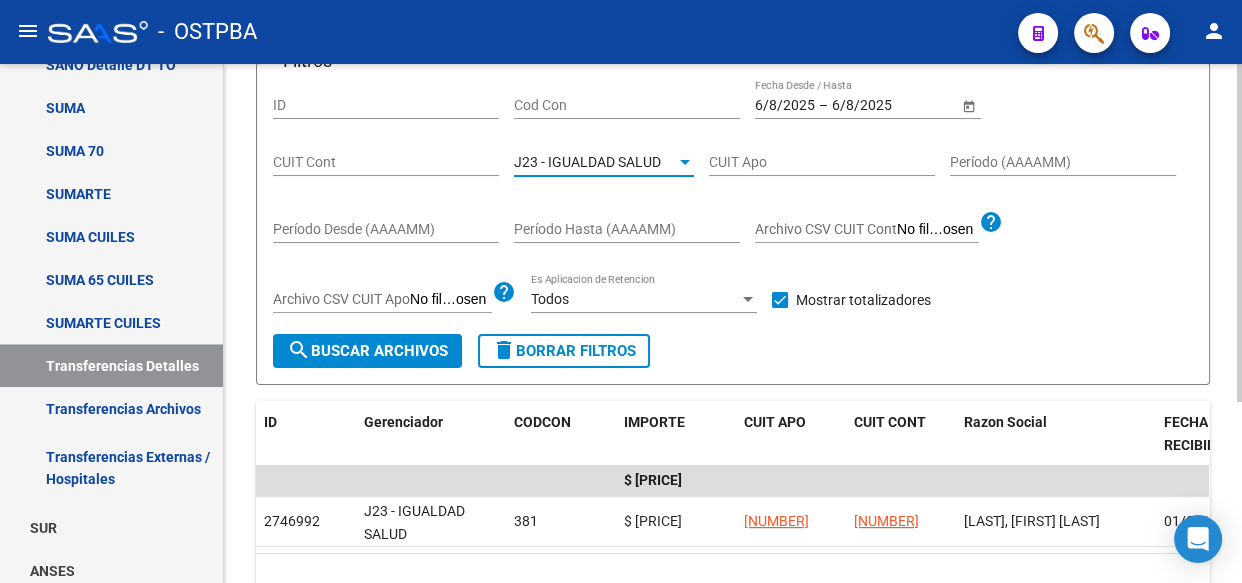 click on "J23 - IGUALDAD SALUD" at bounding box center [587, 162] 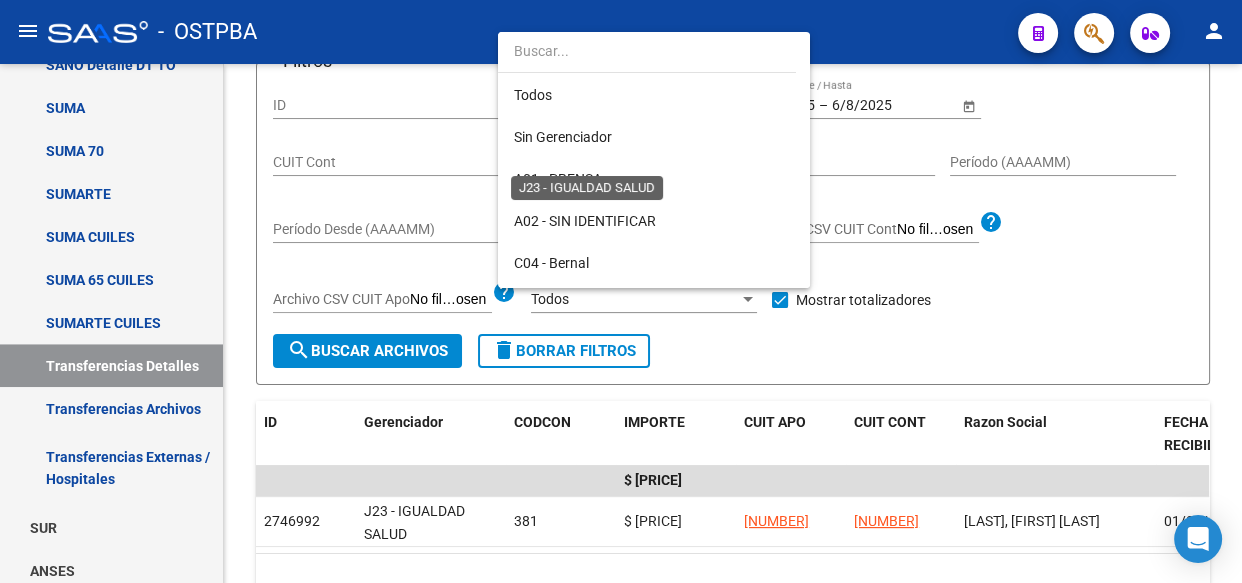 scroll, scrollTop: 312, scrollLeft: 0, axis: vertical 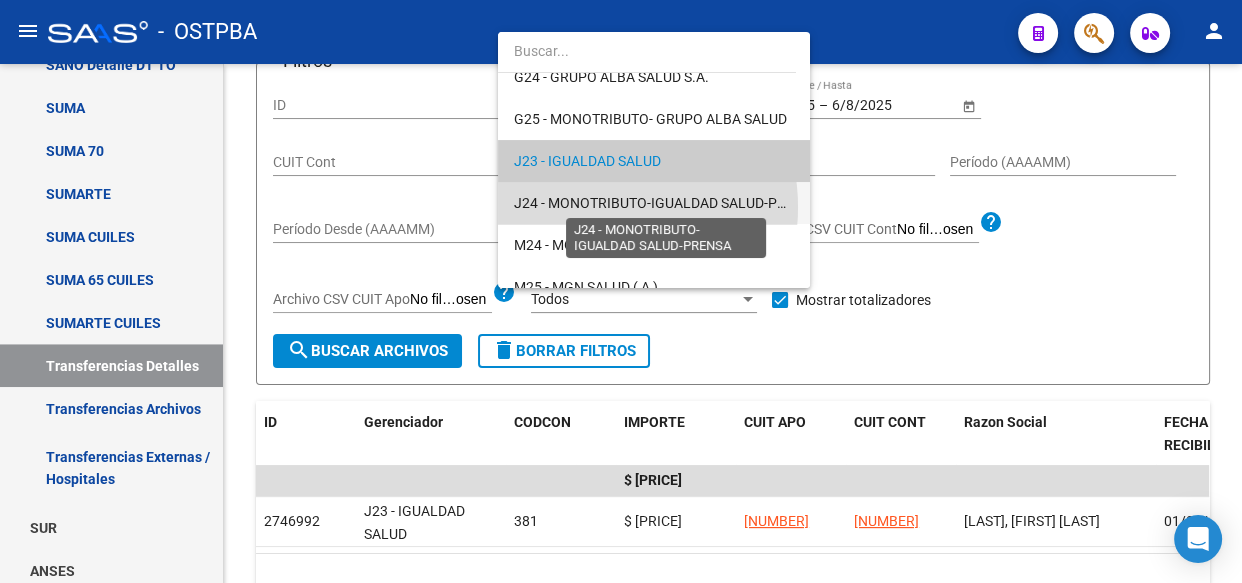 click on "J24 - MONOTRIBUTO-IGUALDAD SALUD-PRENSA" at bounding box center [667, 203] 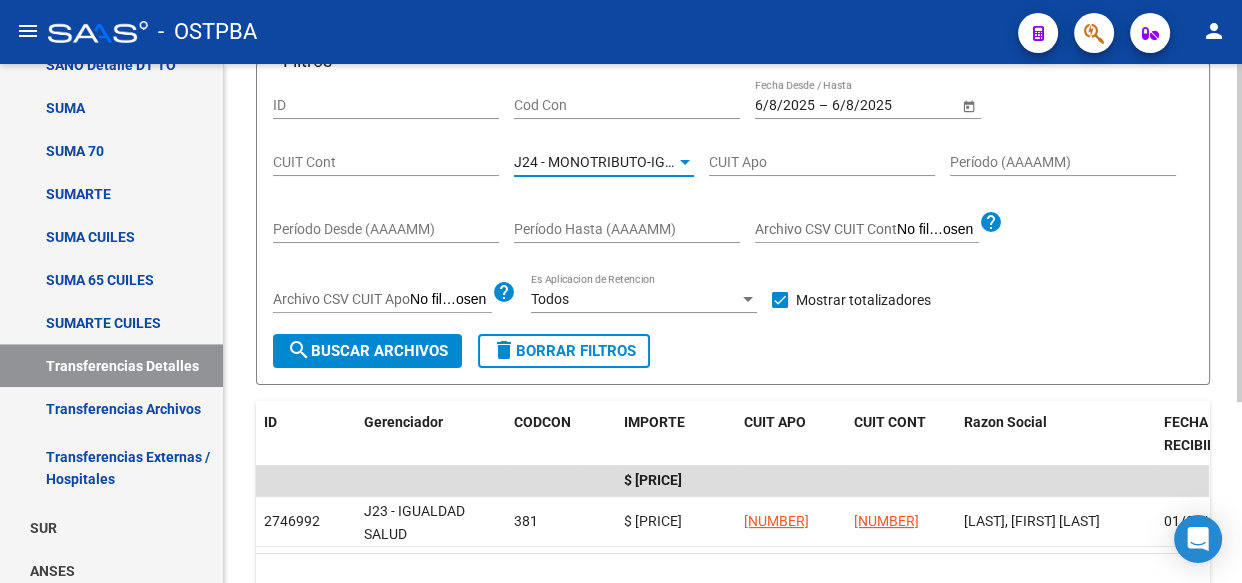 click on "search  Buscar Archivos" 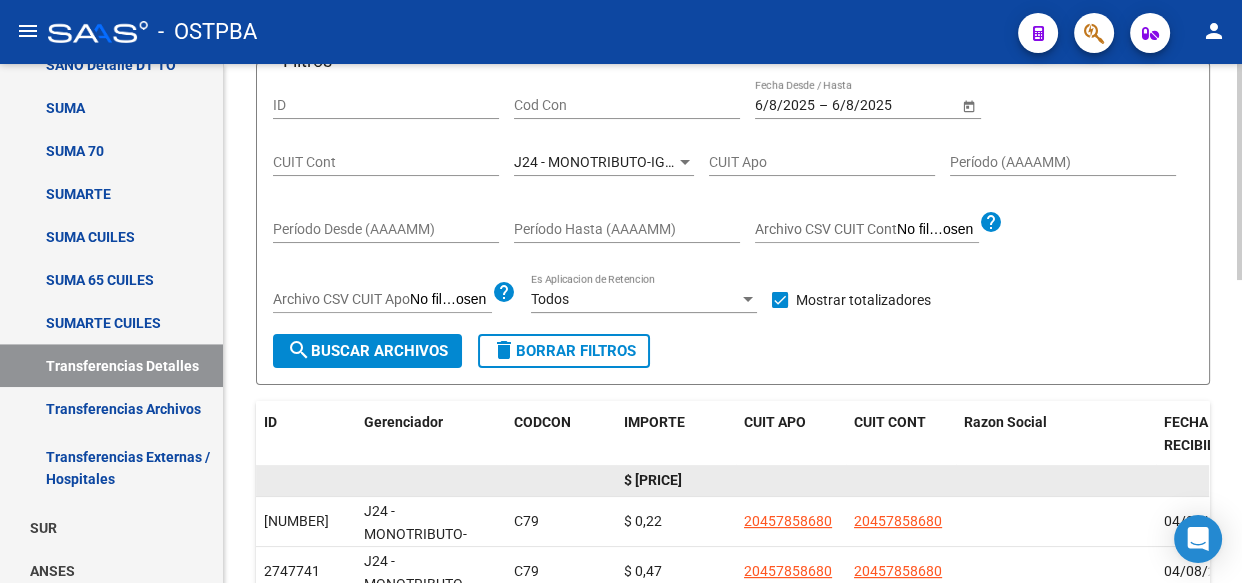 click on "$ [PRICE]" 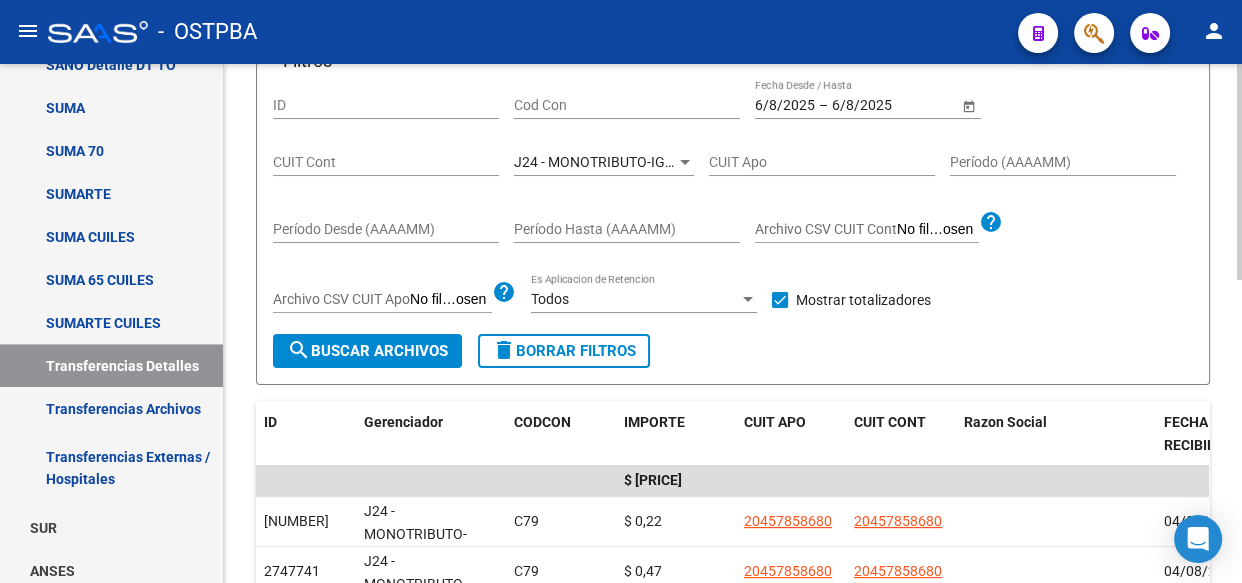 click on "J24 - MONOTRIBUTO-IGUALDAD SALUD-PRENSA" at bounding box center [667, 162] 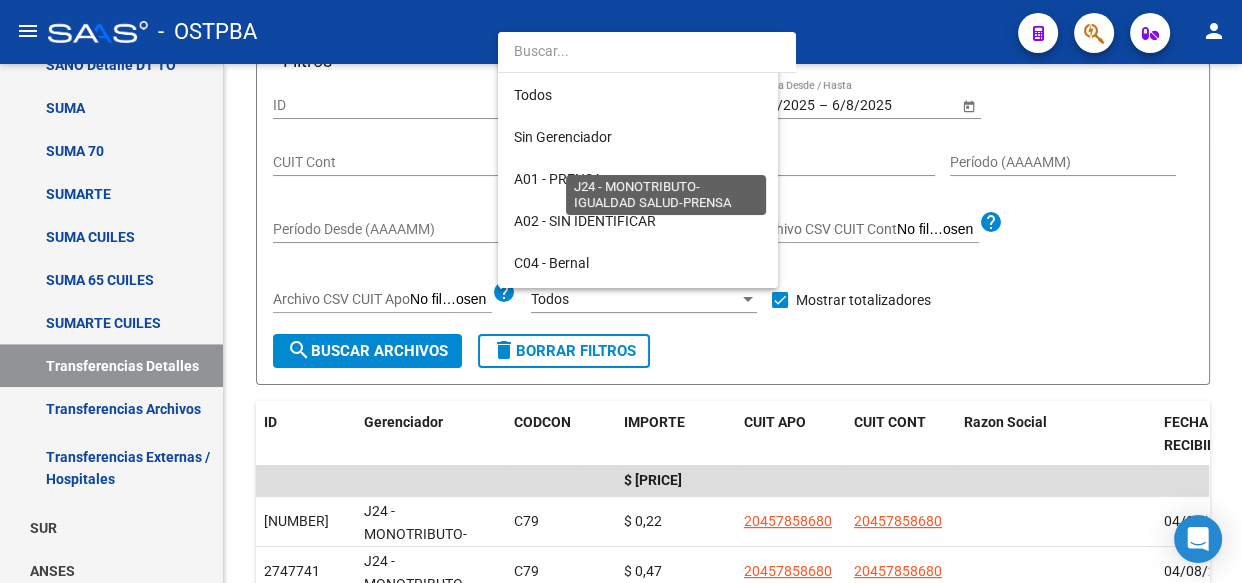 scroll, scrollTop: 355, scrollLeft: 0, axis: vertical 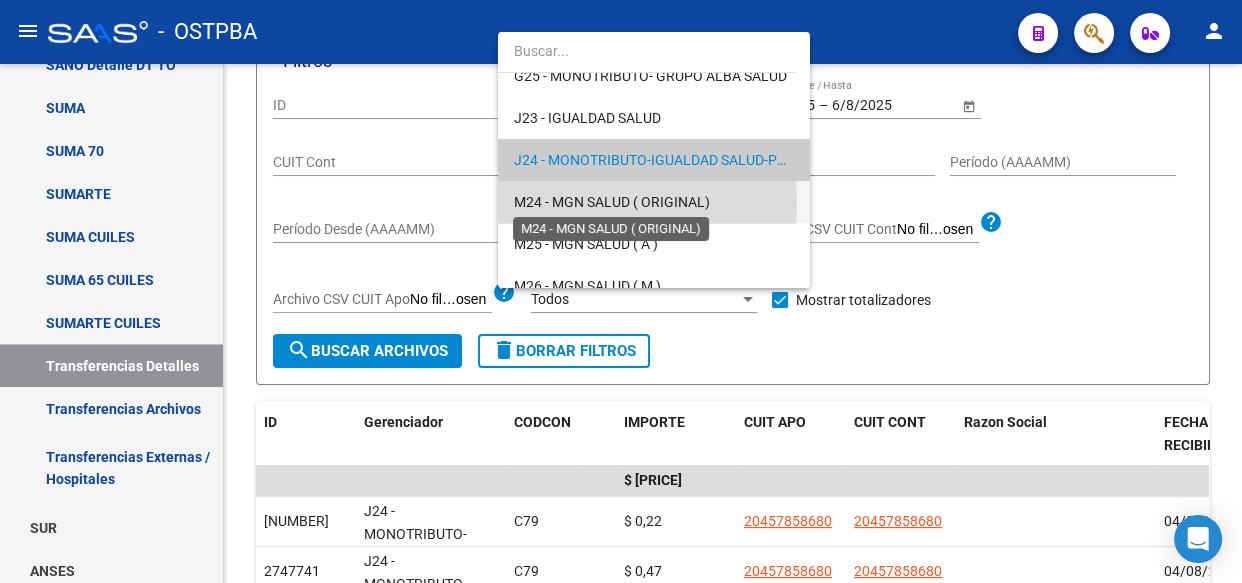 click on "M24 - MGN SALUD ( ORIGINAL)" at bounding box center (612, 202) 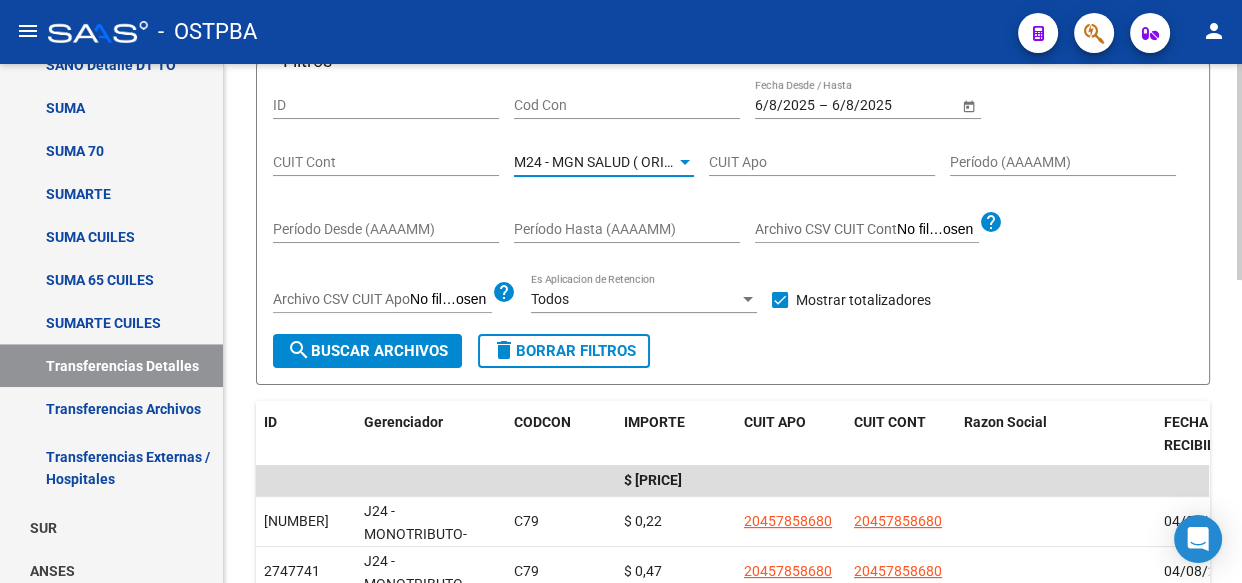 click on "search  Buscar Archivos" 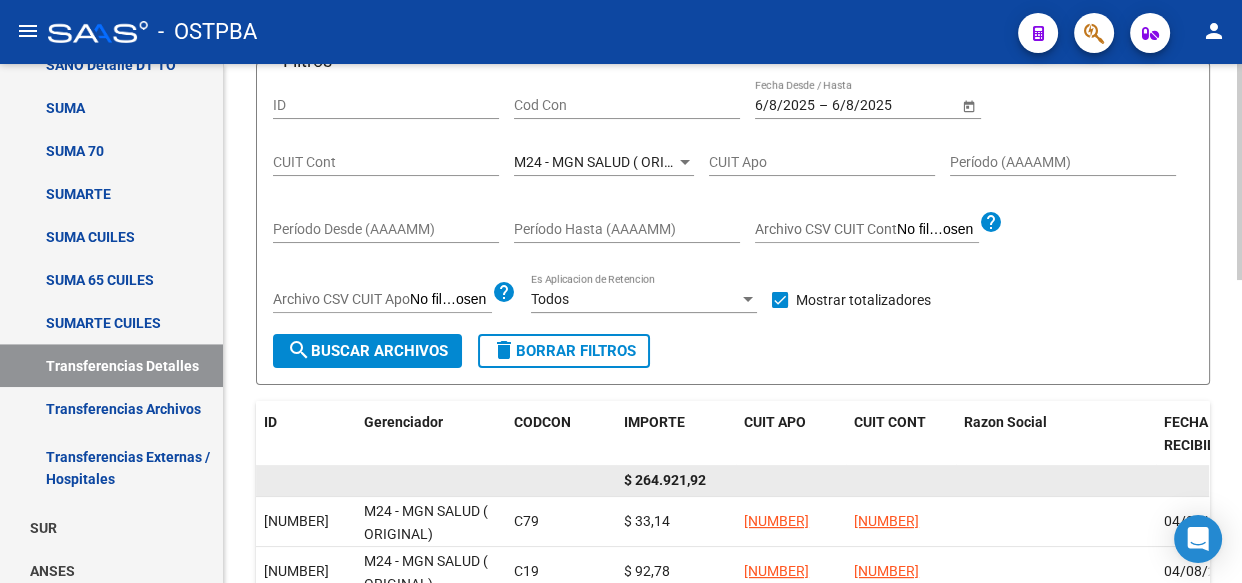 click on "$ 264.921,92" 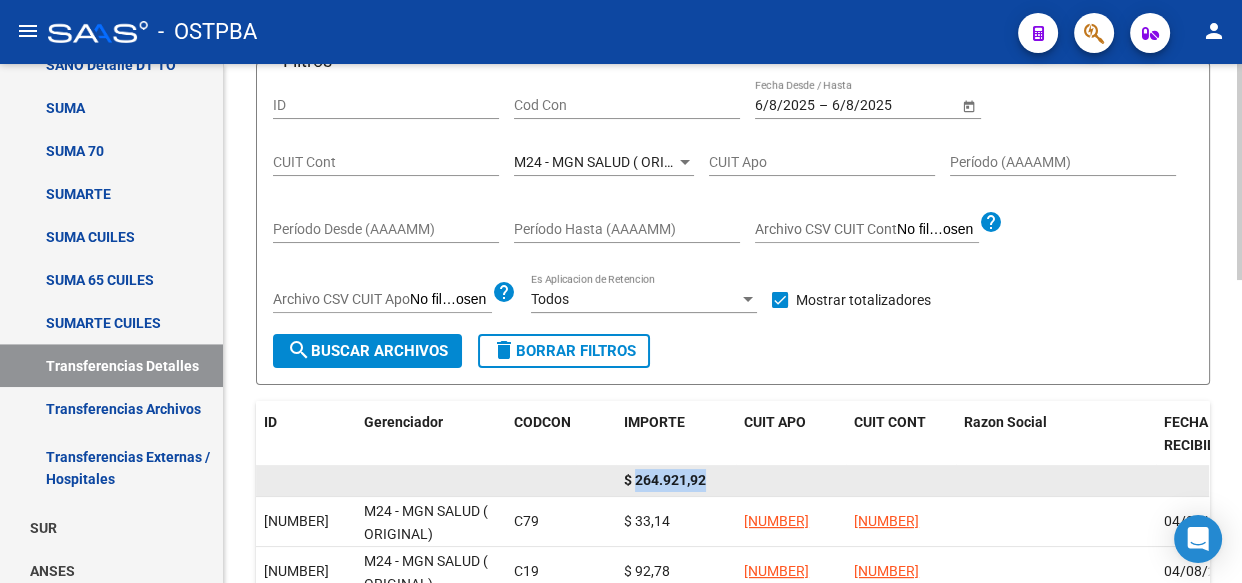 click on "$ 264.921,92" 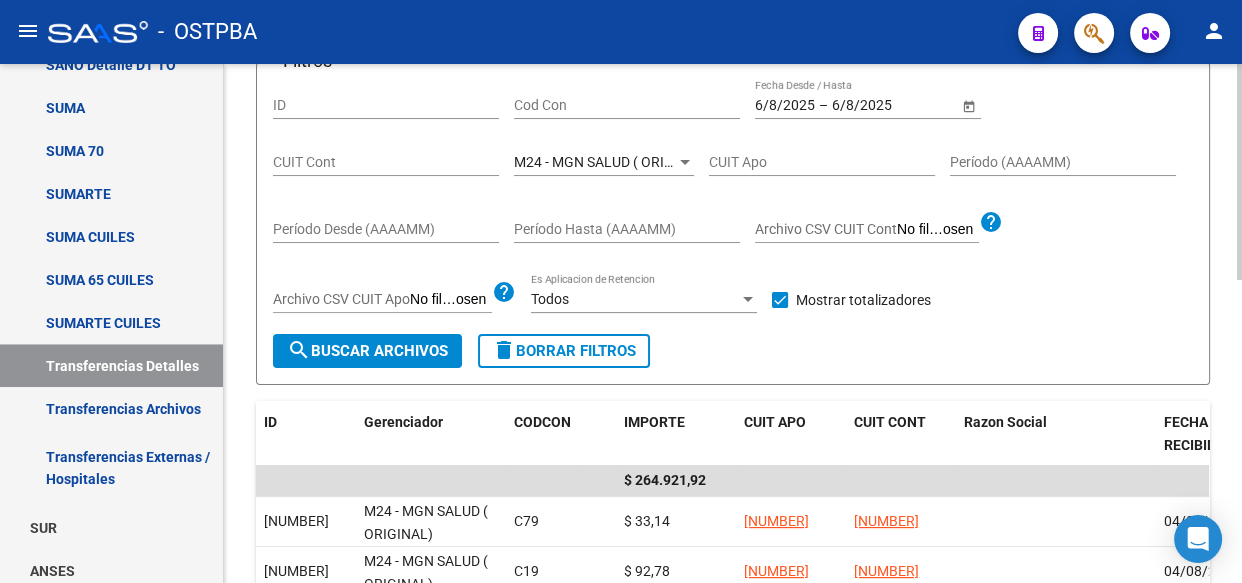 click on "M24 - MGN SALUD ( ORIGINAL) Seleccionar Gerenciador" 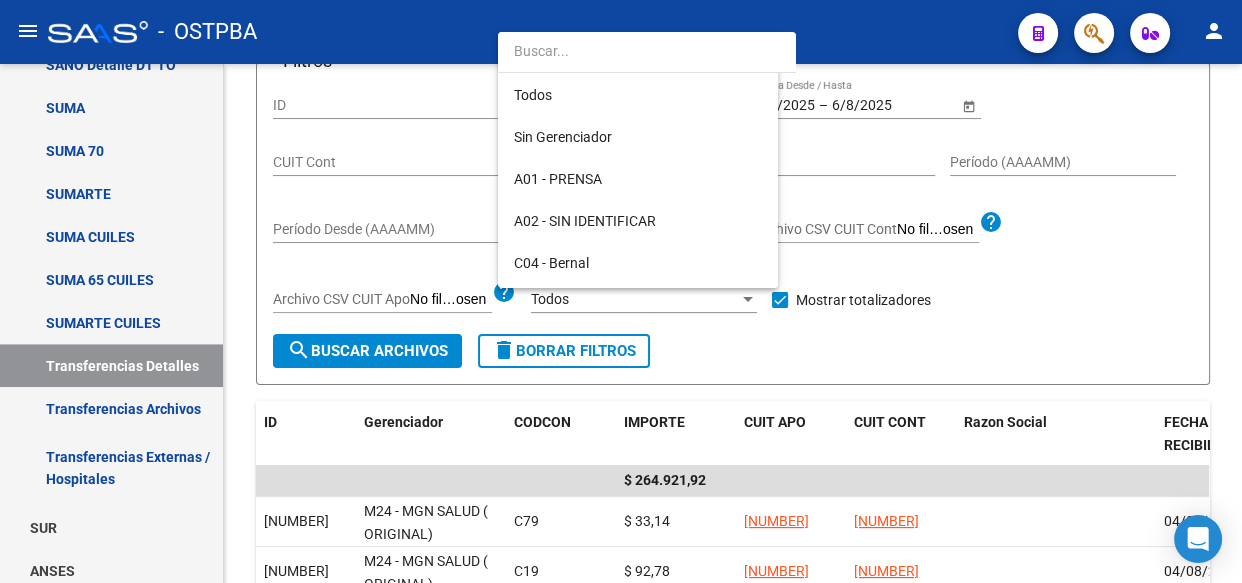 scroll, scrollTop: 397, scrollLeft: 0, axis: vertical 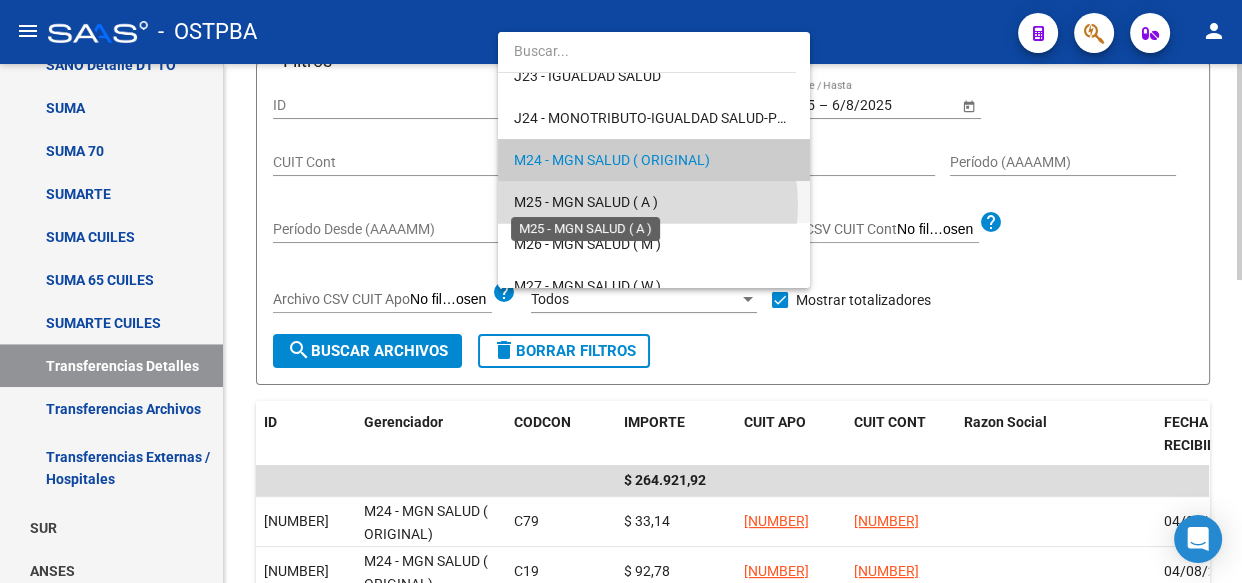 drag, startPoint x: 619, startPoint y: 204, endPoint x: 610, endPoint y: 209, distance: 10.29563 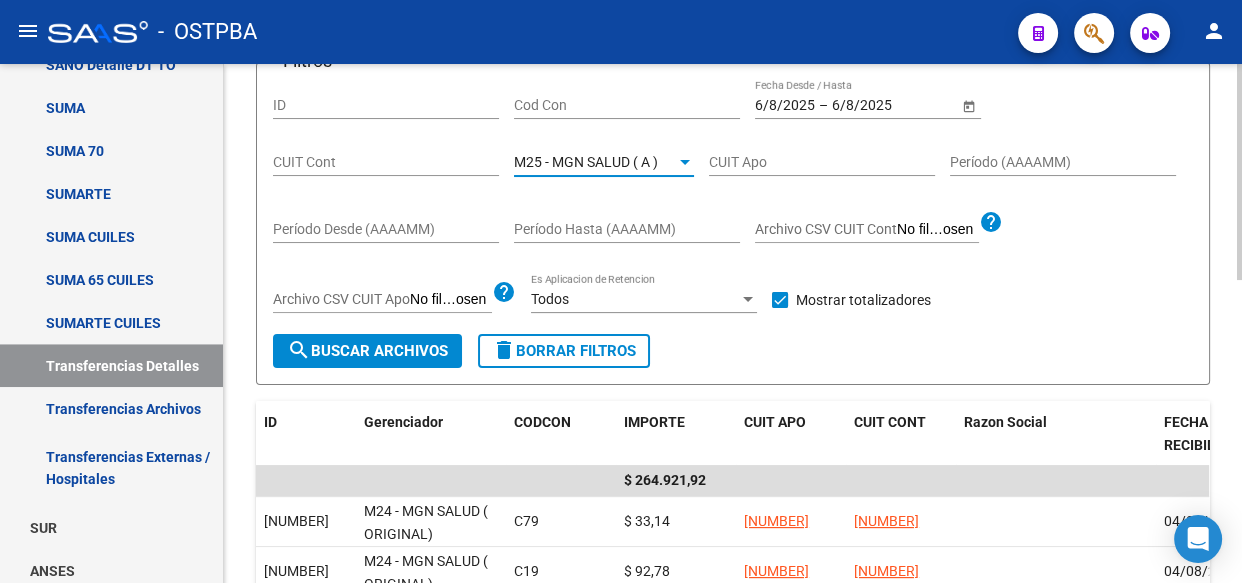 click on "search  Buscar Archivos" 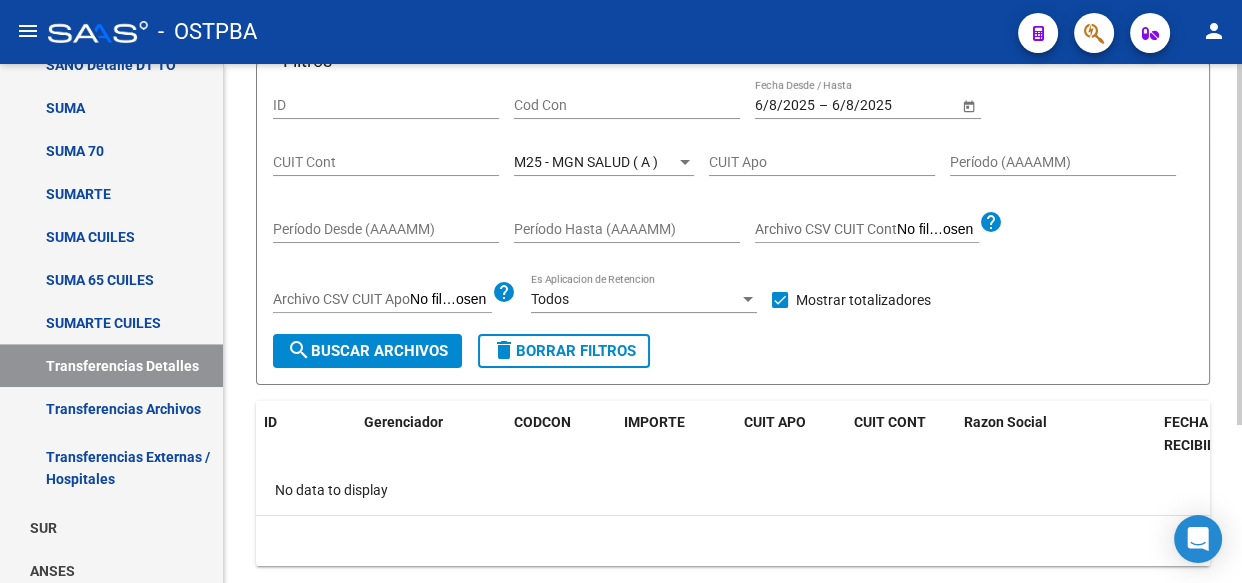 click on "M25 - MGN SALUD ( A )" at bounding box center [586, 162] 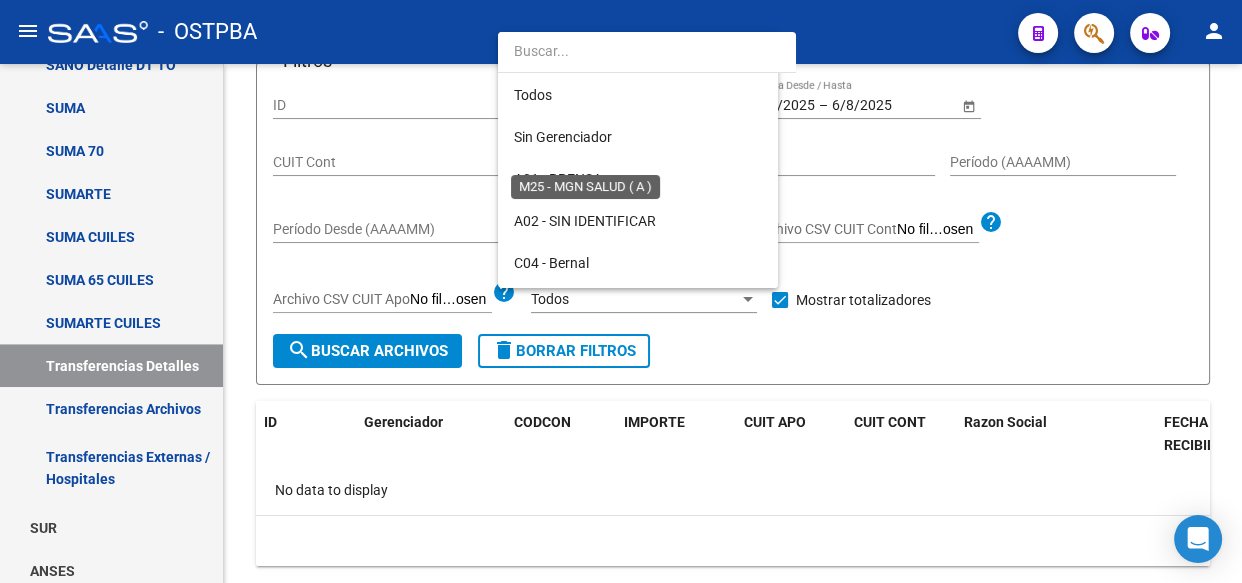 scroll, scrollTop: 439, scrollLeft: 0, axis: vertical 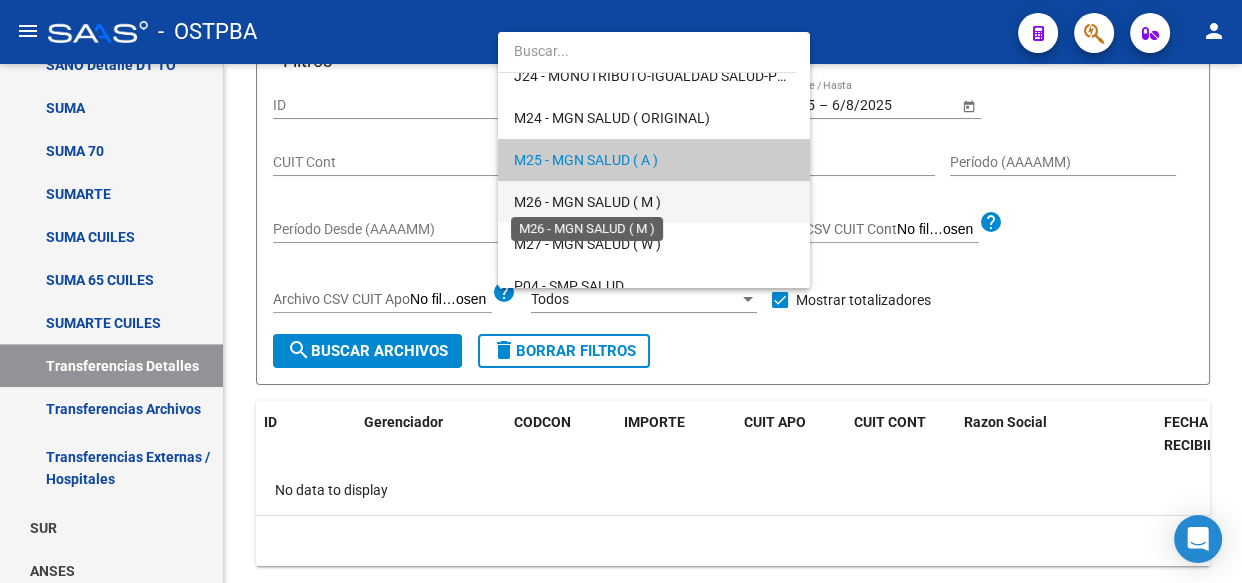 click on "M26 - MGN SALUD ( M )" at bounding box center (587, 202) 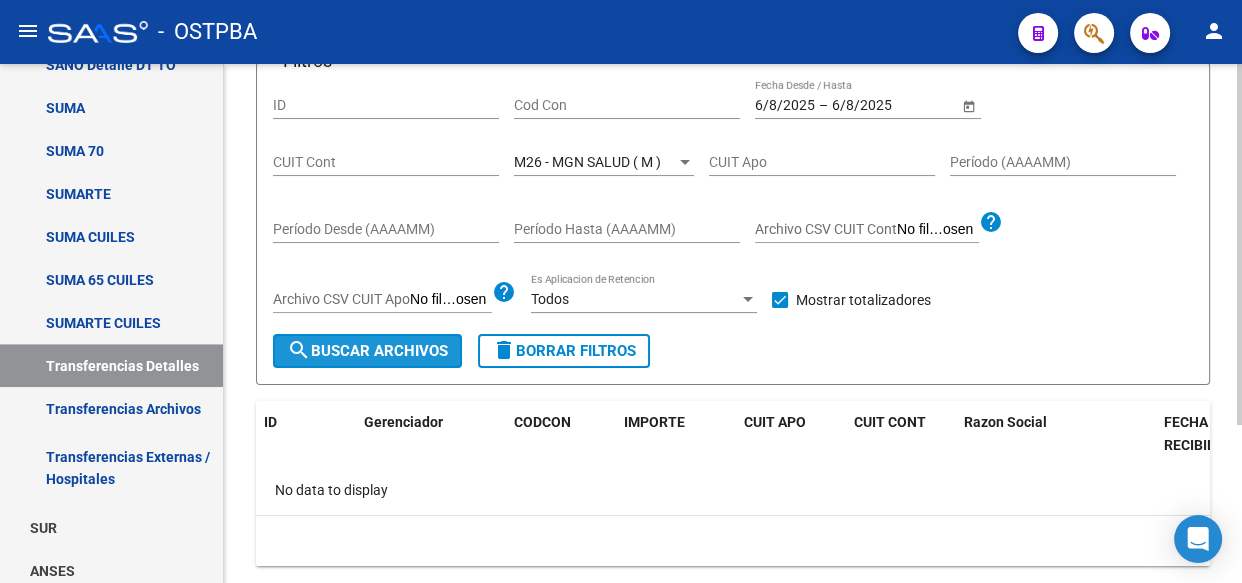 click on "search  Buscar Archivos" 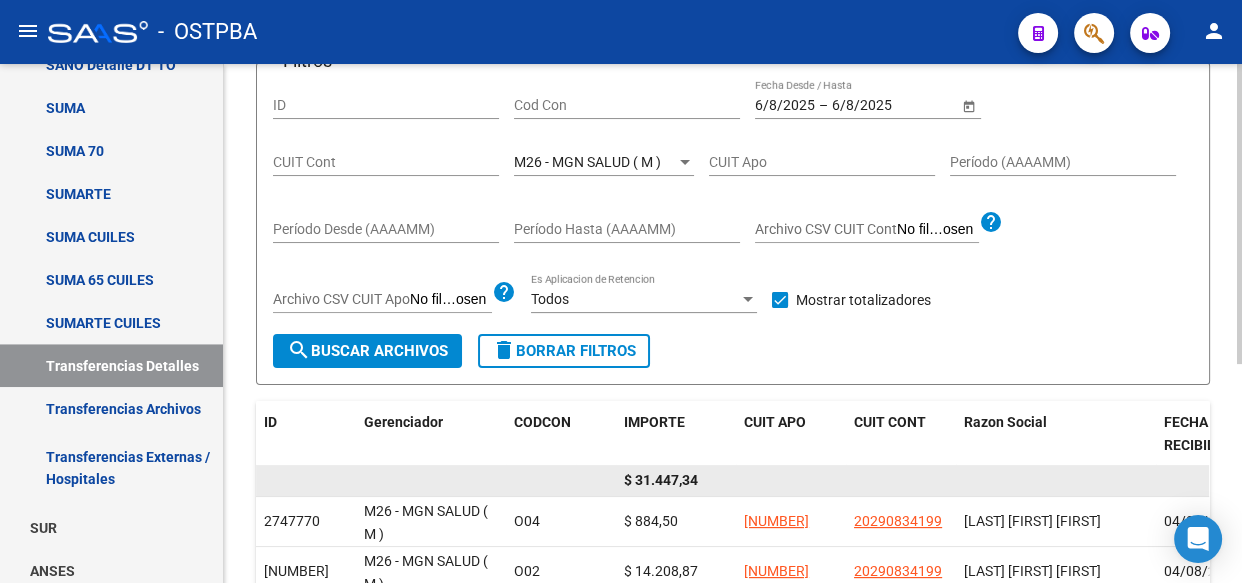 click on "$ 31.447,34" 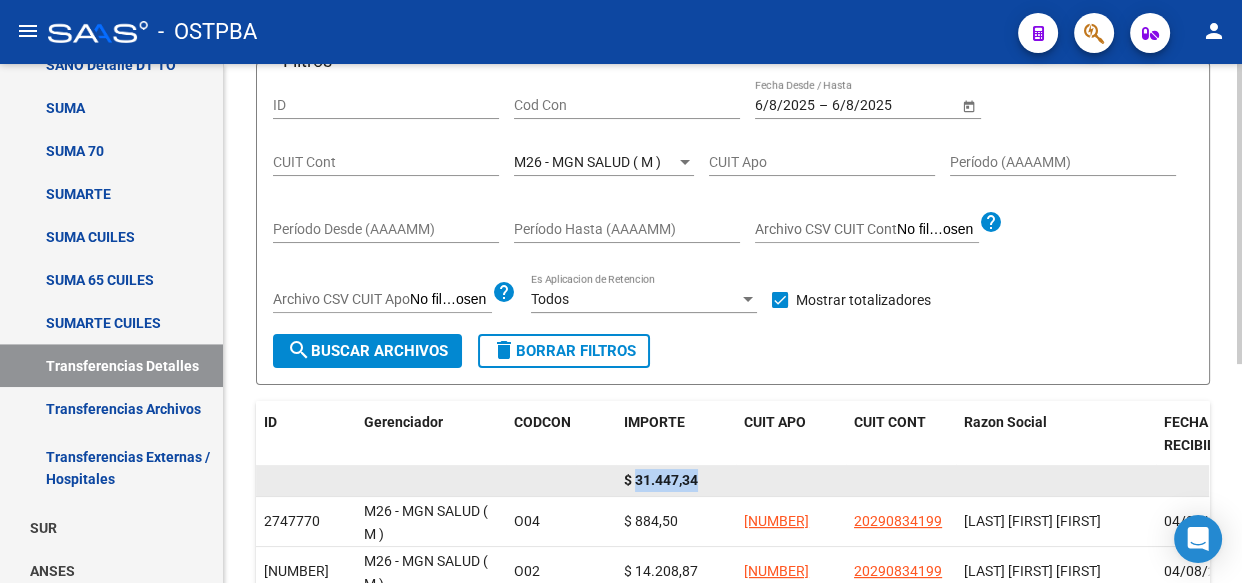 click on "$ 31.447,34" 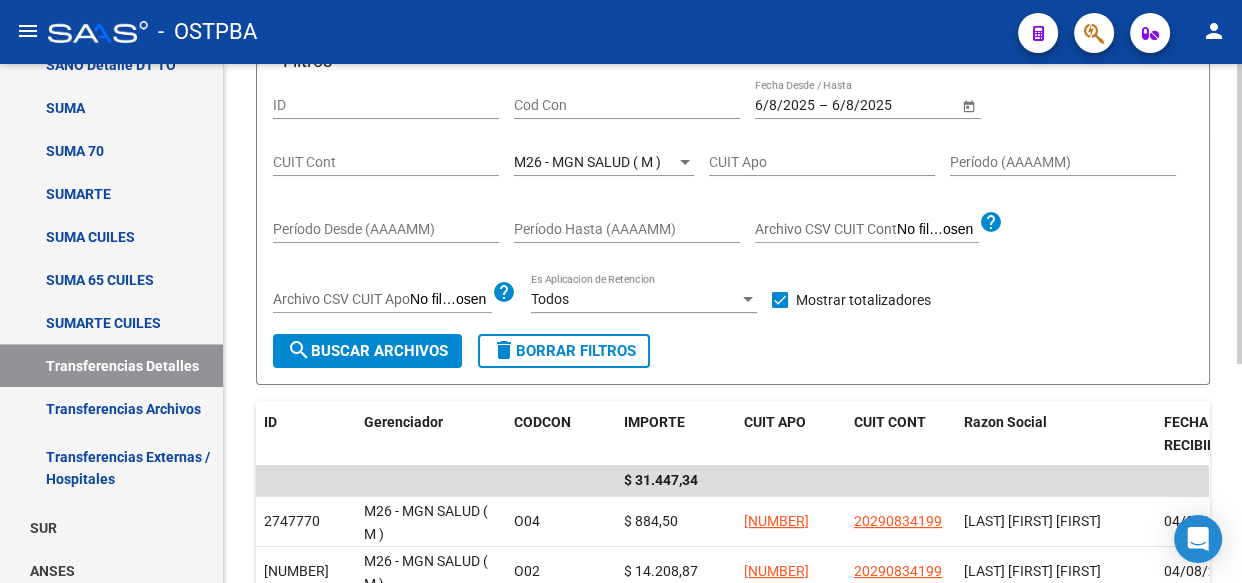 click on "M26 - MGN SALUD ( M )" at bounding box center [587, 162] 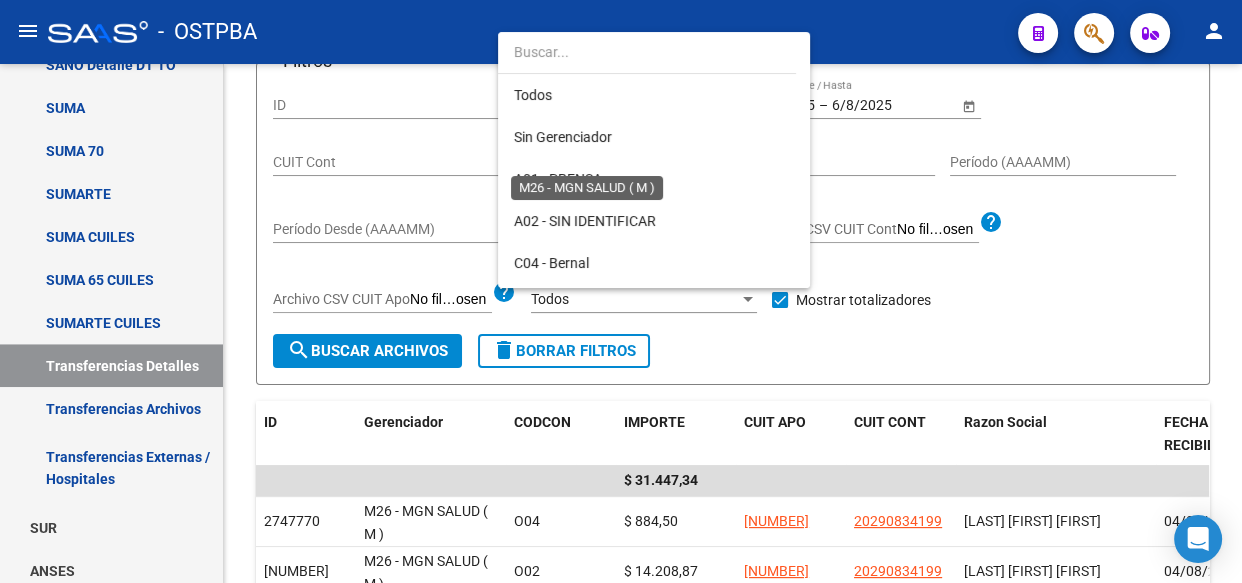 scroll, scrollTop: 480, scrollLeft: 0, axis: vertical 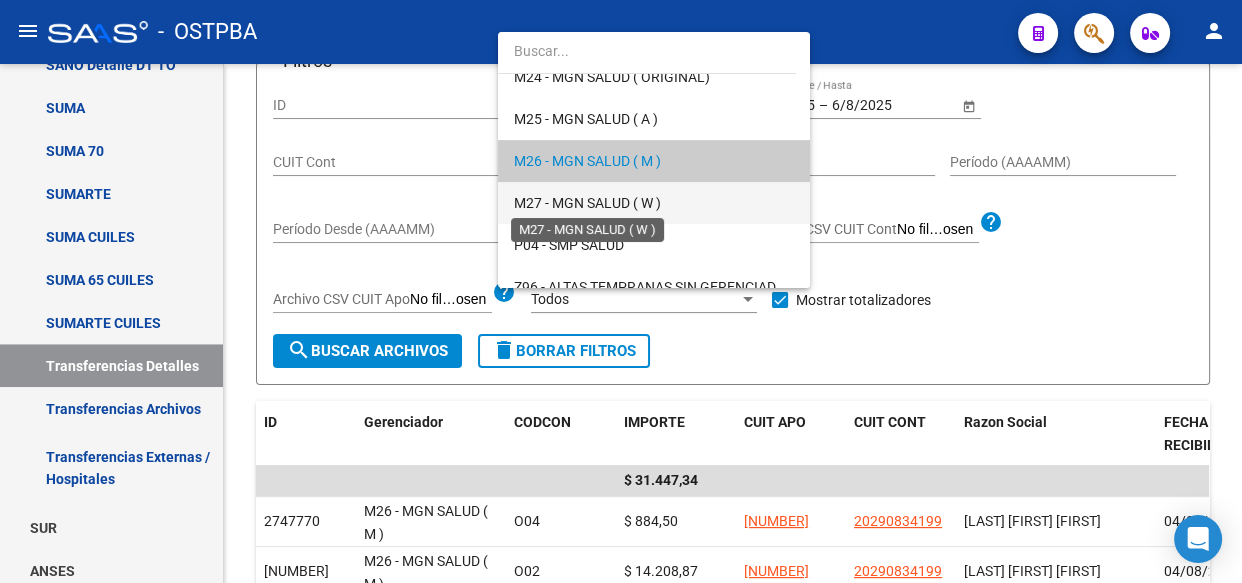 click on "M27 - MGN SALUD ( W )" at bounding box center (587, 203) 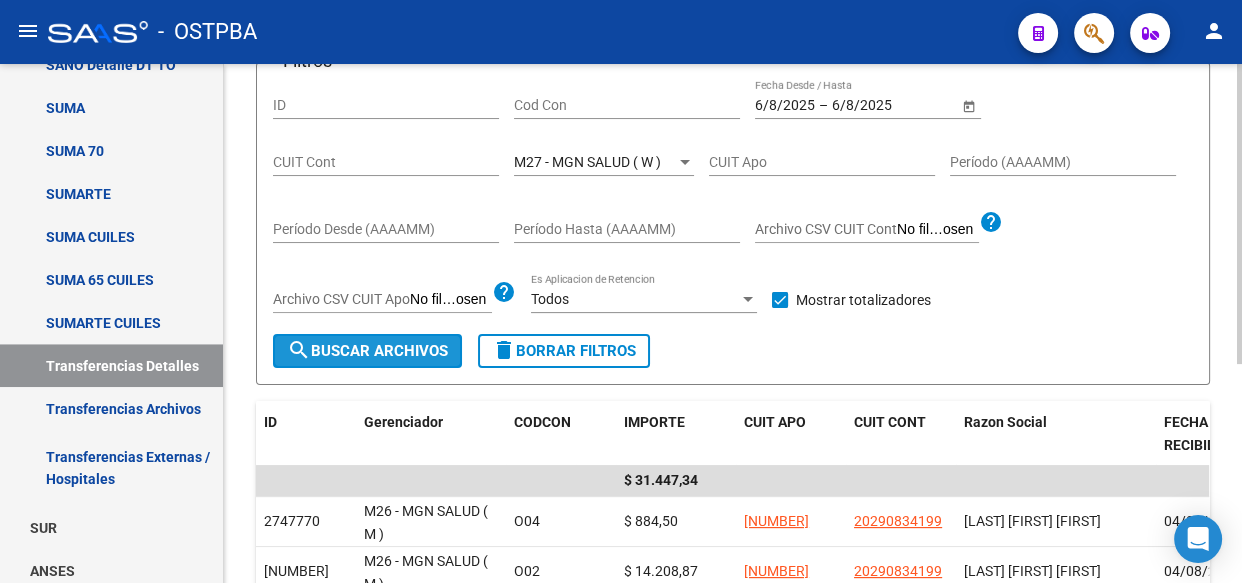click on "search  Buscar Archivos" 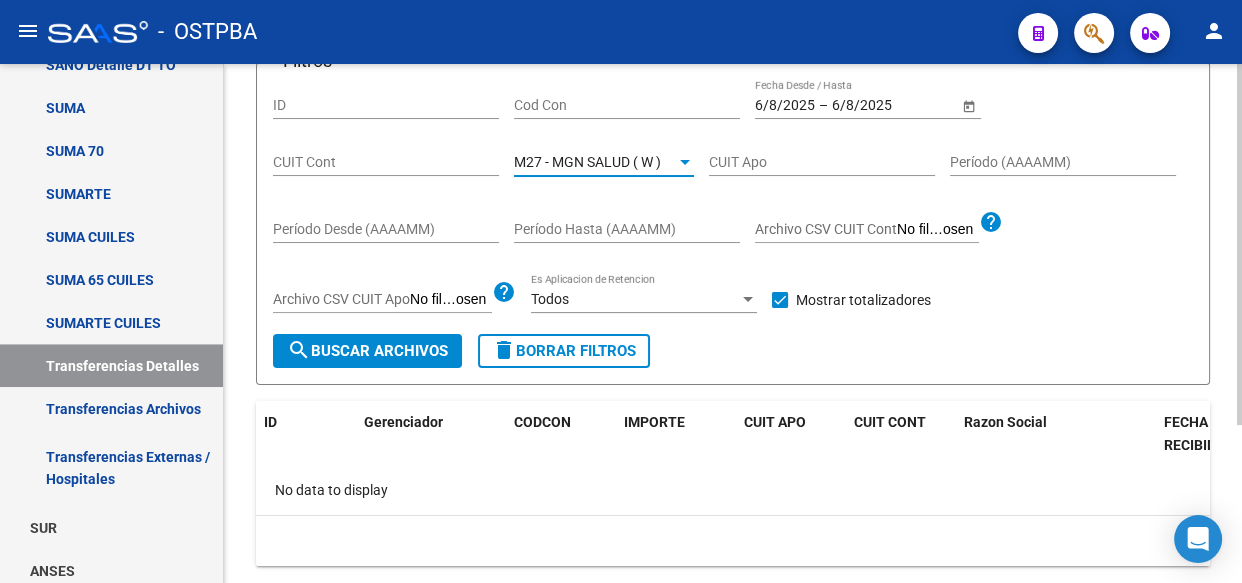 click on "M27 - MGN SALUD ( W )" at bounding box center (587, 162) 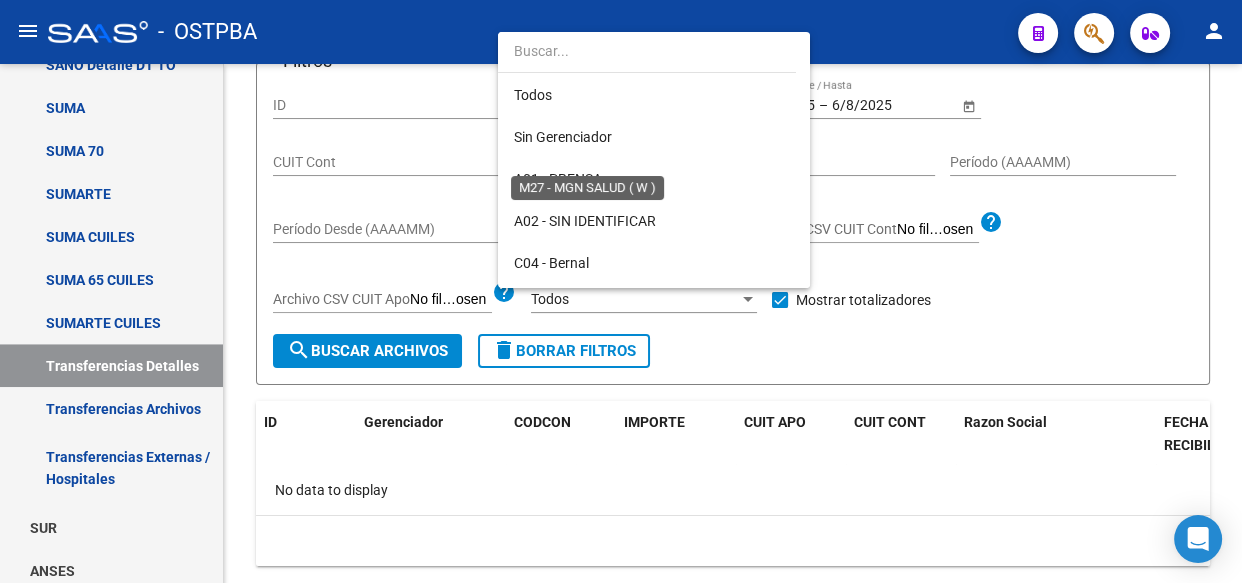 scroll, scrollTop: 522, scrollLeft: 0, axis: vertical 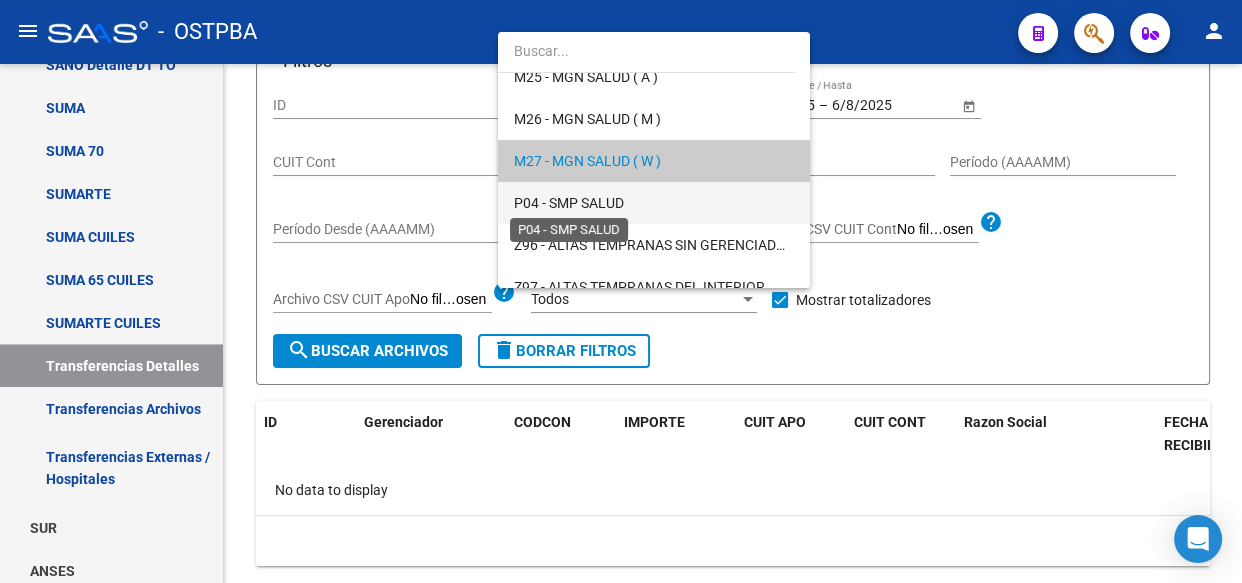 click on "P04 - SMP SALUD" at bounding box center [569, 203] 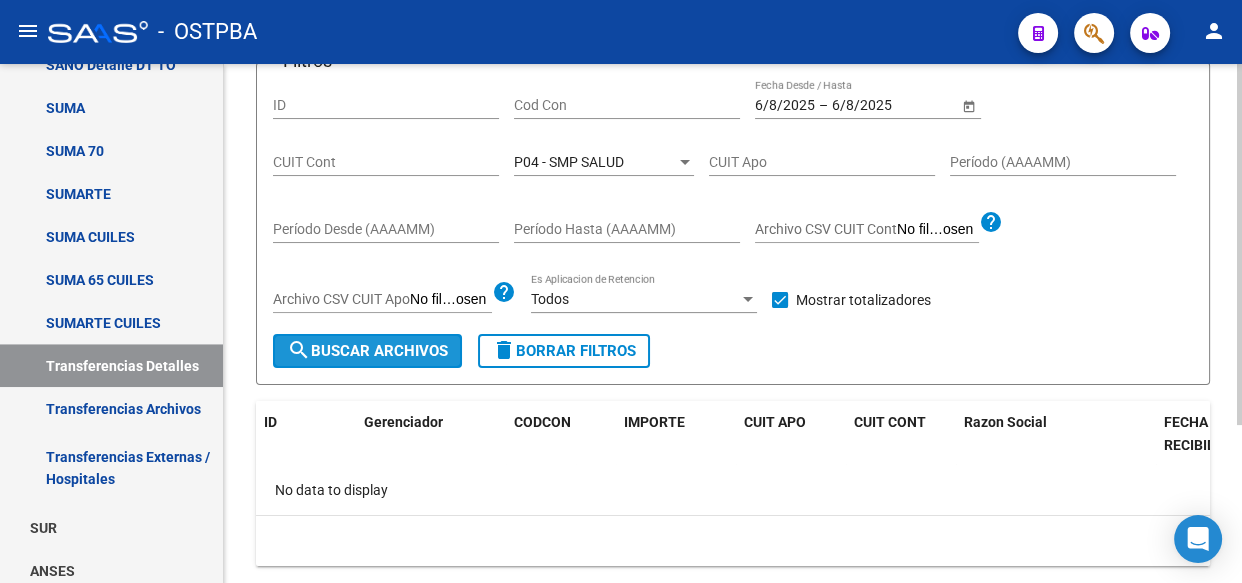 click on "search  Buscar Archivos" 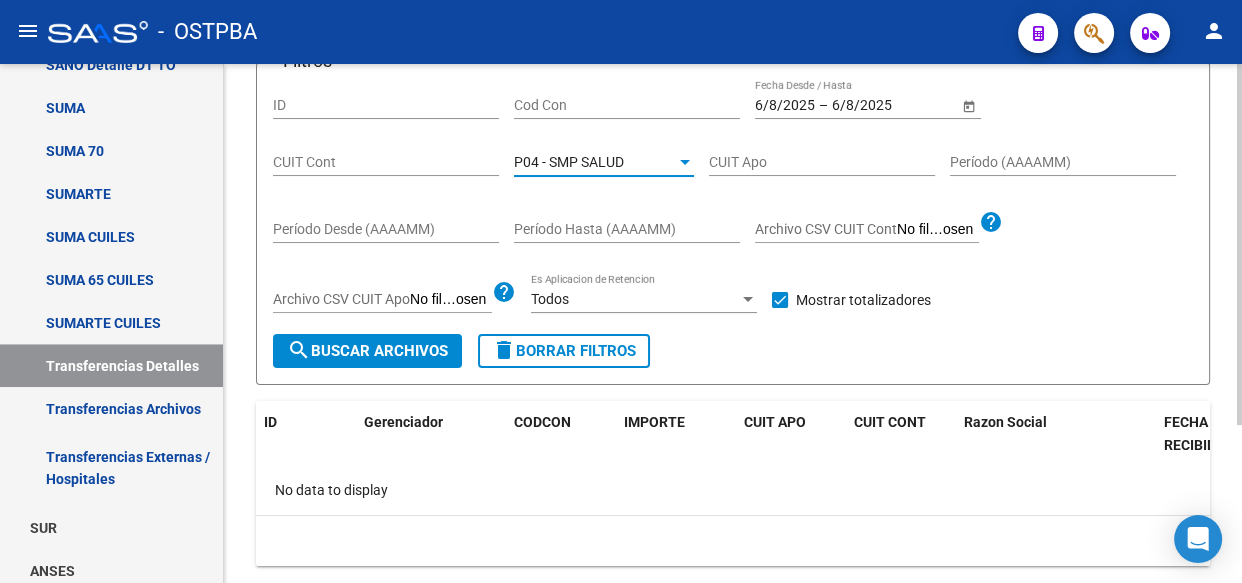 click on "P04 - SMP SALUD" at bounding box center (569, 162) 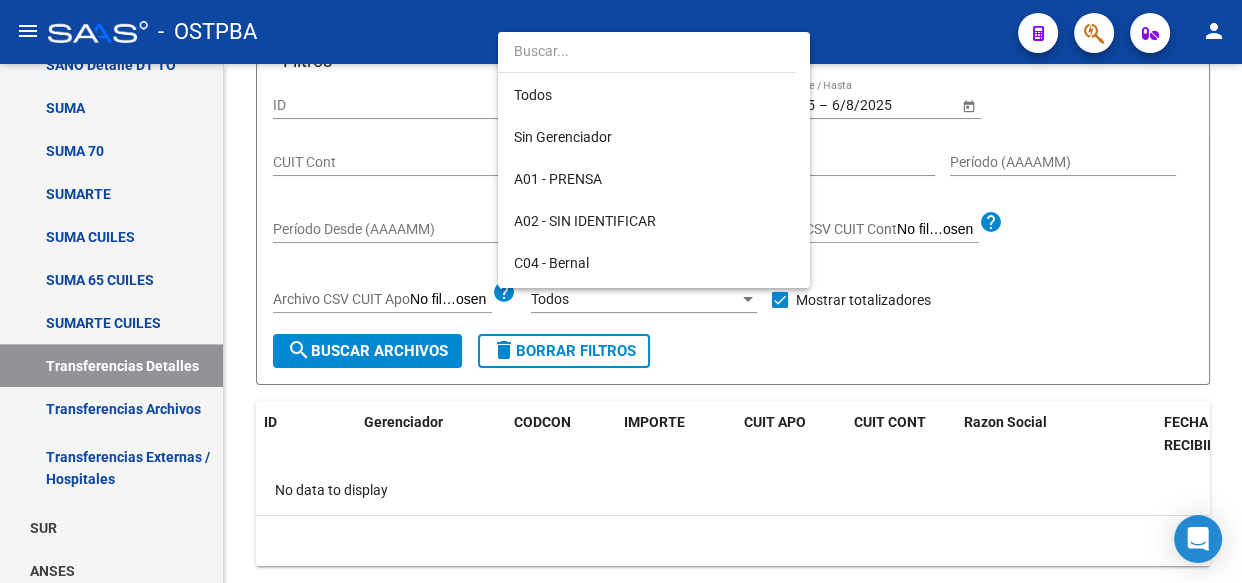 scroll, scrollTop: 565, scrollLeft: 0, axis: vertical 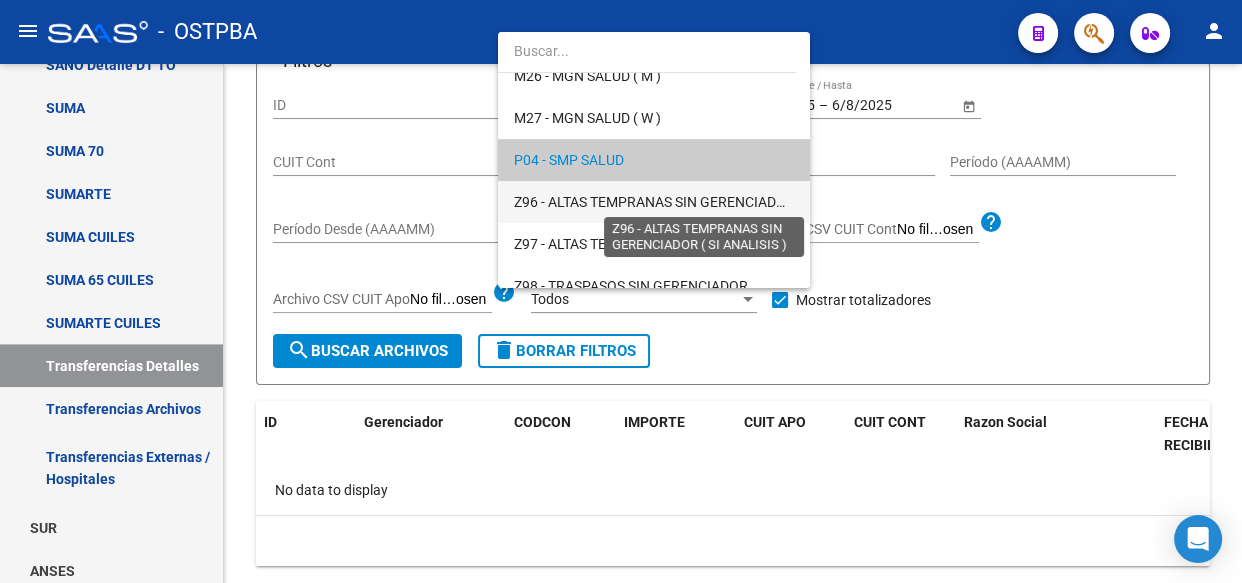 click on "Z96 - ALTAS TEMPRANAS SIN GERENCIADOR ( SI ANALISIS )" at bounding box center [701, 202] 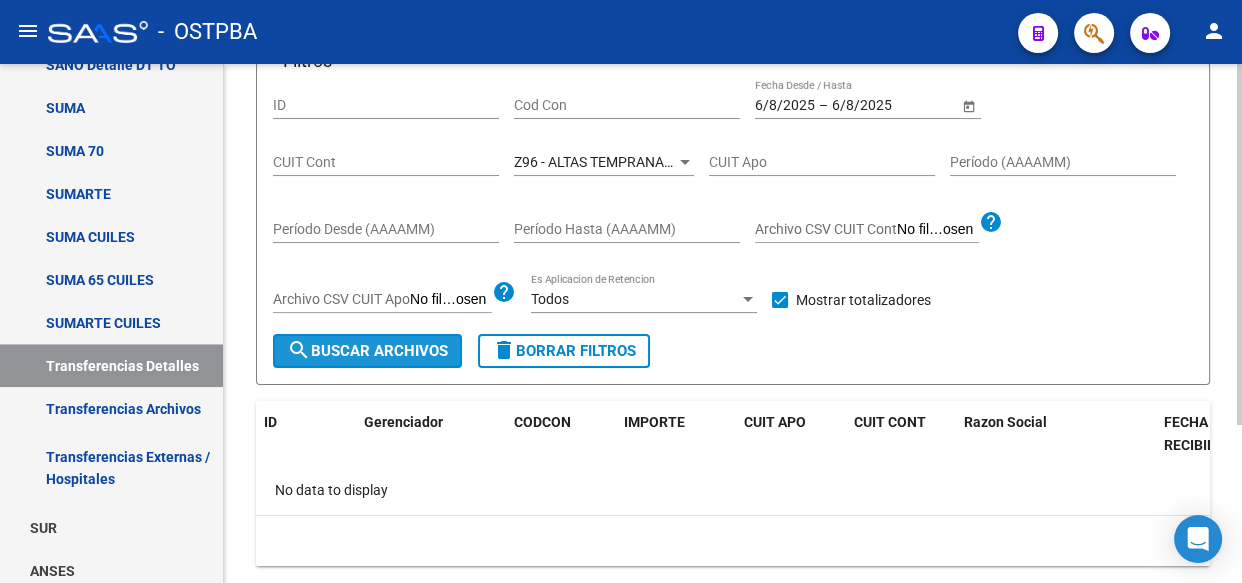 click on "search  Buscar Archivos" 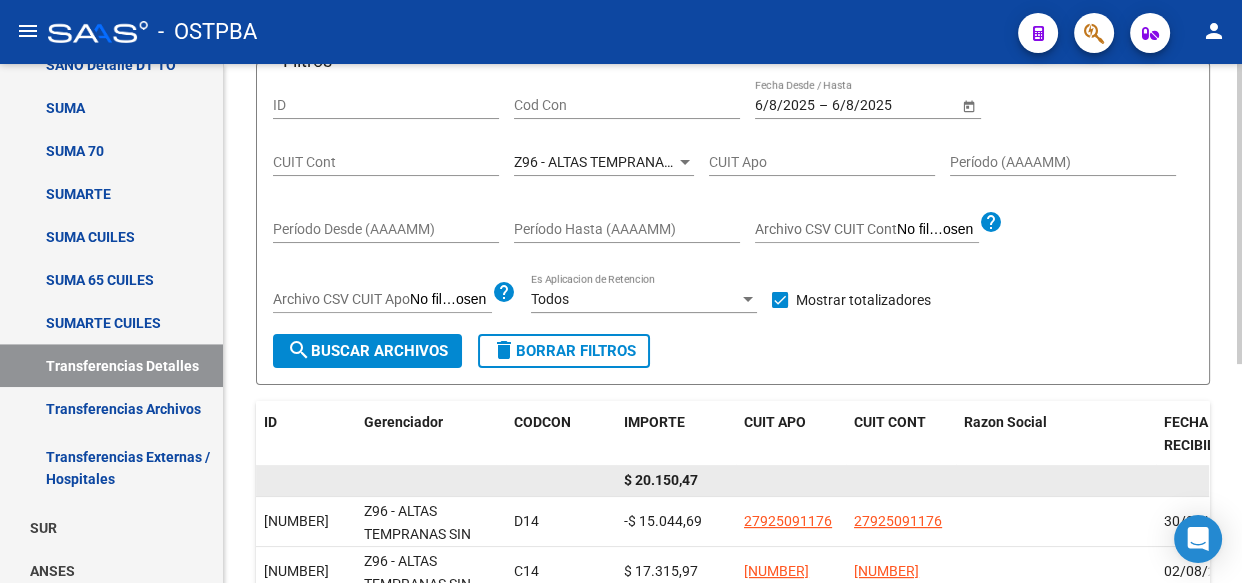click on "$ 20.150,47" 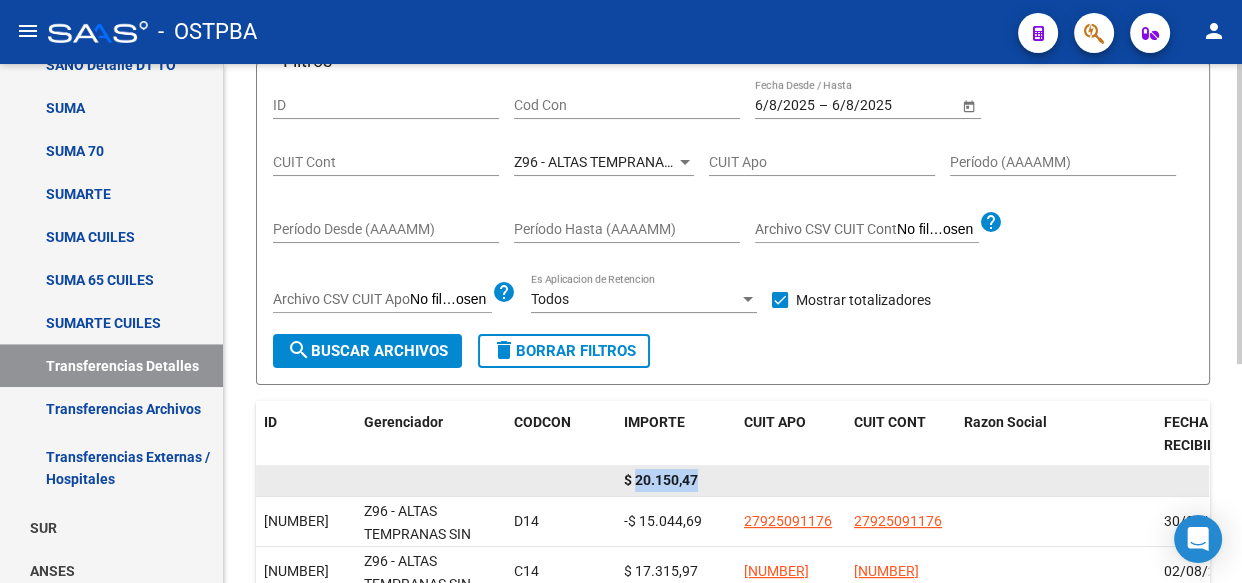 click on "$ 20.150,47" 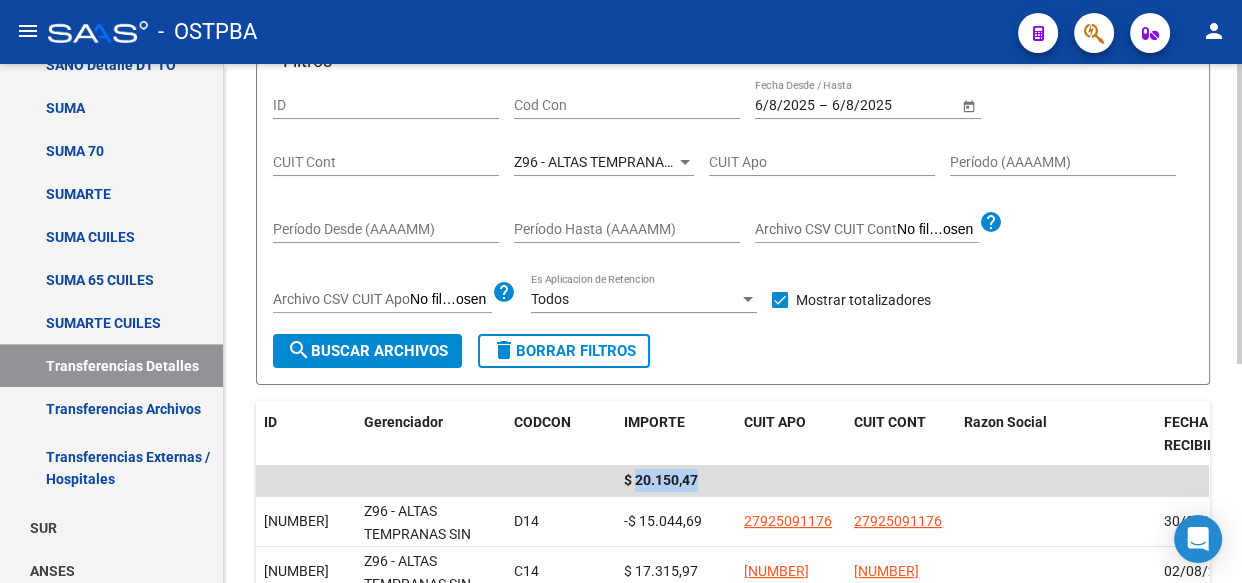 scroll, scrollTop: 90, scrollLeft: 0, axis: vertical 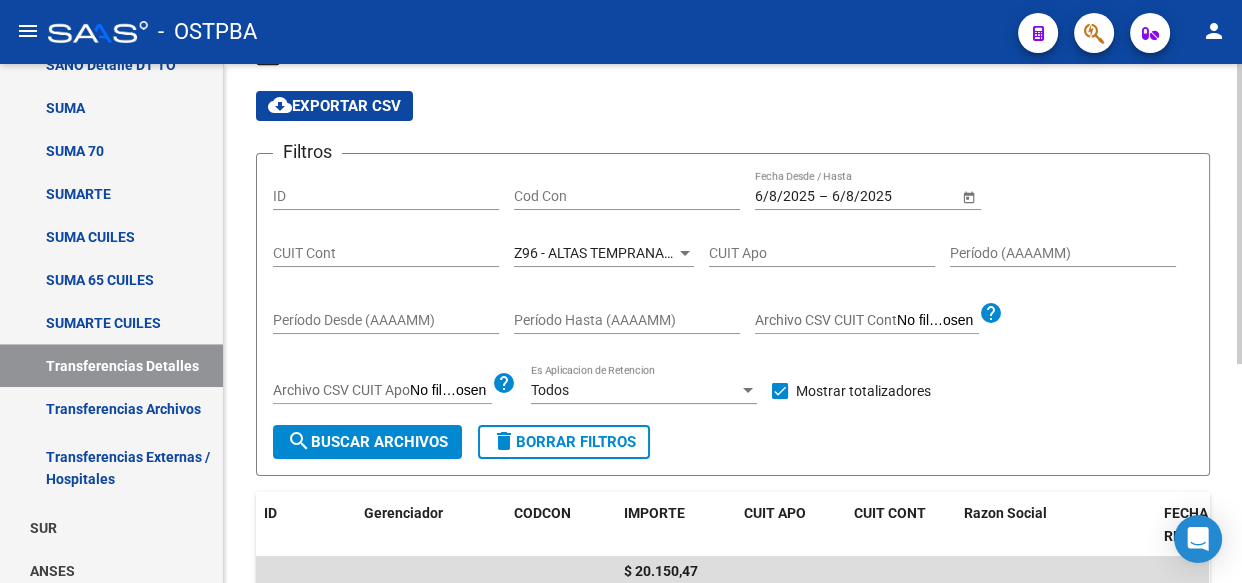 click on "Z96 - ALTAS TEMPRANAS SIN GERENCIADOR ( SI ANALISIS )" at bounding box center (701, 253) 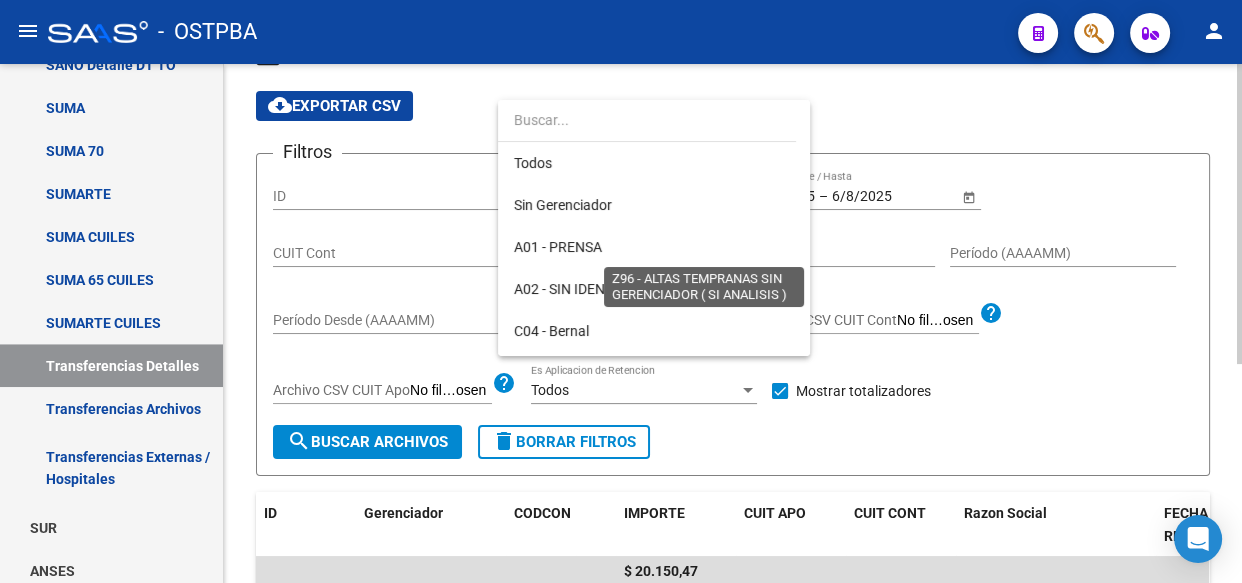 scroll, scrollTop: 583, scrollLeft: 0, axis: vertical 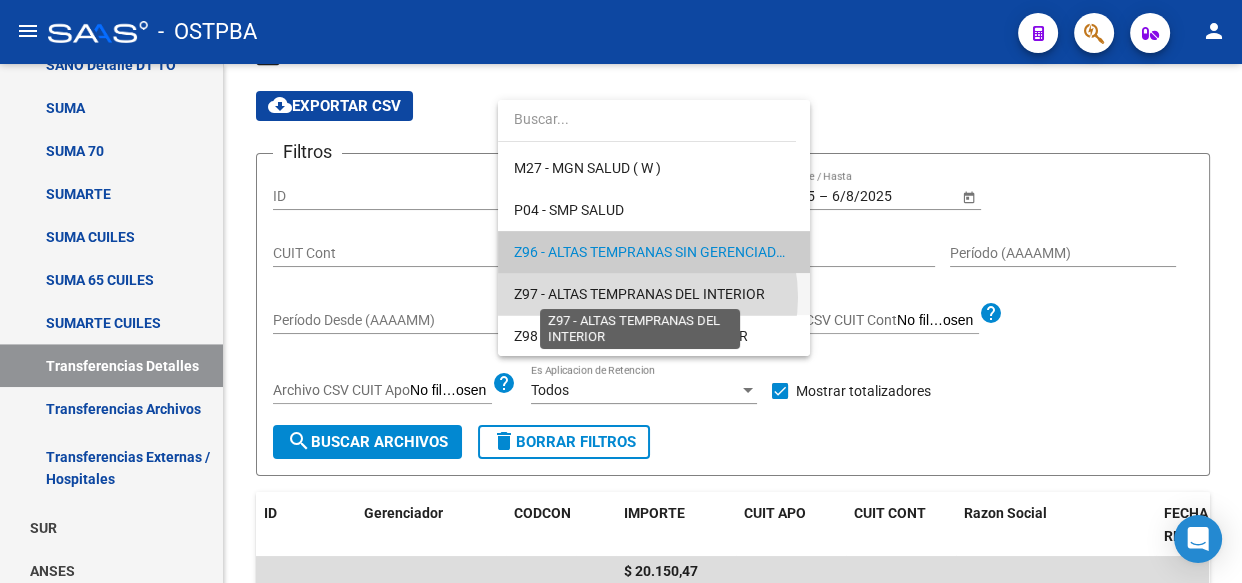 click on "Z97 - ALTAS TEMPRANAS DEL INTERIOR" at bounding box center [639, 294] 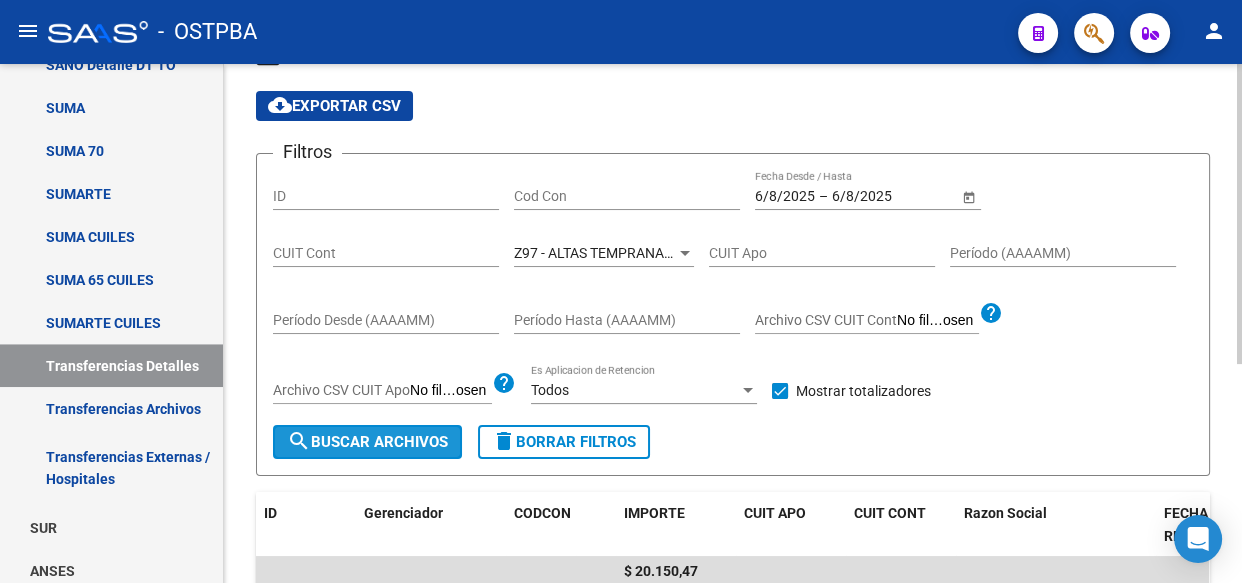 click on "search  Buscar Archivos" 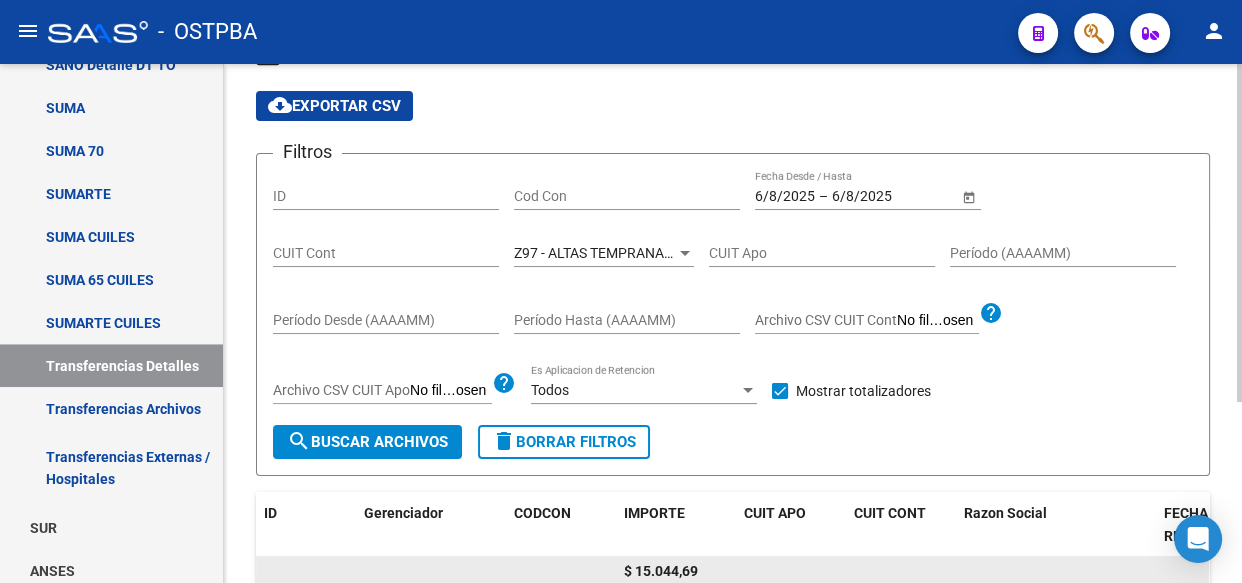 click on "$ 15.044,69" 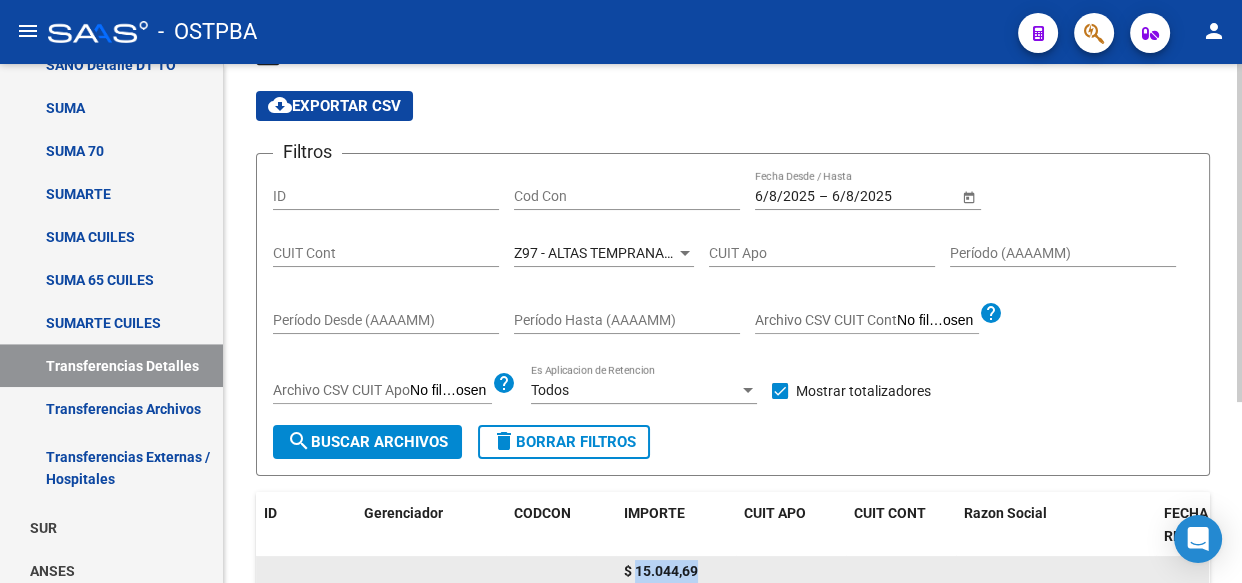 click on "$ 15.044,69" 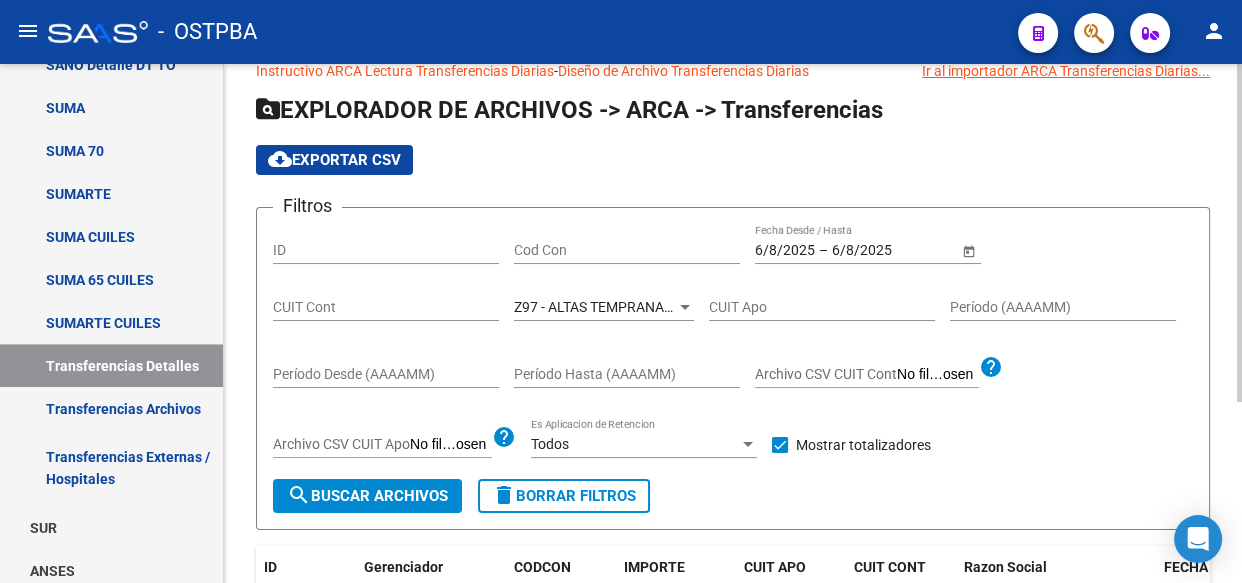 scroll, scrollTop: 0, scrollLeft: 0, axis: both 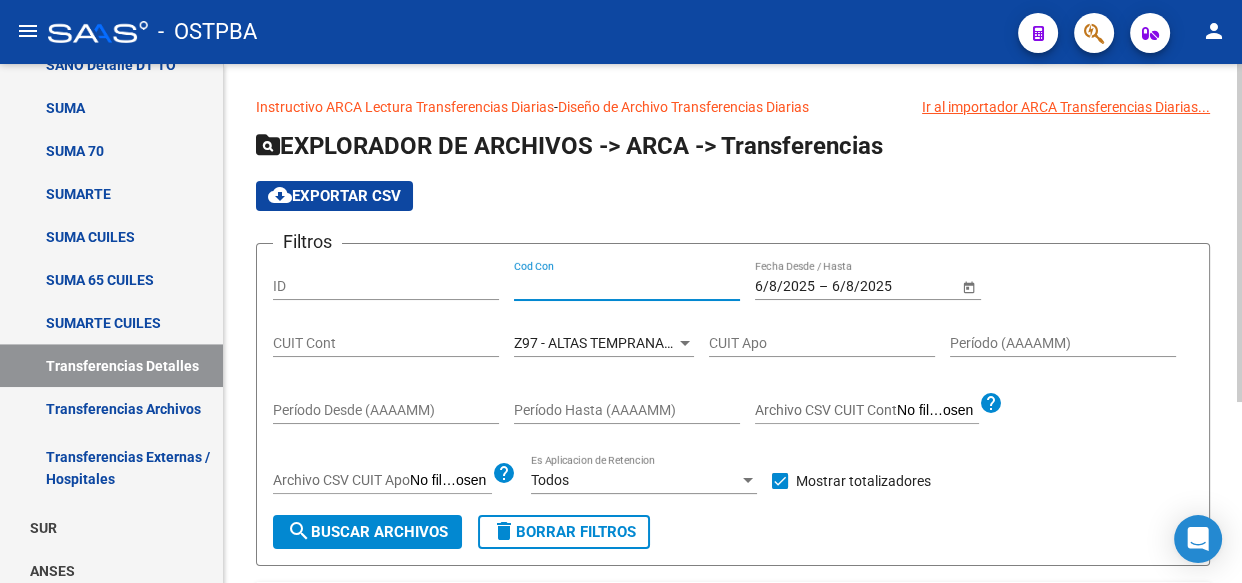 click on "Cod Con" at bounding box center [627, 286] 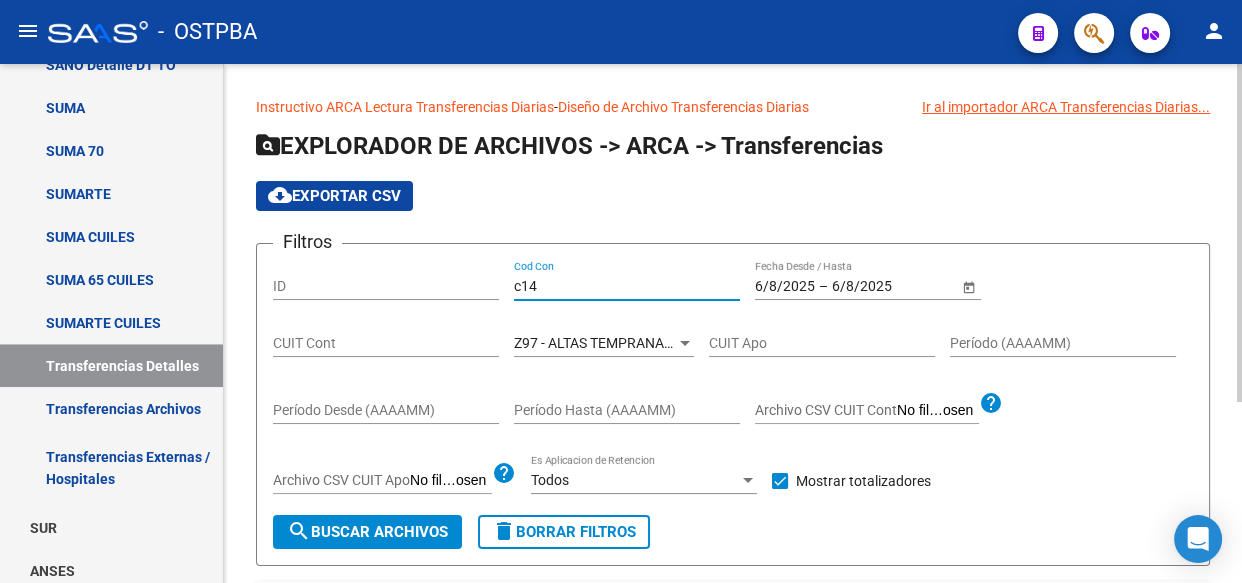 type on "c14" 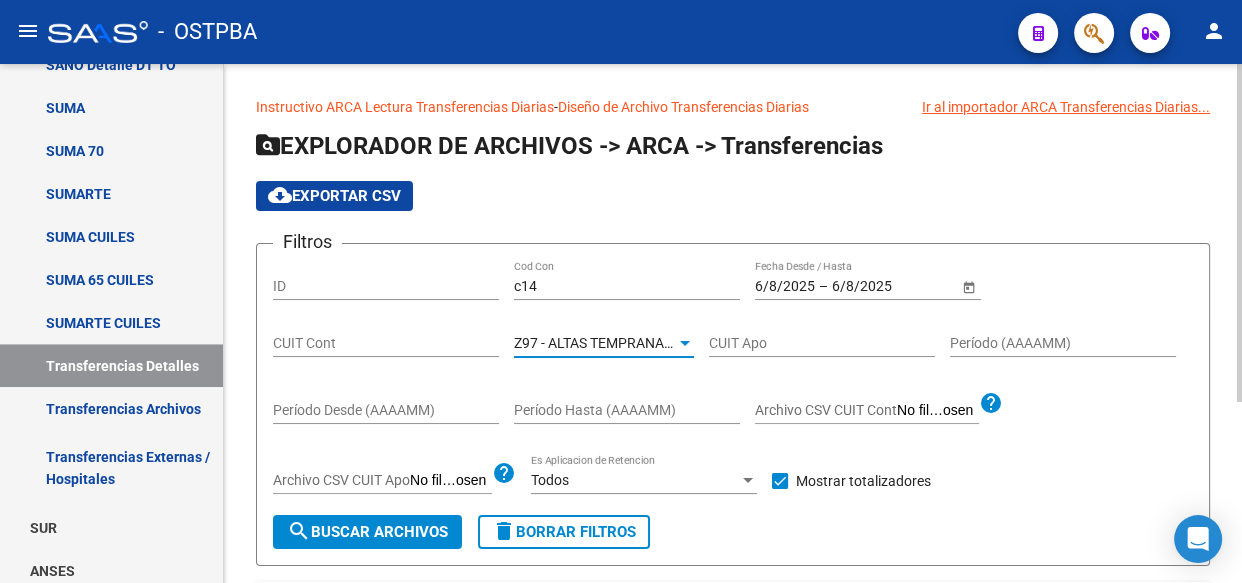 click on "Z97 - ALTAS TEMPRANAS DEL INTERIOR" at bounding box center [639, 343] 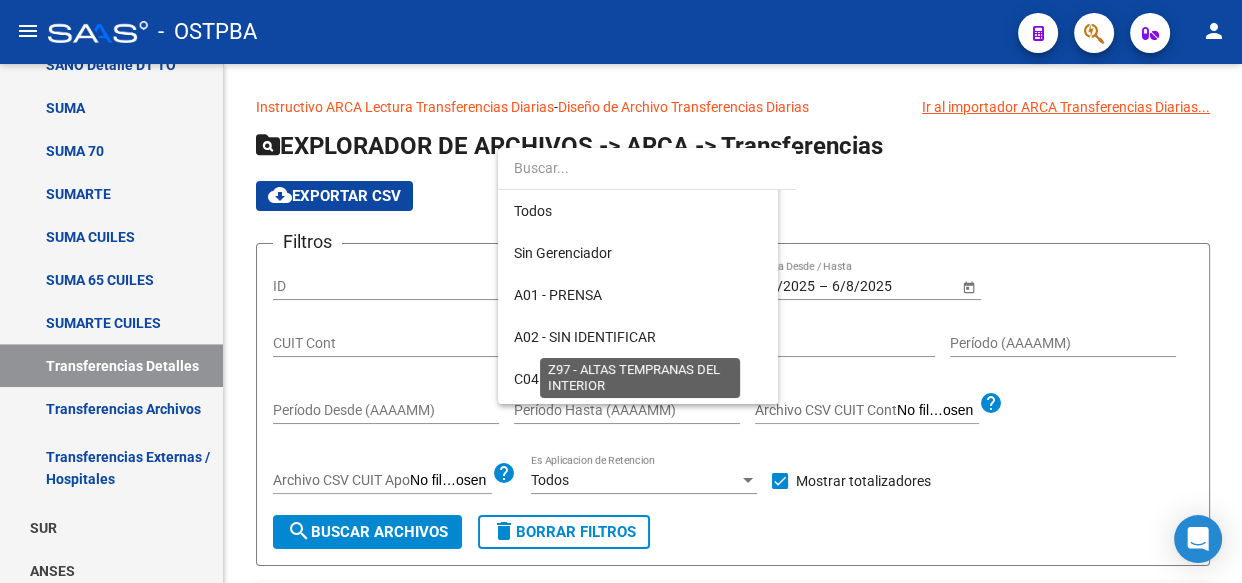 scroll, scrollTop: 583, scrollLeft: 0, axis: vertical 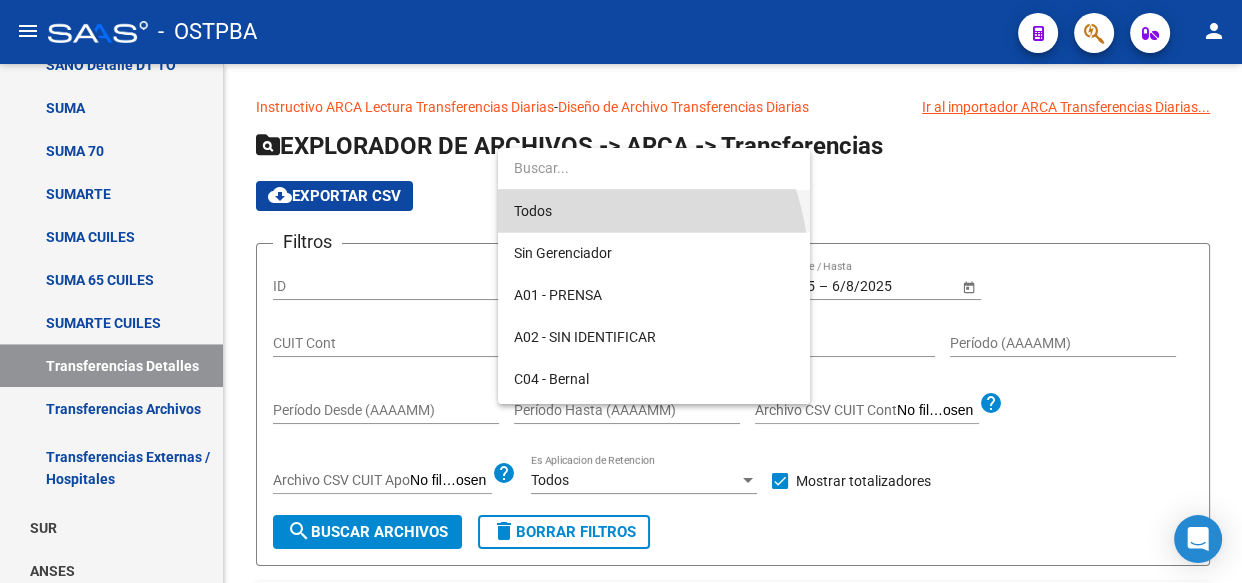 click on "Todos" at bounding box center (654, 211) 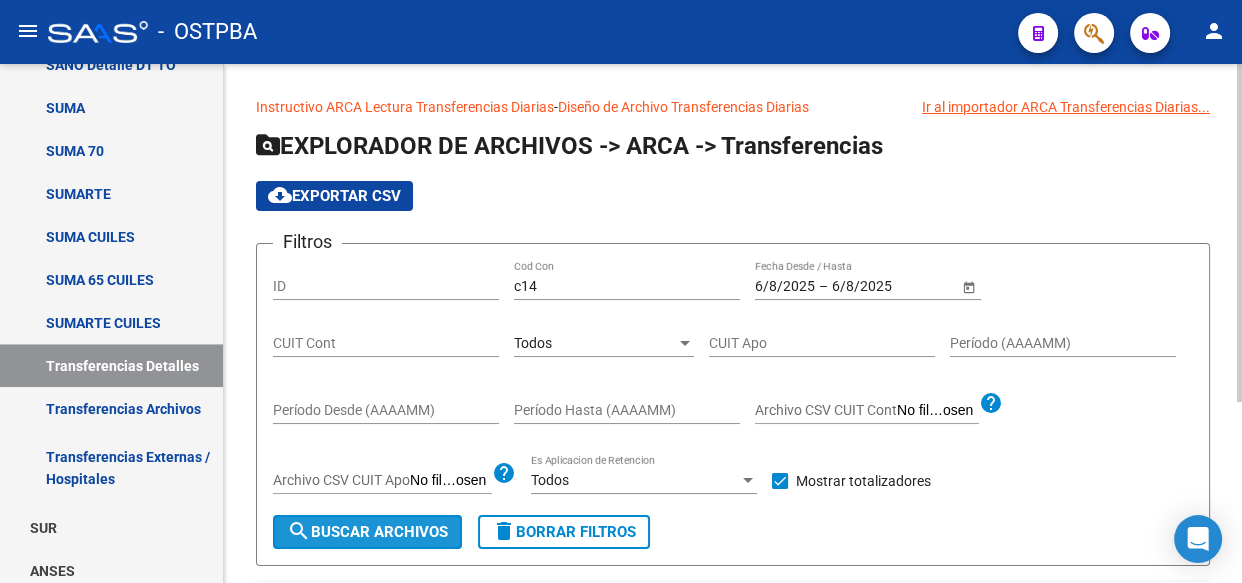 click on "search  Buscar Archivos" 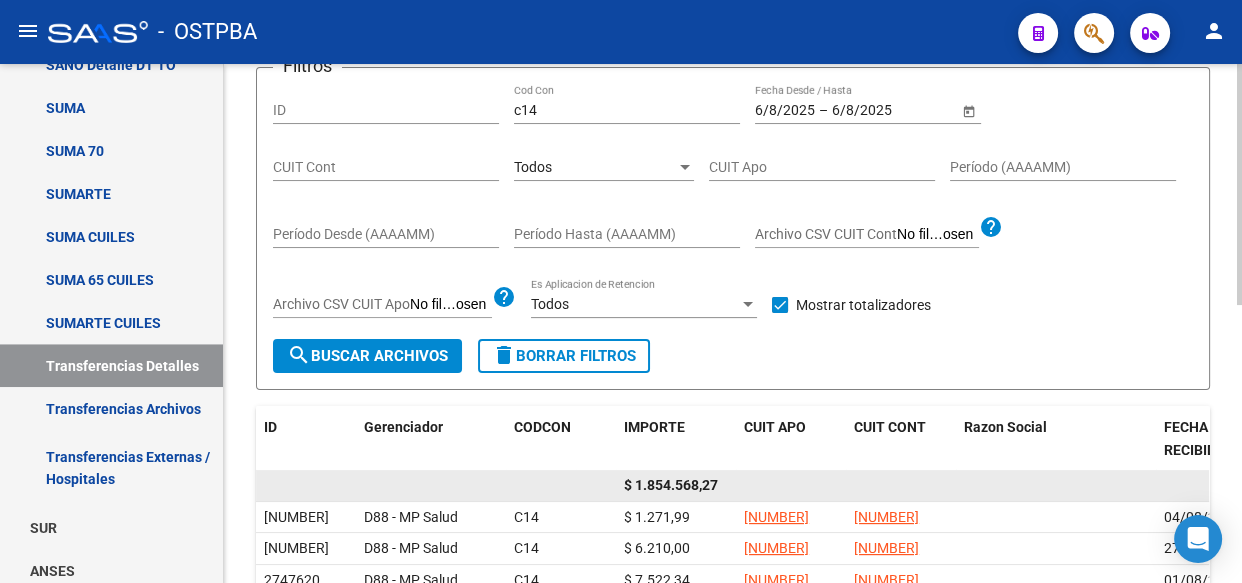 scroll, scrollTop: 181, scrollLeft: 0, axis: vertical 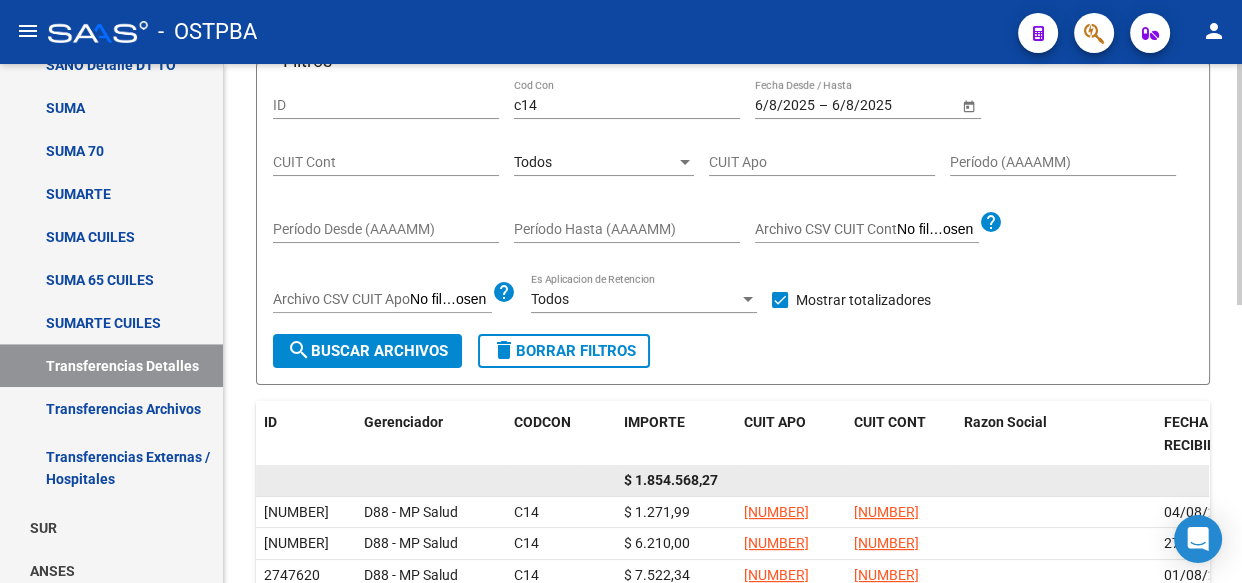 click on "$ 1.854.568,27" 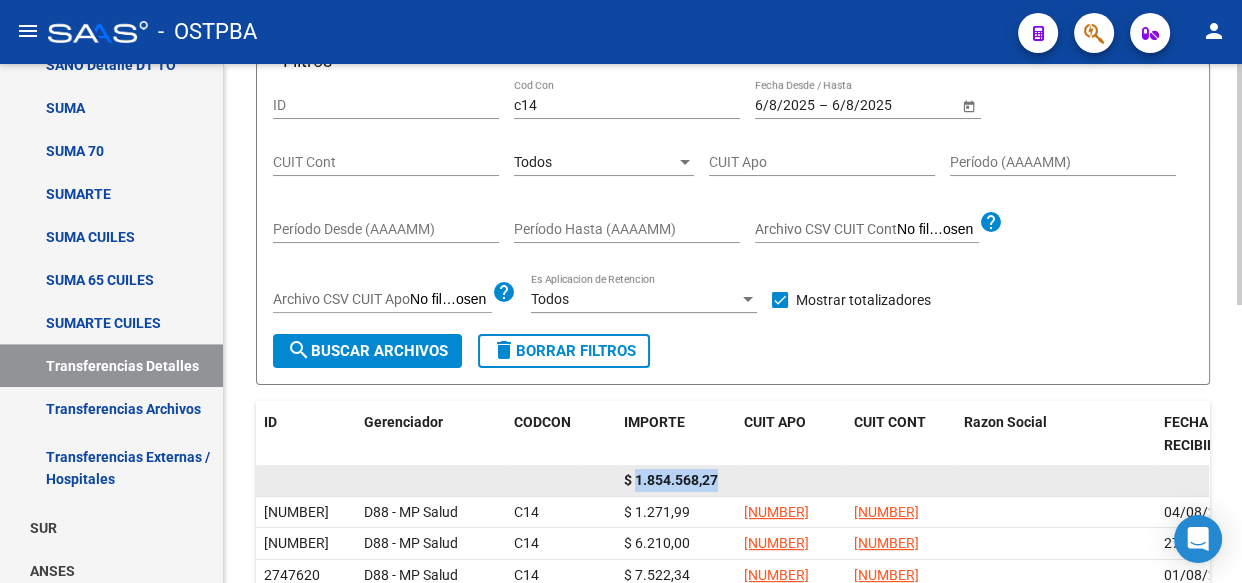 click on "$ 1.854.568,27" 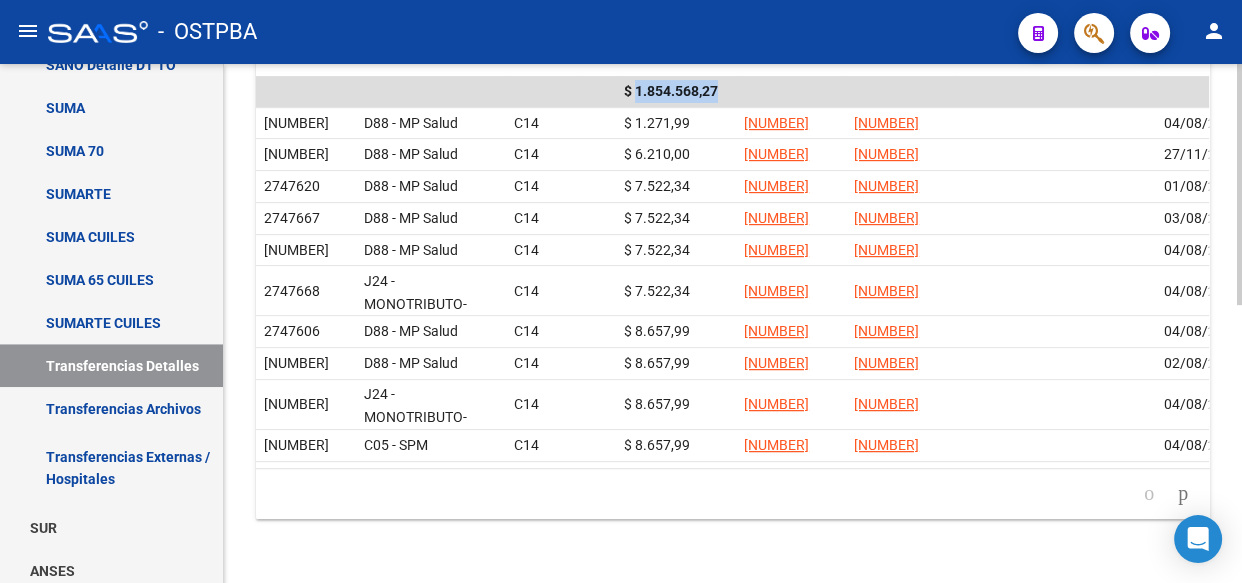 scroll, scrollTop: 600, scrollLeft: 0, axis: vertical 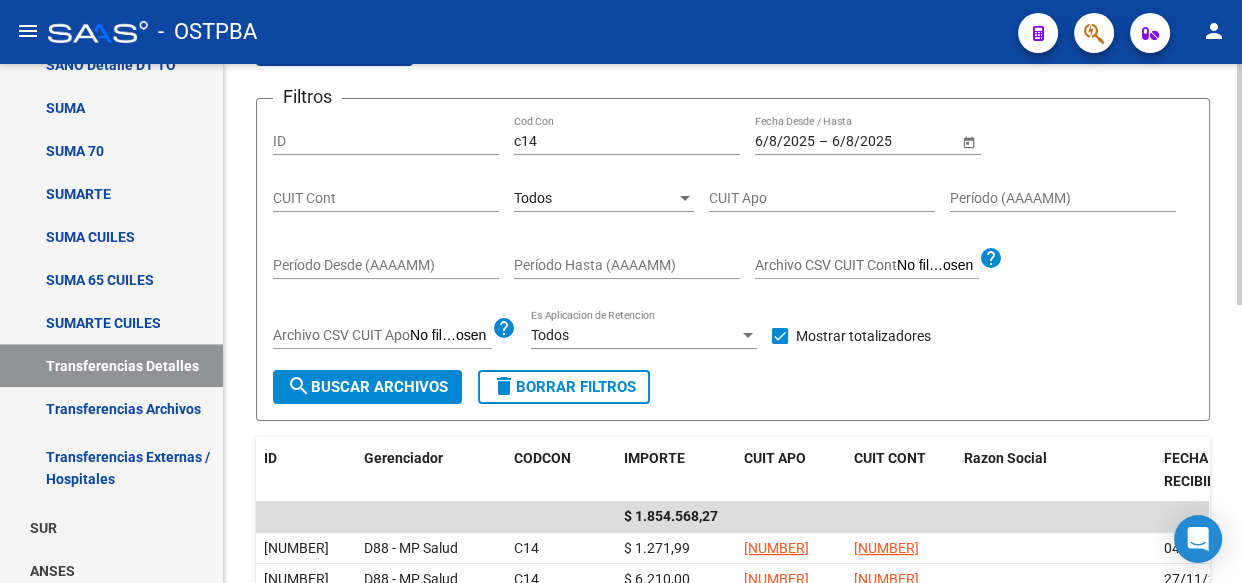 click on "Todos" at bounding box center [595, 198] 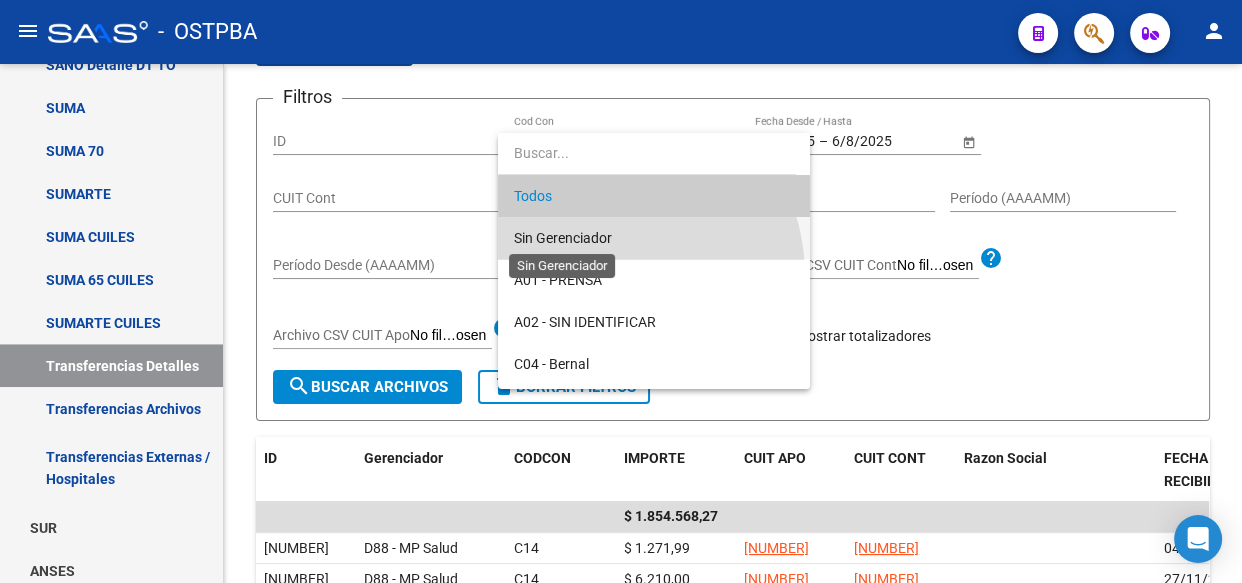 click on "Sin Gerenciador" at bounding box center [563, 238] 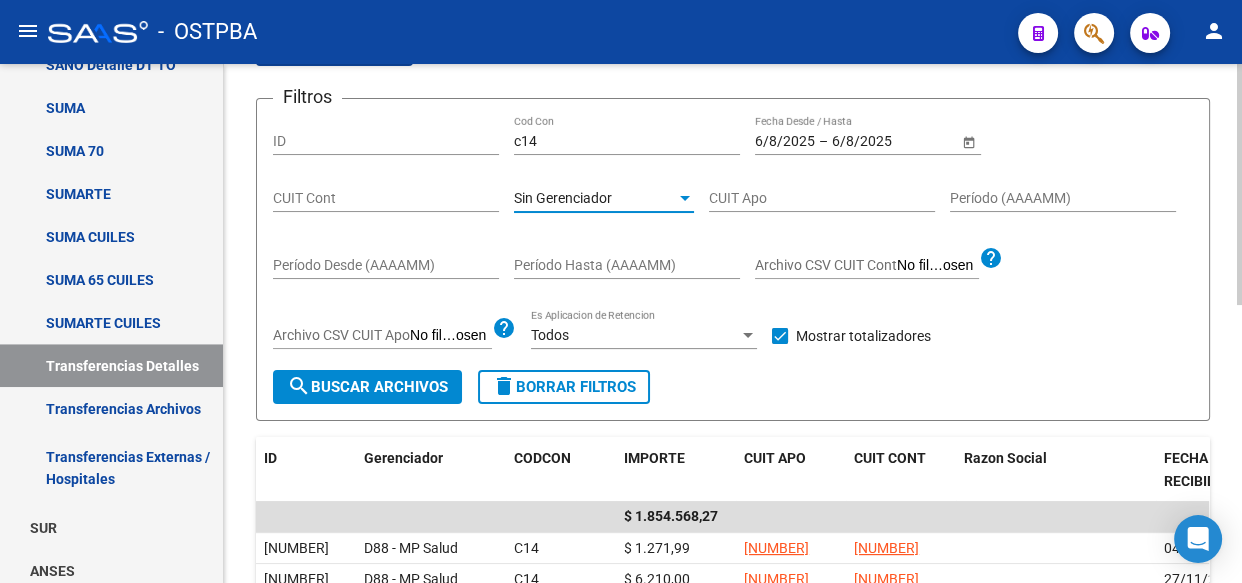 click on "search  Buscar Archivos" 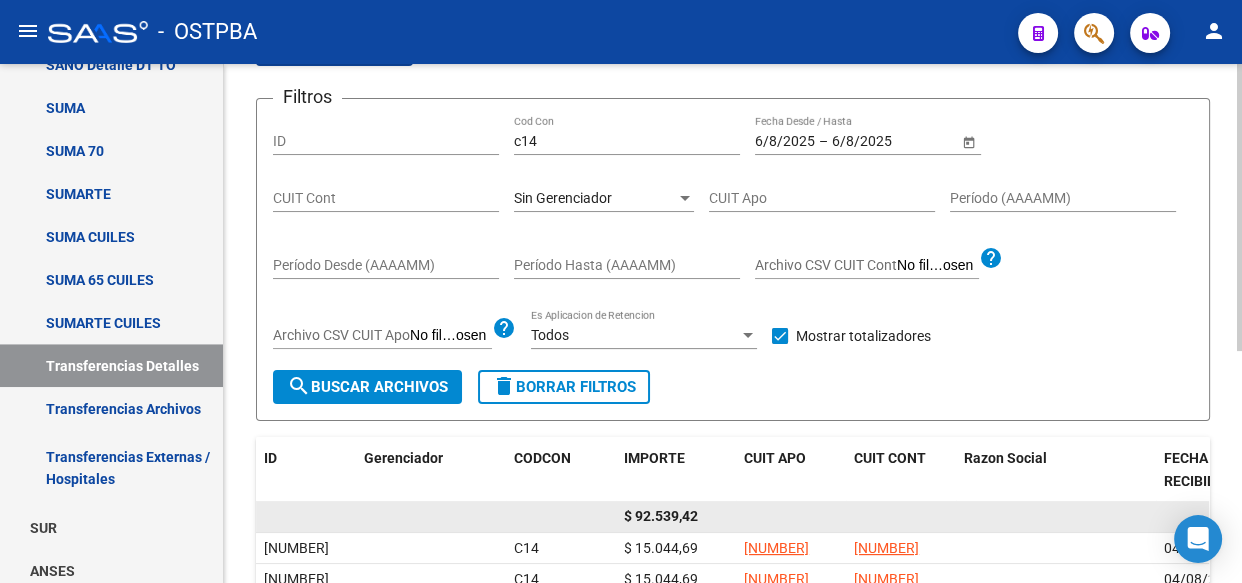 click on "$ 92.539,42" 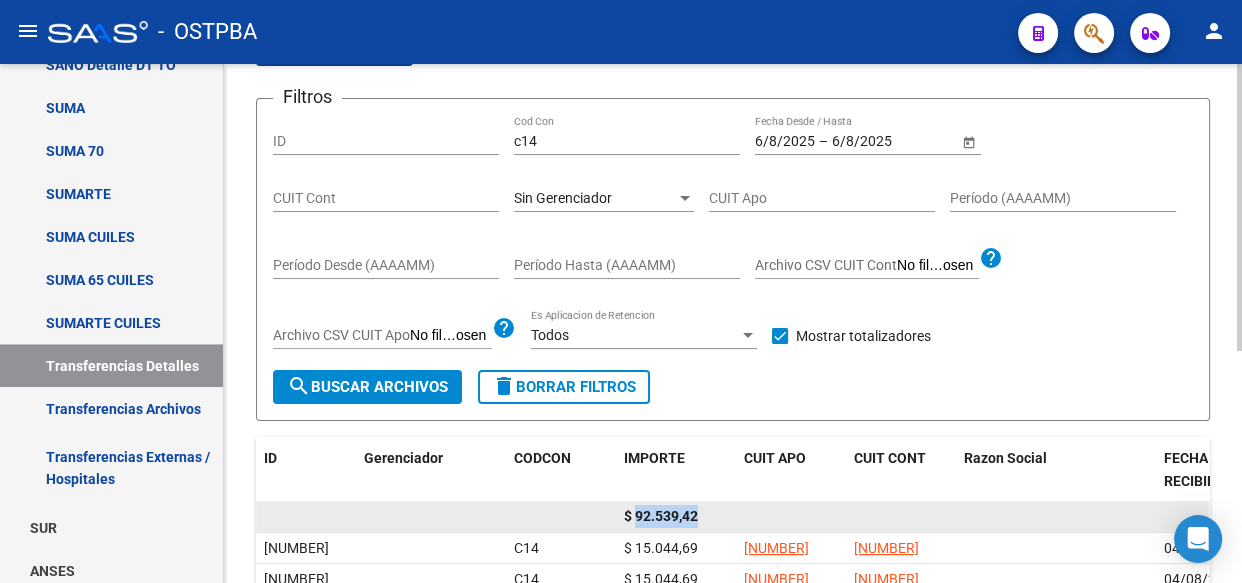 click on "$ 92.539,42" 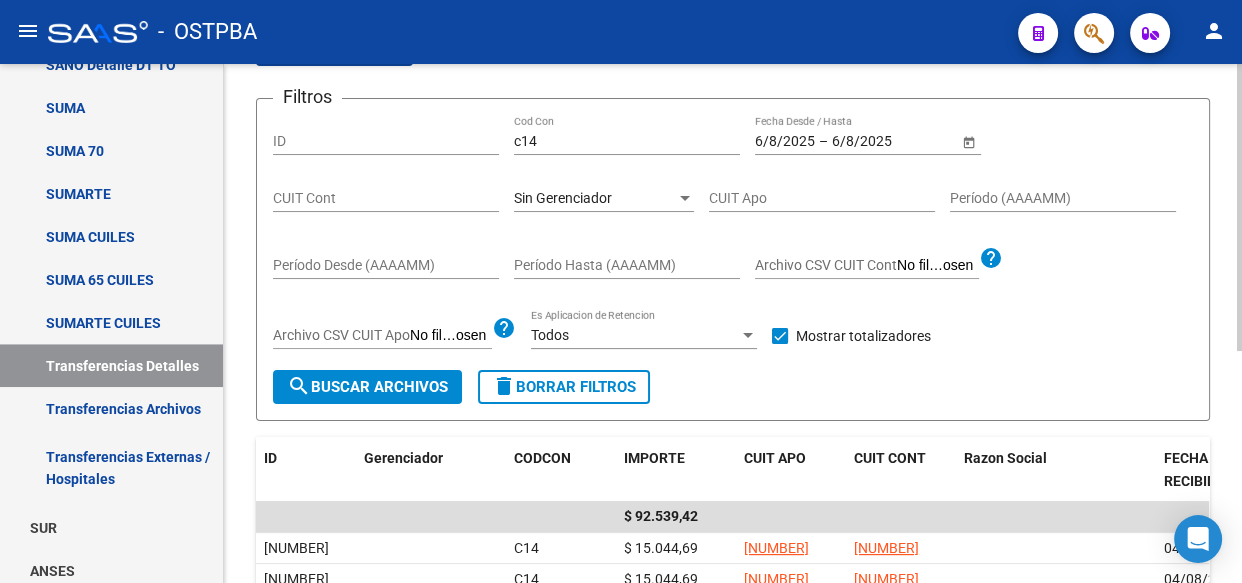 click on "Sin Gerenciador" at bounding box center (595, 198) 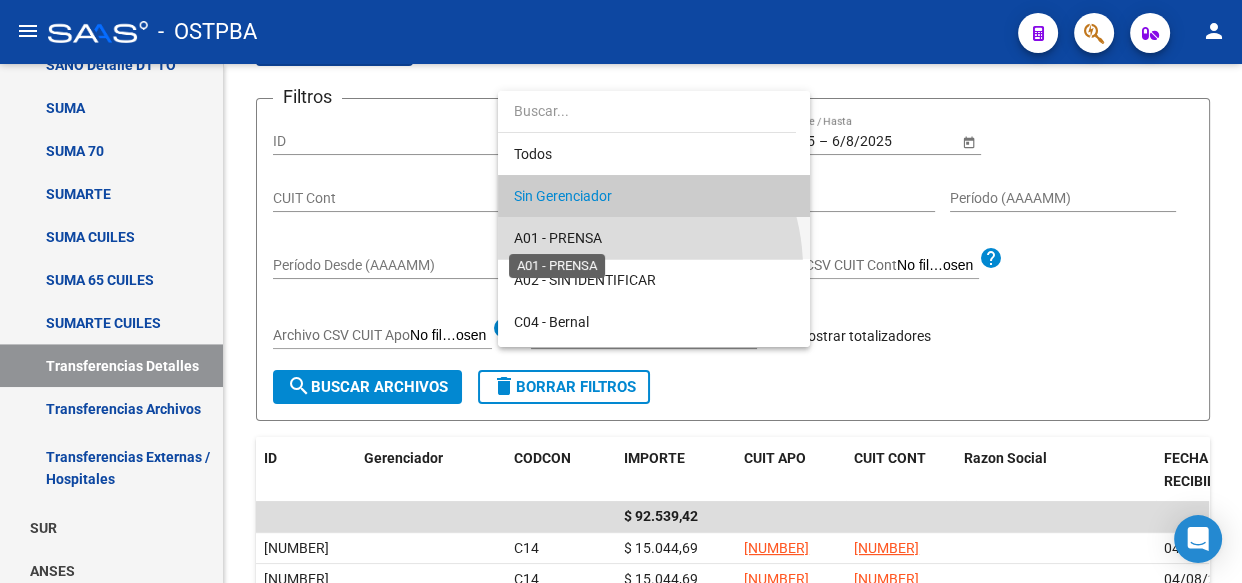 click on "A01 - PRENSA" at bounding box center (558, 238) 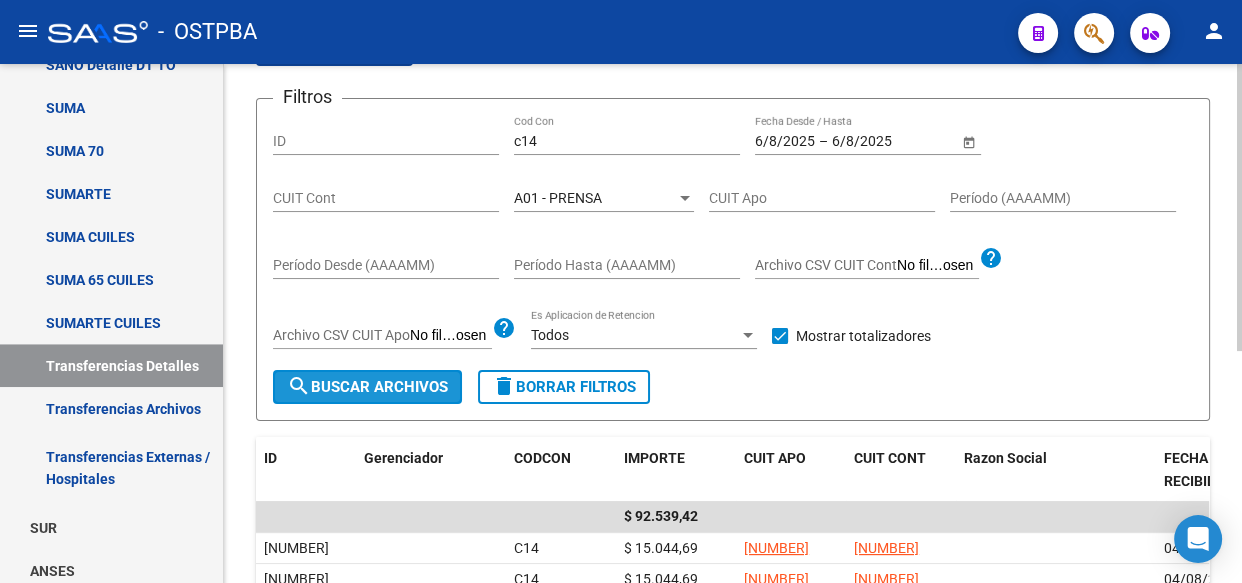 click on "search  Buscar Archivos" 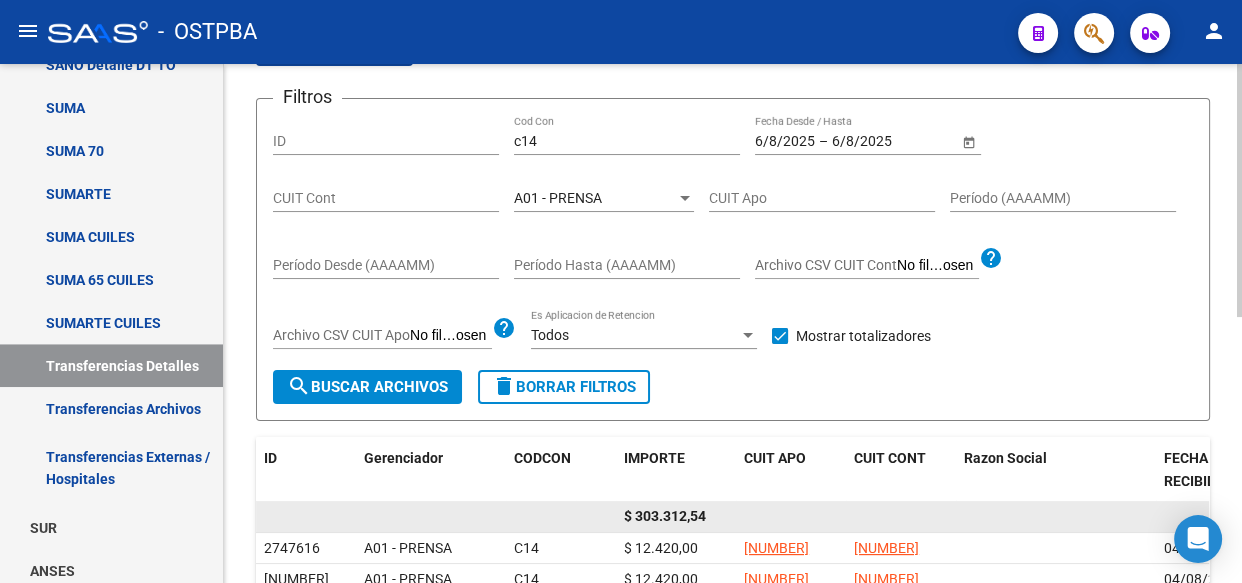 click on "$ 303.312,54" 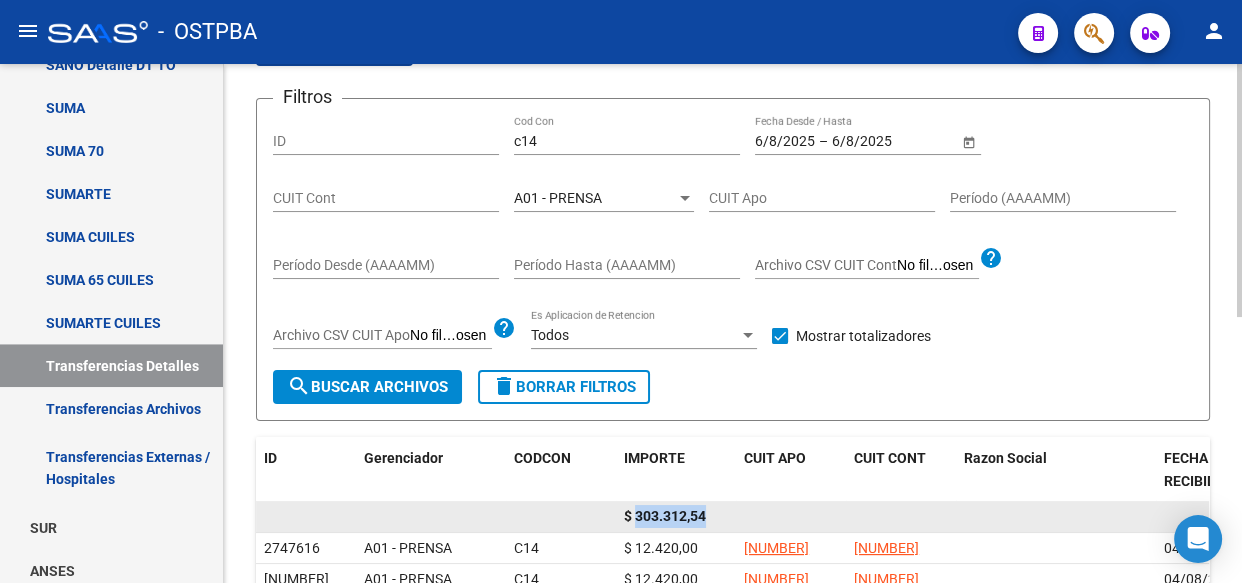 click on "$ 303.312,54" 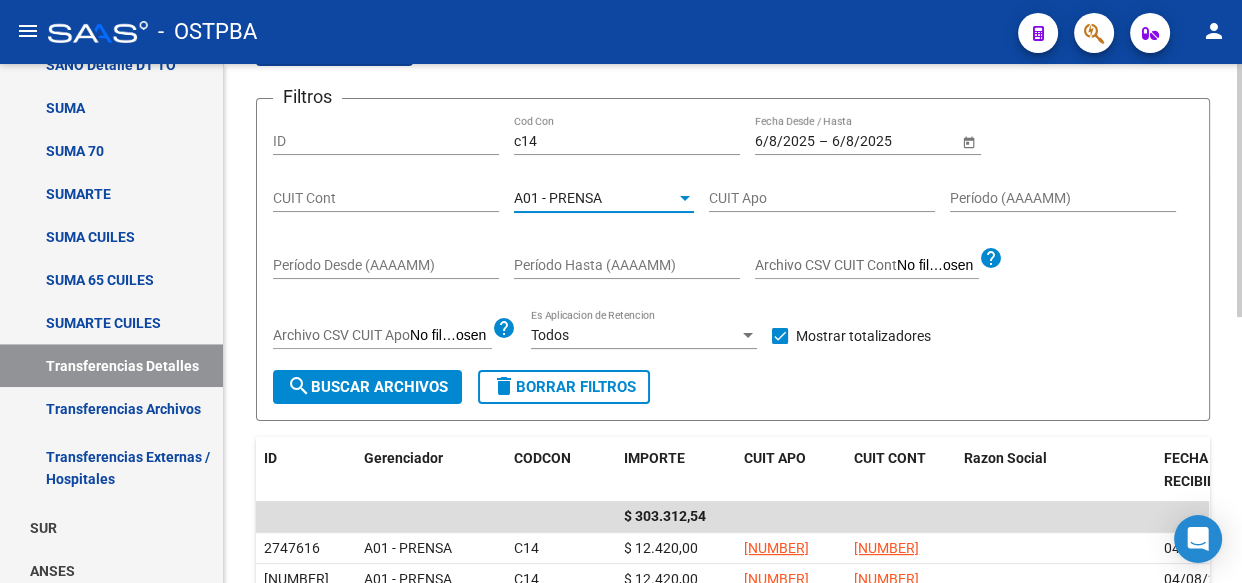 click on "A01 - PRENSA" at bounding box center [558, 198] 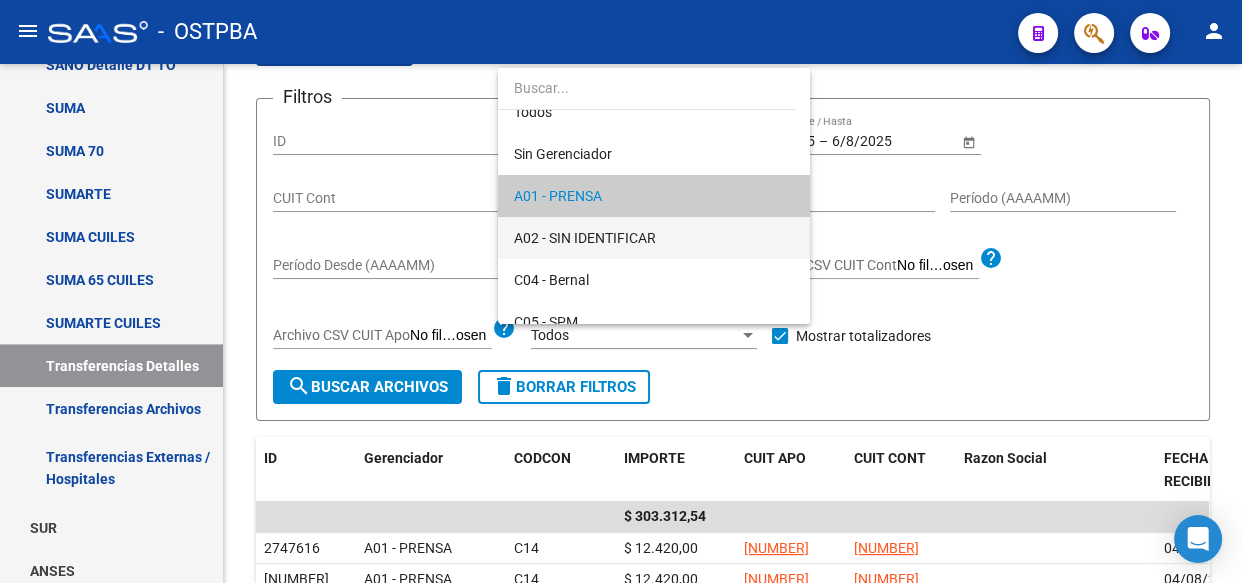 scroll, scrollTop: 110, scrollLeft: 0, axis: vertical 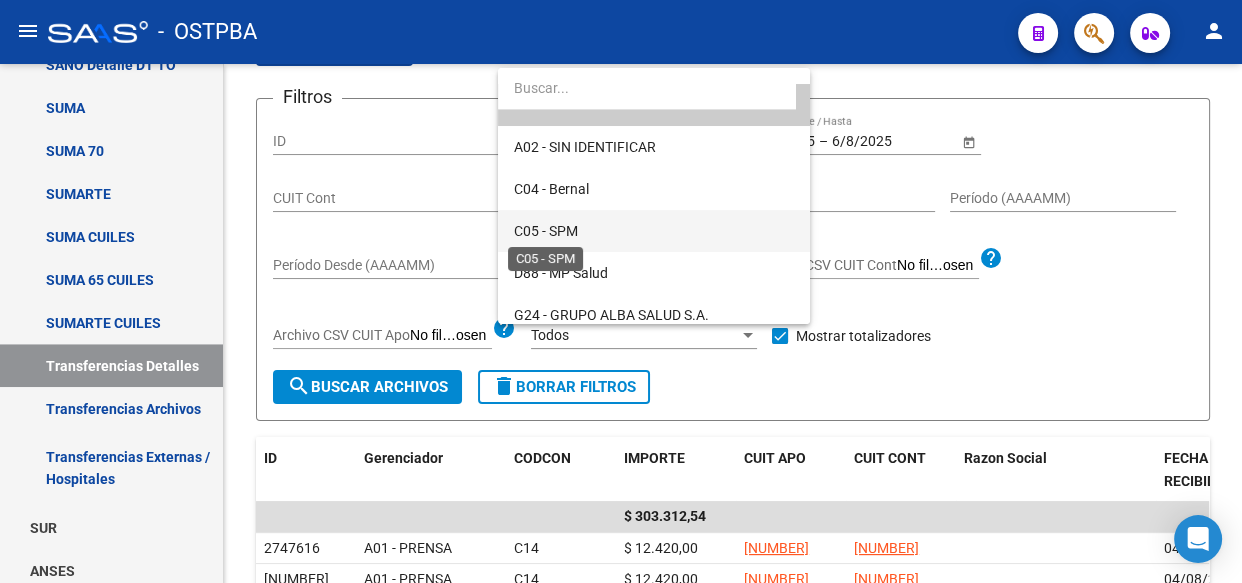 click on "C05 - SPM" at bounding box center [546, 231] 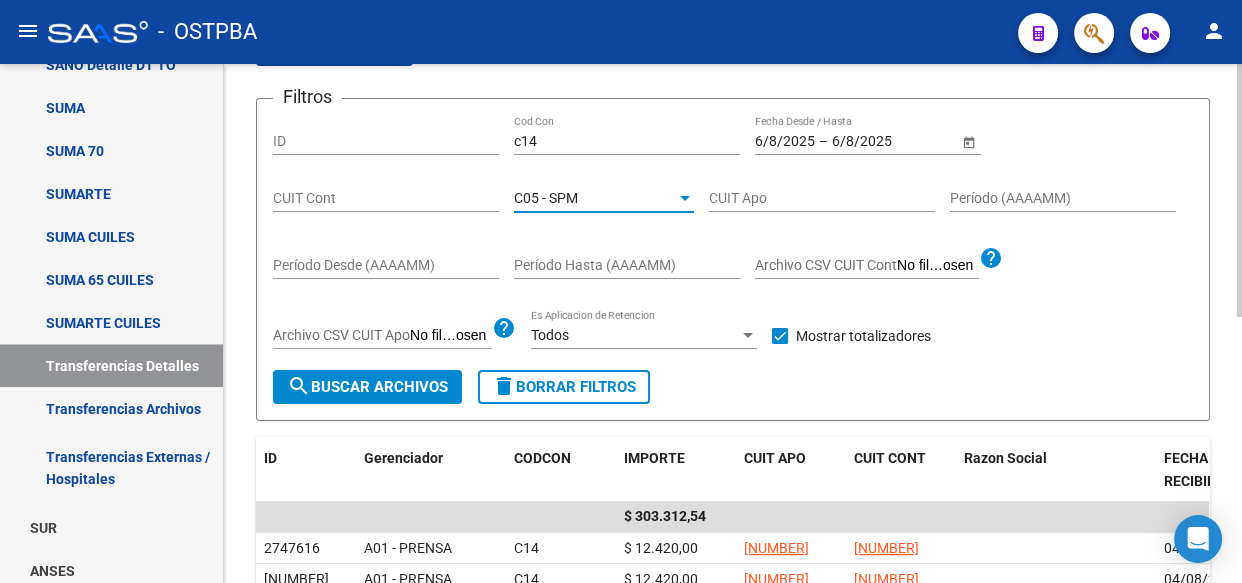 click on "search  Buscar Archivos" 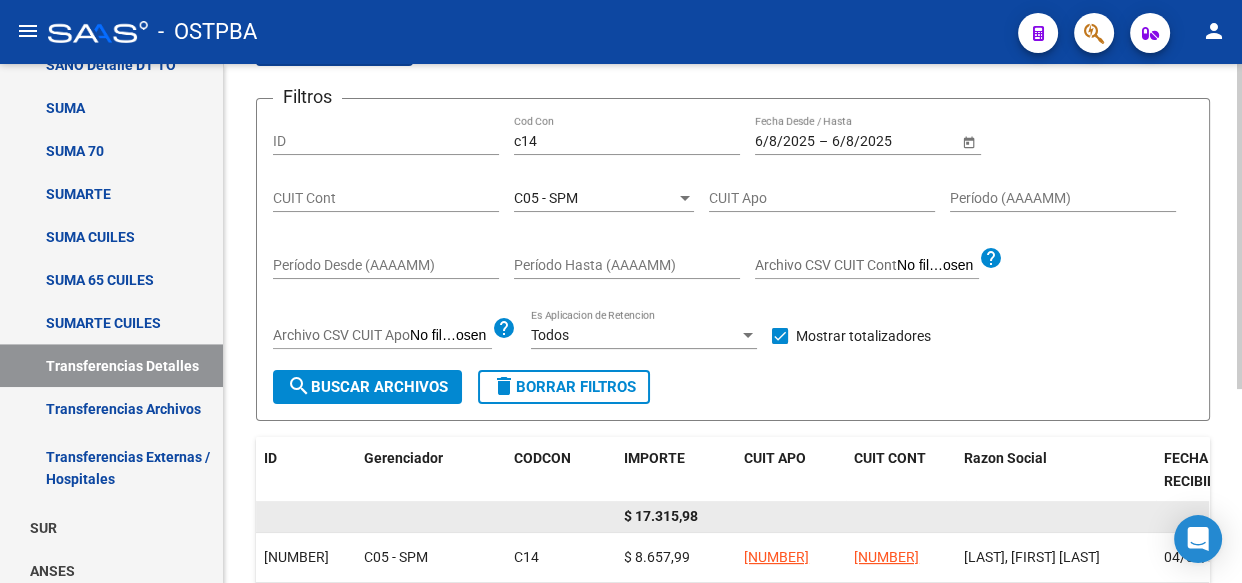 click on "$ 17.315,98" 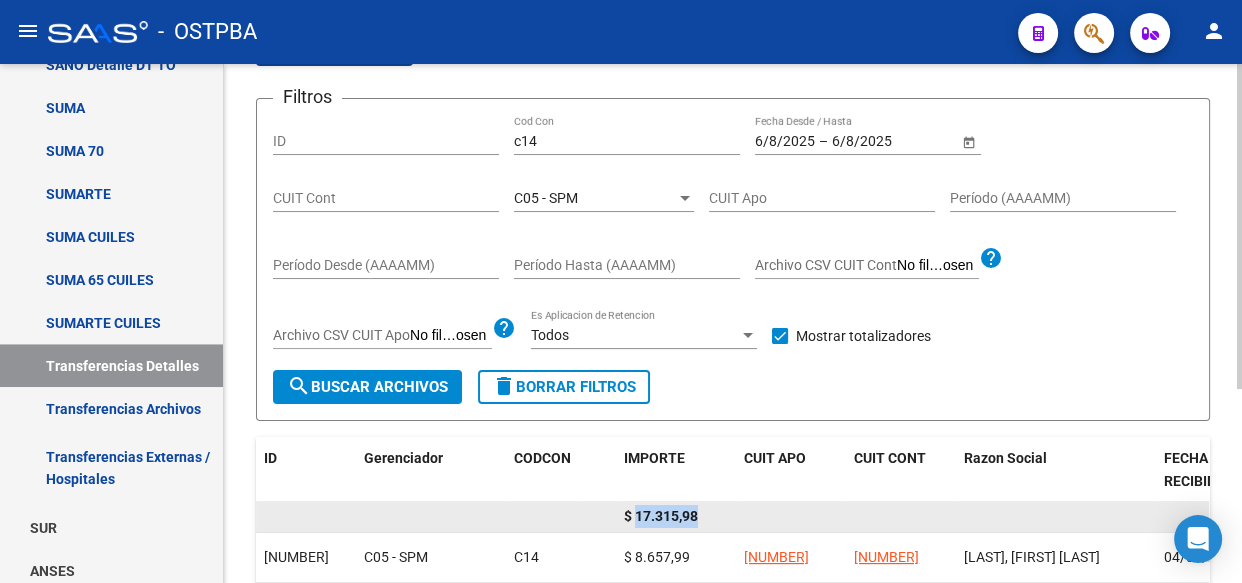 click on "$ 17.315,98" 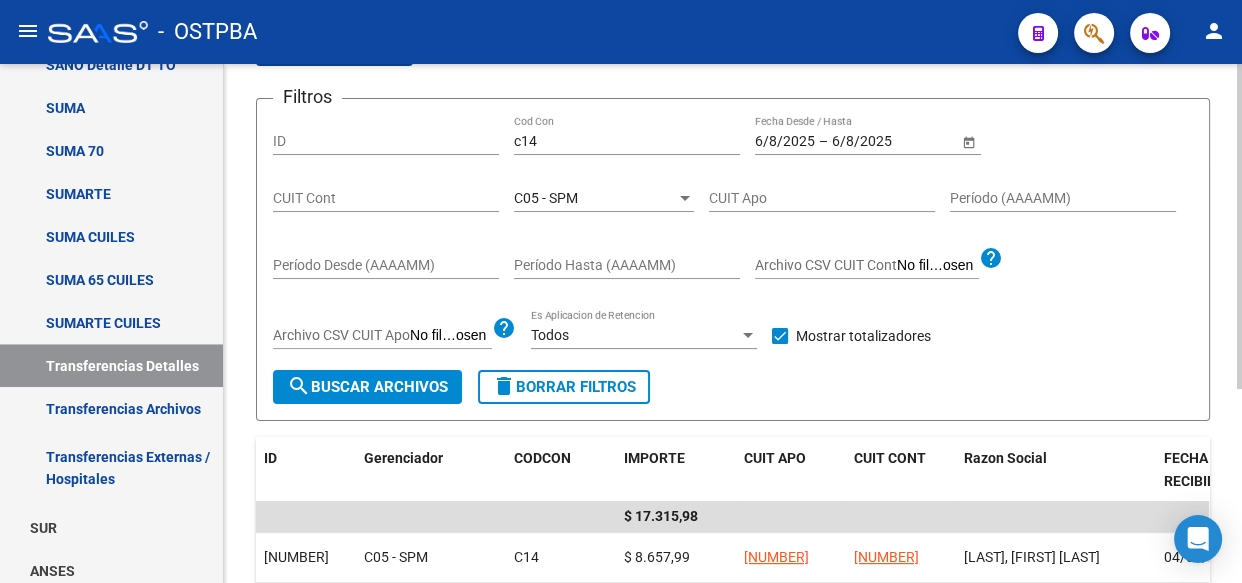 click on "C05 - SPM" at bounding box center [546, 198] 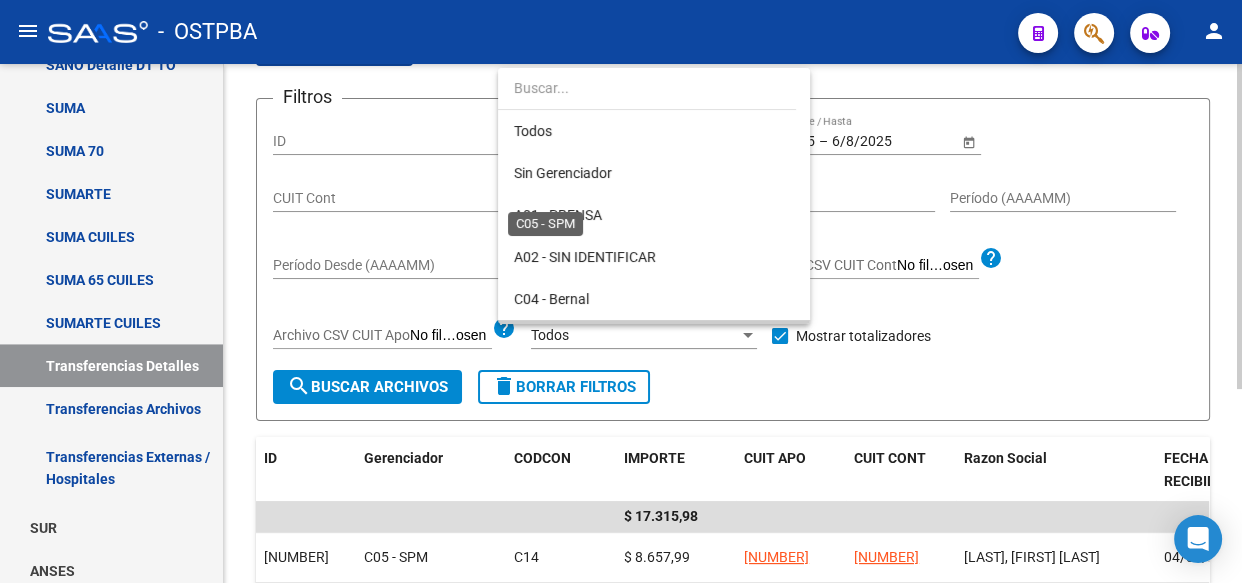 scroll, scrollTop: 145, scrollLeft: 0, axis: vertical 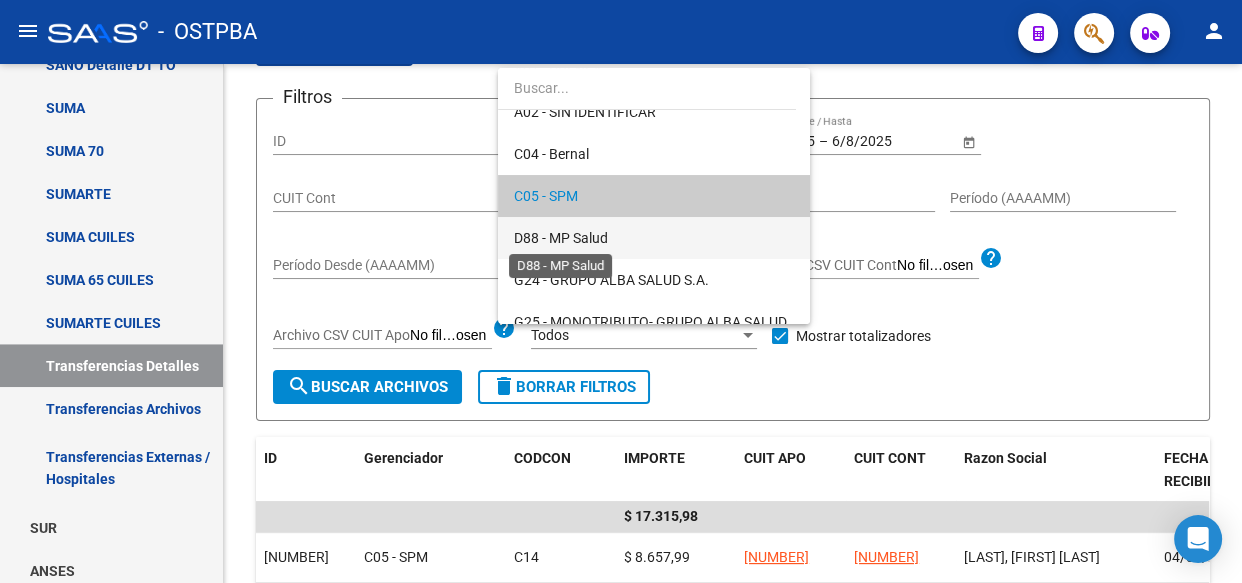 click on "D88 - MP Salud" at bounding box center [561, 238] 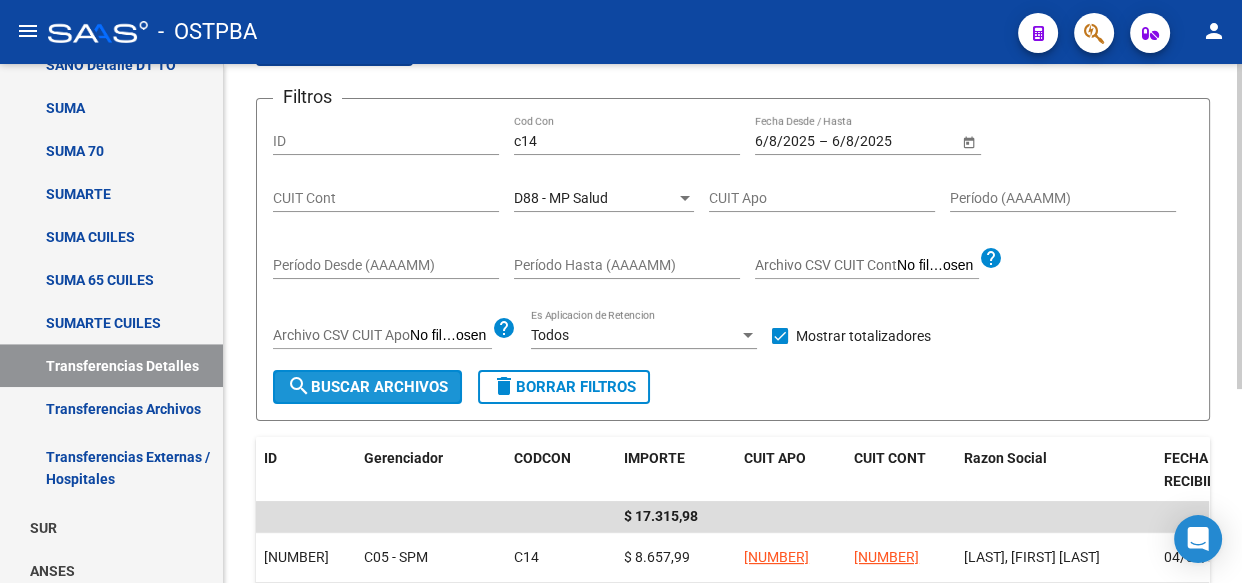 click on "search  Buscar Archivos" 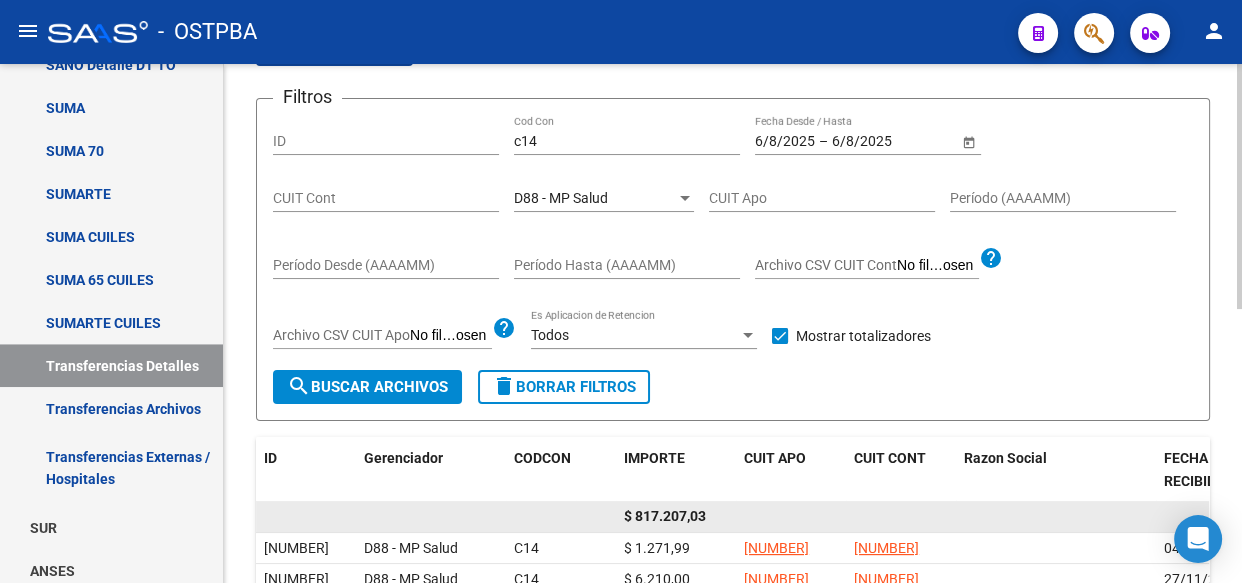 click on "$ 817.207,03" 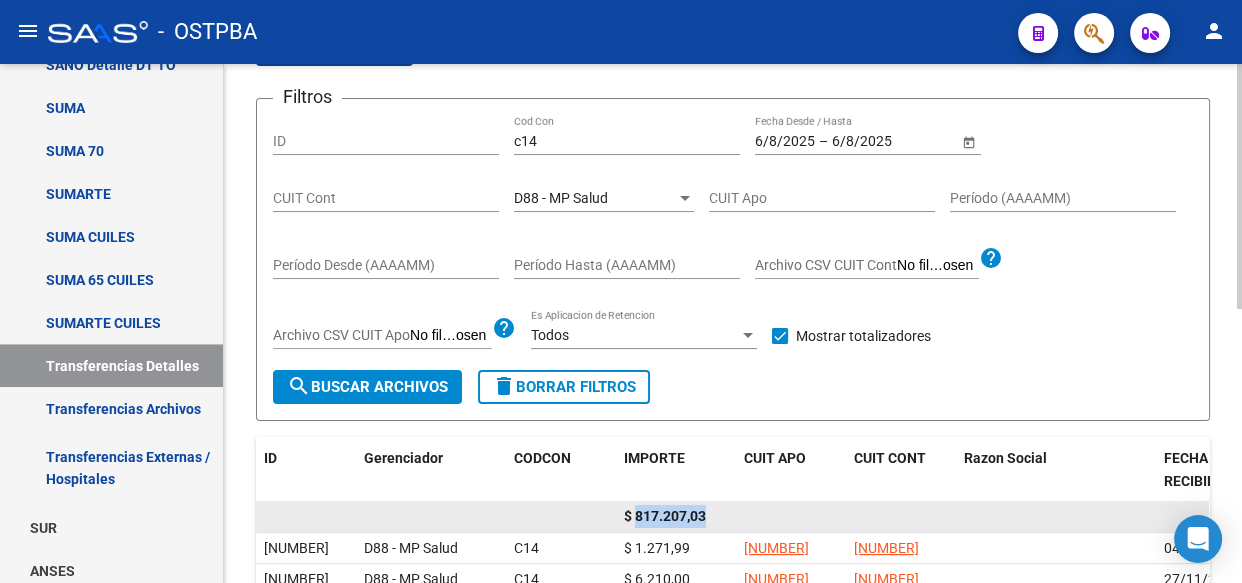 click on "$ 817.207,03" 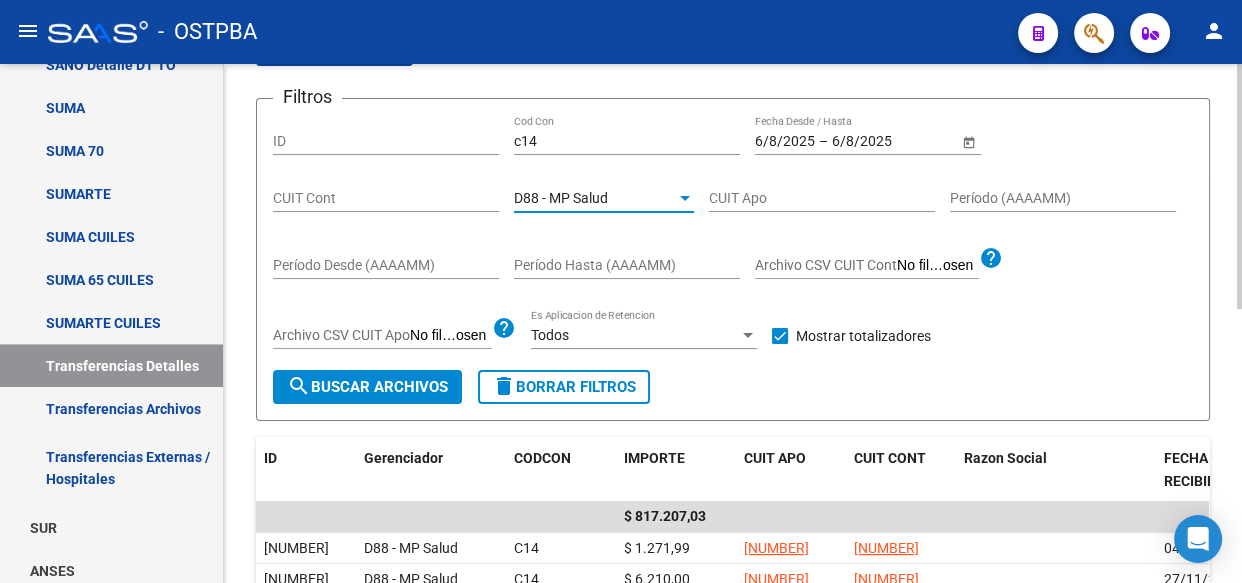 click on "D88 - MP Salud" at bounding box center [561, 198] 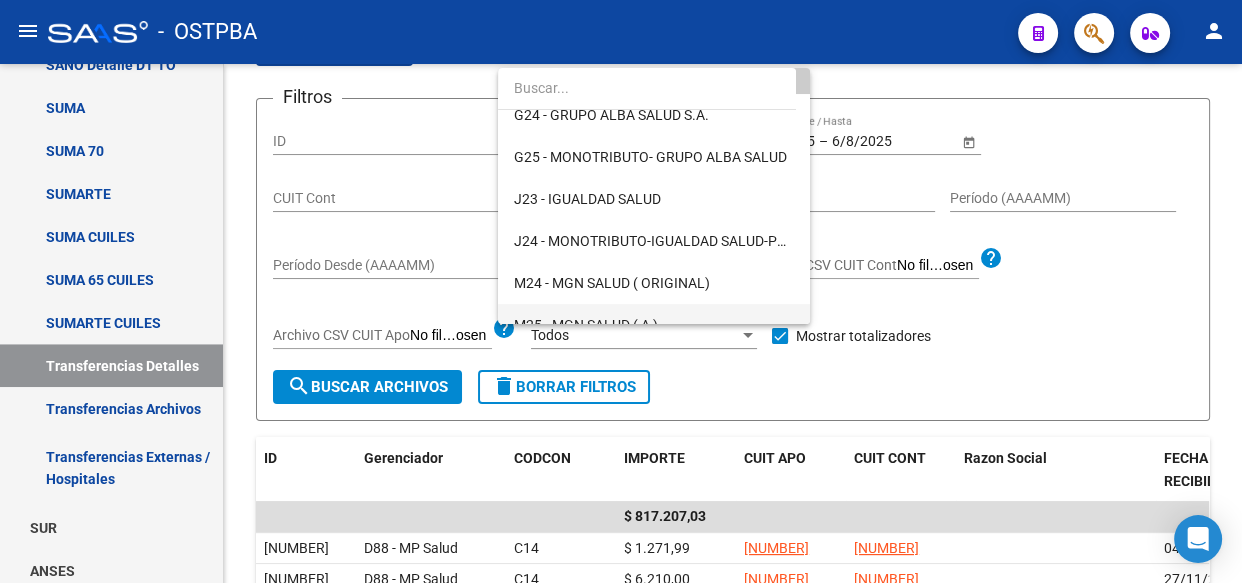 scroll, scrollTop: 369, scrollLeft: 0, axis: vertical 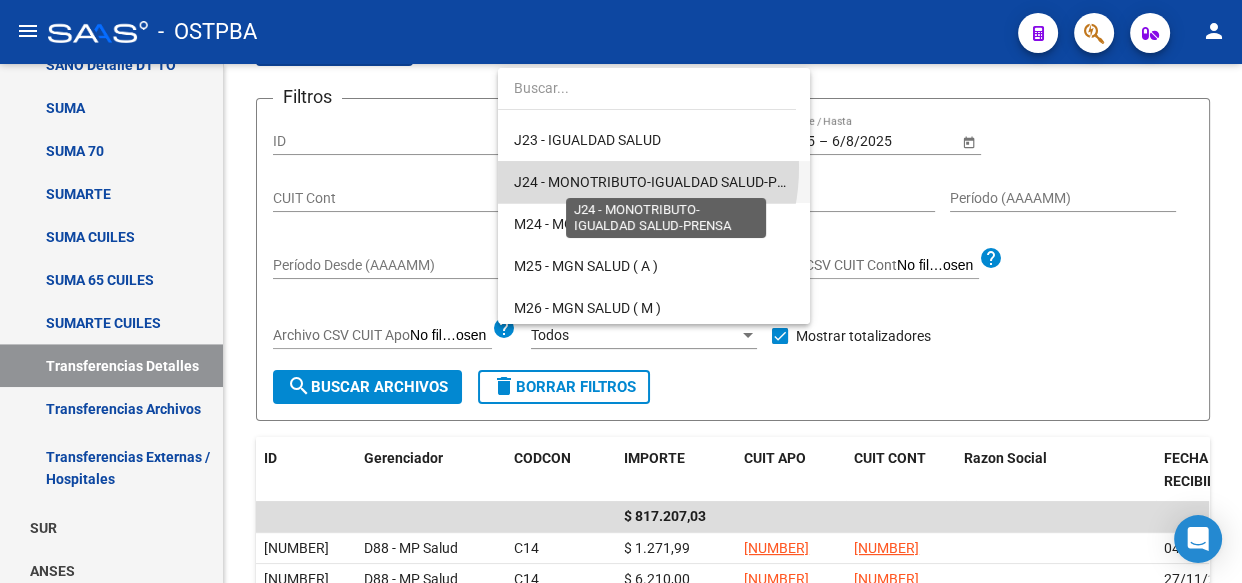 click on "J24 - MONOTRIBUTO-IGUALDAD SALUD-PRENSA" at bounding box center (667, 182) 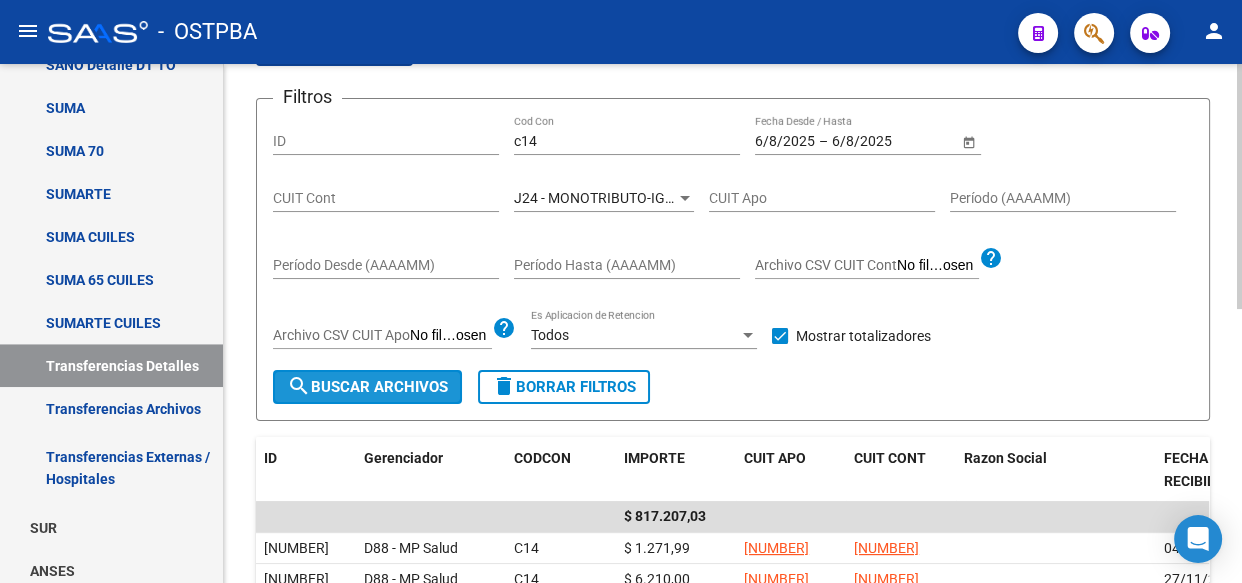 click on "search  Buscar Archivos" 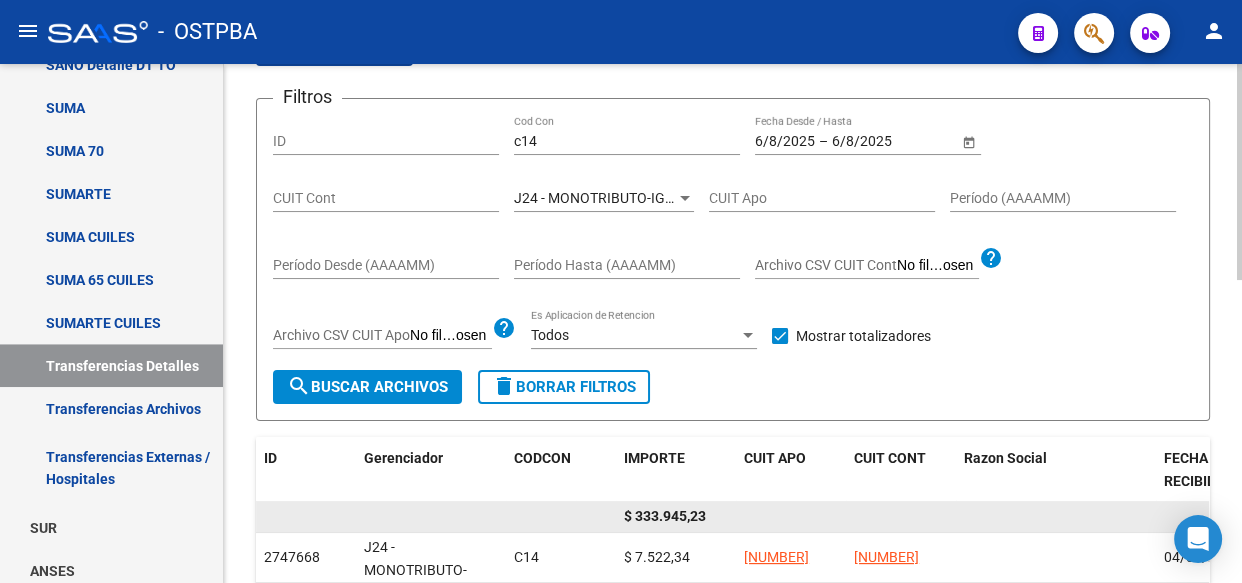 click on "$ 333.945,23" 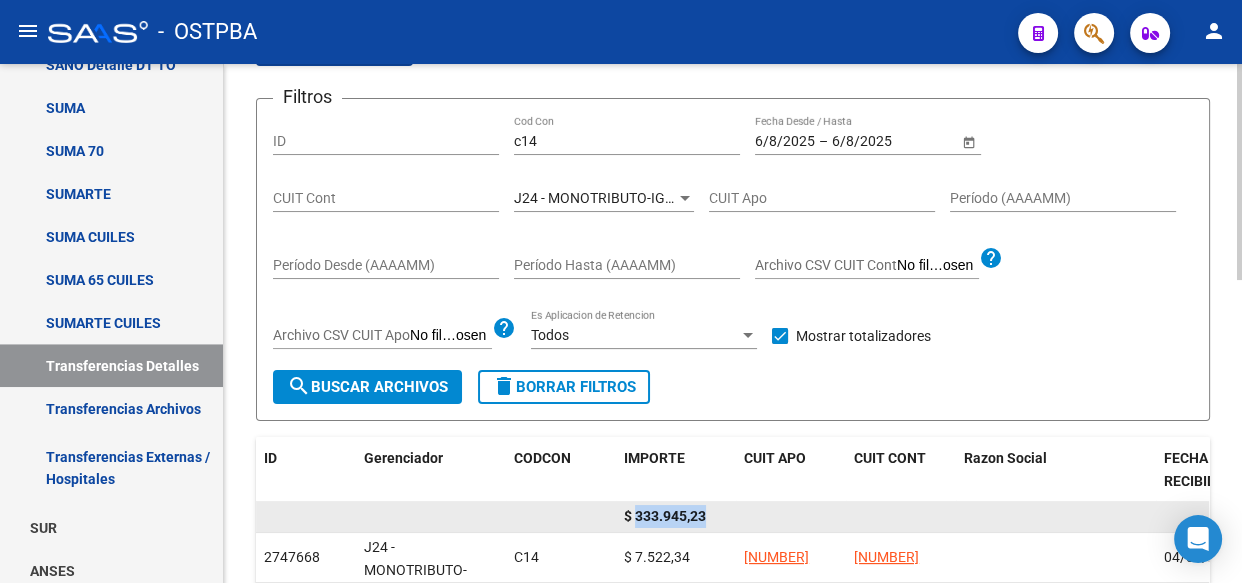 click on "$ 333.945,23" 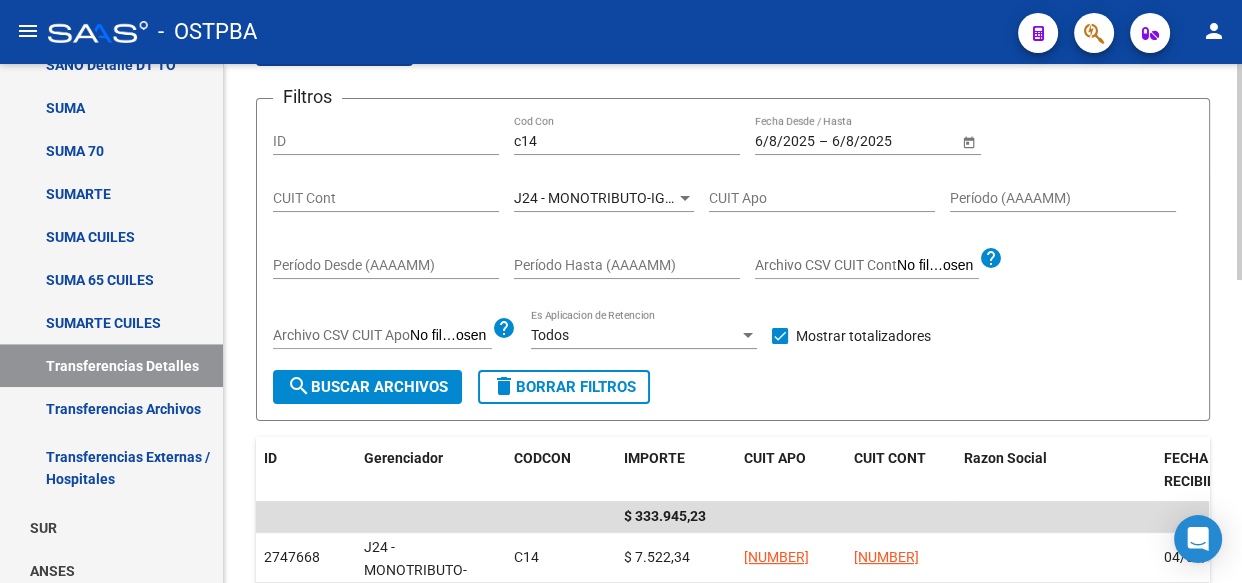 click on "J24 - MONOTRIBUTO-IGUALDAD SALUD-PRENSA" at bounding box center [667, 198] 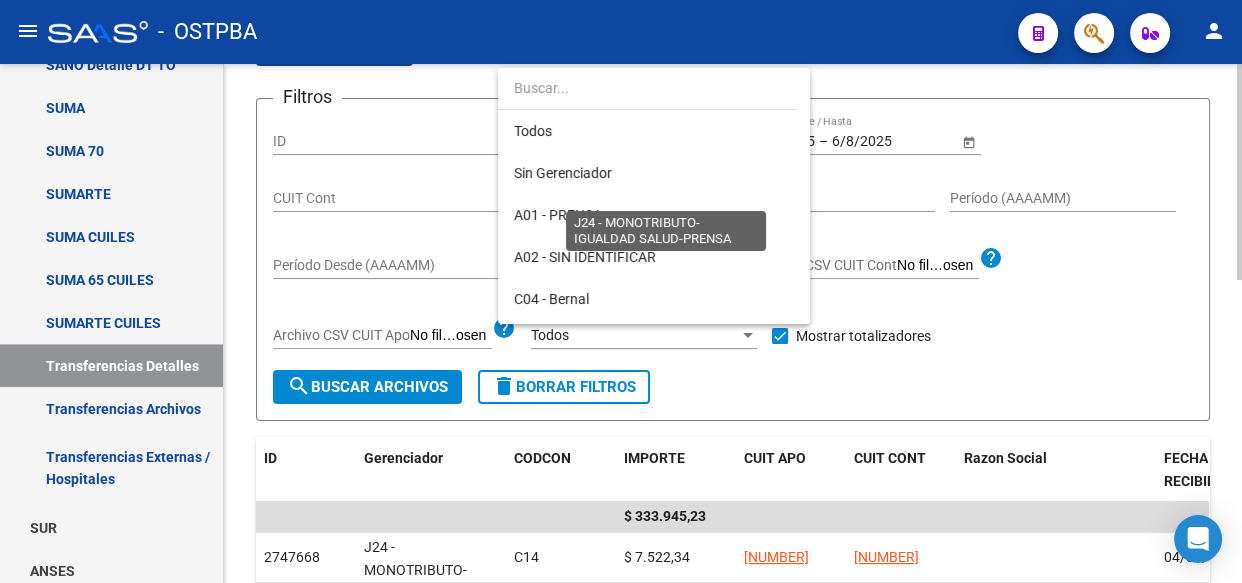 scroll, scrollTop: 355, scrollLeft: 0, axis: vertical 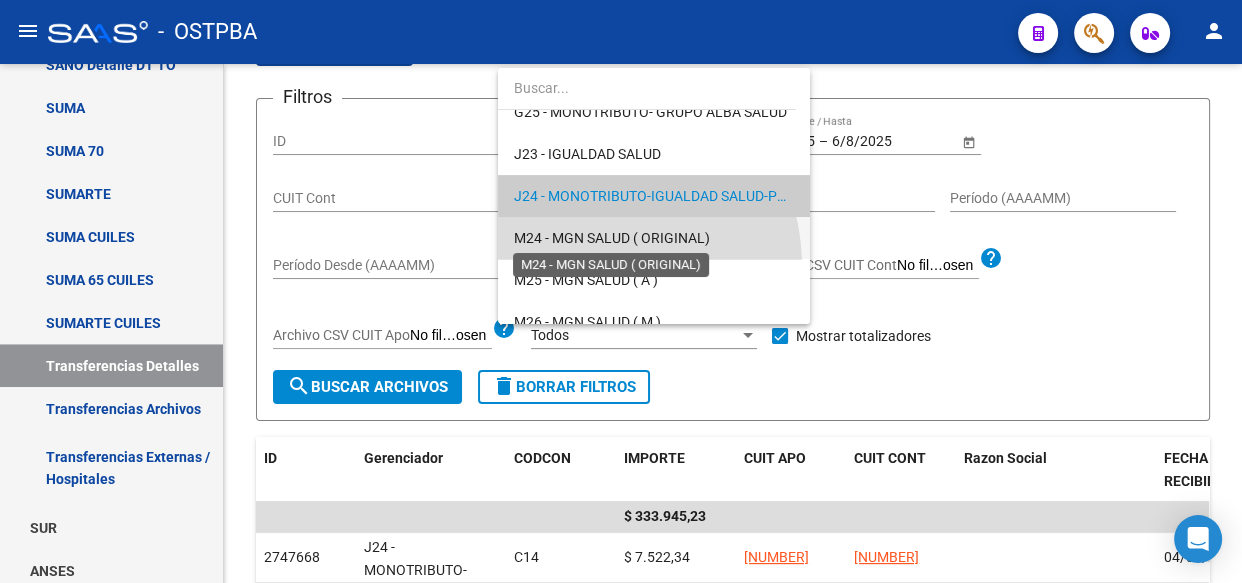 click on "M24 - MGN SALUD ( ORIGINAL)" at bounding box center [612, 238] 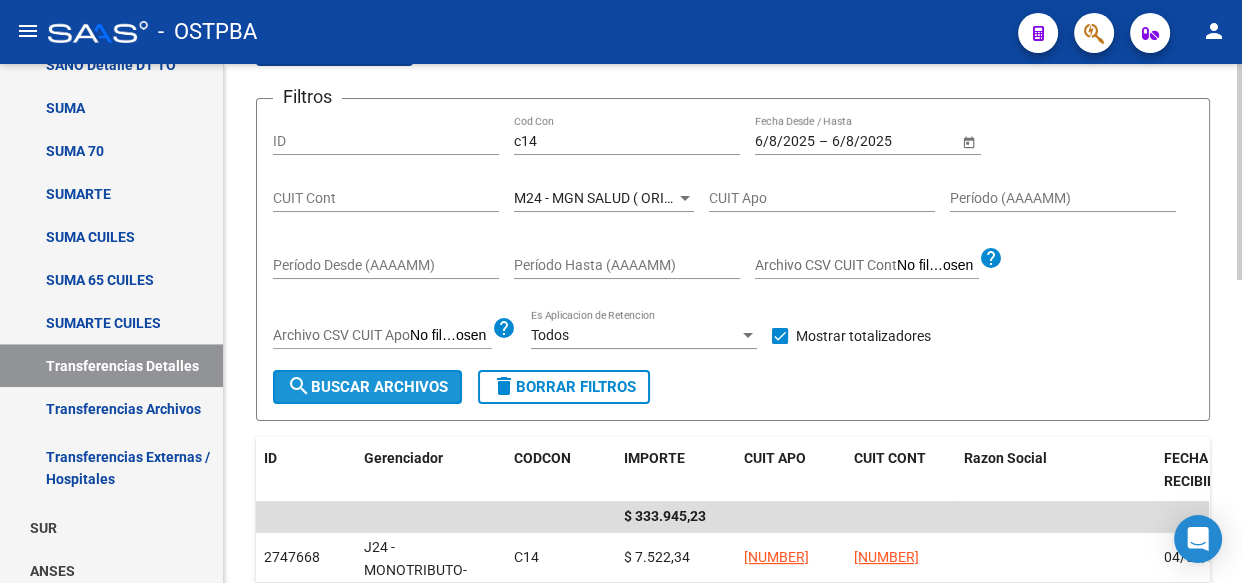 click on "search  Buscar Archivos" 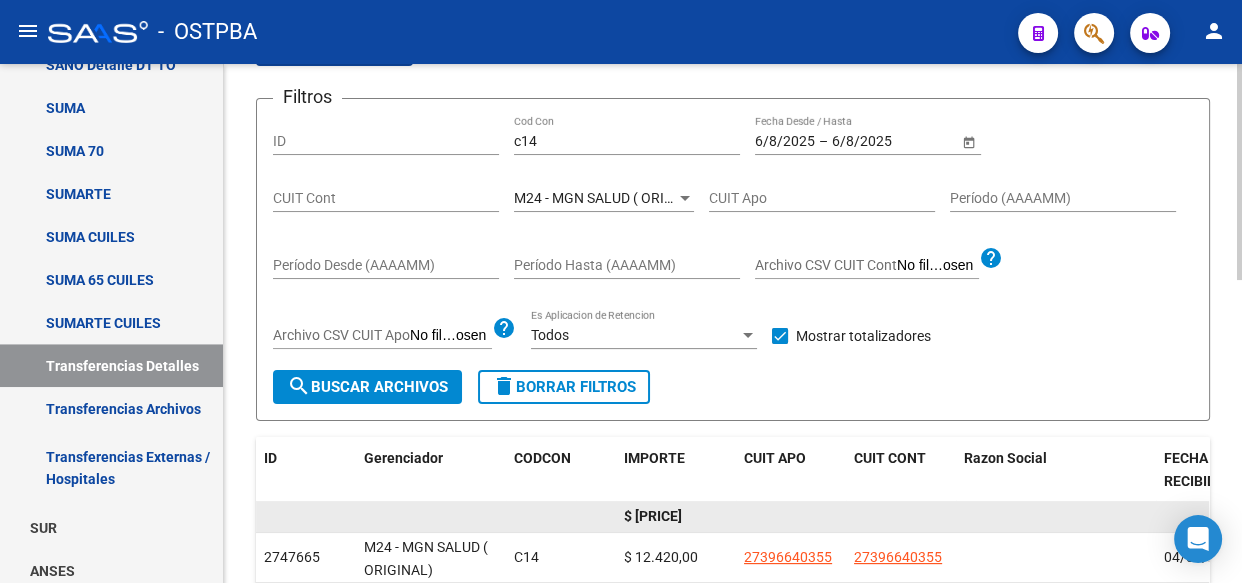 click on "$ [PRICE]" 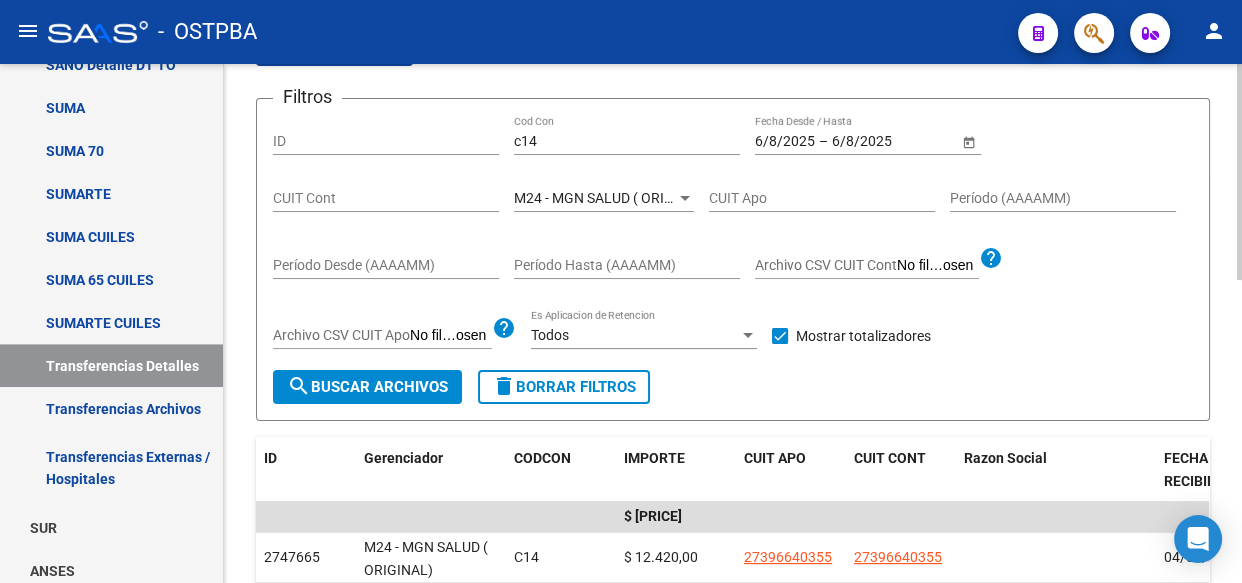 click on "M24 - MGN SALUD ( ORIGINAL)" at bounding box center [612, 198] 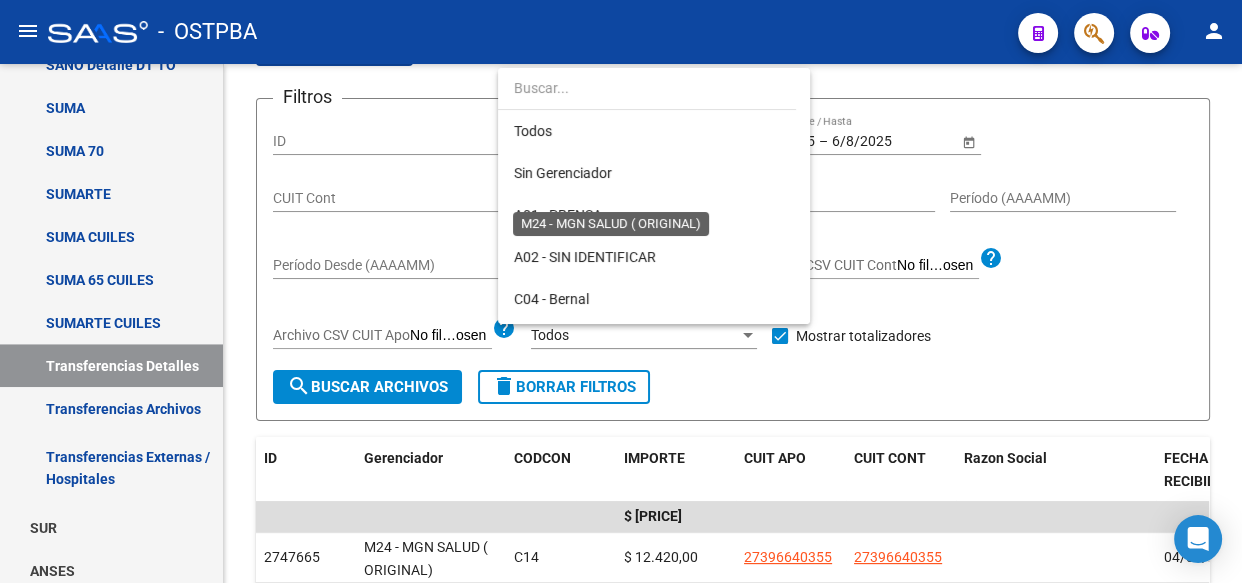 scroll, scrollTop: 397, scrollLeft: 0, axis: vertical 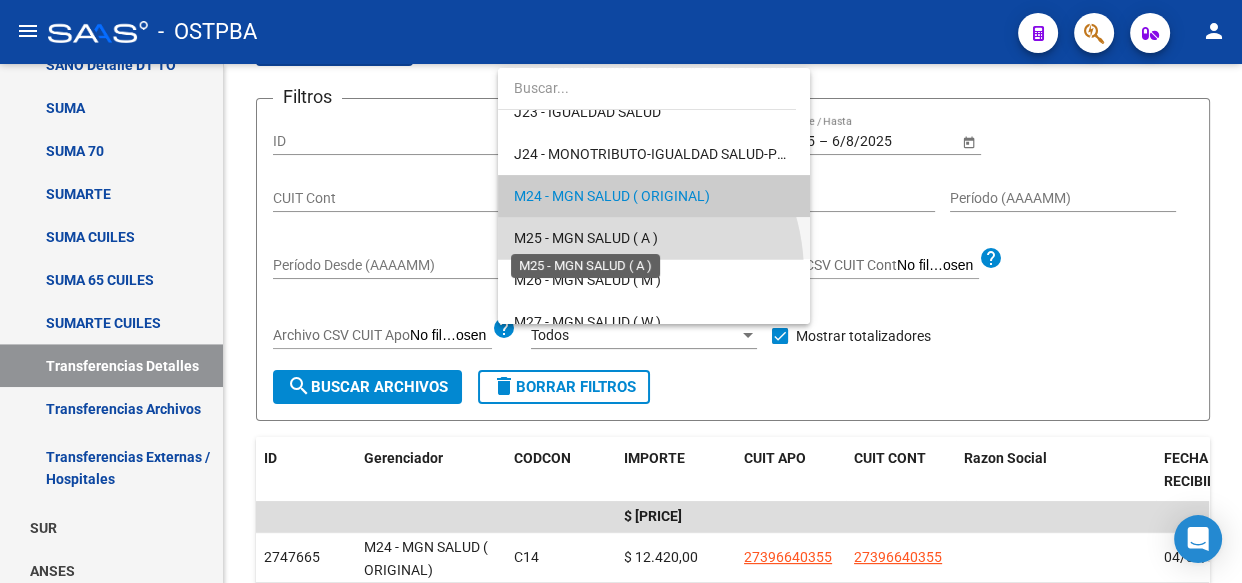 click on "M25 - MGN SALUD ( A )" at bounding box center [586, 238] 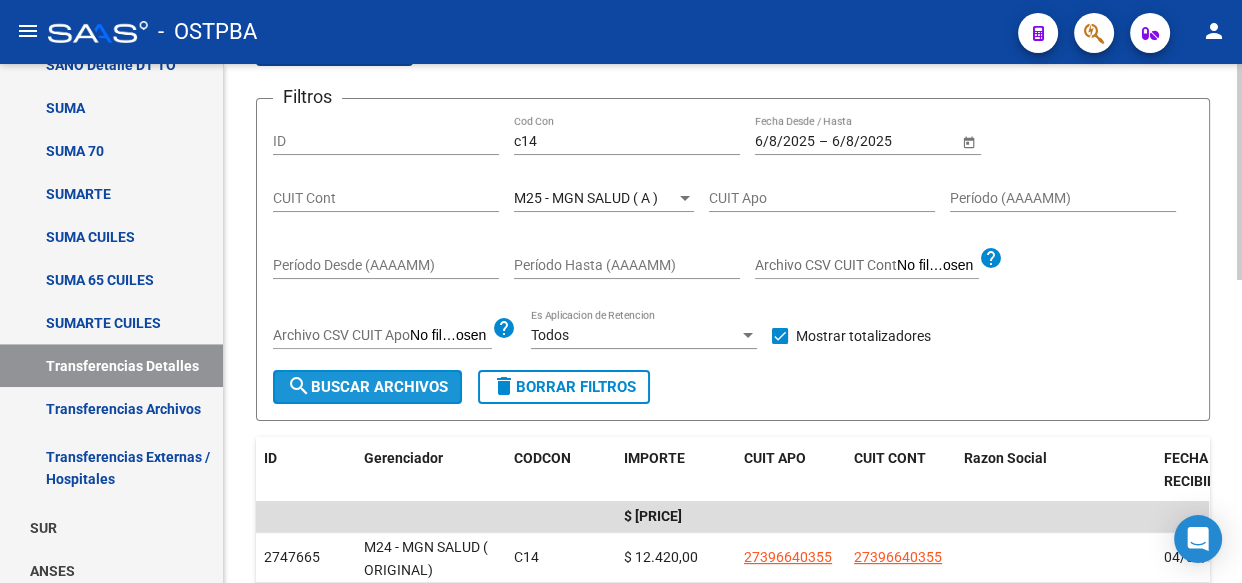 click on "search  Buscar Archivos" 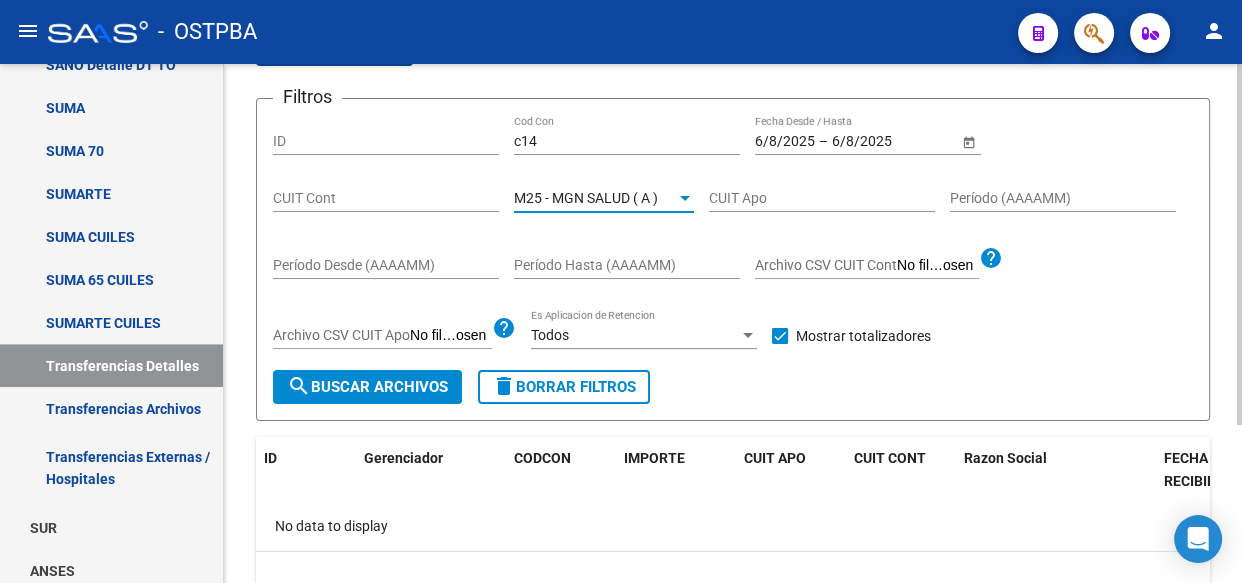 click on "M25 - MGN SALUD ( A )" at bounding box center [586, 198] 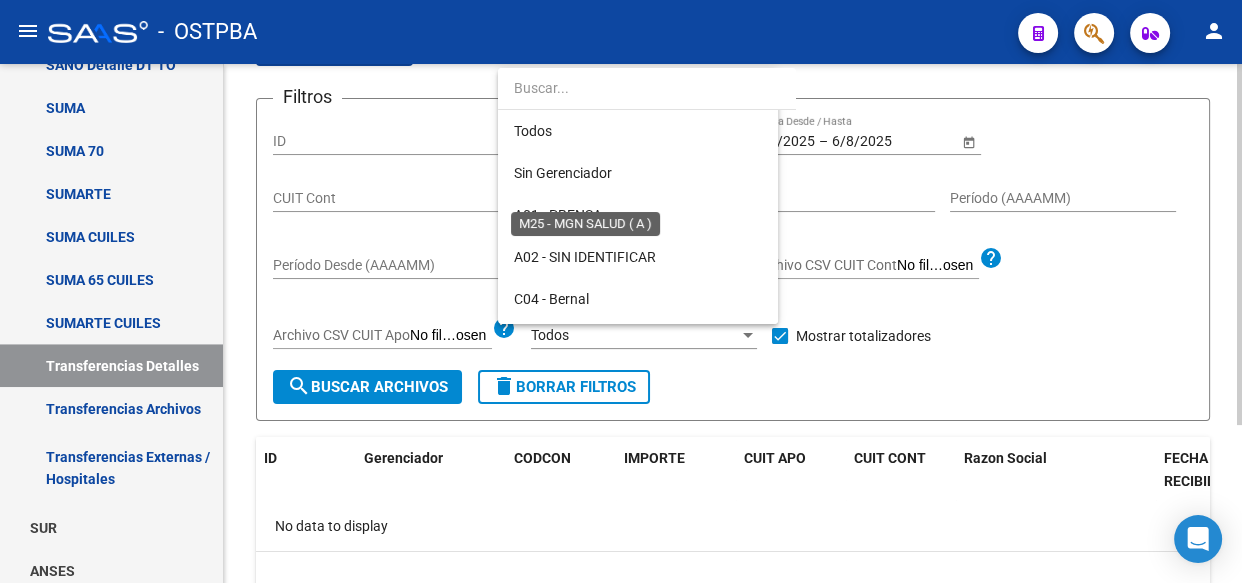 scroll, scrollTop: 439, scrollLeft: 0, axis: vertical 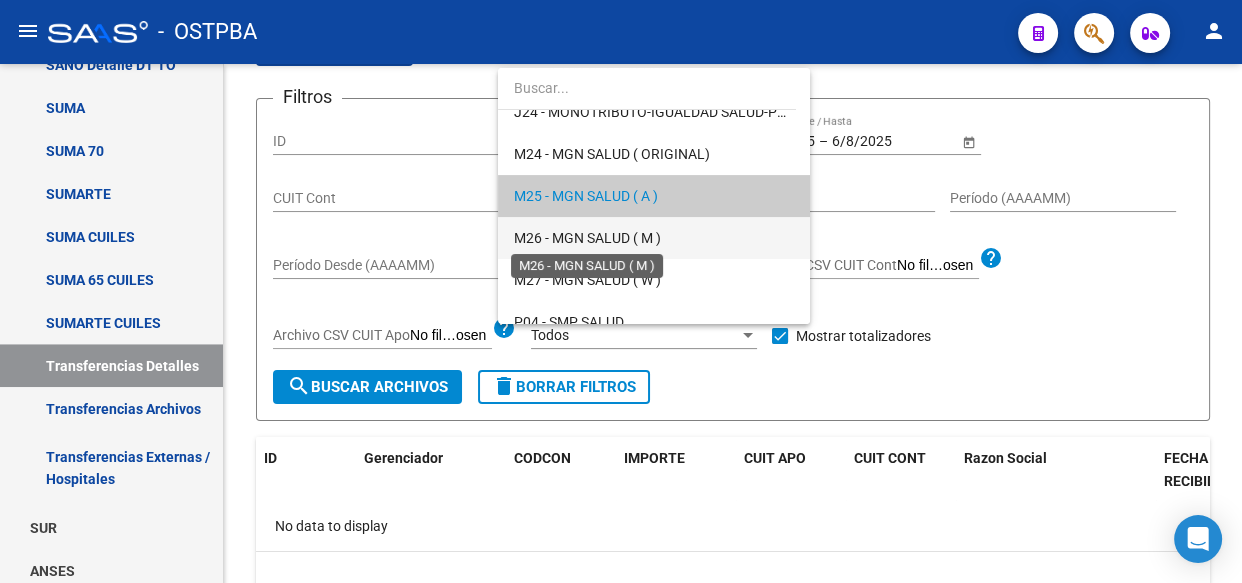 click on "M26 - MGN SALUD ( M )" at bounding box center [587, 238] 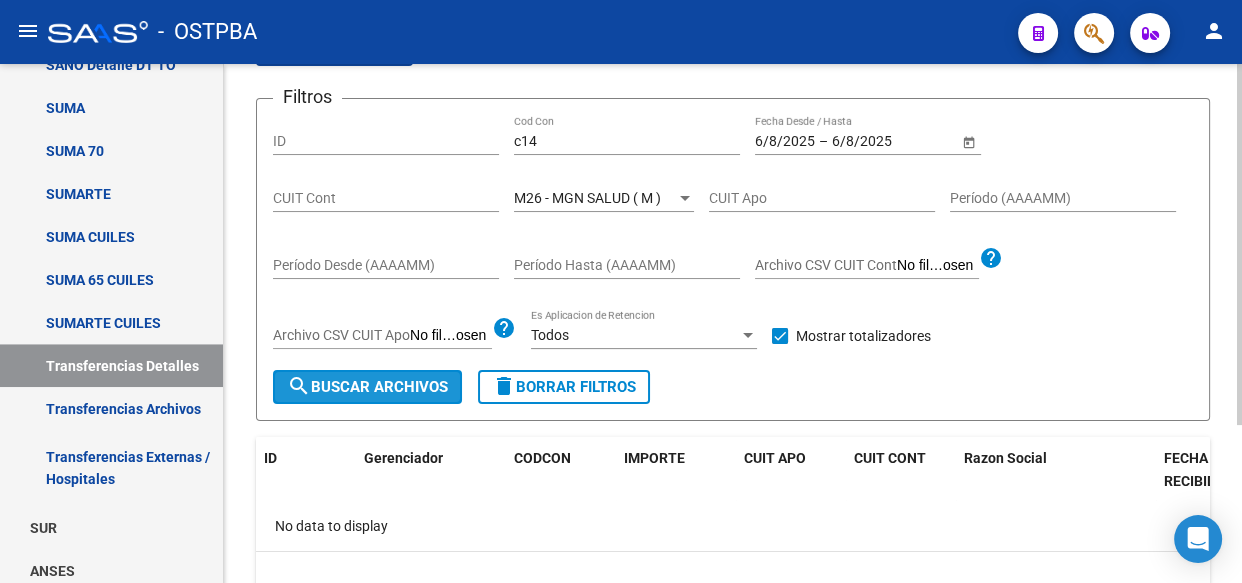 click on "search  Buscar Archivos" 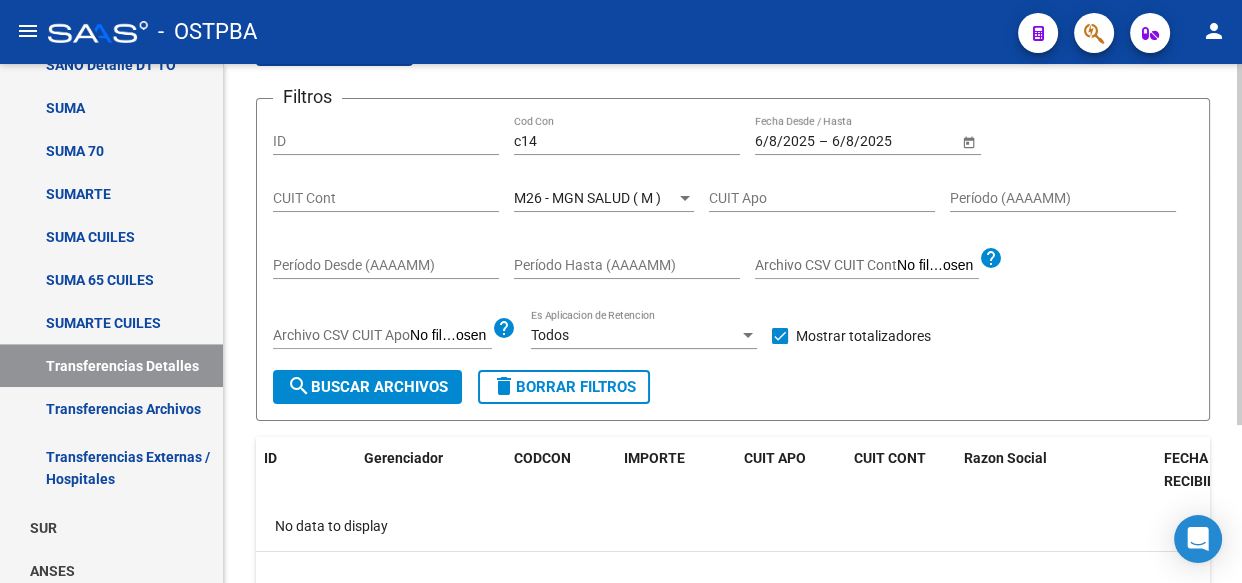 click on "M26 - MGN SALUD ( M )" at bounding box center (587, 198) 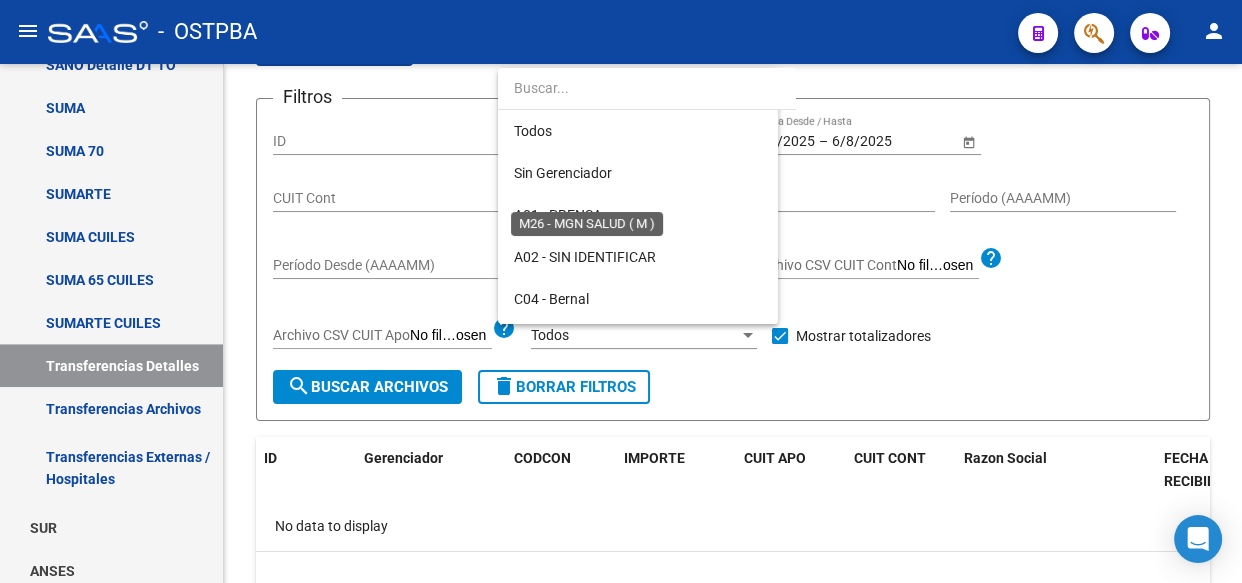 scroll, scrollTop: 480, scrollLeft: 0, axis: vertical 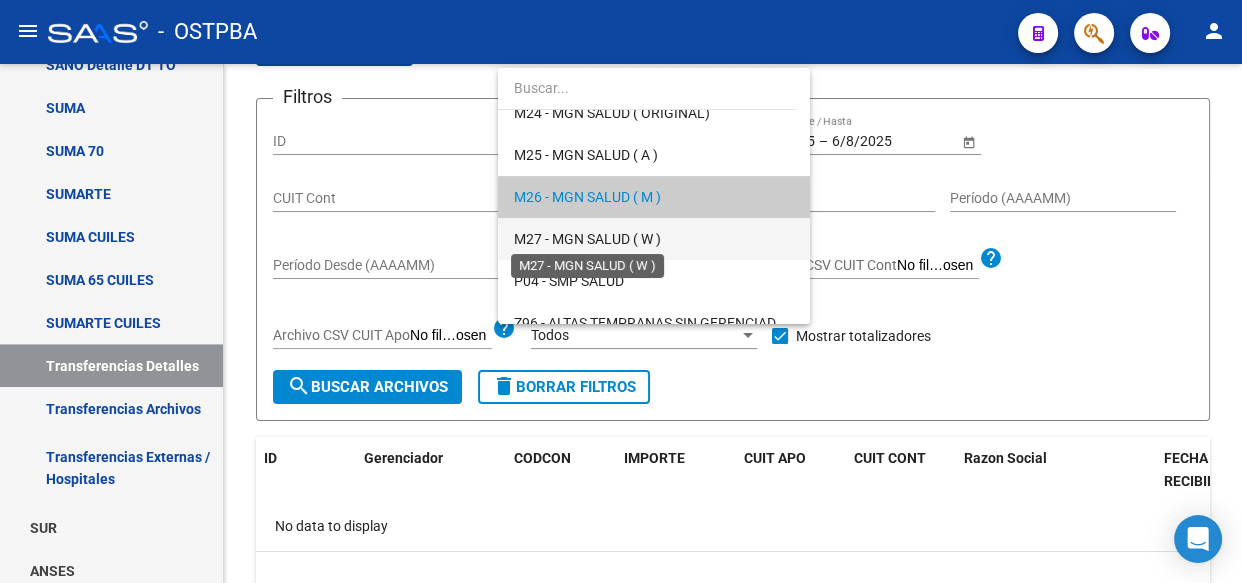 click on "M27 - MGN SALUD ( W )" at bounding box center (587, 239) 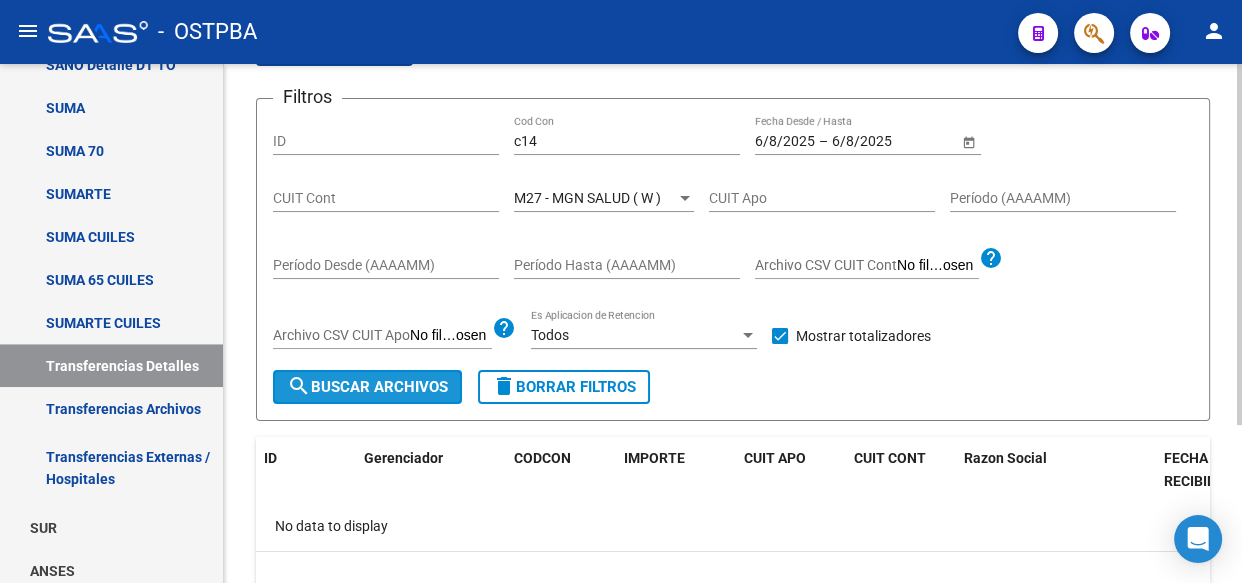 click on "search  Buscar Archivos" 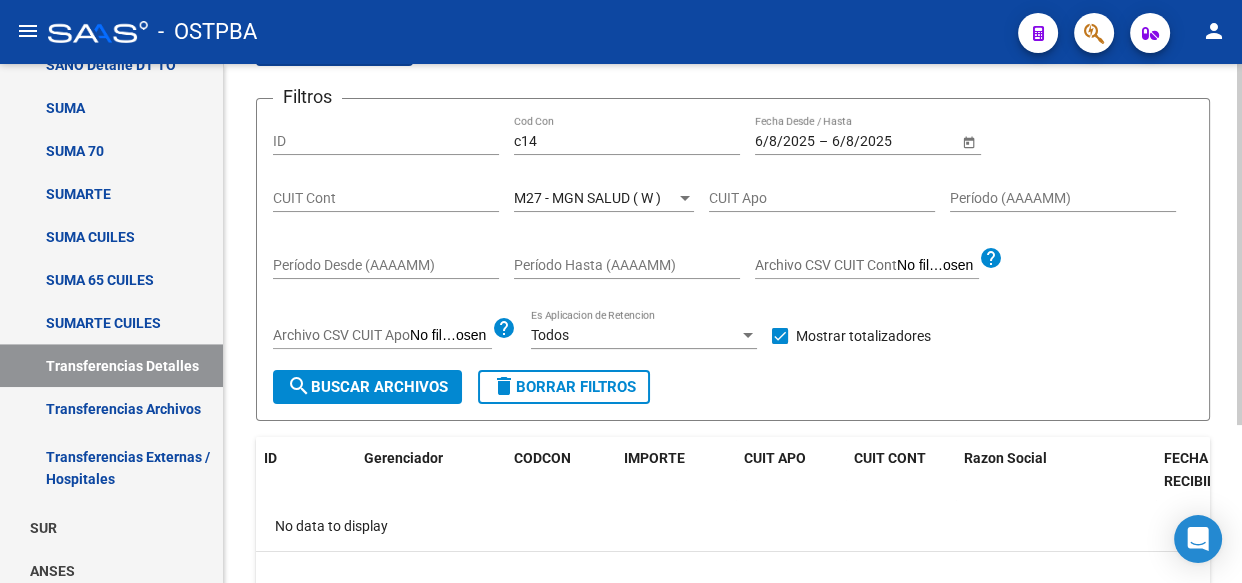 click on "M27 - MGN SALUD ( W ) Seleccionar Gerenciador" 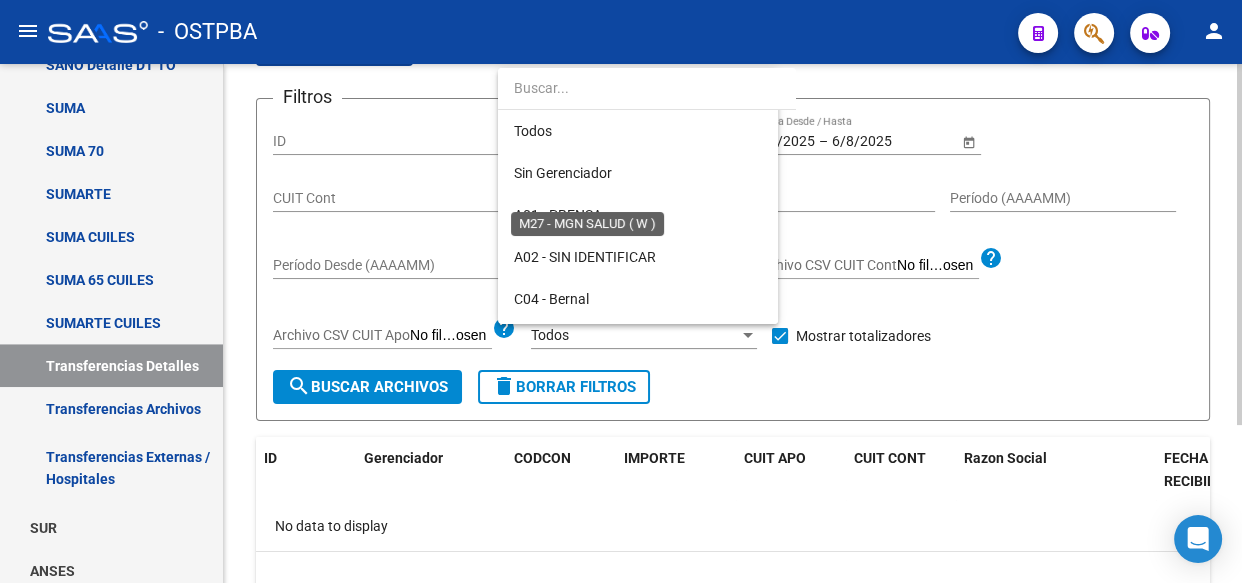 scroll, scrollTop: 522, scrollLeft: 0, axis: vertical 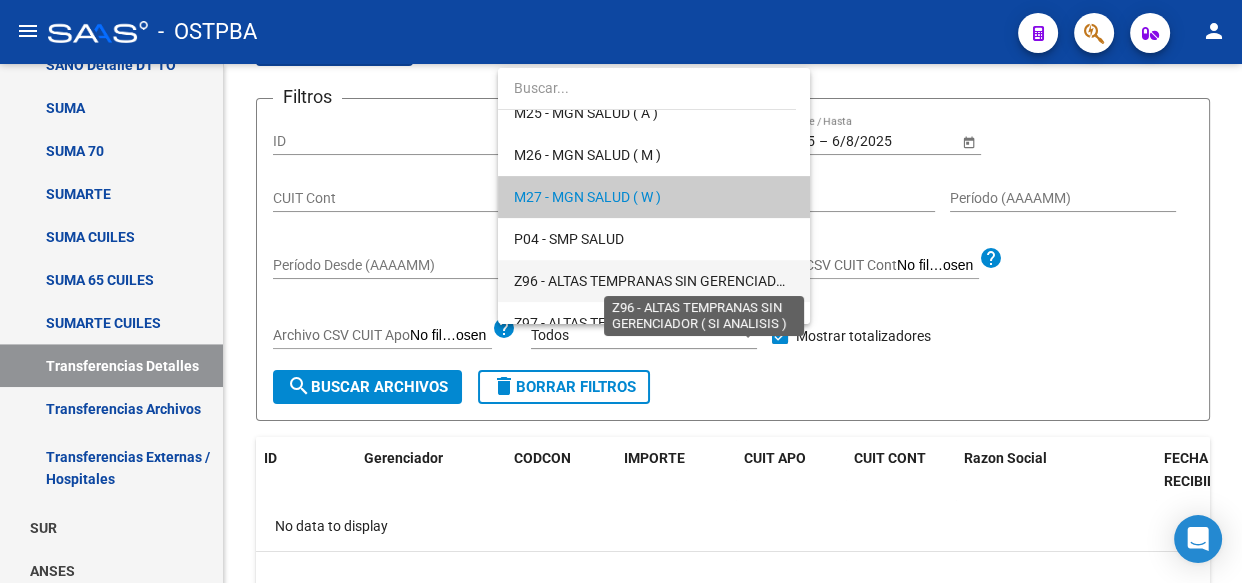 click on "Z96 - ALTAS TEMPRANAS SIN GERENCIADOR ( SI ANALISIS )" at bounding box center [701, 281] 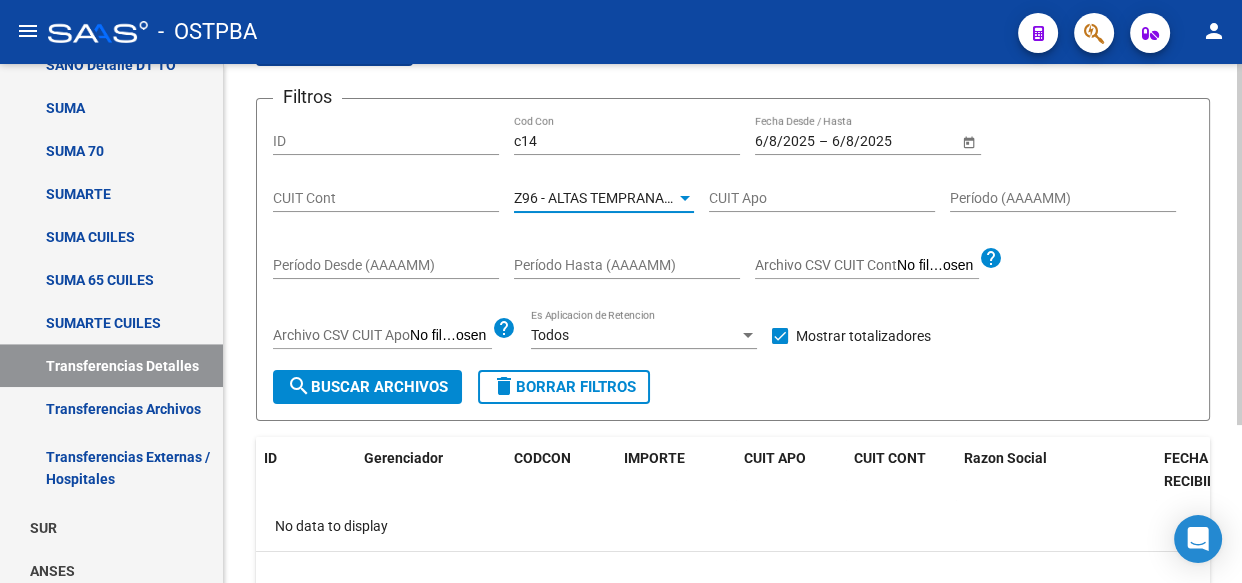 click on "search  Buscar Archivos" 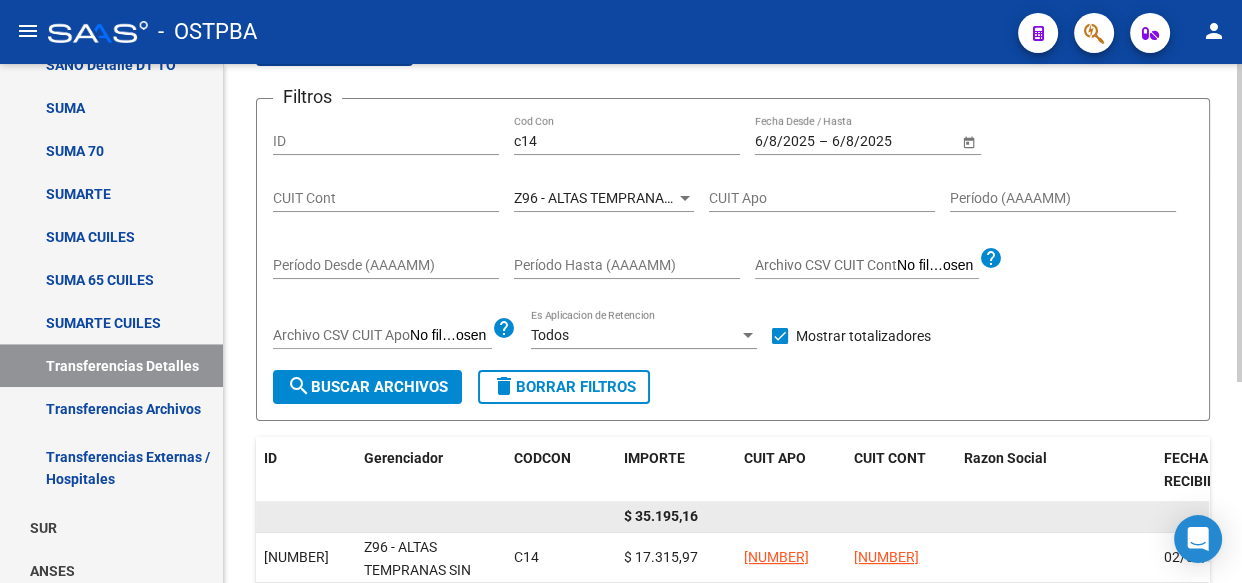 click on "$ 35.195,16" 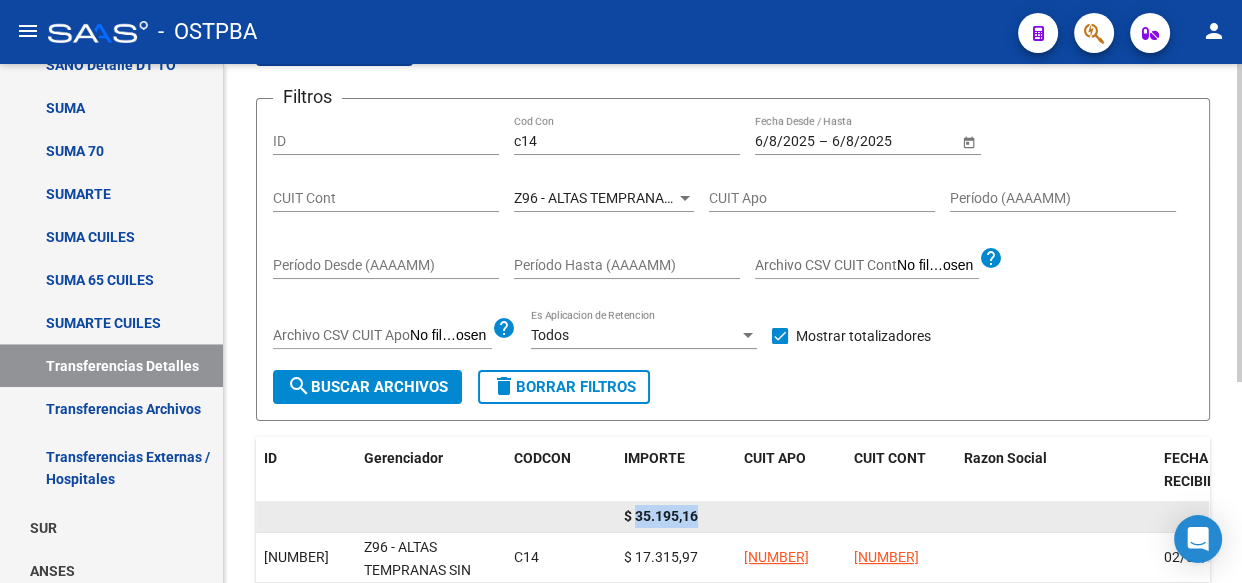 click on "$ 35.195,16" 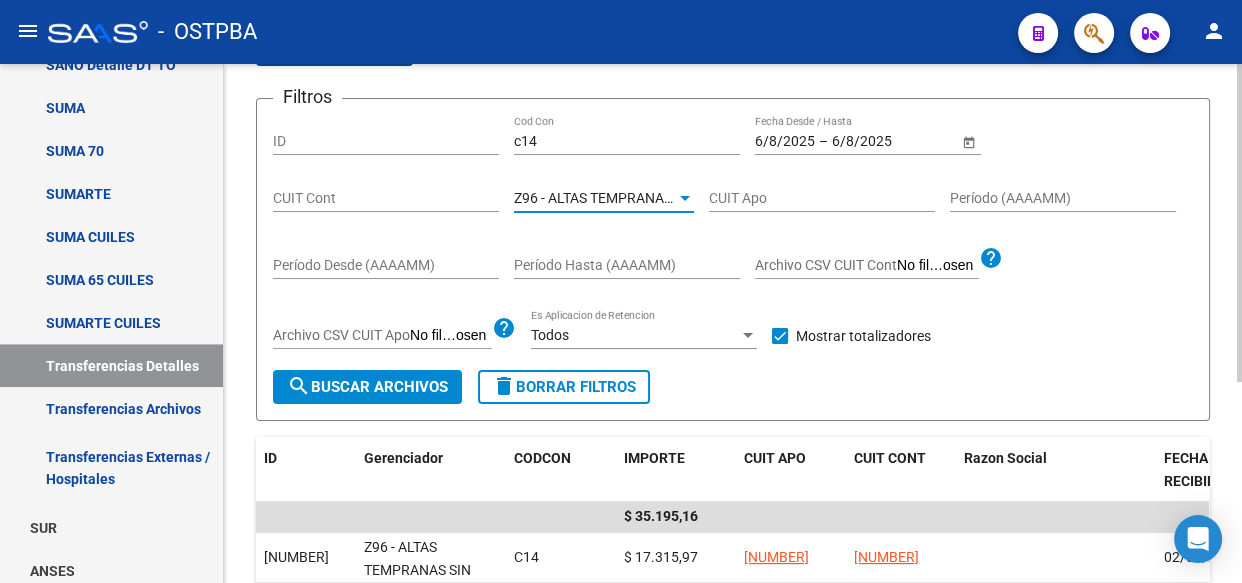 click on "Z96 - ALTAS TEMPRANAS SIN GERENCIADOR ( SI ANALISIS )" at bounding box center [701, 198] 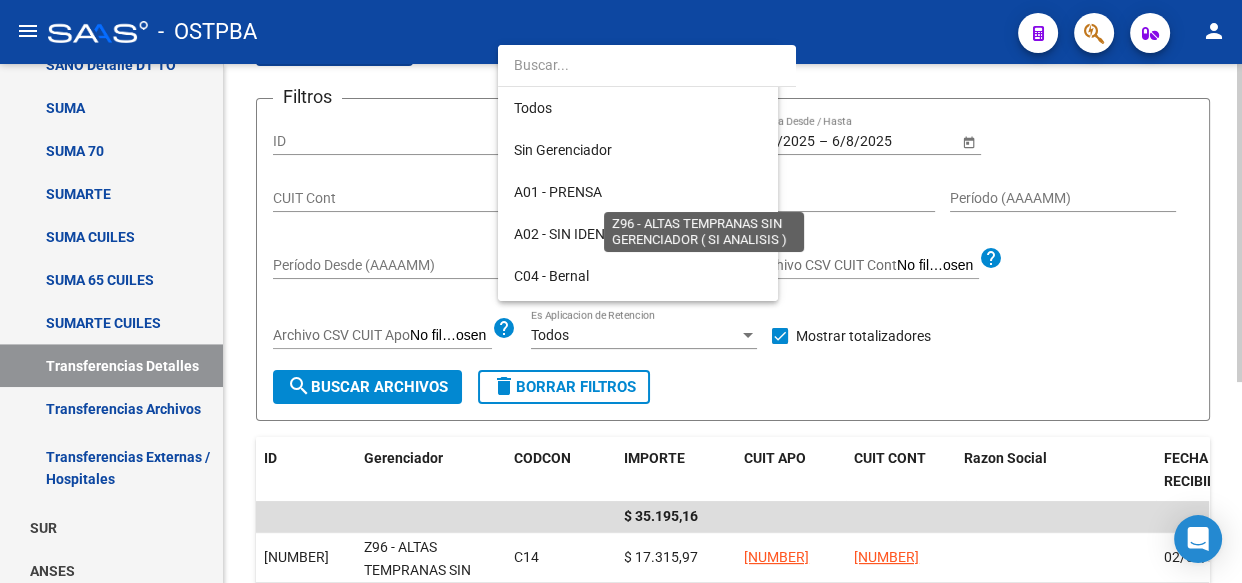 scroll, scrollTop: 583, scrollLeft: 0, axis: vertical 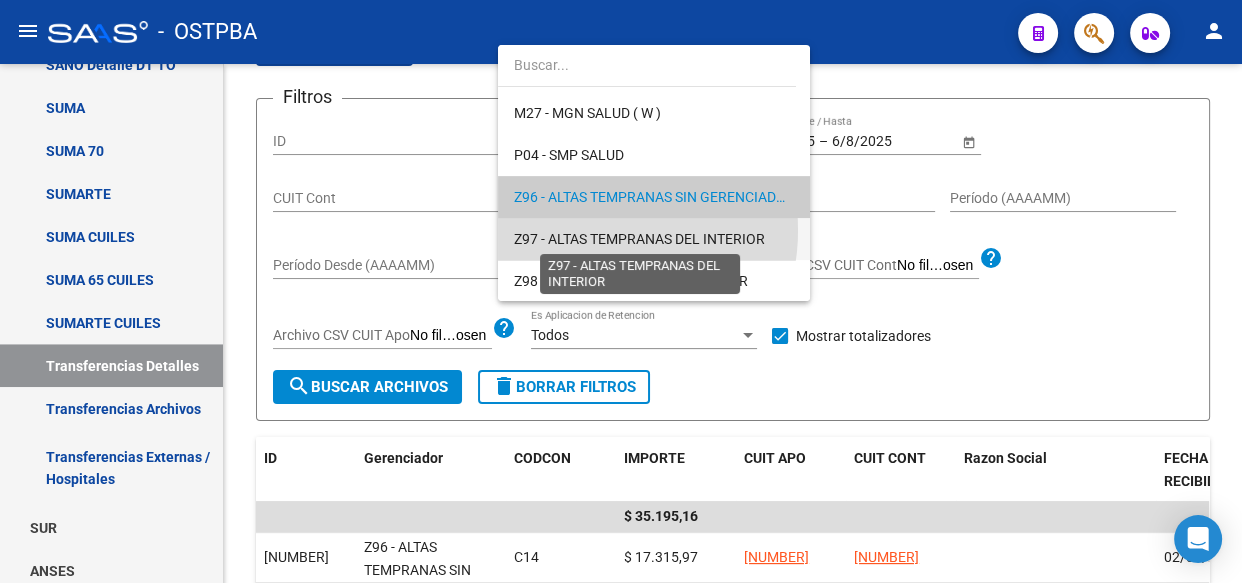 click on "Z97 - ALTAS TEMPRANAS DEL INTERIOR" at bounding box center [639, 239] 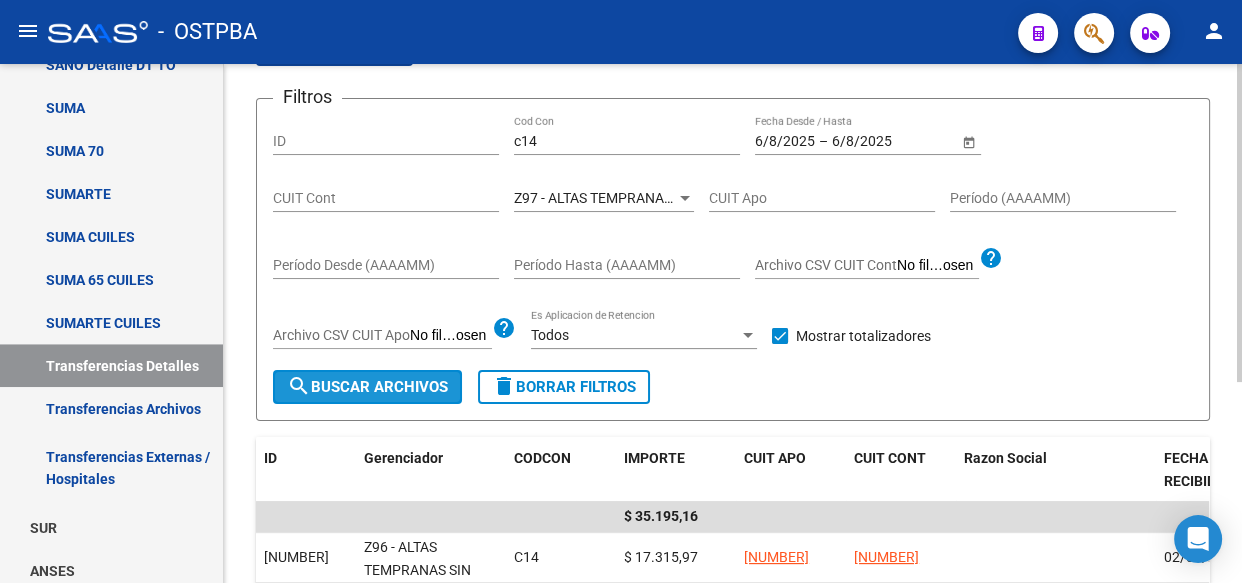 click on "search  Buscar Archivos" 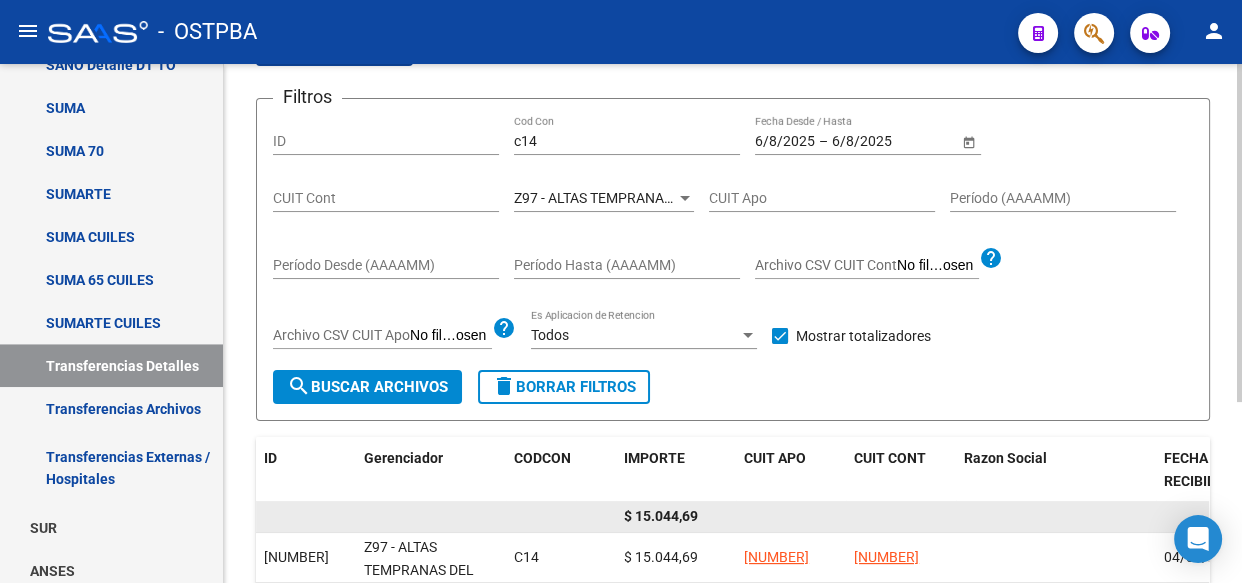 click on "$ 15.044,69" 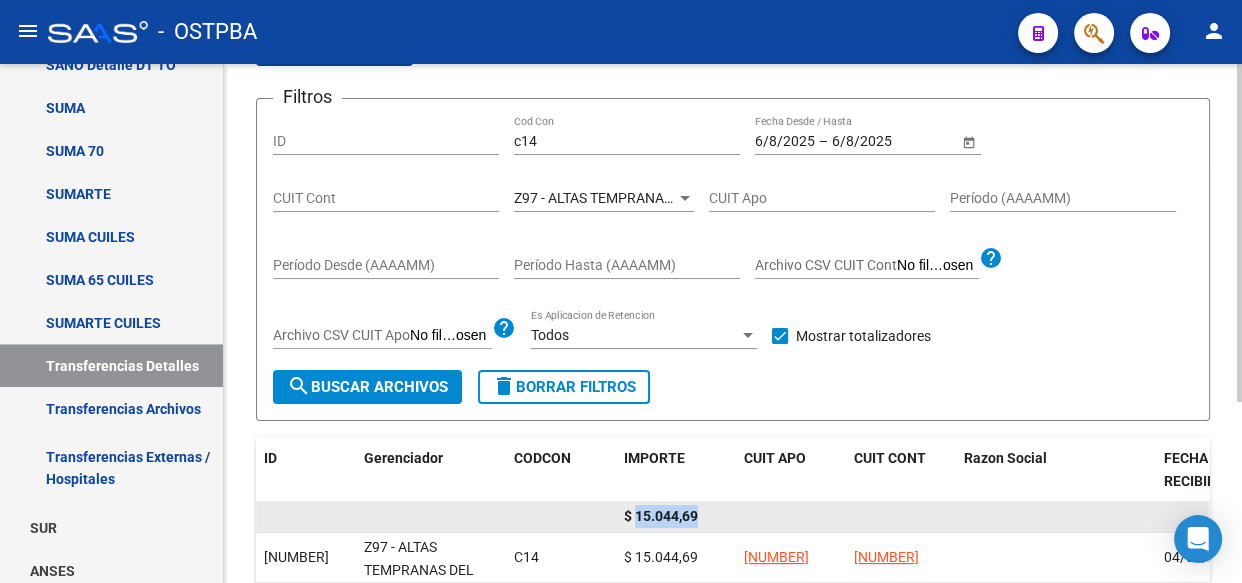 click on "$ 15.044,69" 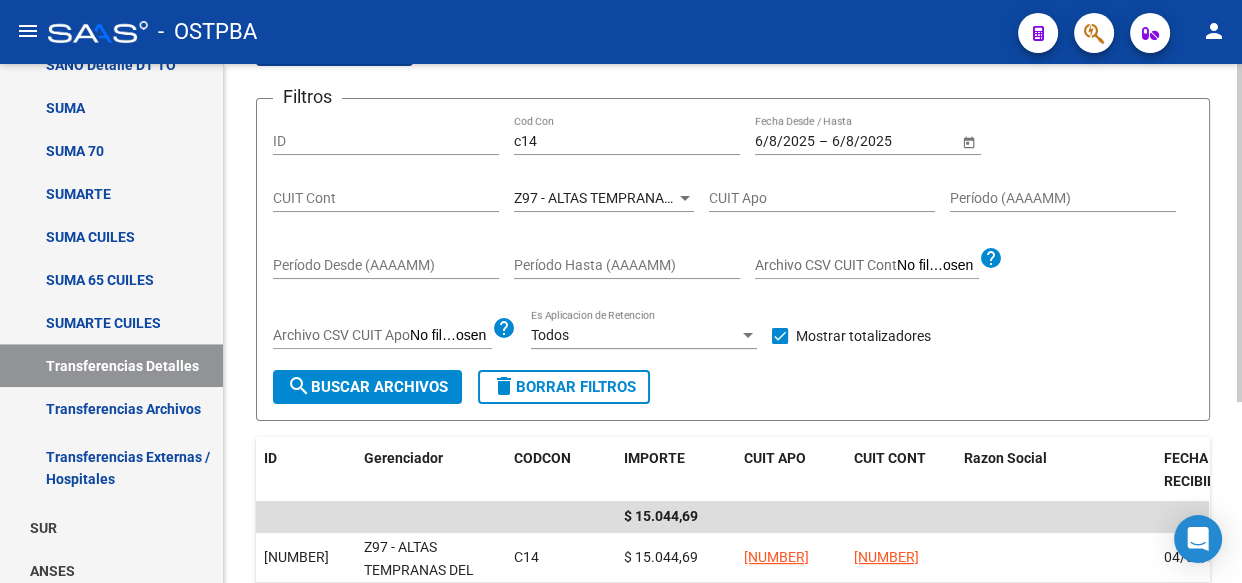 click on "c14" at bounding box center [627, 141] 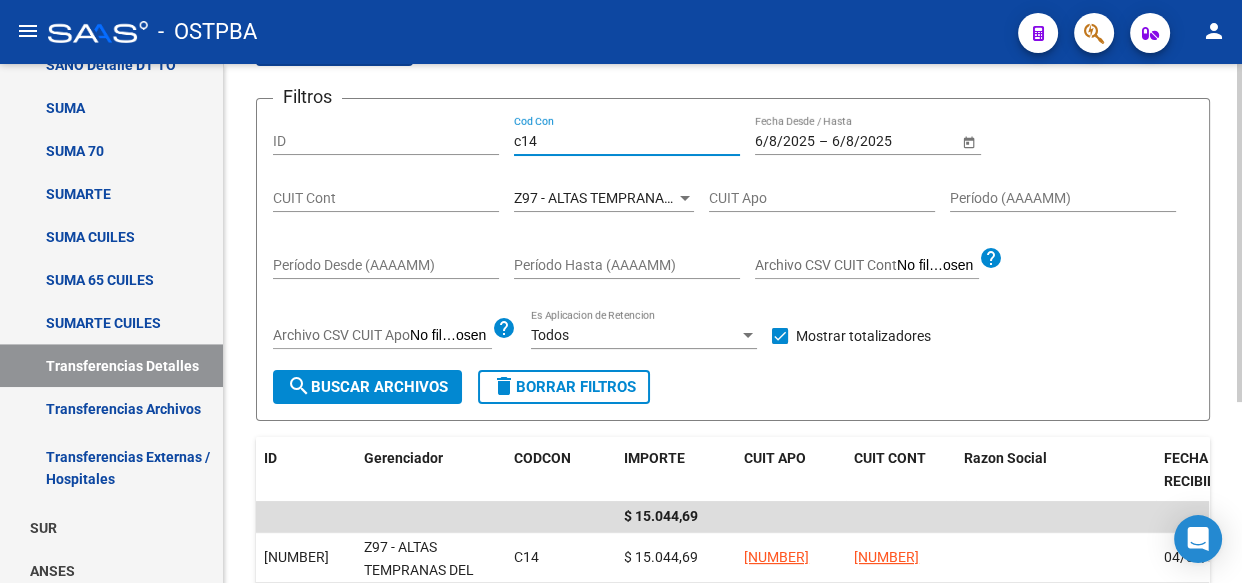 click on "c14" at bounding box center [627, 141] 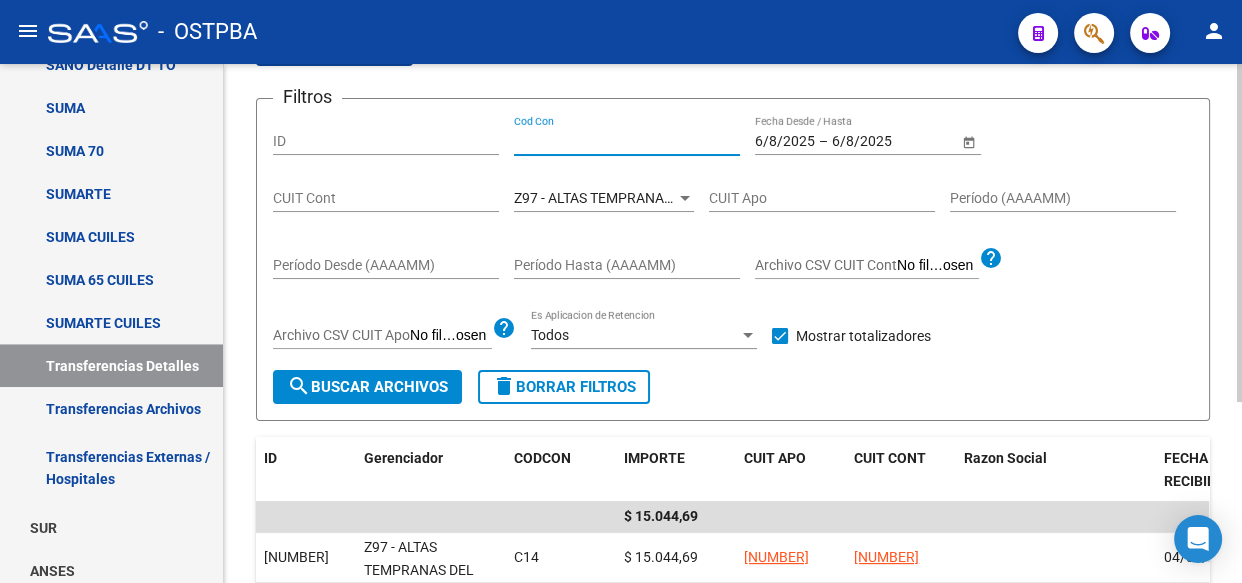 type 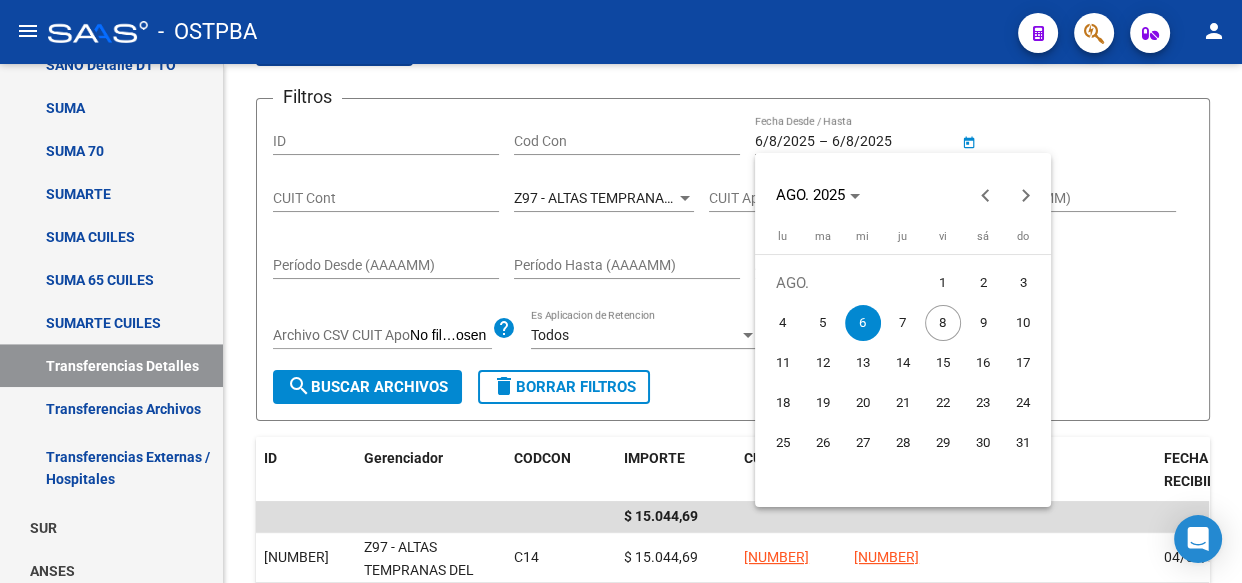 click on "7" at bounding box center (903, 323) 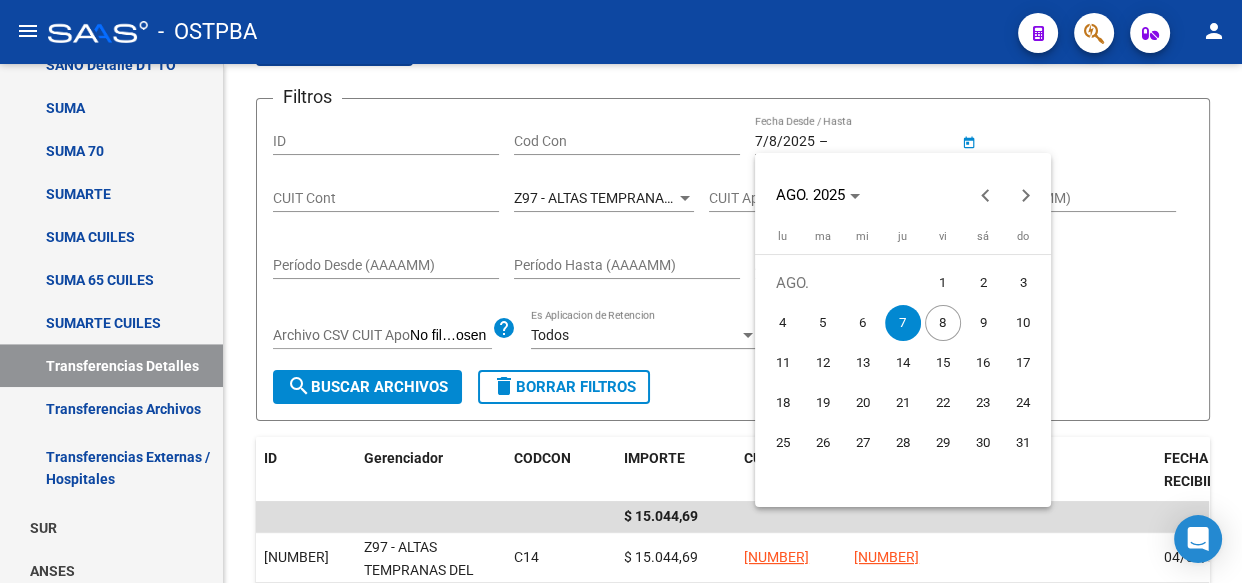 click on "7" at bounding box center (903, 323) 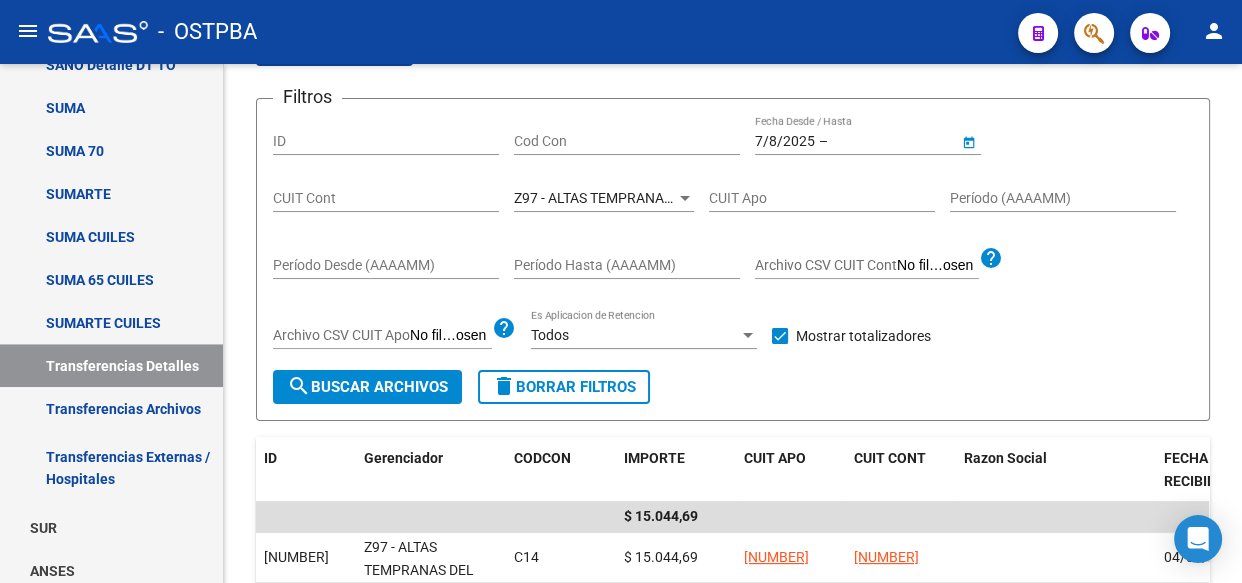 type on "7/8/2025" 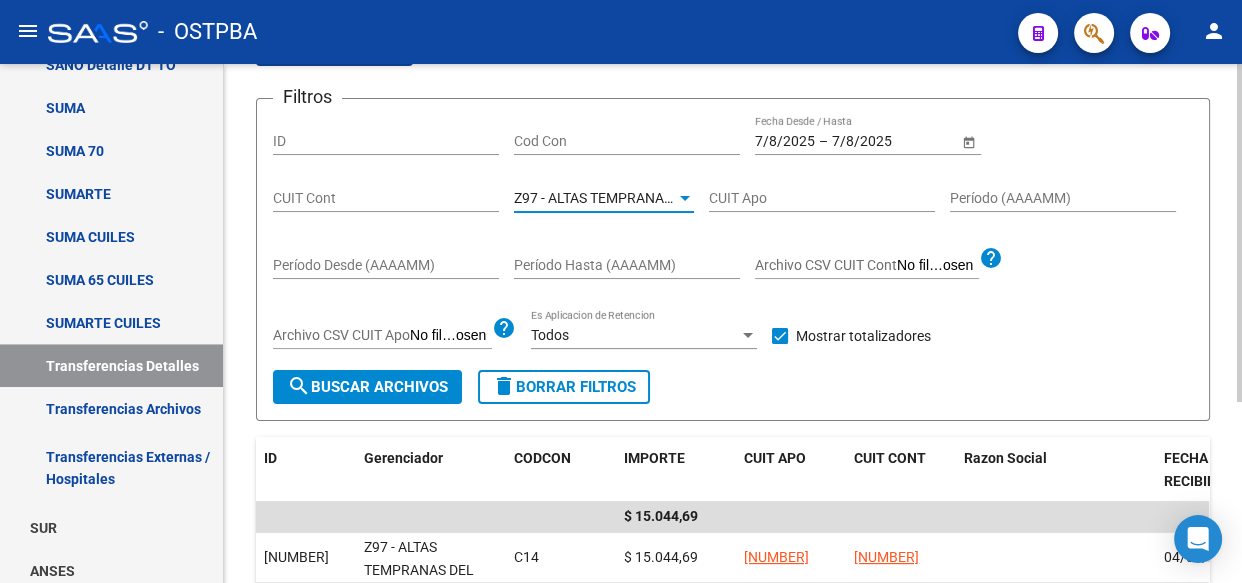 click on "Z97 - ALTAS TEMPRANAS DEL INTERIOR" at bounding box center [639, 198] 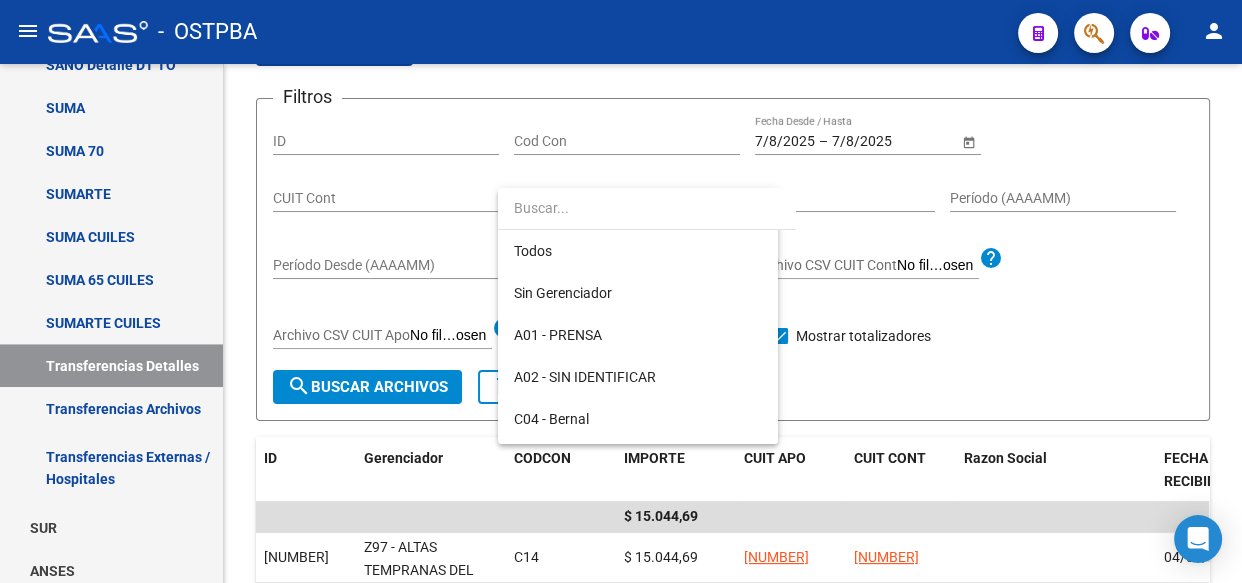 scroll, scrollTop: 583, scrollLeft: 0, axis: vertical 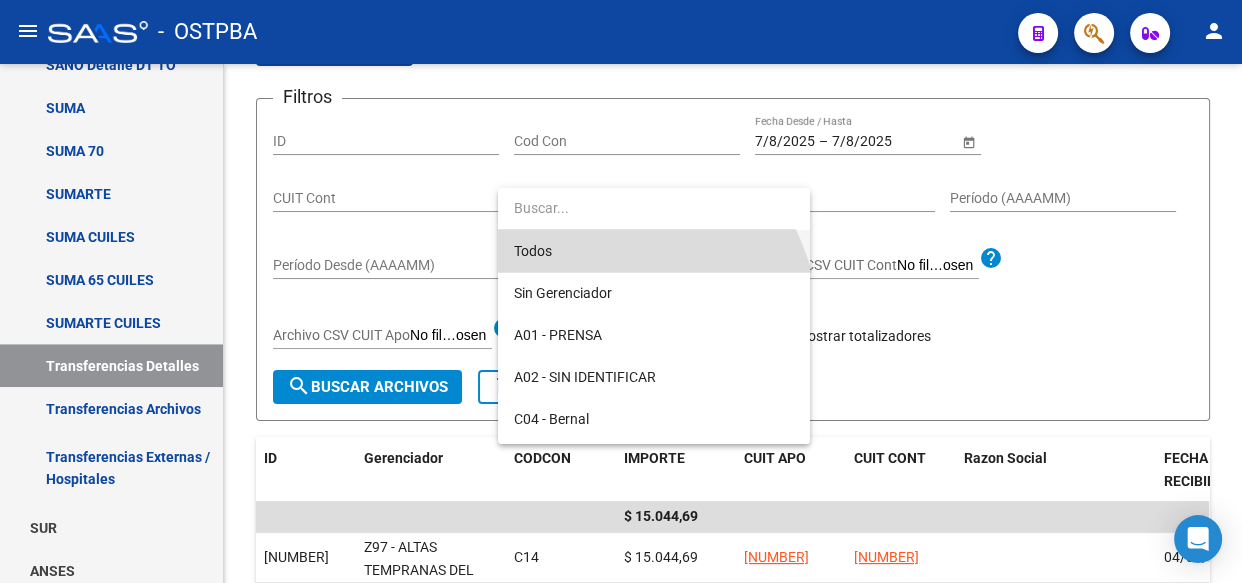 click on "Todos" at bounding box center (654, 251) 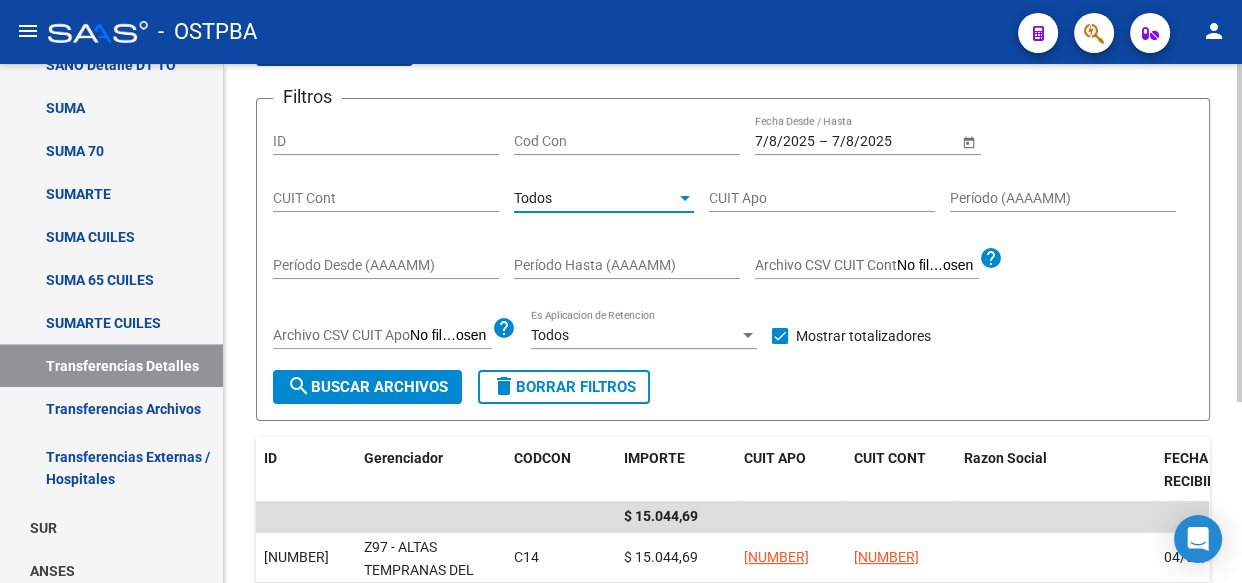 click on "search  Buscar Archivos" 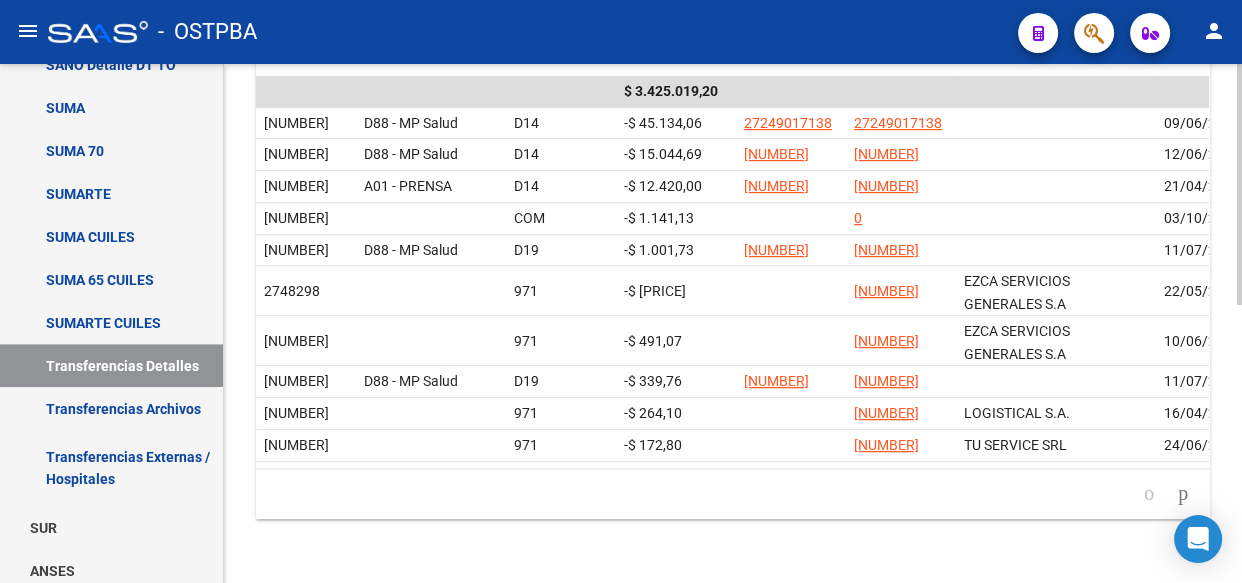scroll, scrollTop: 600, scrollLeft: 0, axis: vertical 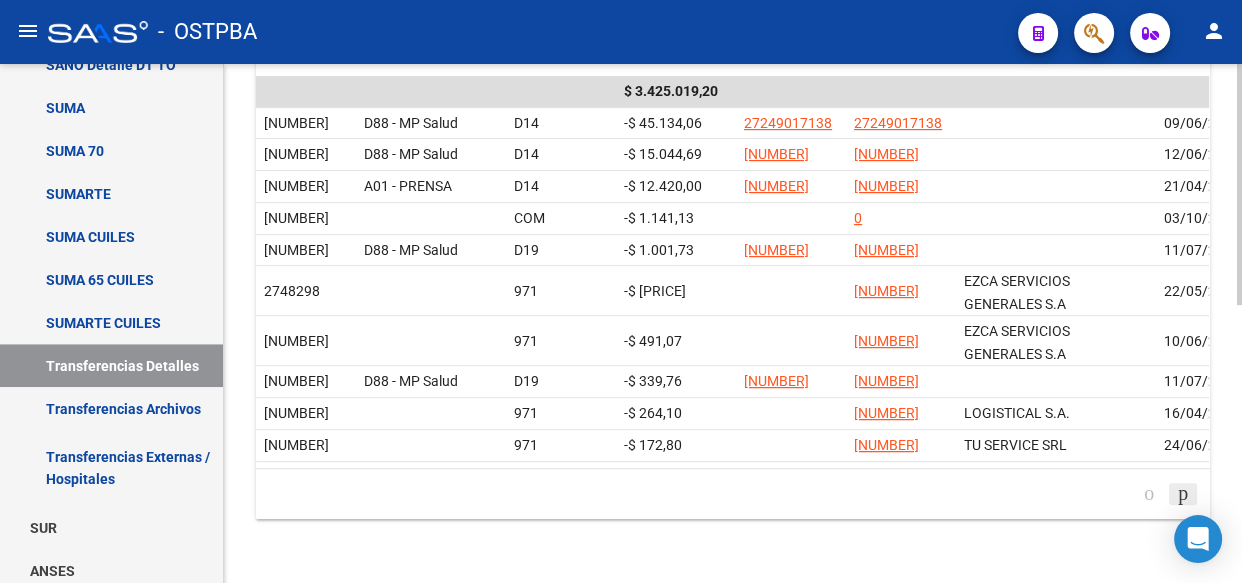 click 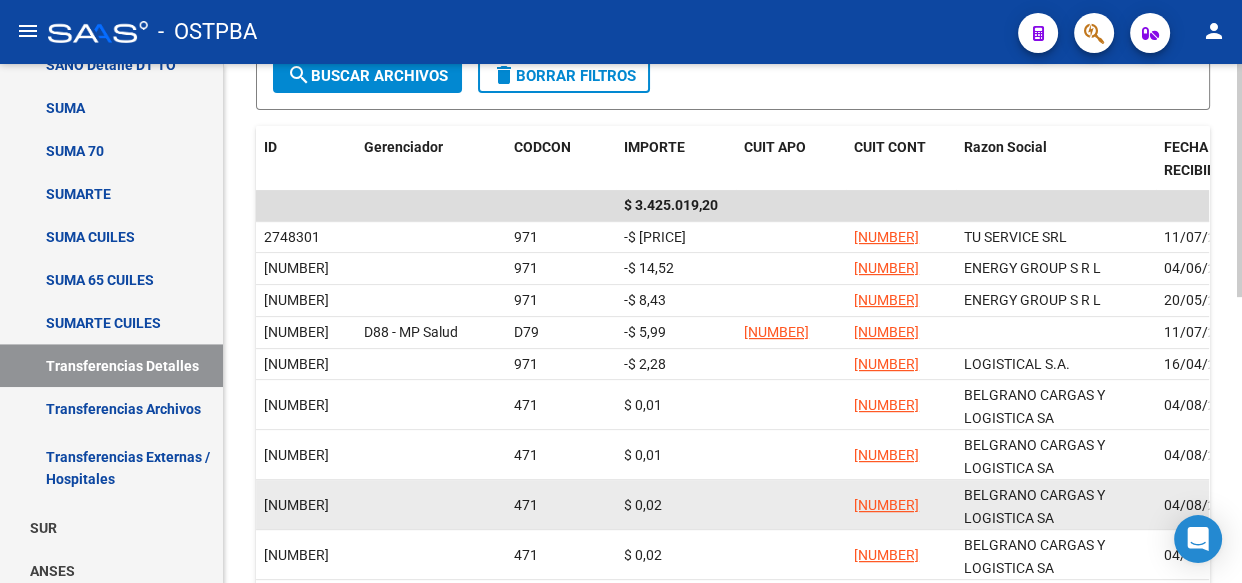 scroll, scrollTop: 418, scrollLeft: 0, axis: vertical 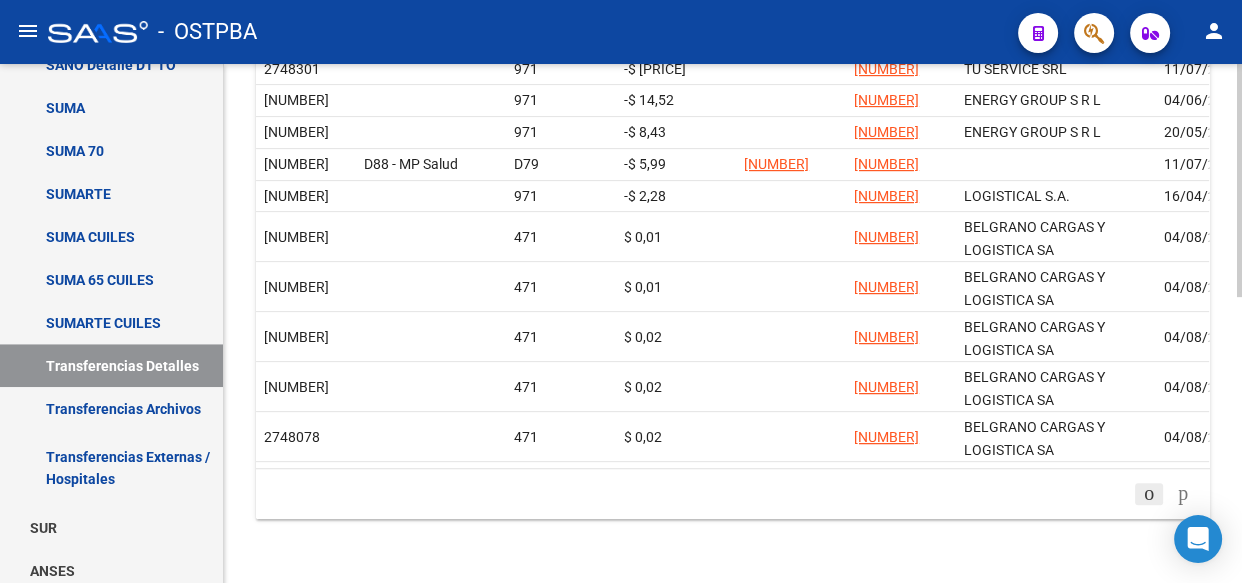 click 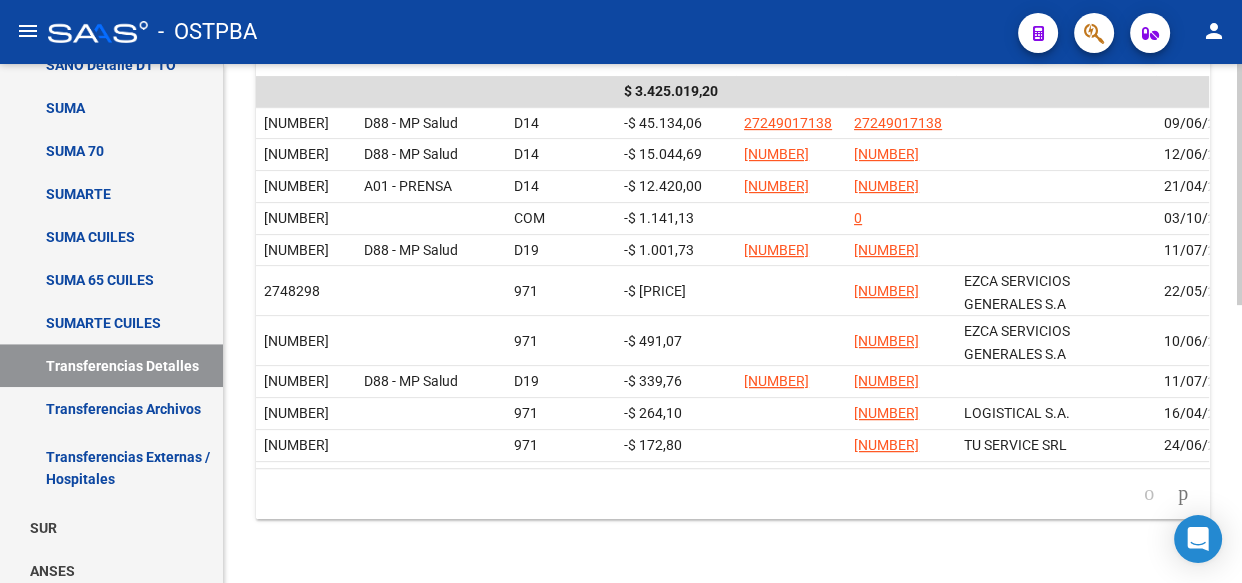 scroll, scrollTop: 509, scrollLeft: 0, axis: vertical 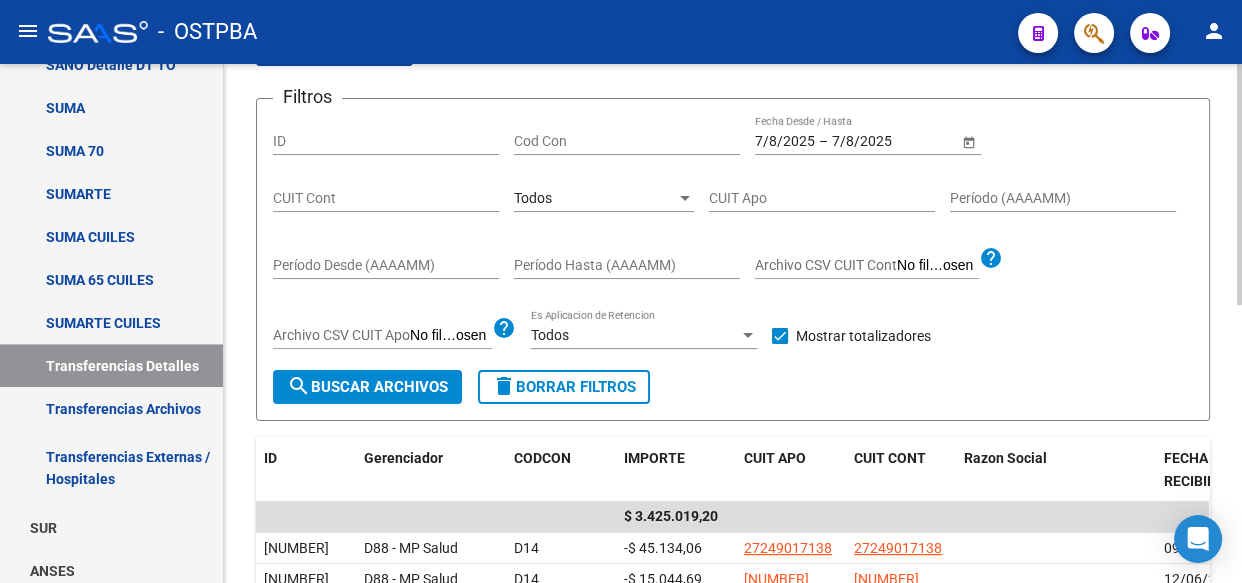 click on "Todos" at bounding box center [533, 198] 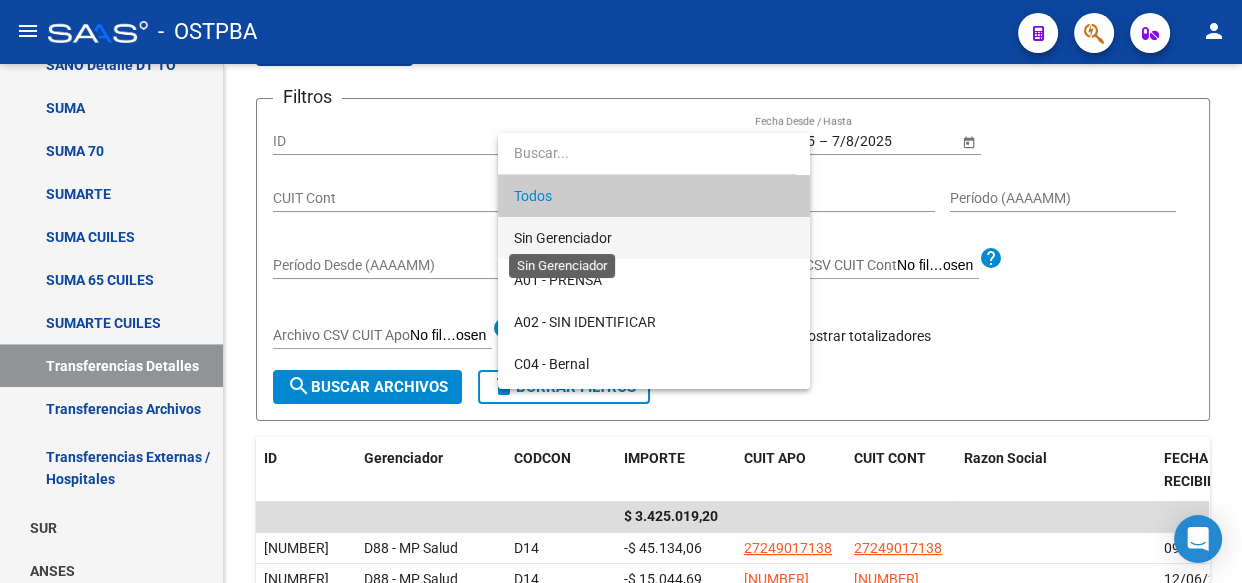 click on "Sin Gerenciador" at bounding box center (563, 238) 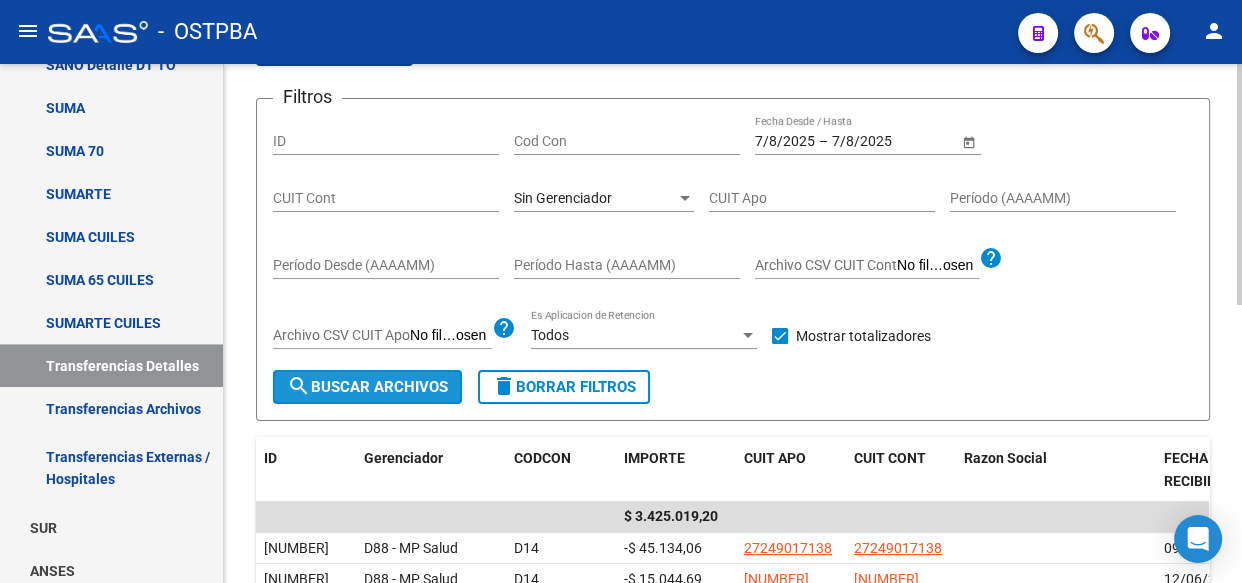 click on "search  Buscar Archivos" 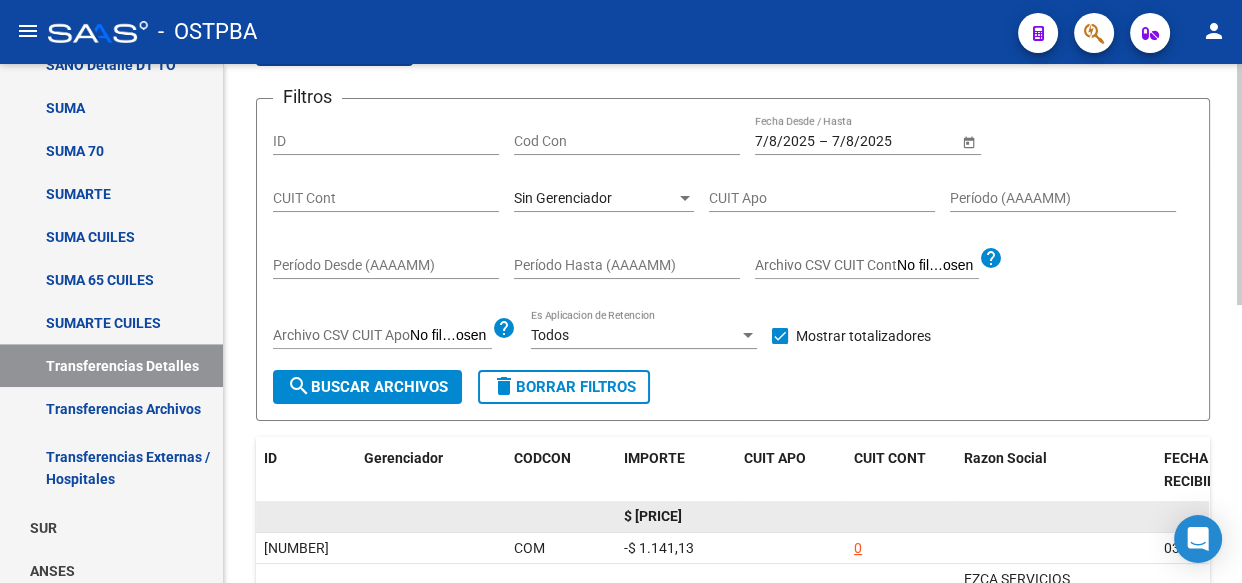 click on "$ [PRICE]" 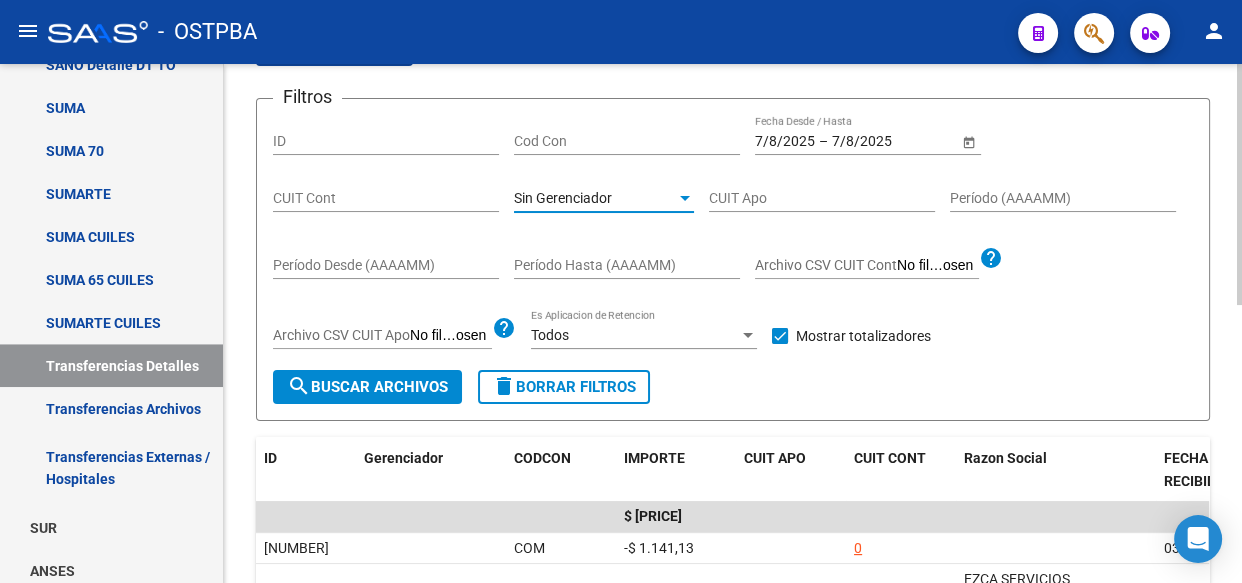 click on "Sin Gerenciador" at bounding box center (563, 198) 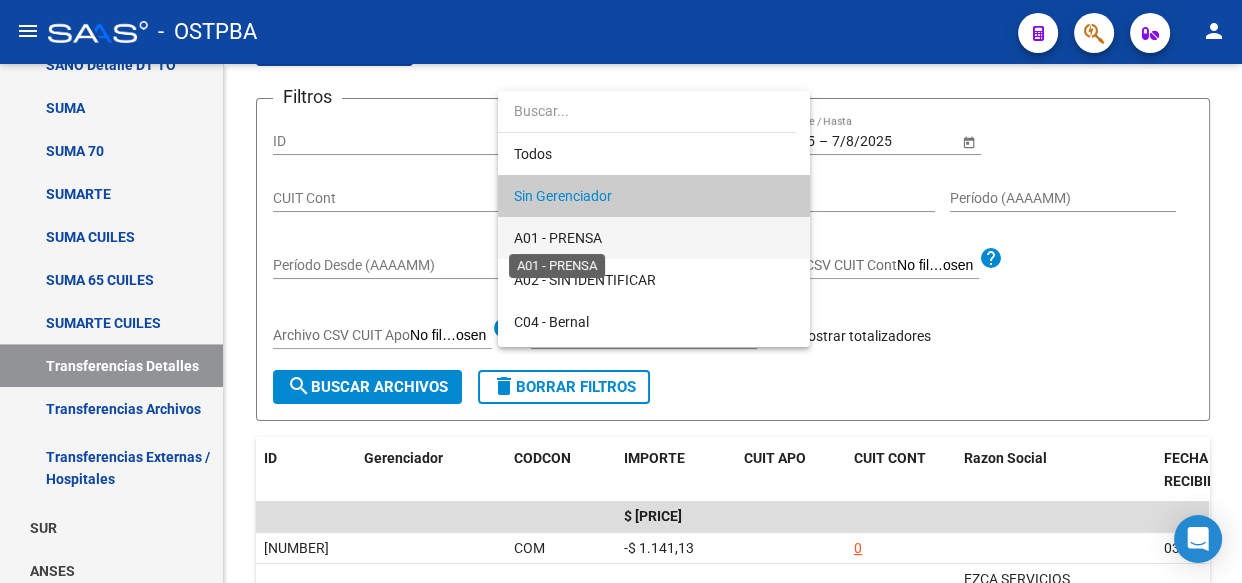click on "A01 - PRENSA" at bounding box center (558, 238) 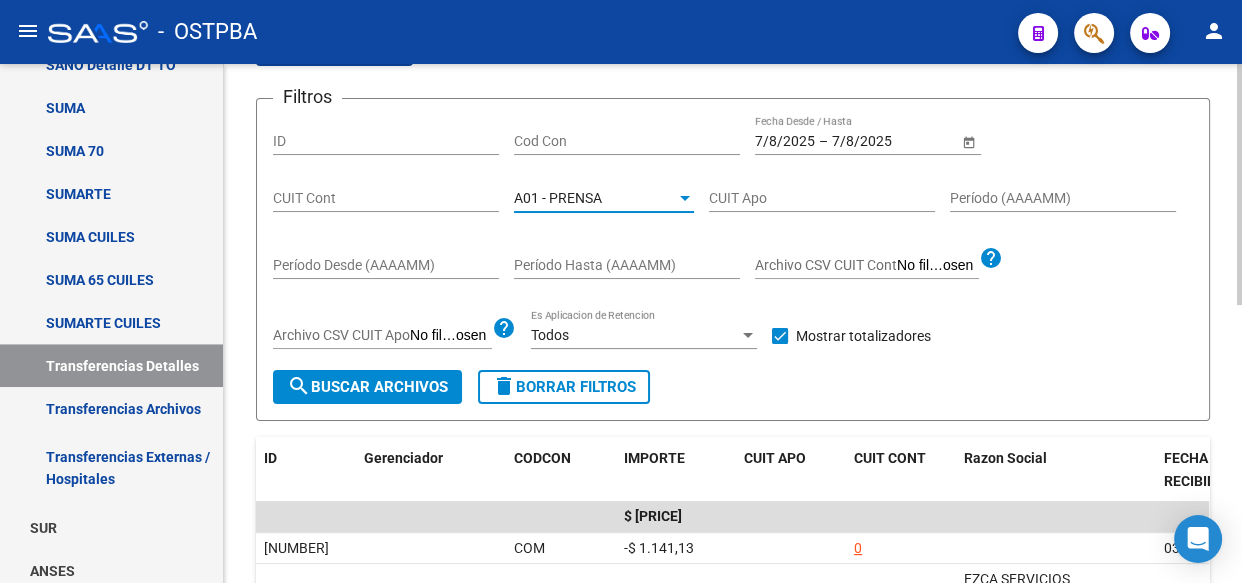 click on "search  Buscar Archivos" 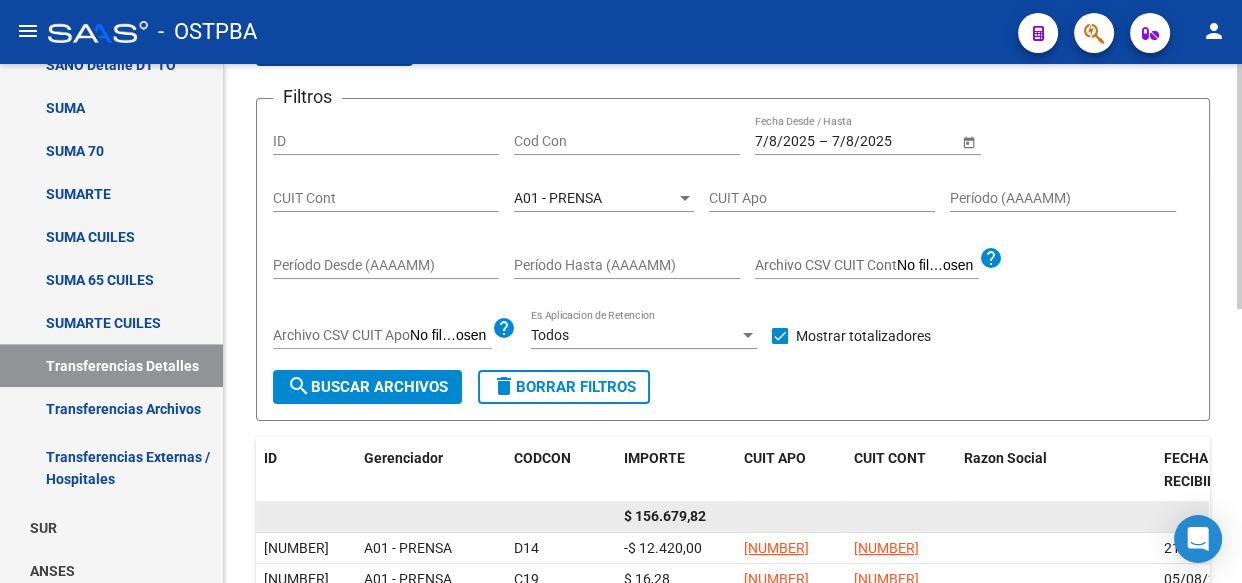 click on "$ 156.679,82" 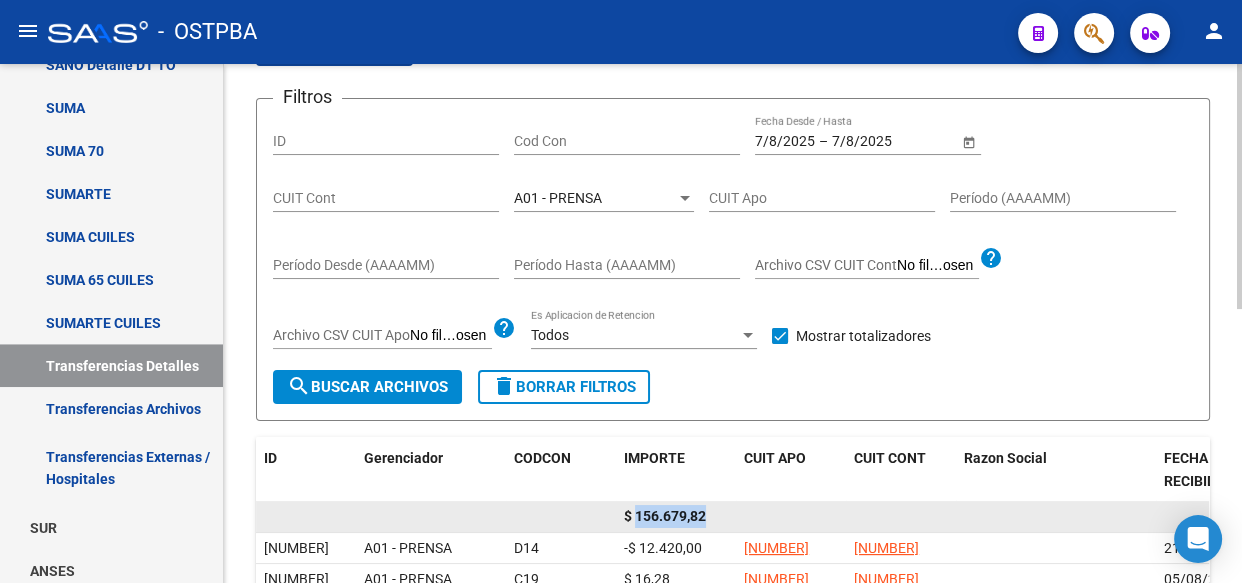 click on "$ 156.679,82" 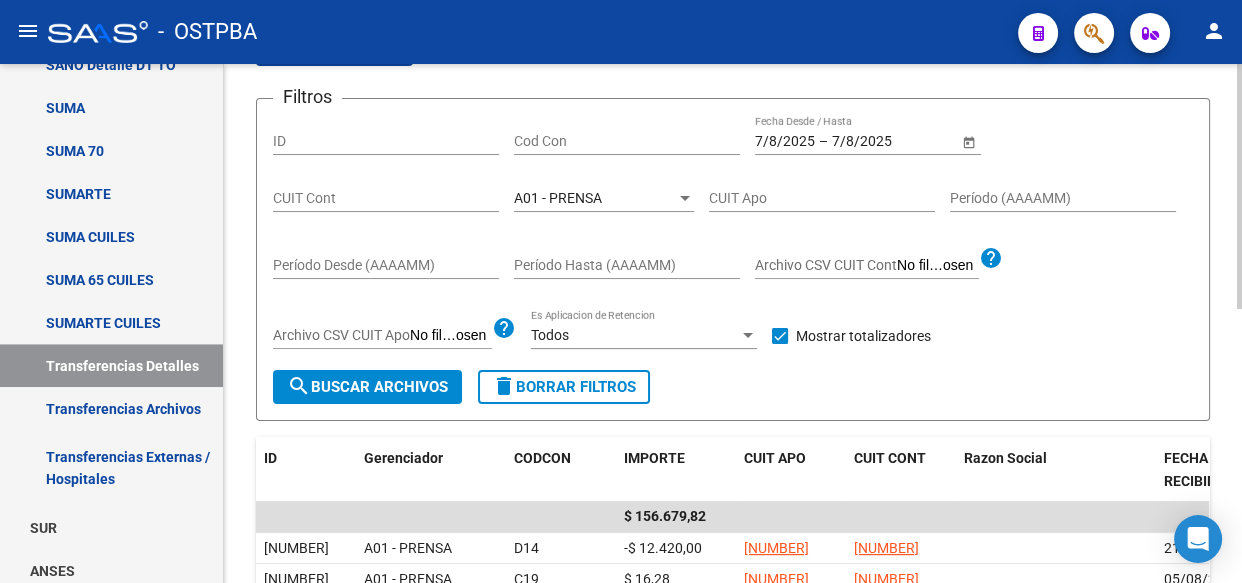 click on "A01 - PRENSA" at bounding box center [558, 198] 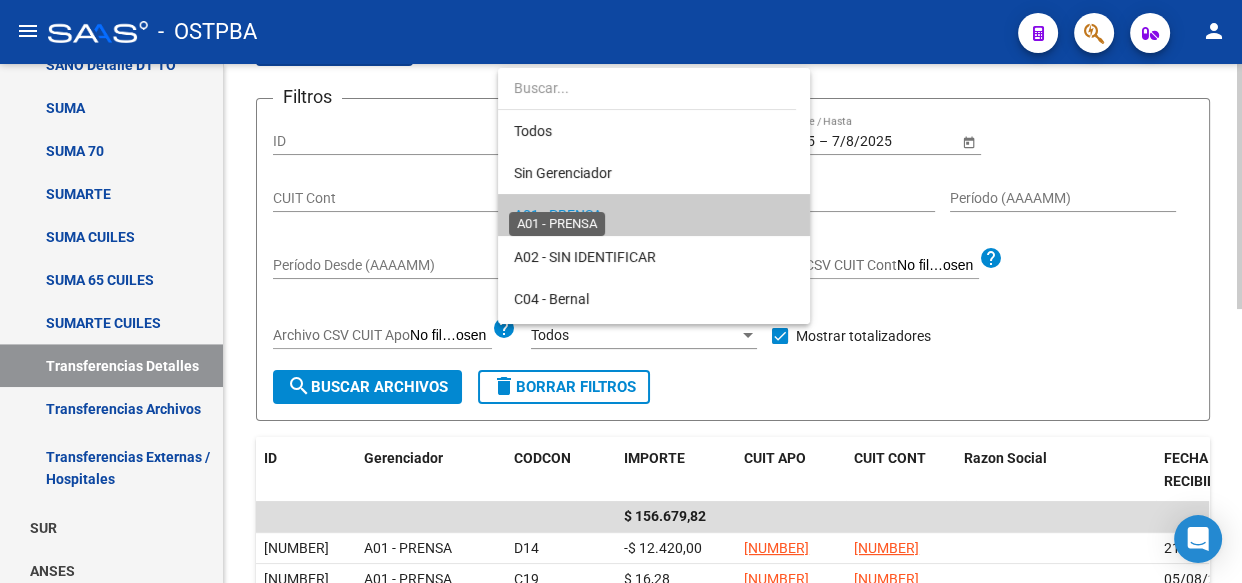 scroll, scrollTop: 19, scrollLeft: 0, axis: vertical 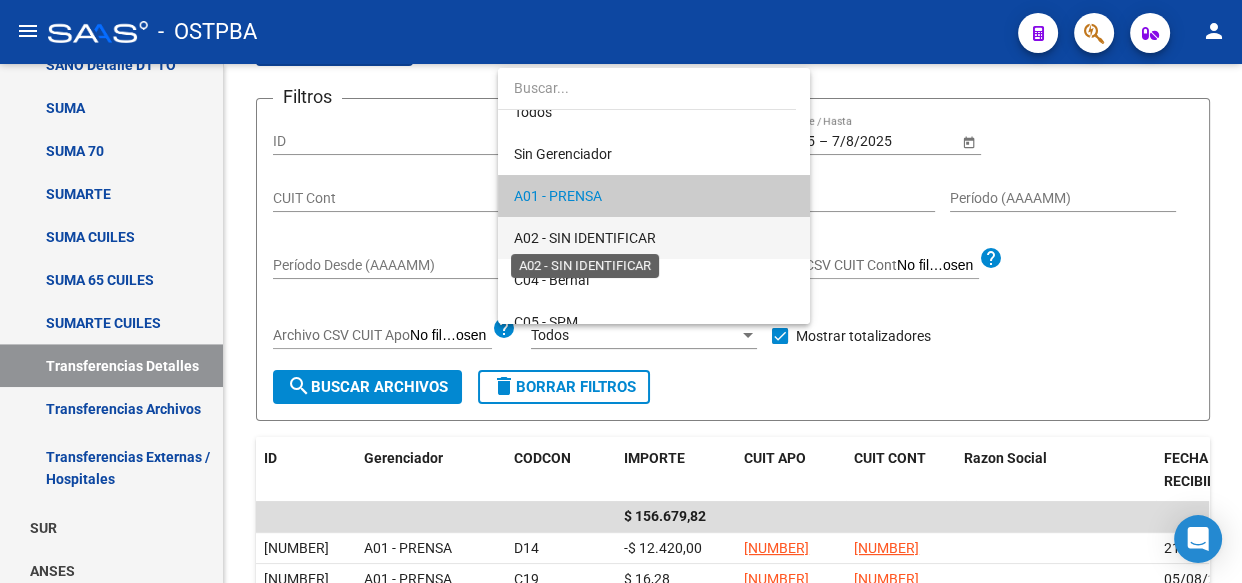 click on "A02 - SIN IDENTIFICAR" at bounding box center (585, 238) 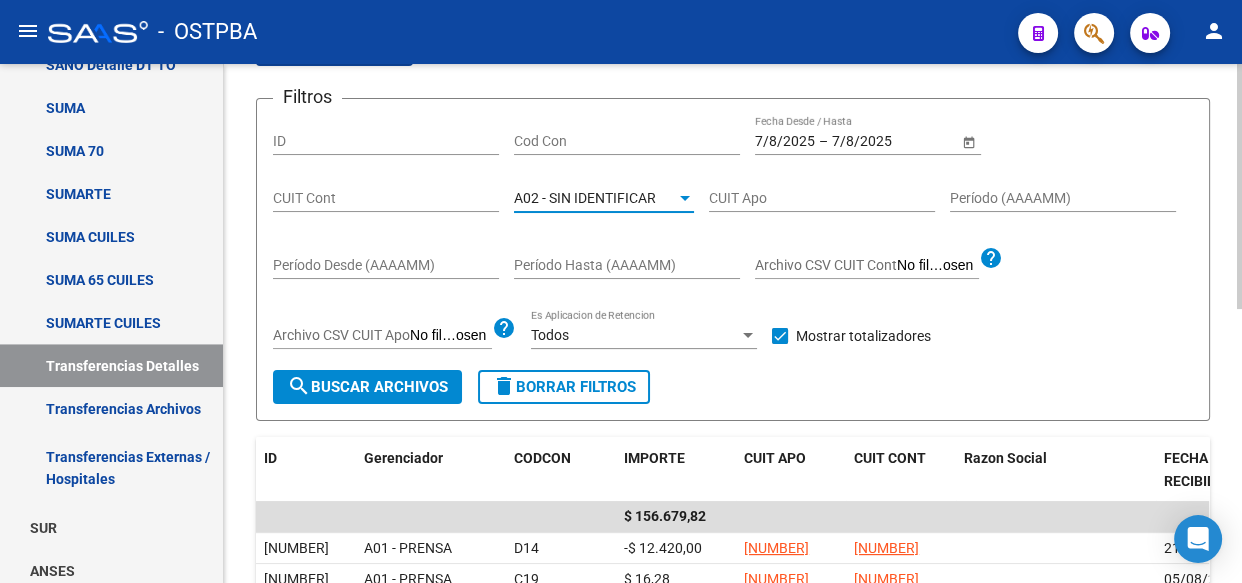 click on "search  Buscar Archivos" 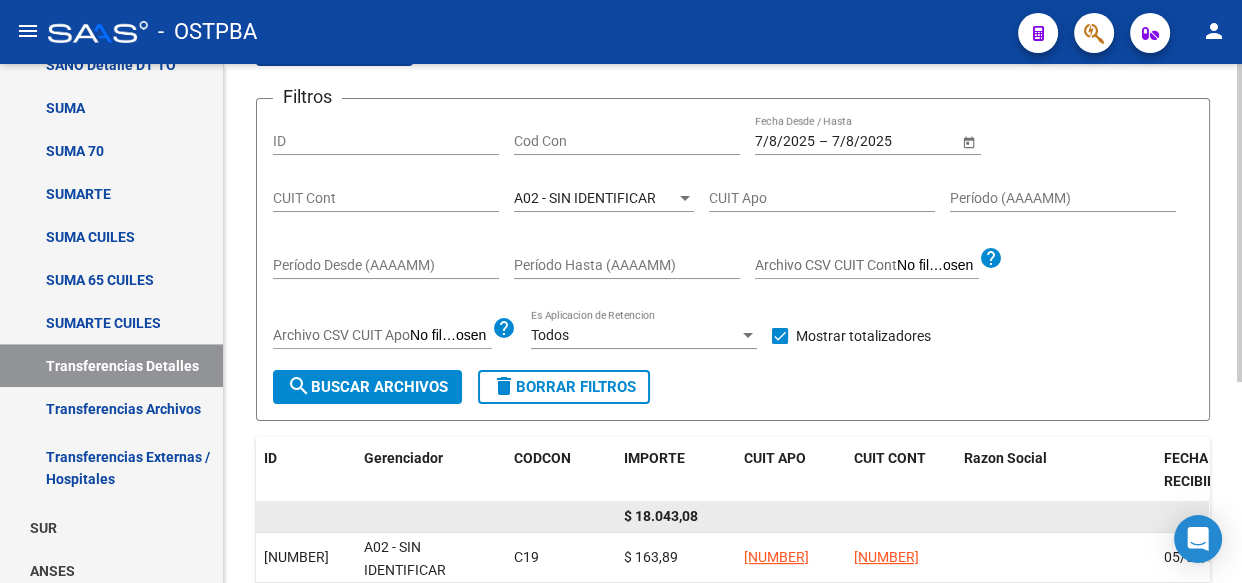 click on "$ 18.043,08" 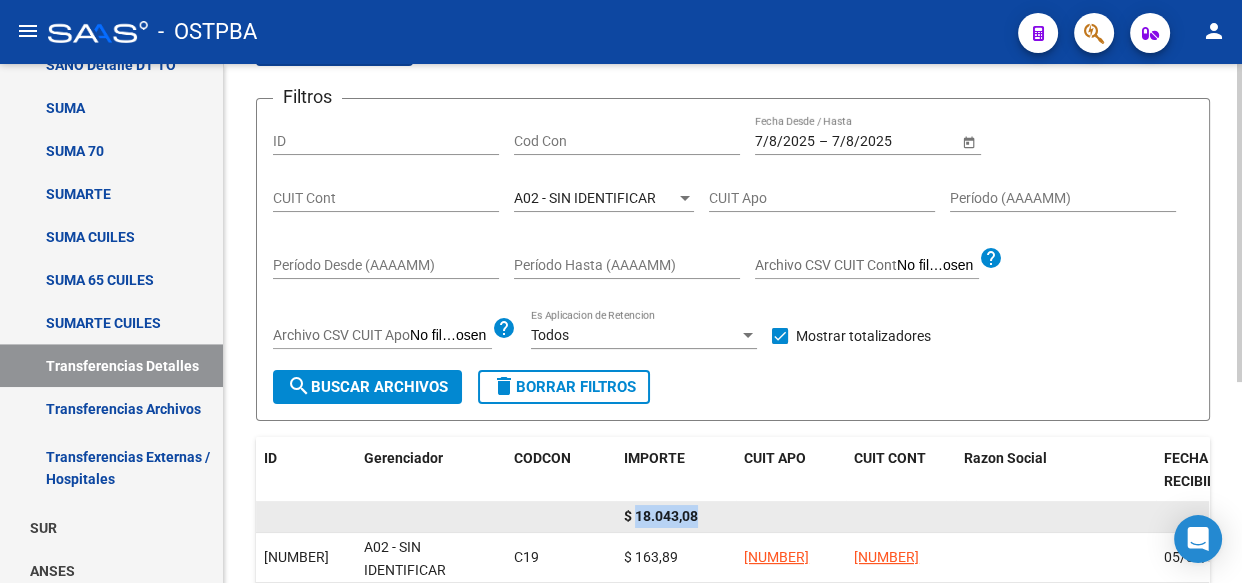 click on "$ 18.043,08" 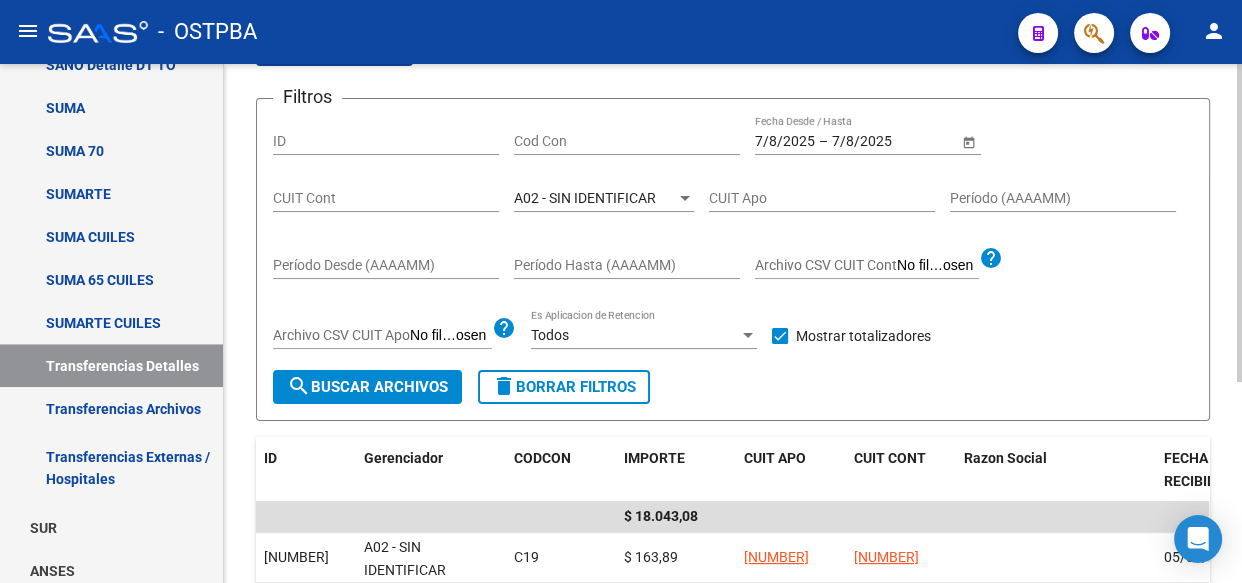 click on "A02 - SIN IDENTIFICAR" at bounding box center [585, 198] 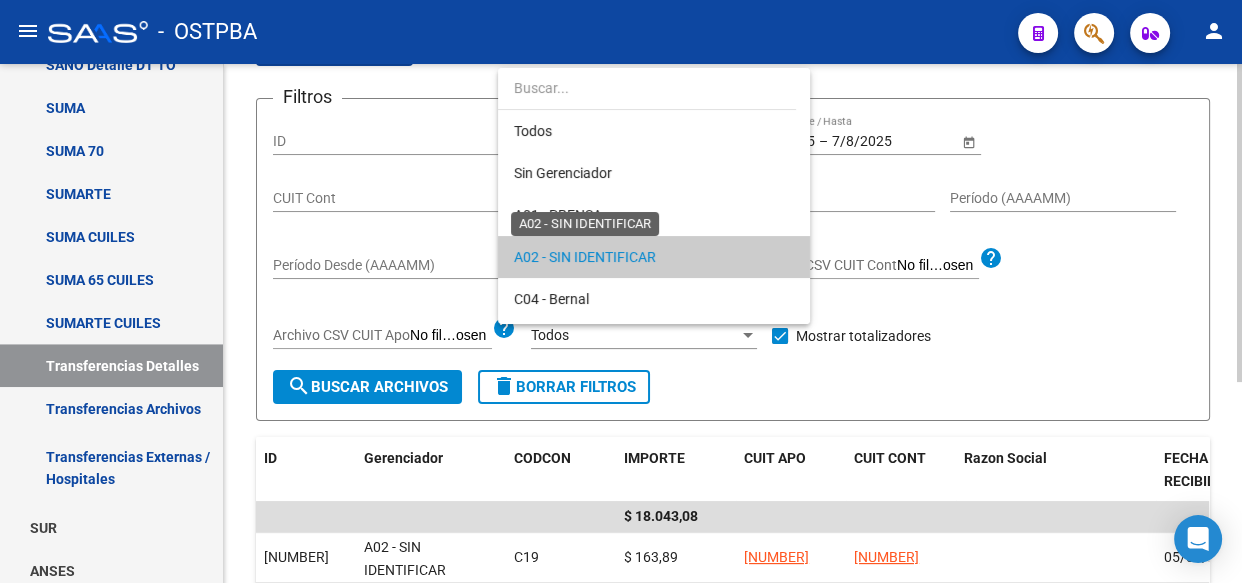 scroll, scrollTop: 60, scrollLeft: 0, axis: vertical 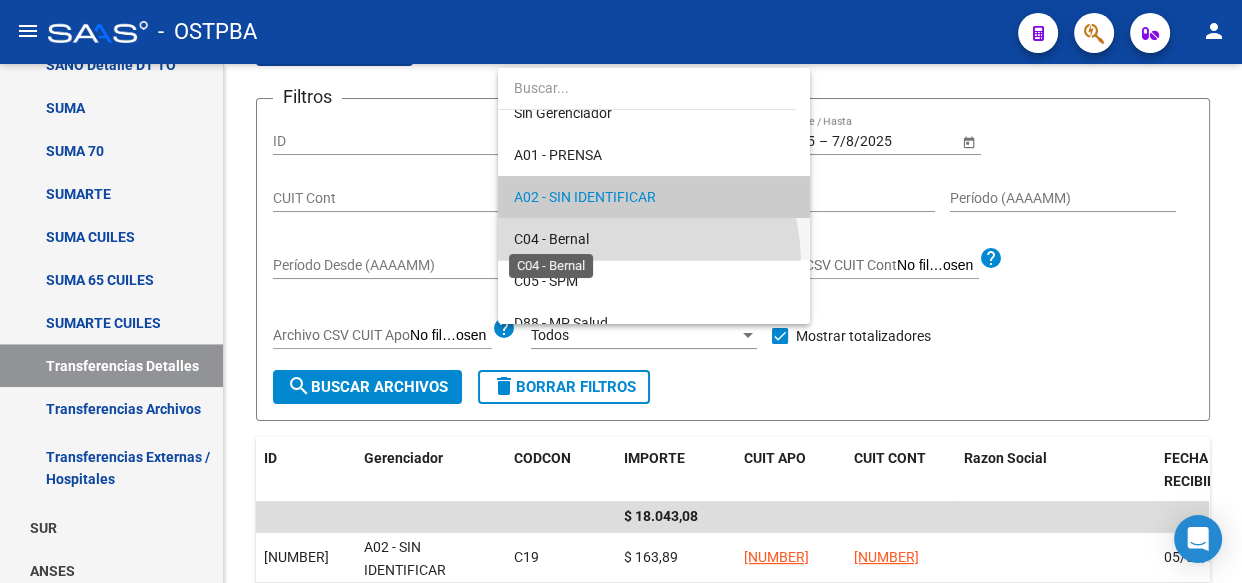 click on "C04 - Bernal" at bounding box center [551, 239] 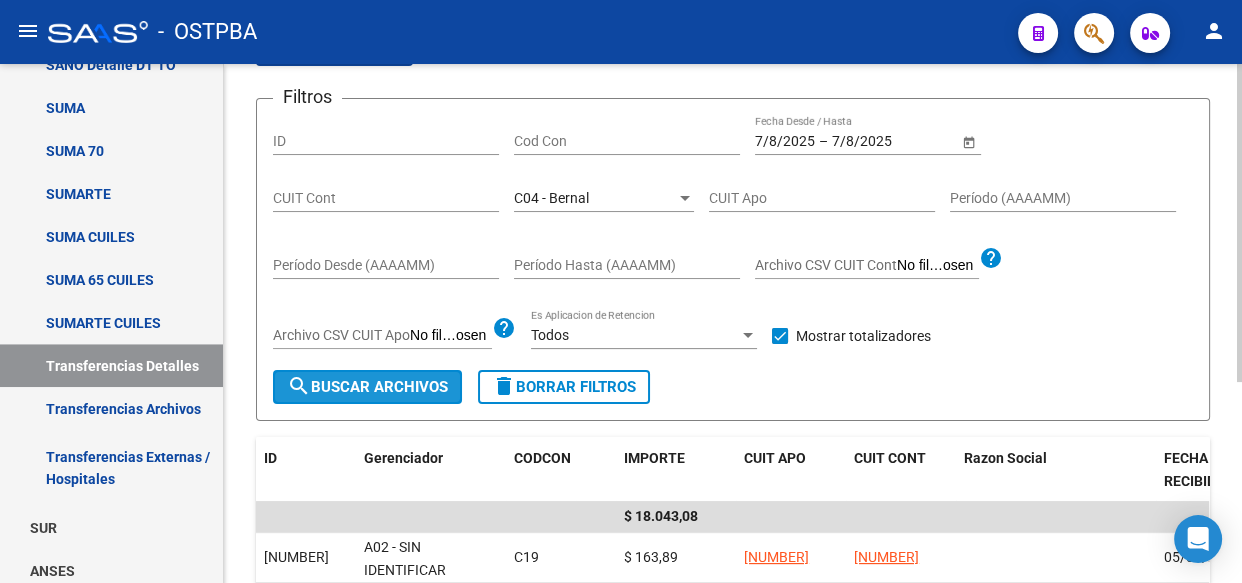 click on "search  Buscar Archivos" 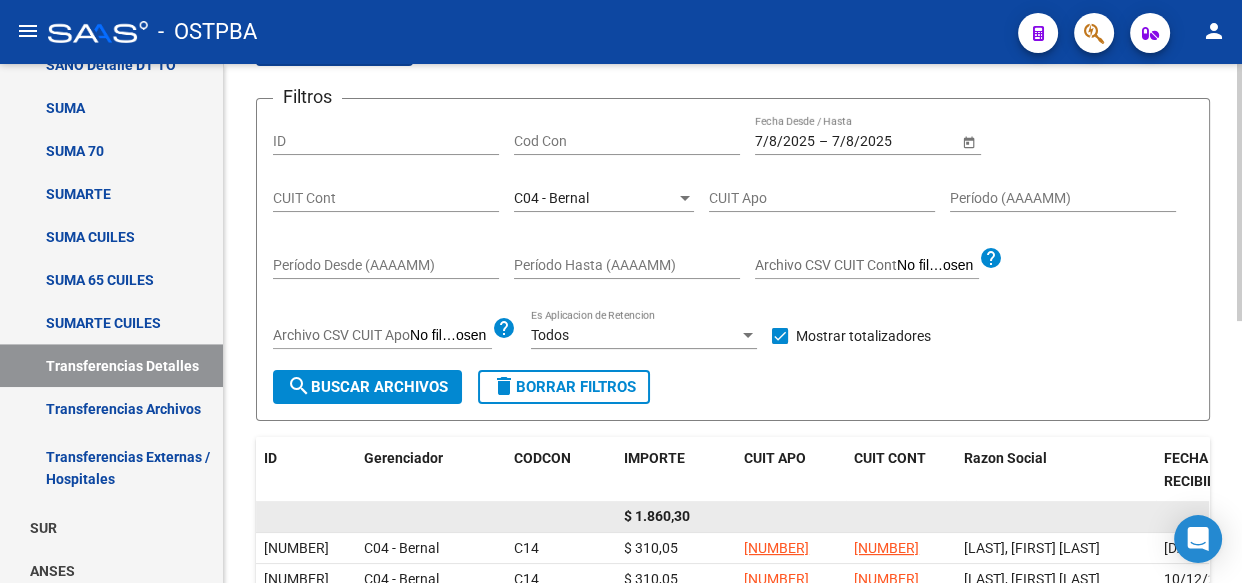 click on "$ 1.860,30" 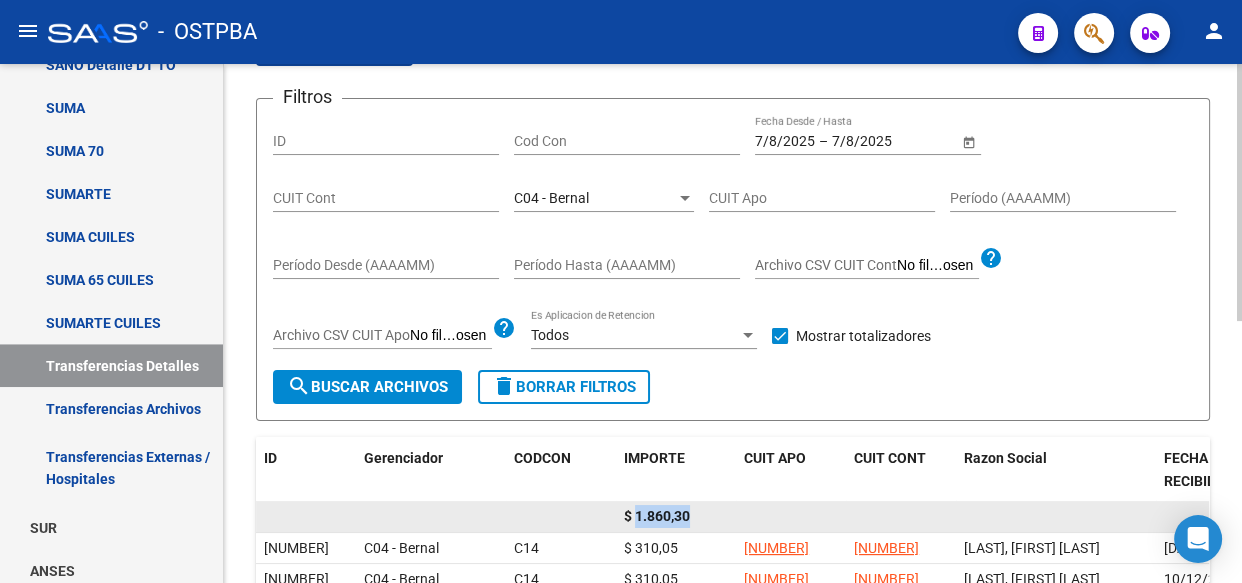 click on "$ 1.860,30" 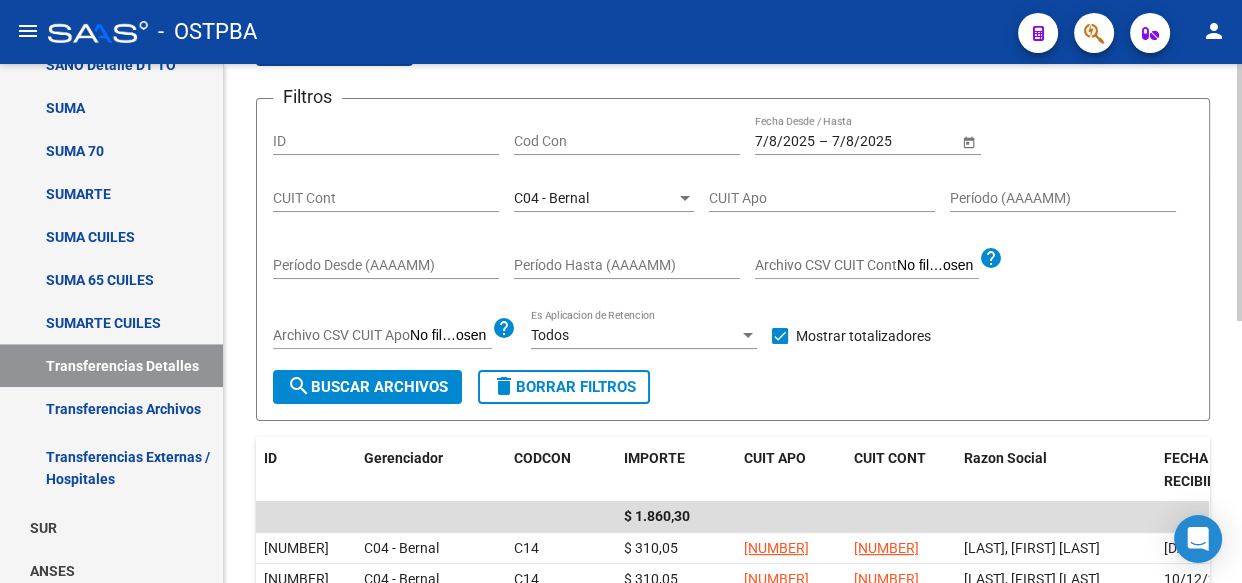 click on "C04 - Bernal" at bounding box center (551, 198) 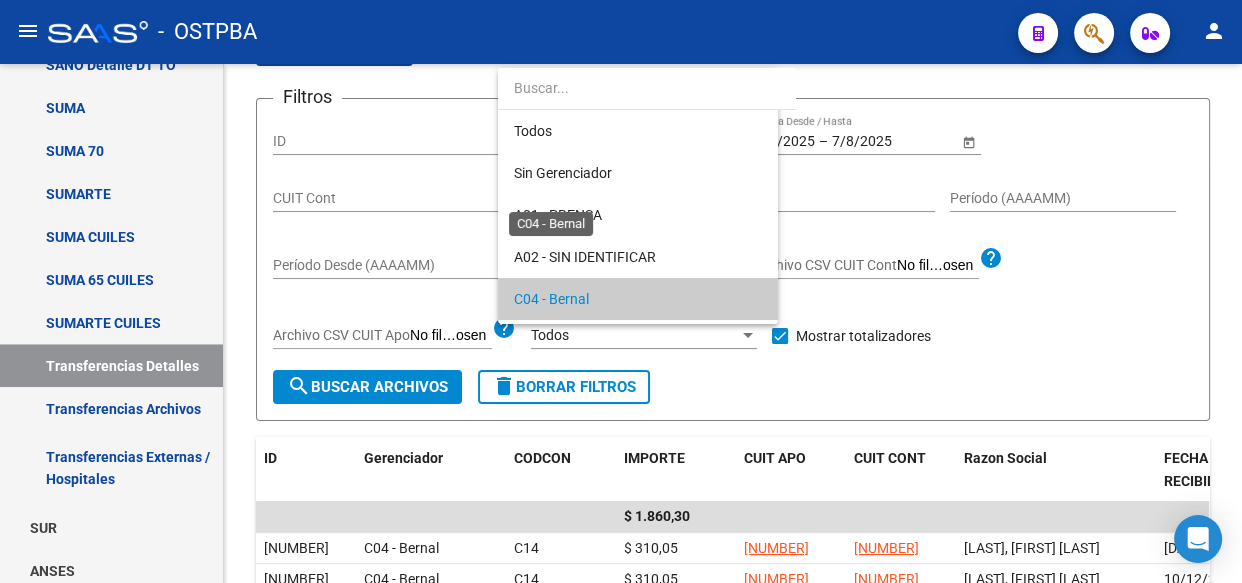 scroll, scrollTop: 102, scrollLeft: 0, axis: vertical 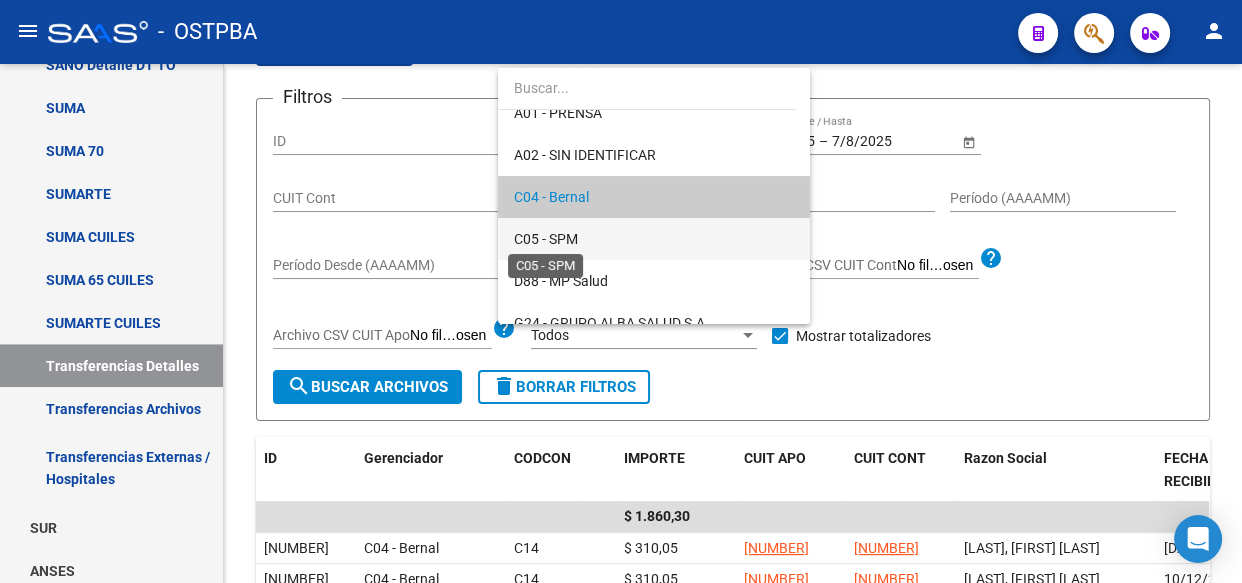 click on "C05 - SPM" at bounding box center (546, 239) 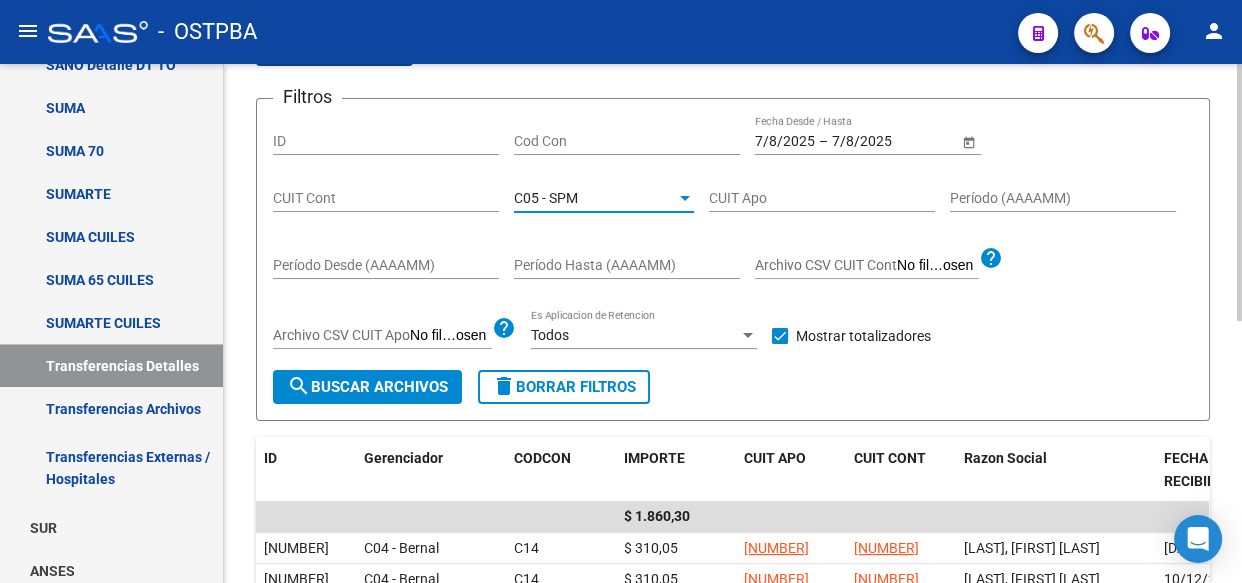 click on "search  Buscar Archivos" 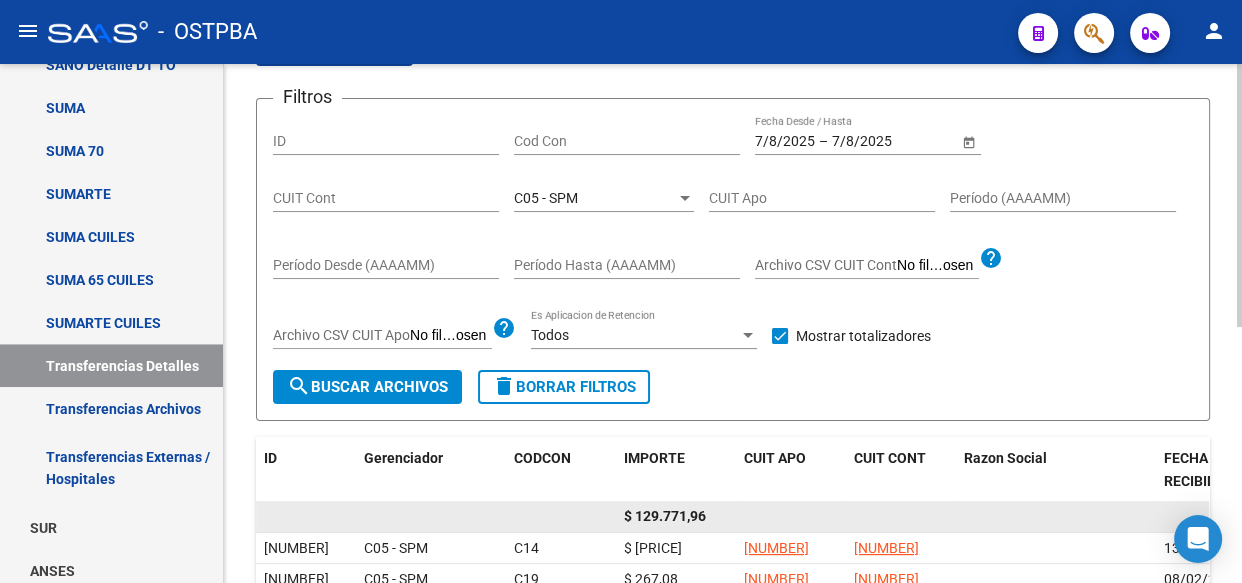click on "$ 129.771,96" 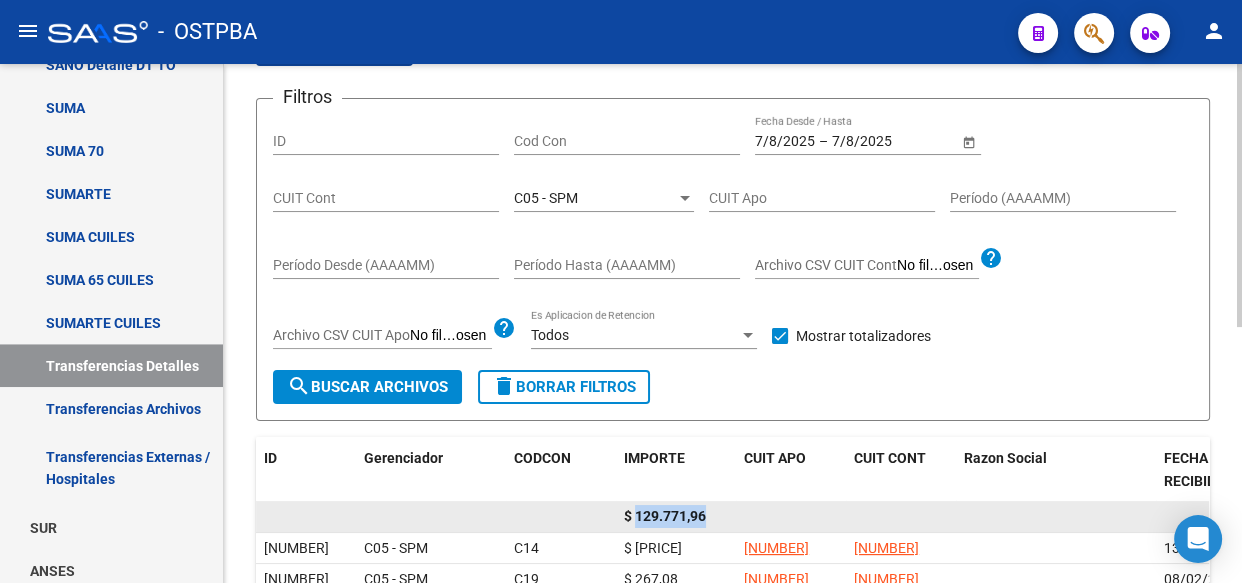 click on "$ 129.771,96" 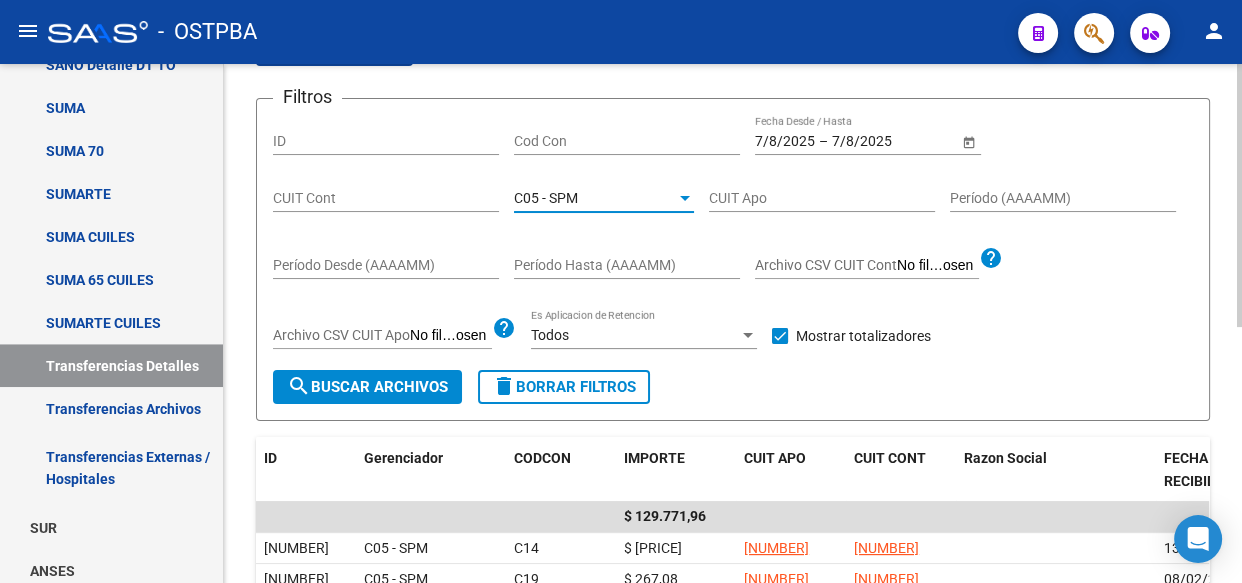 click on "C05 - SPM" at bounding box center (546, 198) 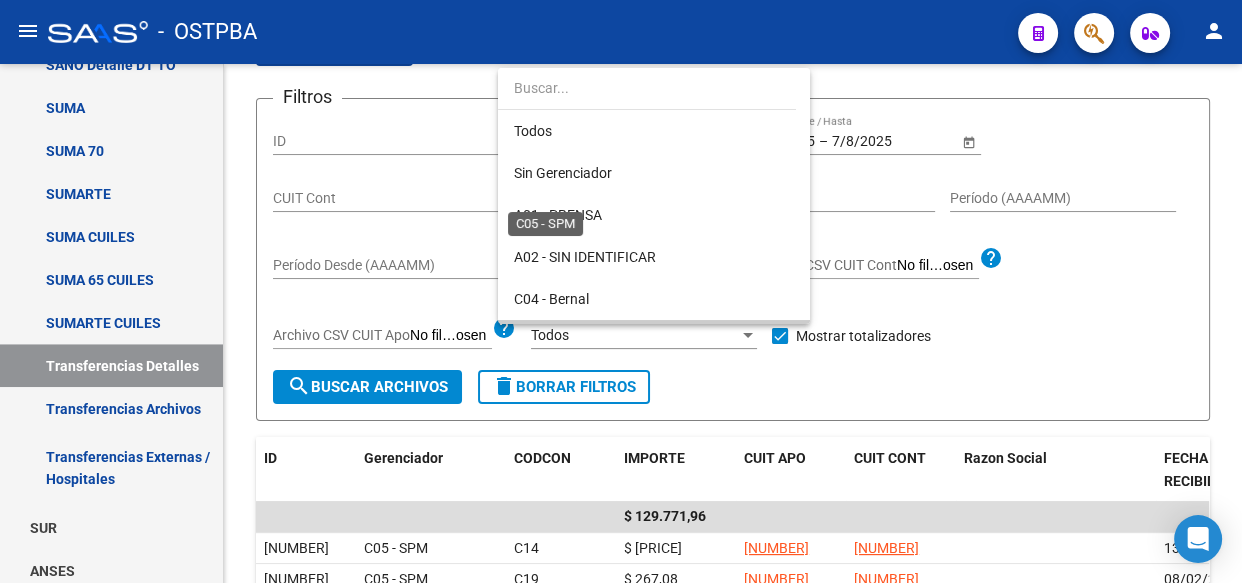 scroll, scrollTop: 145, scrollLeft: 0, axis: vertical 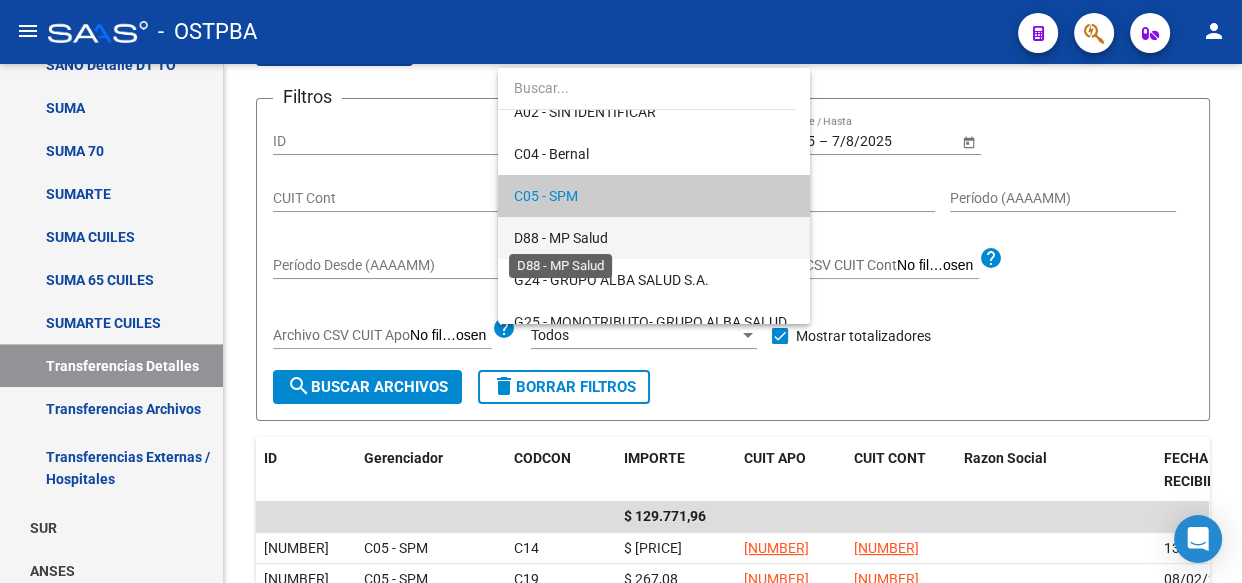 click on "D88 - MP Salud" at bounding box center (561, 238) 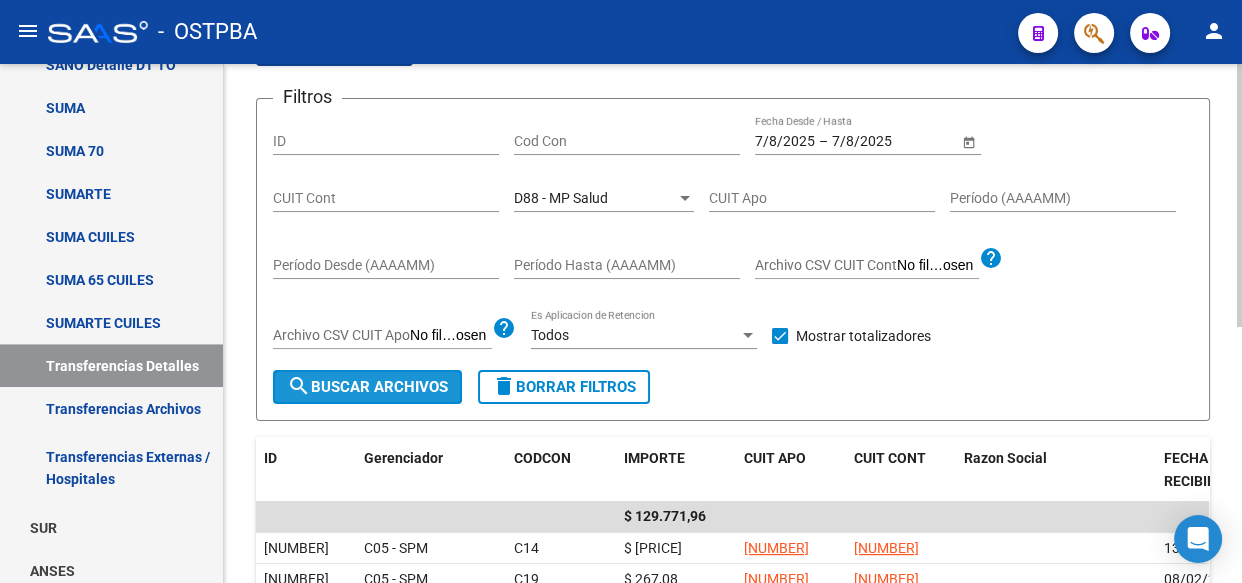 click on "search  Buscar Archivos" 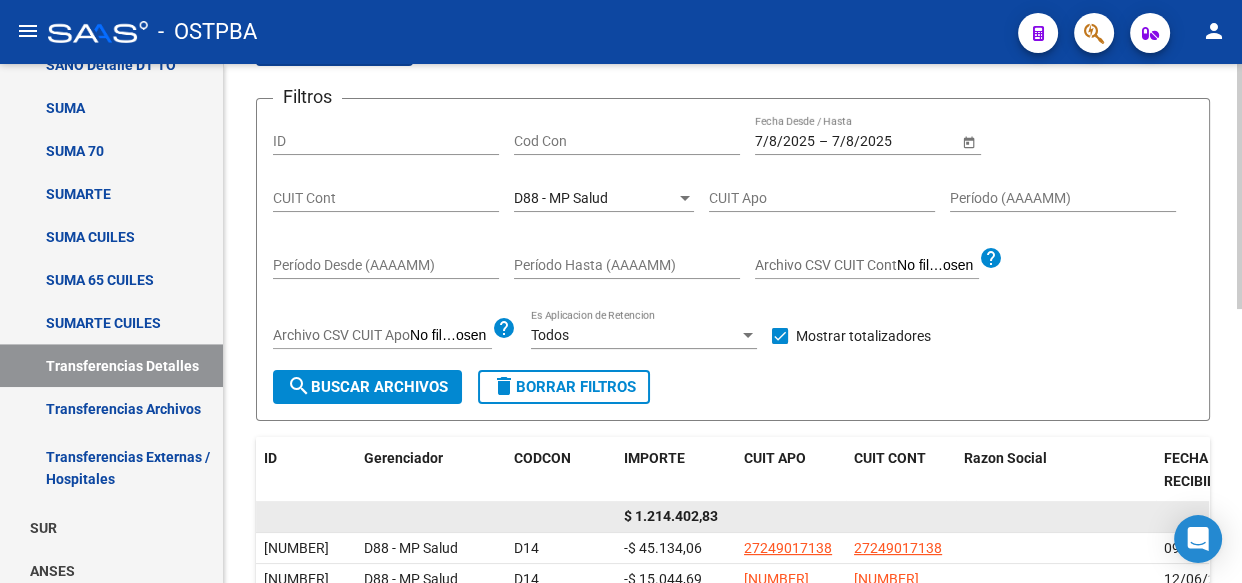 click on "$ 1.214.402,83" 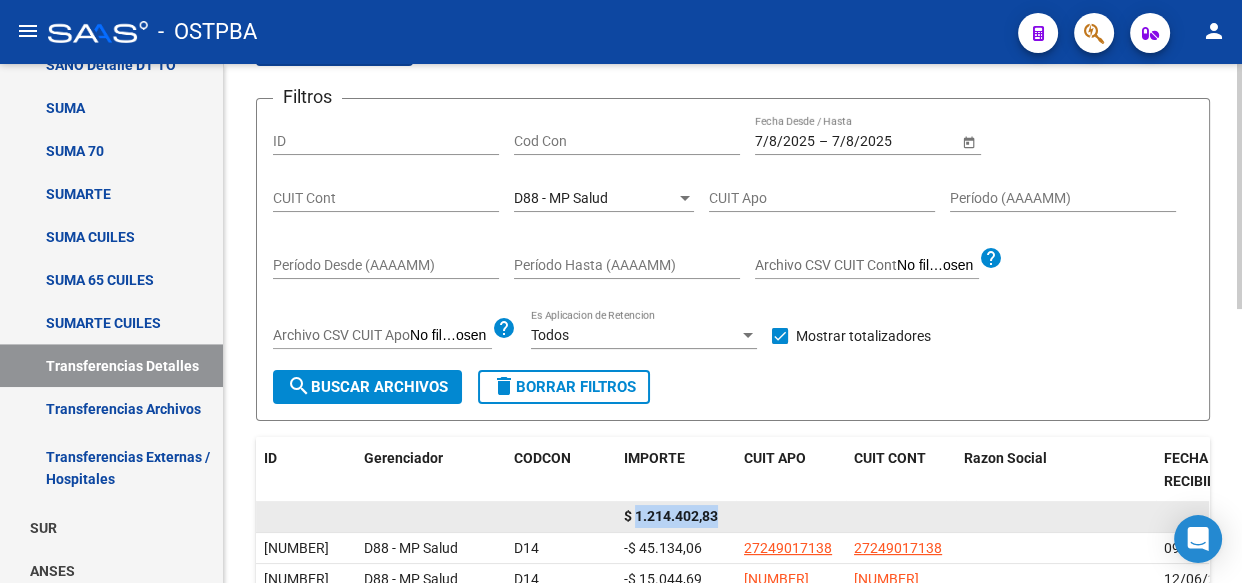 click on "$ 1.214.402,83" 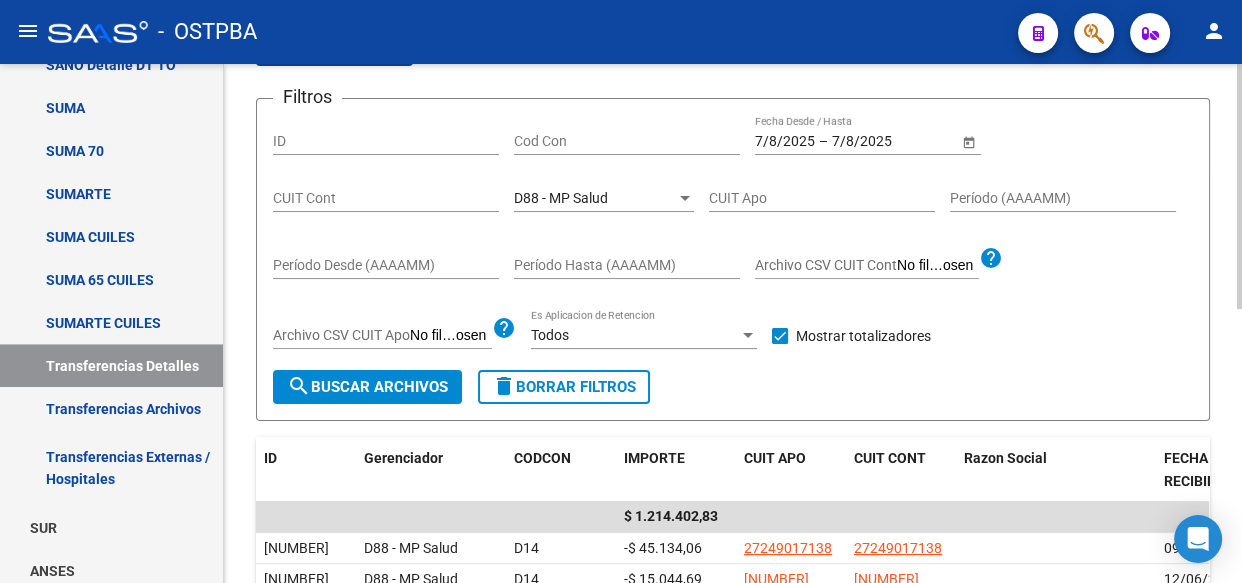click on "D88 - MP Salud" at bounding box center [561, 198] 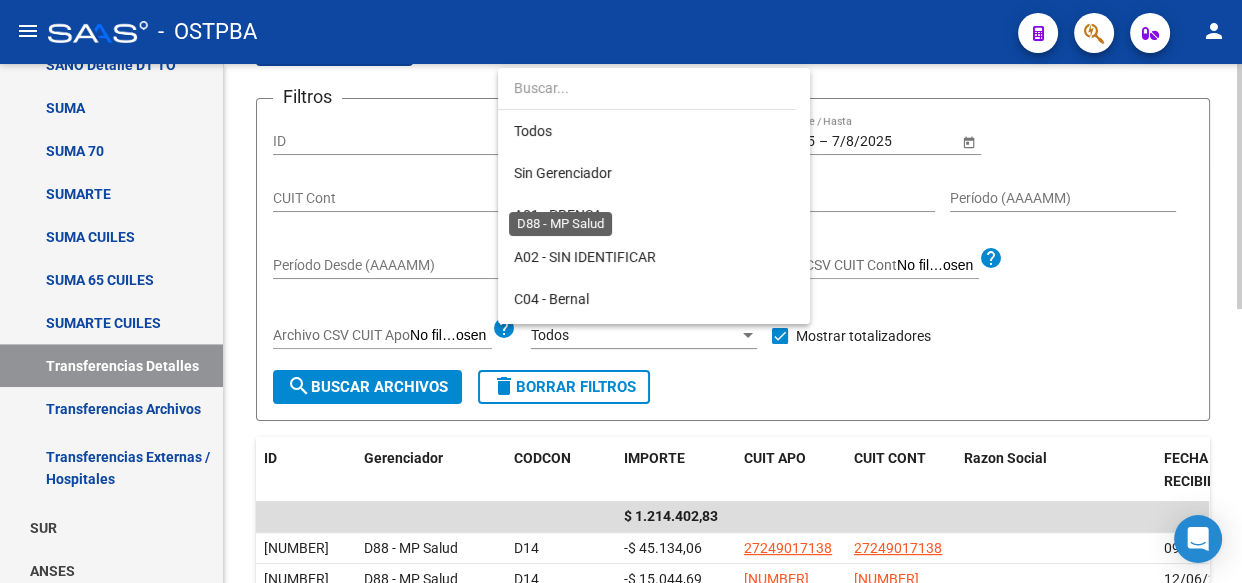 scroll, scrollTop: 187, scrollLeft: 0, axis: vertical 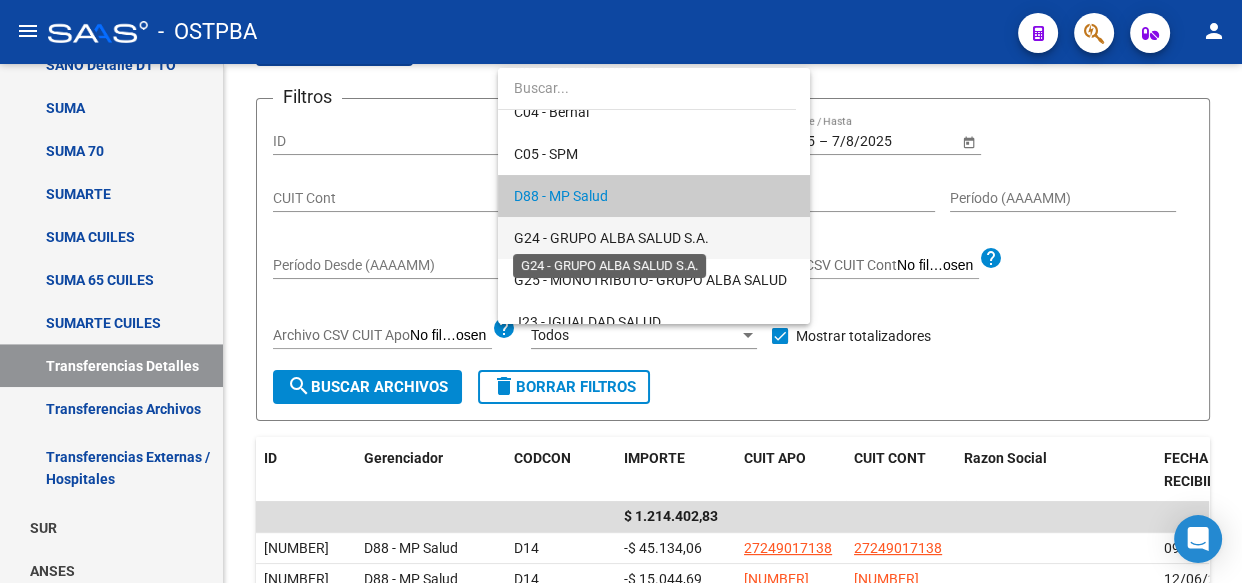 click on "G24 - GRUPO ALBA SALUD S.A." at bounding box center [611, 238] 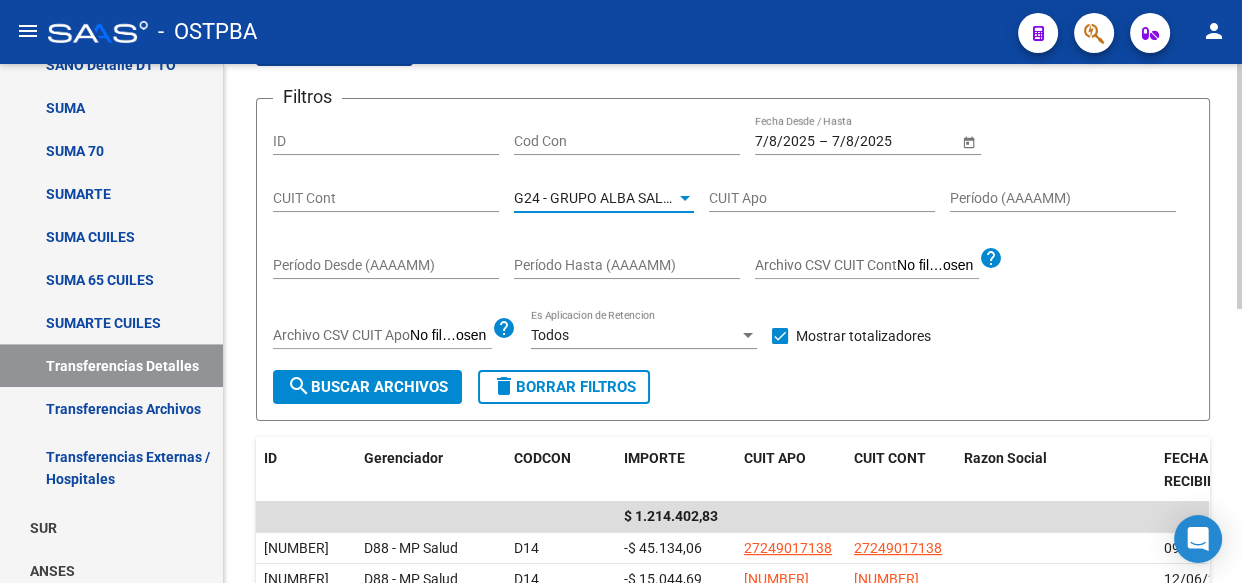 click on "search  Buscar Archivos" 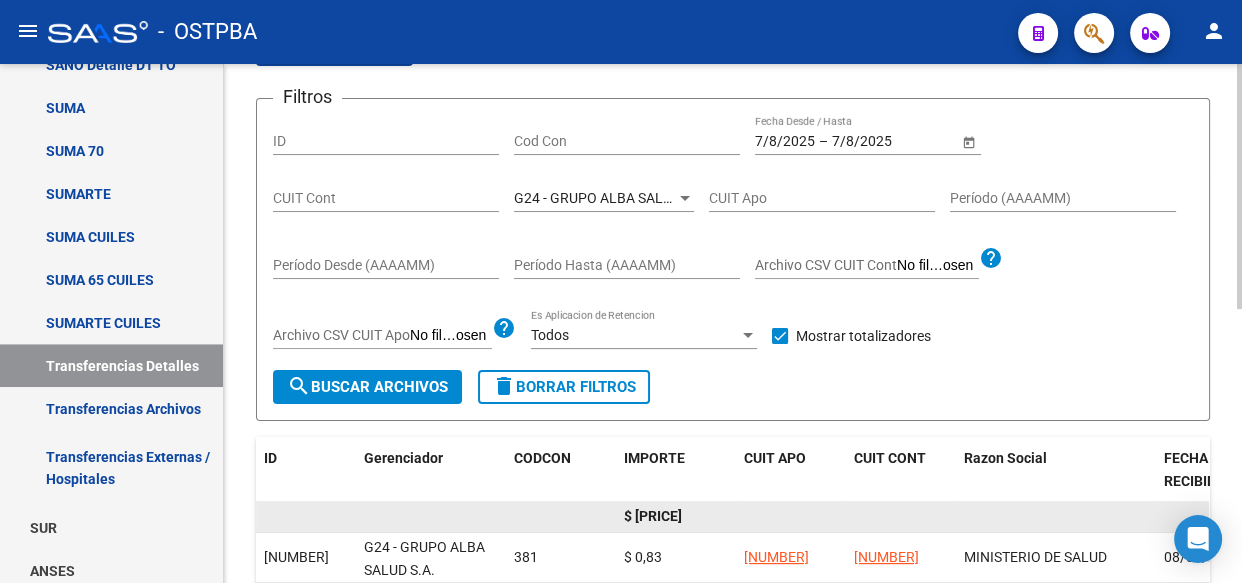 click on "$ [PRICE]" 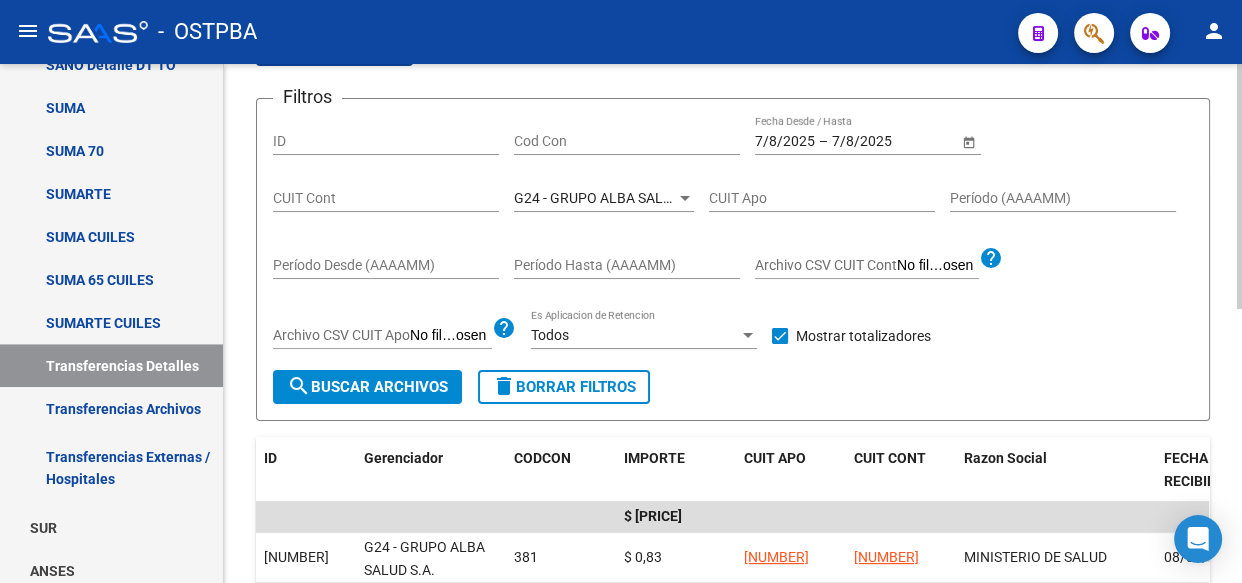 click on "G24 - GRUPO ALBA SALUD S.A." at bounding box center (611, 198) 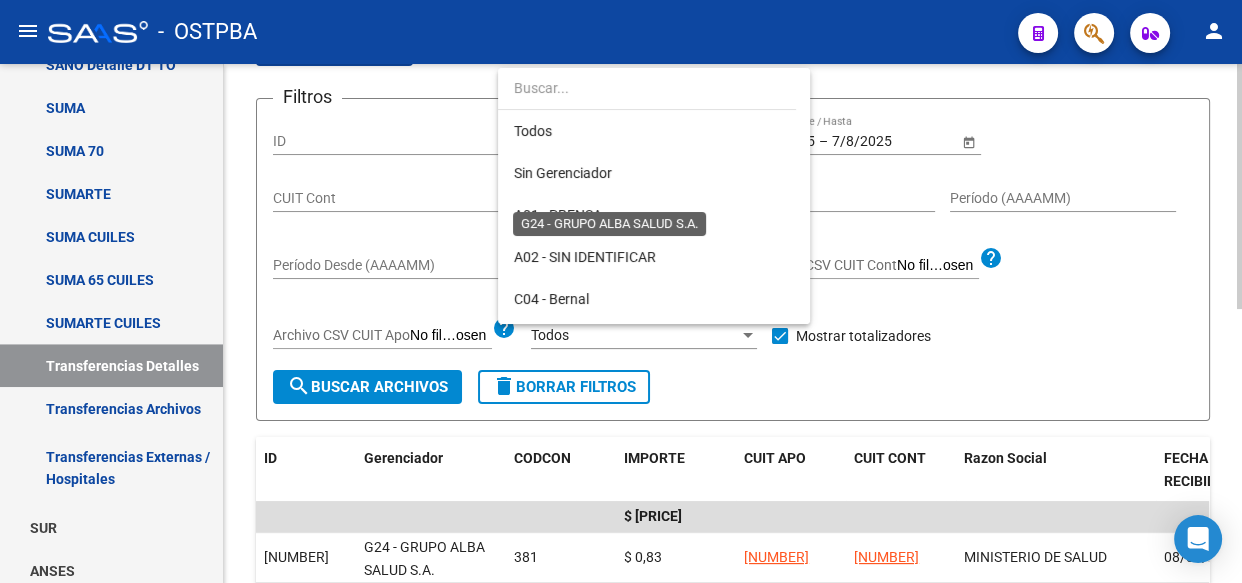 scroll, scrollTop: 229, scrollLeft: 0, axis: vertical 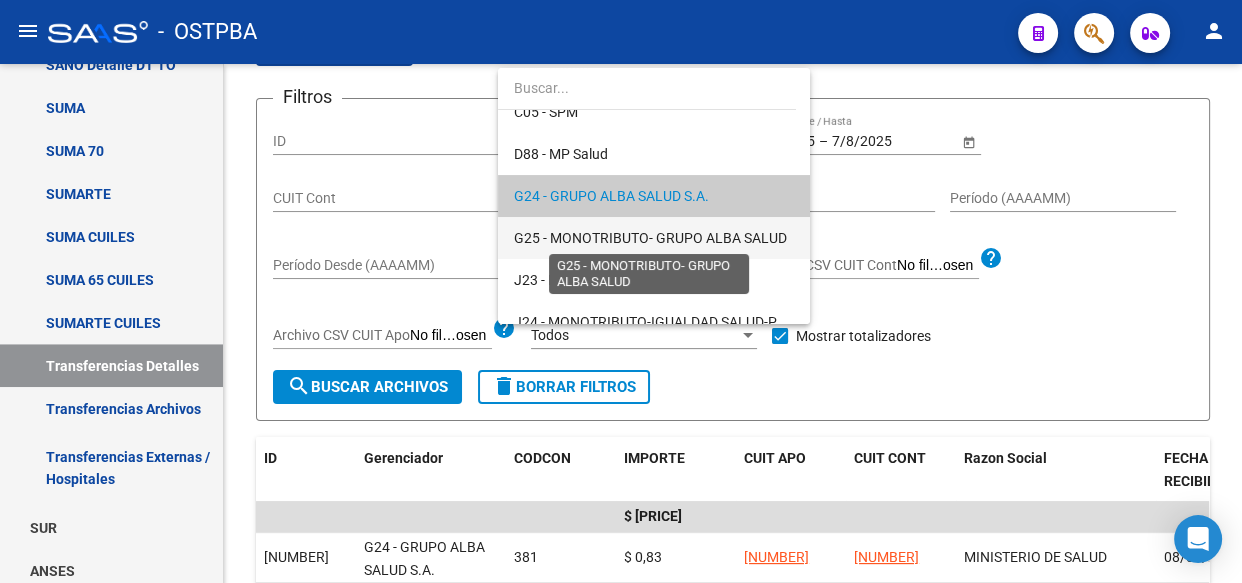 click on "G25 - MONOTRIBUTO- GRUPO ALBA SALUD" at bounding box center [650, 238] 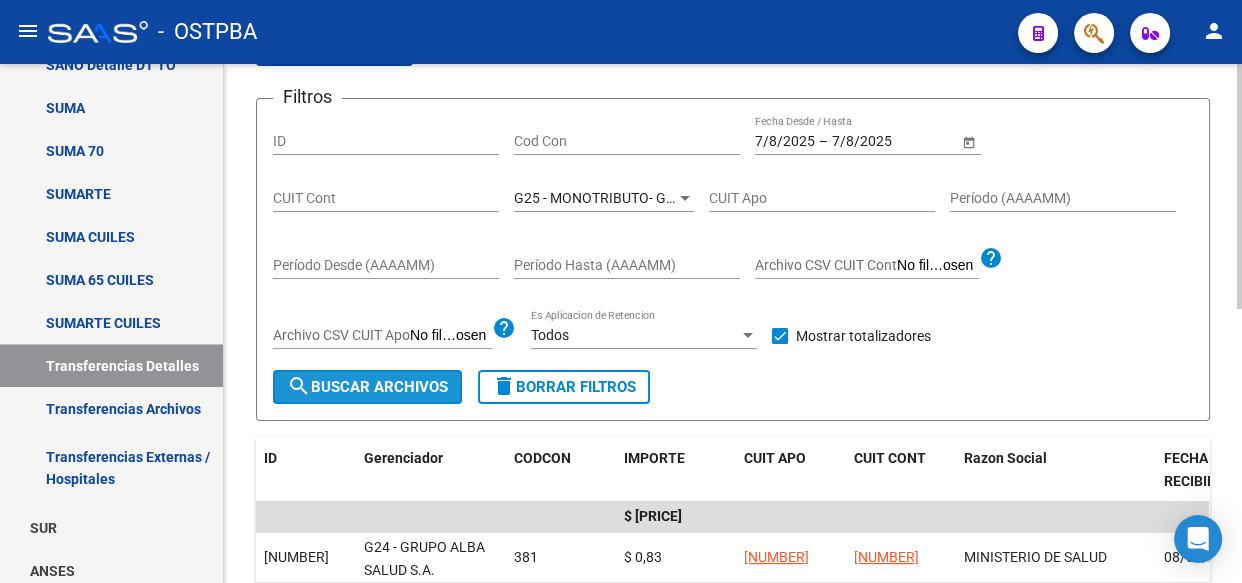 click on "search  Buscar Archivos" 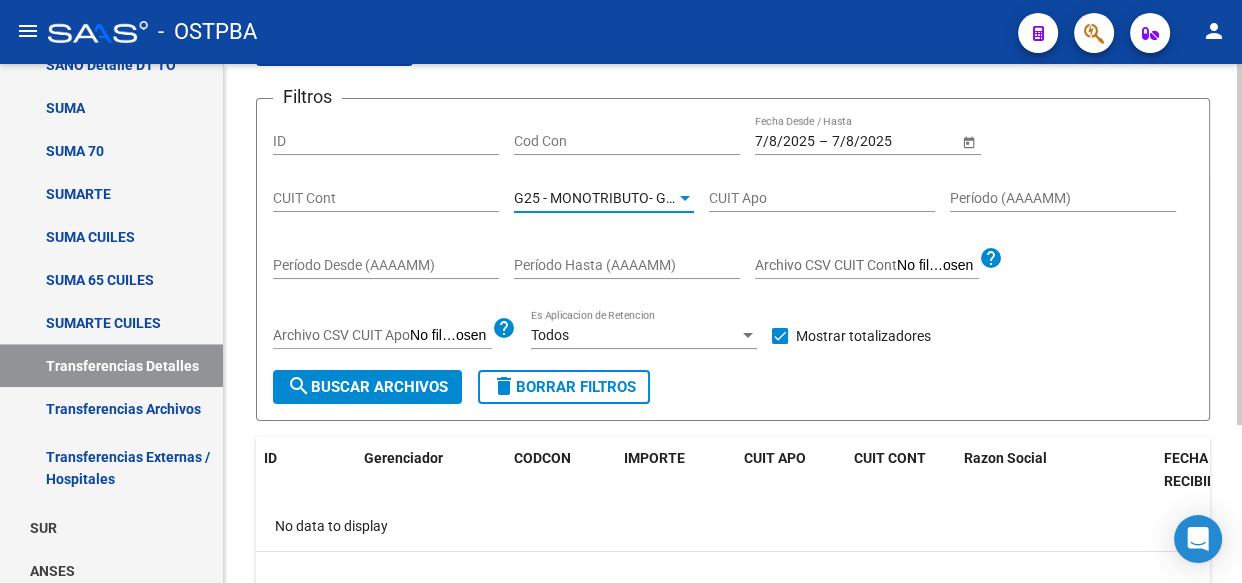 click on "G25 - MONOTRIBUTO- GRUPO ALBA SALUD" at bounding box center [650, 198] 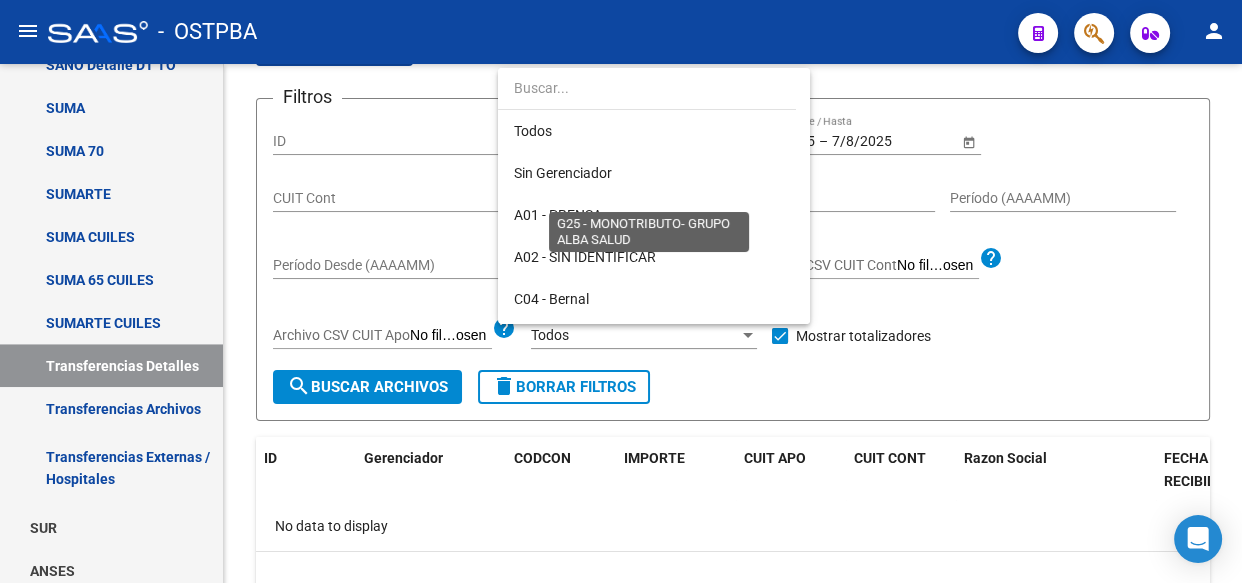 scroll, scrollTop: 270, scrollLeft: 0, axis: vertical 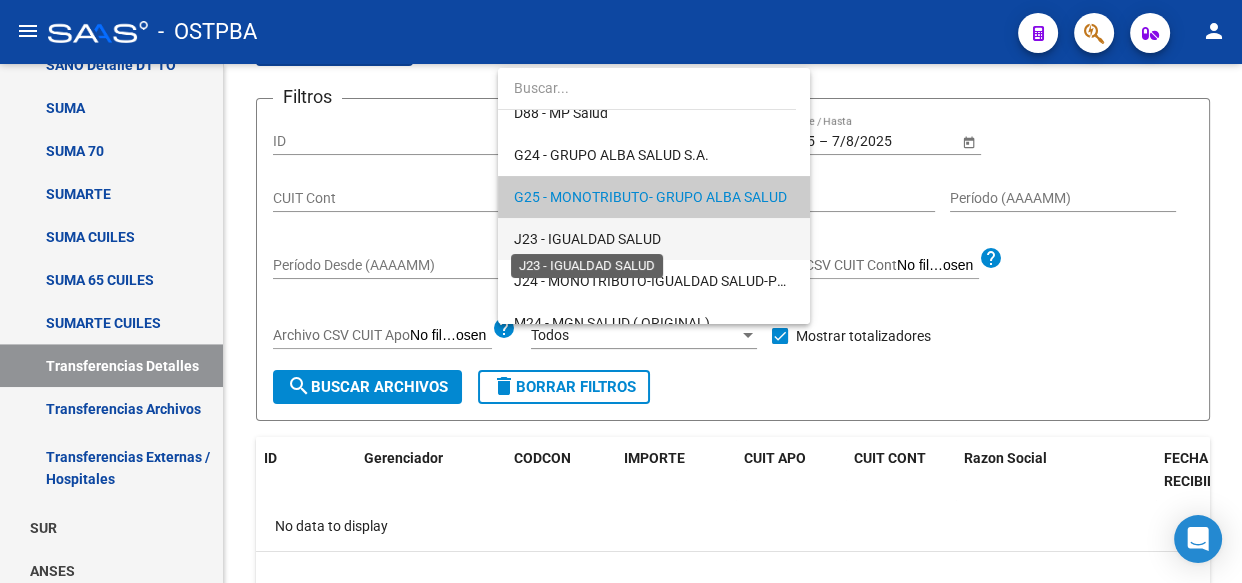 click on "J23 - IGUALDAD SALUD" at bounding box center [587, 239] 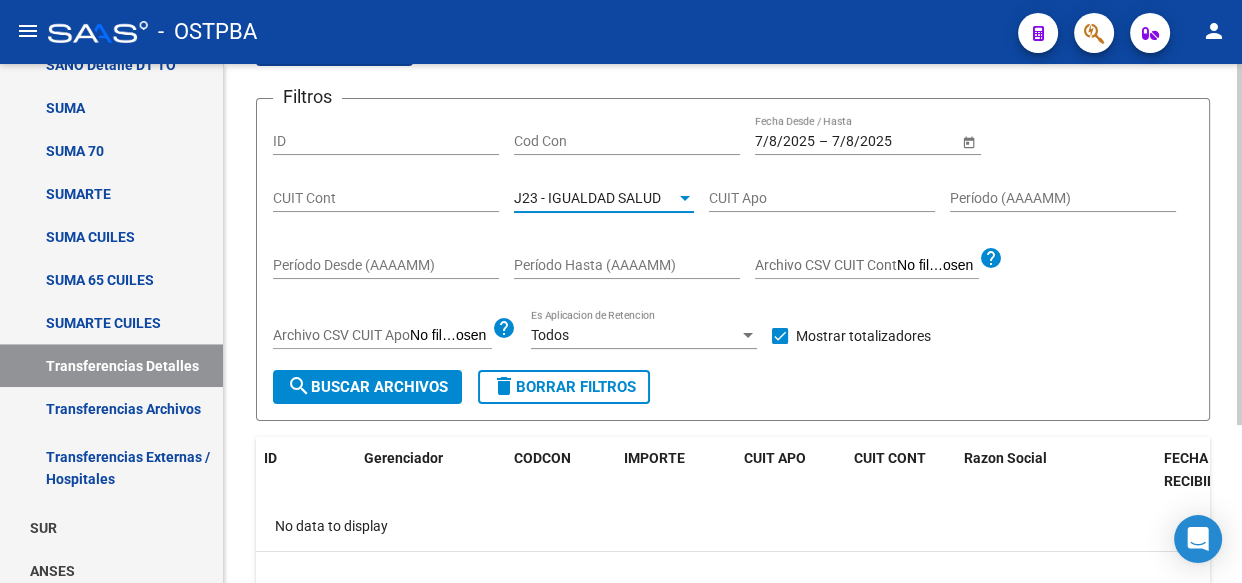 click on "search  Buscar Archivos" 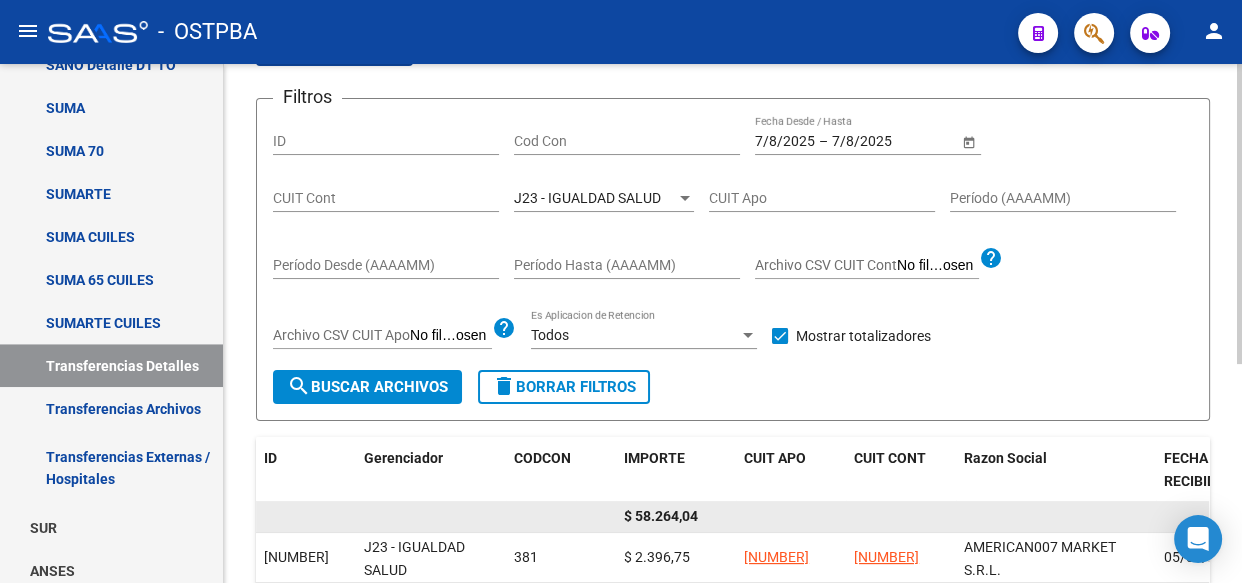 click on "$ 58.264,04" 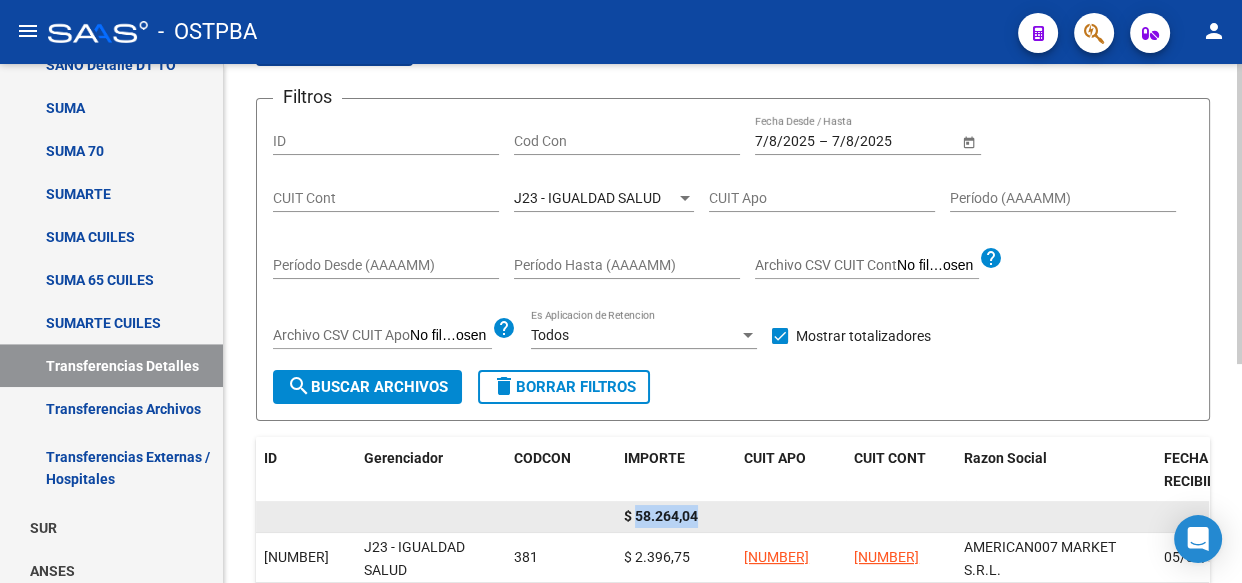 click on "$ 58.264,04" 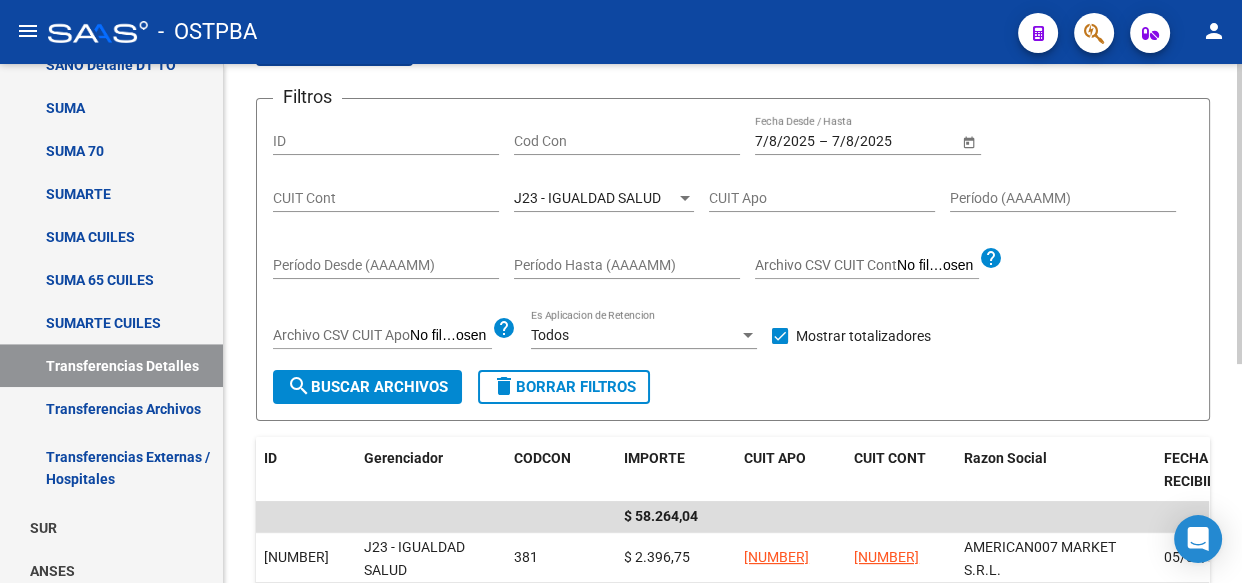click on "J23 - IGUALDAD SALUD" at bounding box center (587, 198) 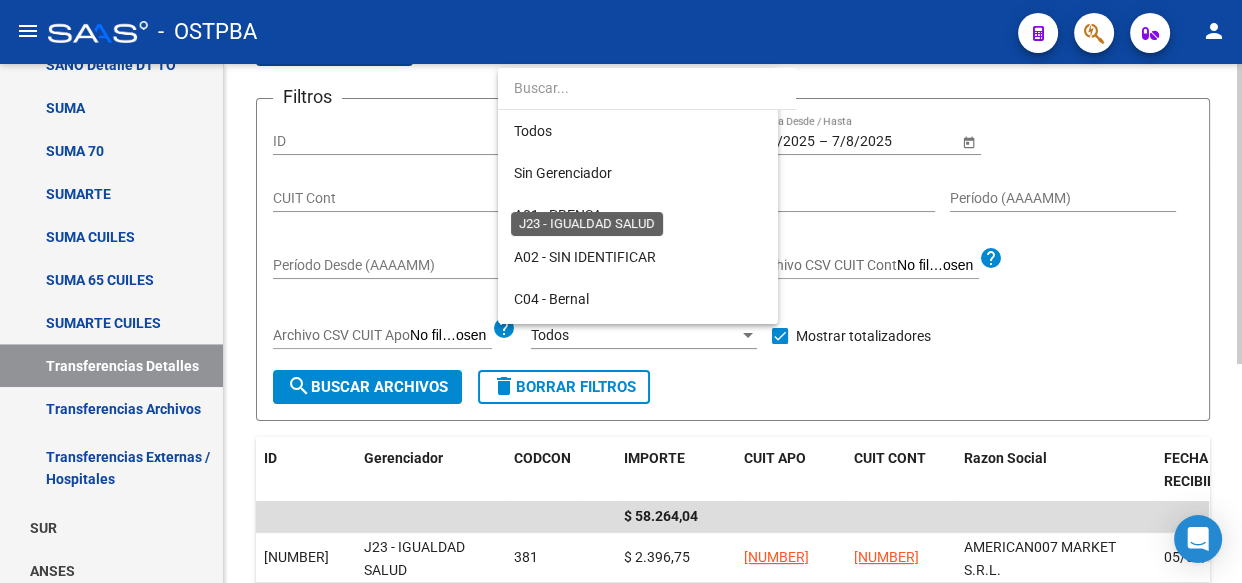 scroll, scrollTop: 312, scrollLeft: 0, axis: vertical 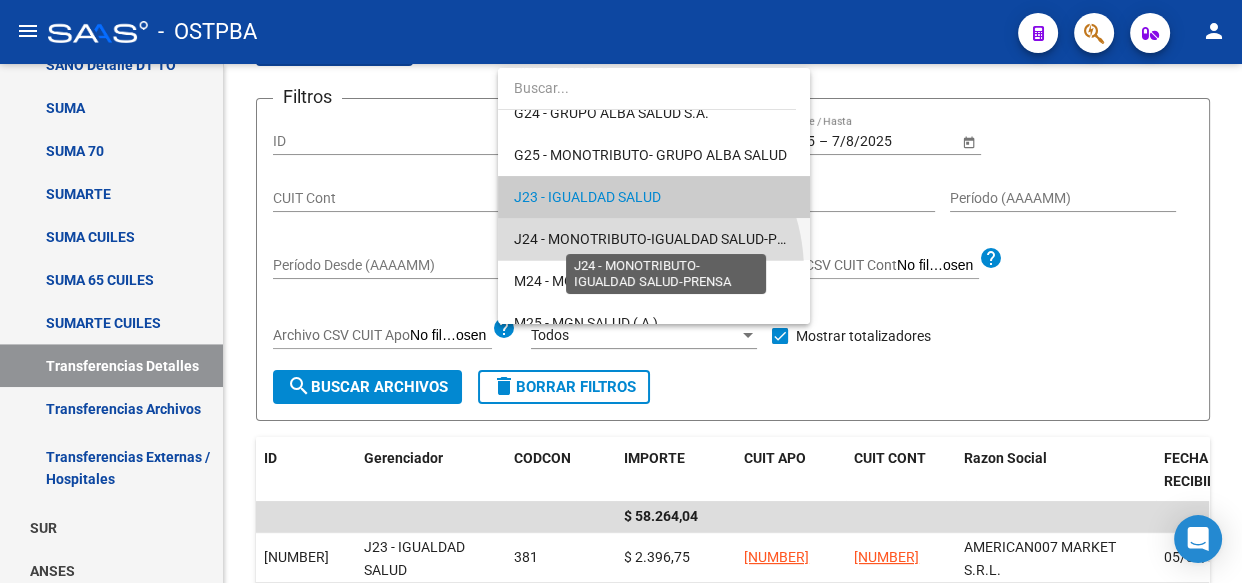 click on "J24 - MONOTRIBUTO-IGUALDAD SALUD-PRENSA" at bounding box center [667, 239] 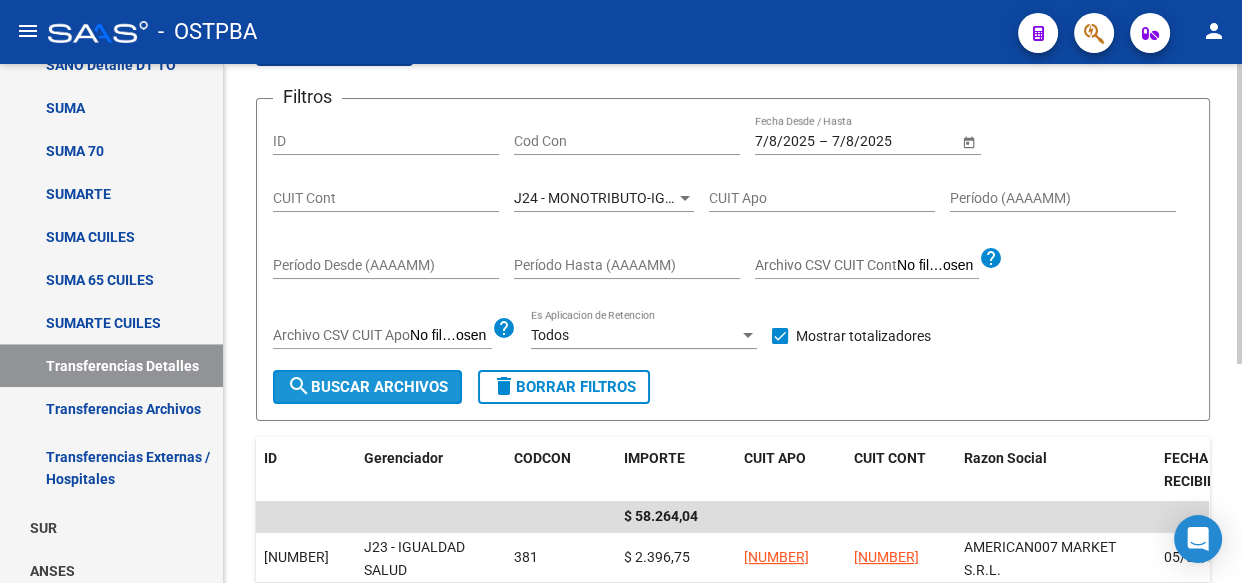 click on "search  Buscar Archivos" 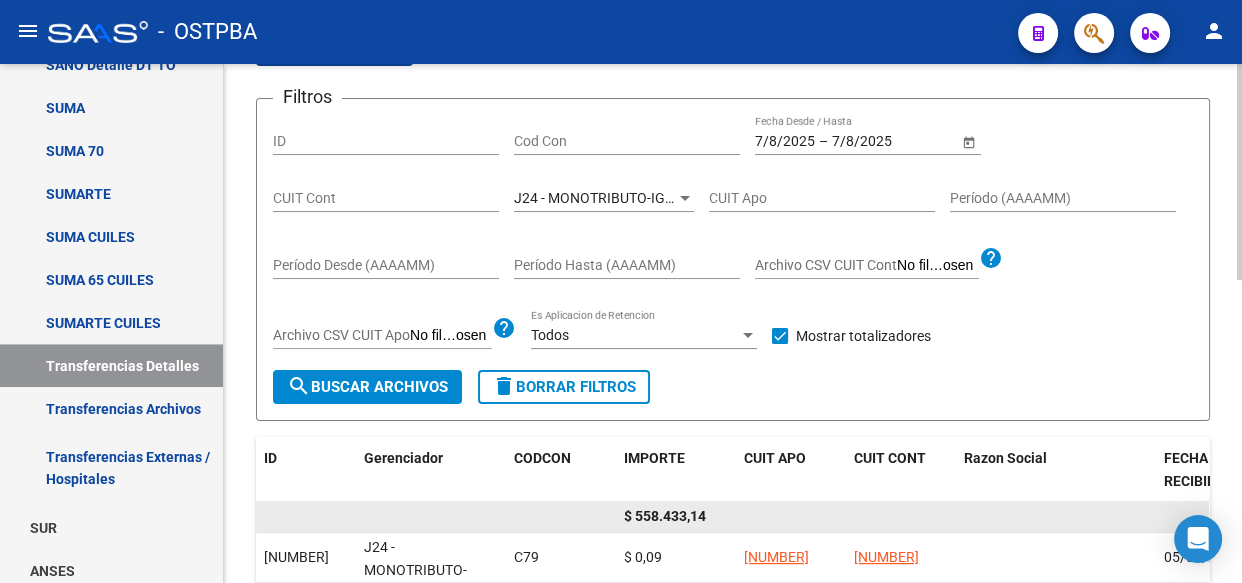 click on "$ 558.433,14" 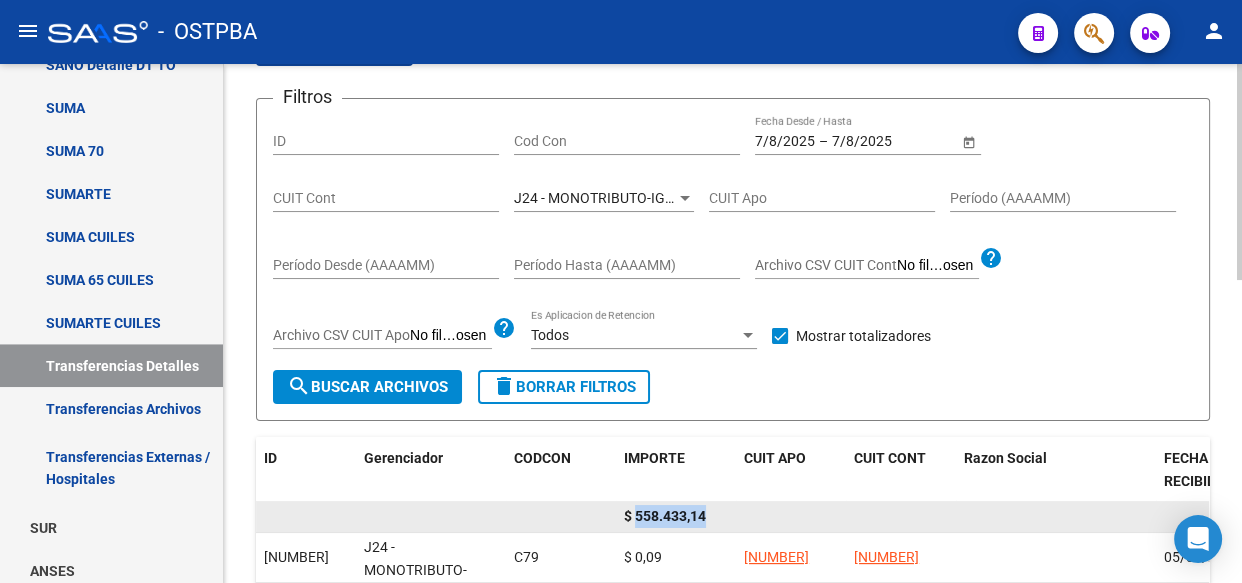 click on "$ 558.433,14" 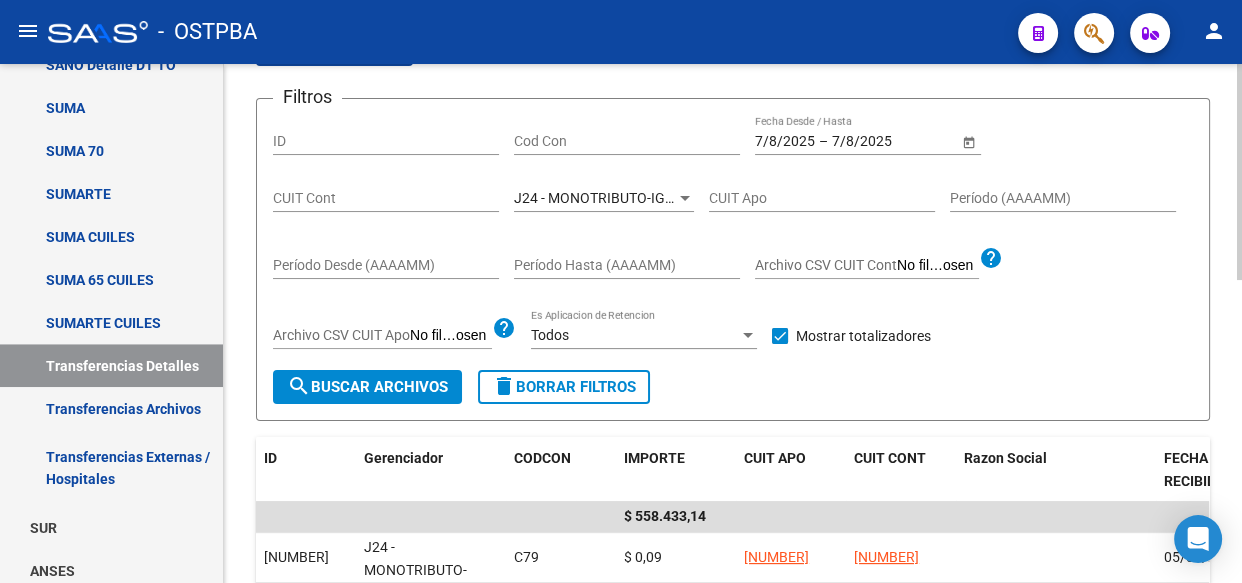 click on "J24 - MONOTRIBUTO-IGUALDAD SALUD-PRENSA" at bounding box center [667, 198] 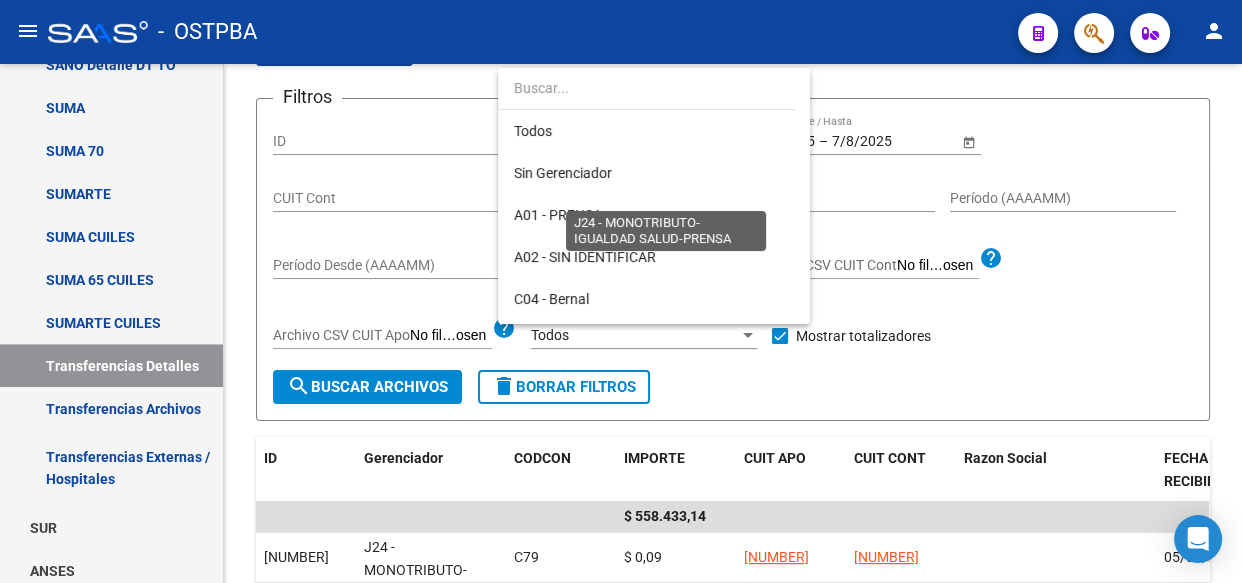 scroll, scrollTop: 355, scrollLeft: 0, axis: vertical 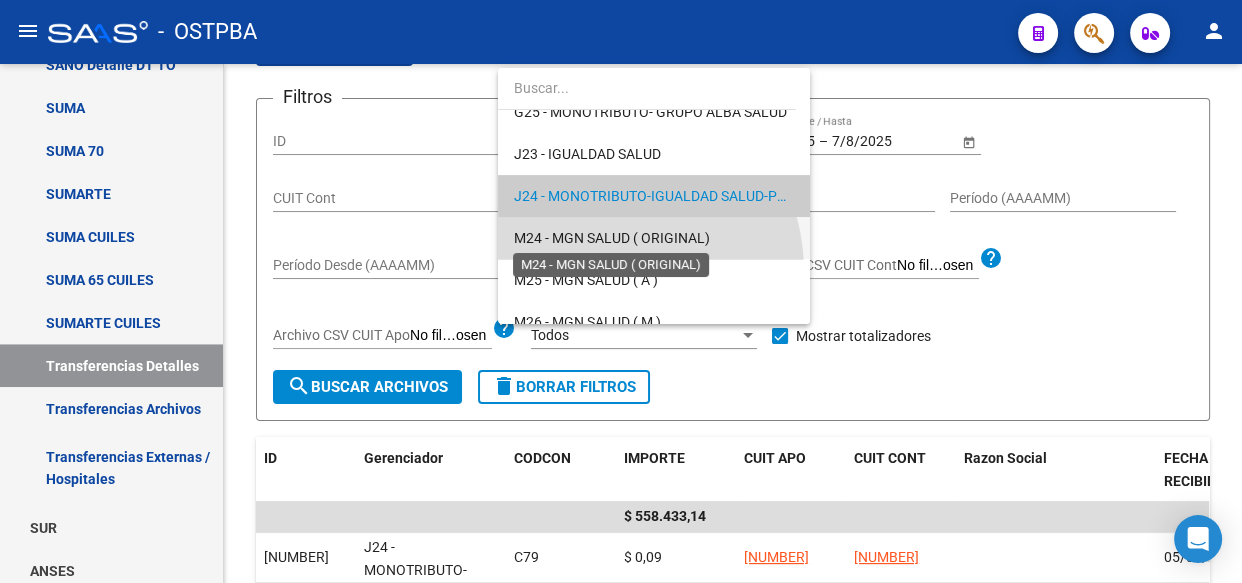 click on "M24 - MGN SALUD ( ORIGINAL)" at bounding box center (612, 238) 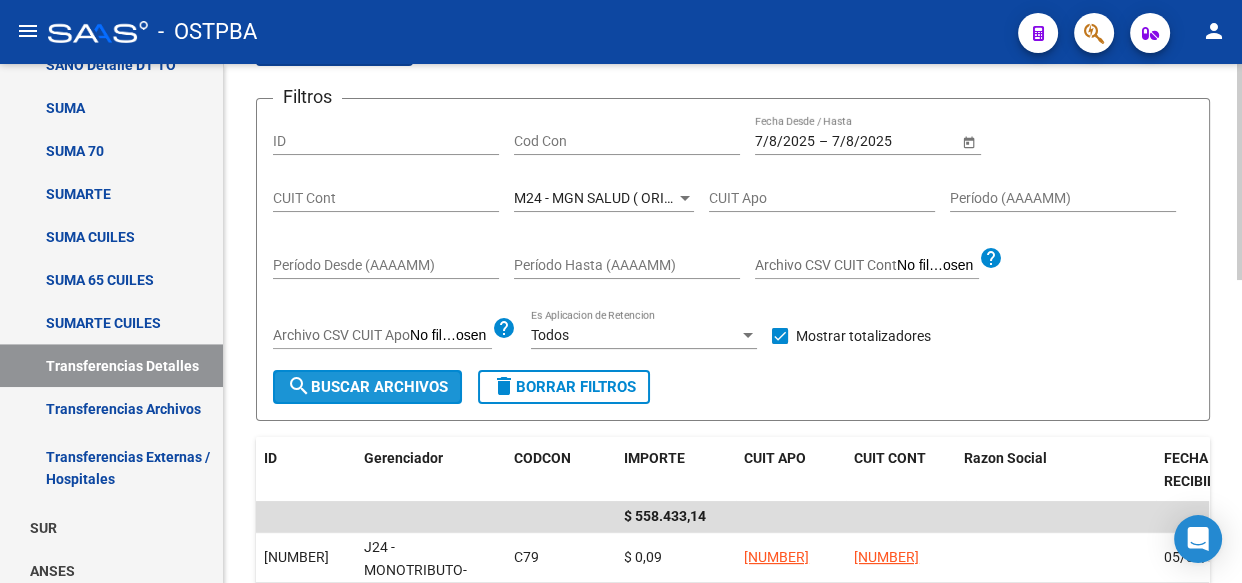 click on "search  Buscar Archivos" 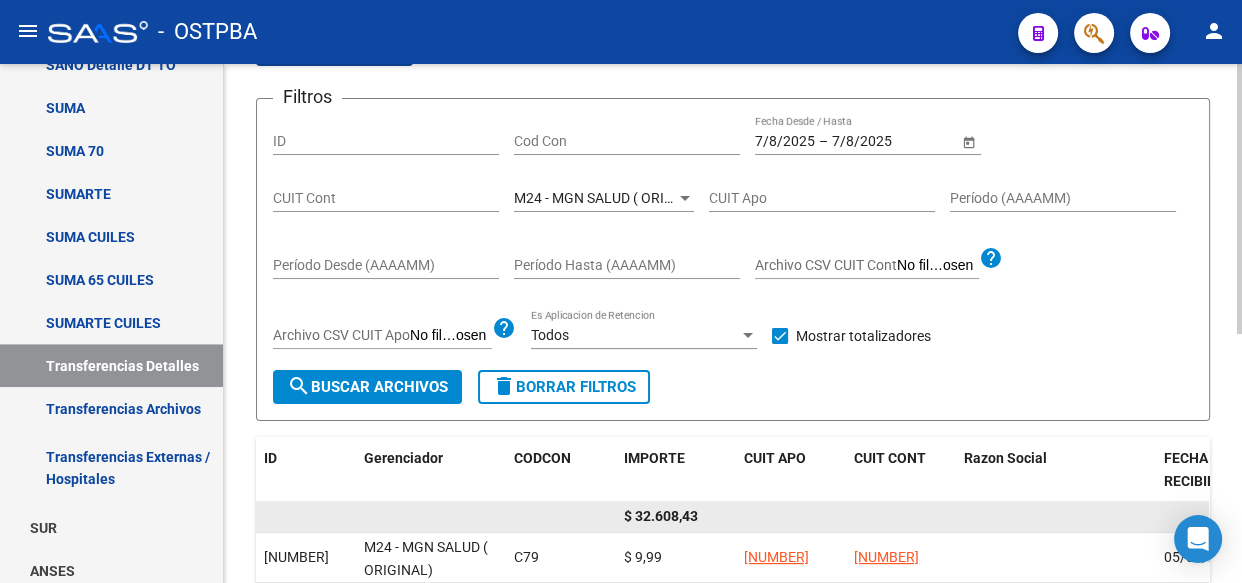 click on "$ 32.608,43" 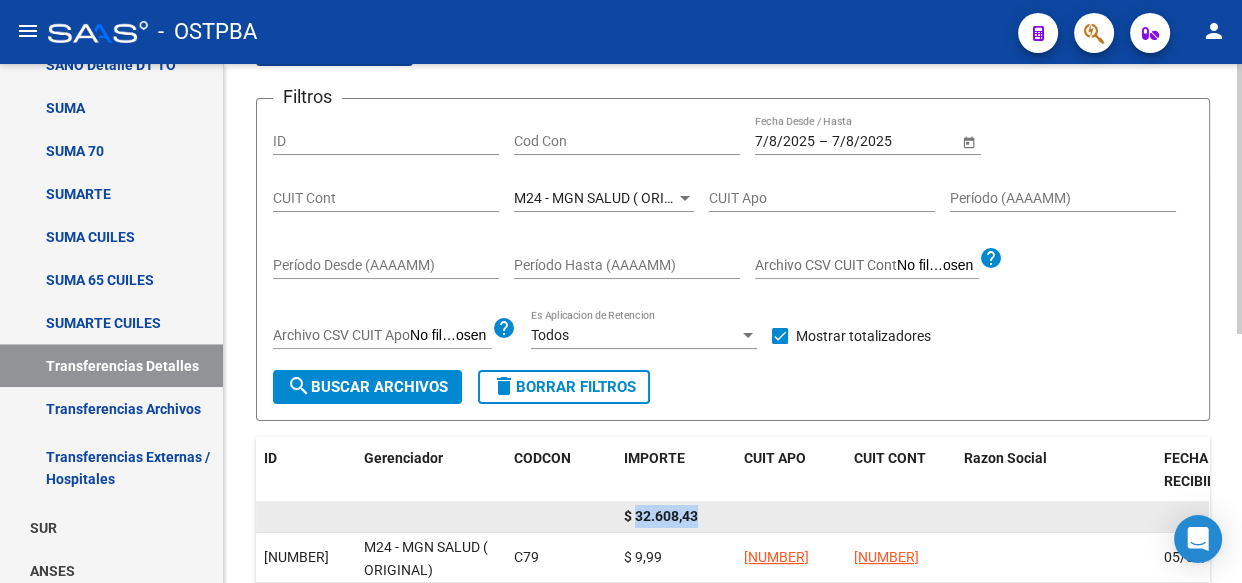 click on "$ 32.608,43" 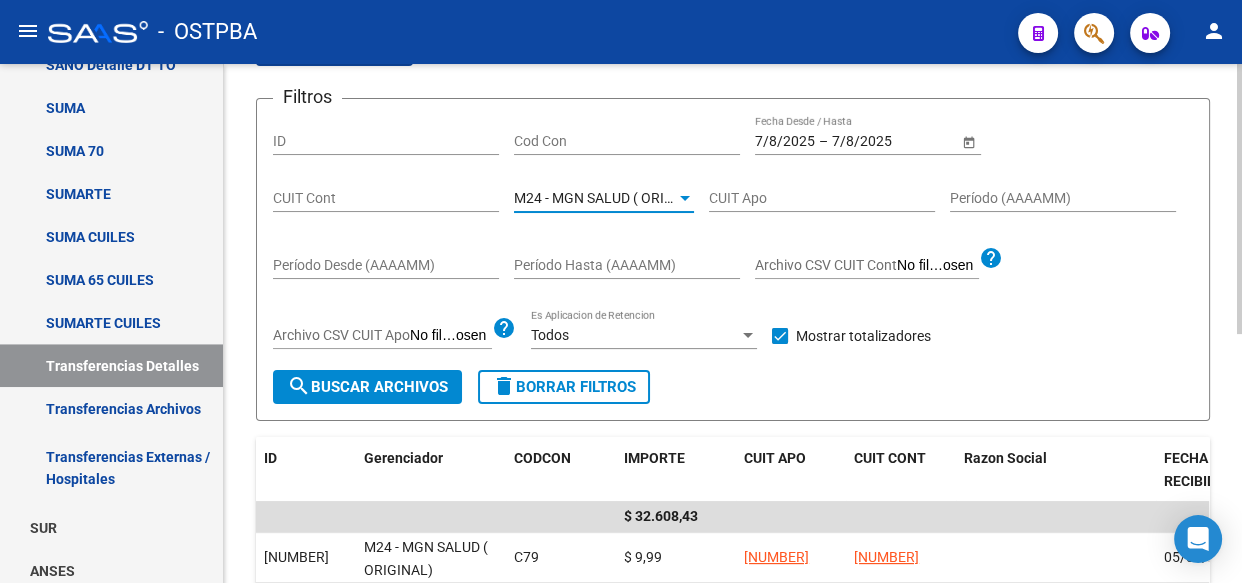click on "M24 - MGN SALUD ( ORIGINAL)" at bounding box center [612, 198] 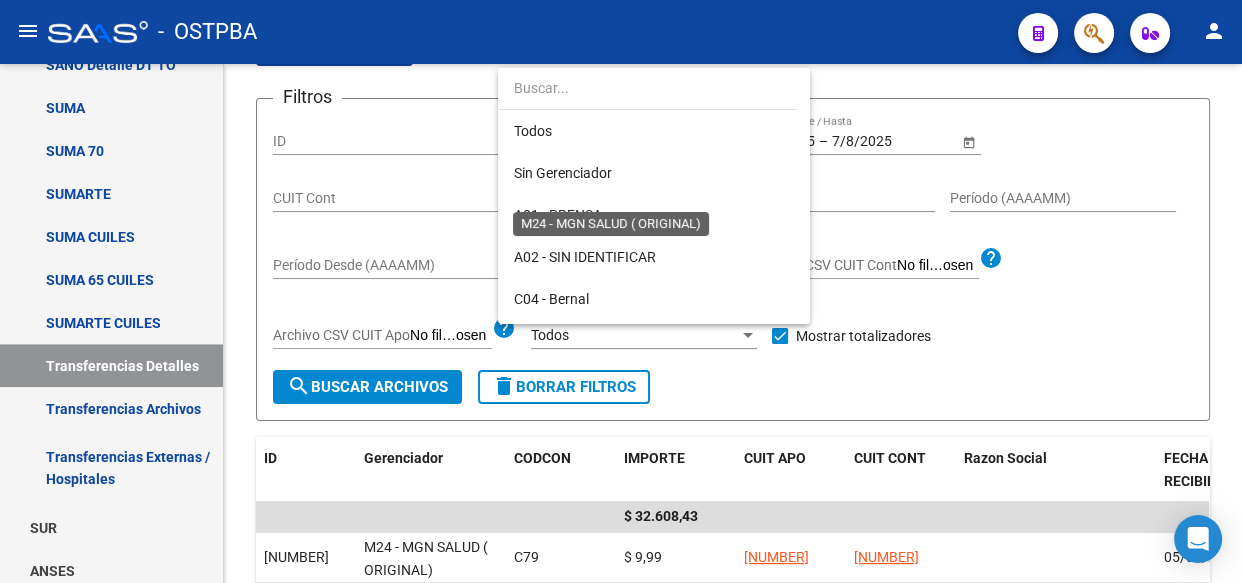 scroll, scrollTop: 397, scrollLeft: 0, axis: vertical 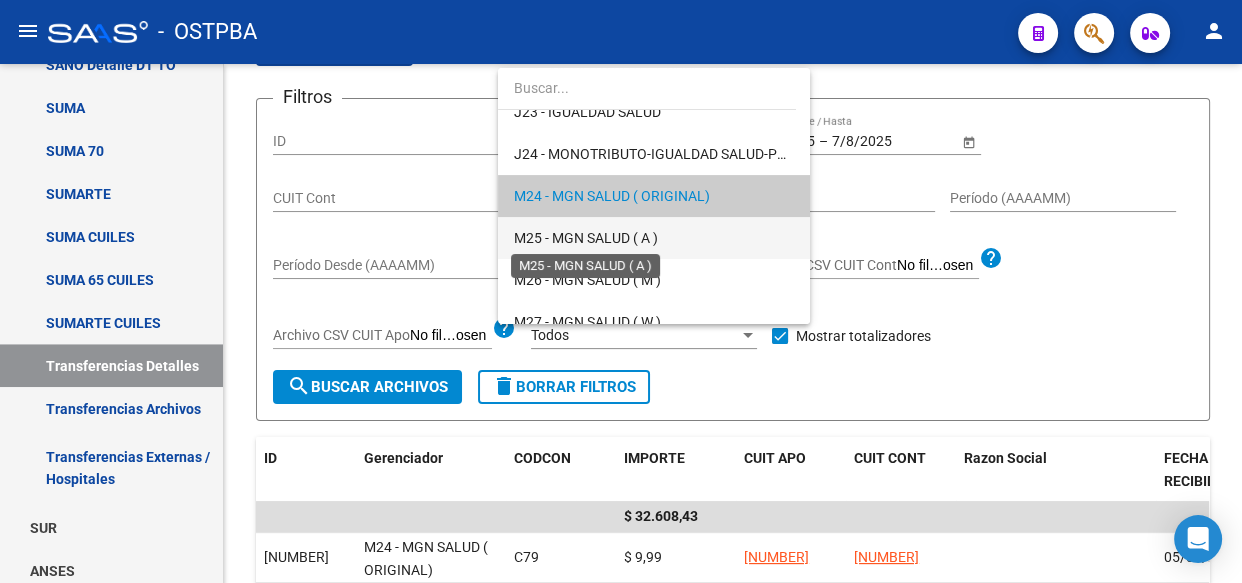 click on "M25 - MGN SALUD ( A )" at bounding box center [586, 238] 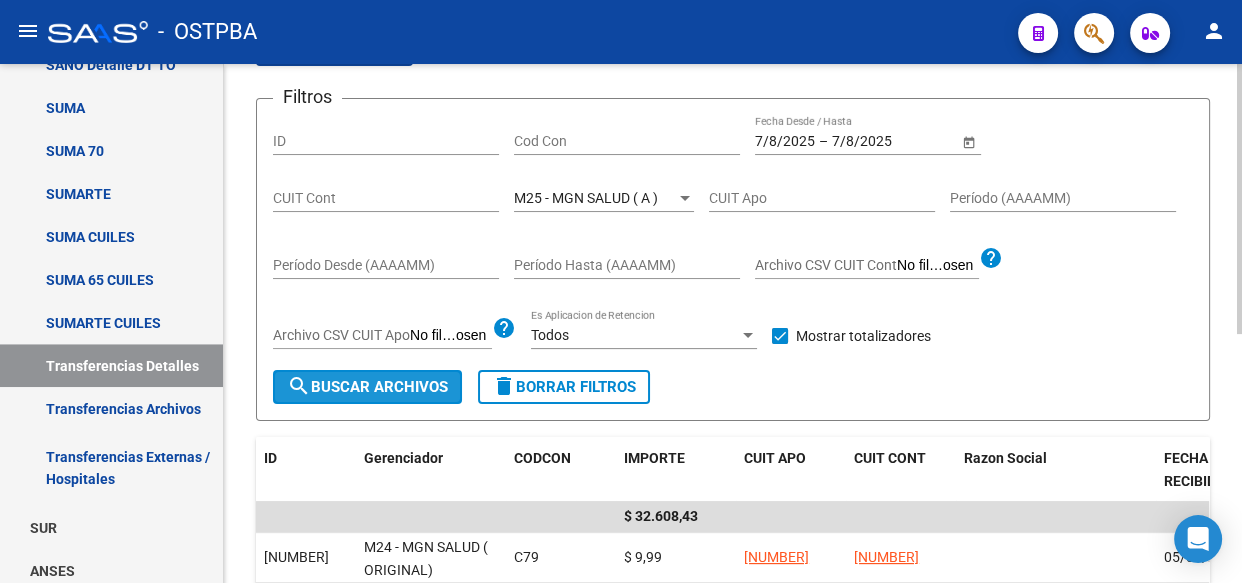 click on "search  Buscar Archivos" 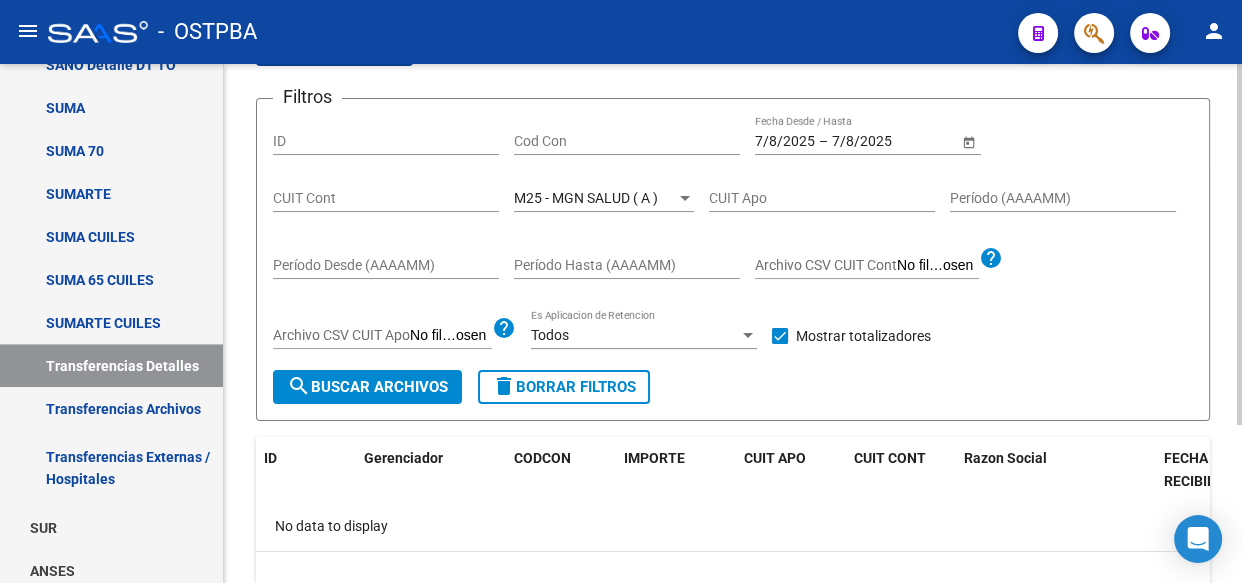 click on "M25 - MGN SALUD ( A )" at bounding box center (586, 198) 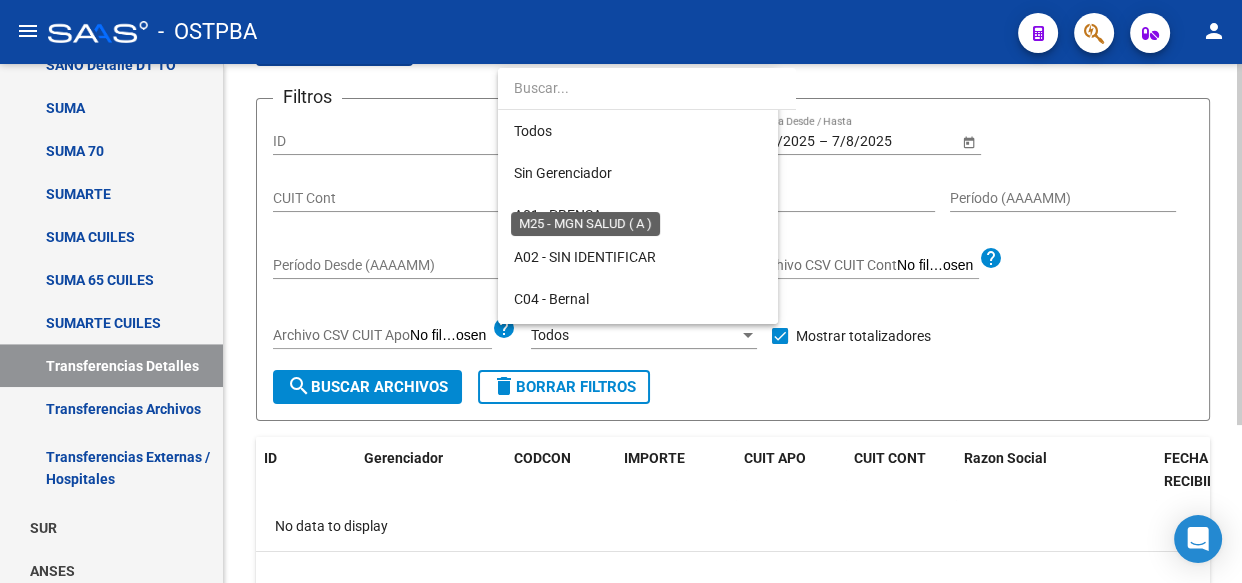 scroll, scrollTop: 439, scrollLeft: 0, axis: vertical 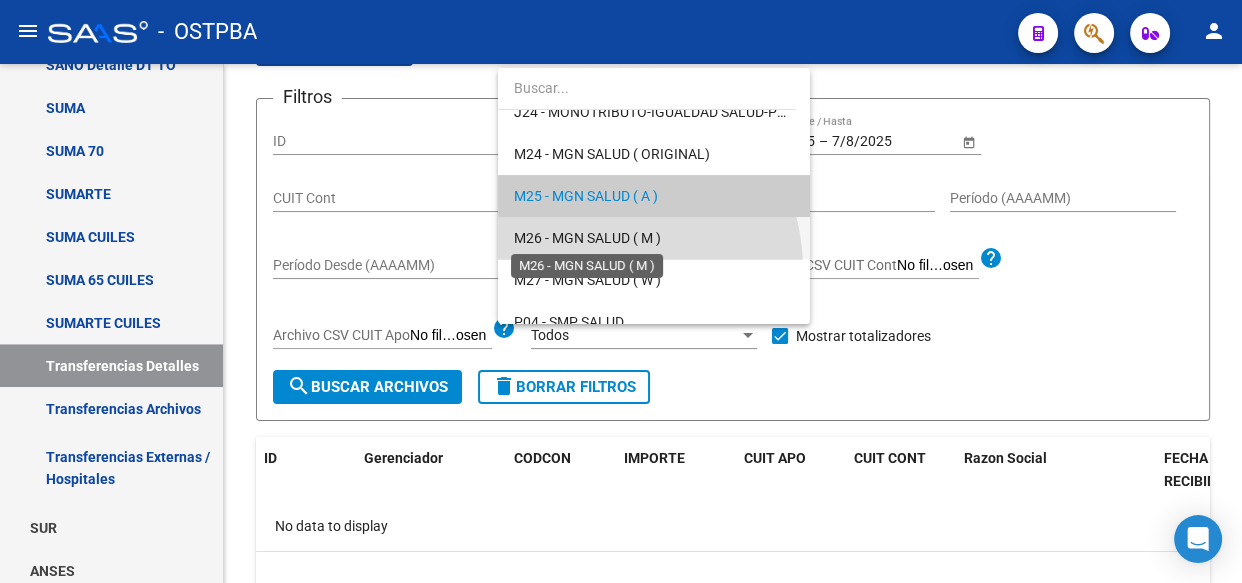click on "M26 - MGN SALUD ( M )" at bounding box center [587, 238] 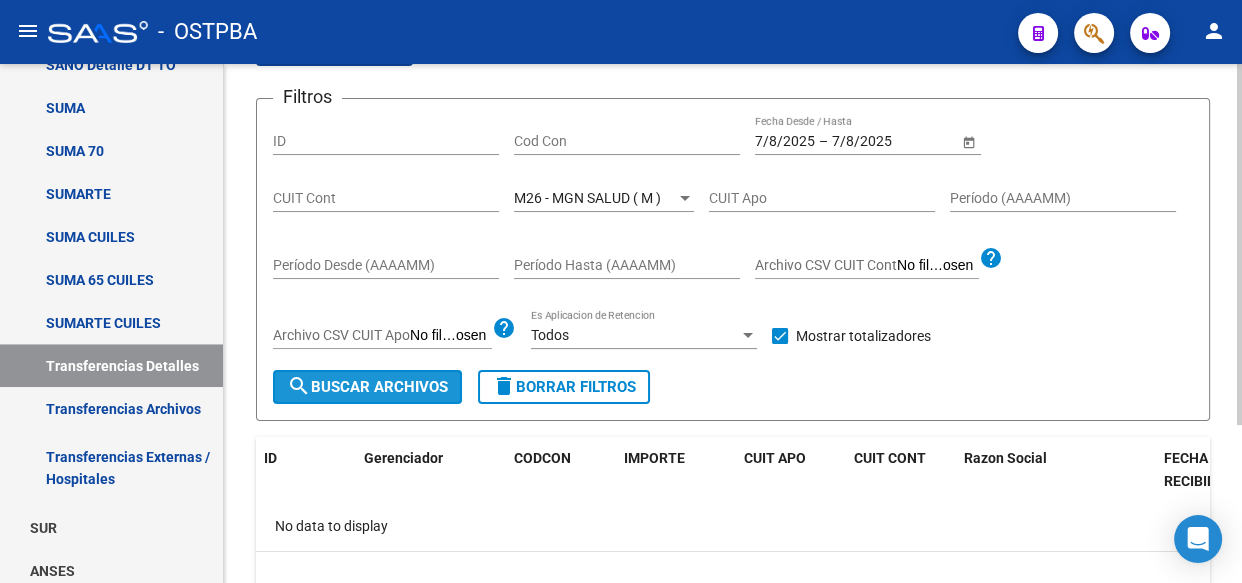 click on "search  Buscar Archivos" 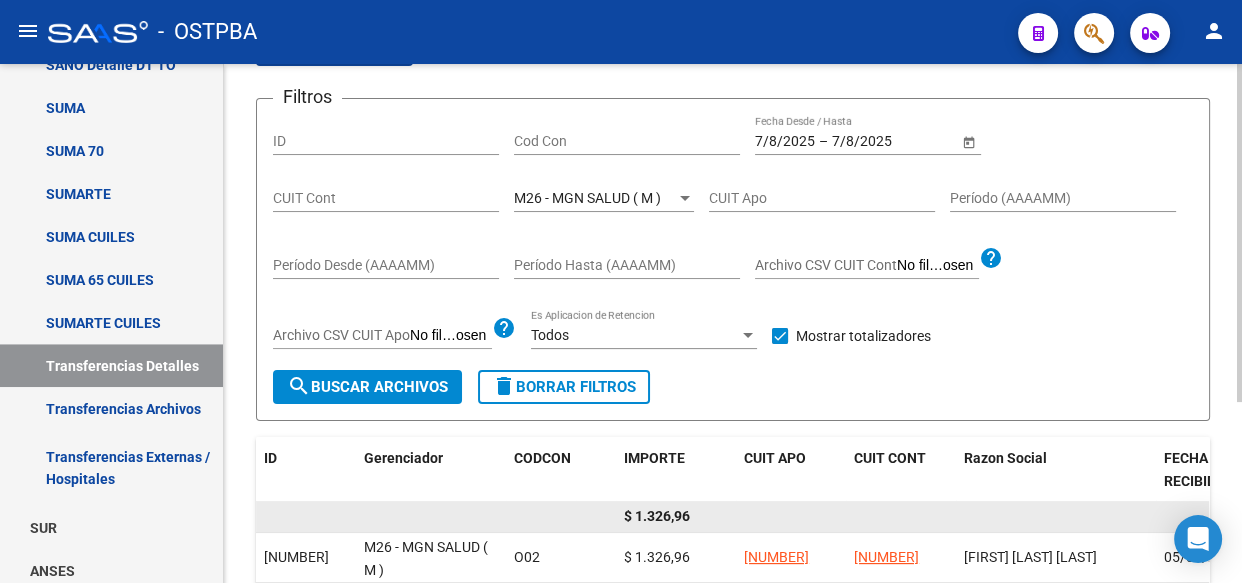 click on "$ 1.326,96" 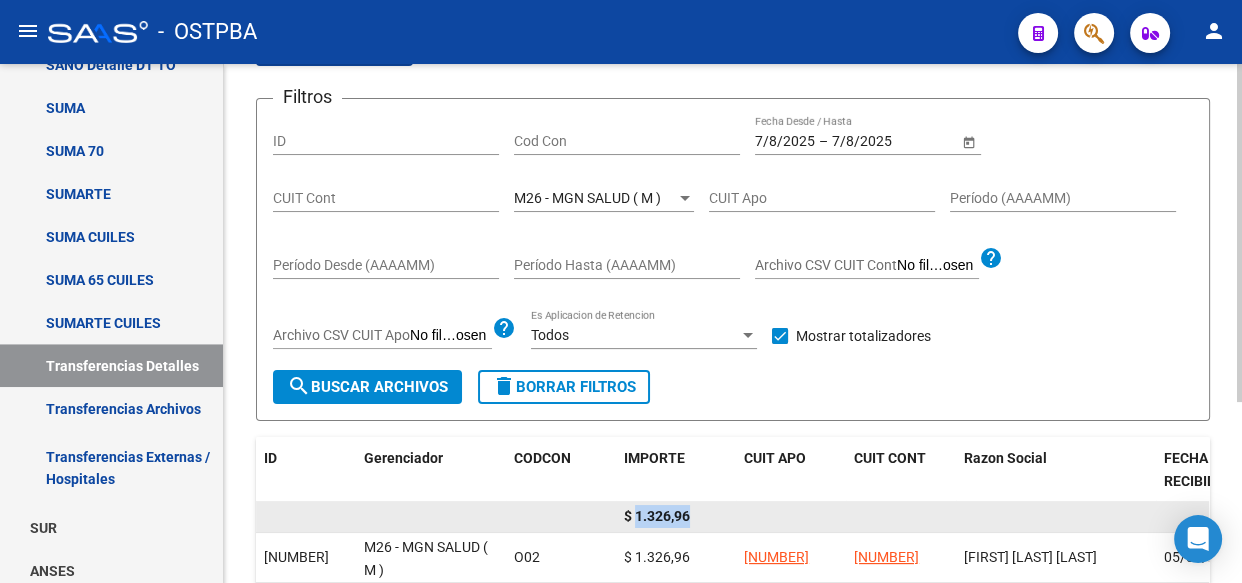 click on "$ 1.326,96" 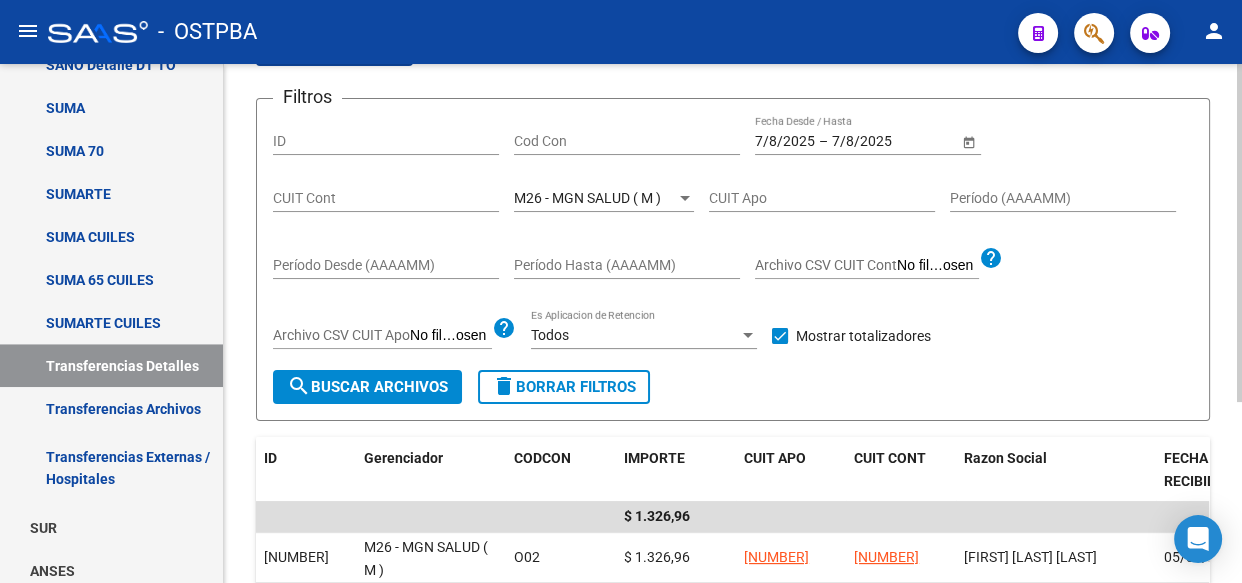 click on "M26 - MGN SALUD ( M )" at bounding box center (587, 198) 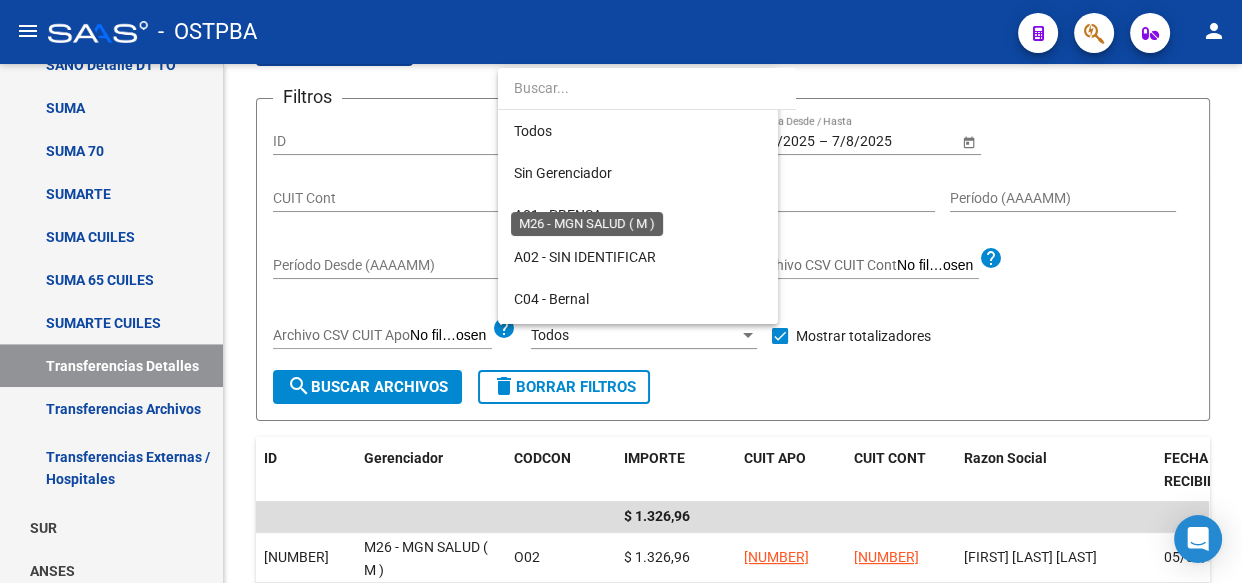scroll, scrollTop: 480, scrollLeft: 0, axis: vertical 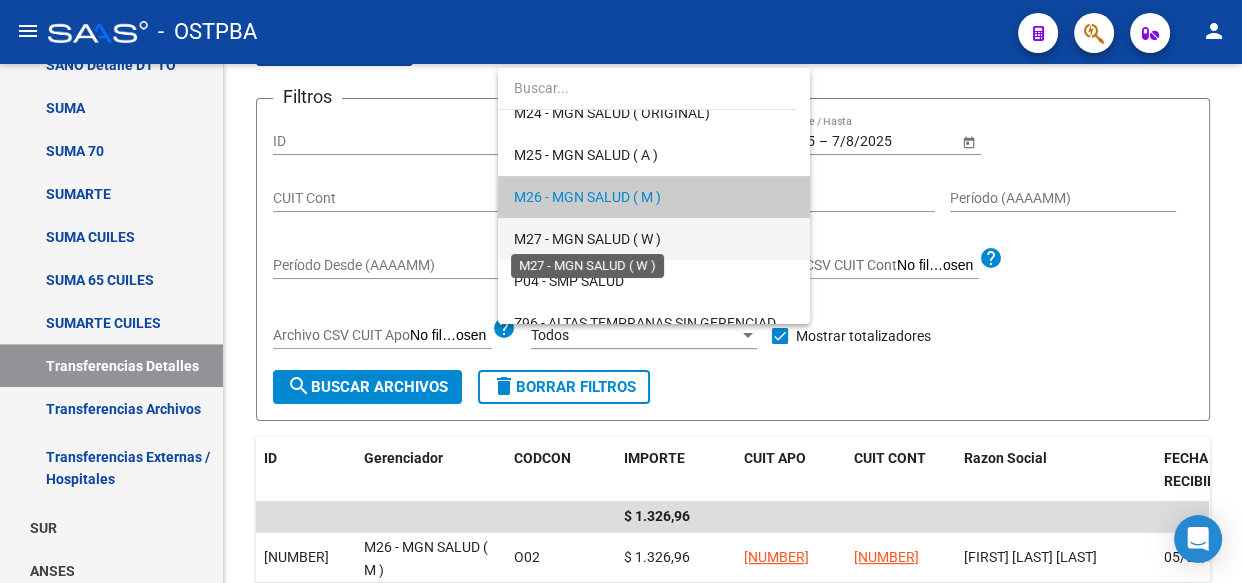 click on "M27 - MGN SALUD ( W )" at bounding box center [587, 239] 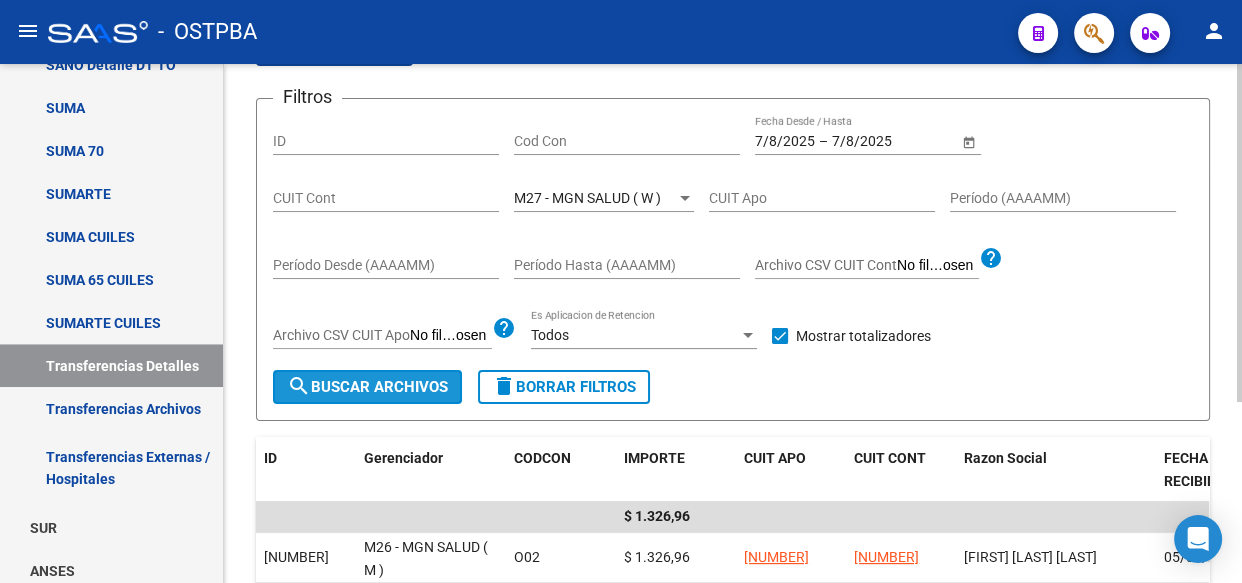 click on "search  Buscar Archivos" 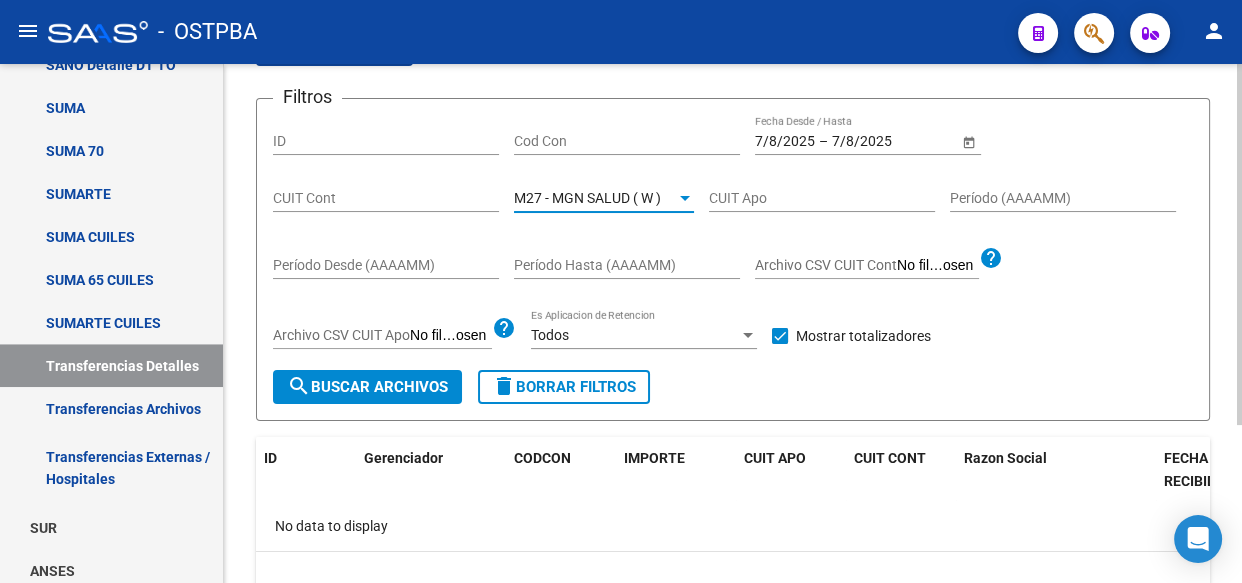 click on "M27 - MGN SALUD ( W )" at bounding box center [587, 198] 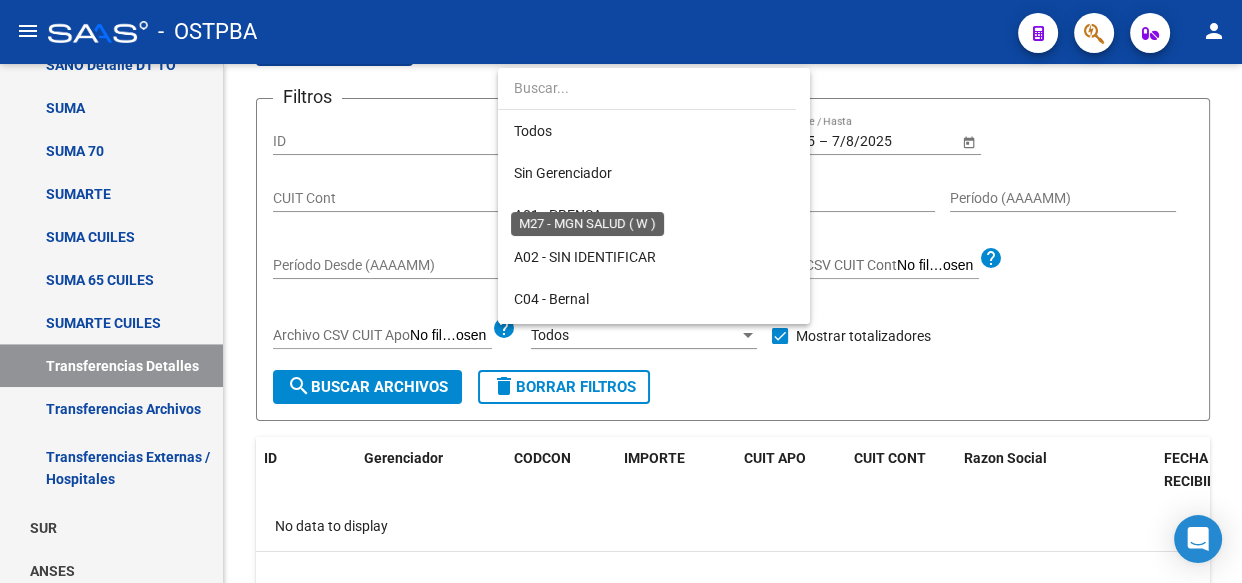 scroll, scrollTop: 522, scrollLeft: 0, axis: vertical 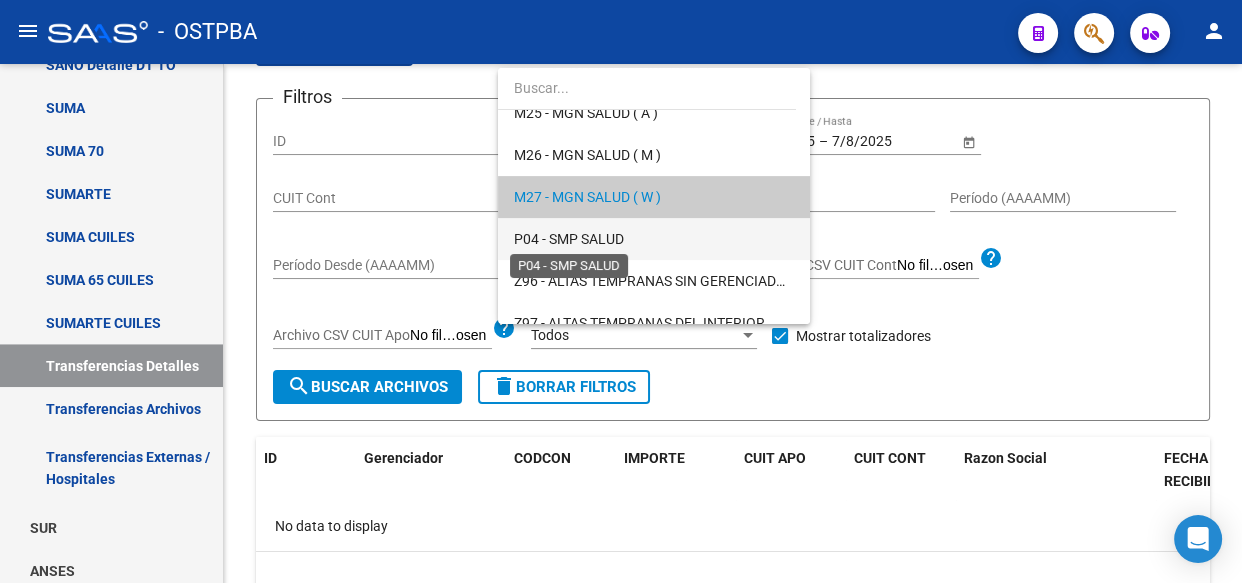click on "P04 - SMP SALUD" at bounding box center (569, 239) 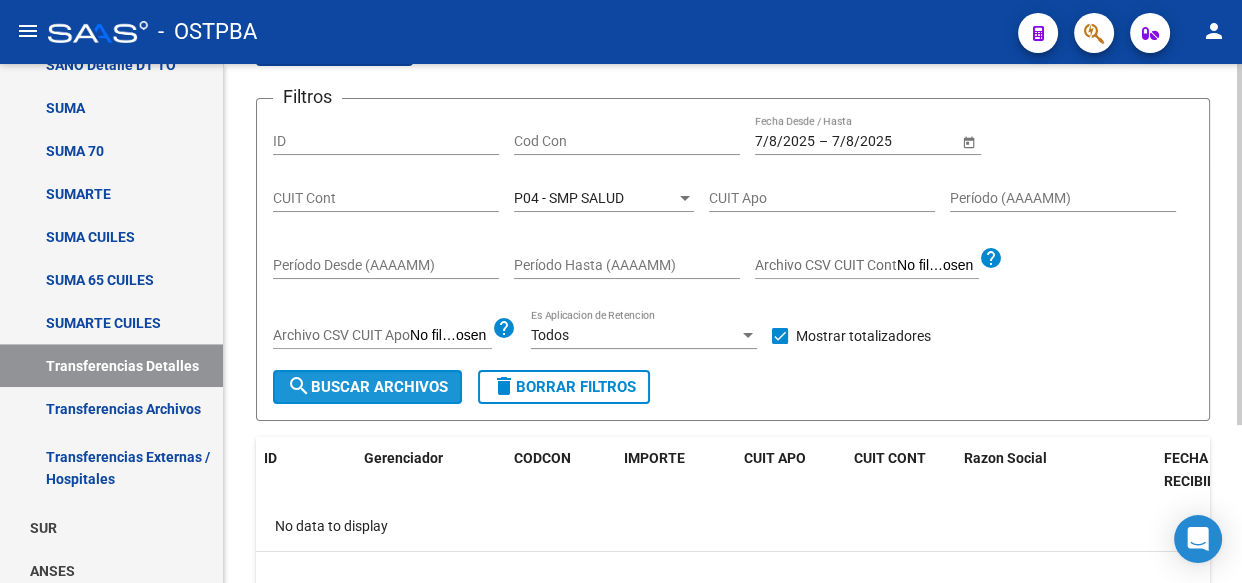click on "search  Buscar Archivos" 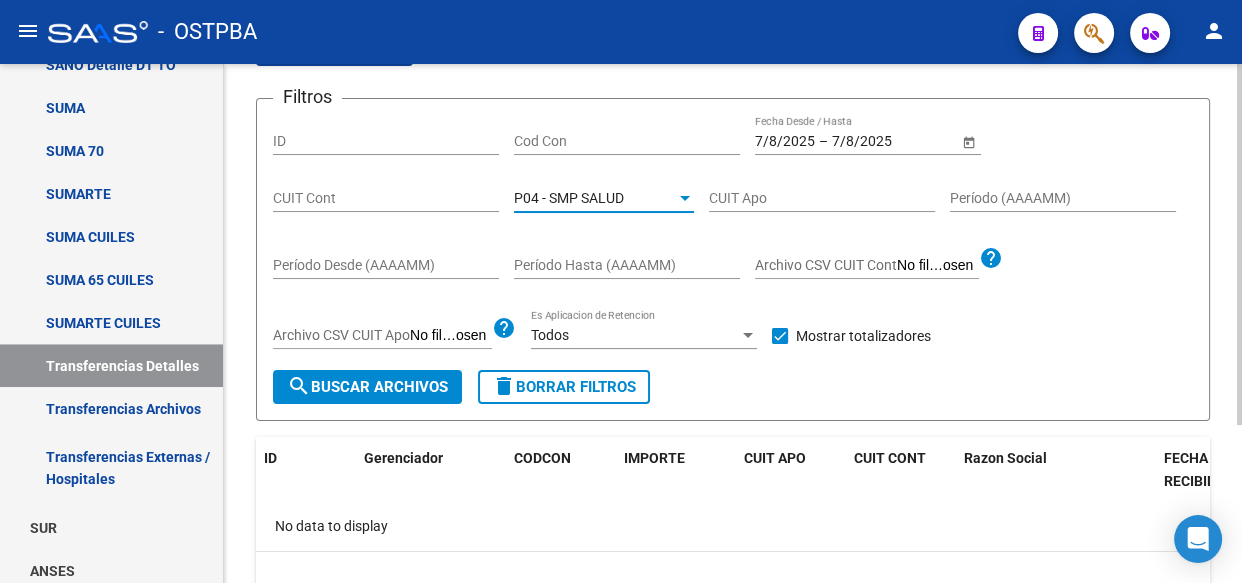 click on "P04 - SMP SALUD" at bounding box center [569, 198] 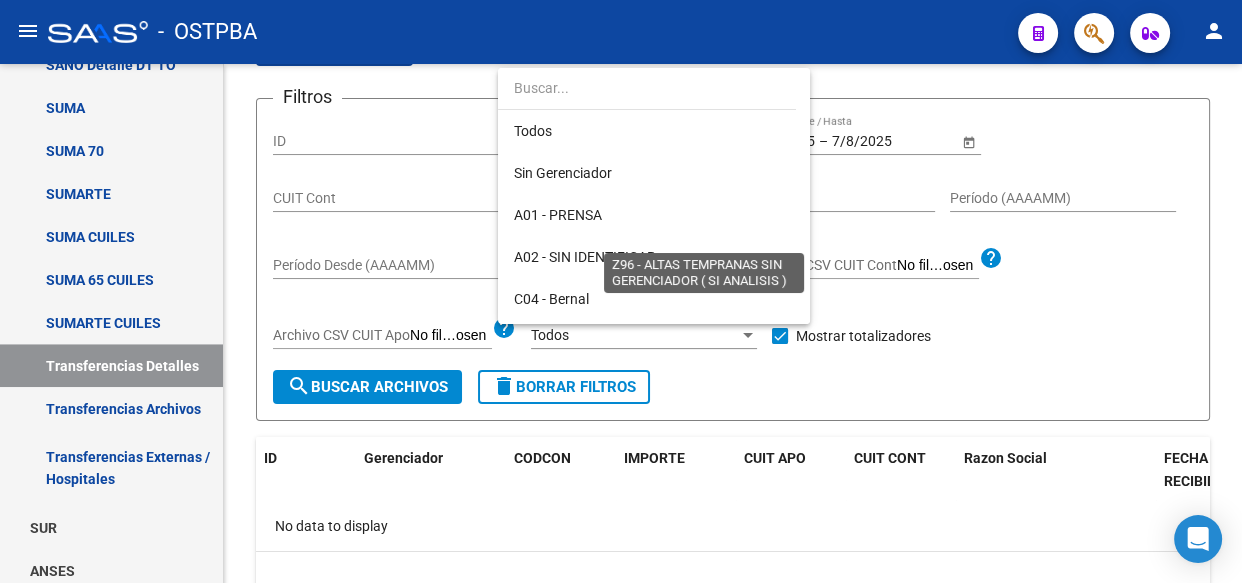 scroll, scrollTop: 565, scrollLeft: 0, axis: vertical 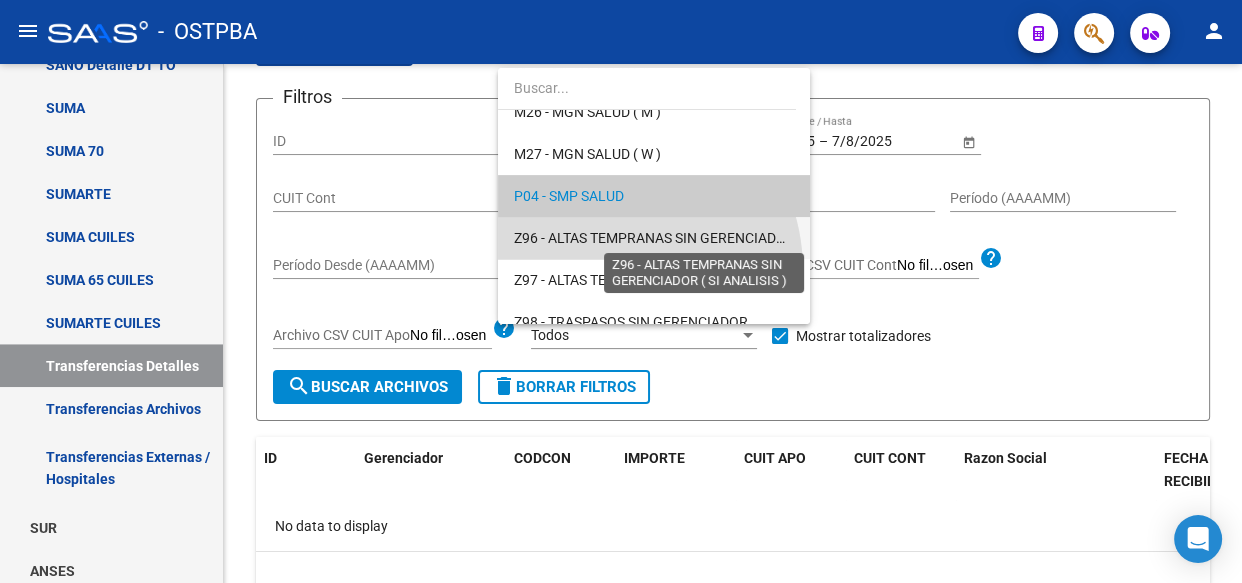 click on "Z96 - ALTAS TEMPRANAS SIN GERENCIADOR ( SI ANALISIS )" at bounding box center (701, 238) 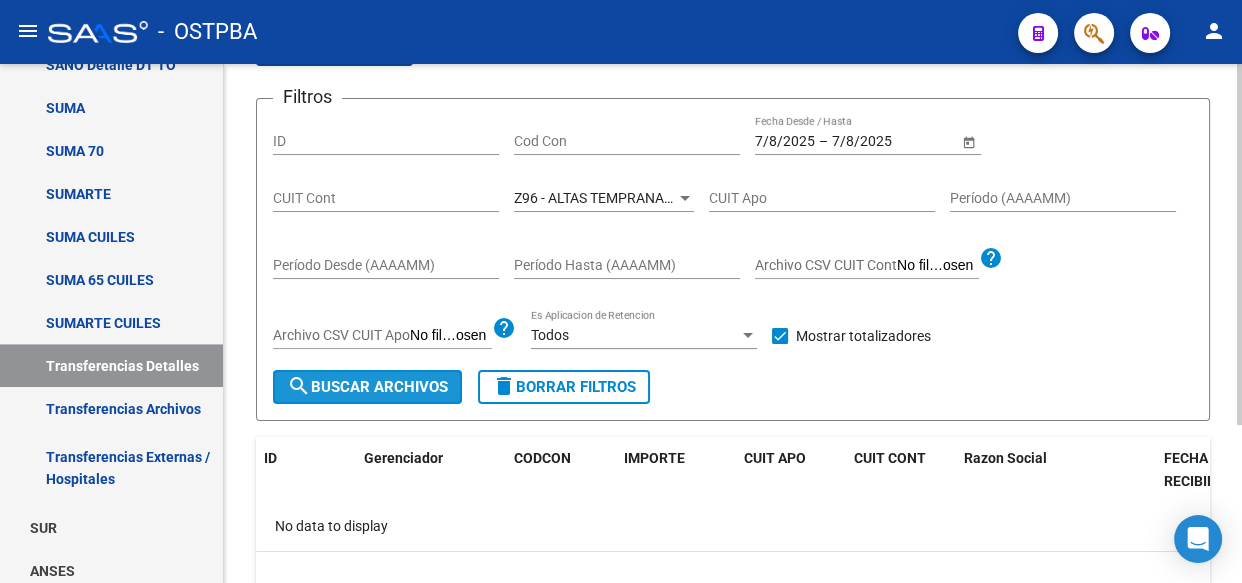 click on "search  Buscar Archivos" 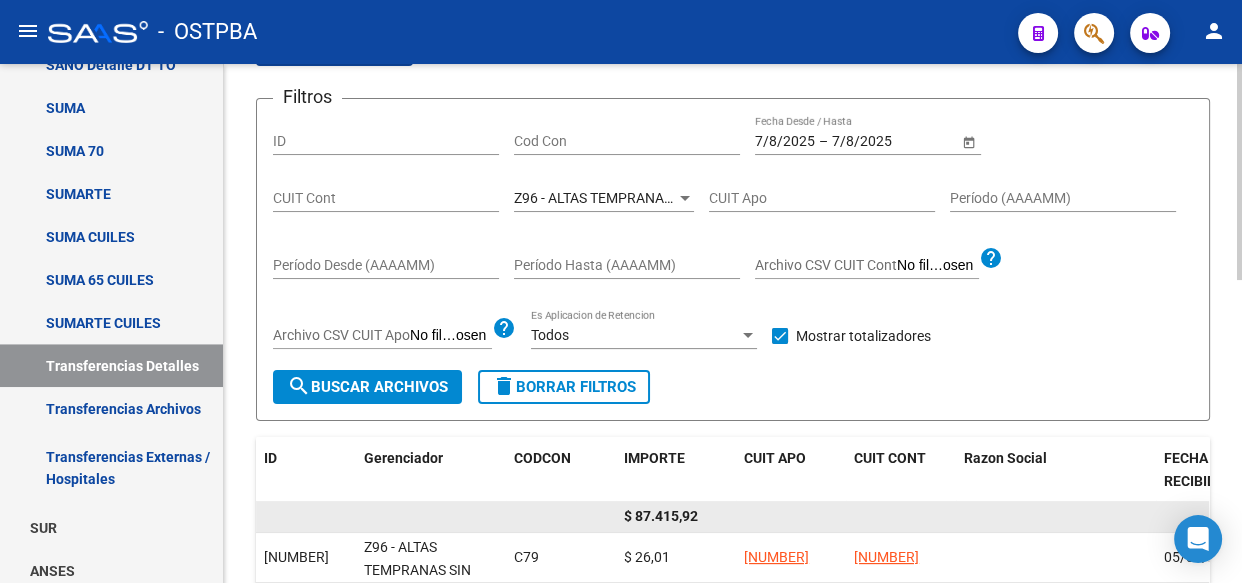 click on "$ 87.415,92" 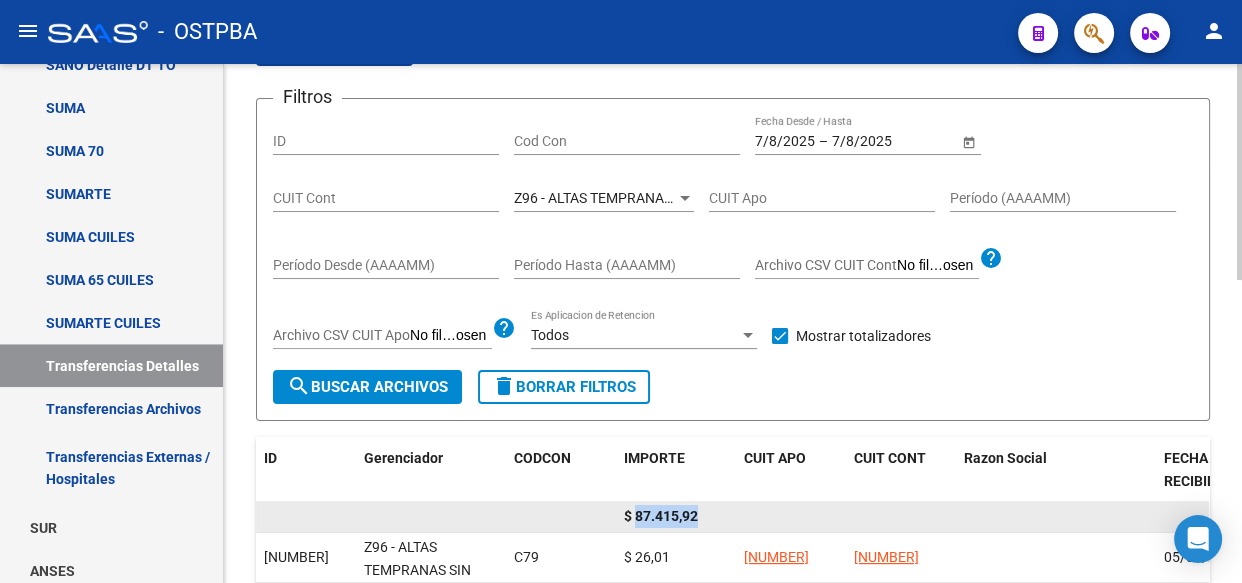 click on "$ 87.415,92" 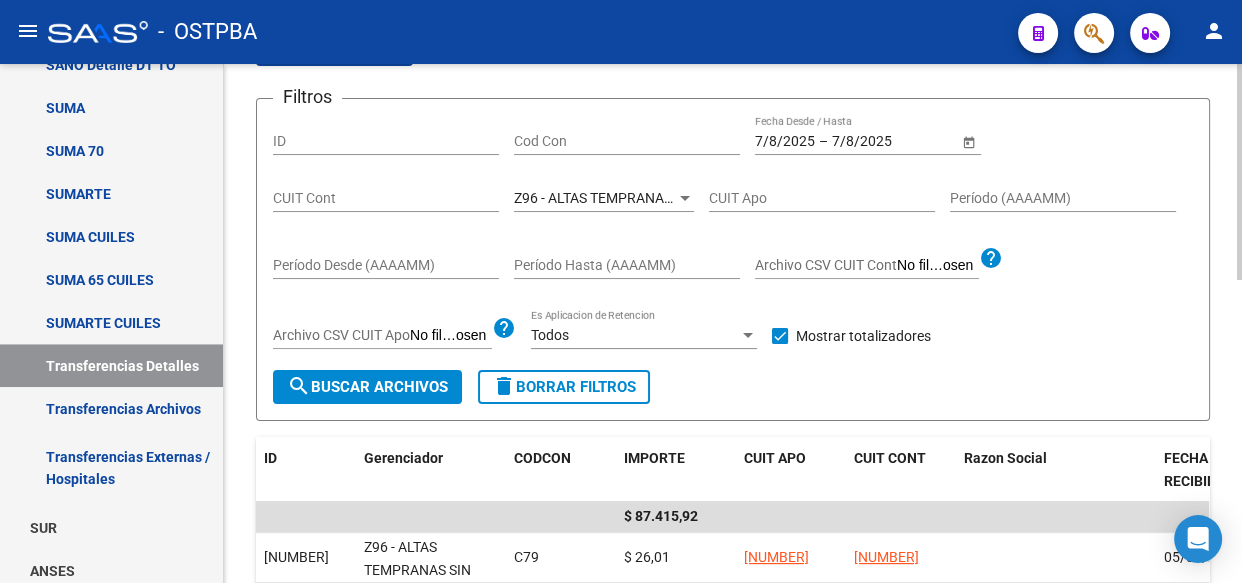 click on "Z96 - ALTAS TEMPRANAS SIN GERENCIADOR ( SI ANALISIS ) Seleccionar Gerenciador" 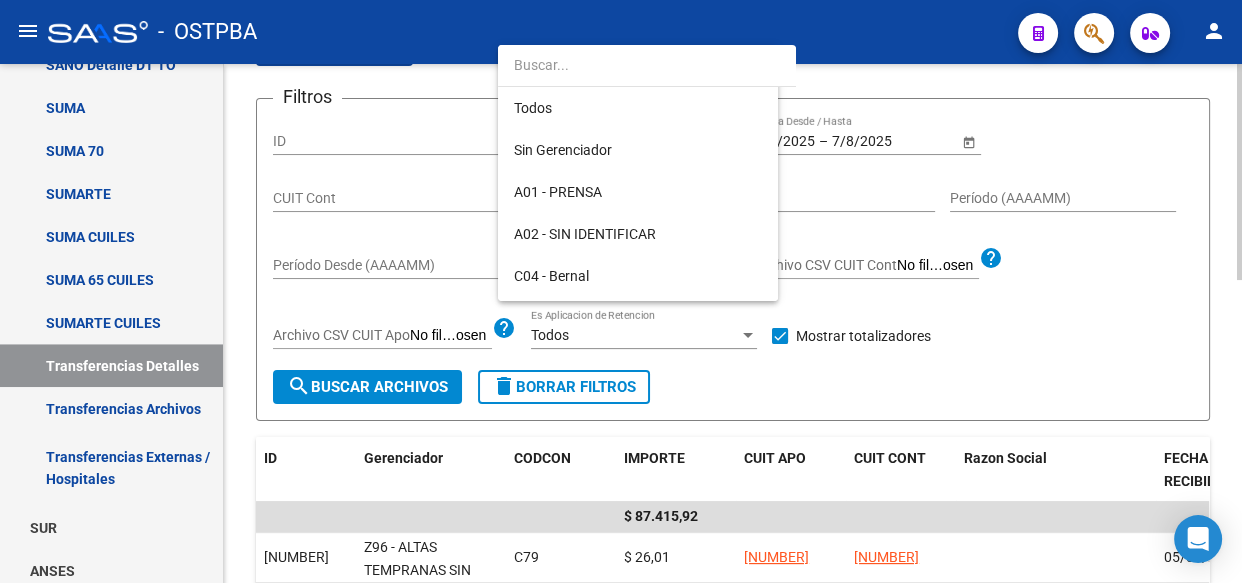 scroll, scrollTop: 583, scrollLeft: 0, axis: vertical 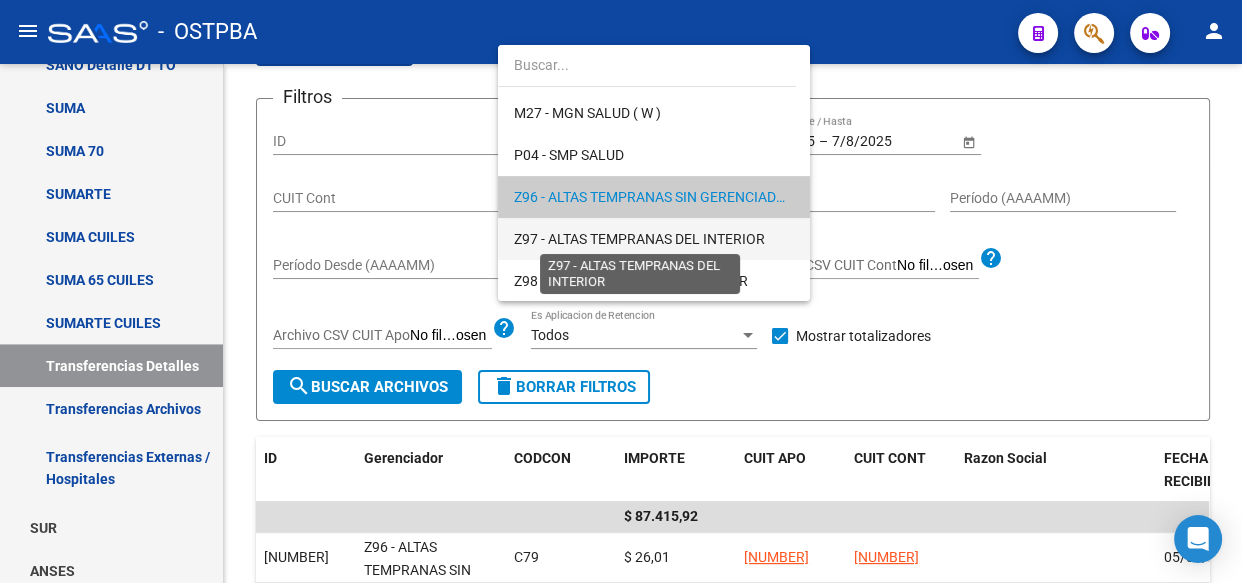 click on "Z97 - ALTAS TEMPRANAS DEL INTERIOR" at bounding box center [639, 239] 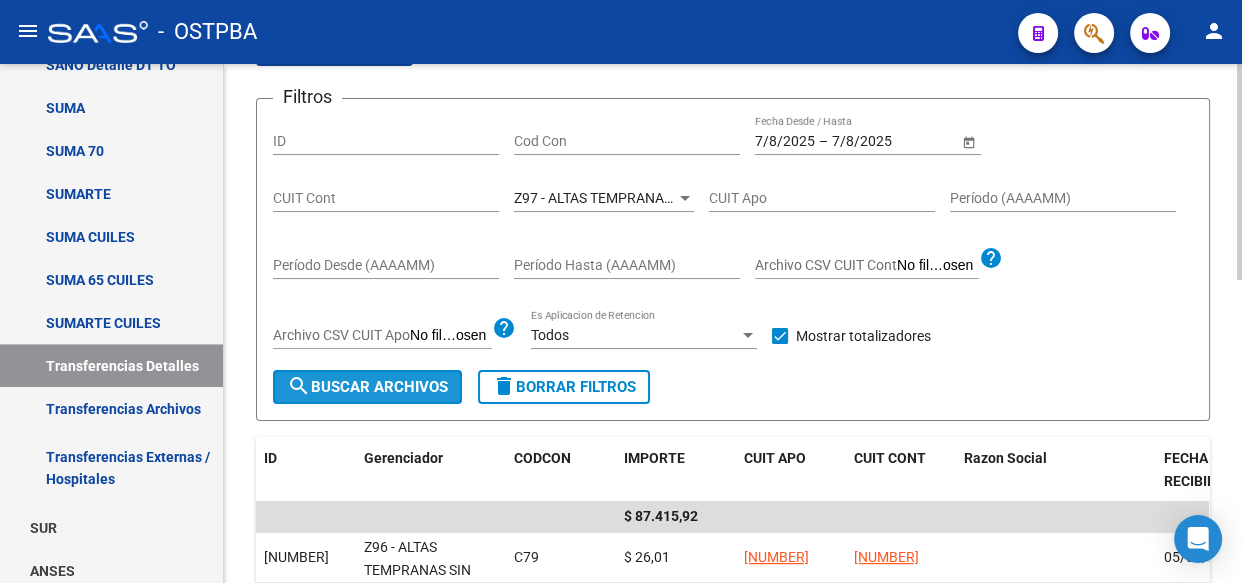 click on "search  Buscar Archivos" 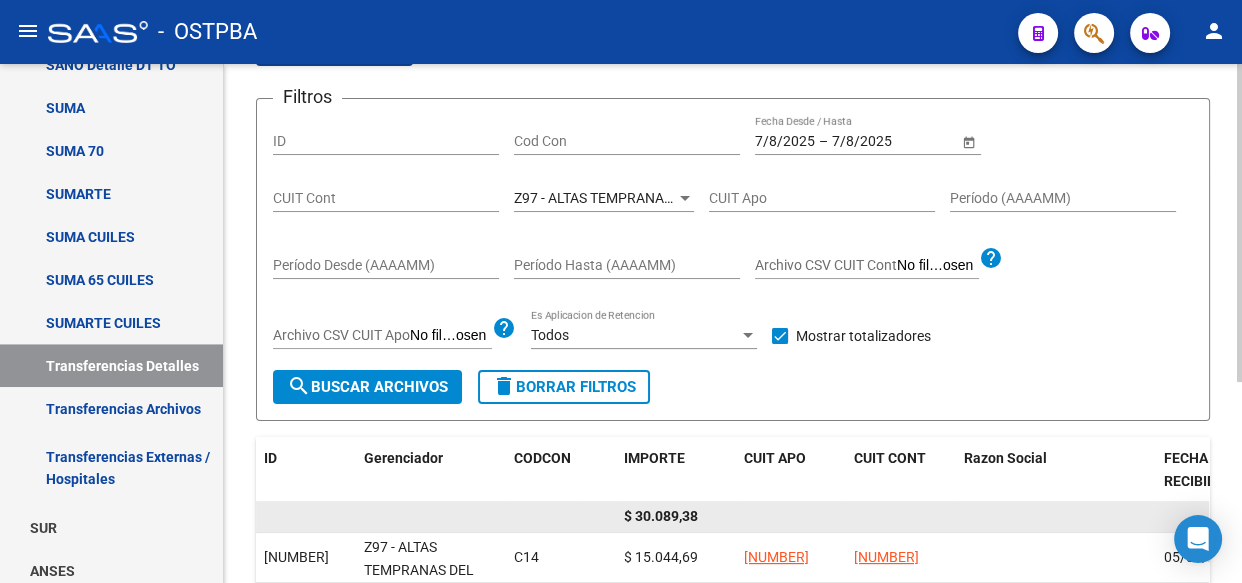 click on "$ 30.089,38" 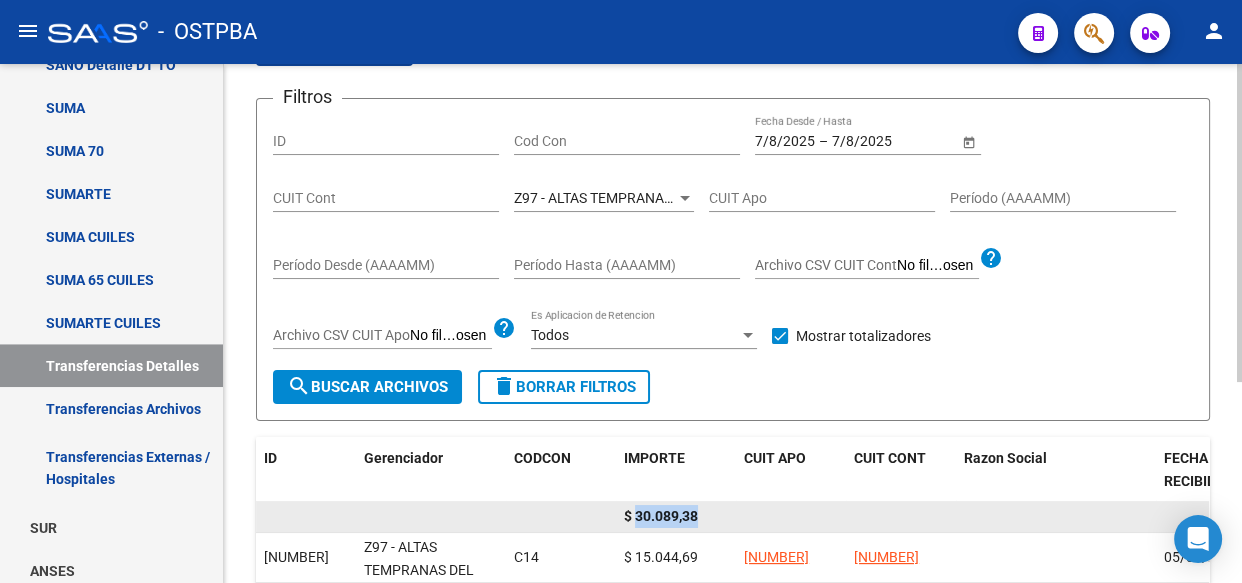 click on "$ 30.089,38" 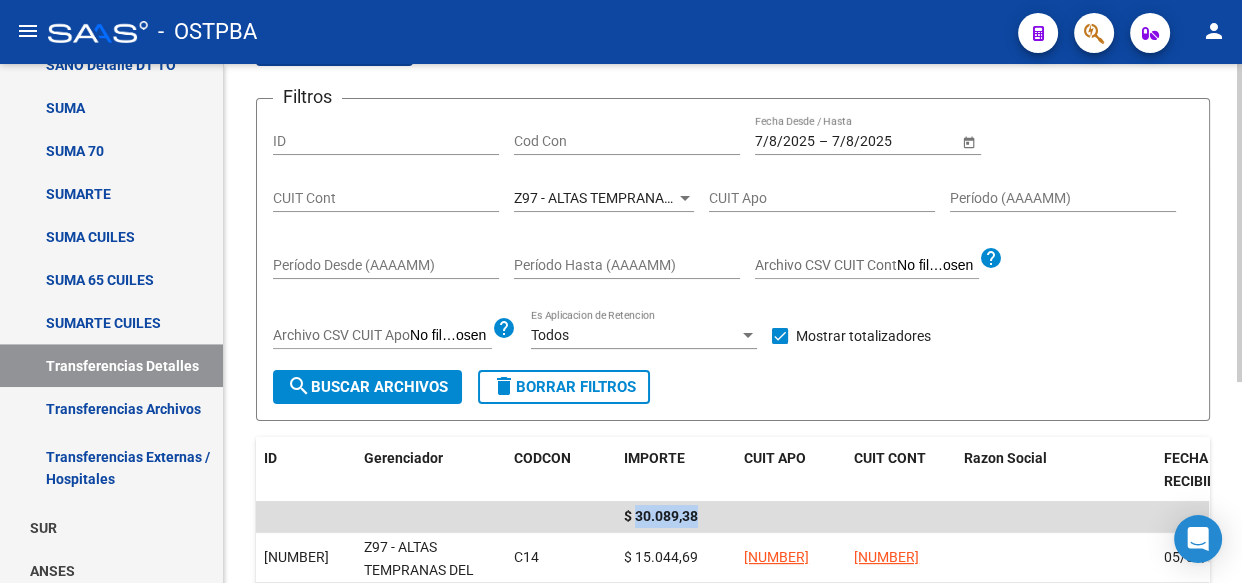 click on "Cod Con" at bounding box center (627, 141) 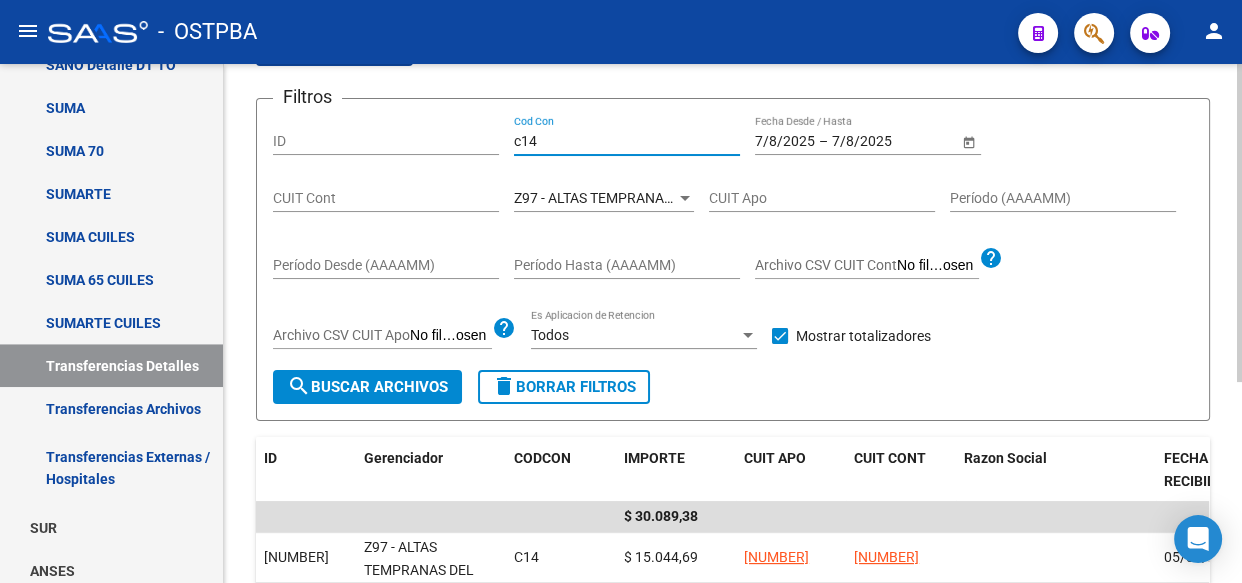 type on "c14" 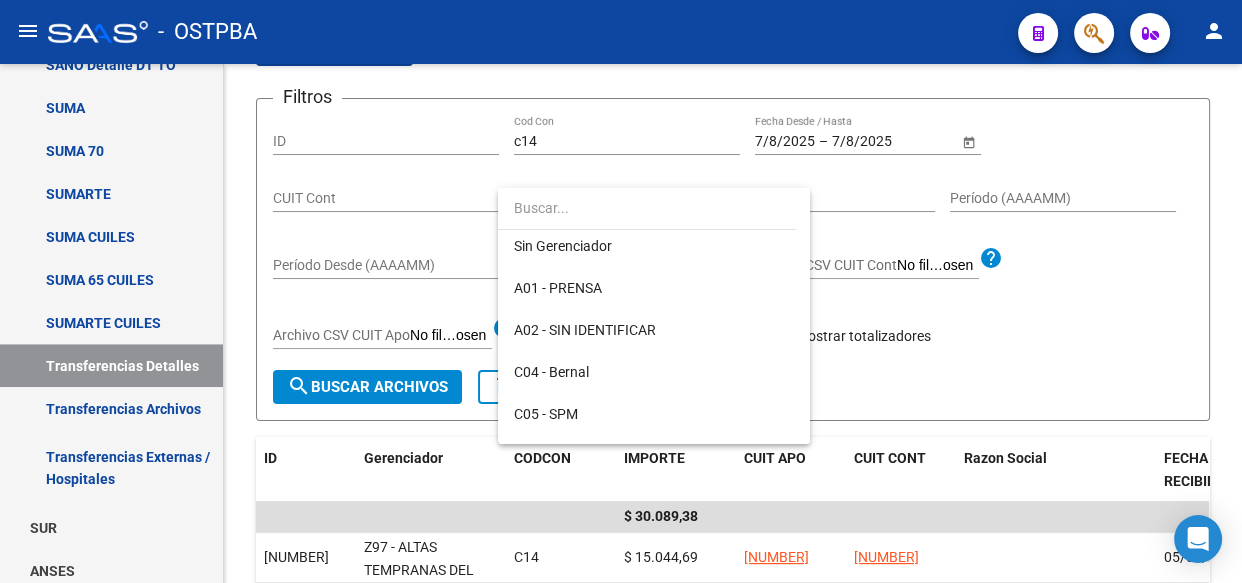 scroll, scrollTop: 0, scrollLeft: 0, axis: both 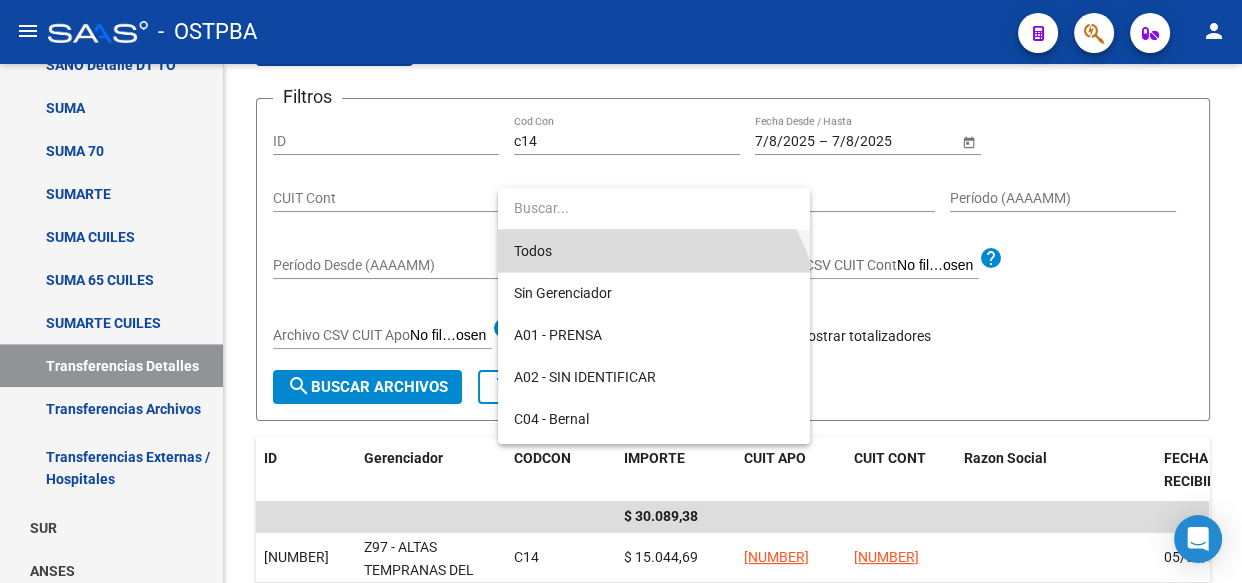 click on "Todos" at bounding box center (654, 251) 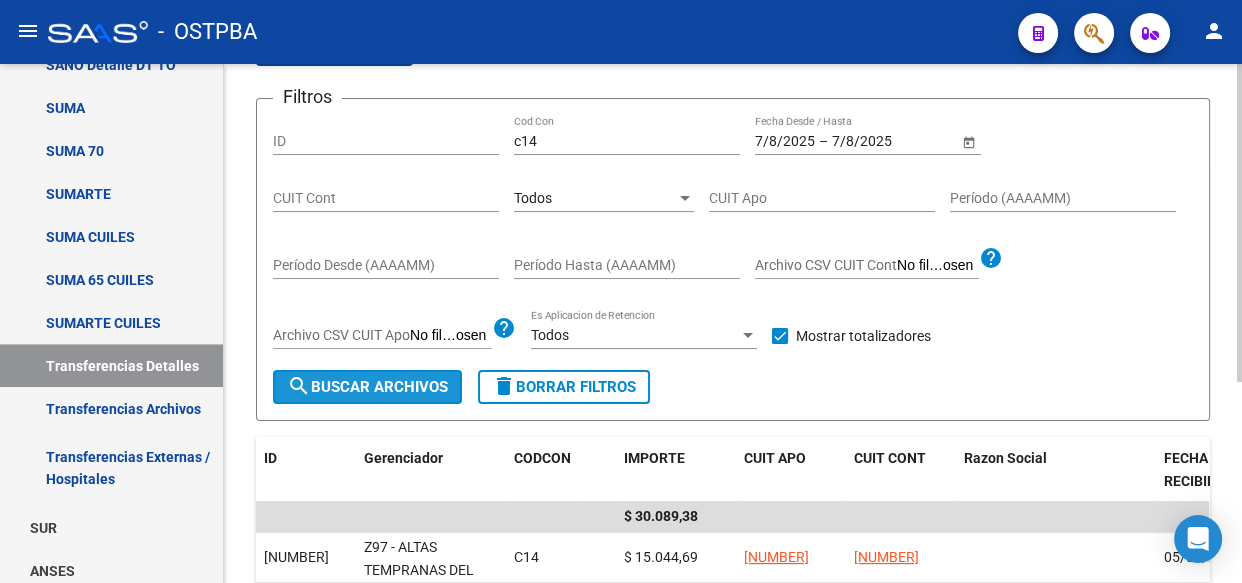 click on "search  Buscar Archivos" 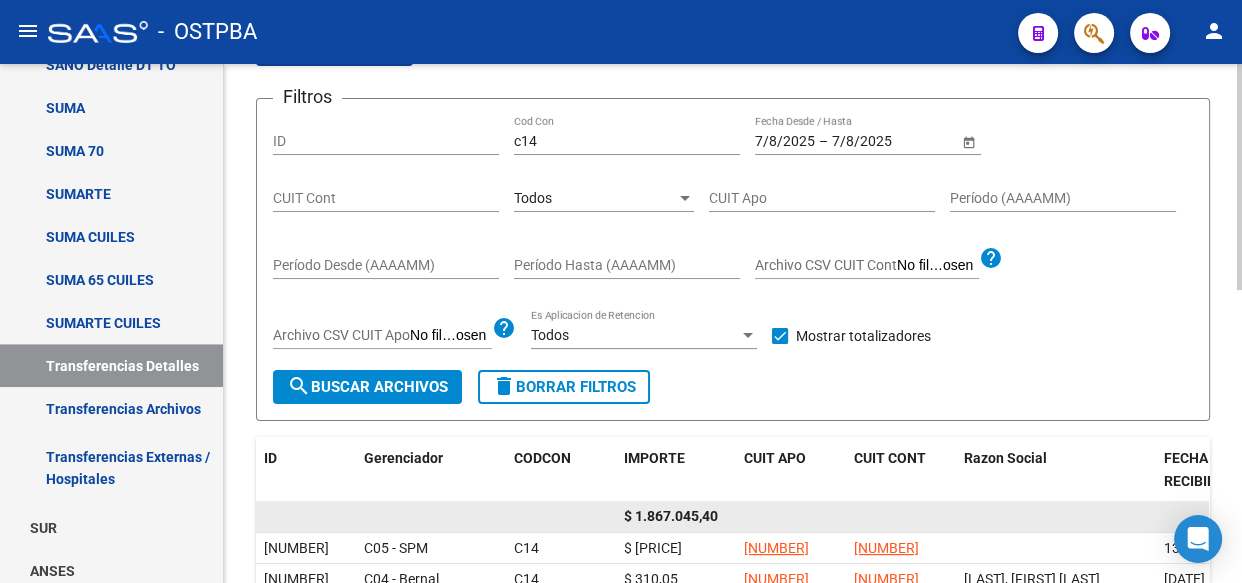 click on "$ 1.867.045,40" 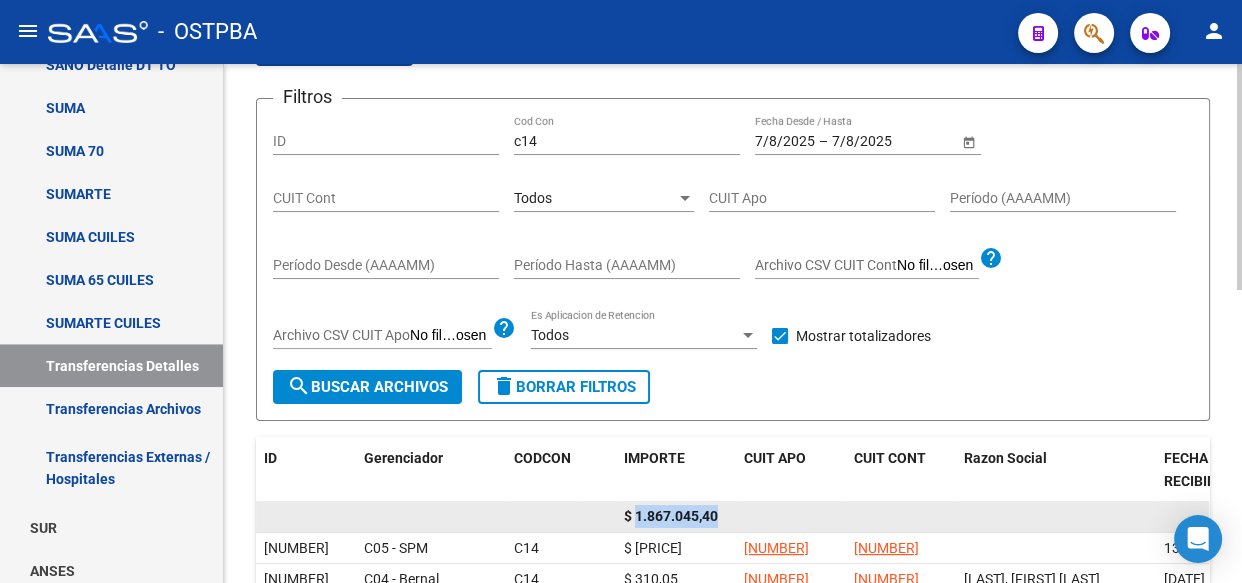 click on "$ 1.867.045,40" 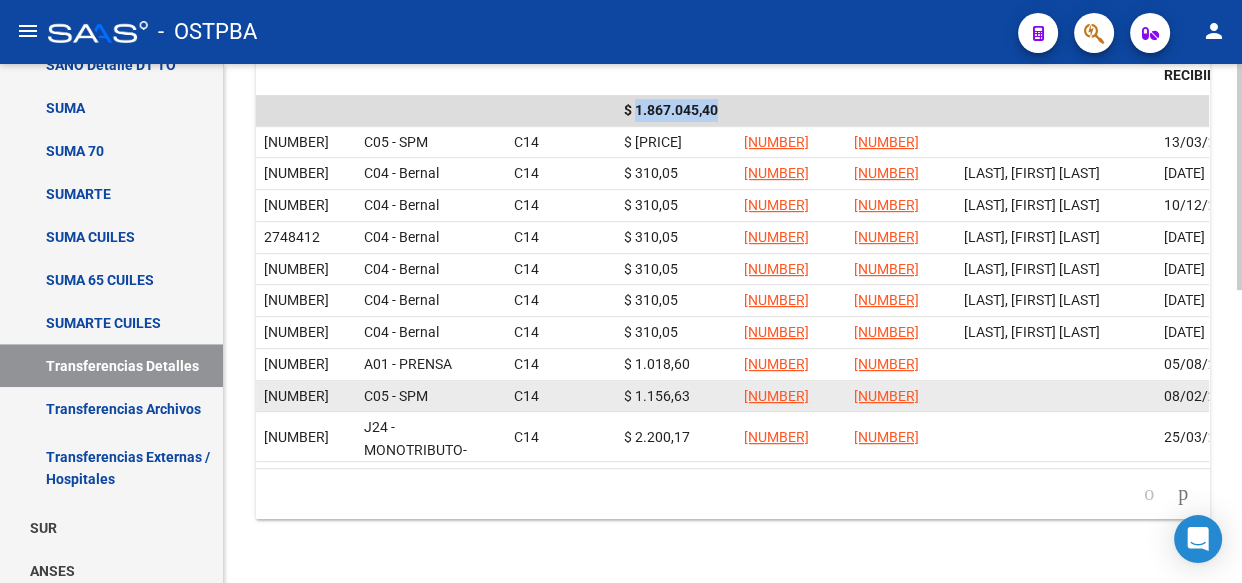 scroll, scrollTop: 600, scrollLeft: 0, axis: vertical 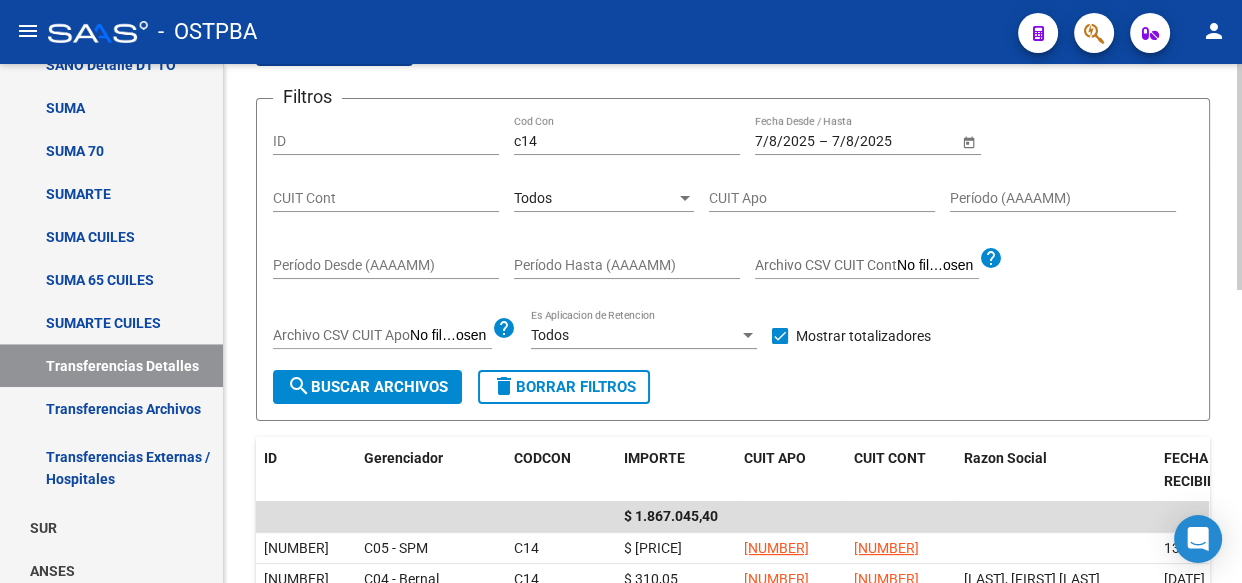 click on "Todos" at bounding box center (533, 198) 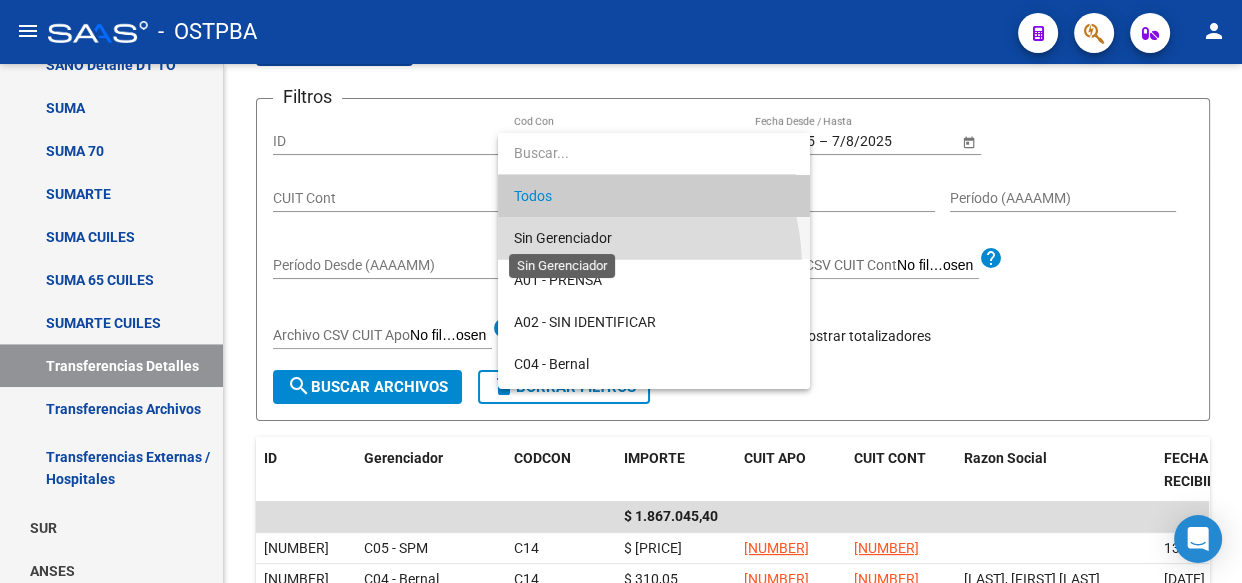 click on "Sin Gerenciador" at bounding box center [563, 238] 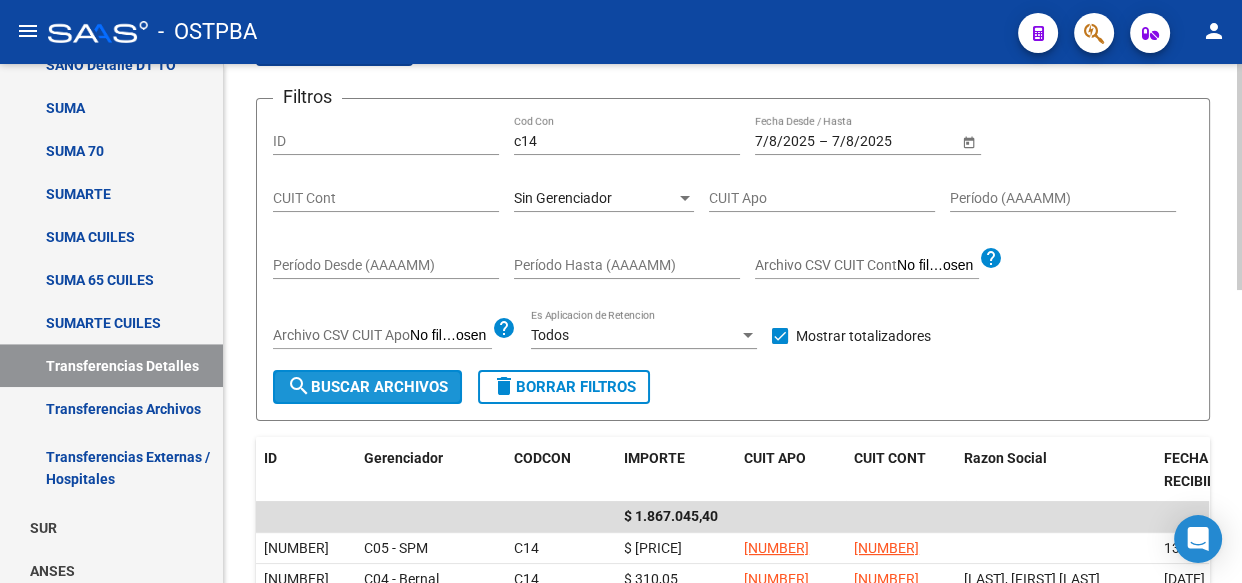 click on "search  Buscar Archivos" 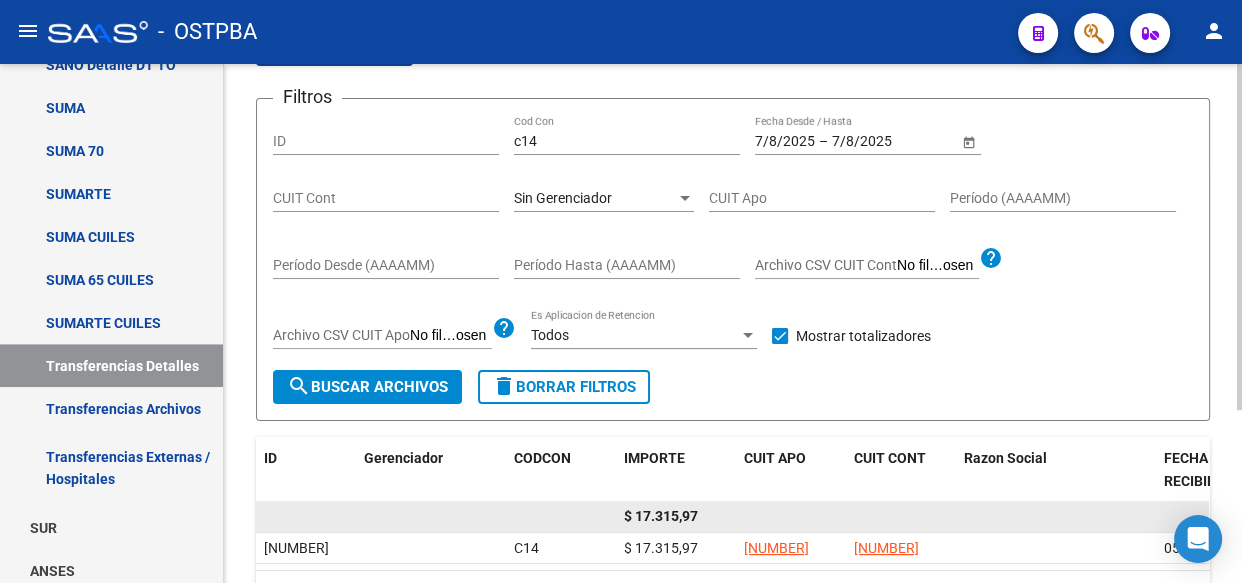 click on "$ 17.315,97" 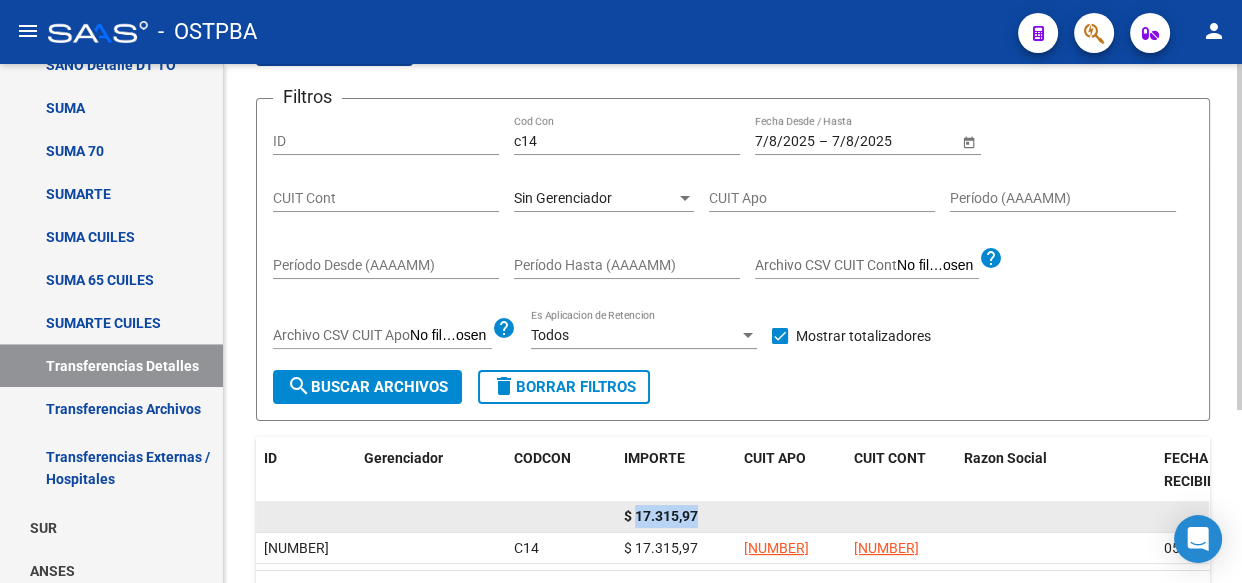 click on "$ 17.315,97" 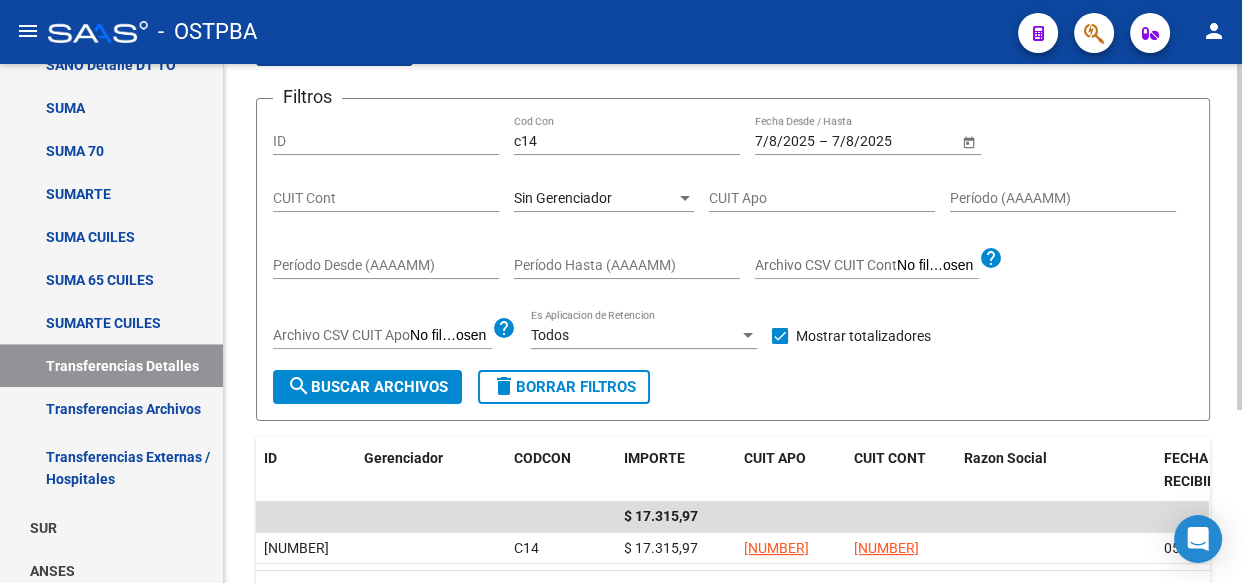 click on "Sin Gerenciador" at bounding box center (563, 198) 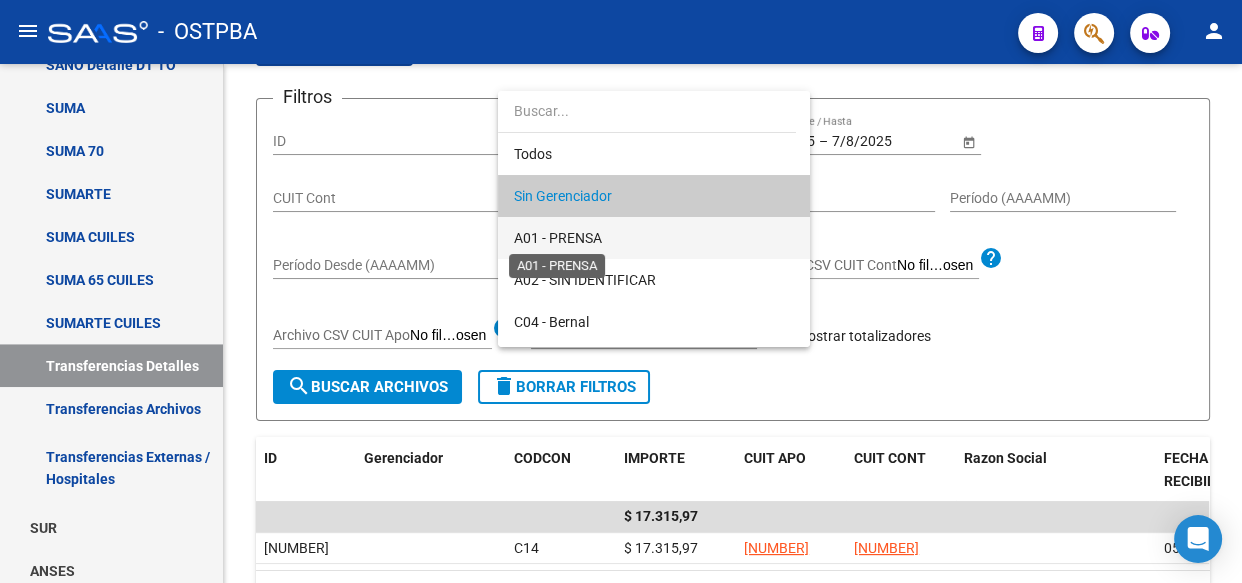 click on "A01 - PRENSA" at bounding box center (558, 238) 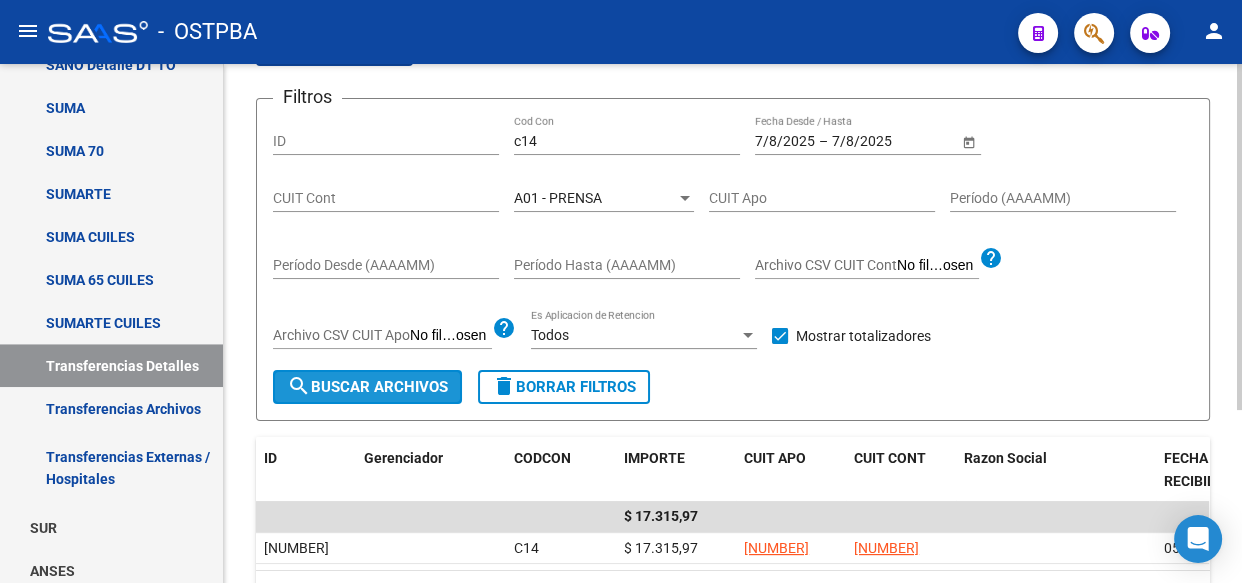 click on "search  Buscar Archivos" 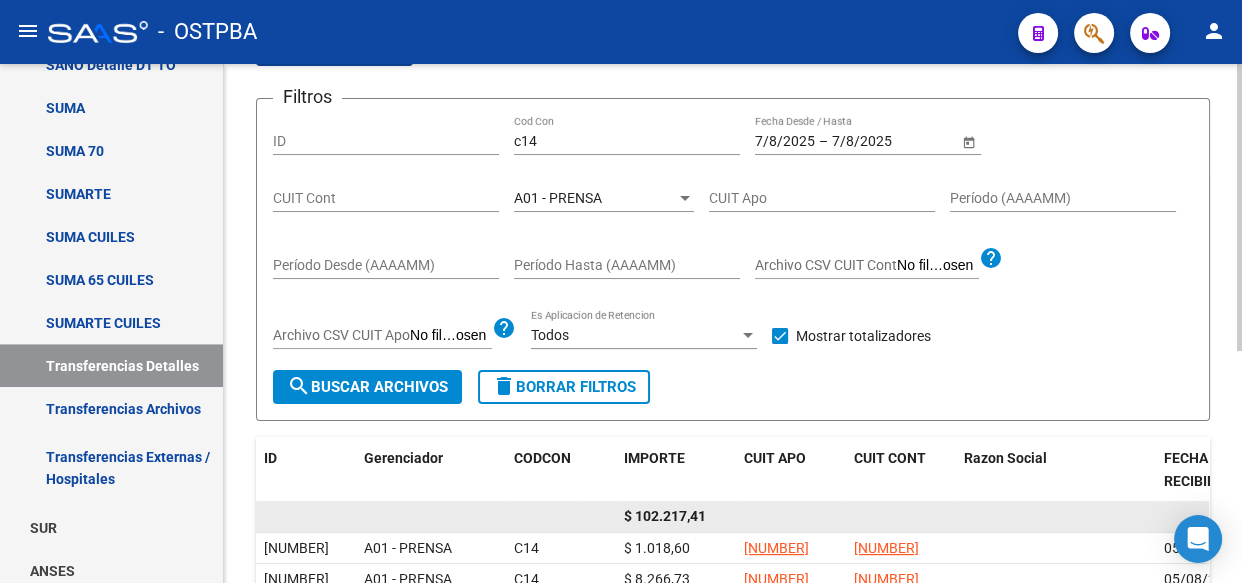 click on "$ 102.217,41" 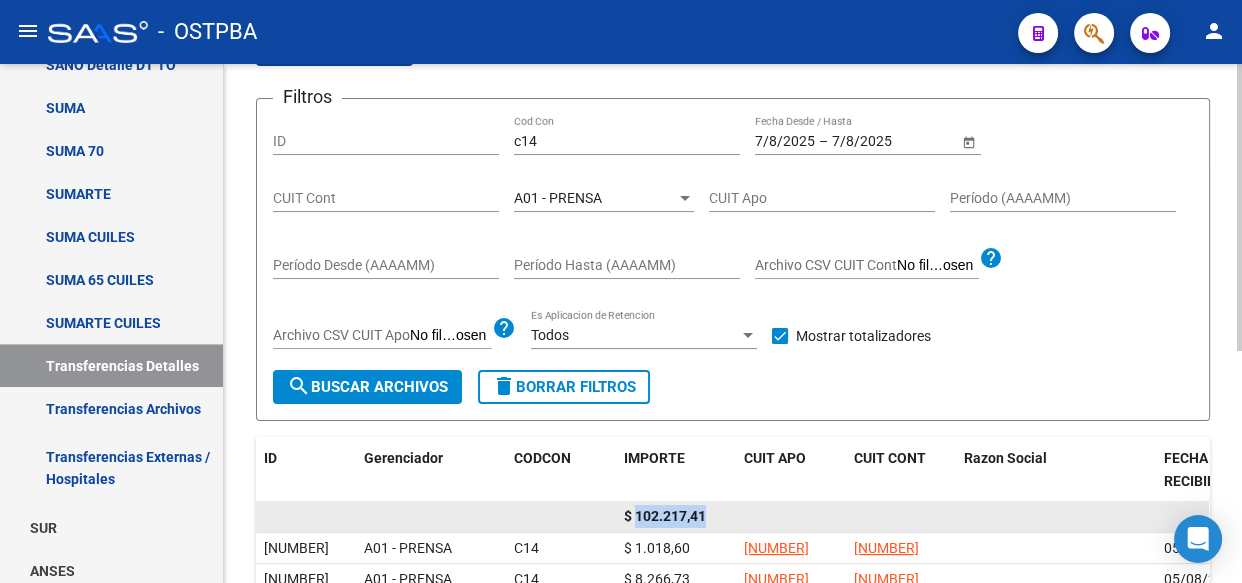 click on "$ 102.217,41" 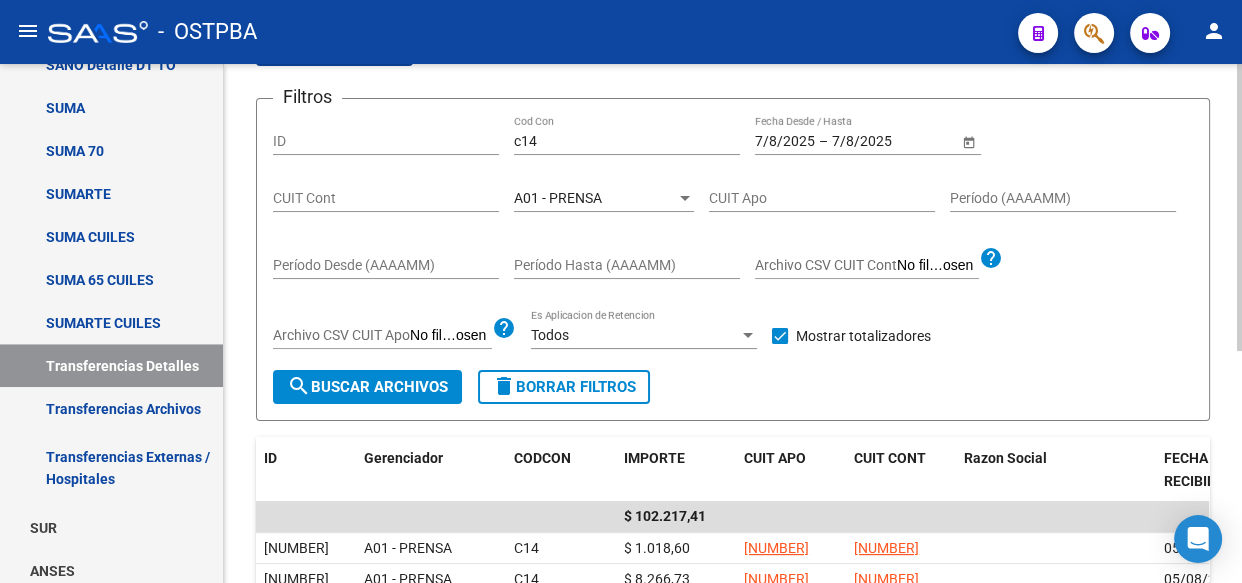 click on "A01 - PRENSA Seleccionar Gerenciador" 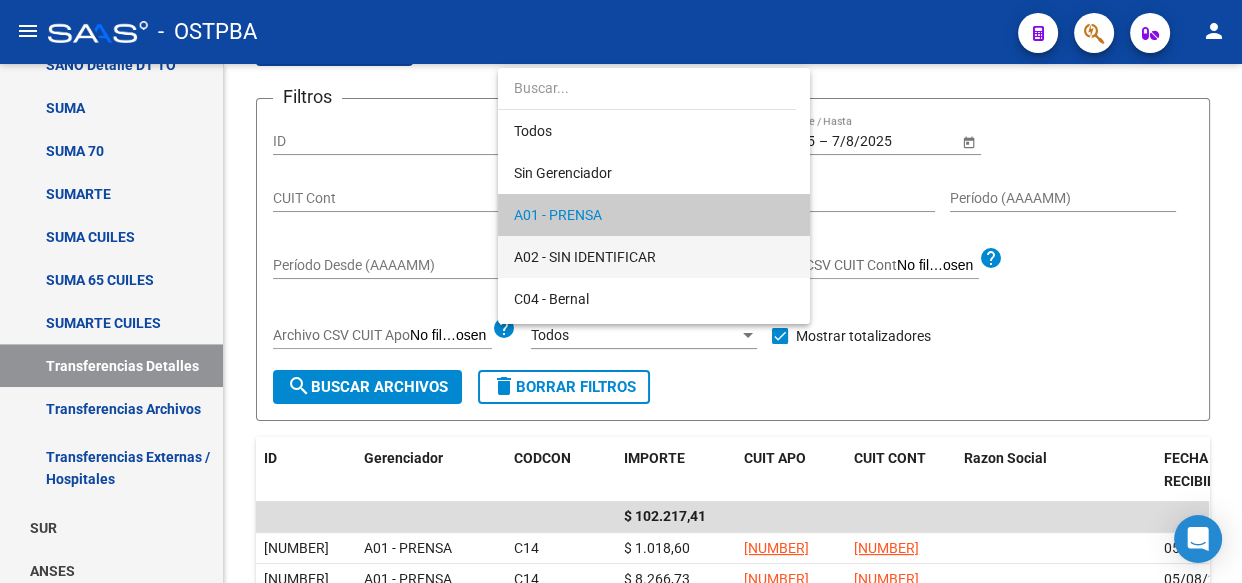 scroll, scrollTop: 19, scrollLeft: 0, axis: vertical 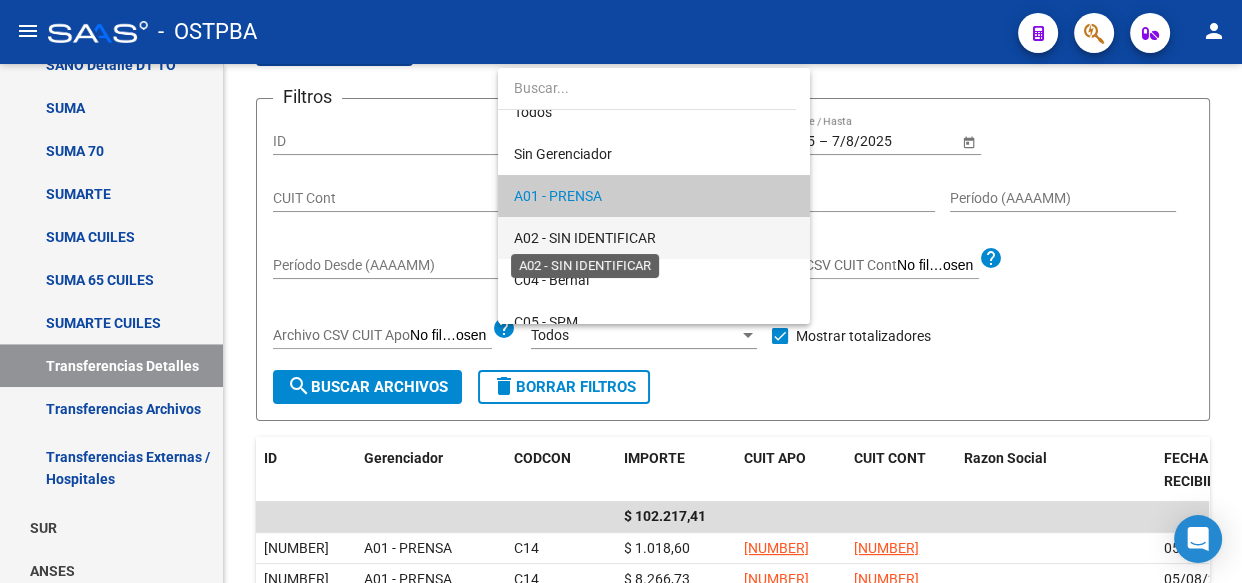 click on "A02 - SIN IDENTIFICAR" at bounding box center (585, 238) 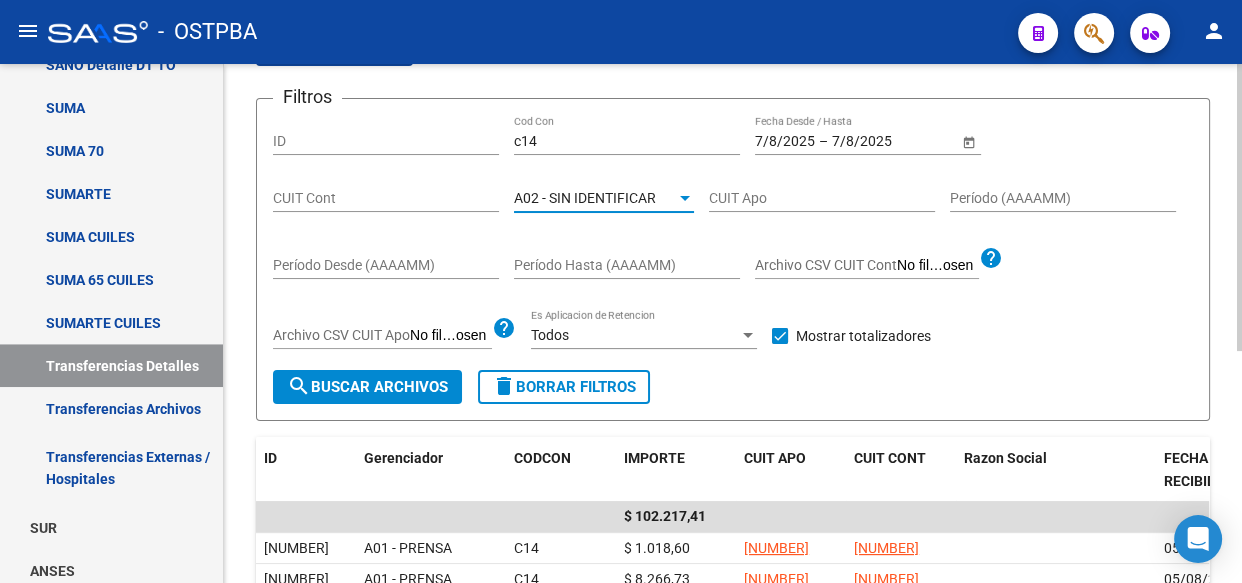 click on "search  Buscar Archivos" 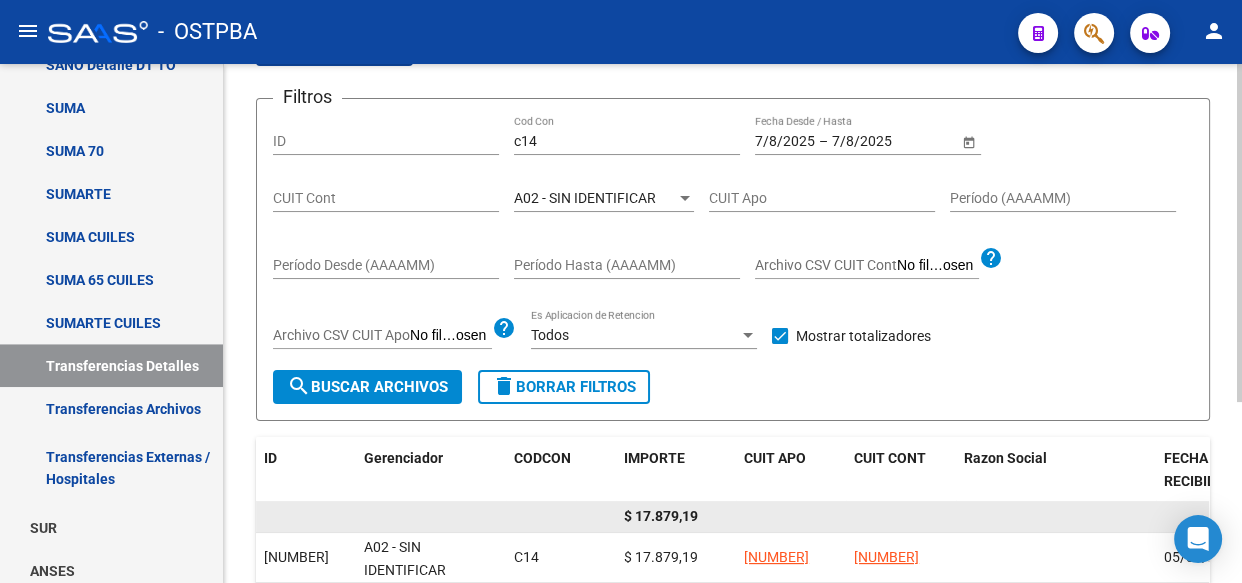 click on "$ 17.879,19" 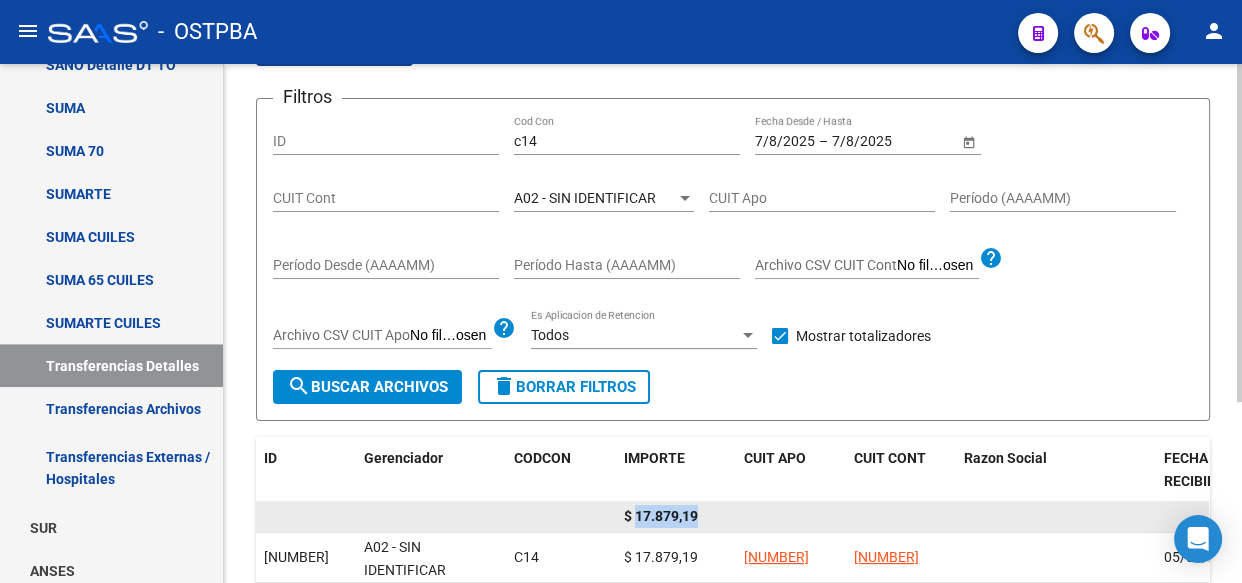 click on "$ 17.879,19" 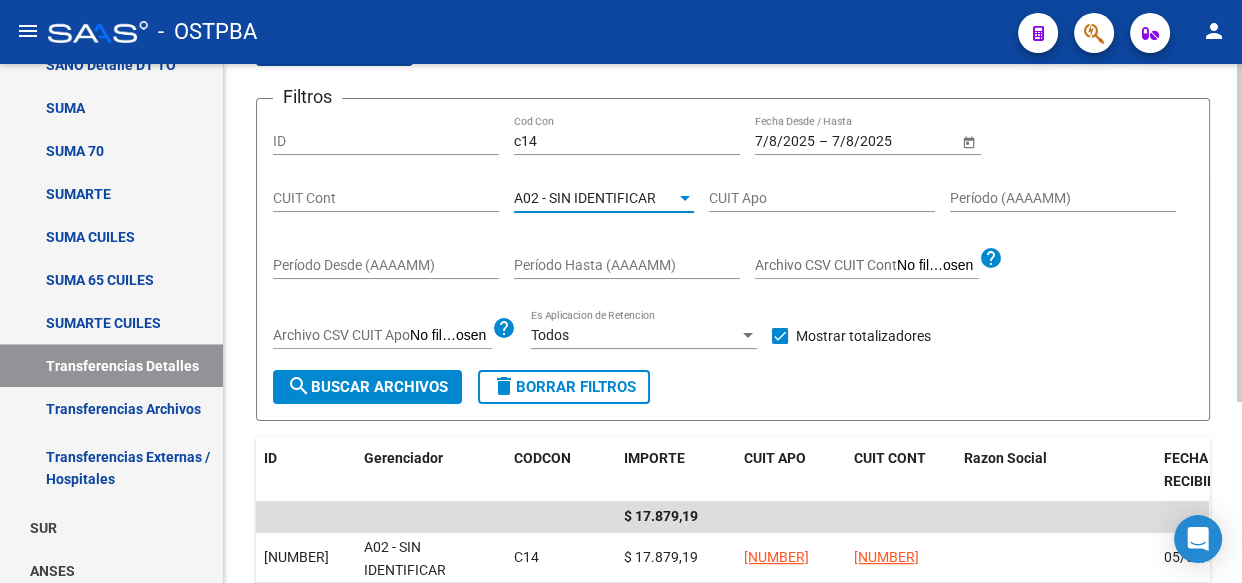 click on "A02 - SIN IDENTIFICAR" at bounding box center [585, 198] 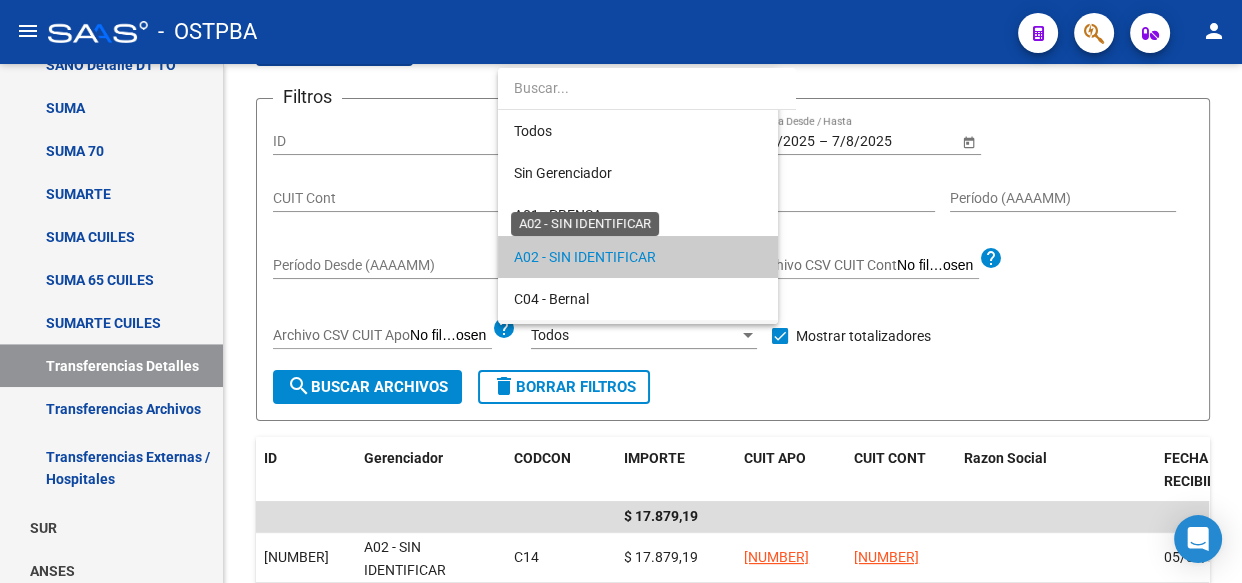 scroll, scrollTop: 60, scrollLeft: 0, axis: vertical 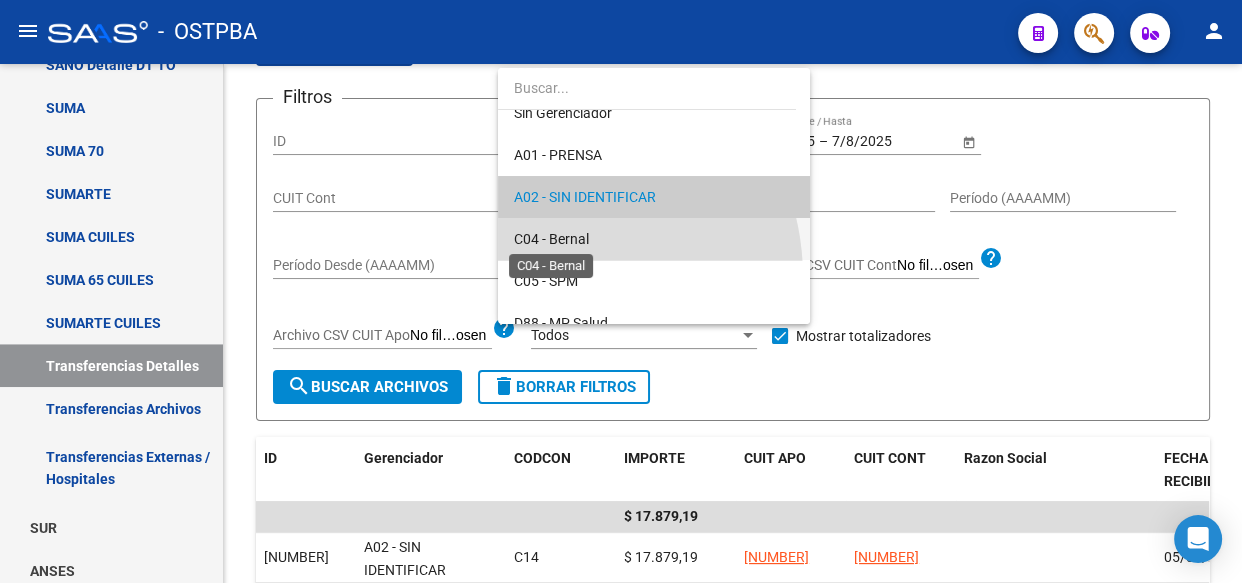click on "C04 - Bernal" at bounding box center [551, 239] 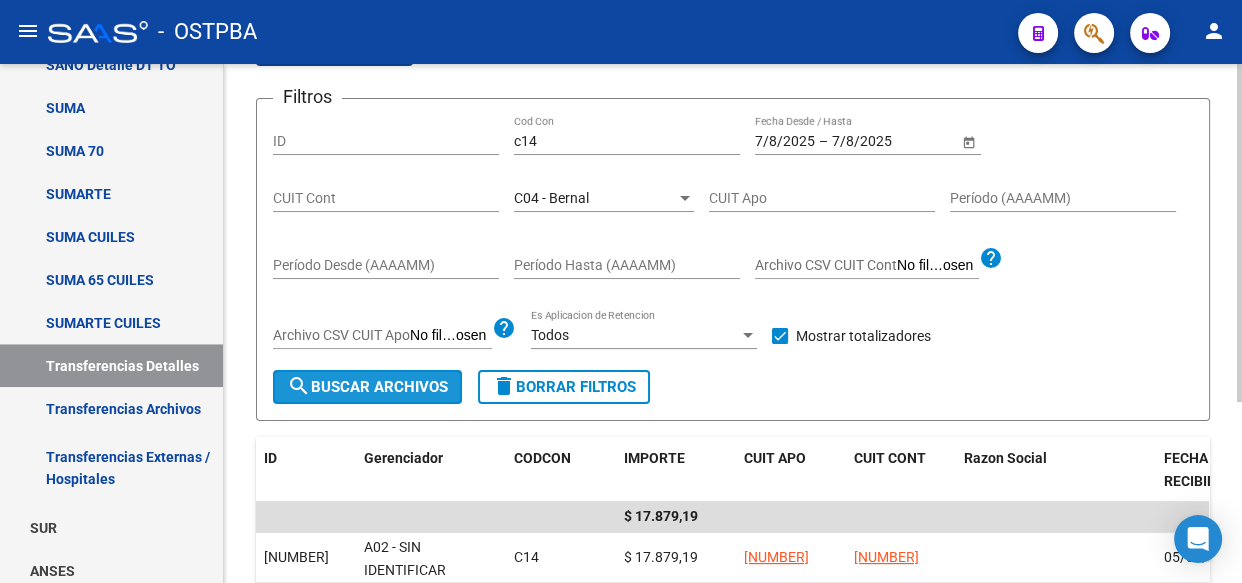 click on "search  Buscar Archivos" 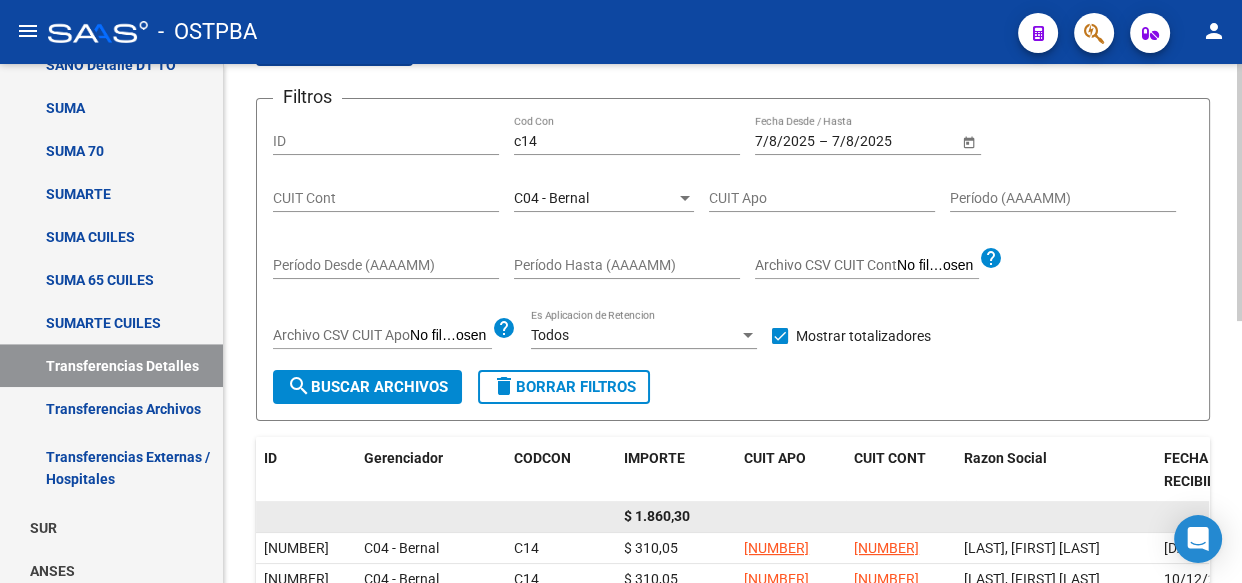 click on "$ 1.860,30" 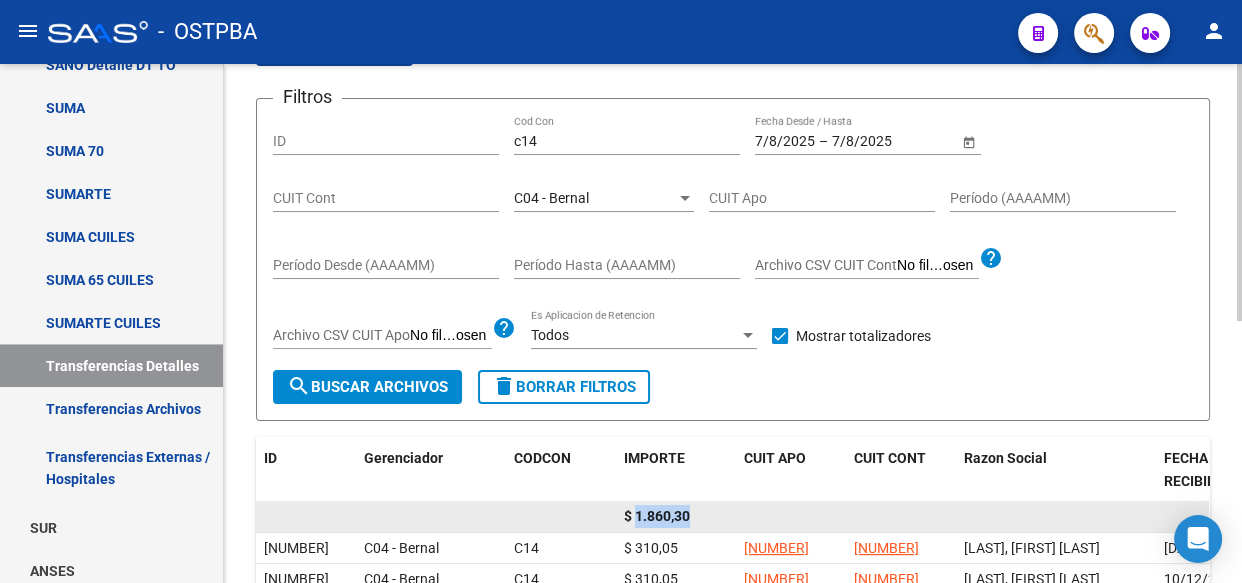 click on "$ 1.860,30" 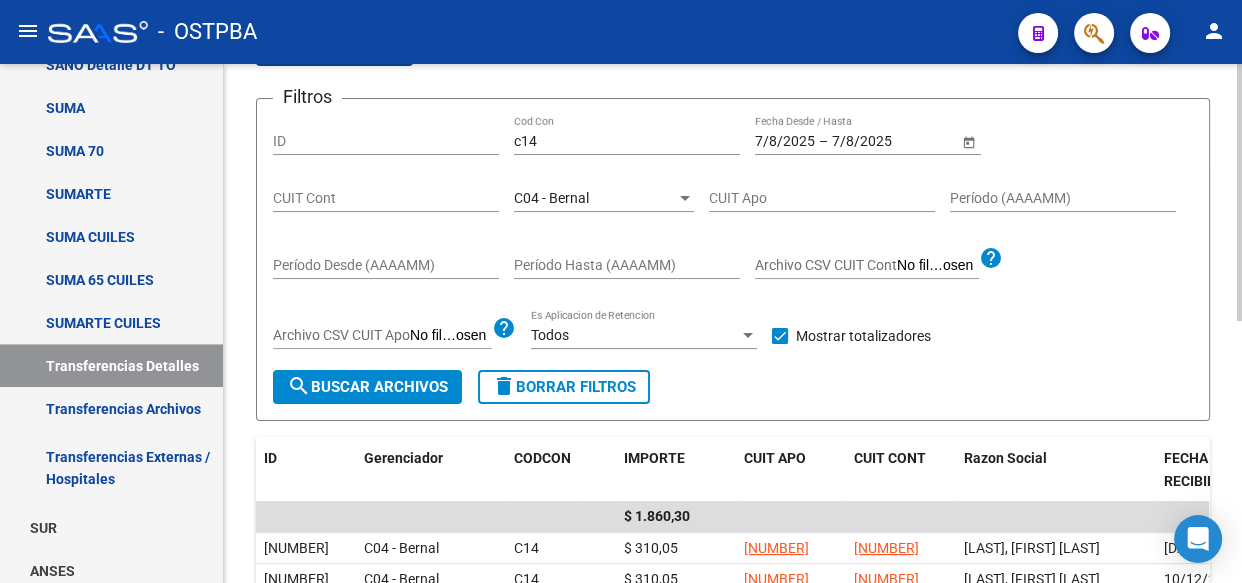 click on "C04 - Bernal" at bounding box center (551, 198) 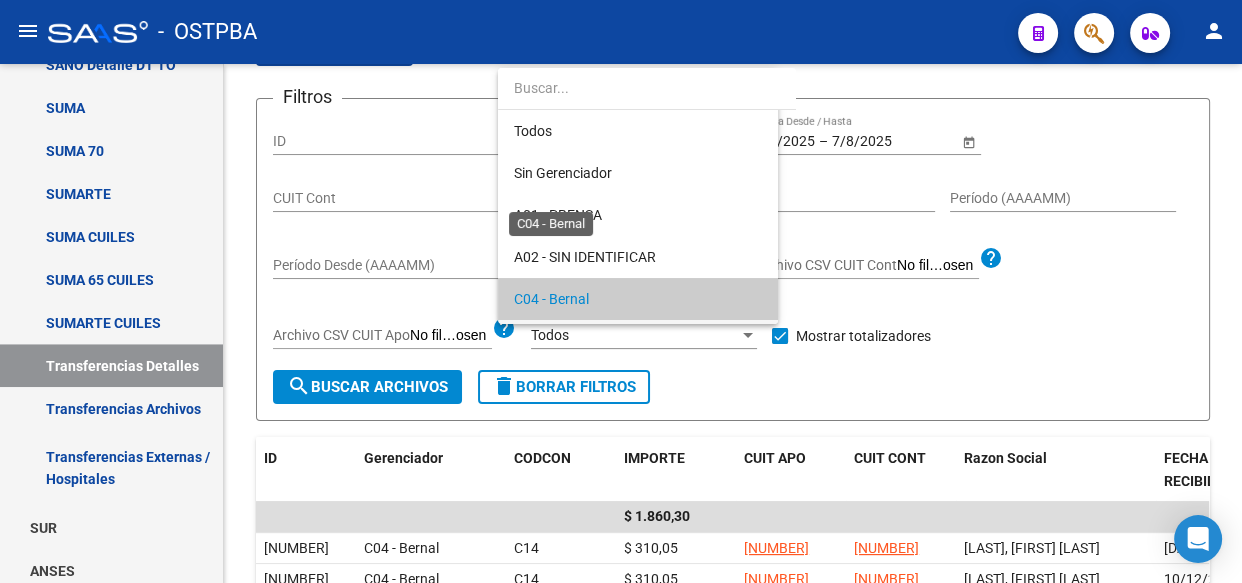 scroll, scrollTop: 102, scrollLeft: 0, axis: vertical 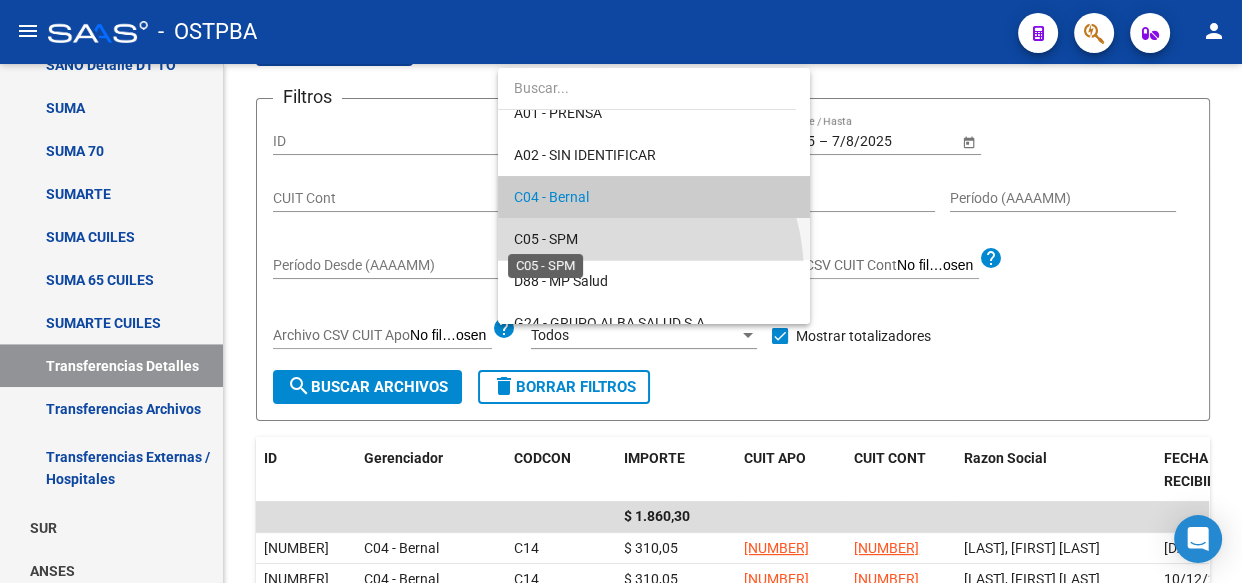click on "C05 - SPM" at bounding box center (546, 239) 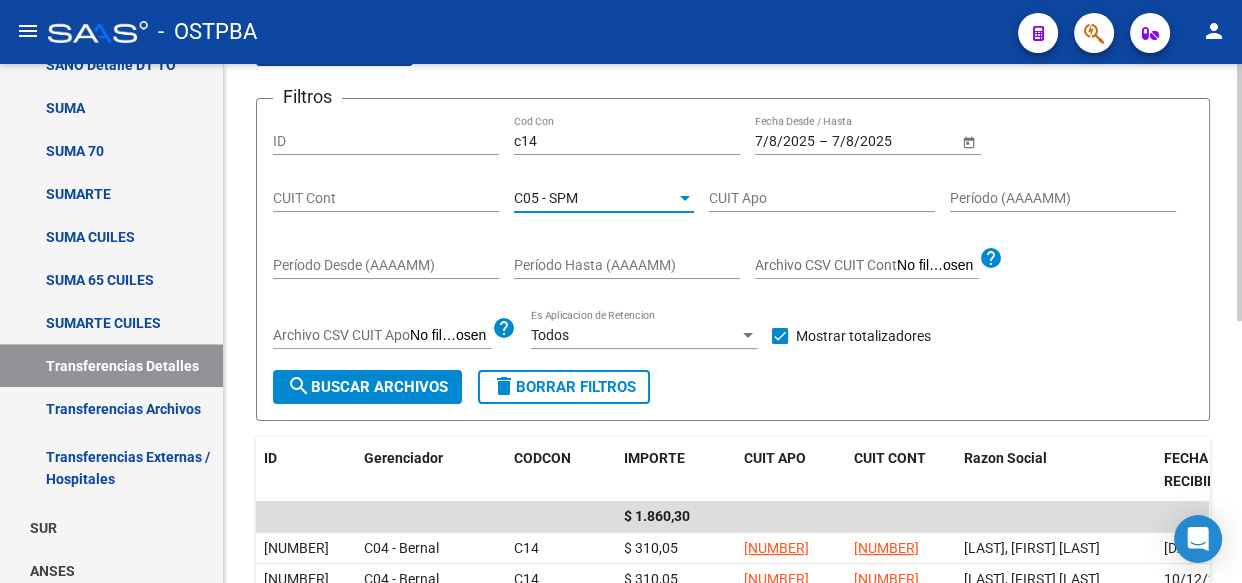 click on "search  Buscar Archivos" 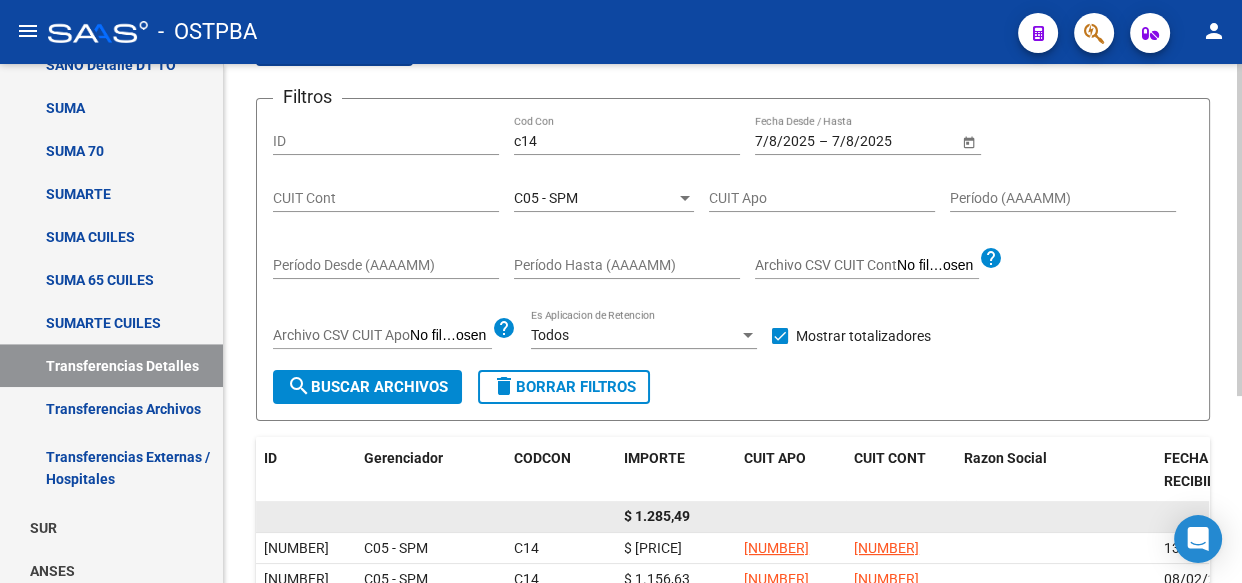 click on "$ 1.285,49" 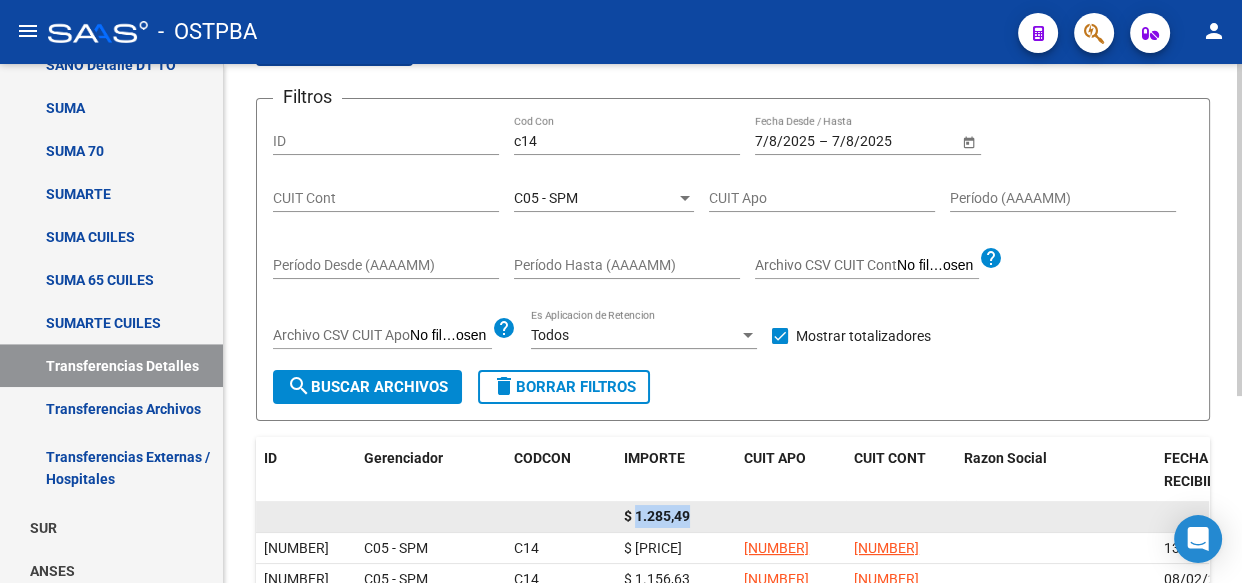 click on "$ 1.285,49" 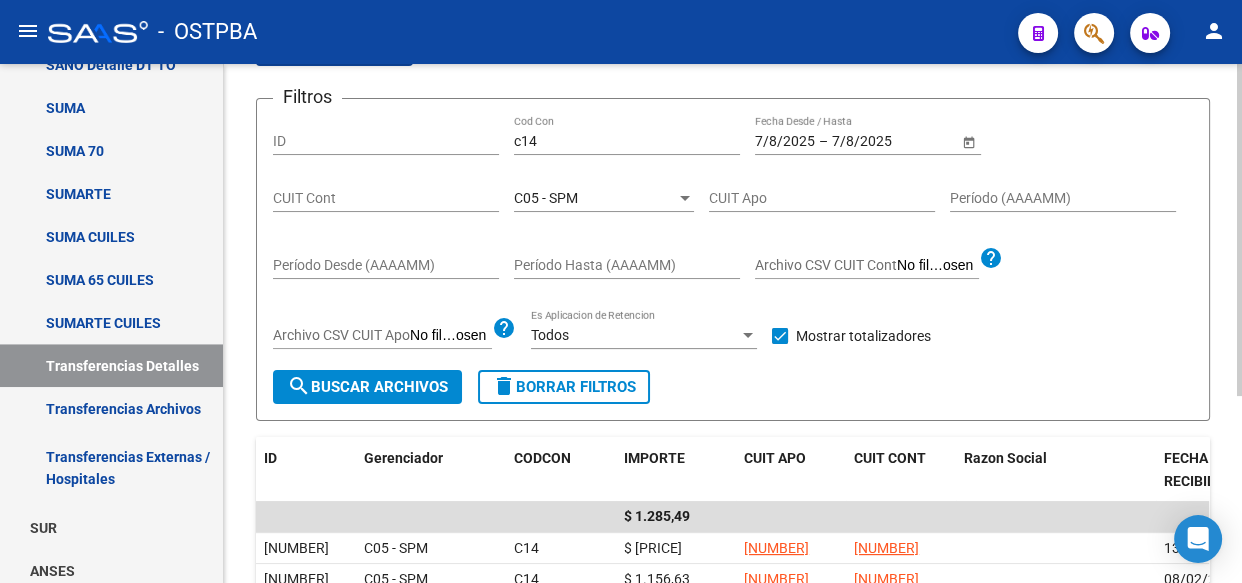 click on "C05 - SPM" at bounding box center [546, 198] 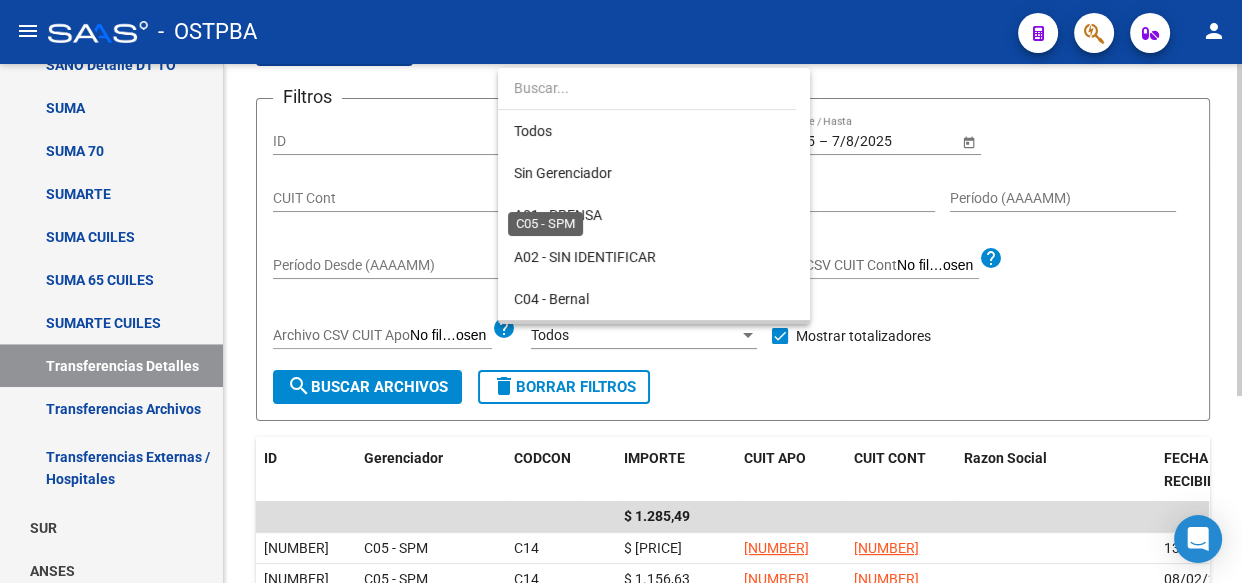 scroll, scrollTop: 145, scrollLeft: 0, axis: vertical 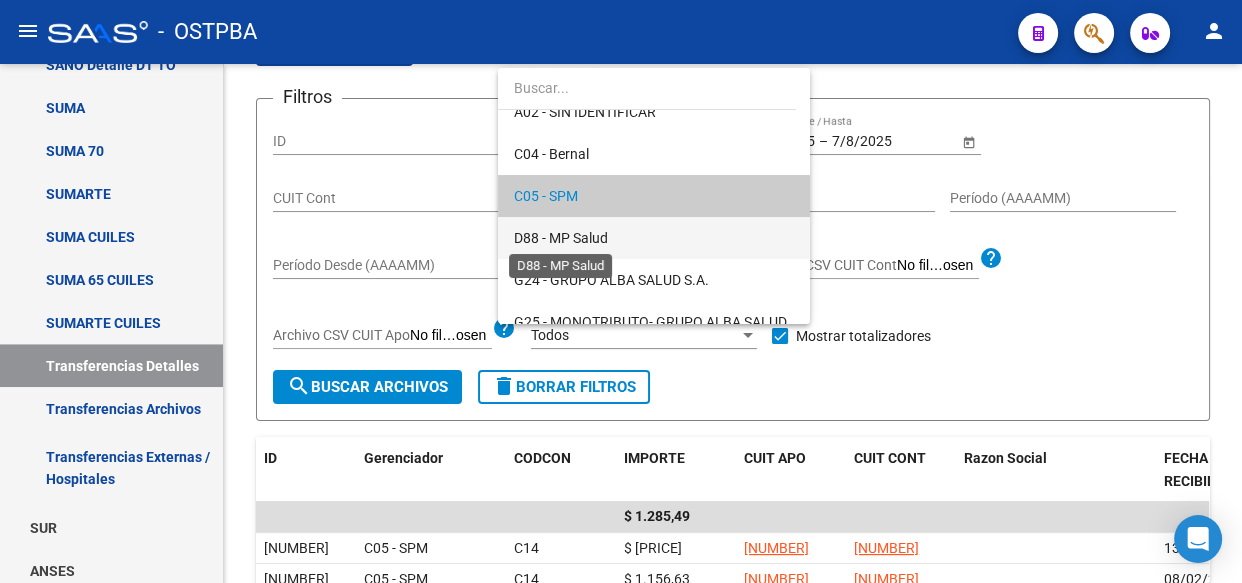 click on "D88 - MP Salud" at bounding box center [561, 238] 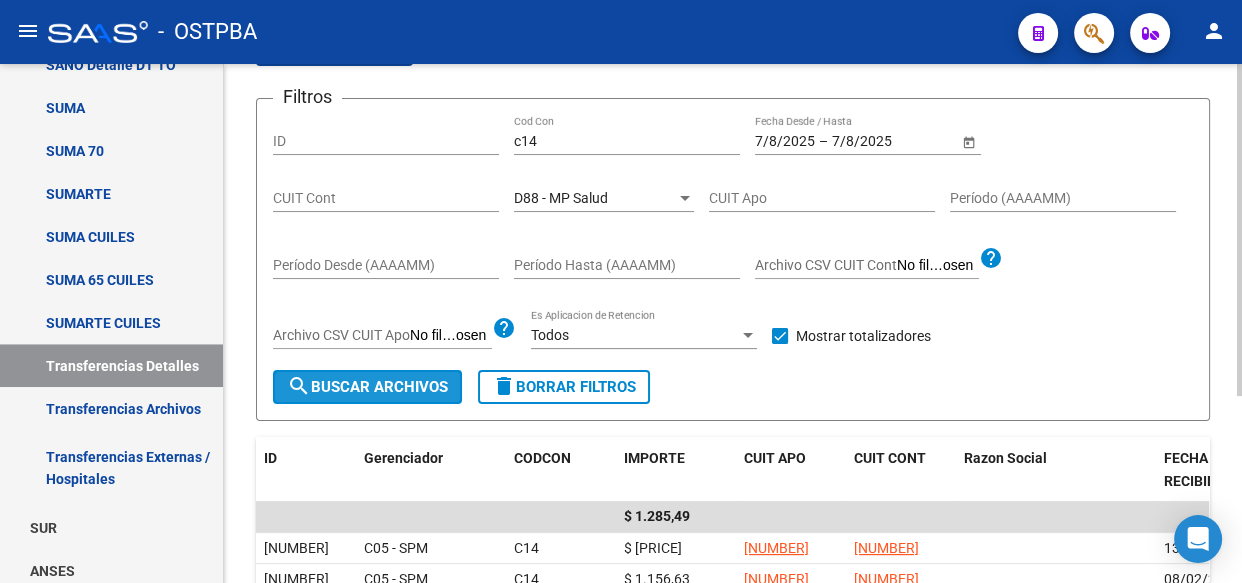 click on "search  Buscar Archivos" 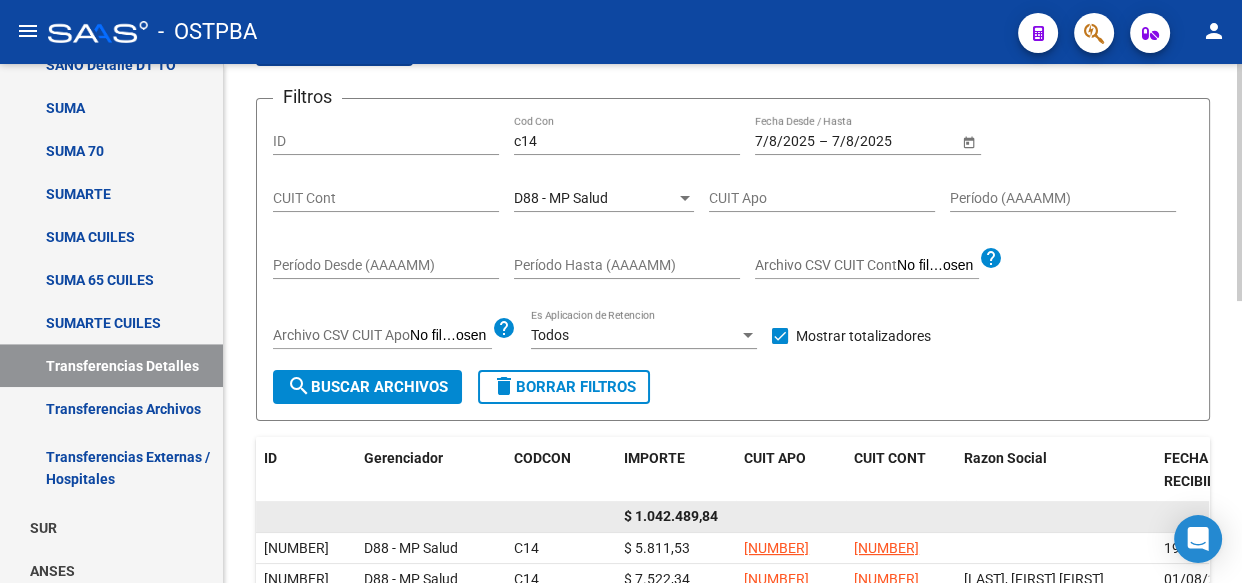 click on "$ 1.042.489,84" 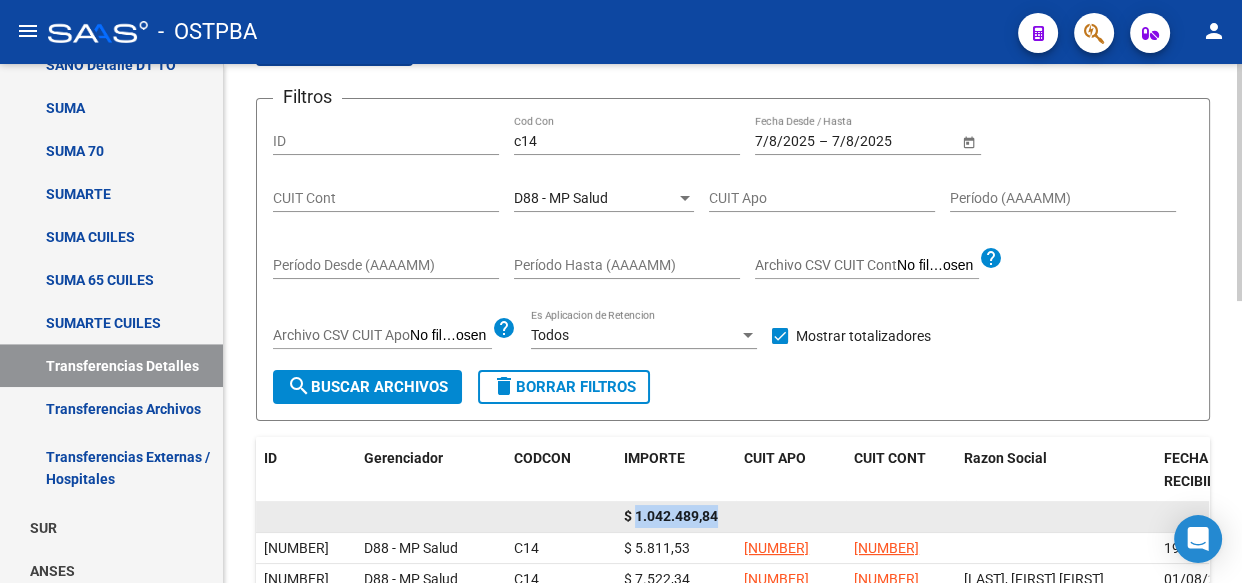 click on "$ 1.042.489,84" 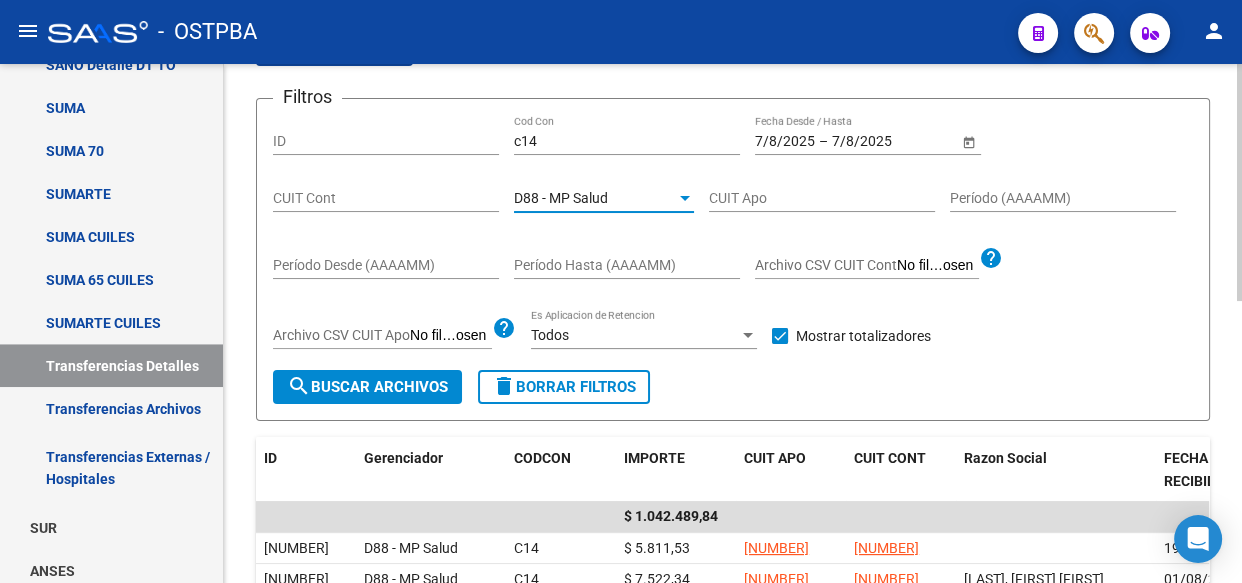 click on "D88 - MP Salud" at bounding box center (561, 198) 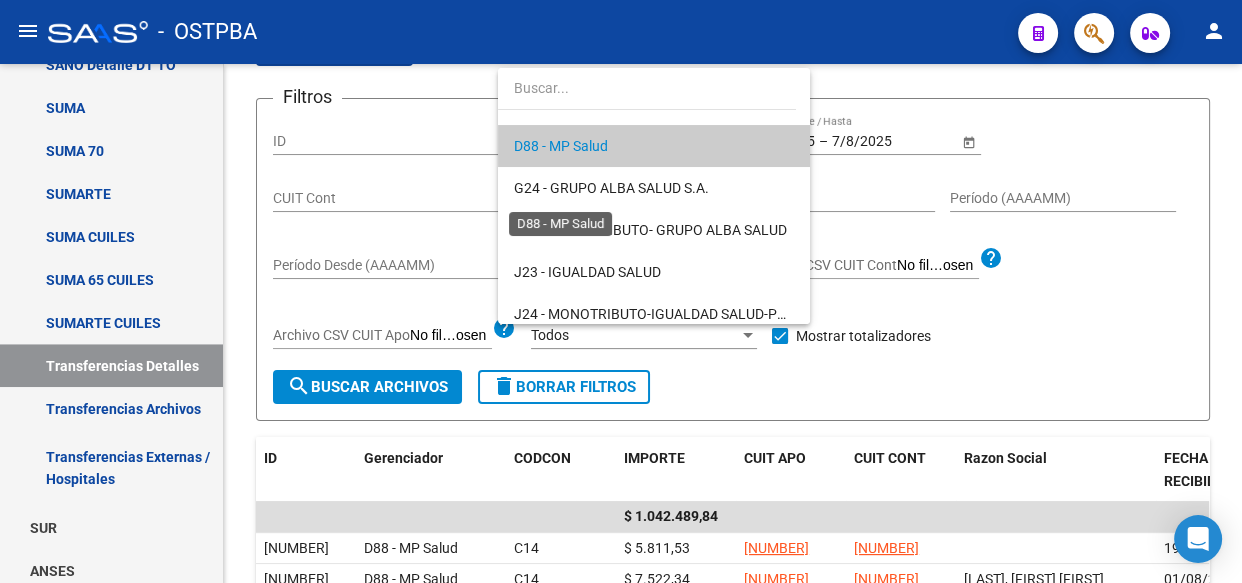 scroll, scrollTop: 278, scrollLeft: 0, axis: vertical 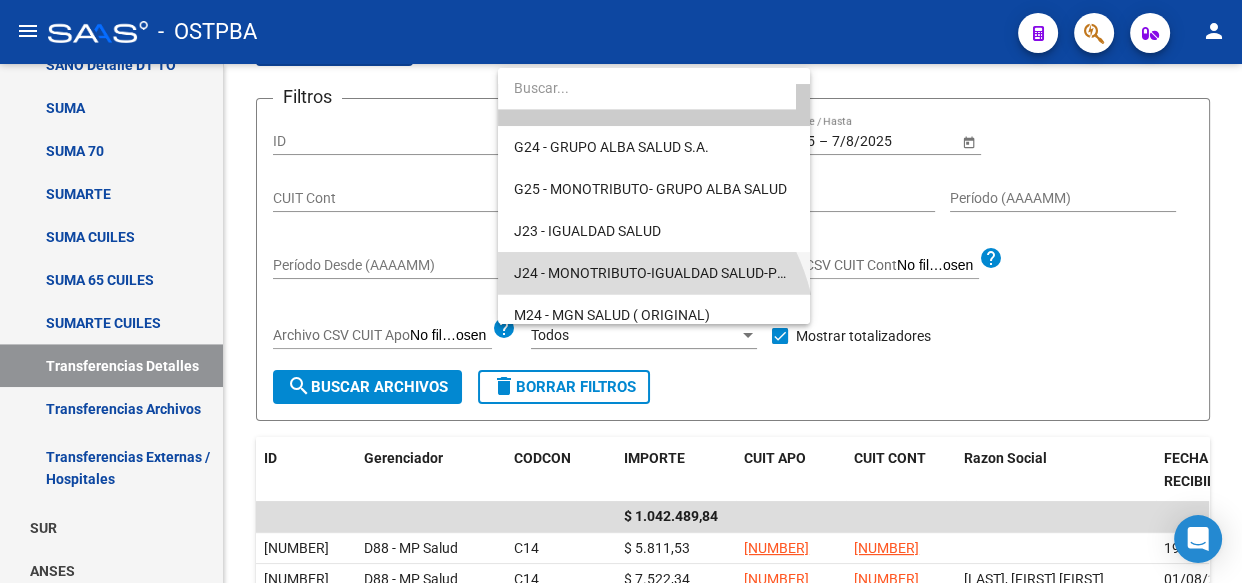 click on "J24 - MONOTRIBUTO-IGUALDAD SALUD-PRENSA" at bounding box center (654, 273) 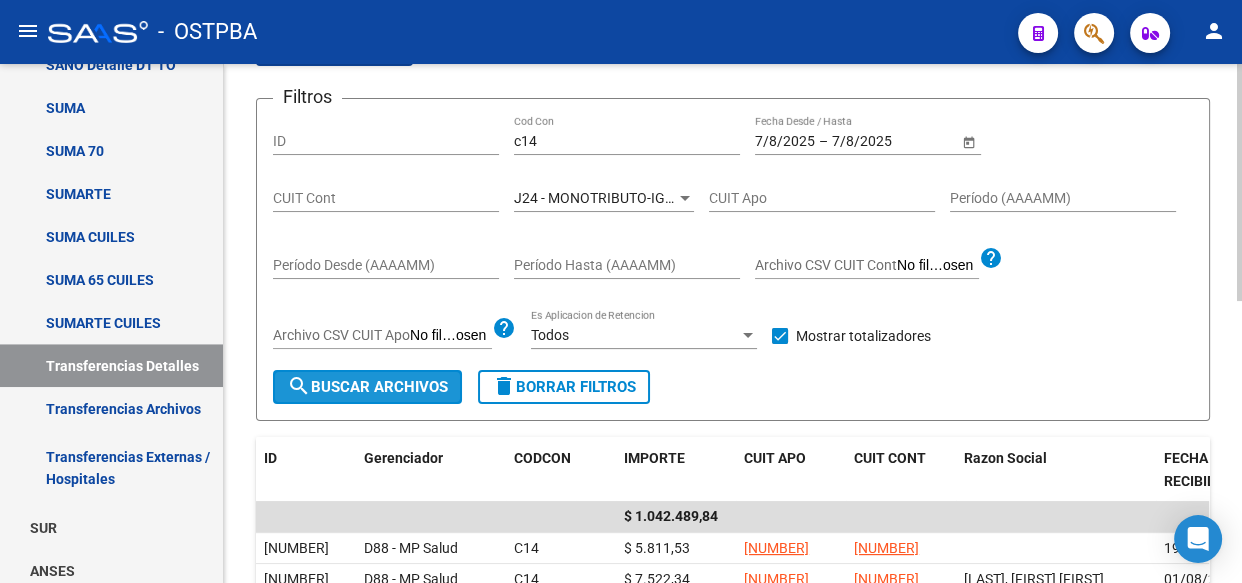 click on "search  Buscar Archivos" 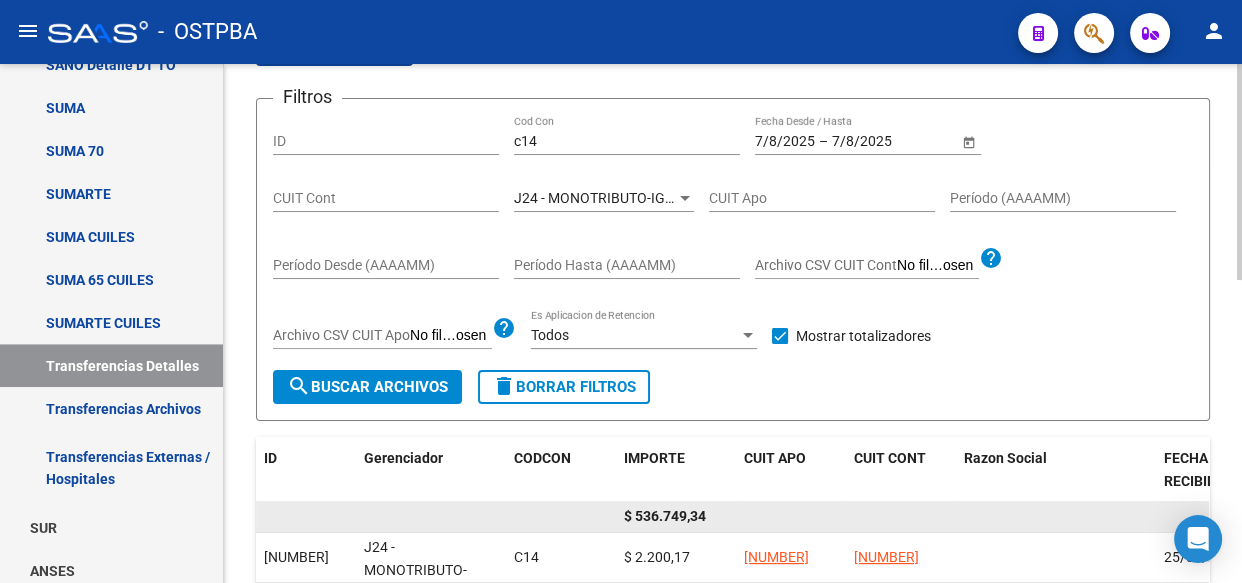 click on "$ 536.749,34" 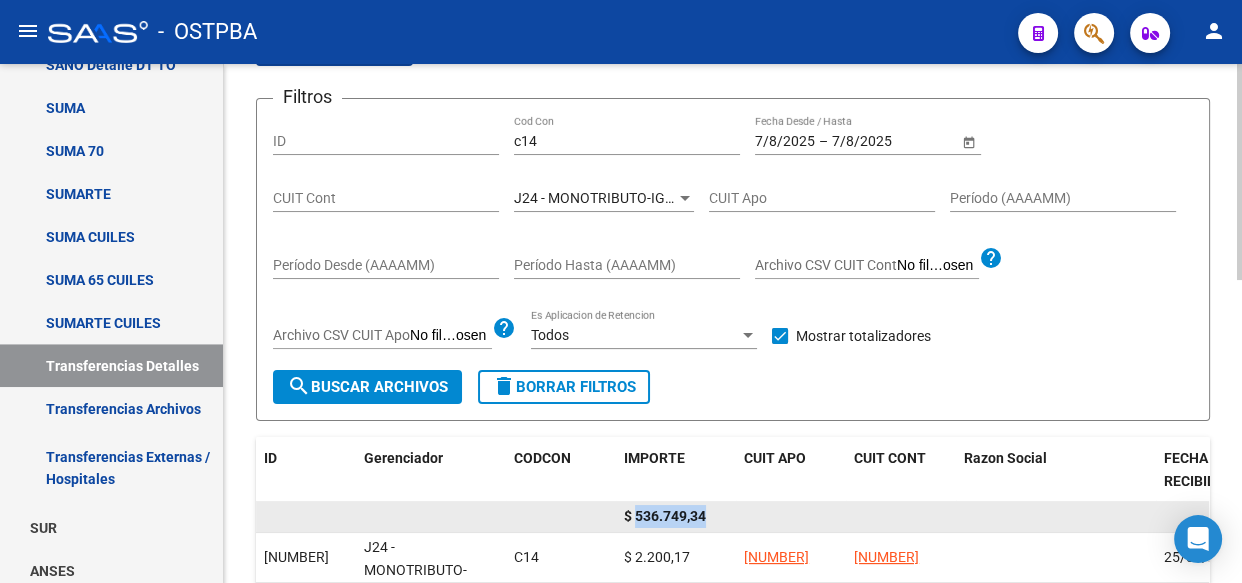 click on "$ 536.749,34" 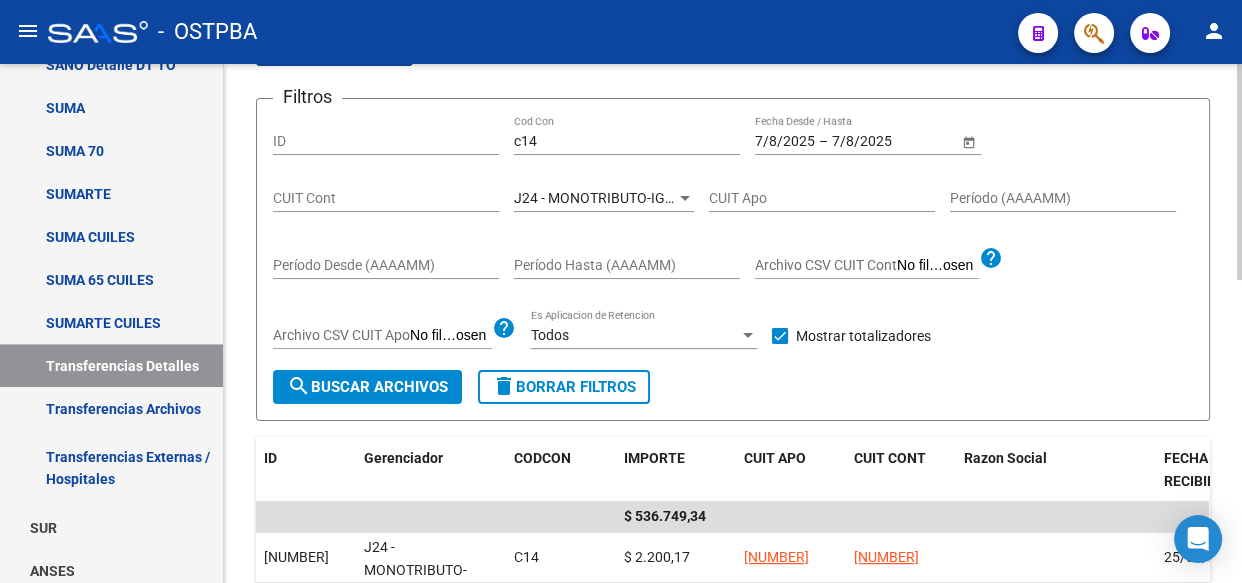 click on "J24 - MONOTRIBUTO-IGUALDAD SALUD-PRENSA" at bounding box center (667, 198) 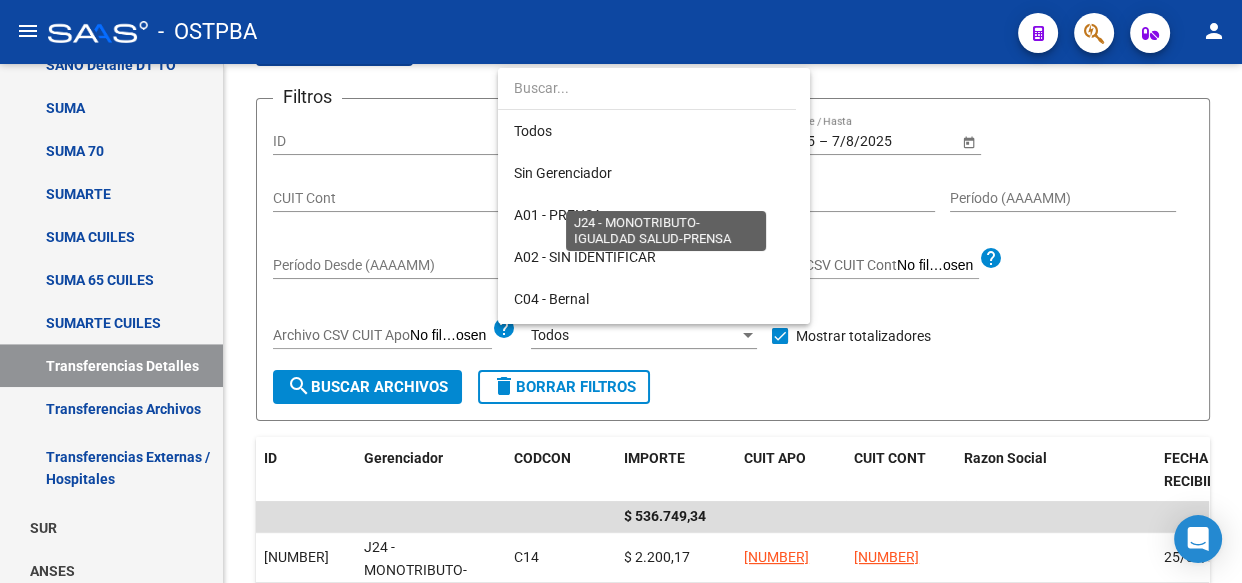 scroll, scrollTop: 355, scrollLeft: 0, axis: vertical 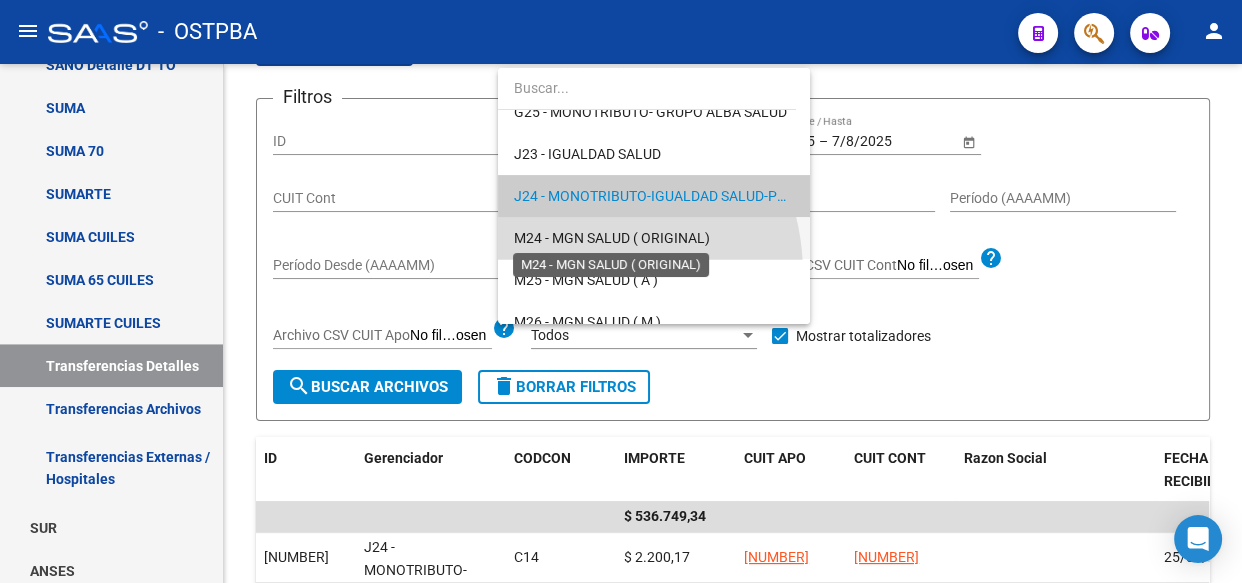 click on "M24 - MGN SALUD ( ORIGINAL)" at bounding box center (612, 238) 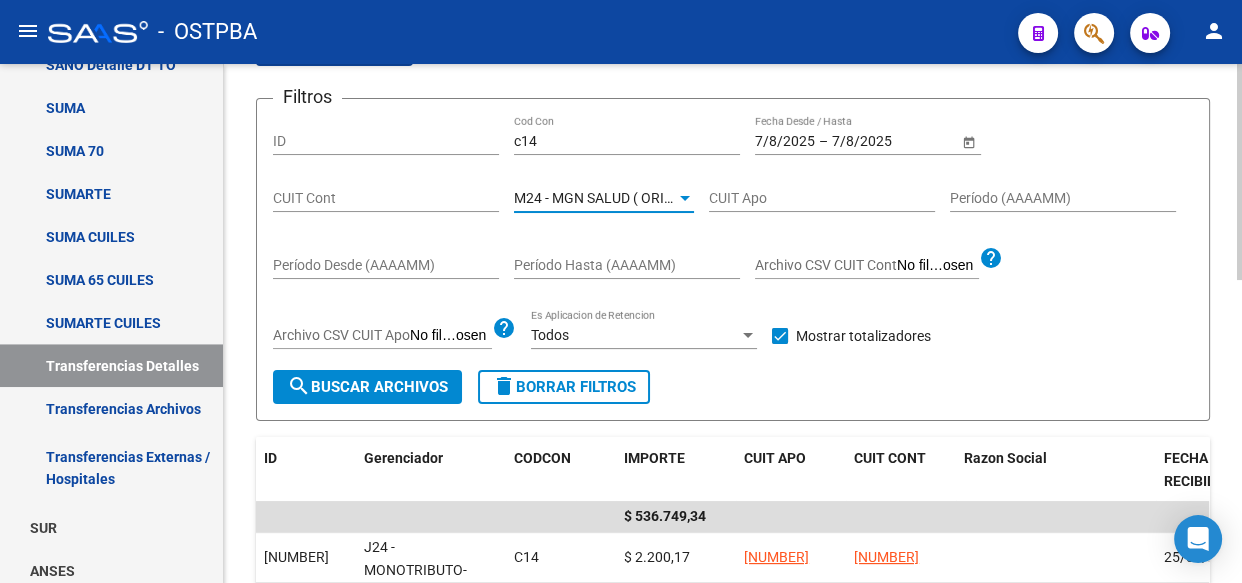click on "search  Buscar Archivos" 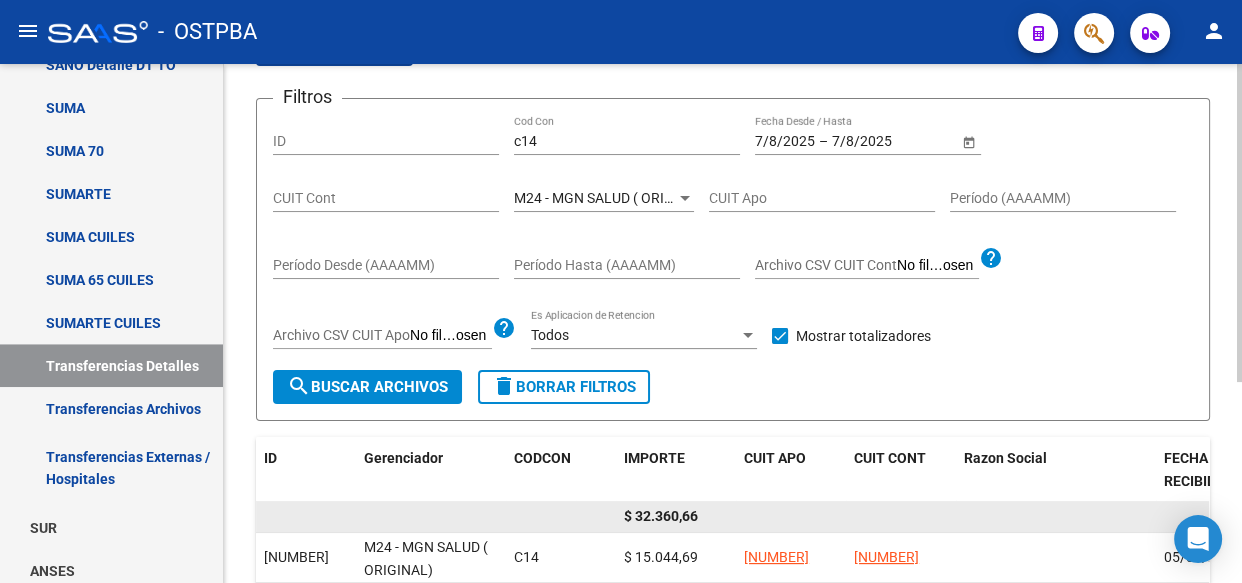 click on "$ 32.360,66" 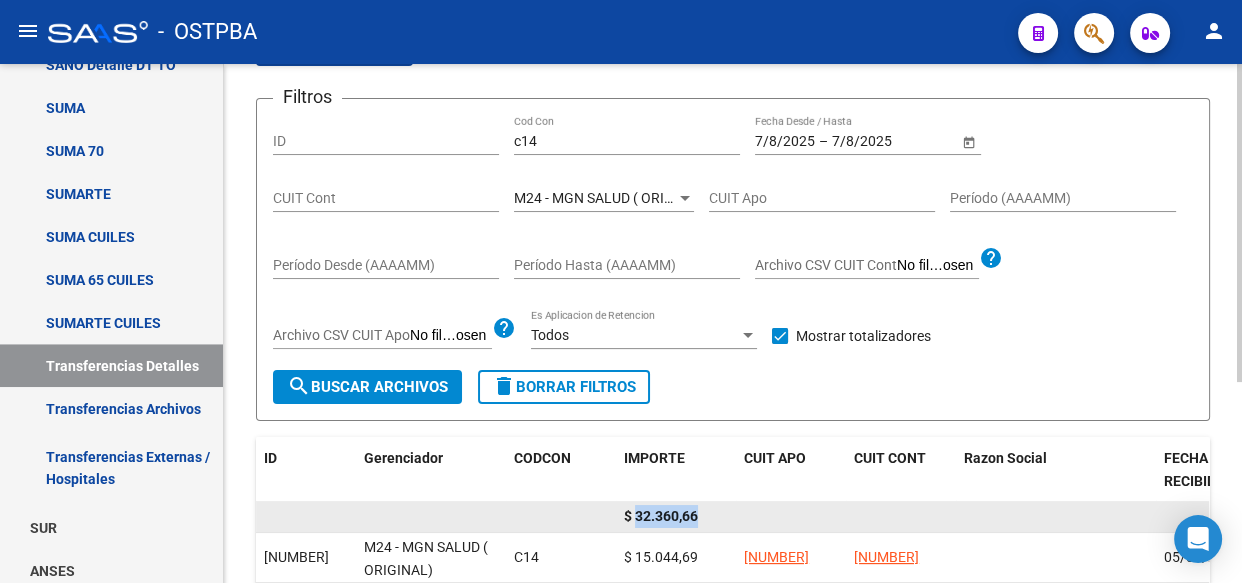 click on "$ 32.360,66" 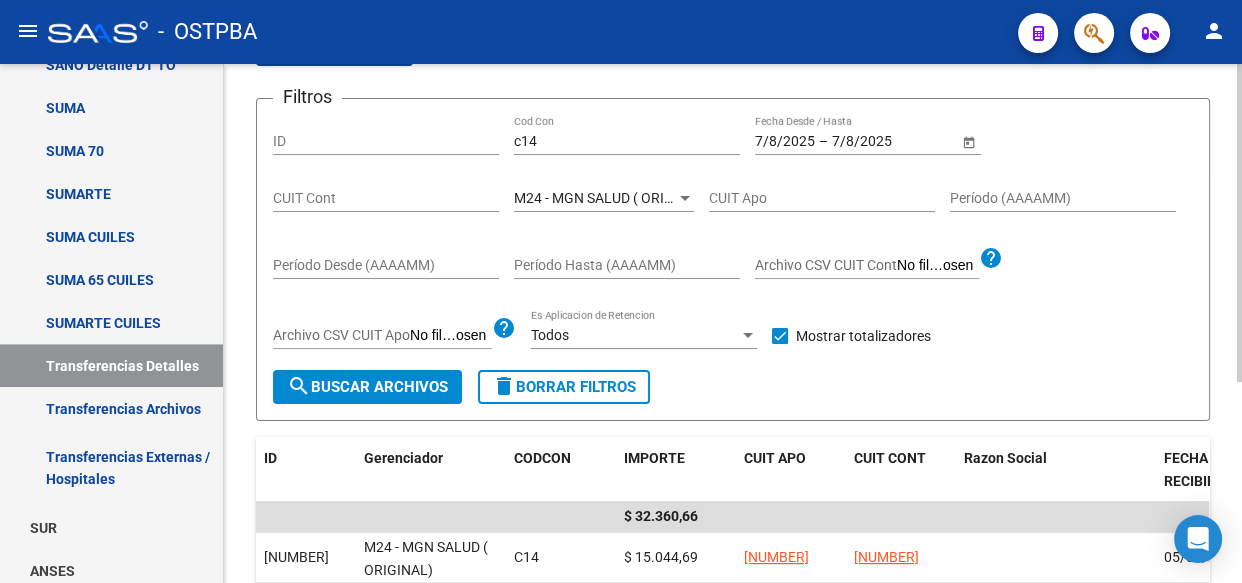 click on "M24 - MGN SALUD ( ORIGINAL)" at bounding box center [612, 198] 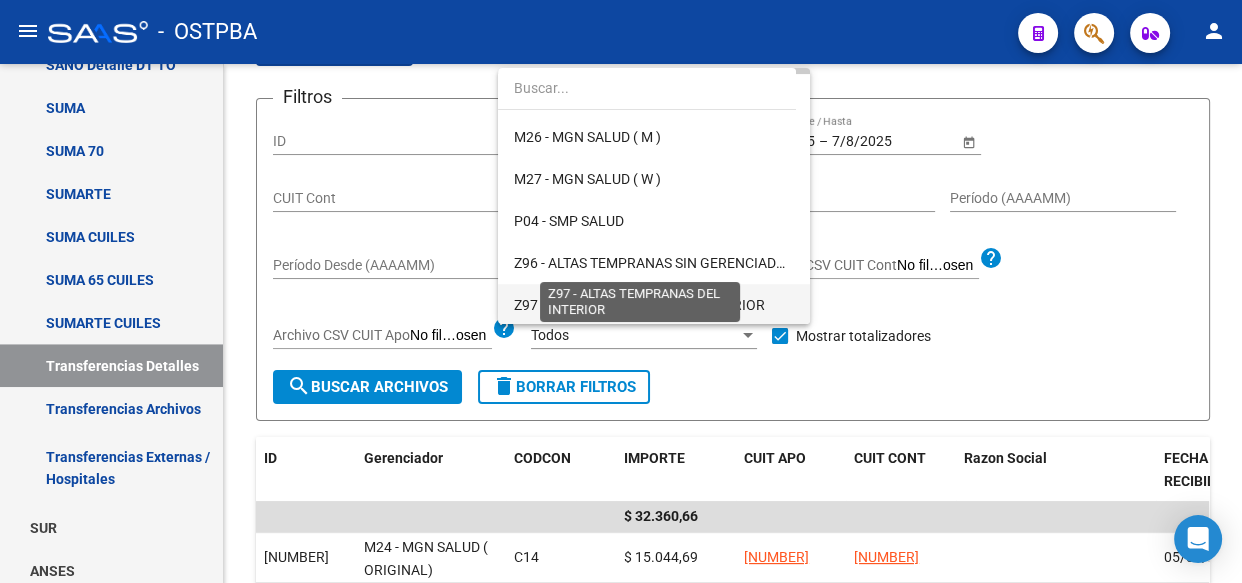 scroll, scrollTop: 579, scrollLeft: 0, axis: vertical 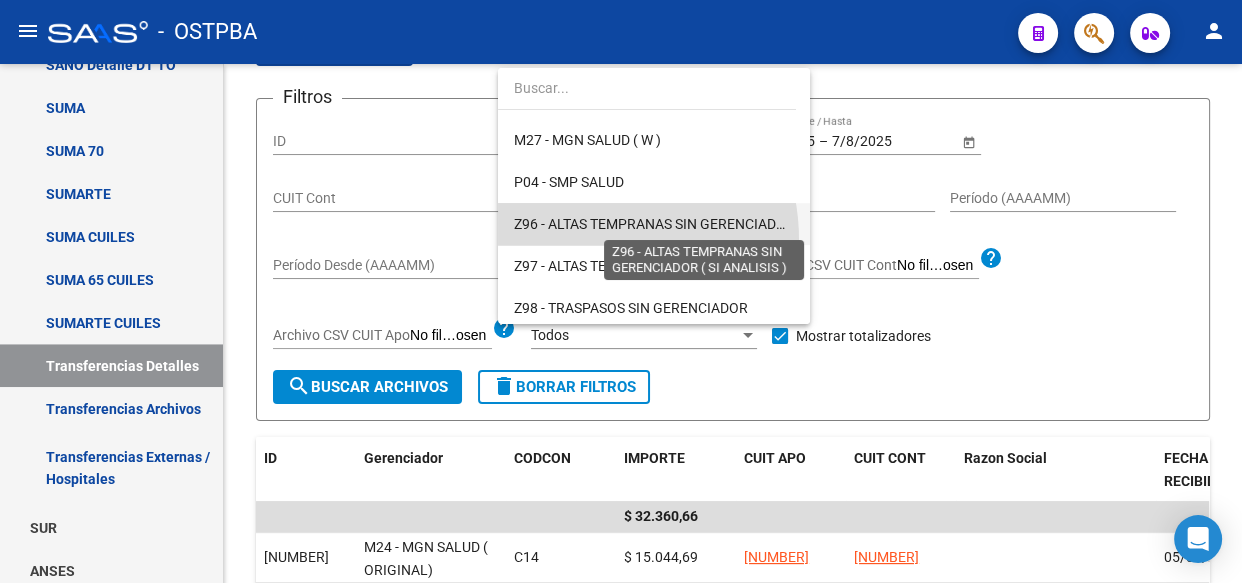 click on "Z96 - ALTAS TEMPRANAS SIN GERENCIADOR ( SI ANALISIS )" at bounding box center [701, 224] 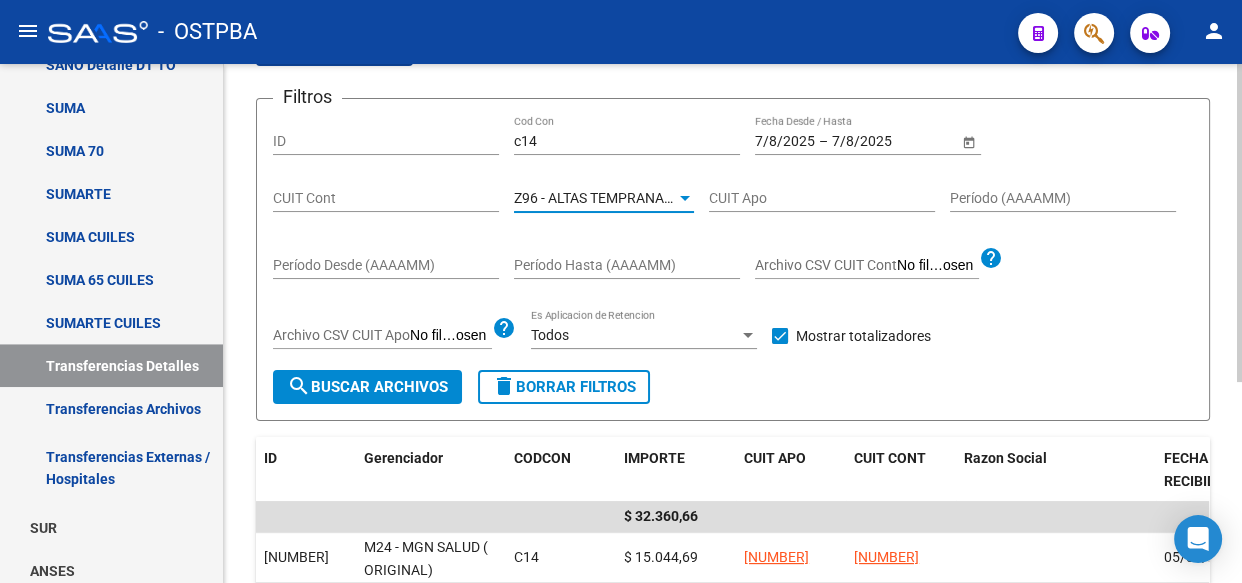 click on "search  Buscar Archivos" 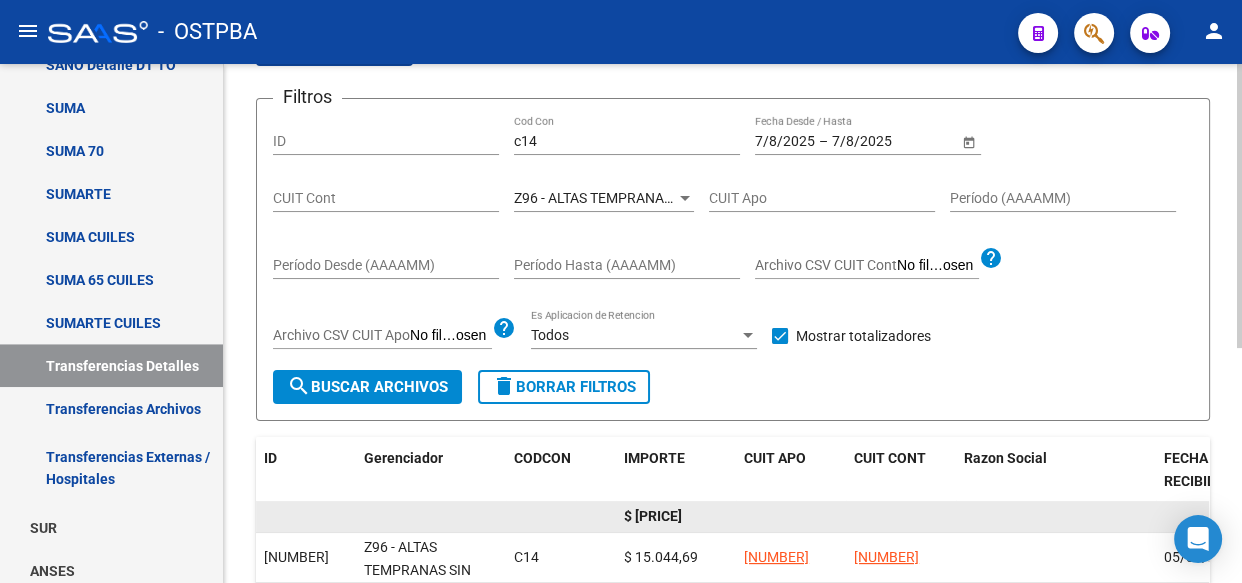 click on "$ [PRICE]" 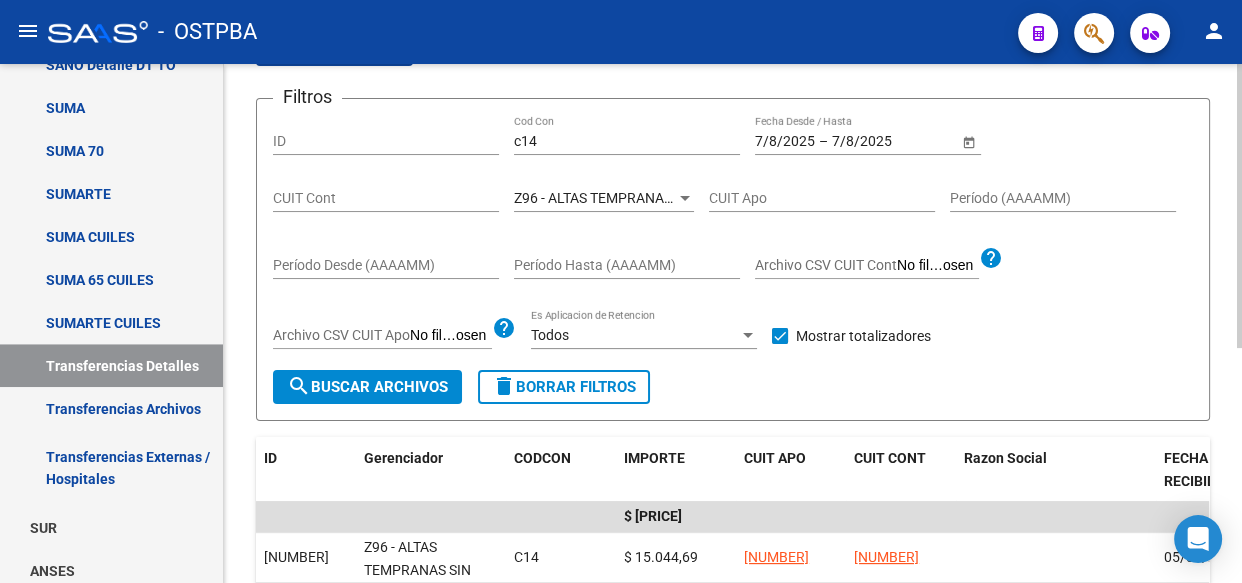 click on "Z96 - ALTAS TEMPRANAS SIN GERENCIADOR ( SI ANALISIS )" at bounding box center [701, 198] 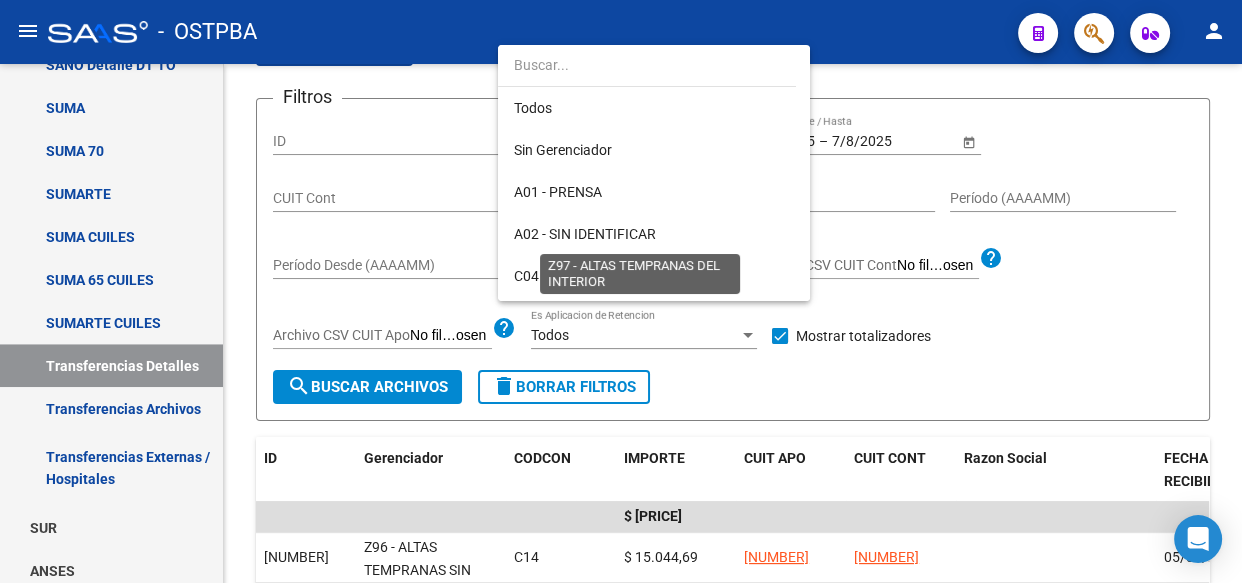 scroll, scrollTop: 583, scrollLeft: 0, axis: vertical 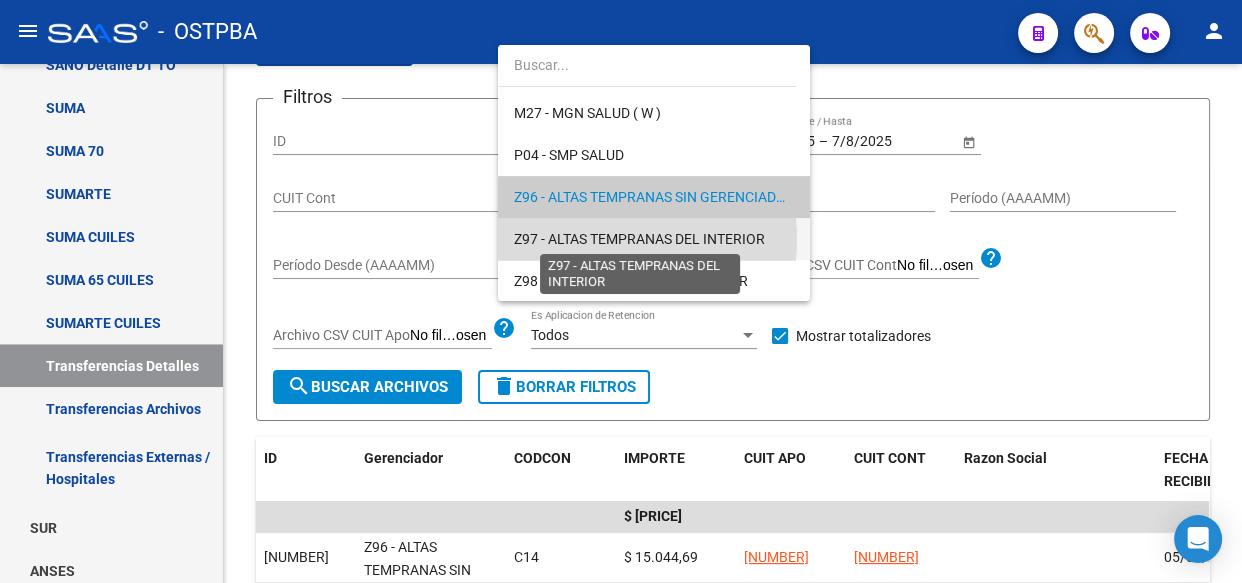 click on "Z97 - ALTAS TEMPRANAS DEL INTERIOR" at bounding box center (639, 239) 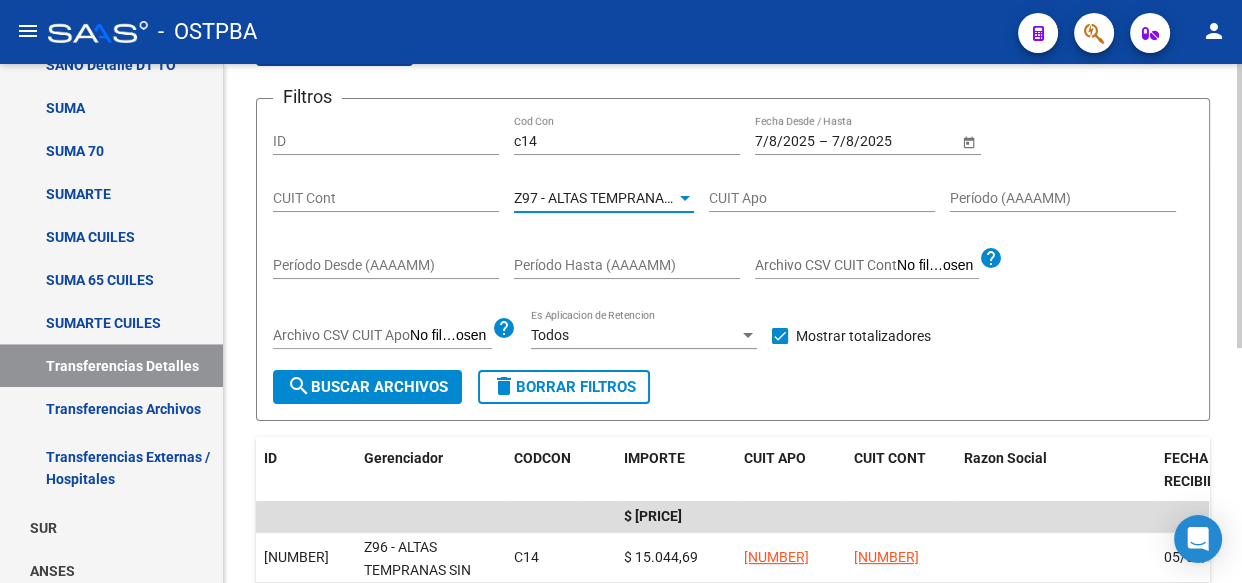click on "search  Buscar Archivos" 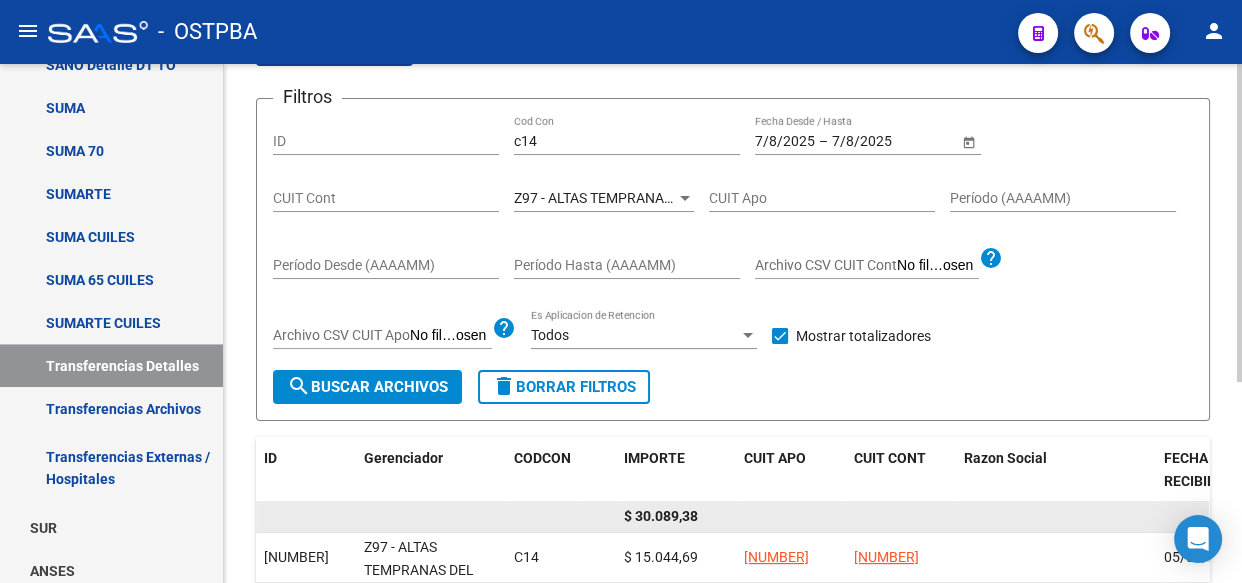 click on "$ 30.089,38" 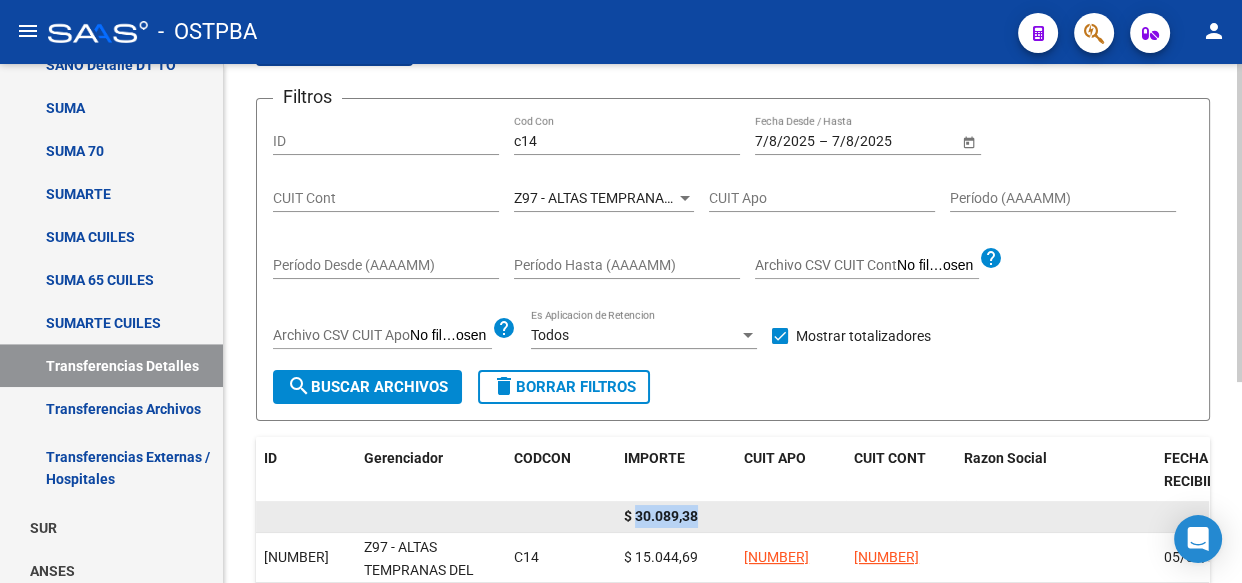 click on "$ 30.089,38" 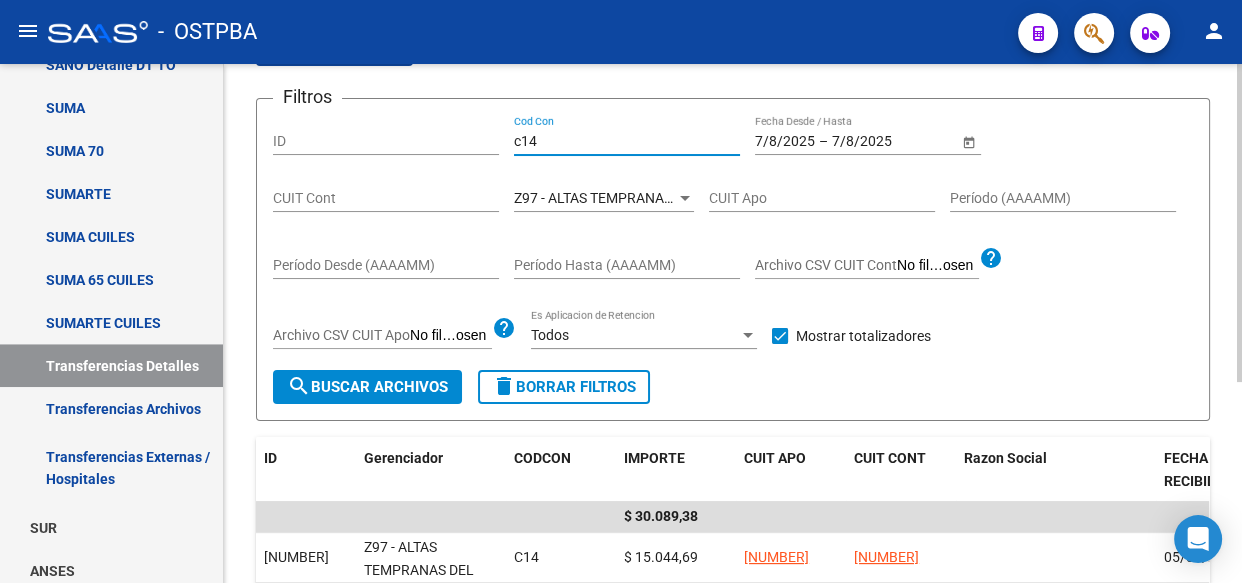 click on "c14" at bounding box center (627, 141) 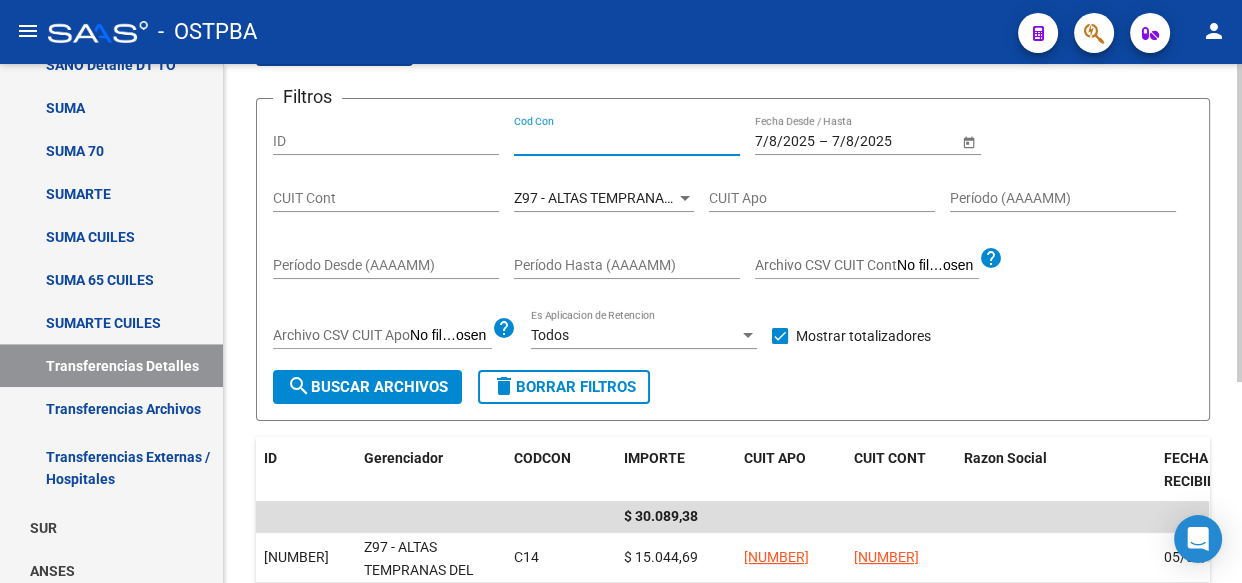 type 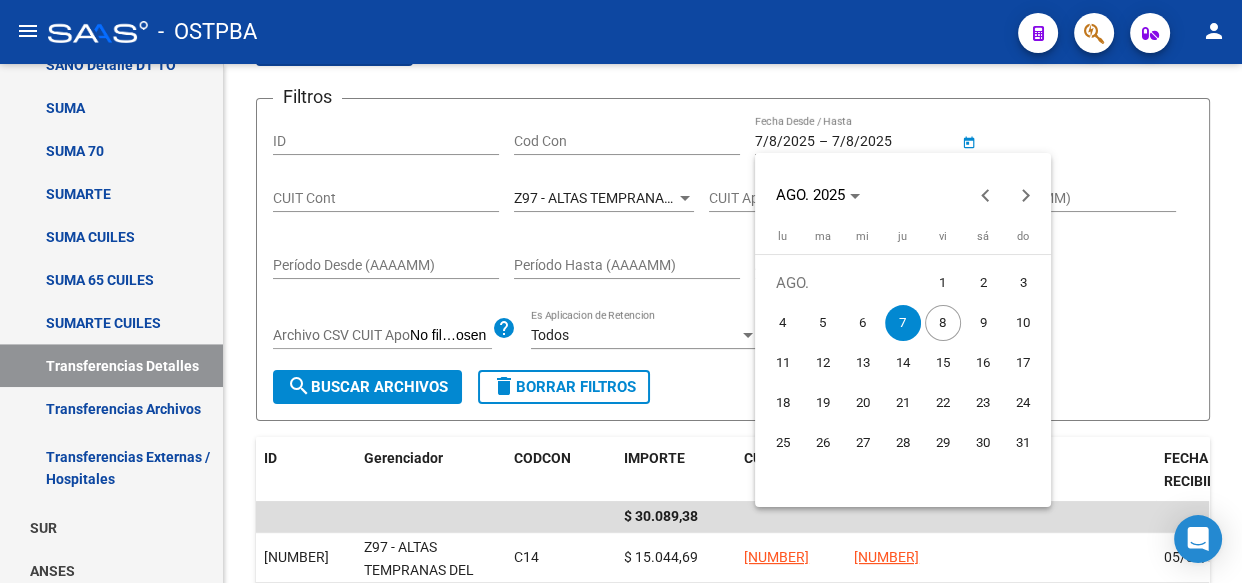 click on "8" at bounding box center [943, 323] 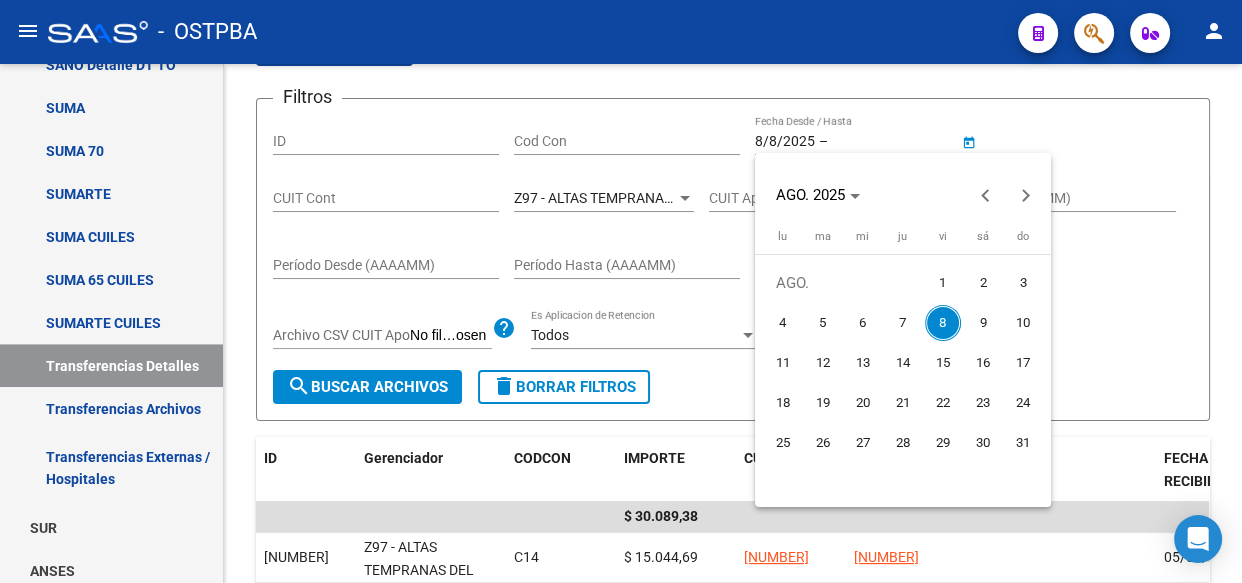 click on "8" at bounding box center [943, 323] 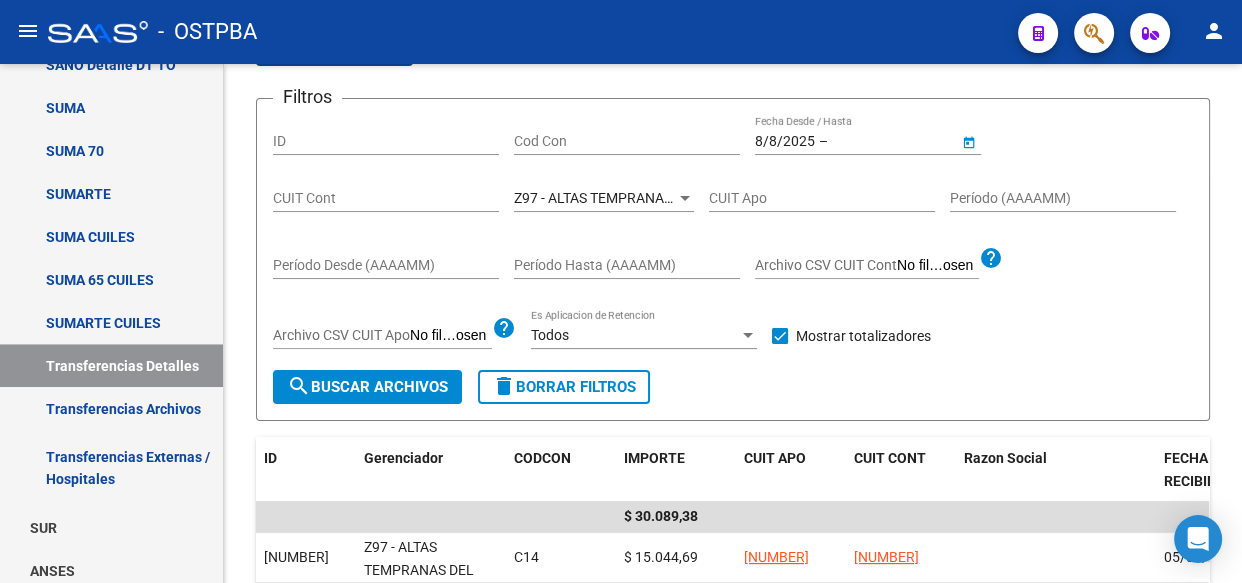 type on "8/8/2025" 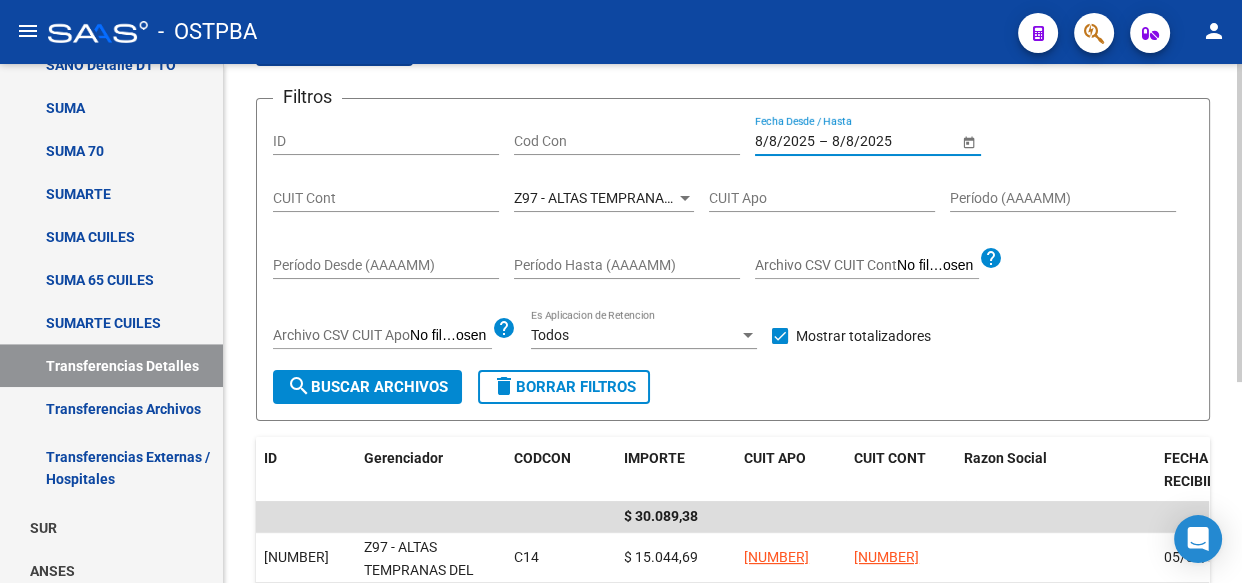 click at bounding box center (685, 198) 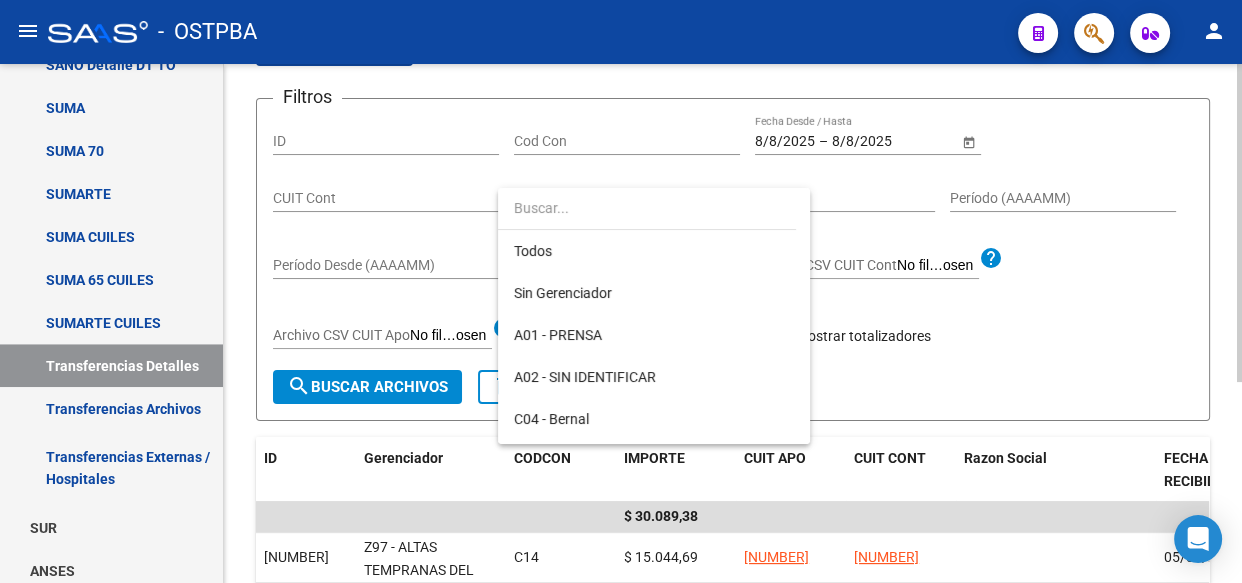 scroll, scrollTop: 583, scrollLeft: 0, axis: vertical 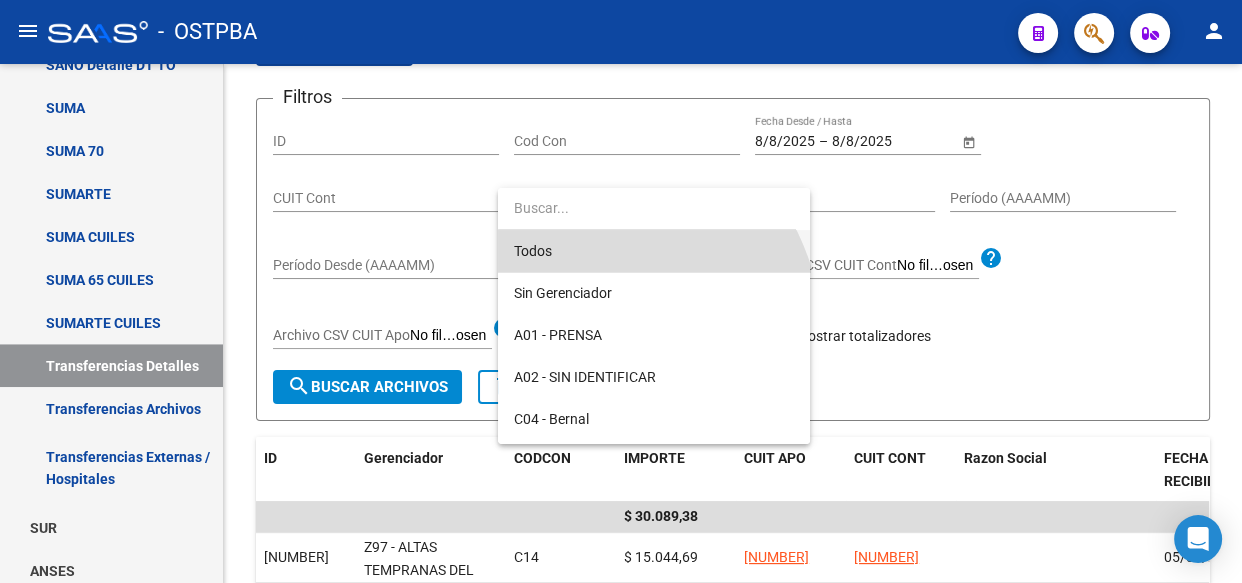 click on "Todos" at bounding box center [654, 251] 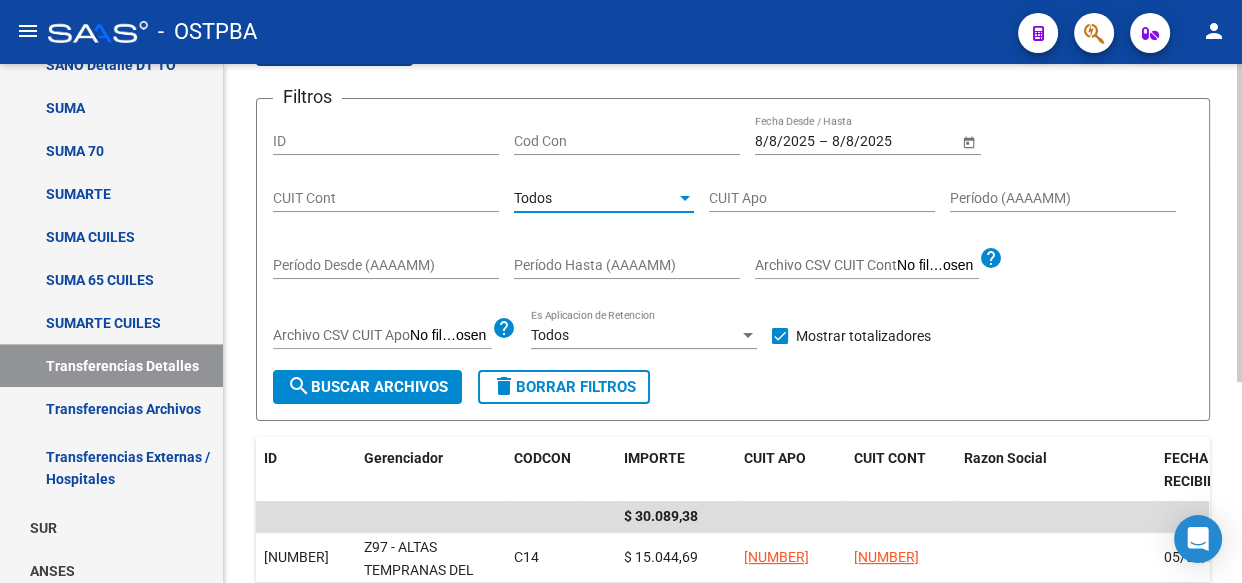 click on "search  Buscar Archivos" 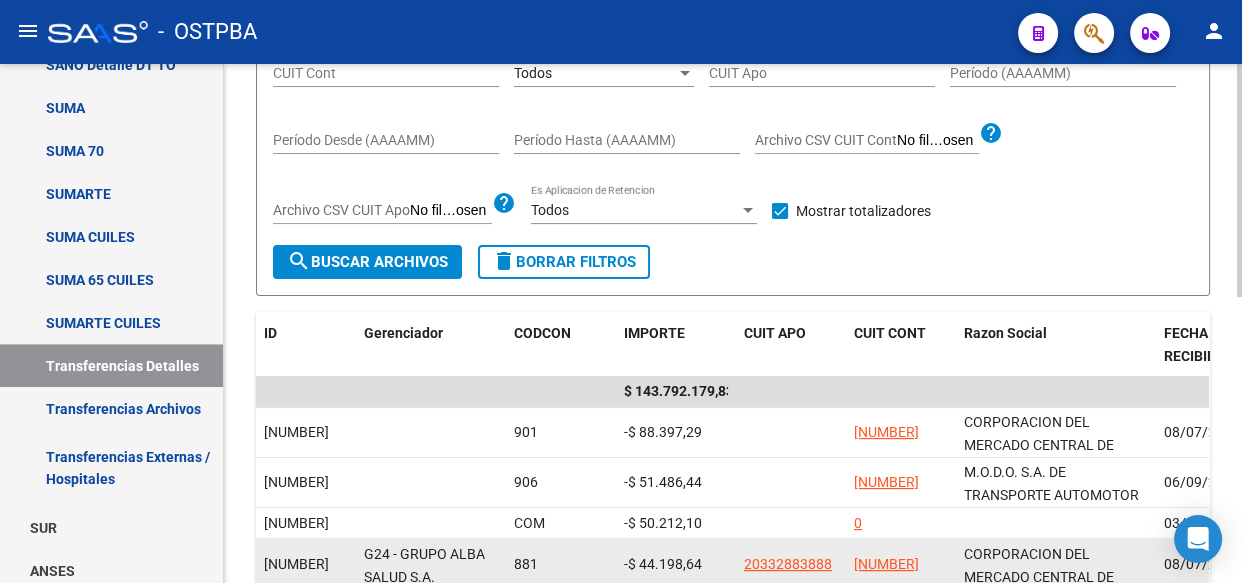scroll, scrollTop: 181, scrollLeft: 0, axis: vertical 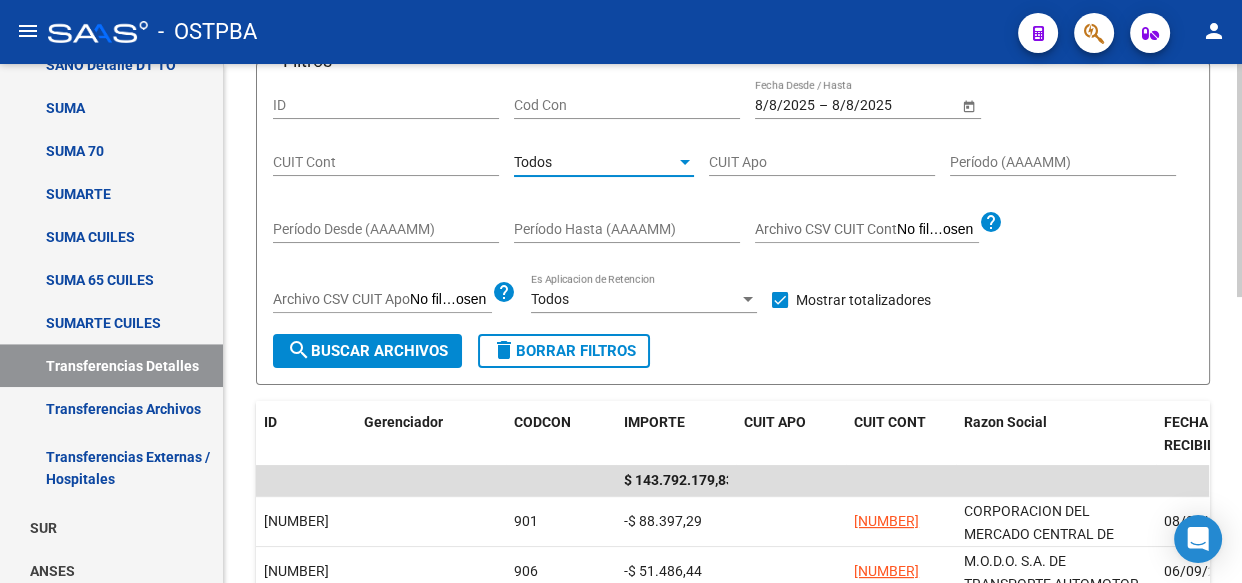 click on "Todos" at bounding box center (595, 162) 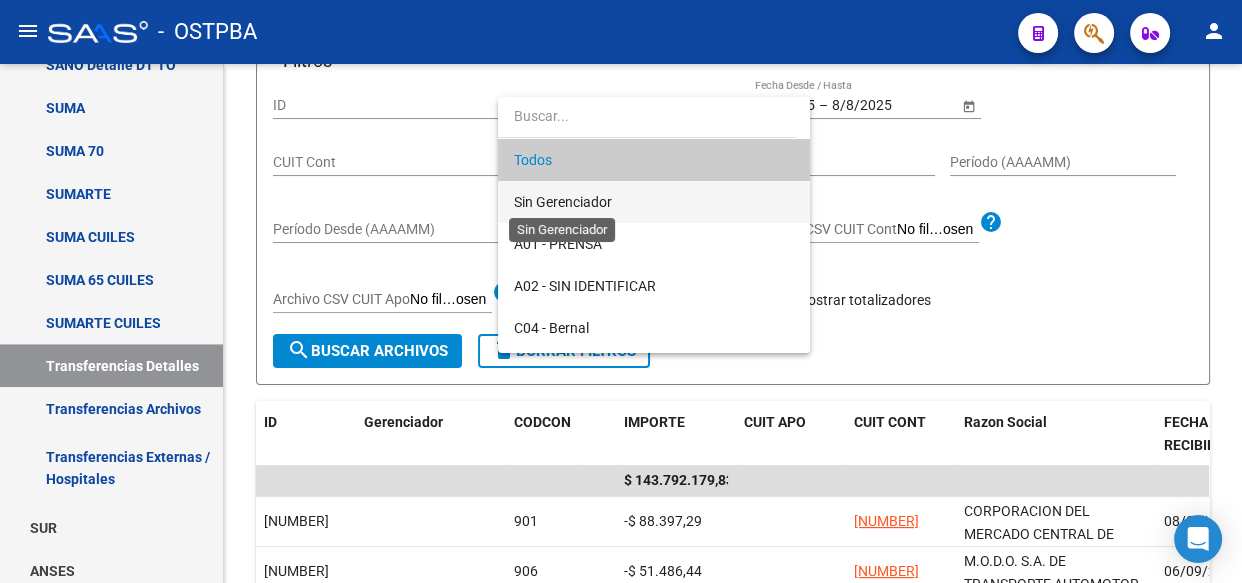 click on "Sin Gerenciador" at bounding box center (563, 202) 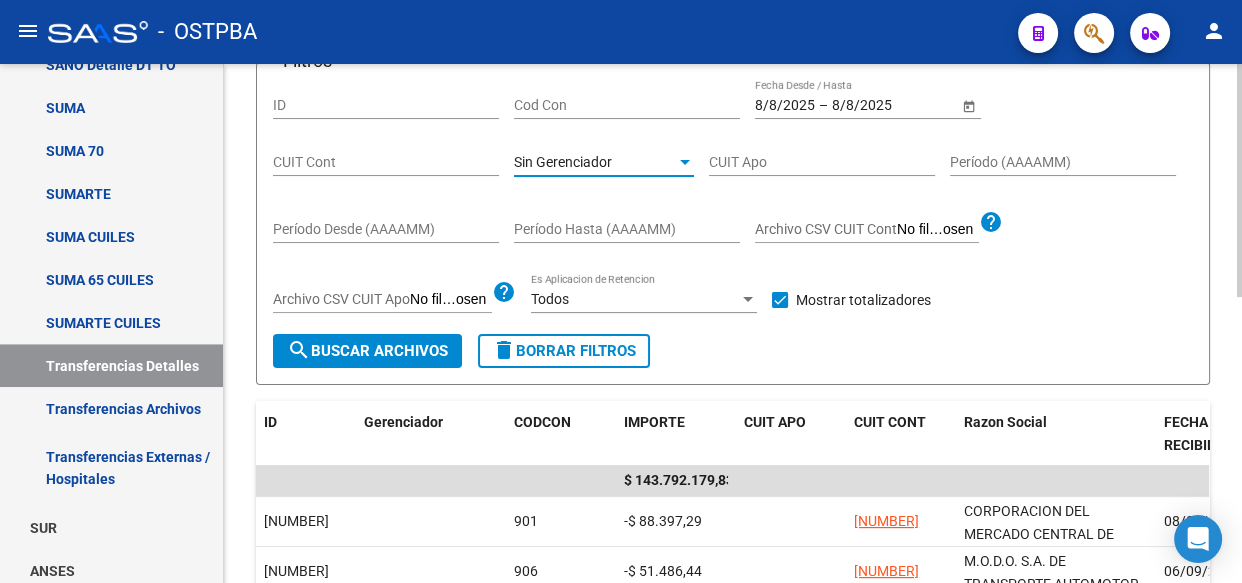 click on "search  Buscar Archivos" 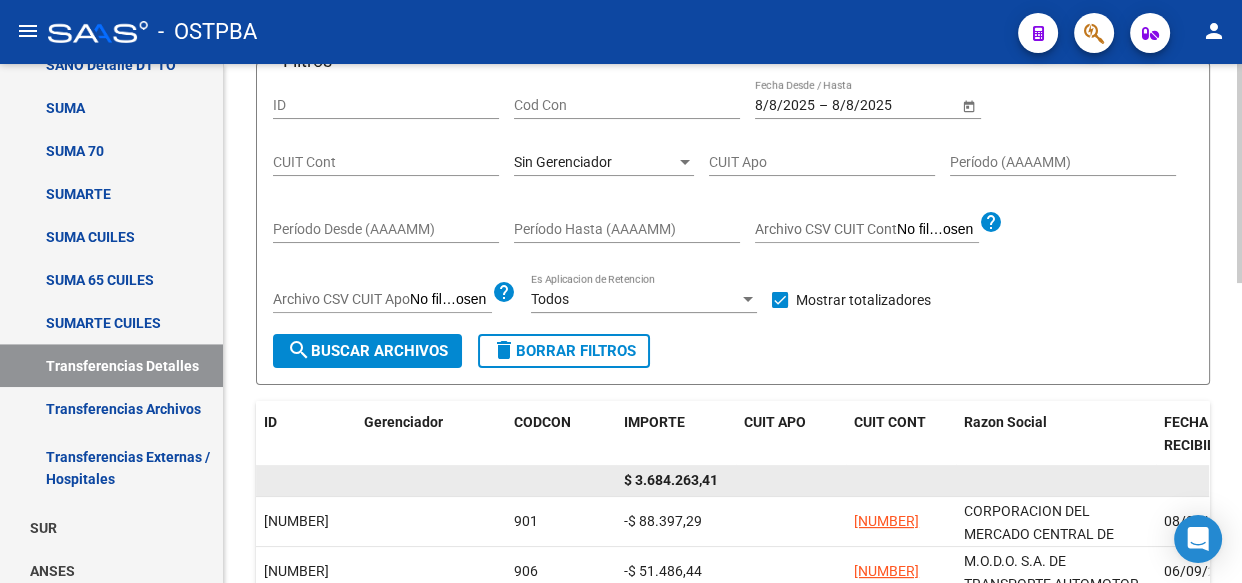 click on "$ 3.684.263,41" 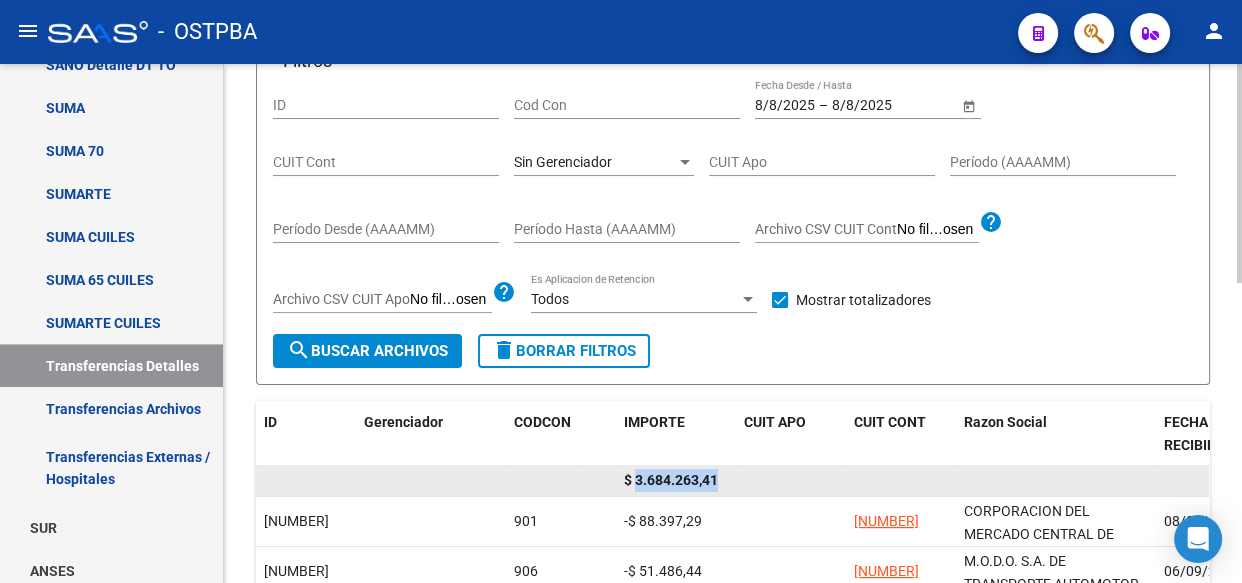 click on "$ 3.684.263,41" 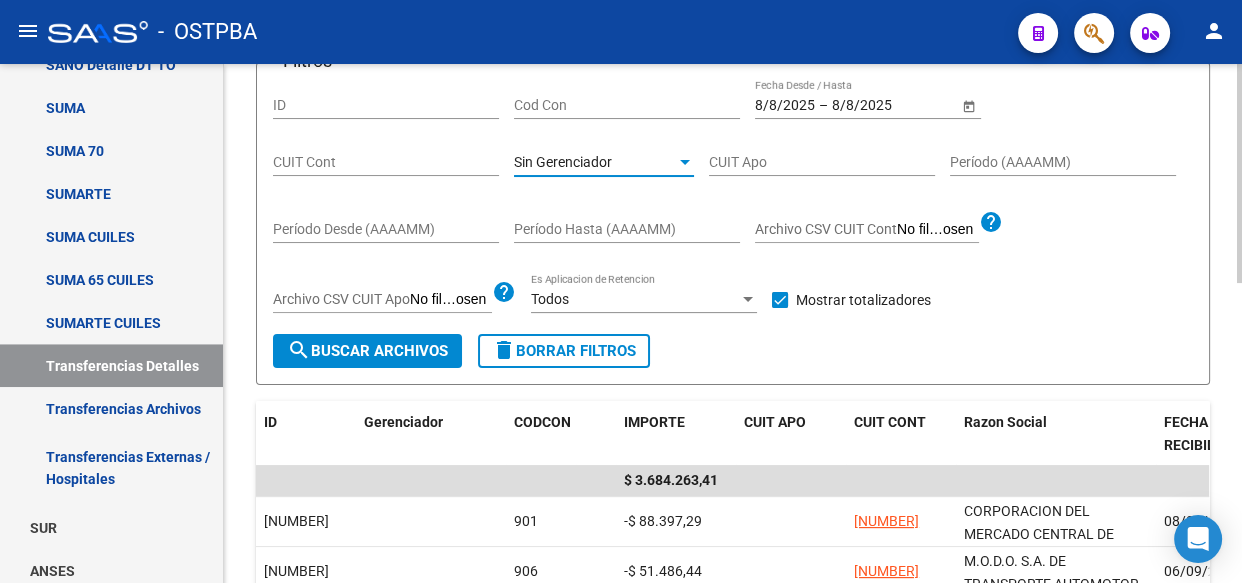 click on "Sin Gerenciador" at bounding box center (563, 162) 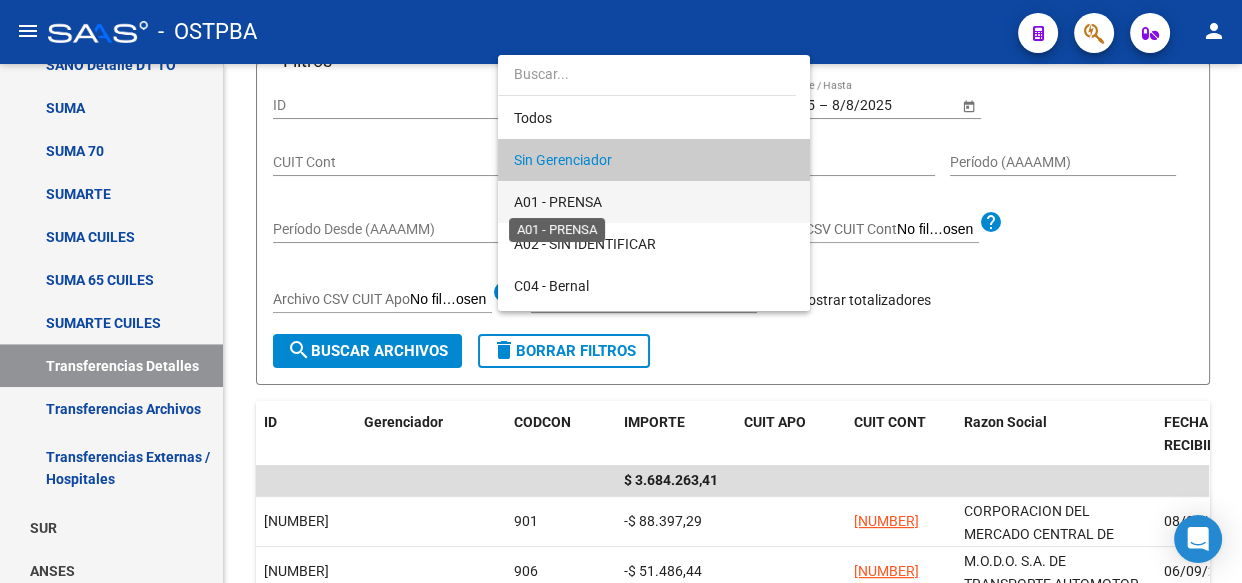 click on "A01 - PRENSA" at bounding box center (558, 202) 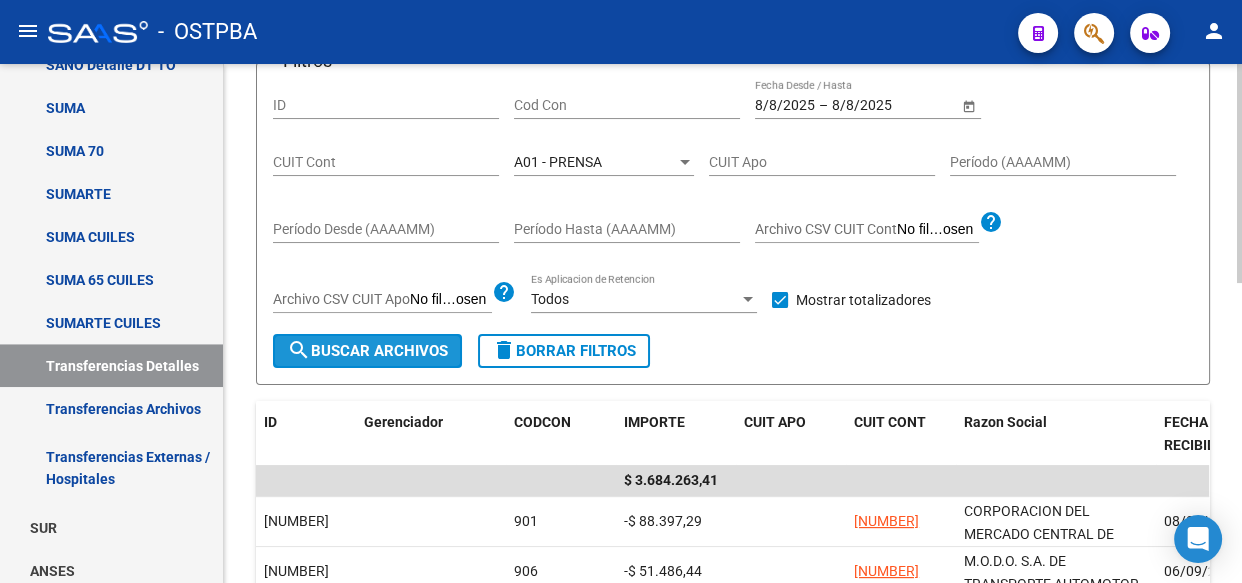click on "search  Buscar Archivos" 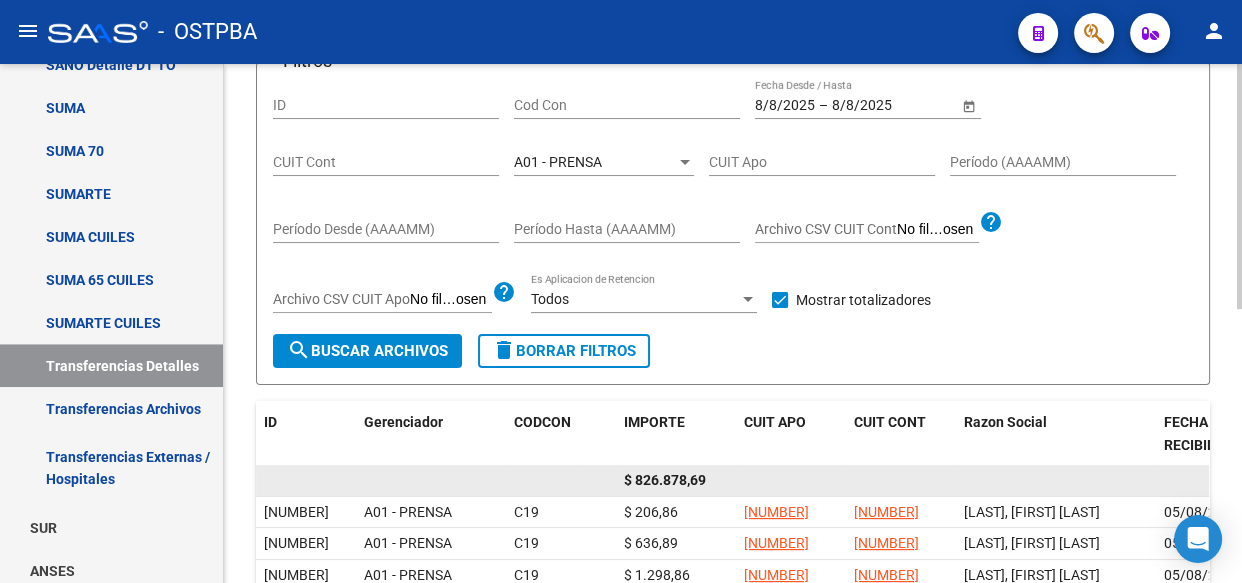 click on "$ 826.878,69" 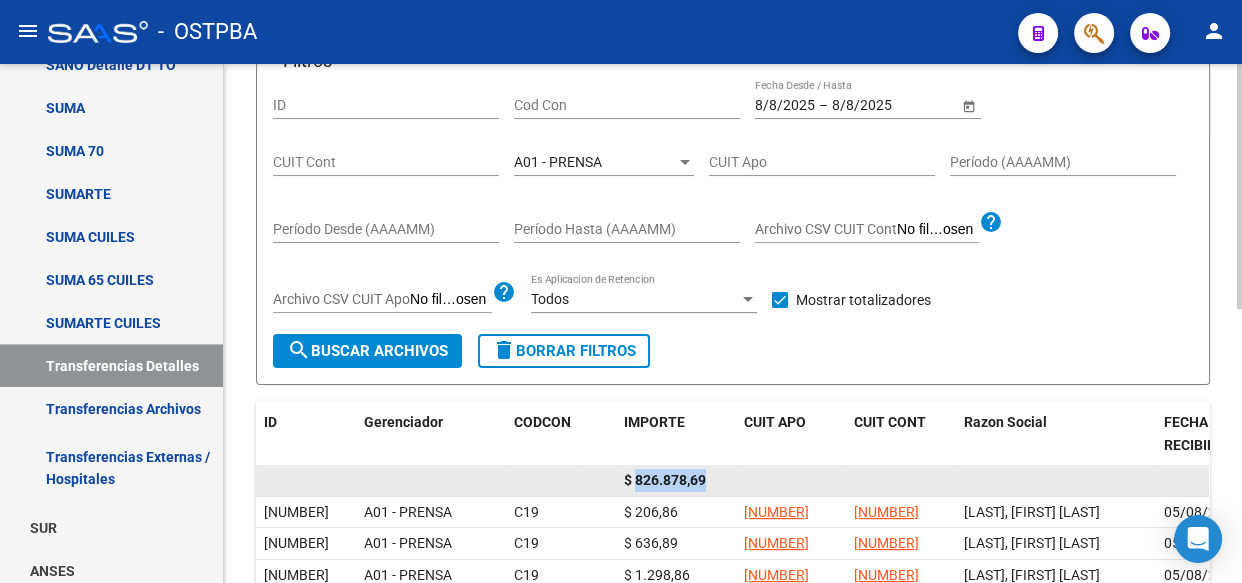 click on "$ 826.878,69" 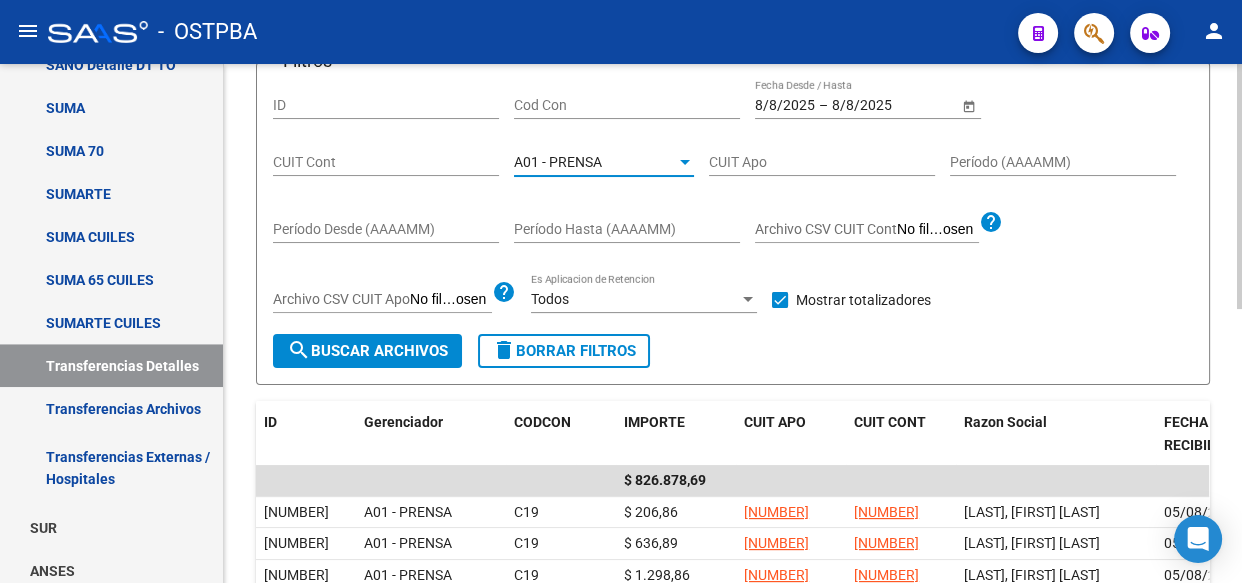 click on "A01 - PRENSA" at bounding box center (558, 162) 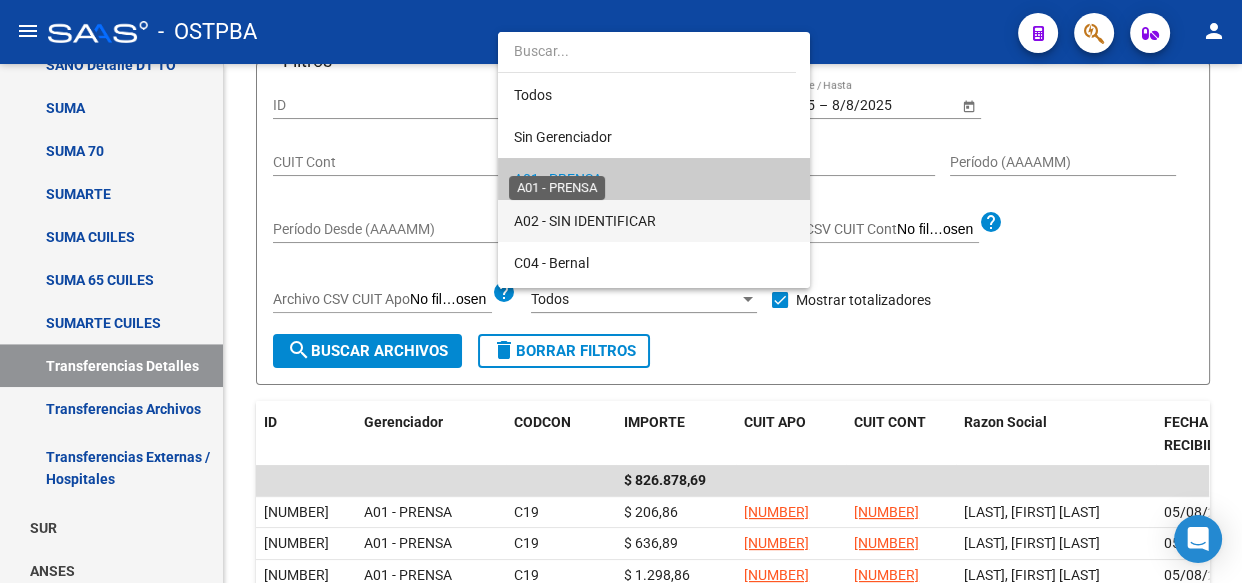 scroll, scrollTop: 19, scrollLeft: 0, axis: vertical 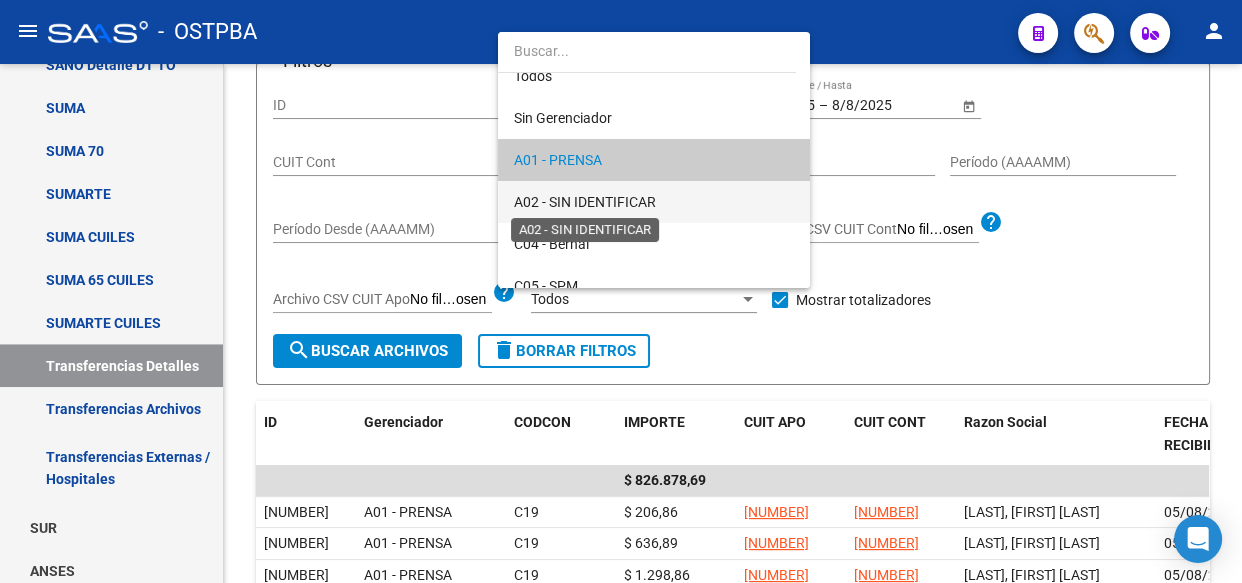 click on "A02 - SIN IDENTIFICAR" at bounding box center (585, 202) 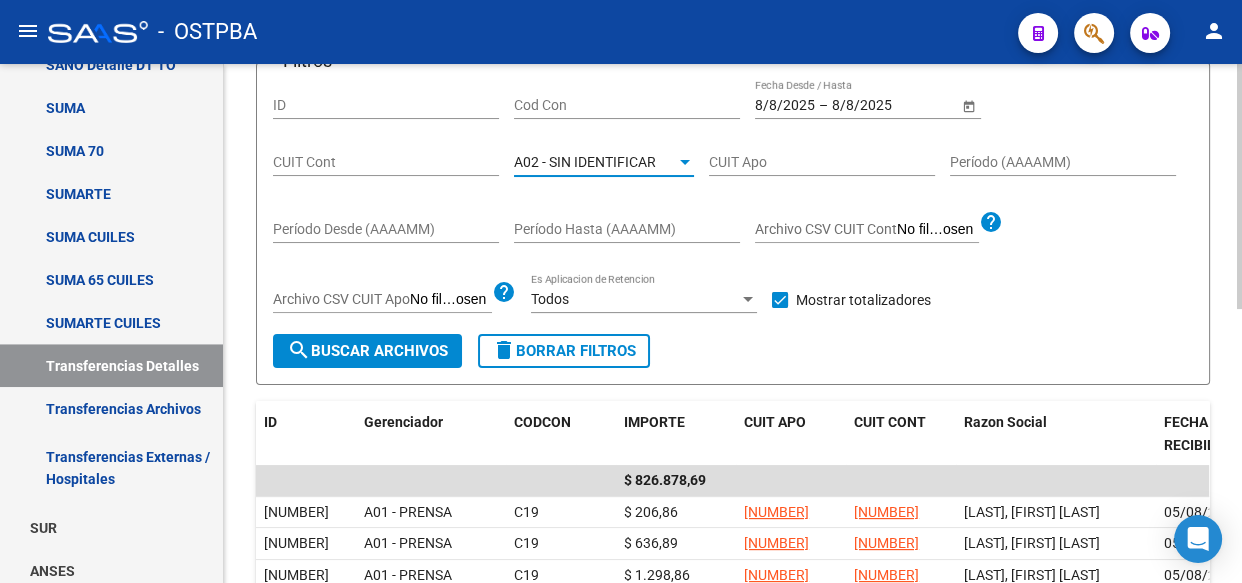 click on "search  Buscar Archivos" 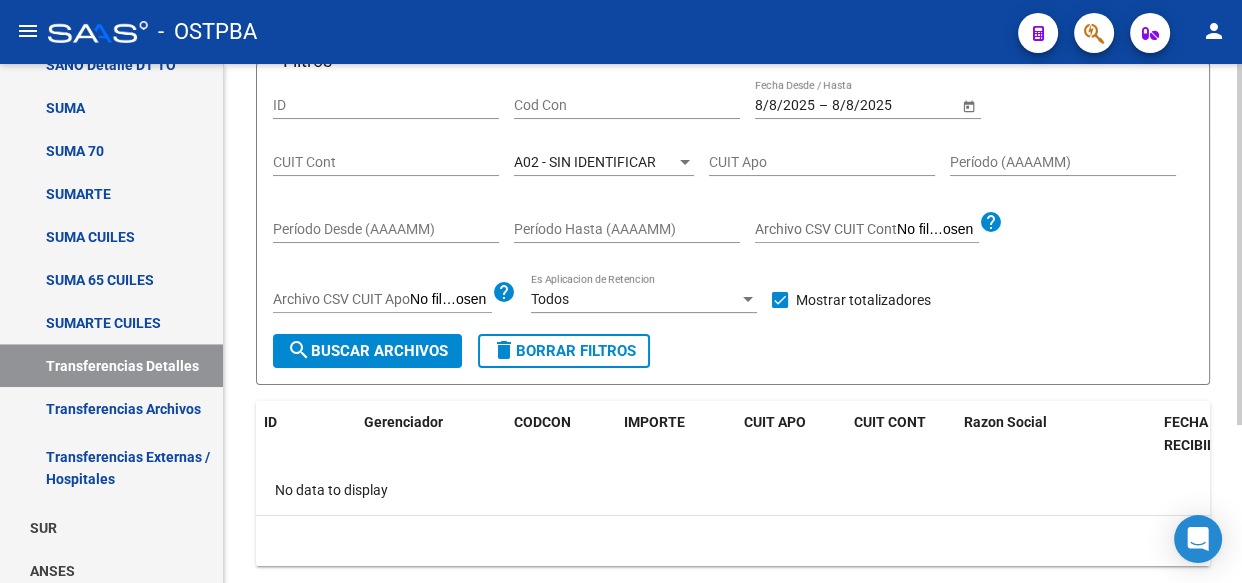 click on "A02 - SIN IDENTIFICAR" at bounding box center [585, 162] 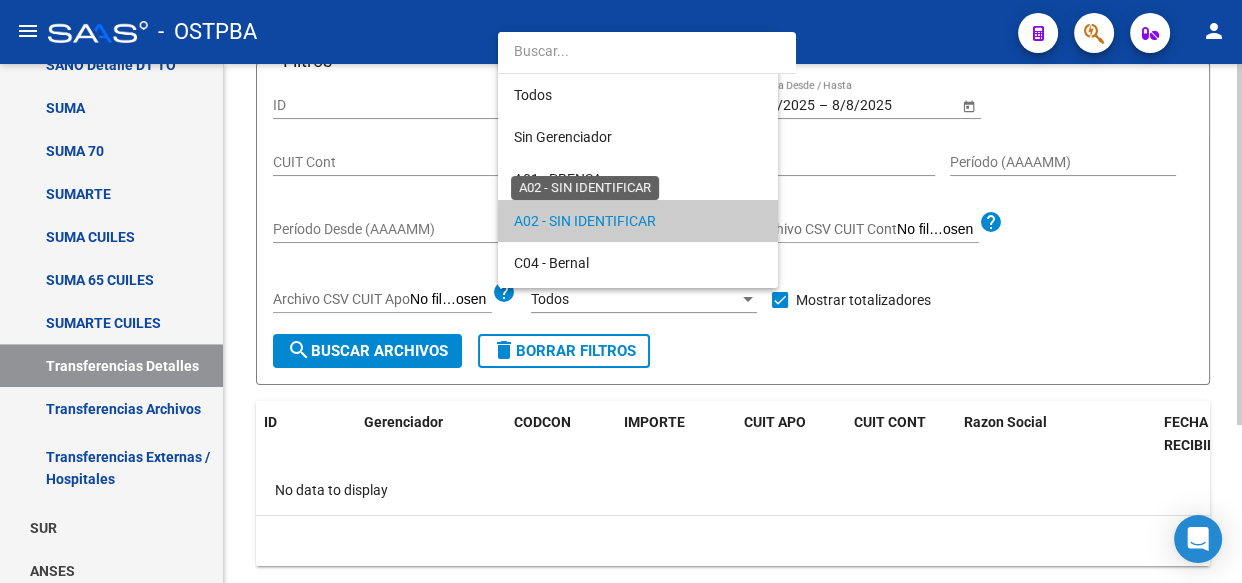 scroll, scrollTop: 60, scrollLeft: 0, axis: vertical 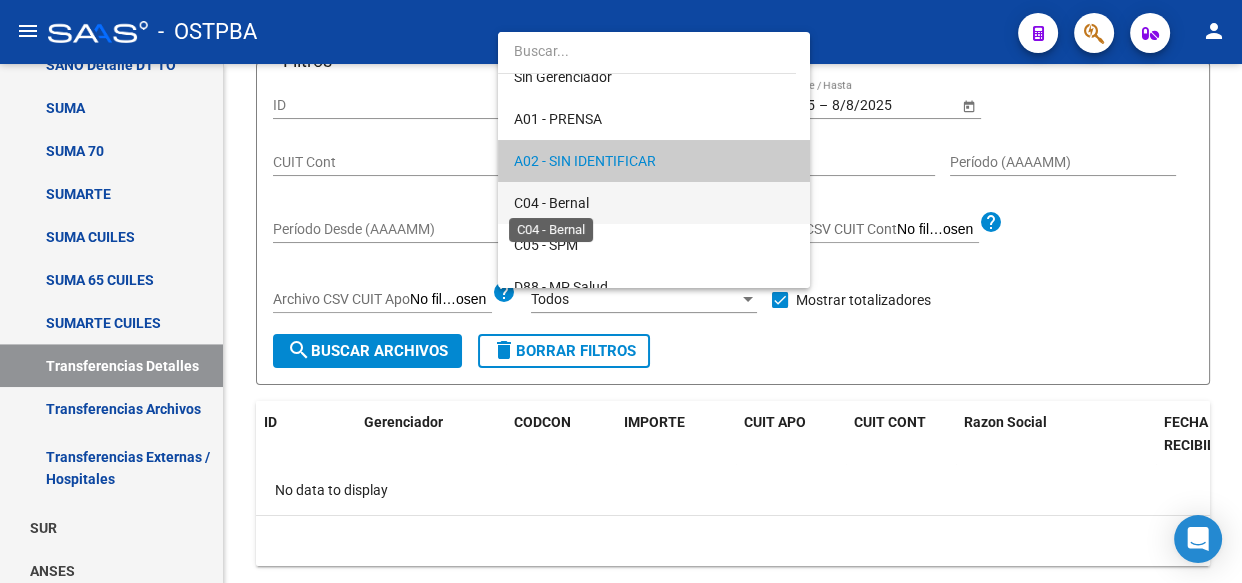 click on "C04 - Bernal" at bounding box center [551, 203] 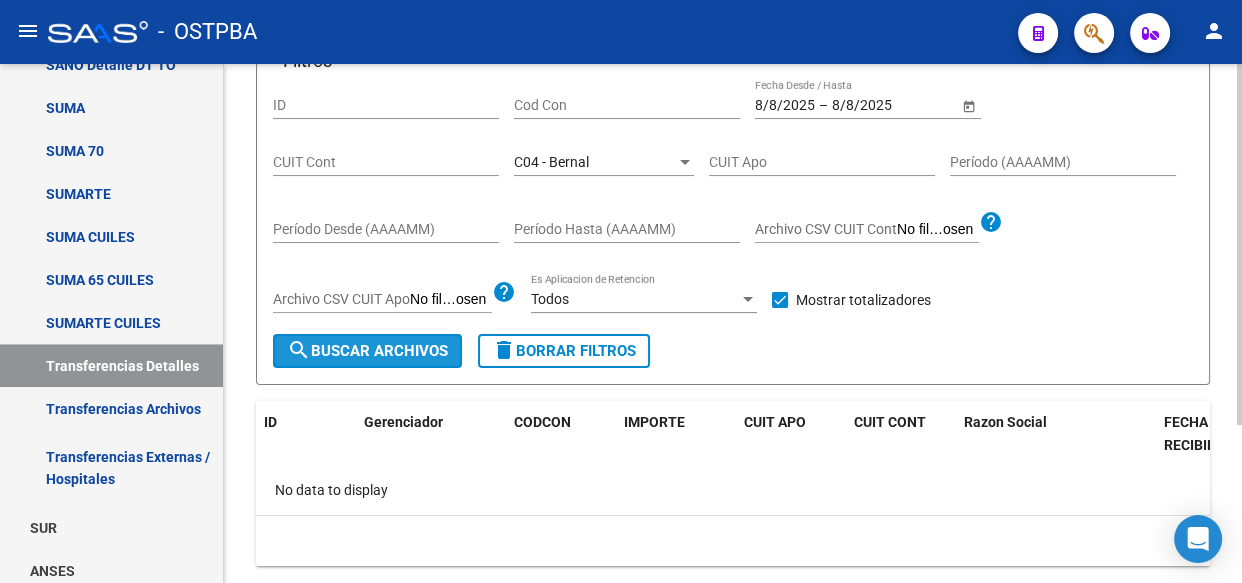 click on "search  Buscar Archivos" 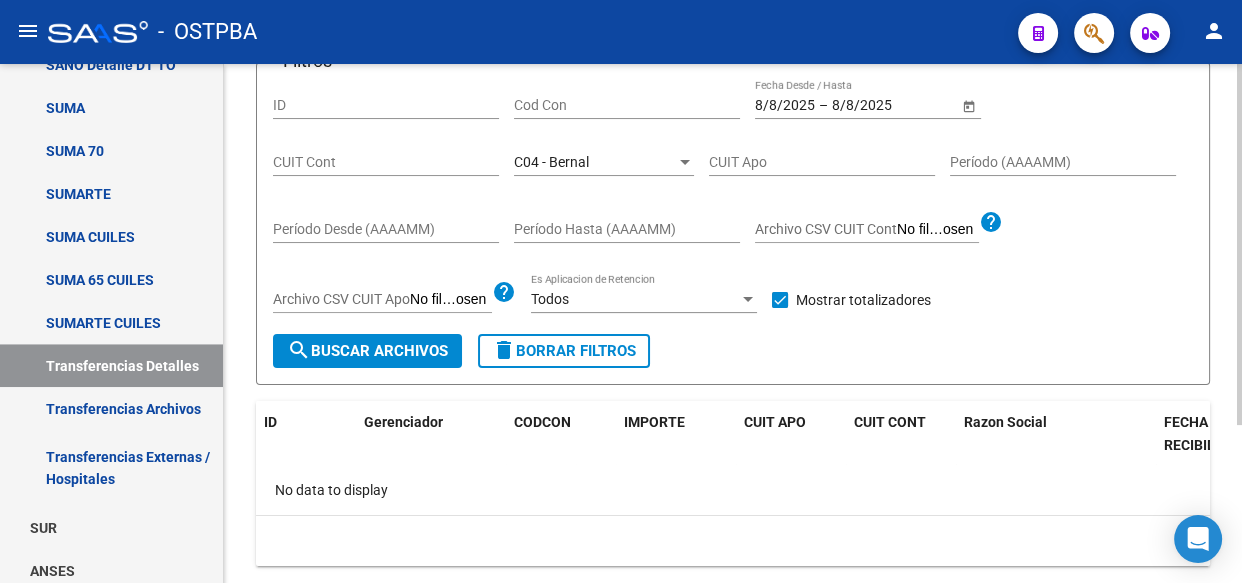 click on "C04 - Bernal" at bounding box center [551, 162] 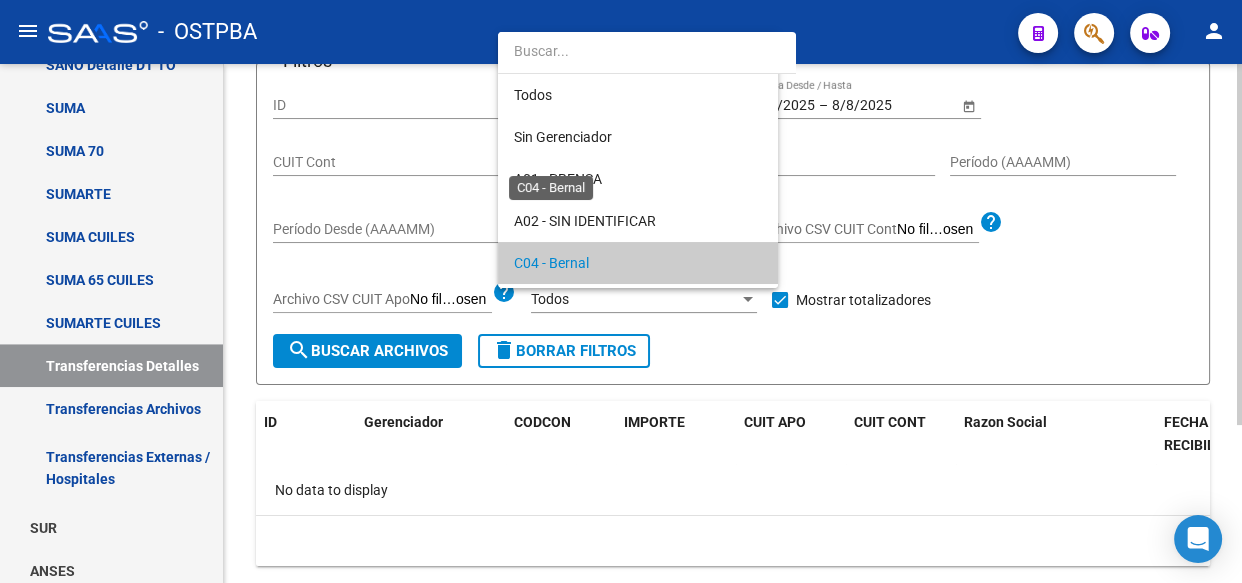 scroll, scrollTop: 102, scrollLeft: 0, axis: vertical 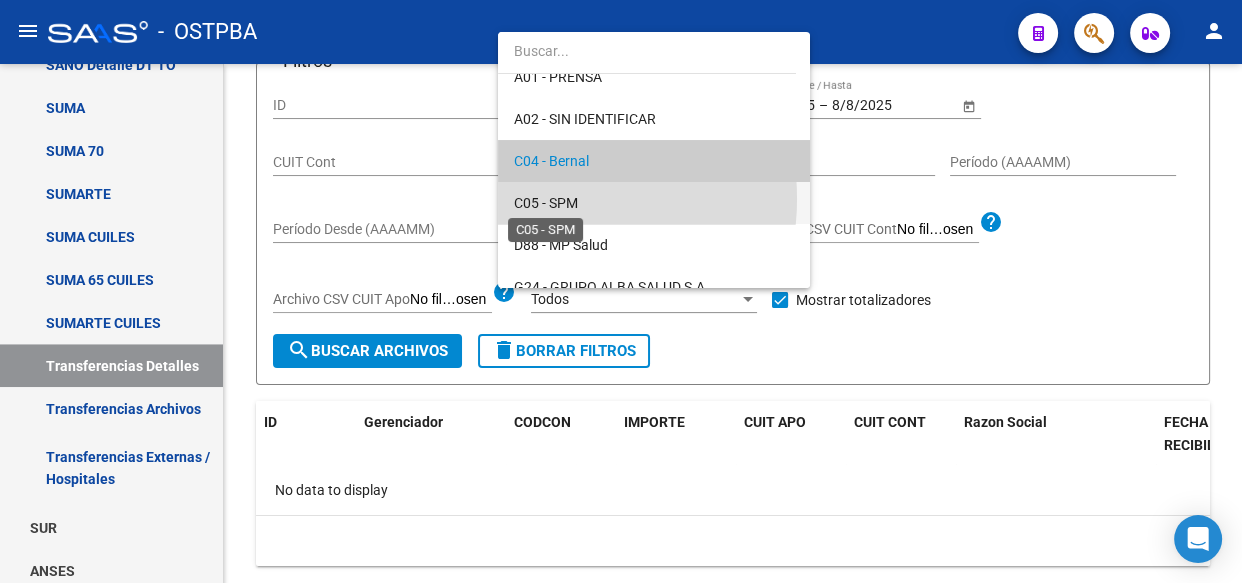 click on "C05 - SPM" at bounding box center [546, 203] 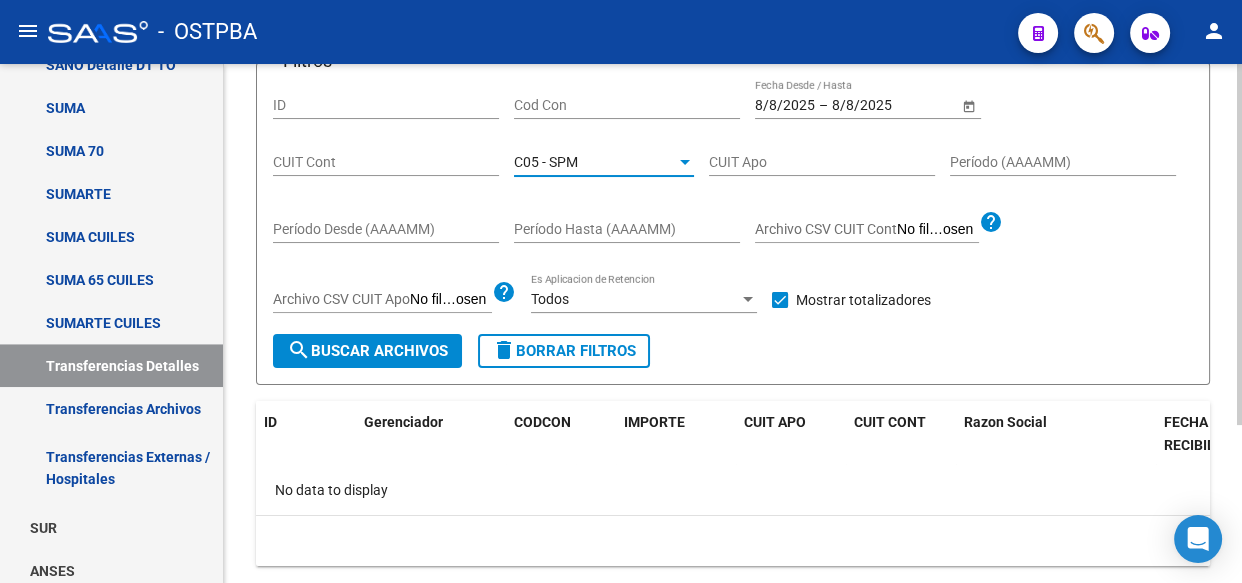 click on "search  Buscar Archivos" 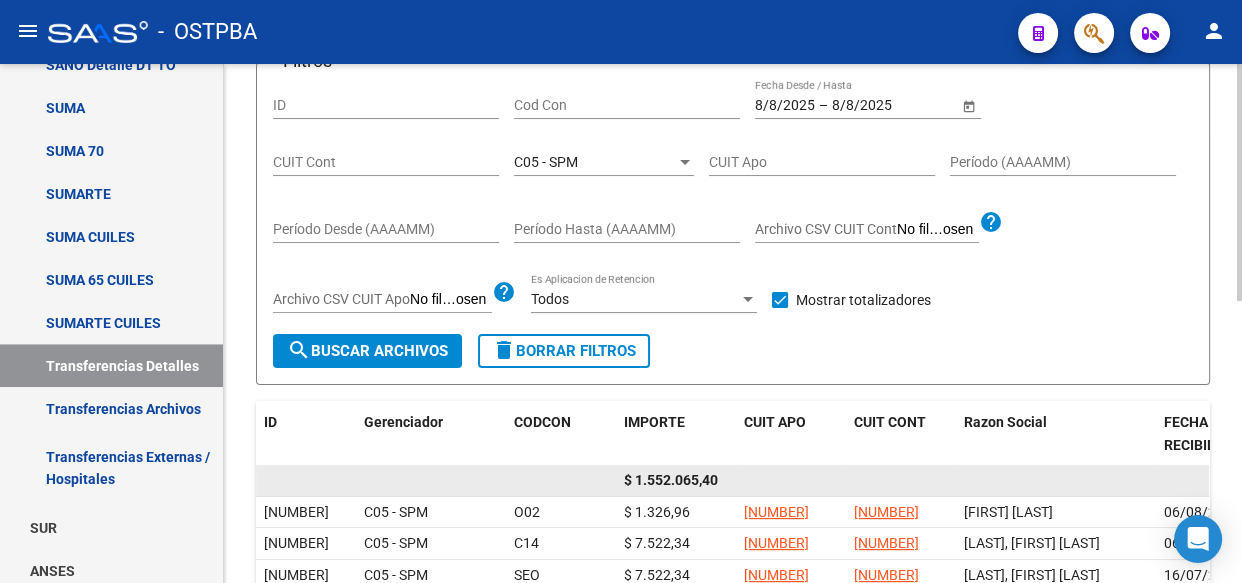 click on "$ 1.552.065,40" 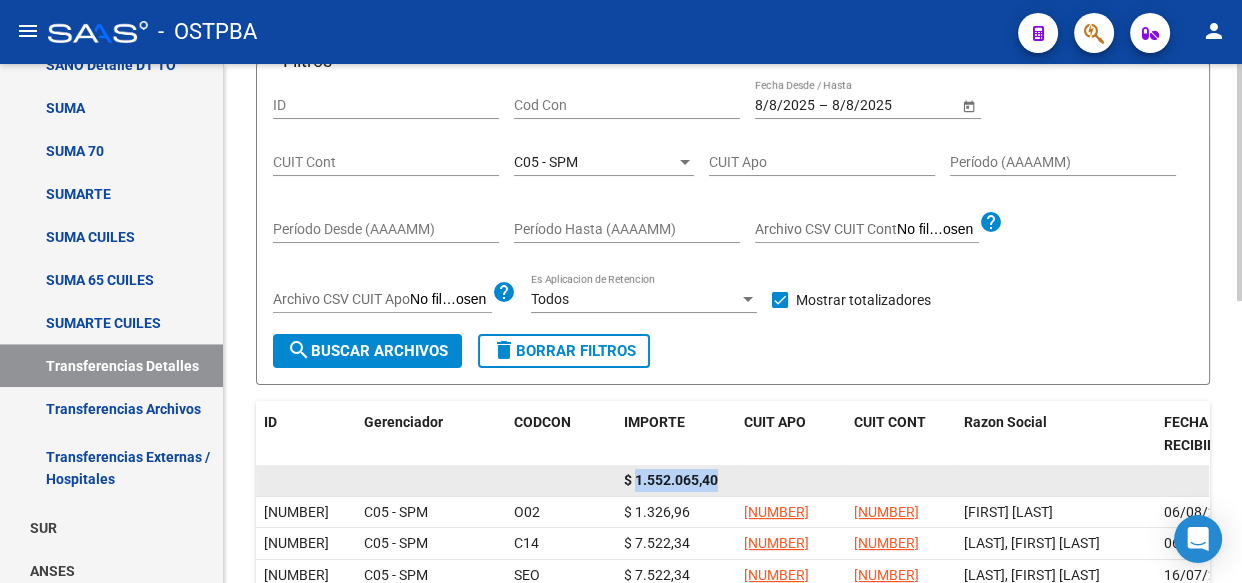 click on "$ 1.552.065,40" 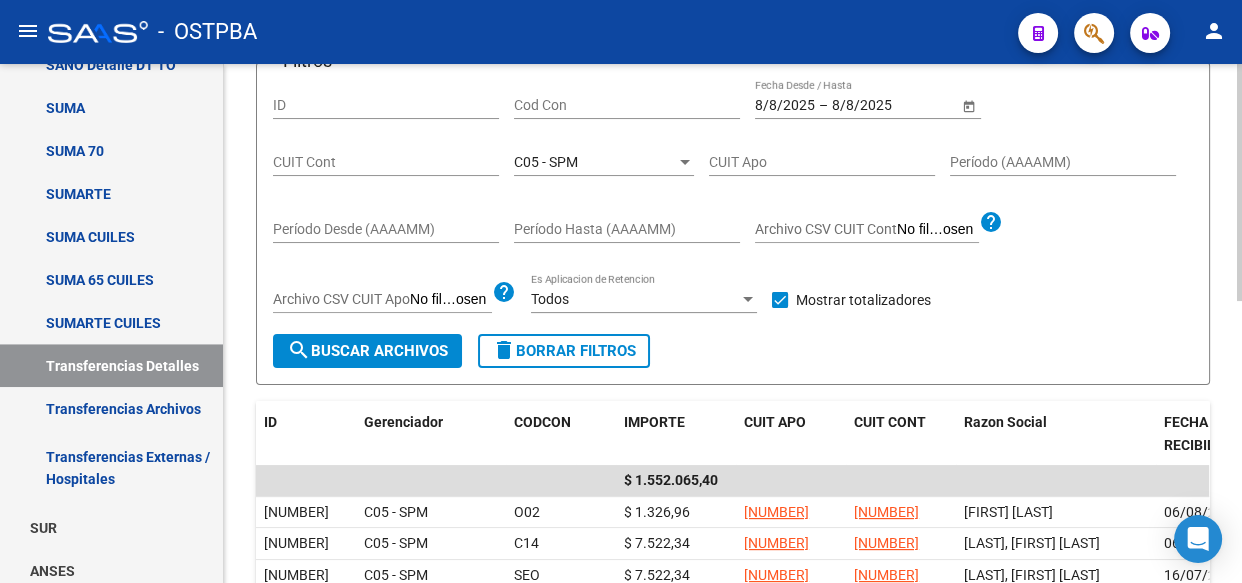 click on "C05 - SPM" at bounding box center (546, 162) 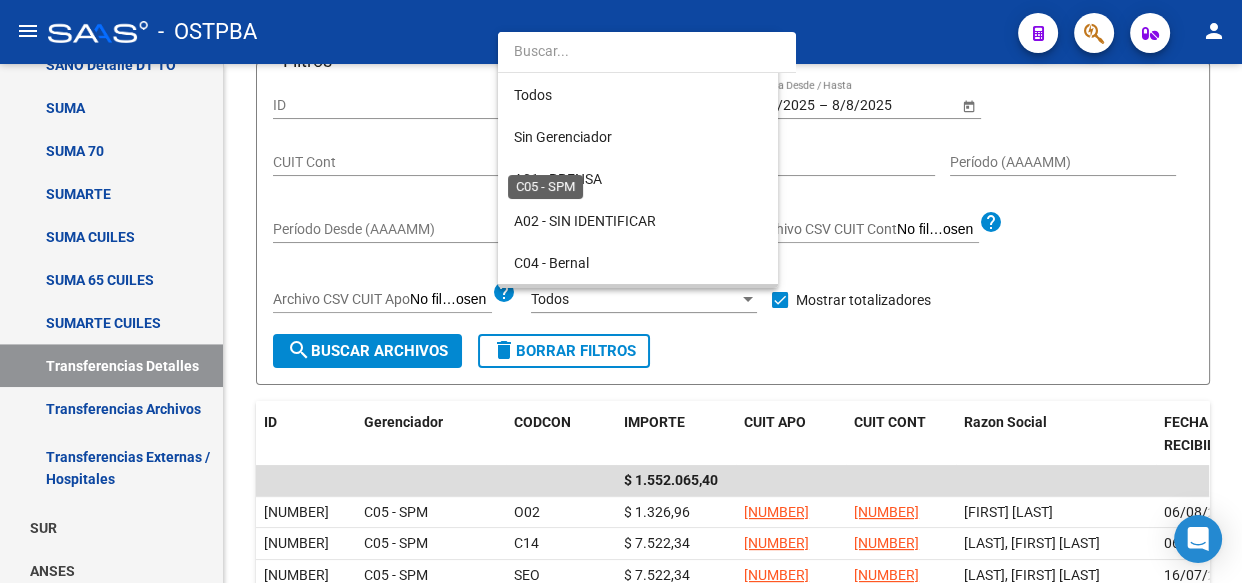 scroll, scrollTop: 145, scrollLeft: 0, axis: vertical 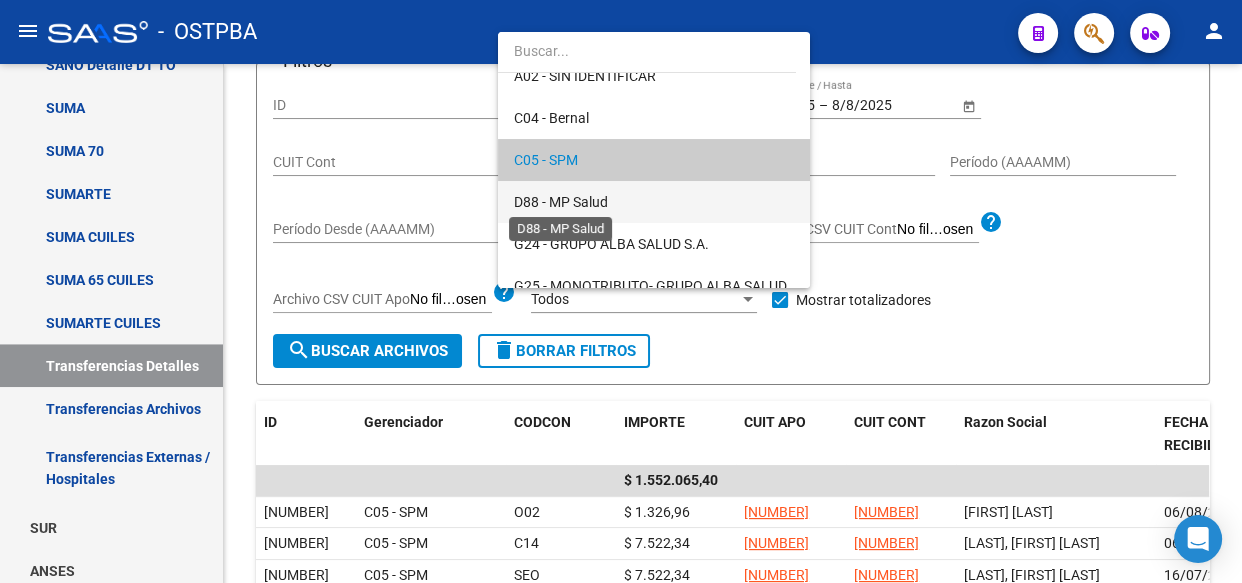 click on "D88 - MP Salud" at bounding box center [561, 202] 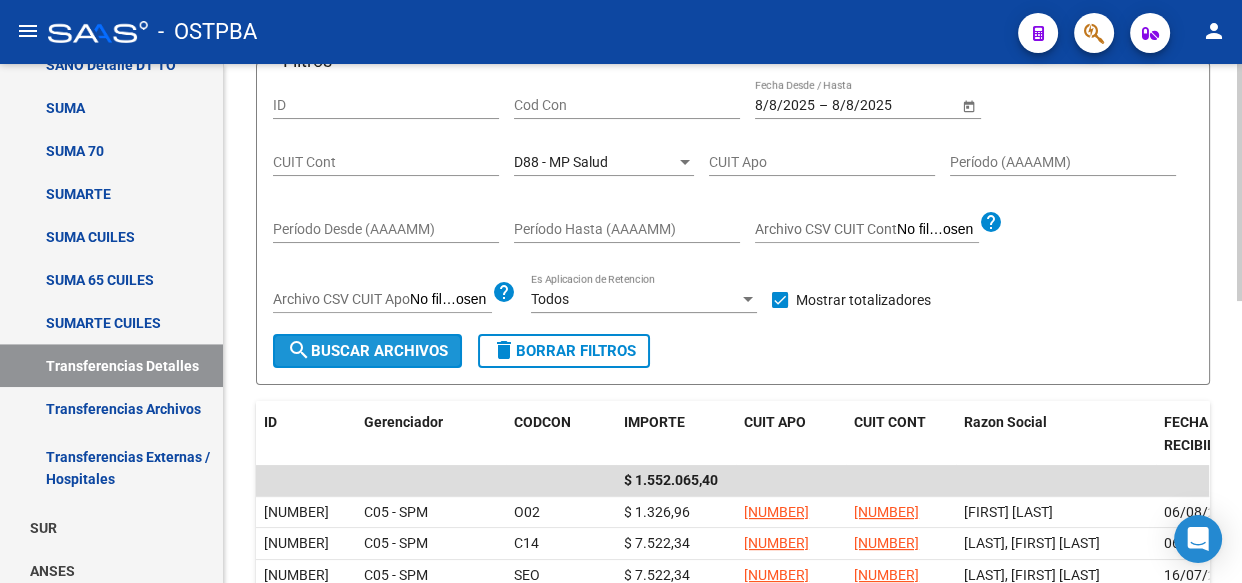 click on "search  Buscar Archivos" 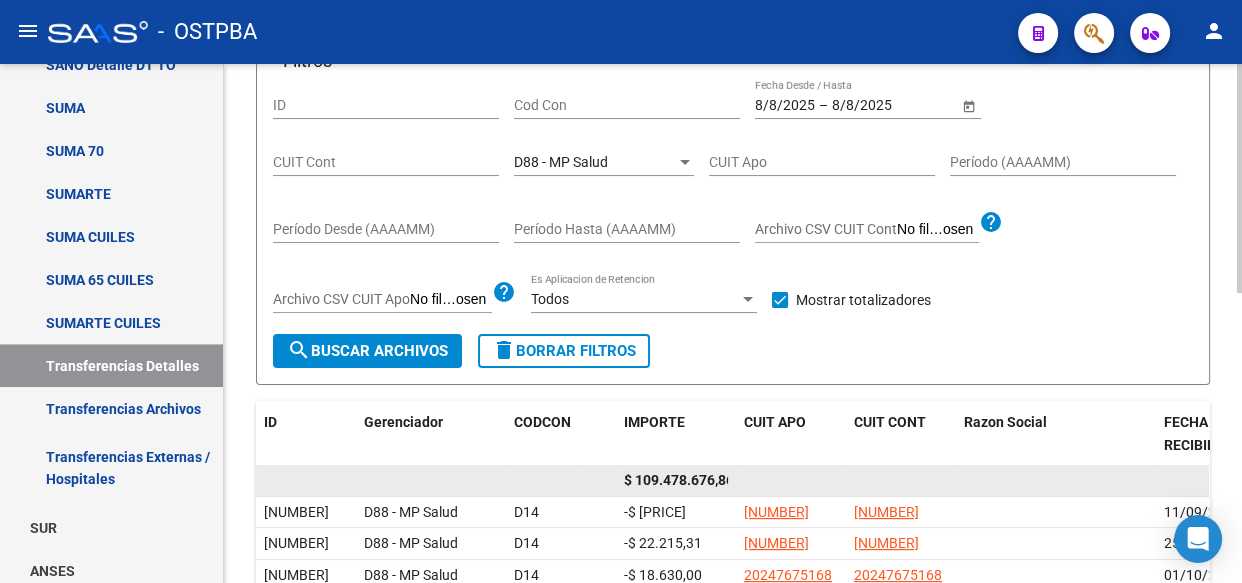 click on "$ 109.478.676,86" 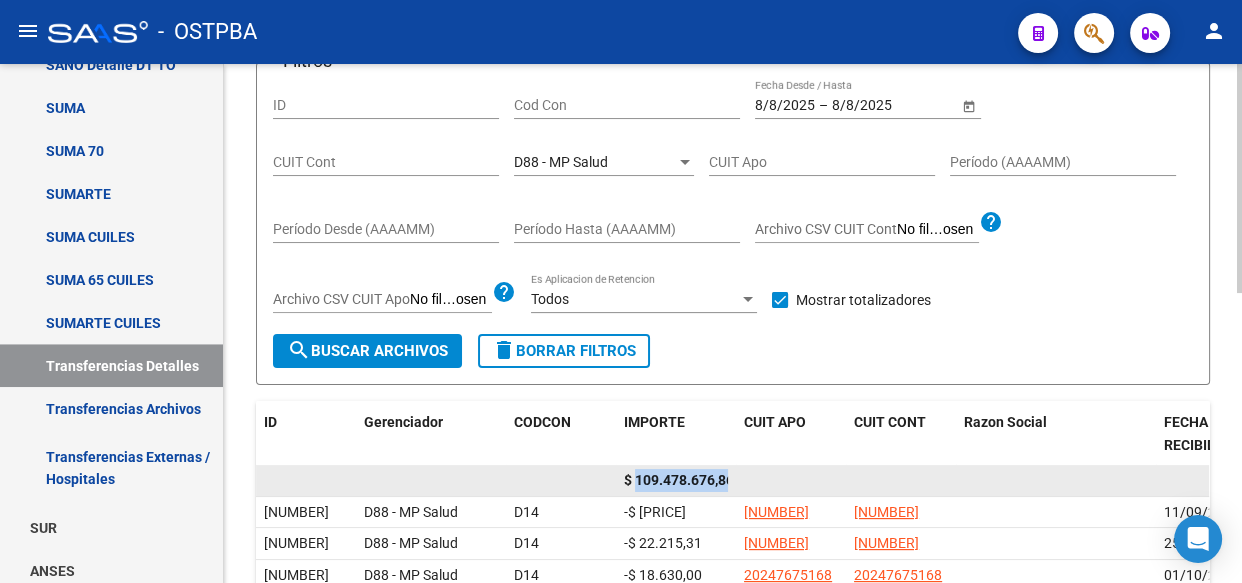click on "$ 109.478.676,86" 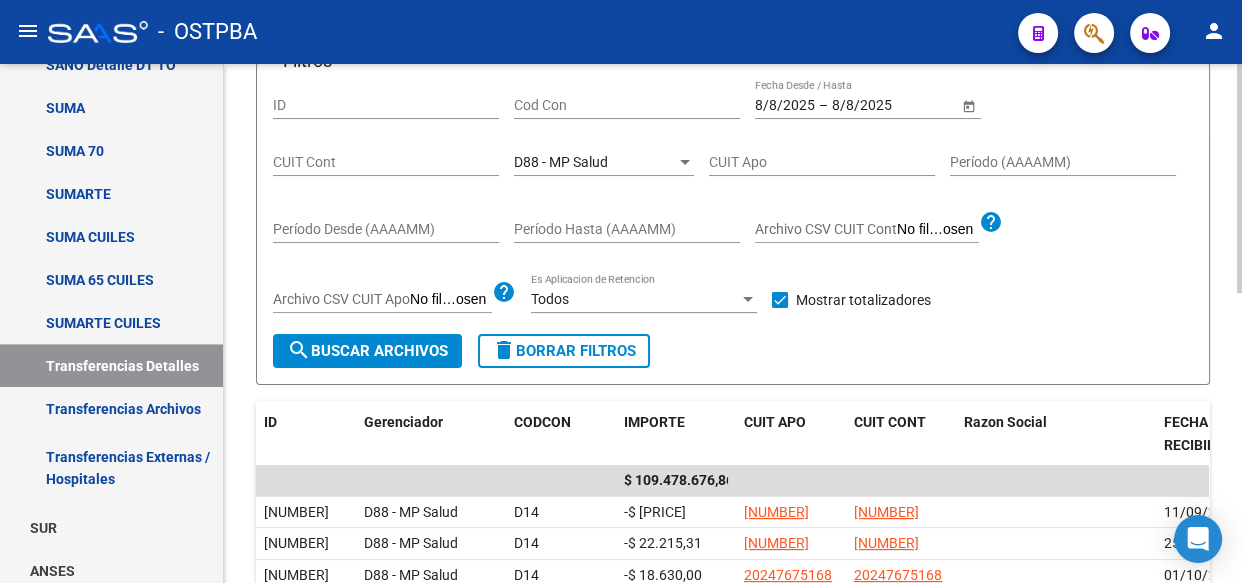 click on "D88 - MP Salud" at bounding box center [561, 162] 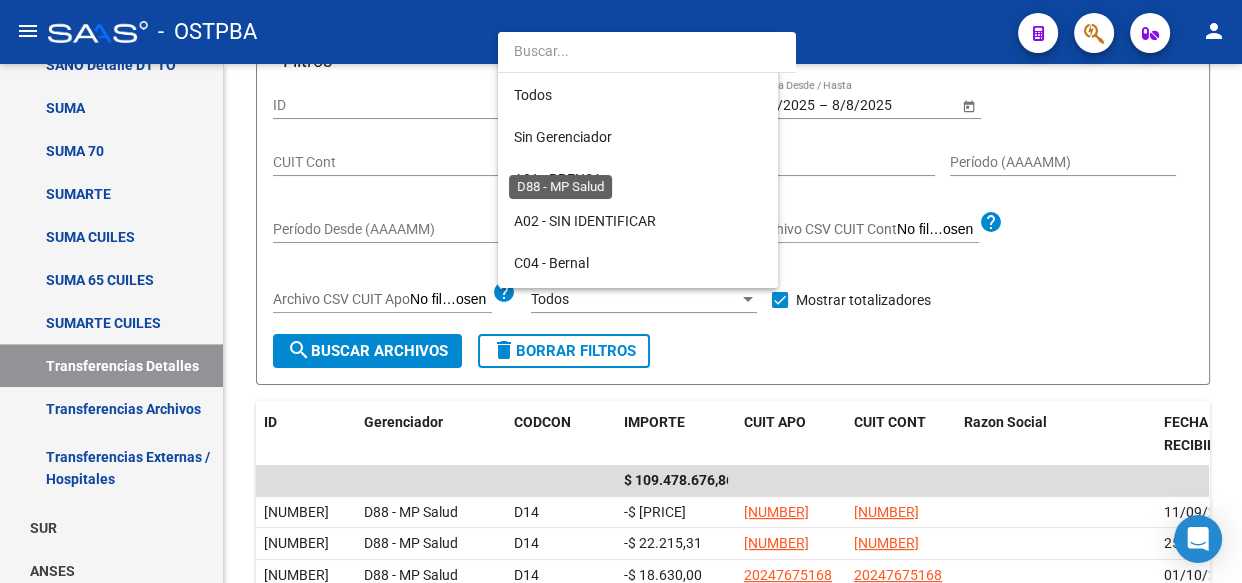 scroll, scrollTop: 187, scrollLeft: 0, axis: vertical 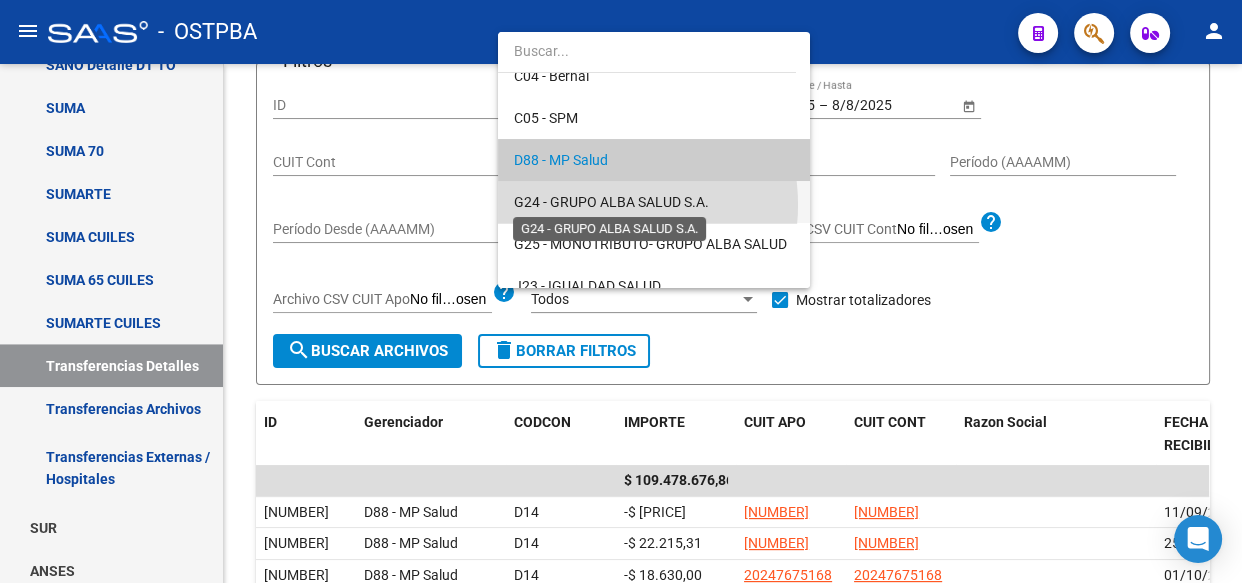 click on "G24 - GRUPO ALBA SALUD S.A." at bounding box center [611, 202] 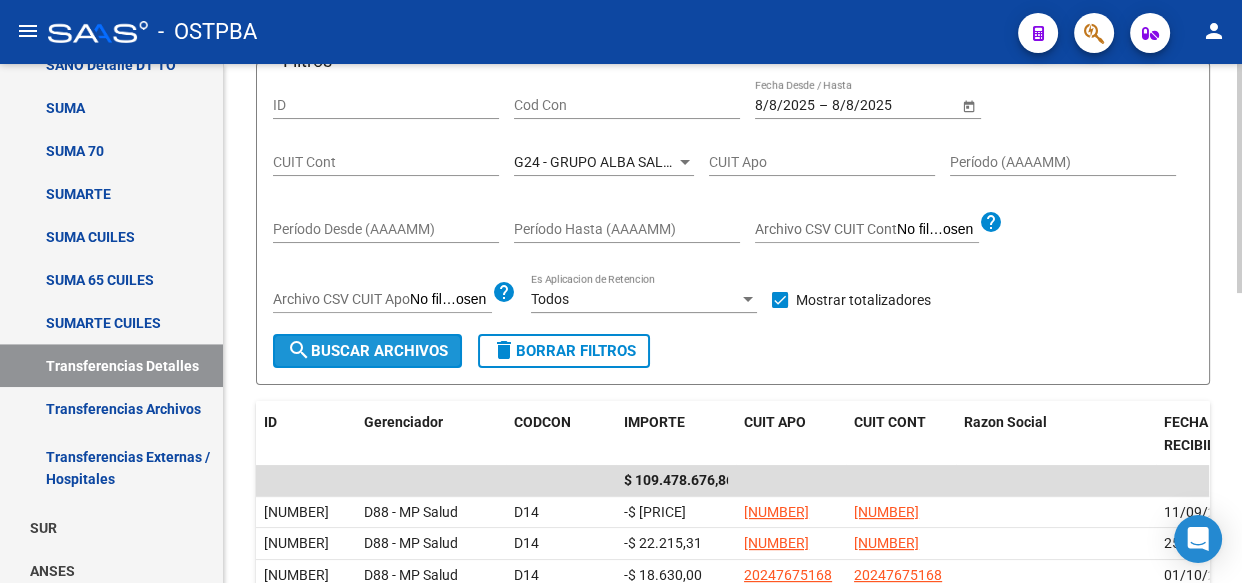 click on "search  Buscar Archivos" 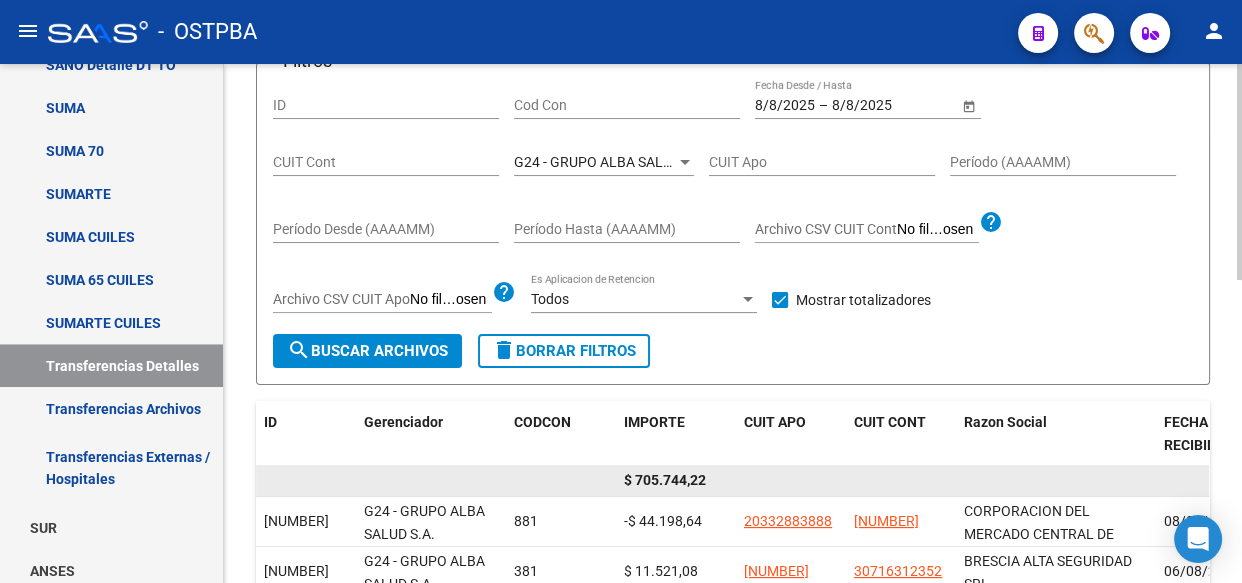 click on "$ 705.744,22" 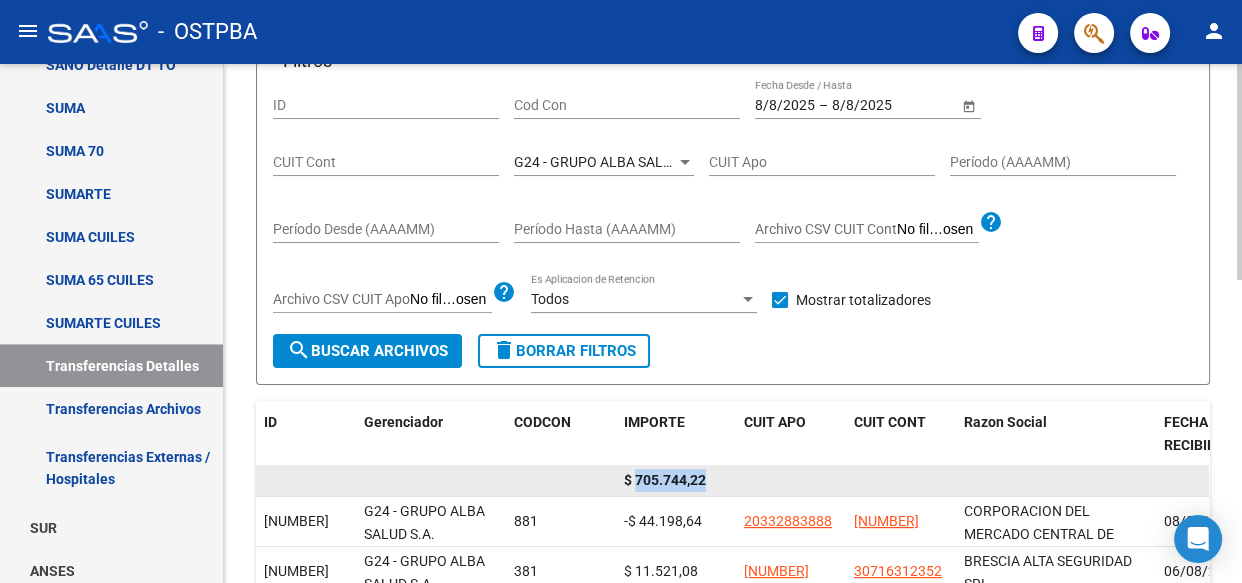 click on "$ 705.744,22" 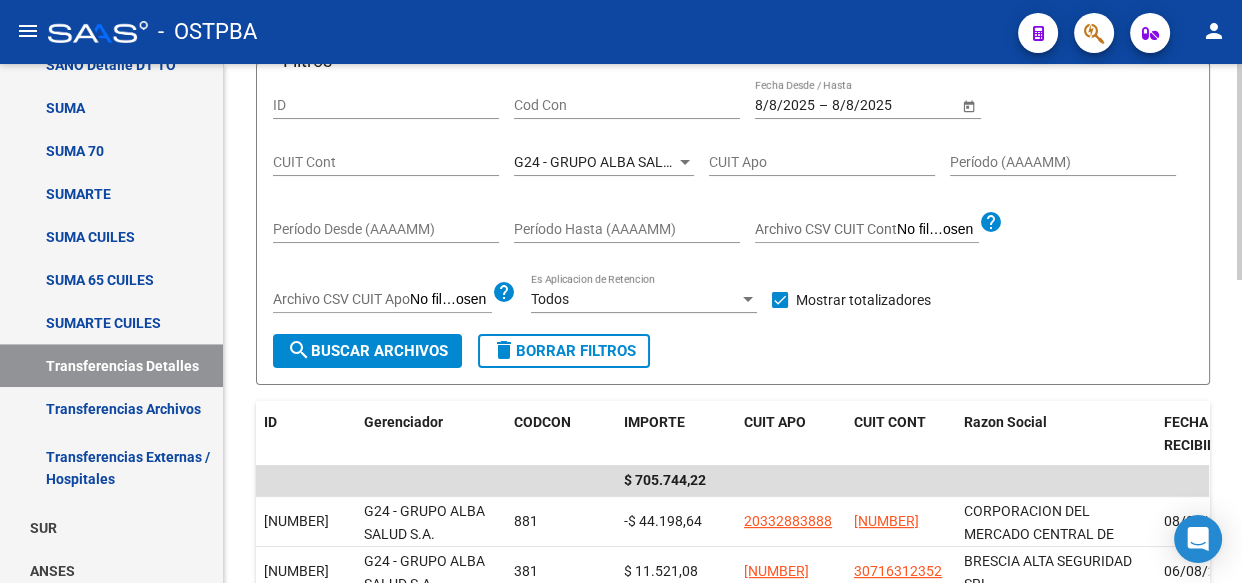 click on "G24 - GRUPO ALBA SALUD S.A." at bounding box center (611, 162) 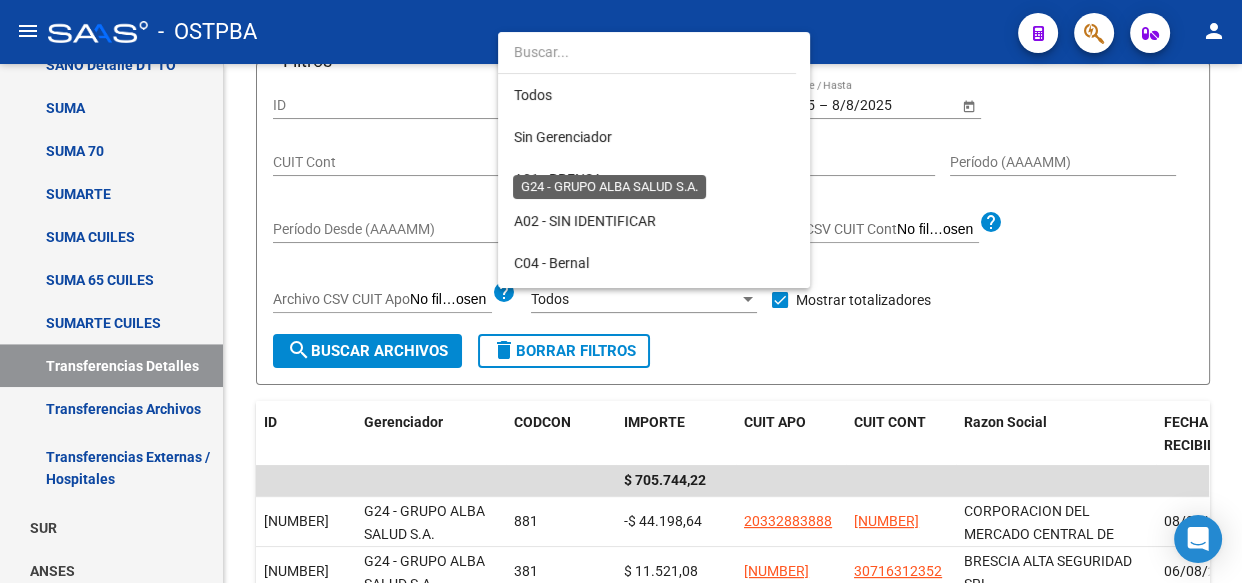 scroll, scrollTop: 229, scrollLeft: 0, axis: vertical 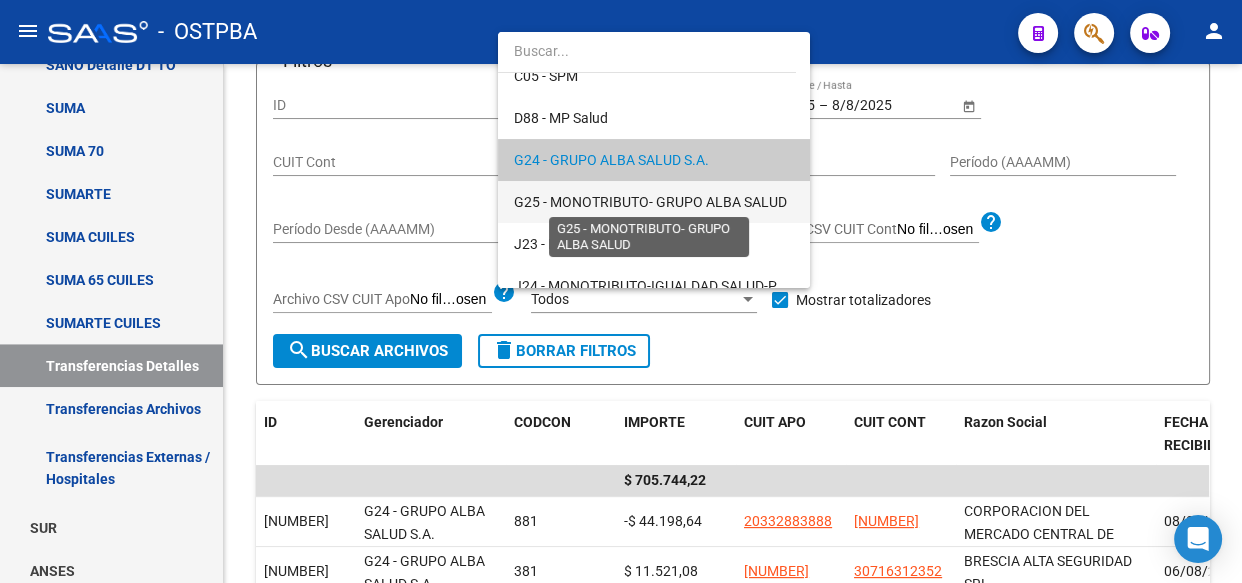 click on "G25 - MONOTRIBUTO- GRUPO ALBA SALUD" at bounding box center (650, 202) 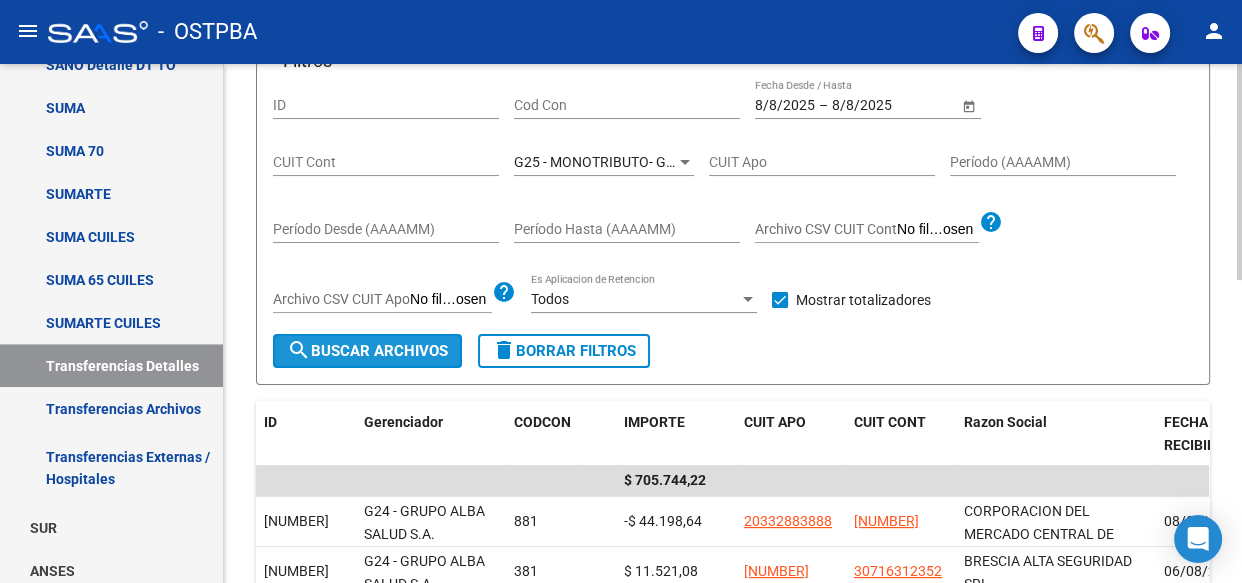 click on "search  Buscar Archivos" 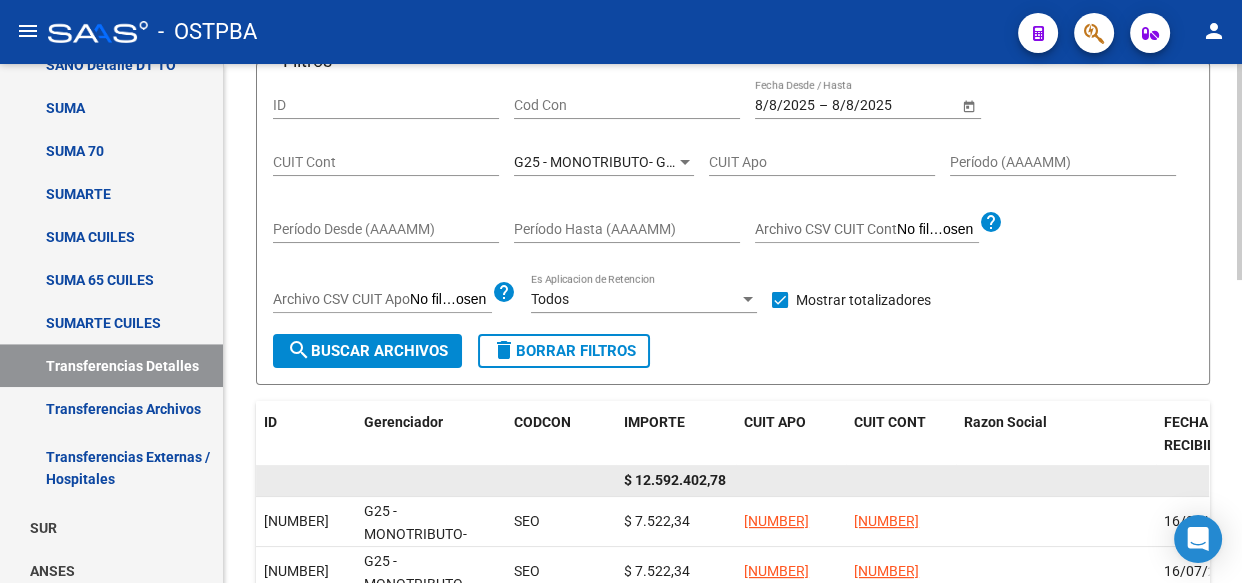 click on "$ 12.592.402,78" 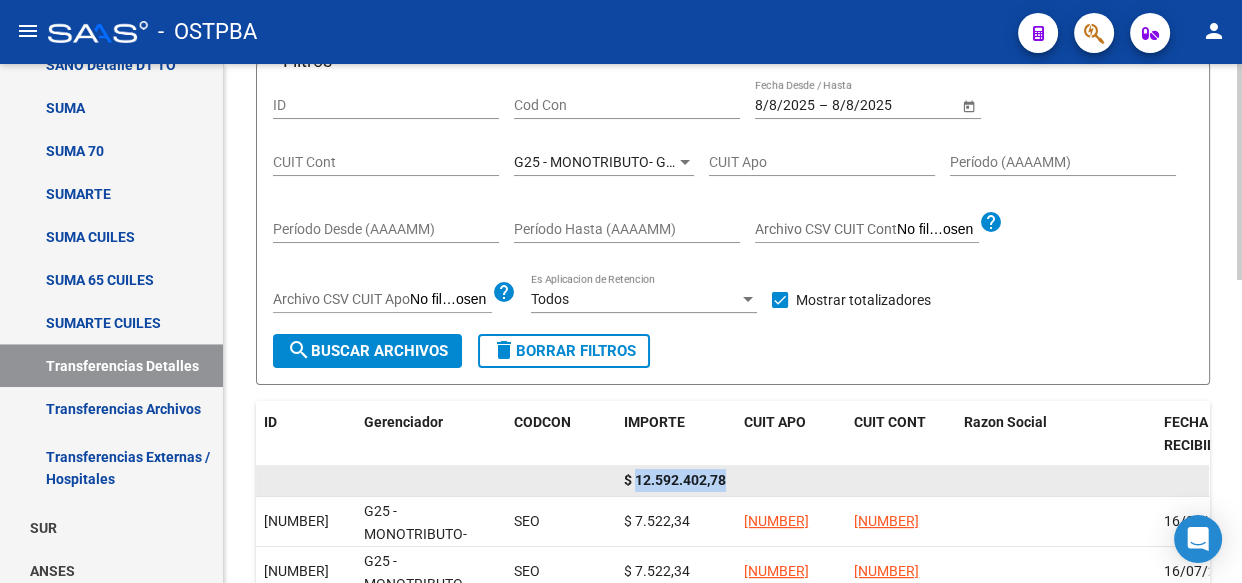 click on "$ 12.592.402,78" 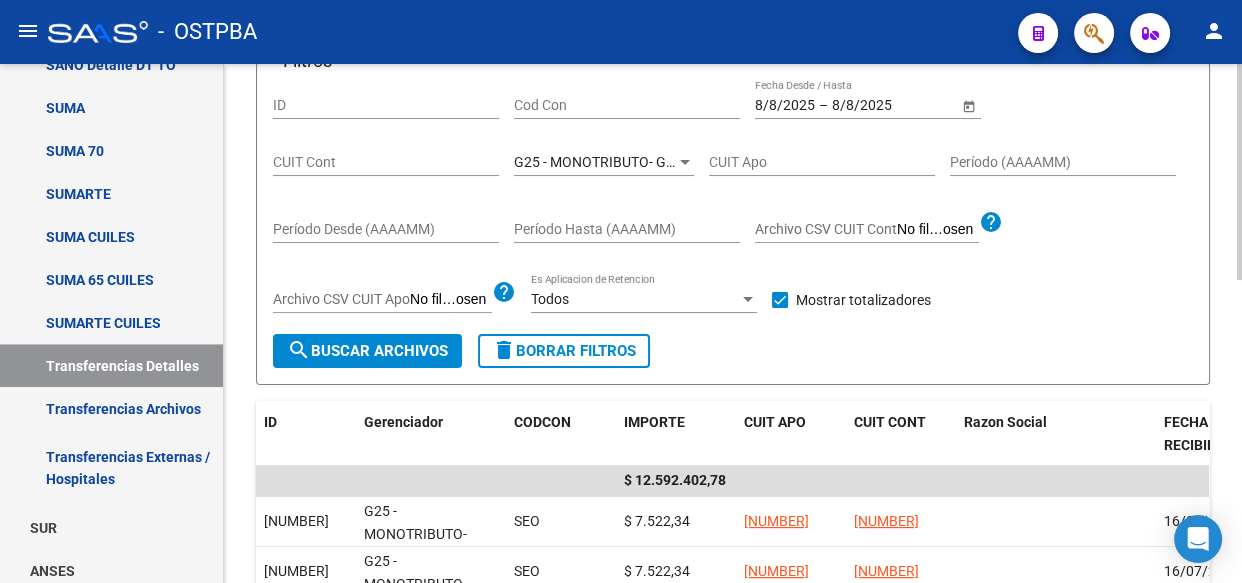 click on "G25 - MONOTRIBUTO- GRUPO ALBA SALUD" at bounding box center [650, 162] 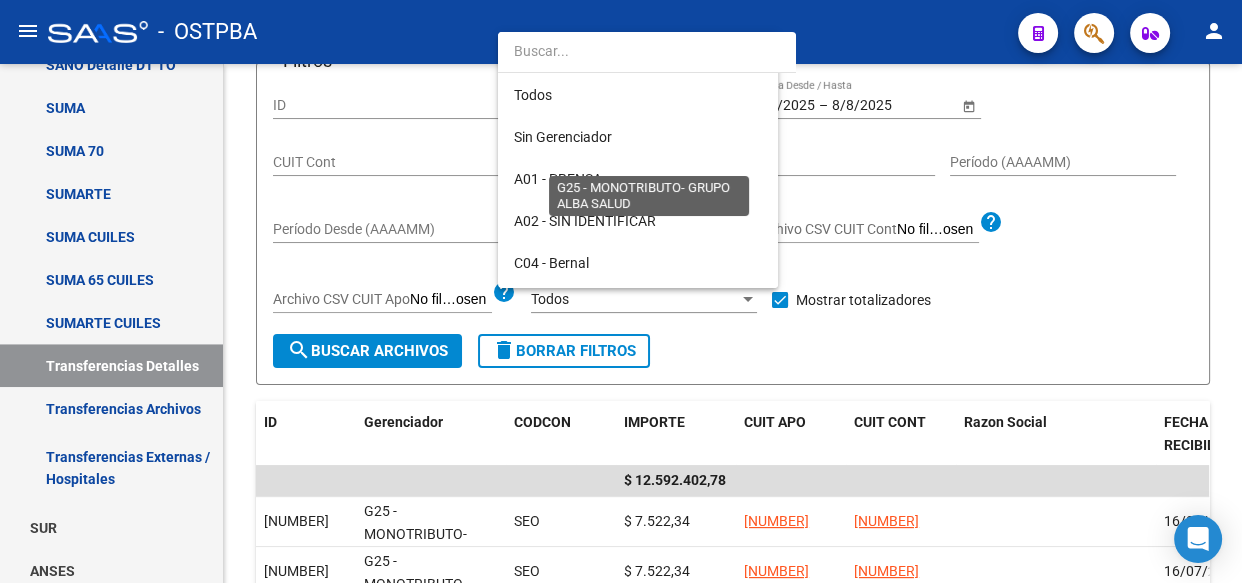 scroll, scrollTop: 270, scrollLeft: 0, axis: vertical 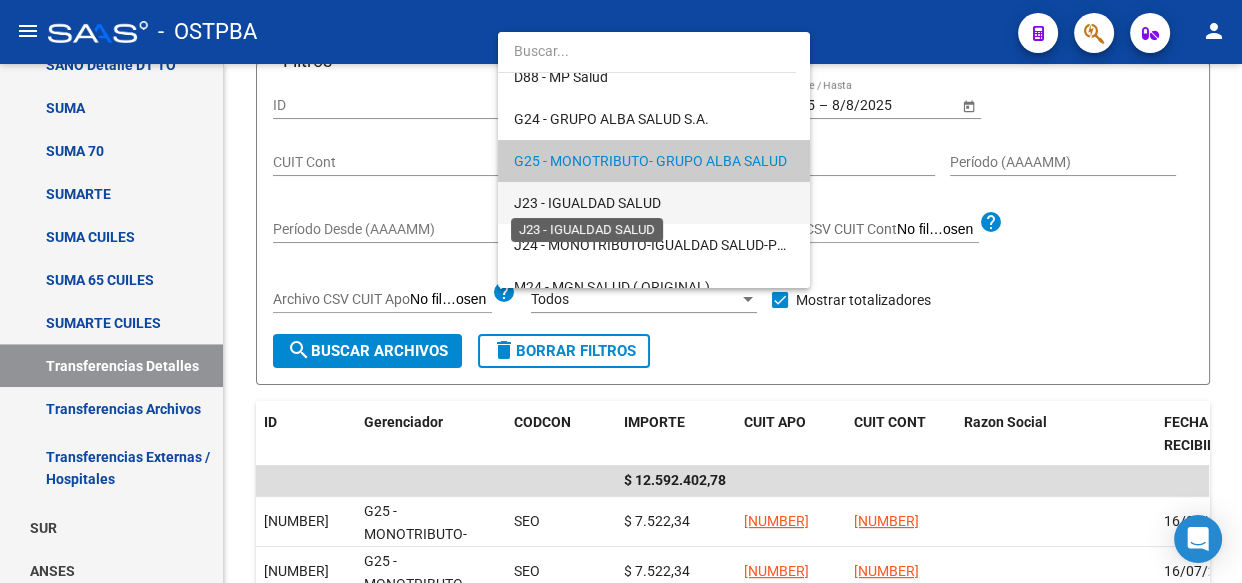 click on "J23 - IGUALDAD SALUD" at bounding box center (587, 203) 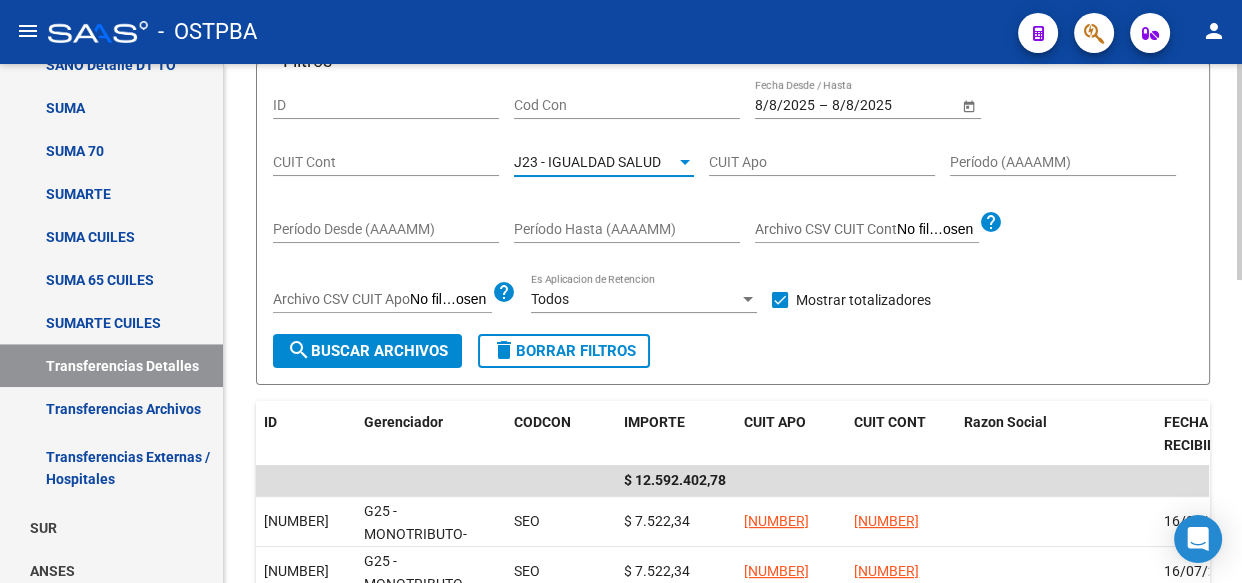 click on "search  Buscar Archivos" 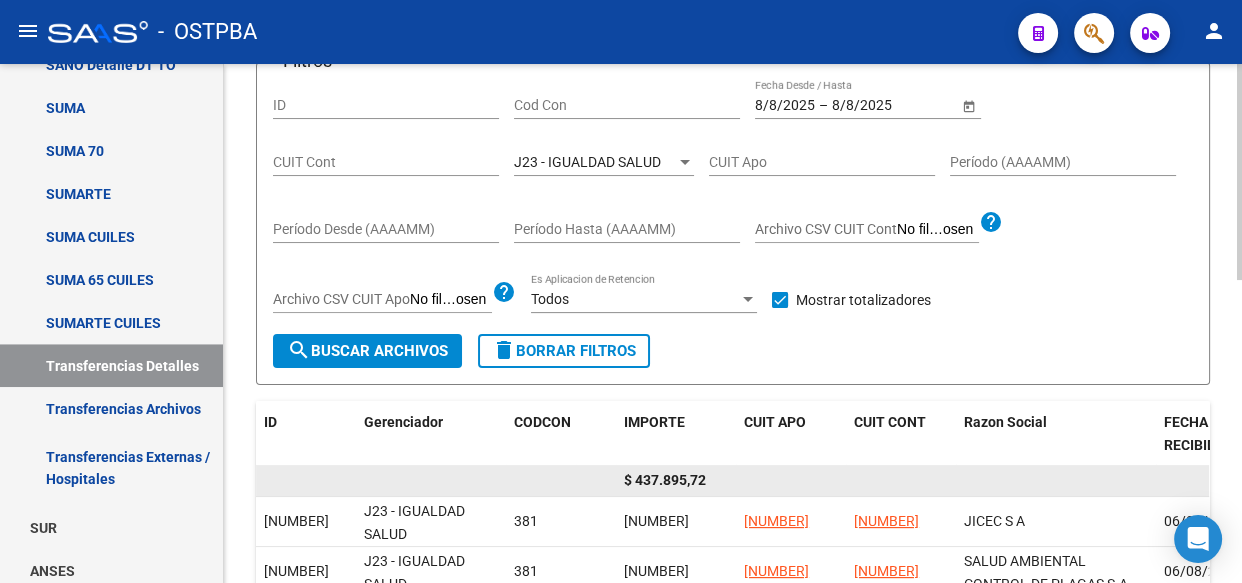 click on "$ 437.895,72" 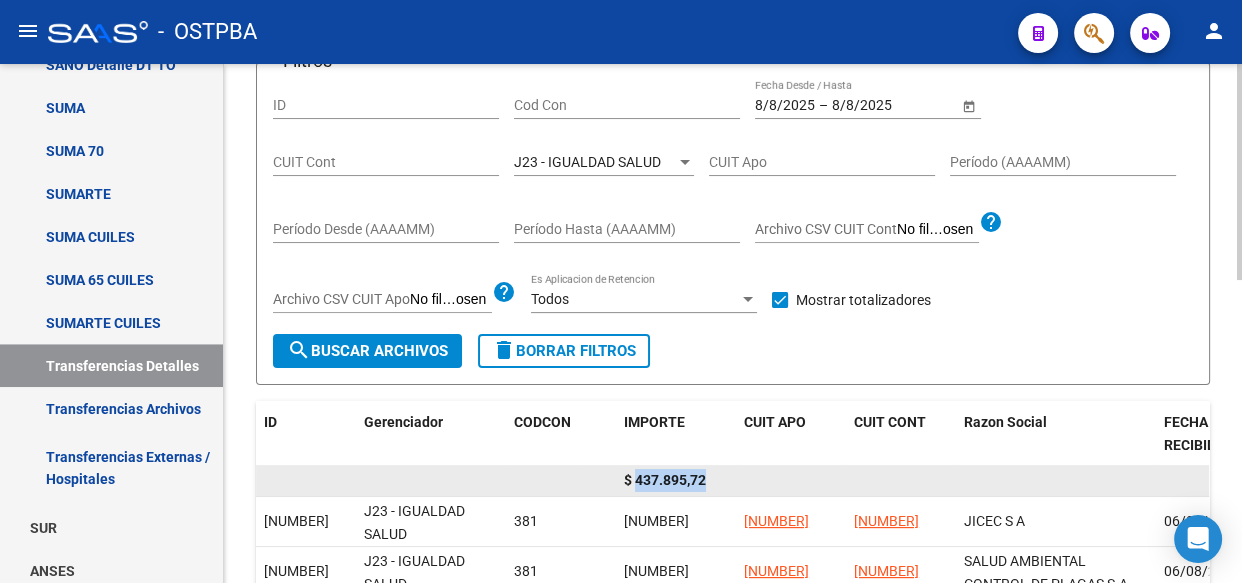 click on "$ 437.895,72" 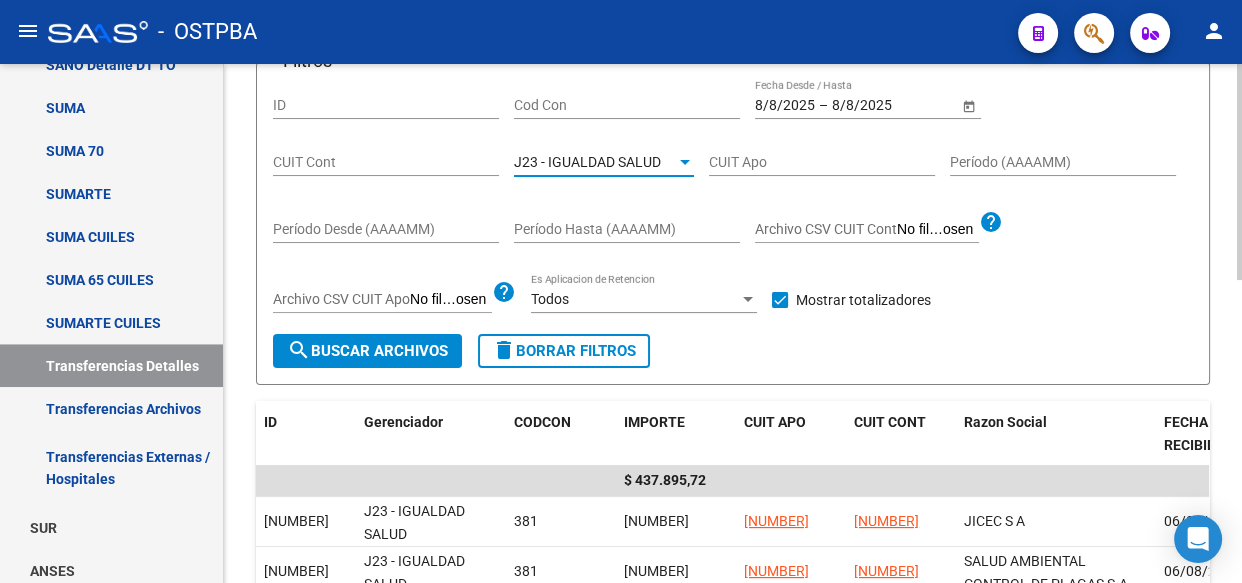 click on "J23 - IGUALDAD SALUD" at bounding box center [587, 162] 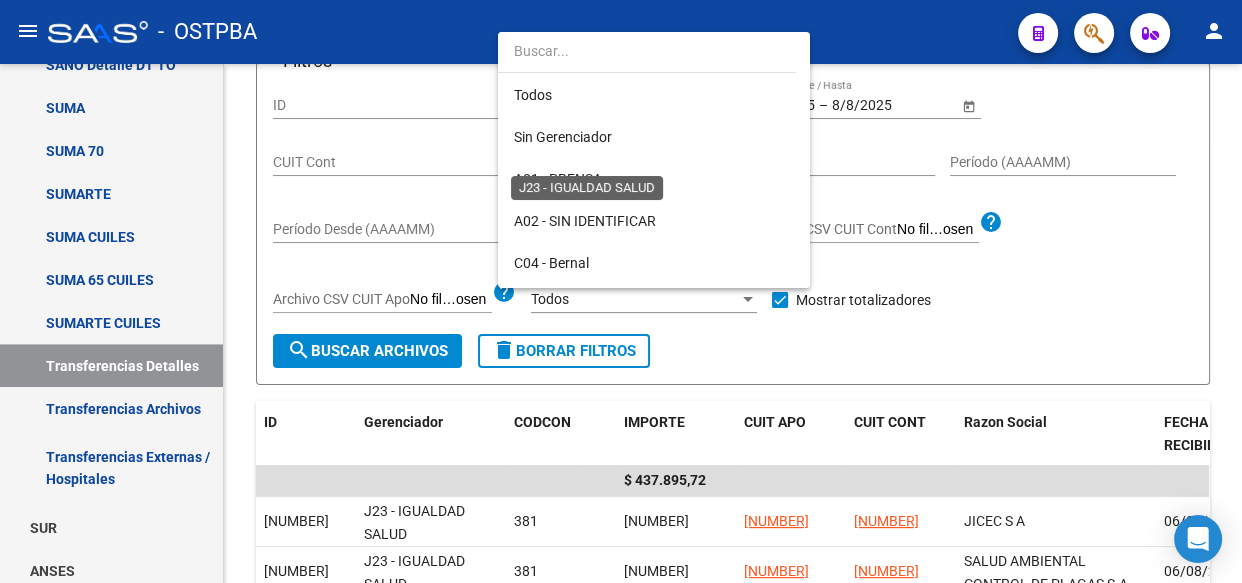 scroll, scrollTop: 312, scrollLeft: 0, axis: vertical 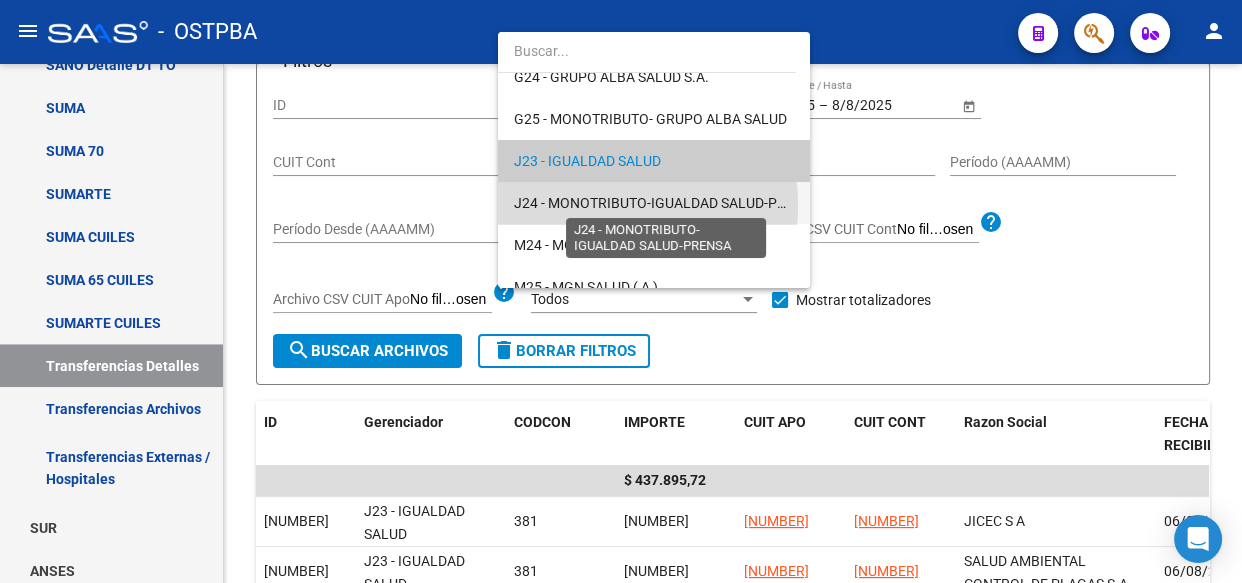 click on "J24 - MONOTRIBUTO-IGUALDAD SALUD-PRENSA" at bounding box center [667, 203] 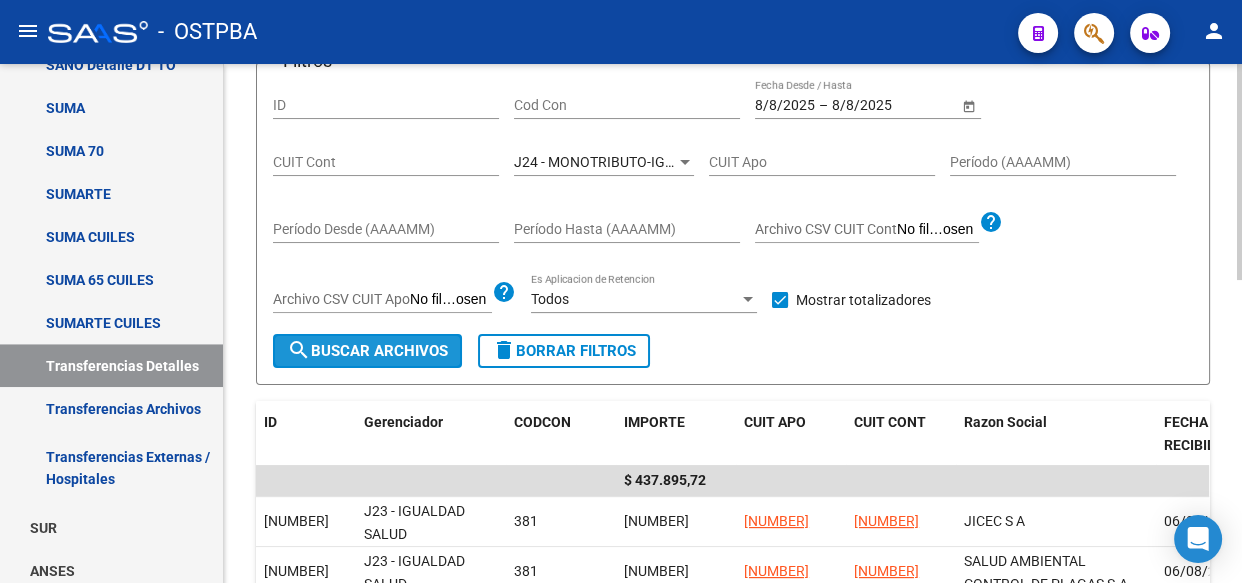 click on "search  Buscar Archivos" 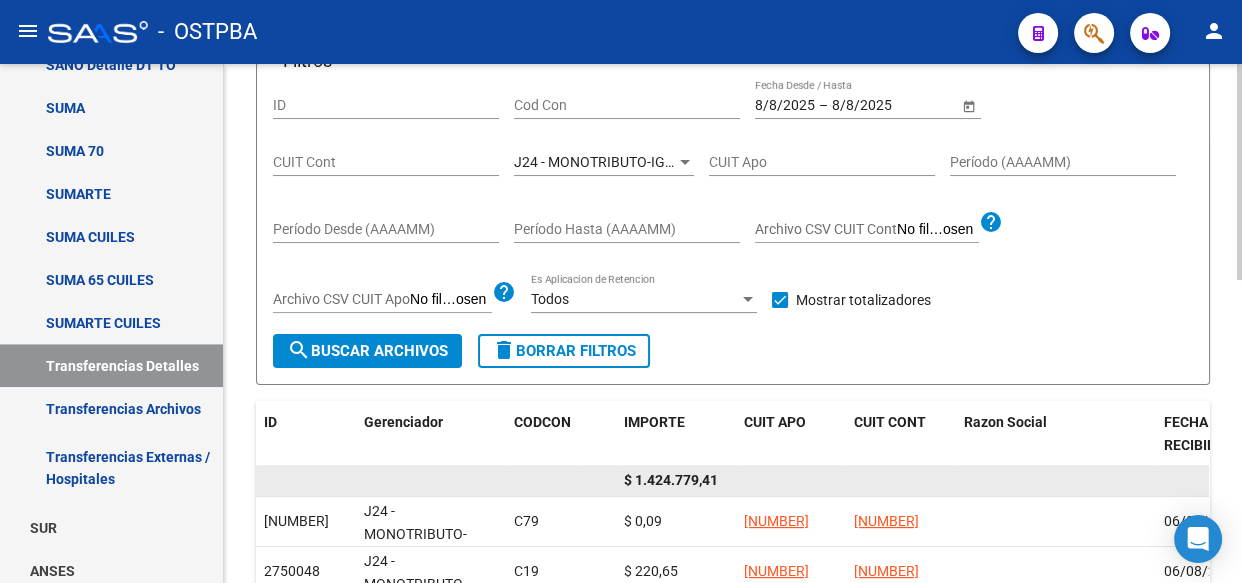 click on "$ 1.424.779,41" 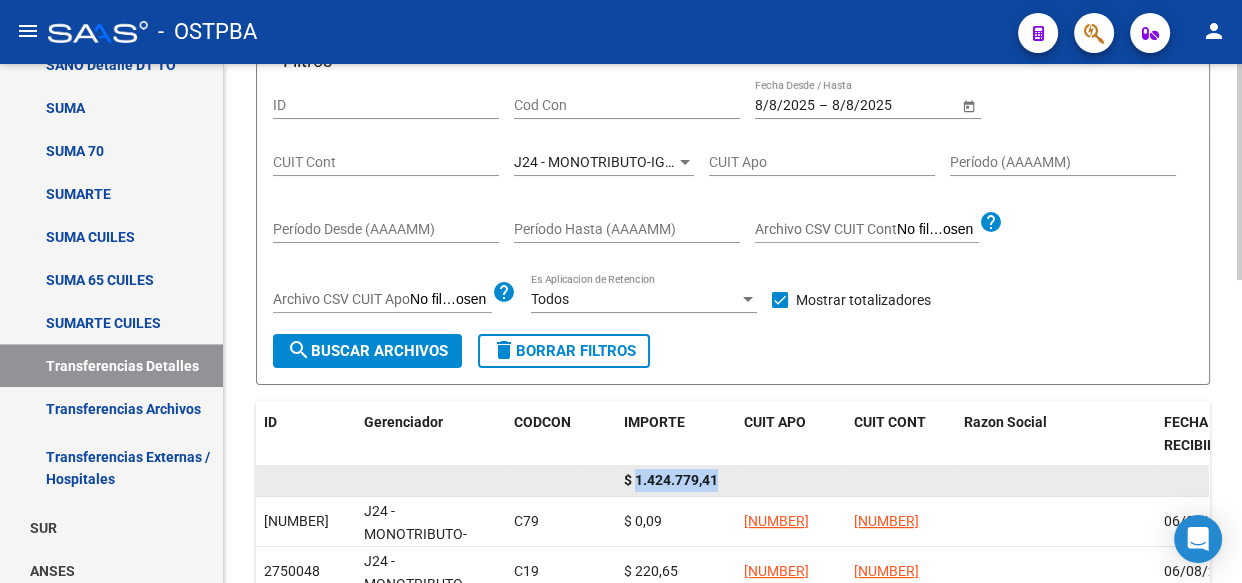 click on "$ 1.424.779,41" 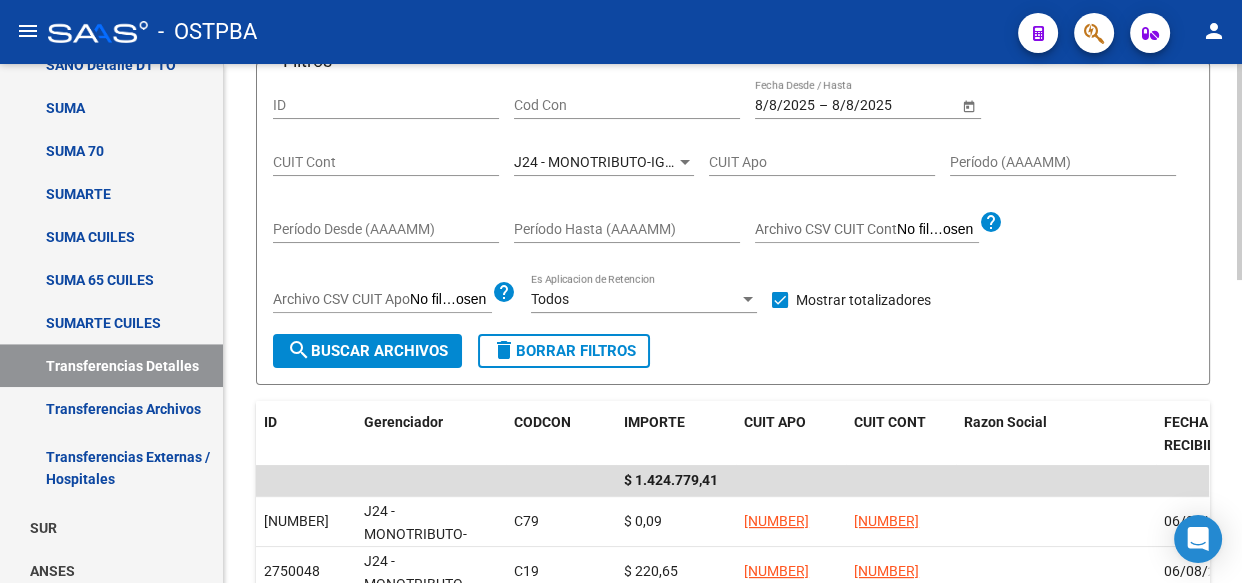 click on "J24 - MONOTRIBUTO-IGUALDAD SALUD-PRENSA" at bounding box center [667, 162] 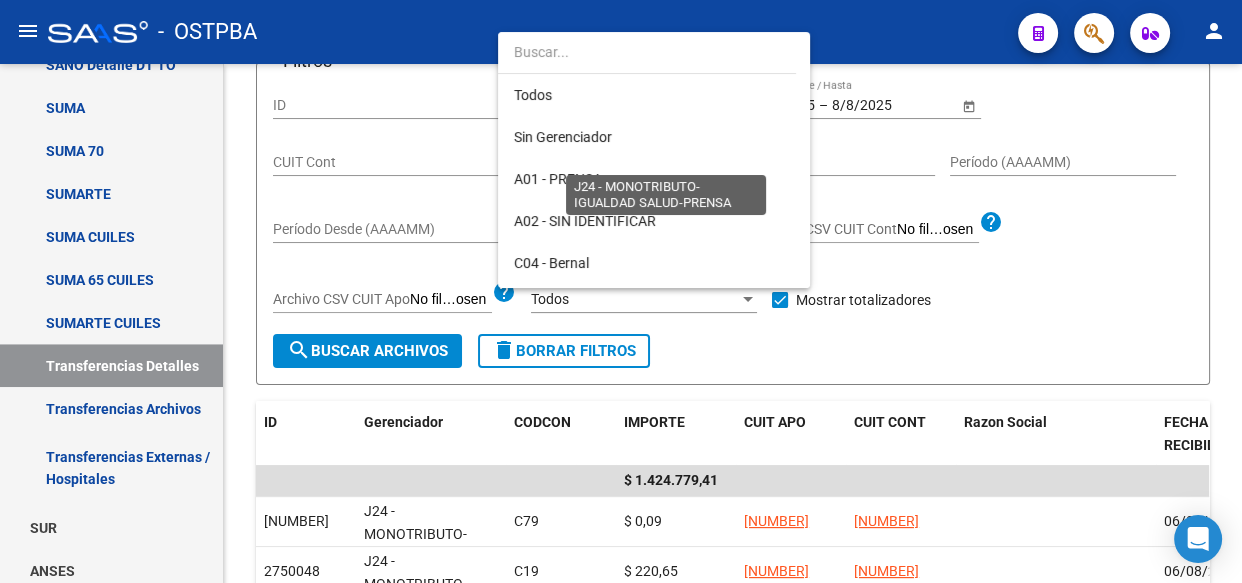 scroll, scrollTop: 355, scrollLeft: 0, axis: vertical 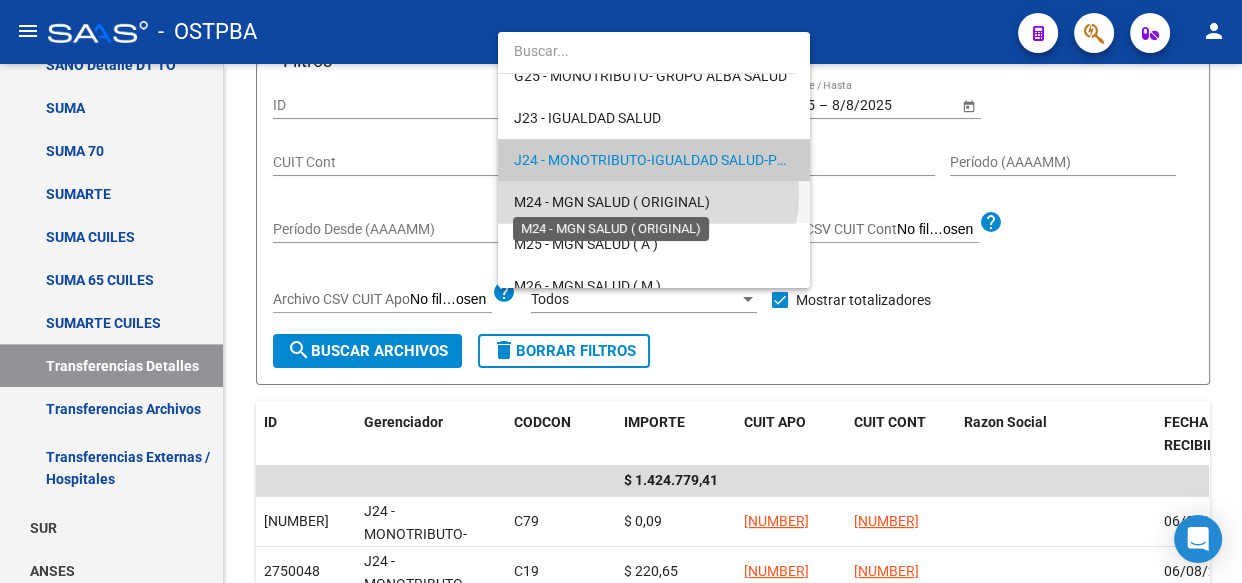 click on "M24 - MGN SALUD ( ORIGINAL)" at bounding box center (612, 202) 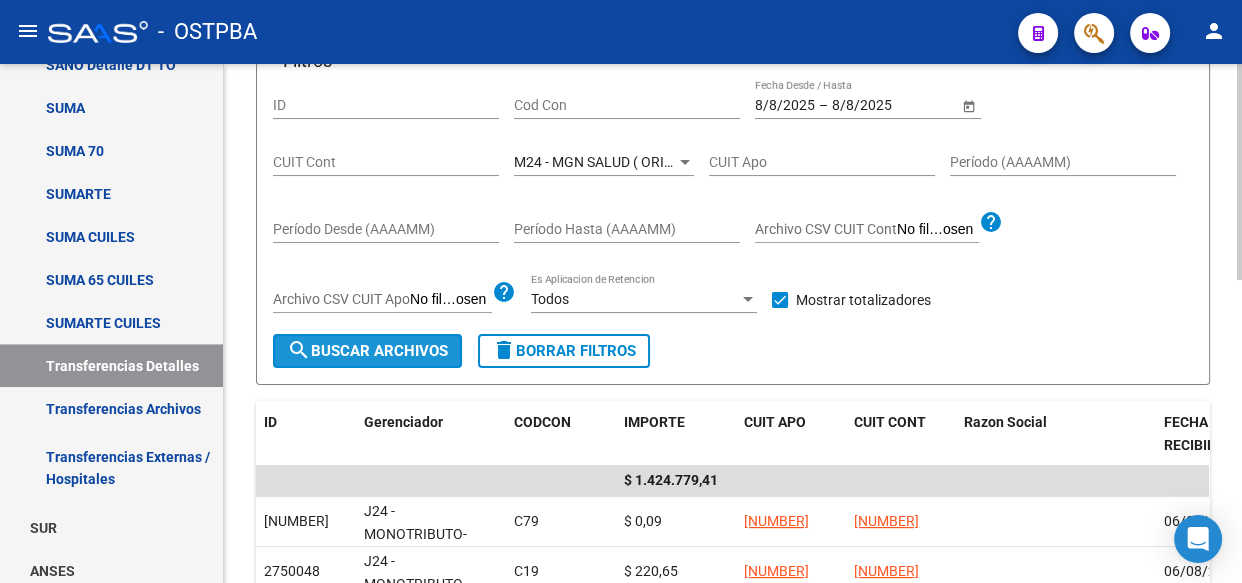 click on "search  Buscar Archivos" 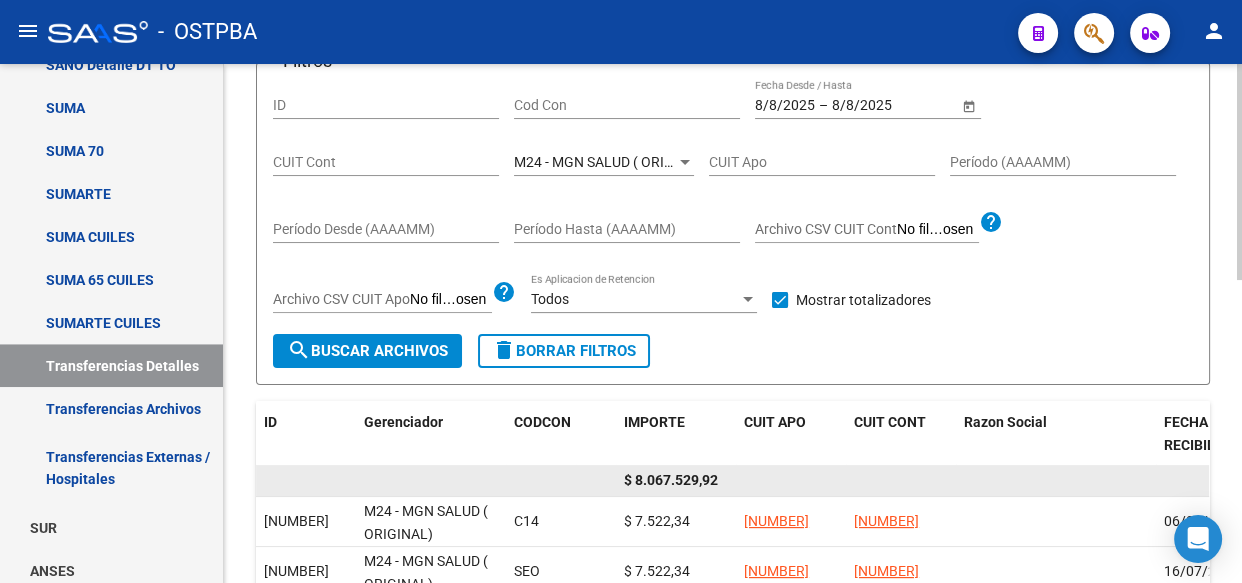 click on "$ 8.067.529,92" 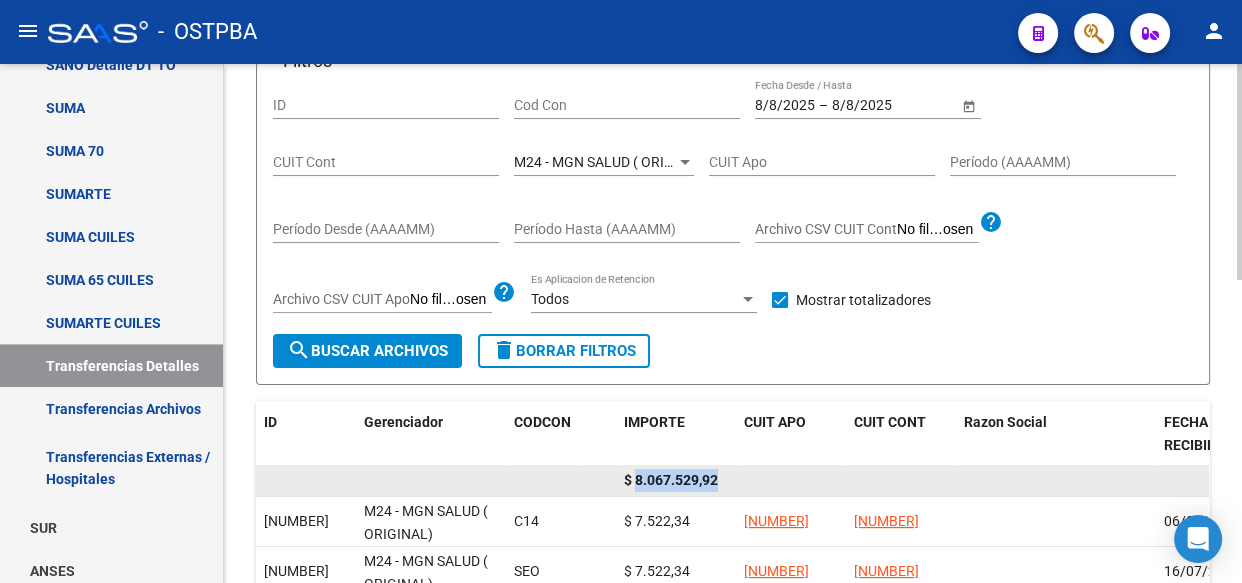 click on "$ 8.067.529,92" 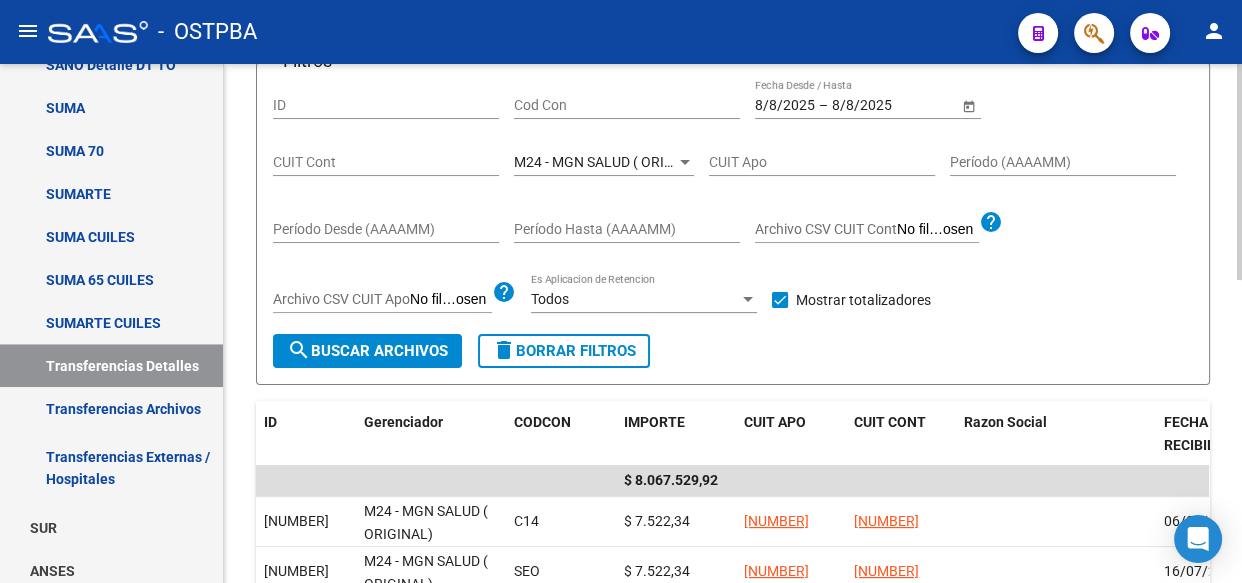 click on "M24 - MGN SALUD ( ORIGINAL)" at bounding box center (612, 162) 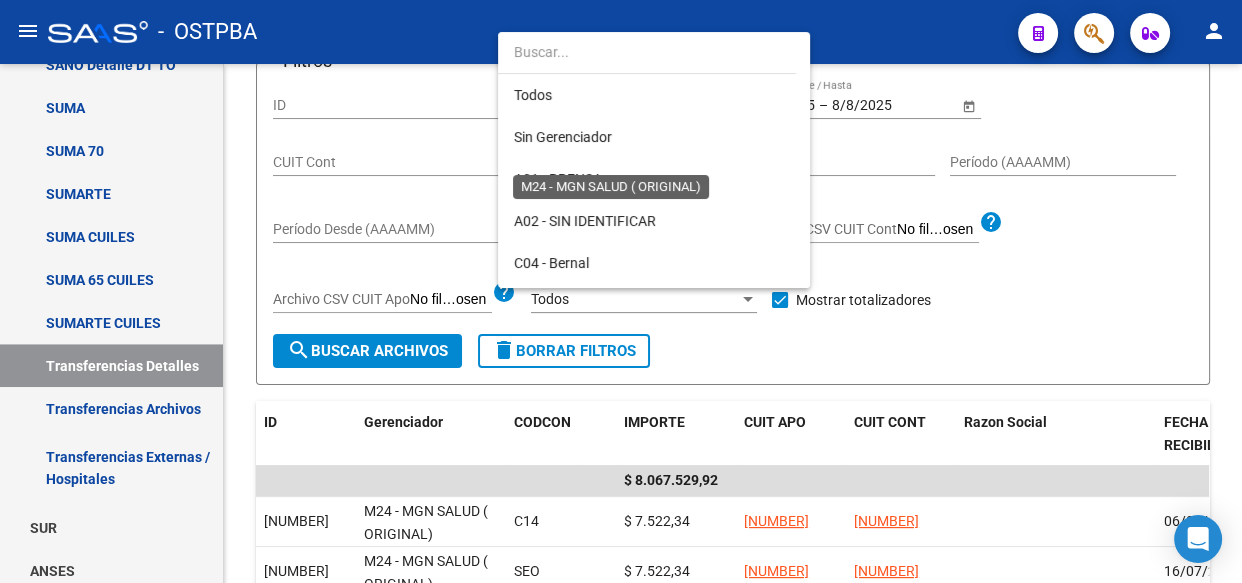 scroll, scrollTop: 397, scrollLeft: 0, axis: vertical 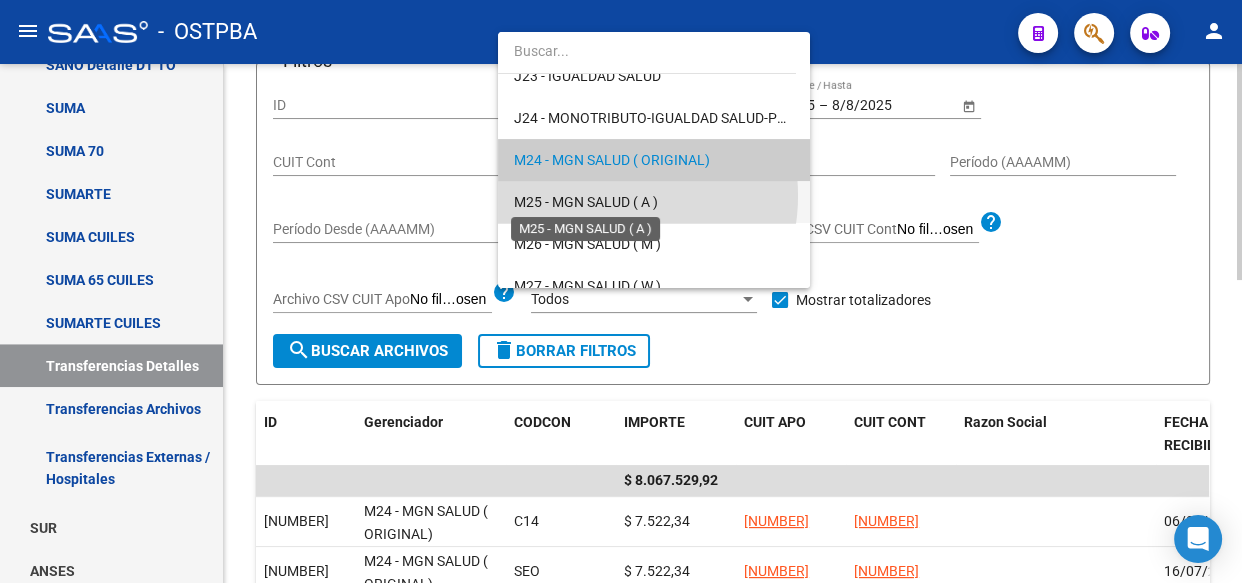 drag, startPoint x: 608, startPoint y: 195, endPoint x: 594, endPoint y: 213, distance: 22.803509 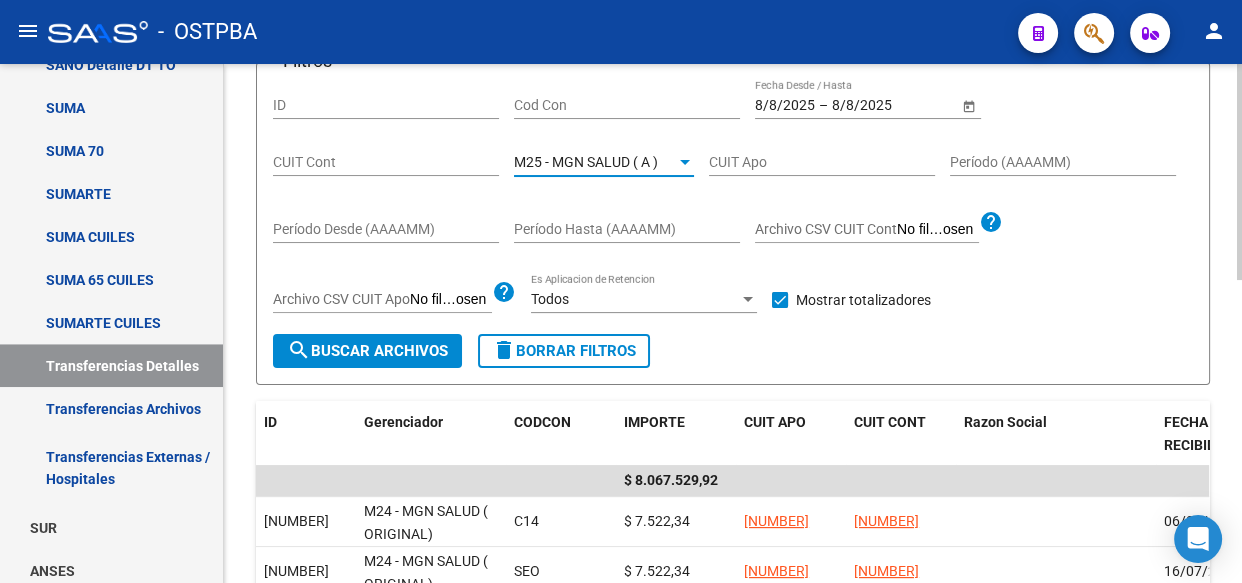 click on "search  Buscar Archivos" 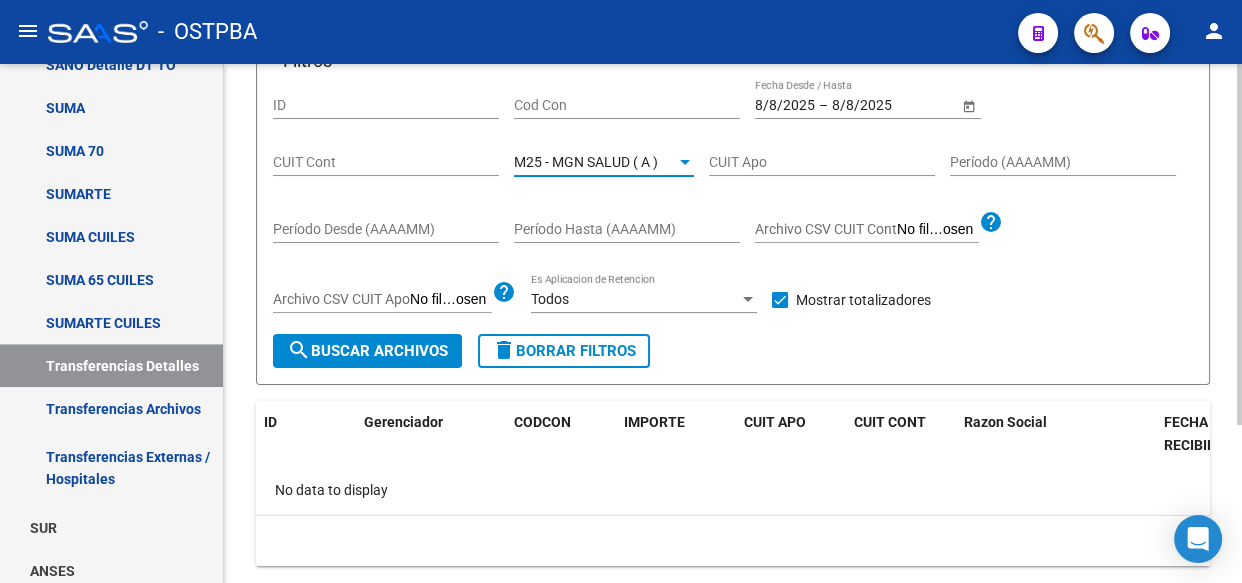 click on "M25 - MGN SALUD ( A )" at bounding box center [586, 162] 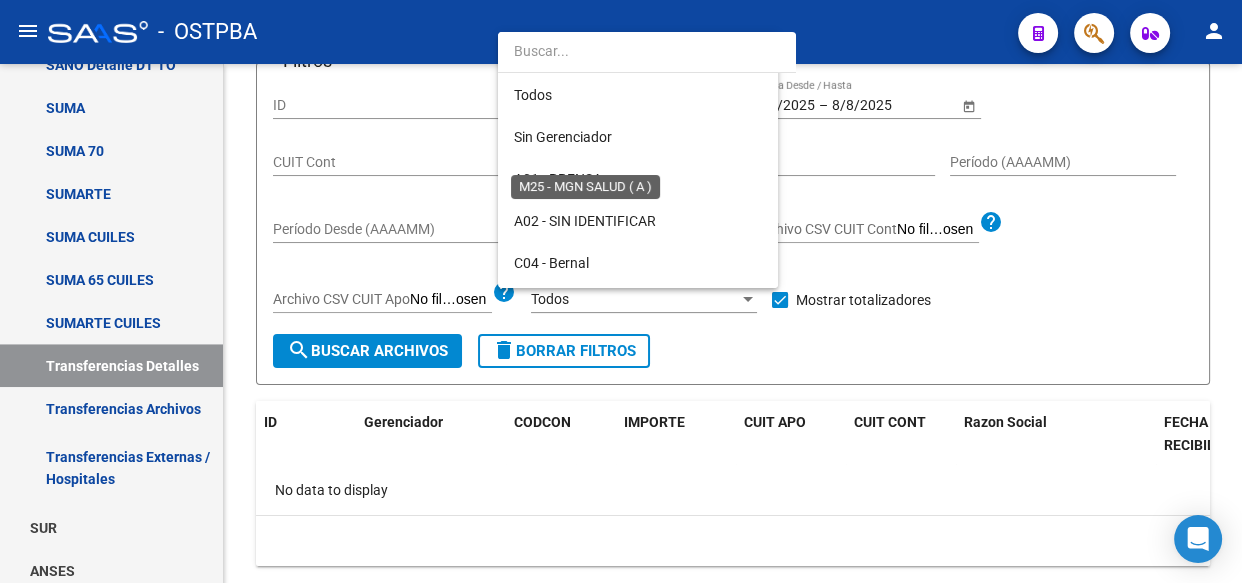 scroll, scrollTop: 439, scrollLeft: 0, axis: vertical 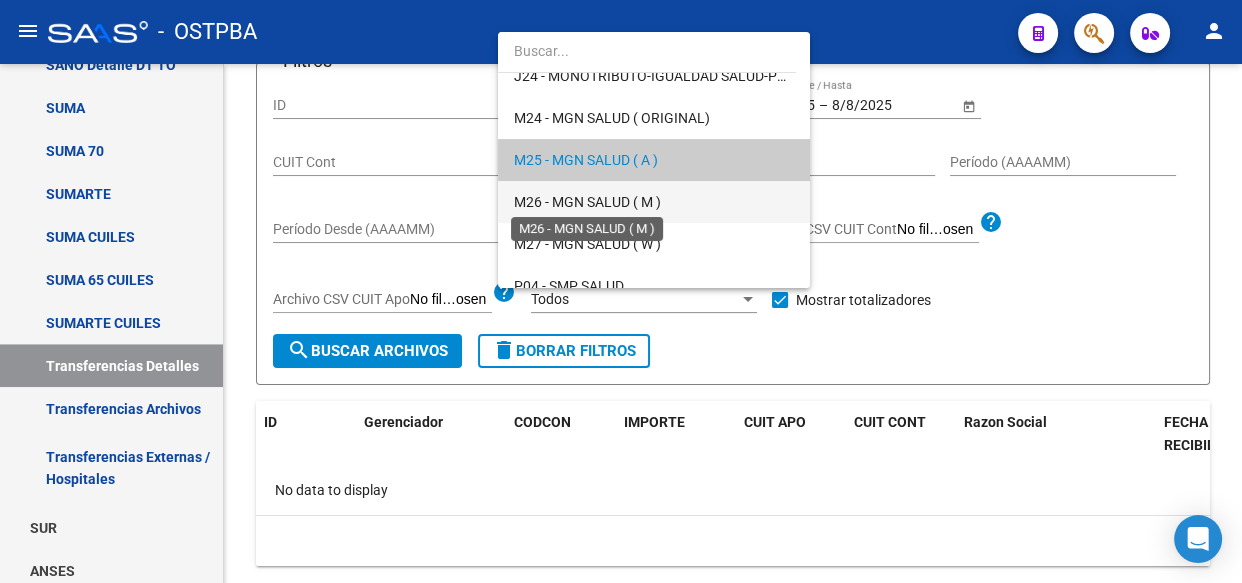 click on "M26 - MGN SALUD ( M )" at bounding box center (587, 202) 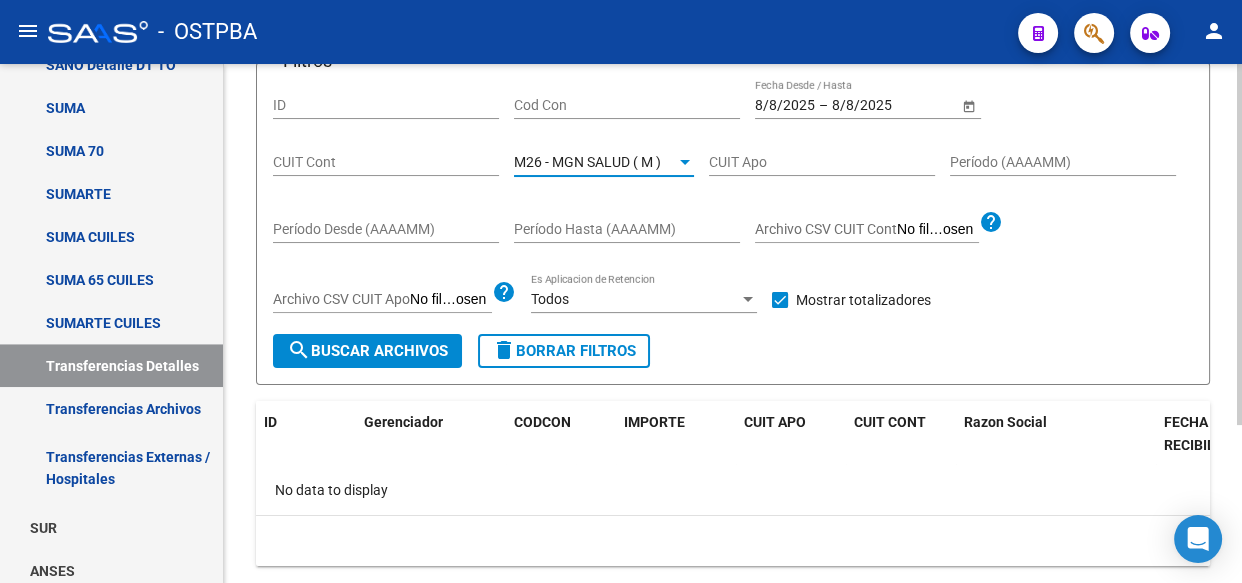 click on "search  Buscar Archivos" 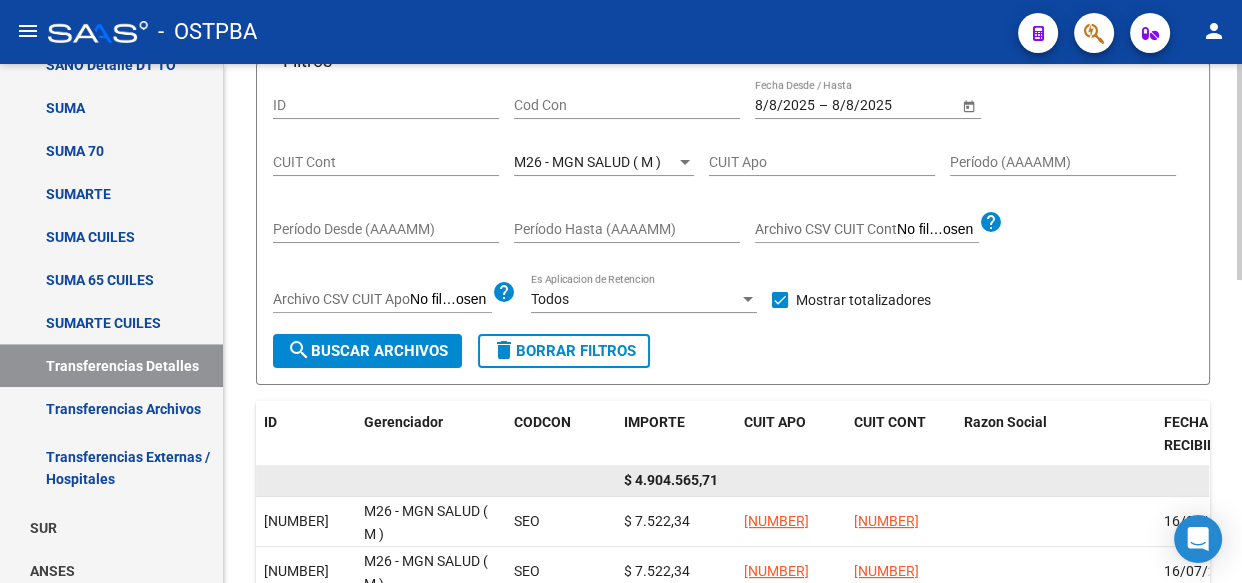 click on "$ 4.904.565,71" 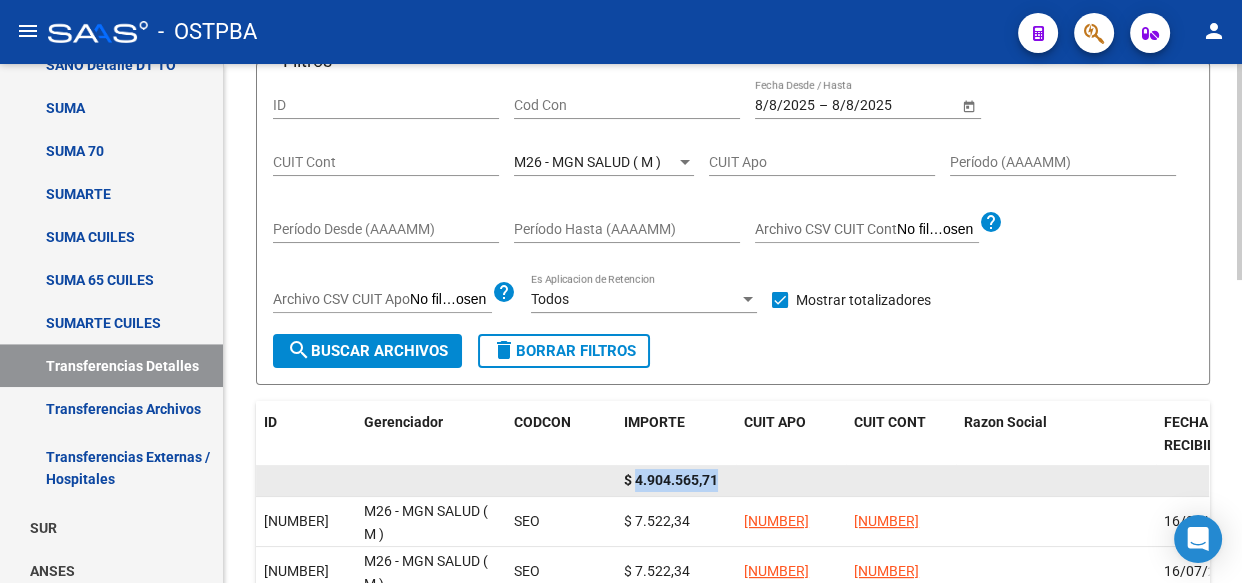 click on "$ 4.904.565,71" 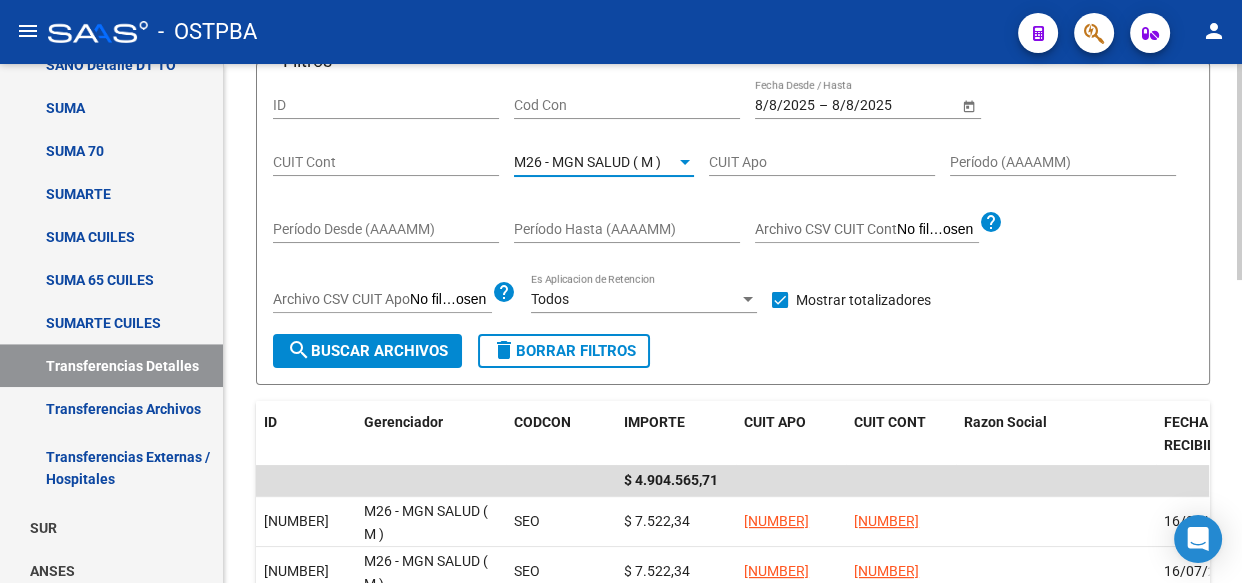 click on "M26 - MGN SALUD ( M )" at bounding box center [587, 162] 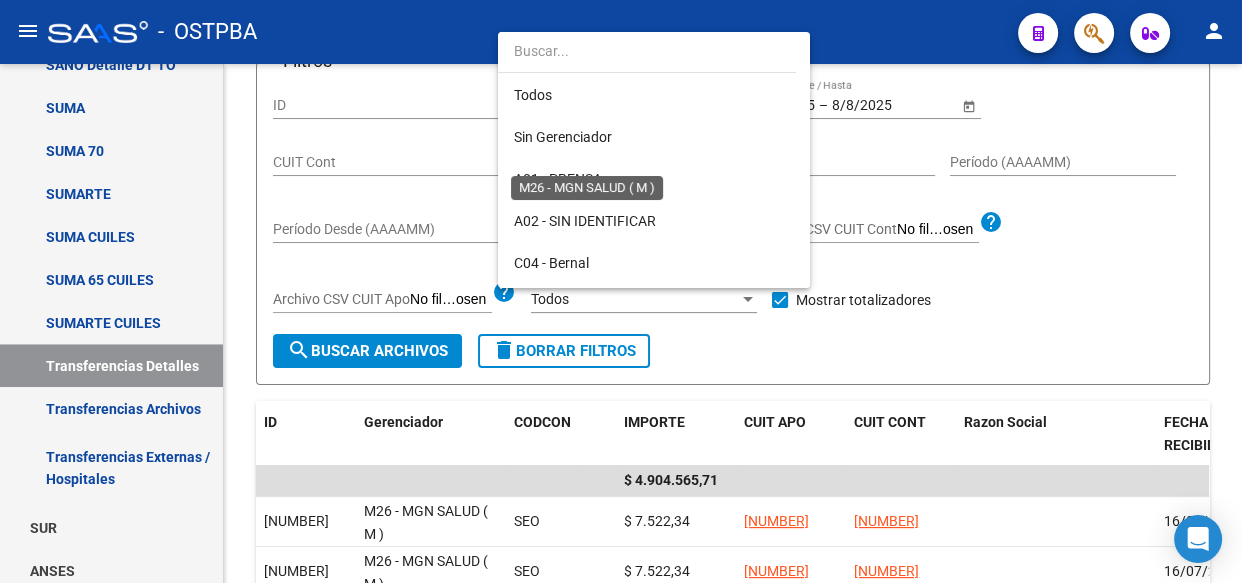 scroll, scrollTop: 480, scrollLeft: 0, axis: vertical 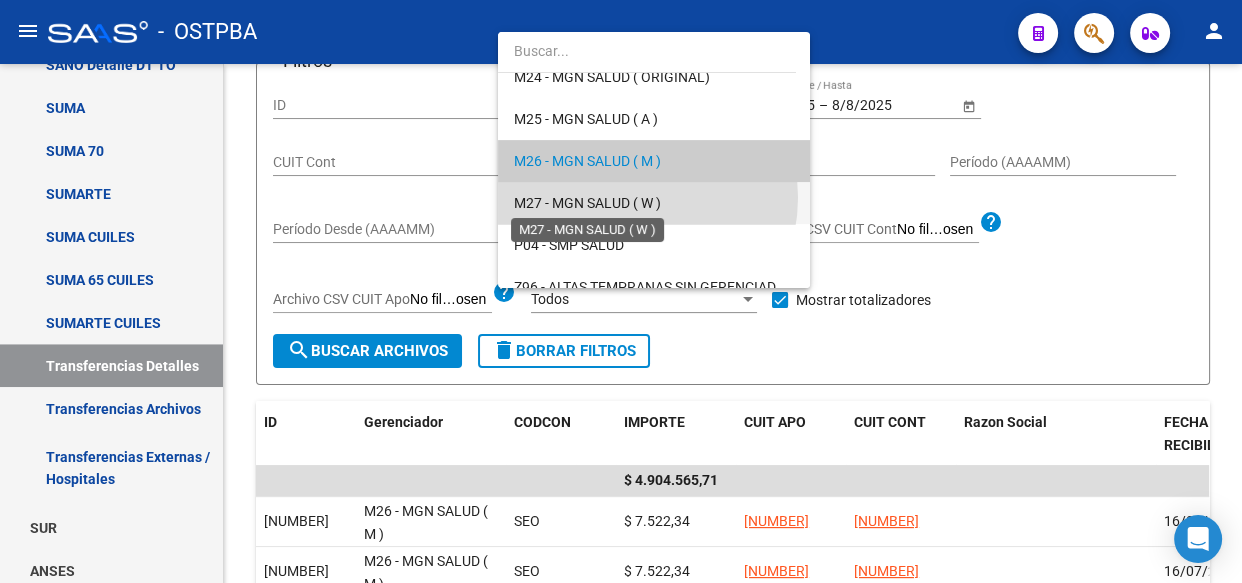 click on "M27 - MGN SALUD ( W )" at bounding box center (587, 203) 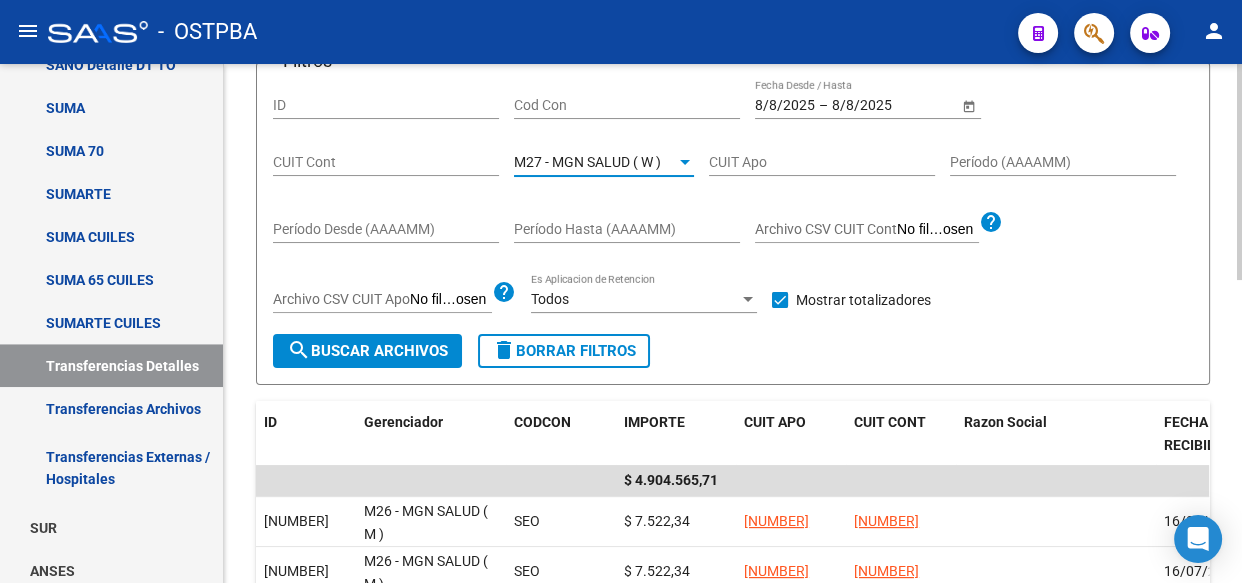 click on "search  Buscar Archivos" 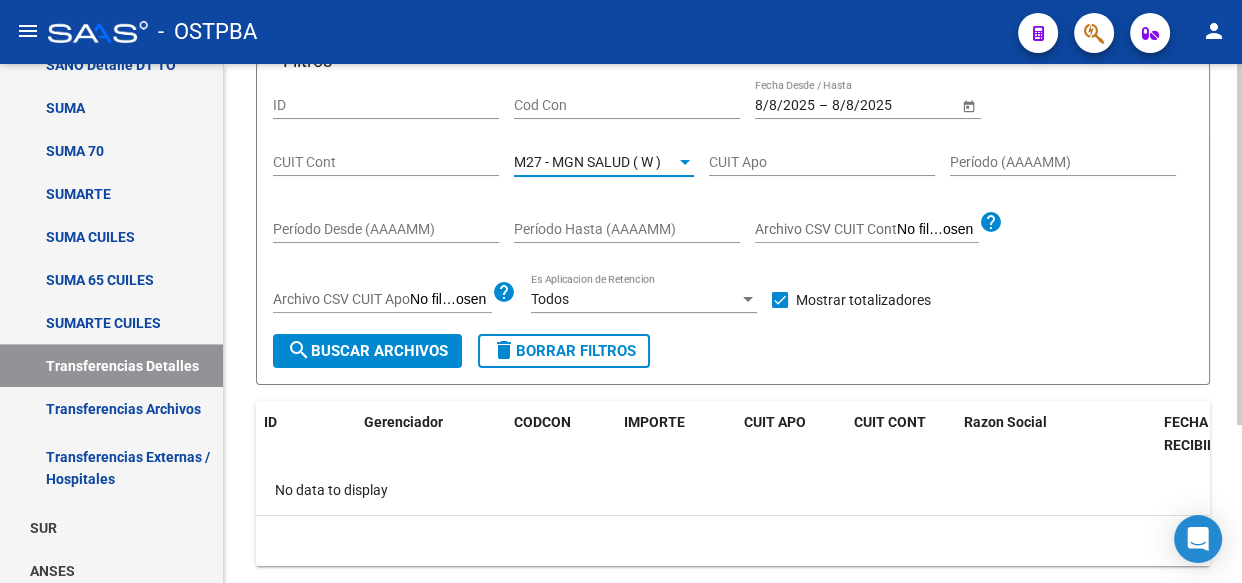 click on "M27 - MGN SALUD ( W )" at bounding box center (587, 162) 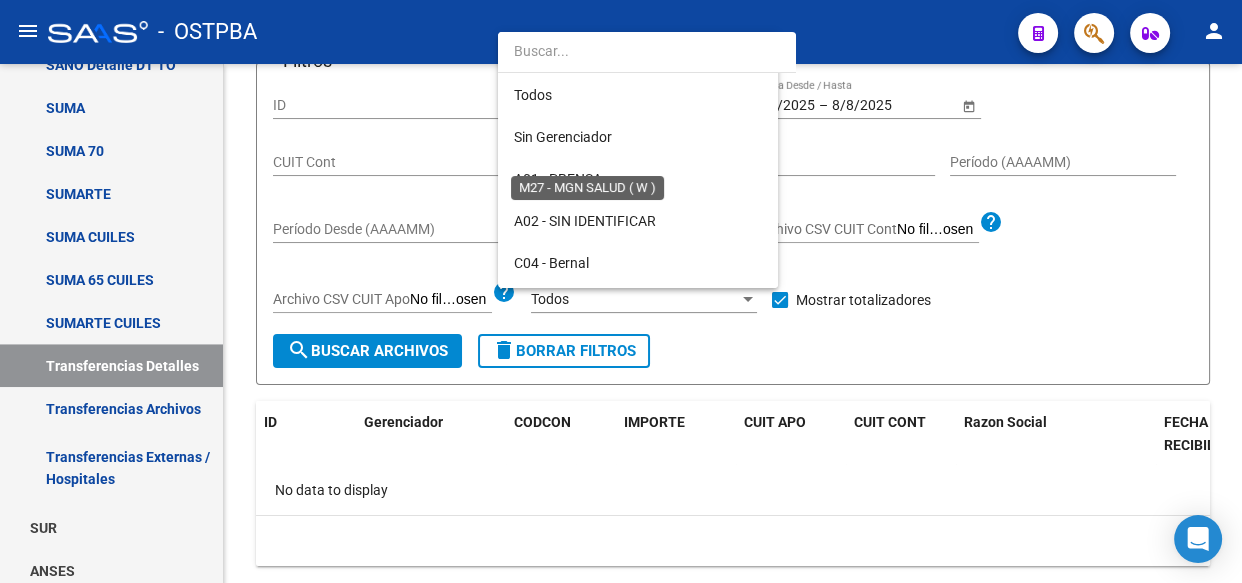 scroll, scrollTop: 522, scrollLeft: 0, axis: vertical 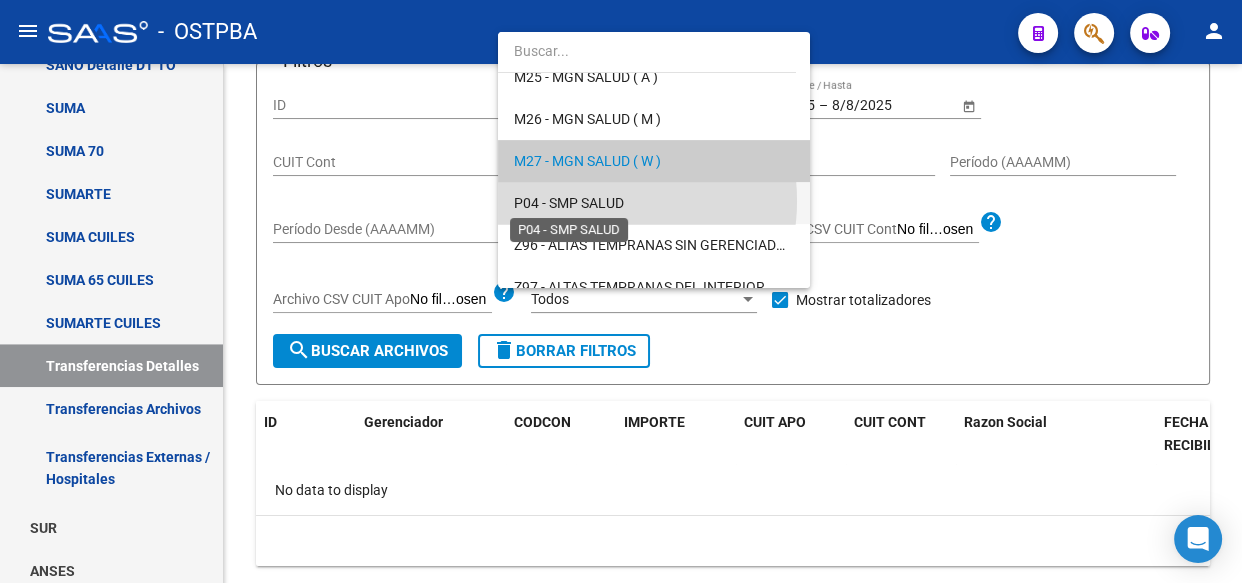 click on "P04 - SMP SALUD" at bounding box center (569, 203) 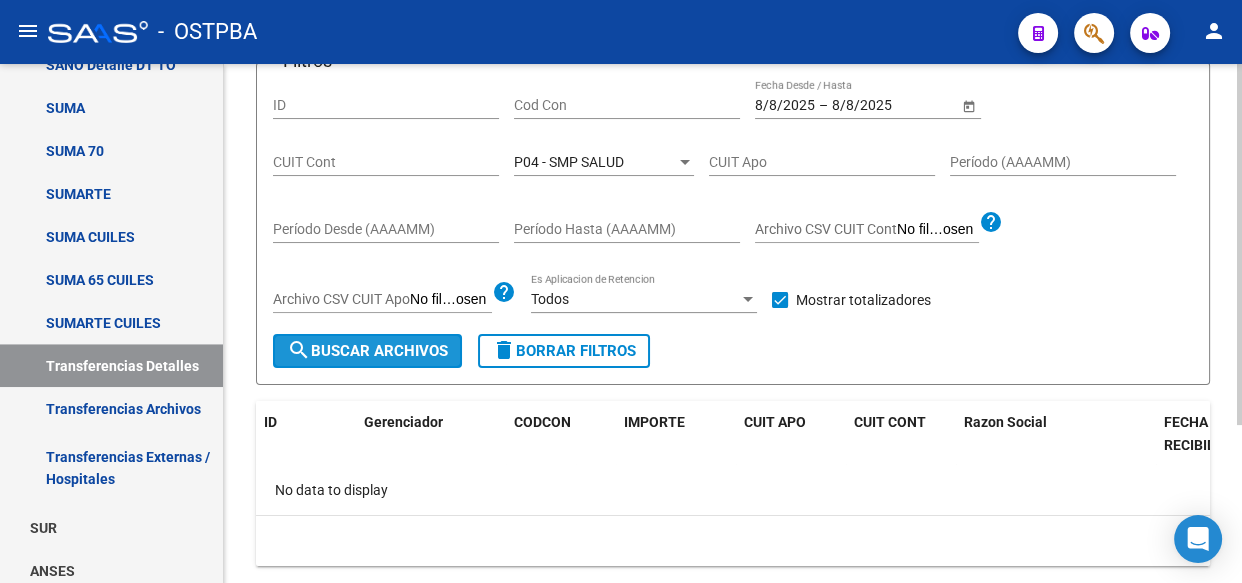 click on "search  Buscar Archivos" 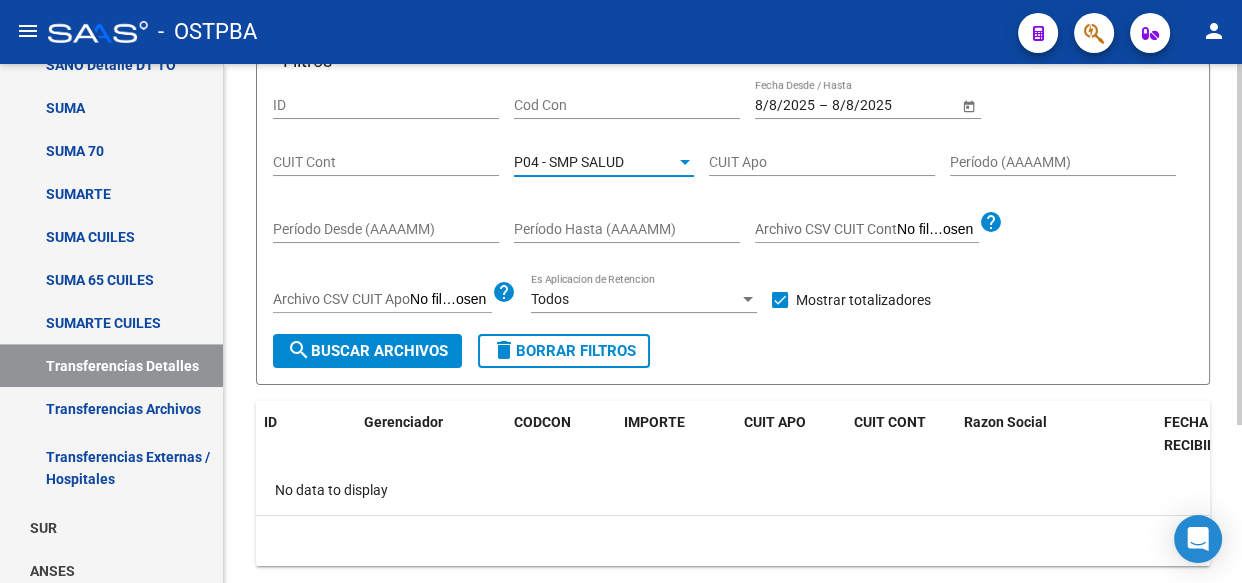 click on "P04 - SMP SALUD" at bounding box center (569, 162) 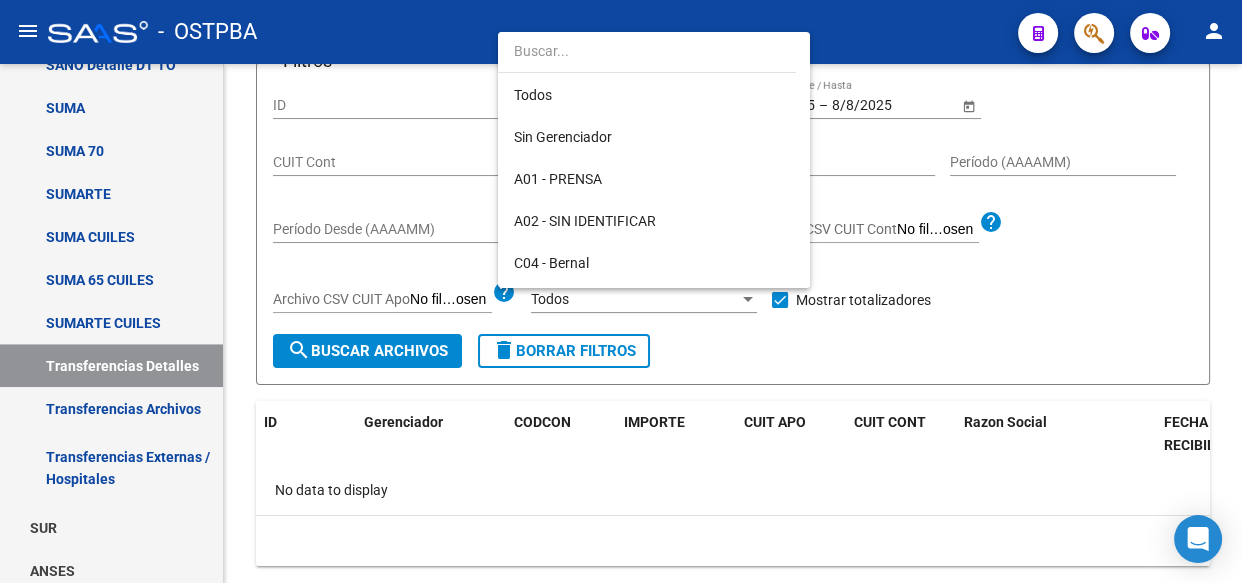scroll, scrollTop: 565, scrollLeft: 0, axis: vertical 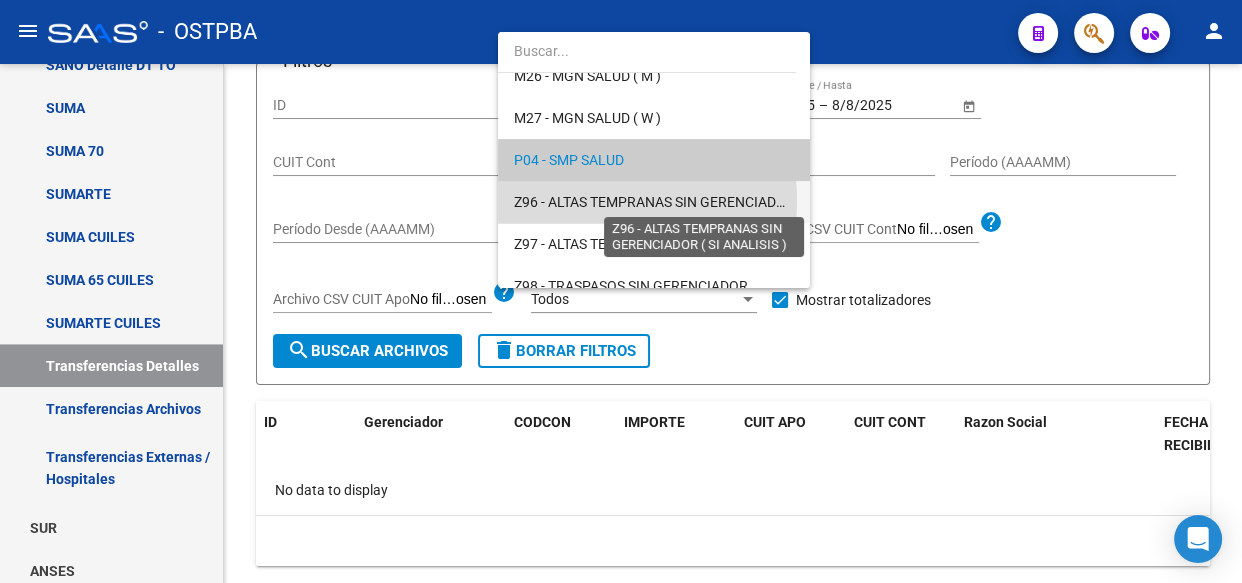click on "Z96 - ALTAS TEMPRANAS SIN GERENCIADOR ( SI ANALISIS )" at bounding box center (701, 202) 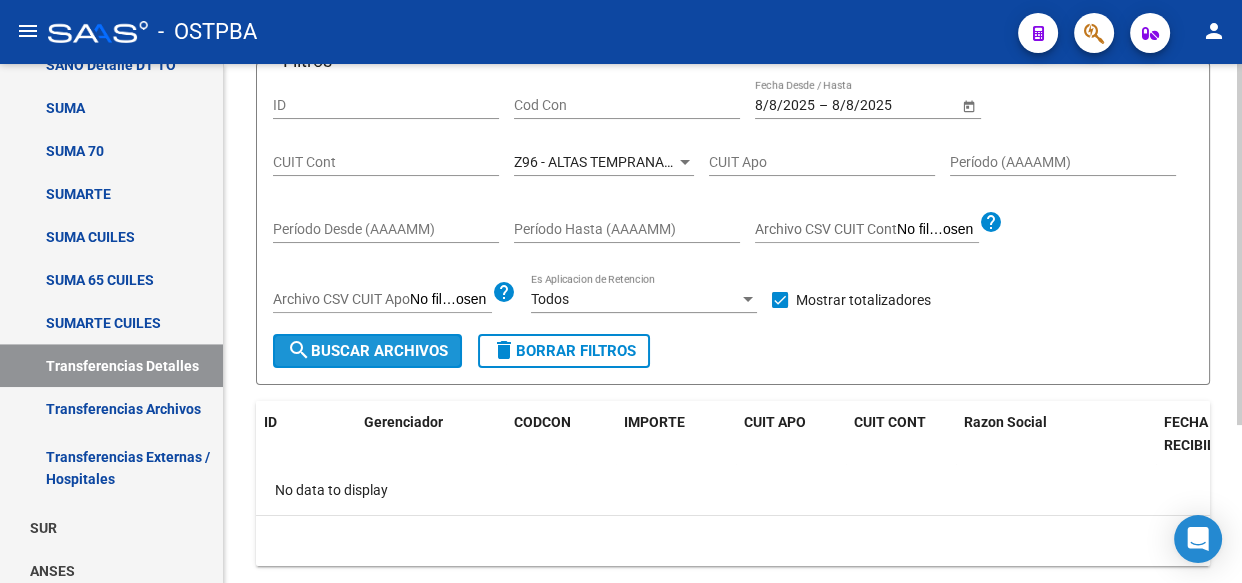 click on "search  Buscar Archivos" 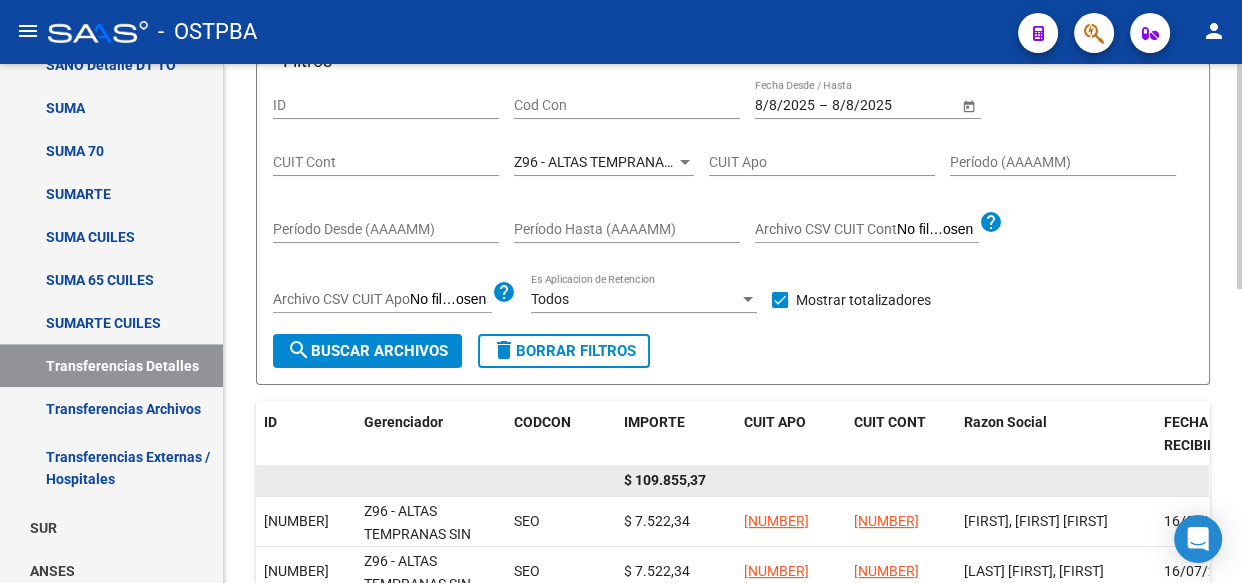 click on "$ 109.855,37" 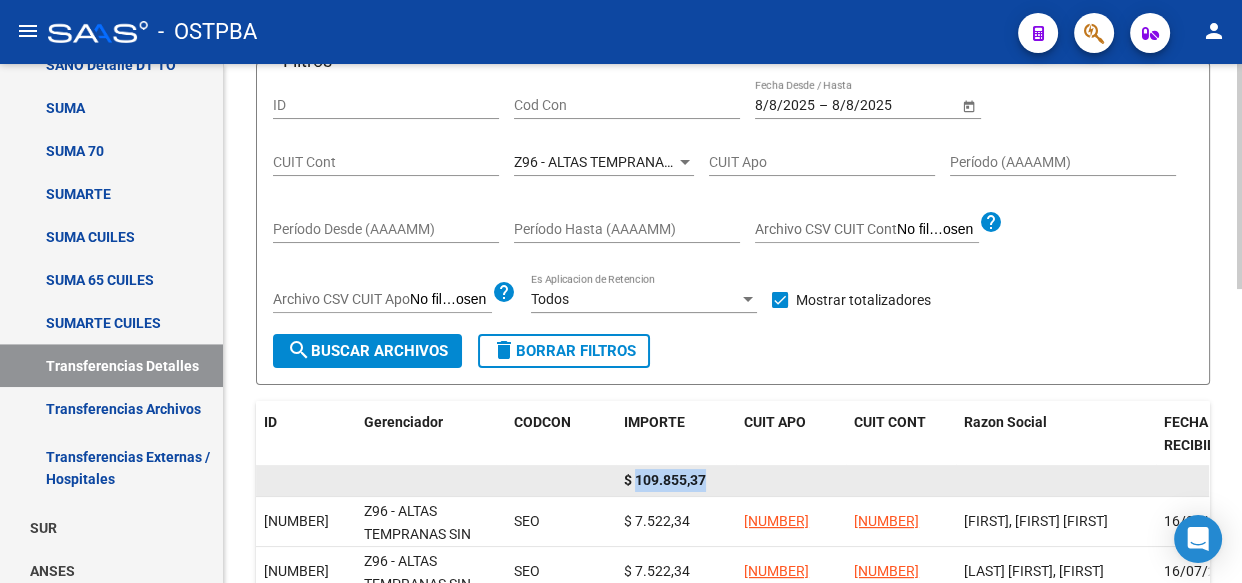 click on "$ 109.855,37" 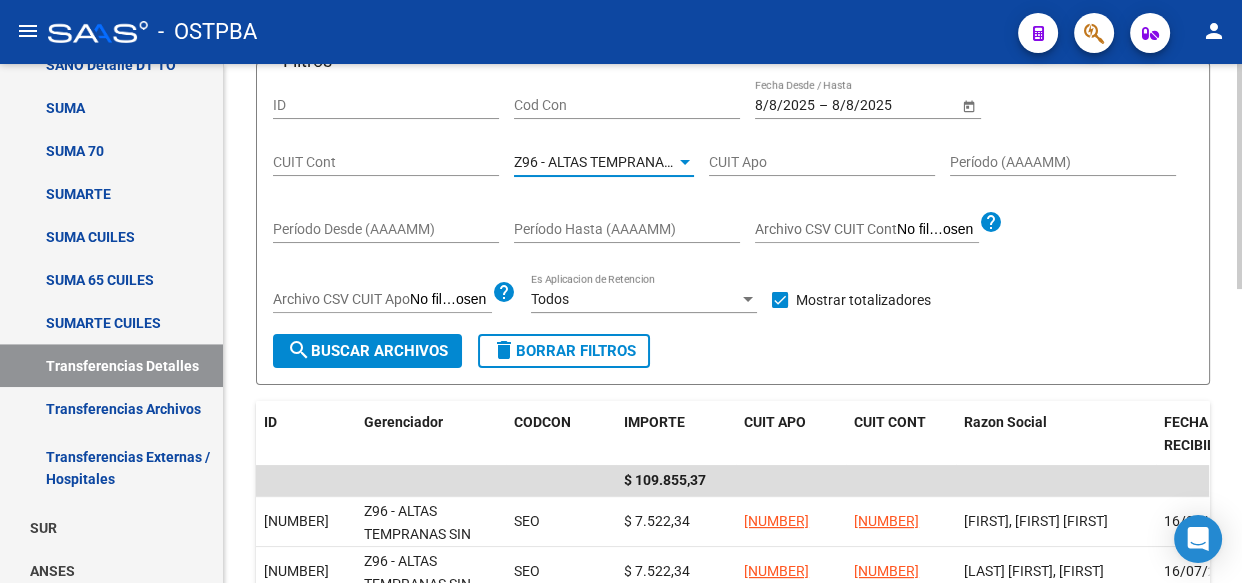 click on "Z96 - ALTAS TEMPRANAS SIN GERENCIADOR ( SI ANALISIS )" at bounding box center (701, 162) 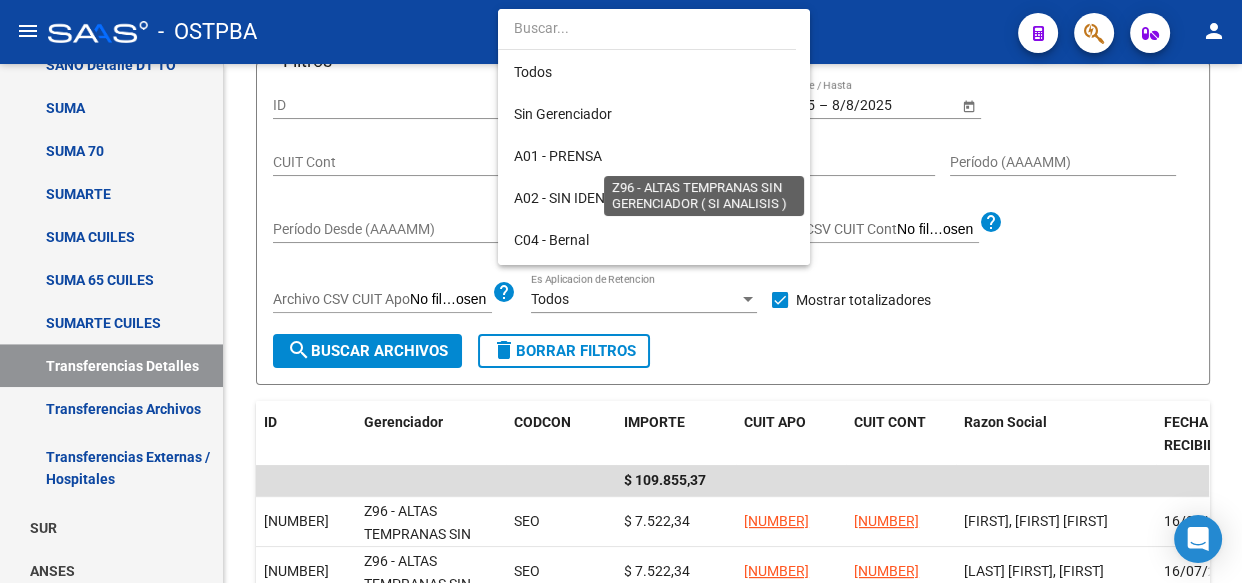 scroll, scrollTop: 583, scrollLeft: 0, axis: vertical 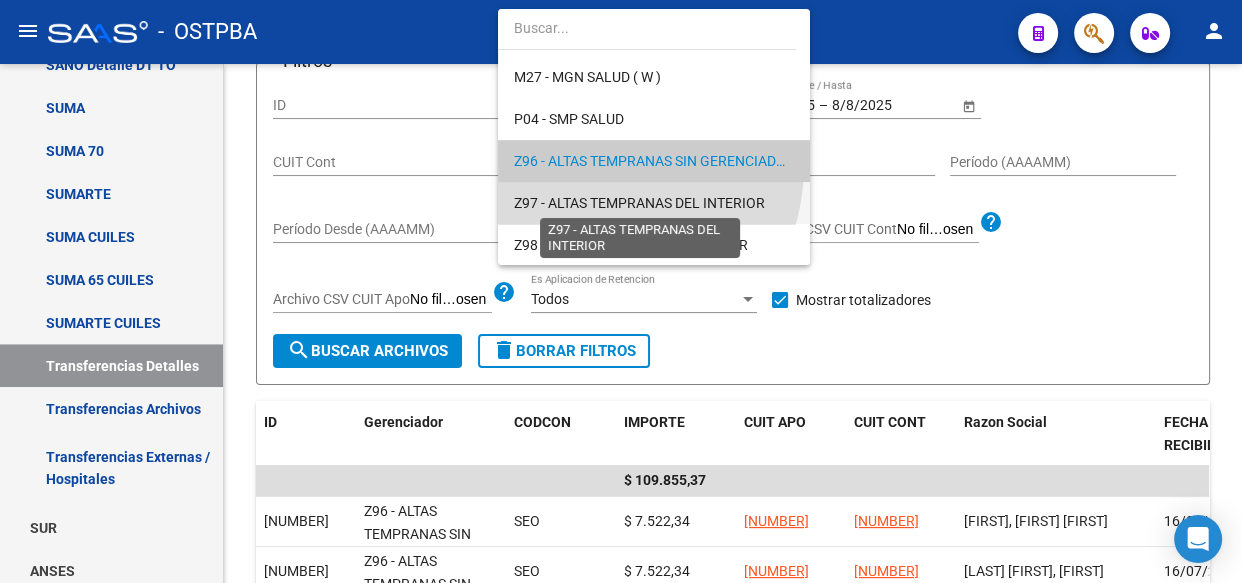 click on "Z97 - ALTAS TEMPRANAS DEL INTERIOR" at bounding box center [639, 203] 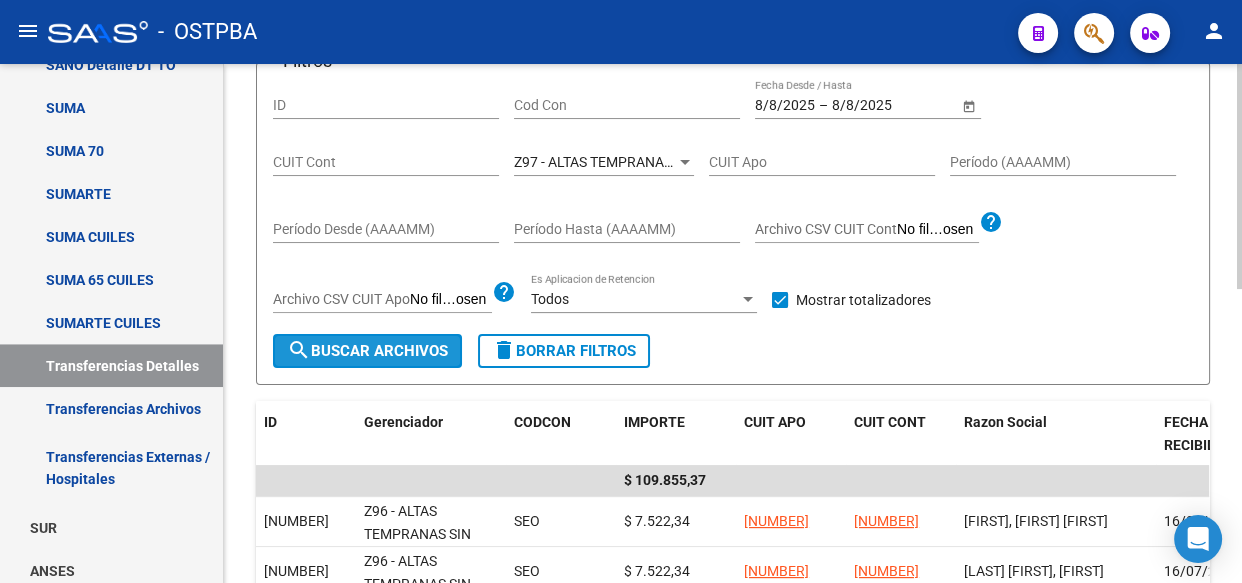 click on "search  Buscar Archivos" 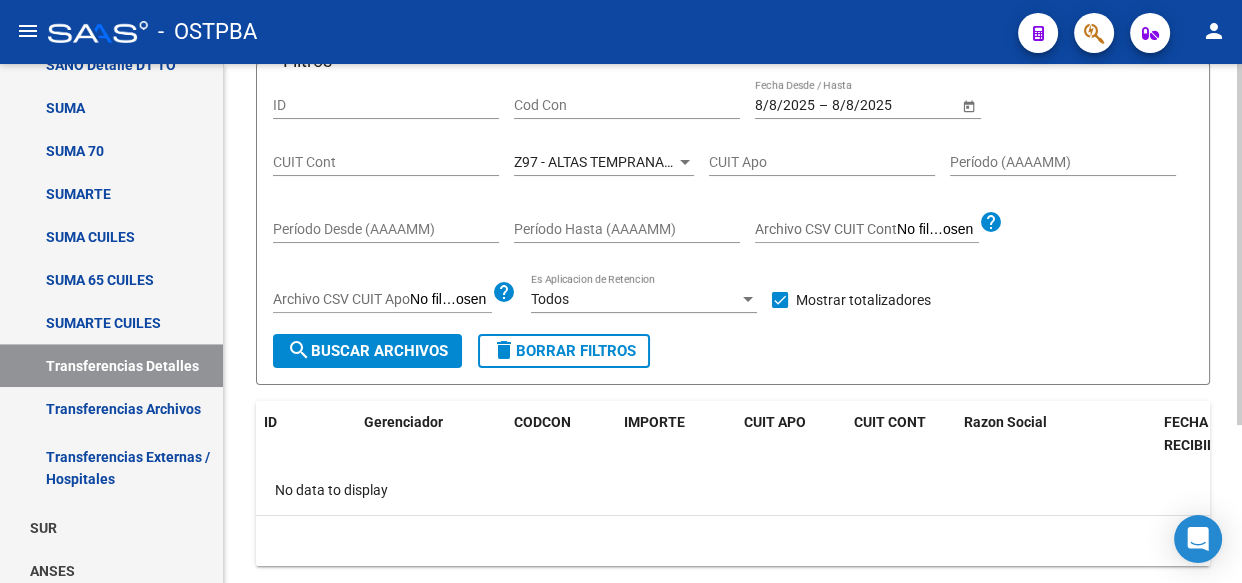 click on "Z97 - ALTAS TEMPRANAS DEL INTERIOR" at bounding box center [639, 162] 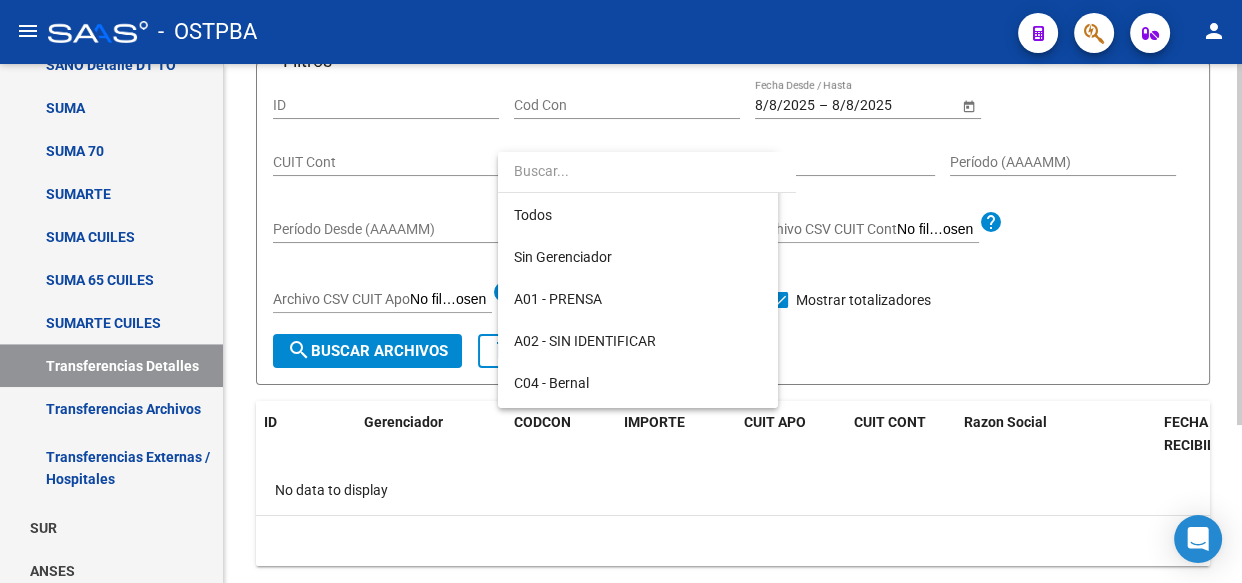 scroll, scrollTop: 583, scrollLeft: 0, axis: vertical 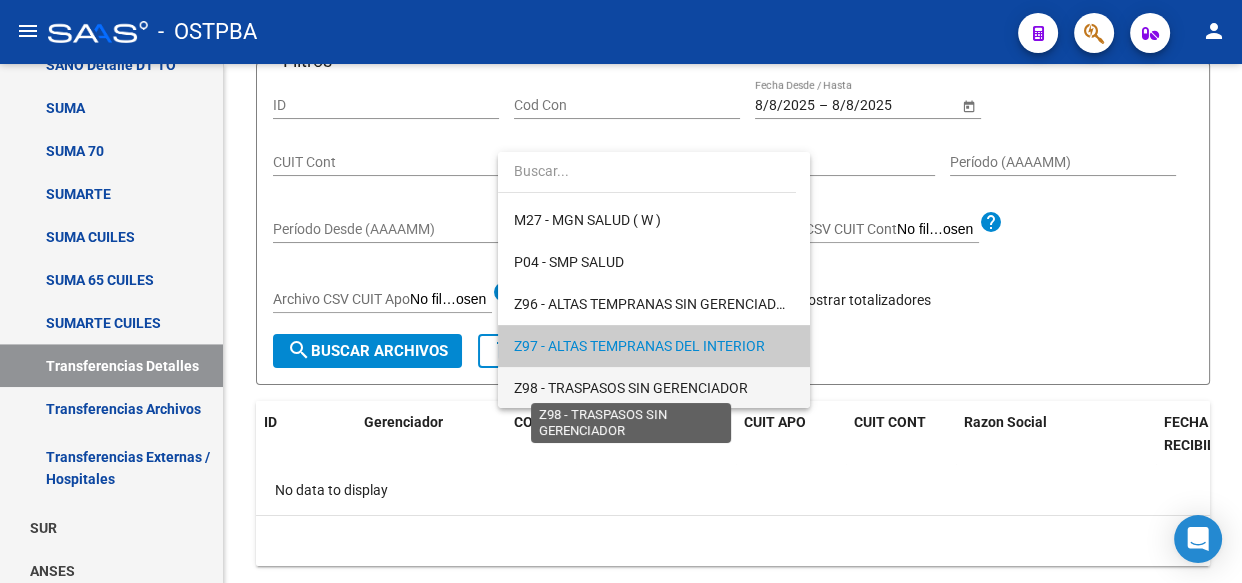 click on "Z98 - TRASPASOS SIN GERENCIADOR" at bounding box center [631, 388] 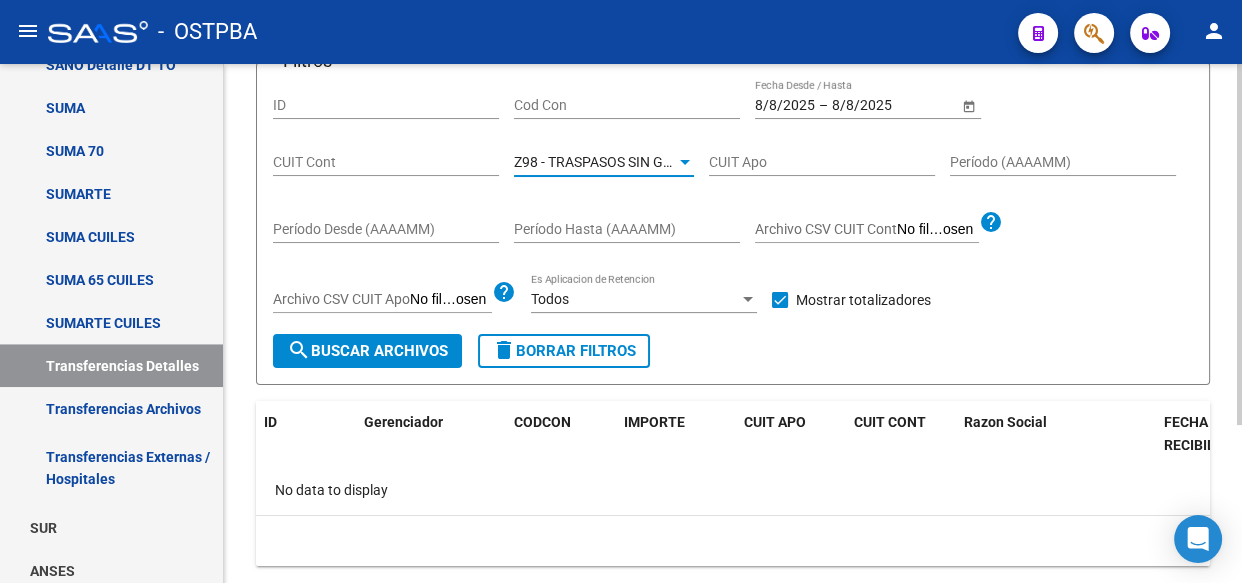 click on "search  Buscar Archivos" 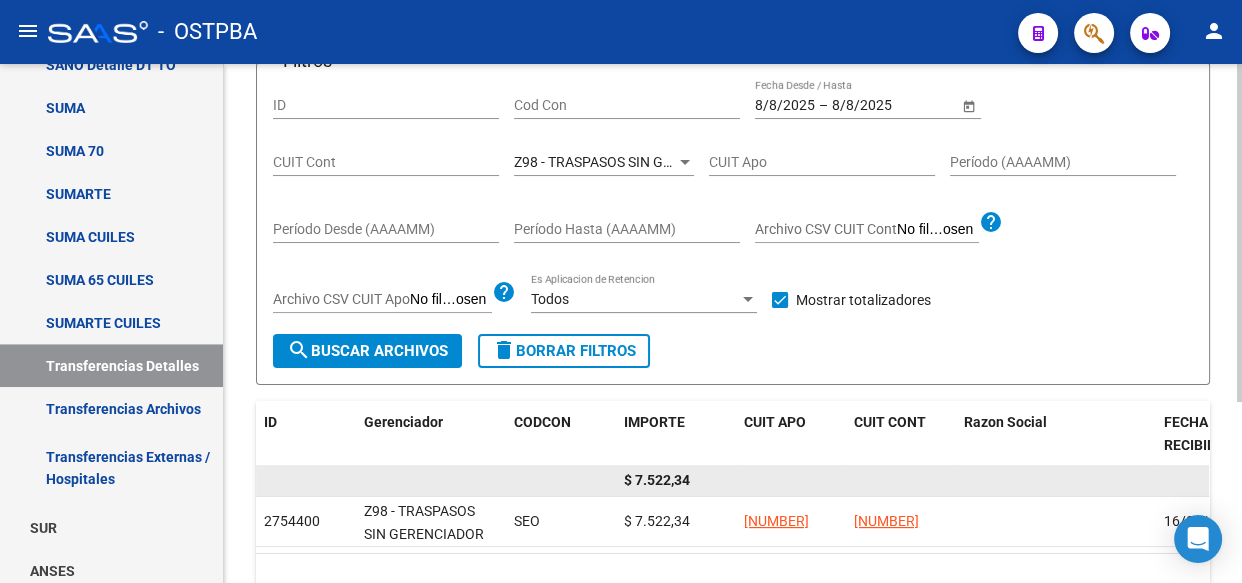 click on "$ 7.522,34" 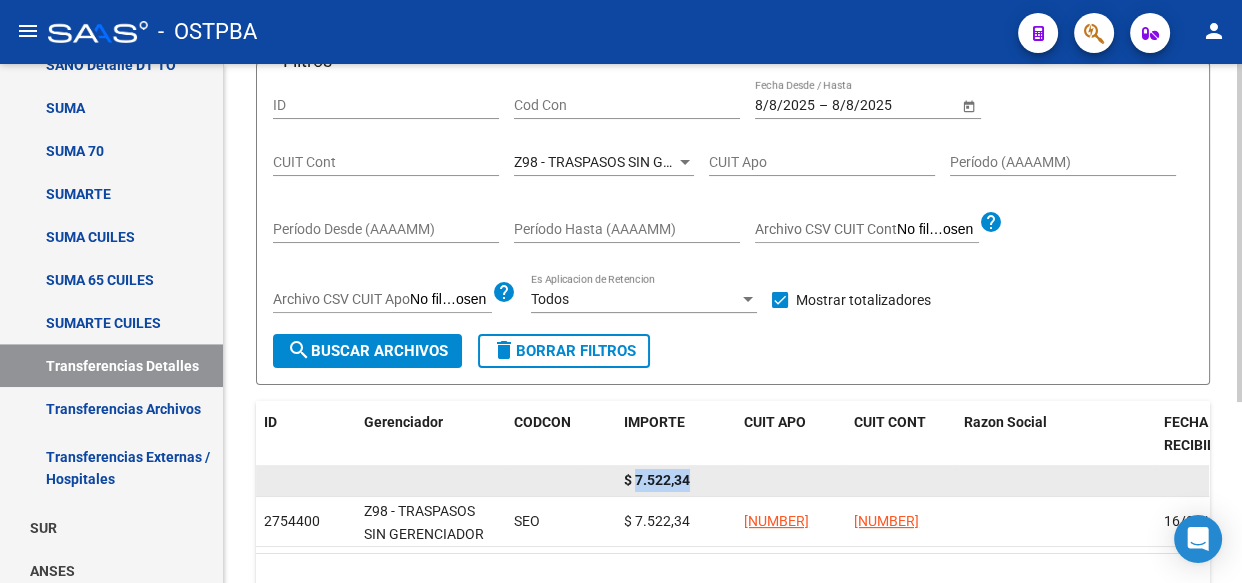 click on "$ 7.522,34" 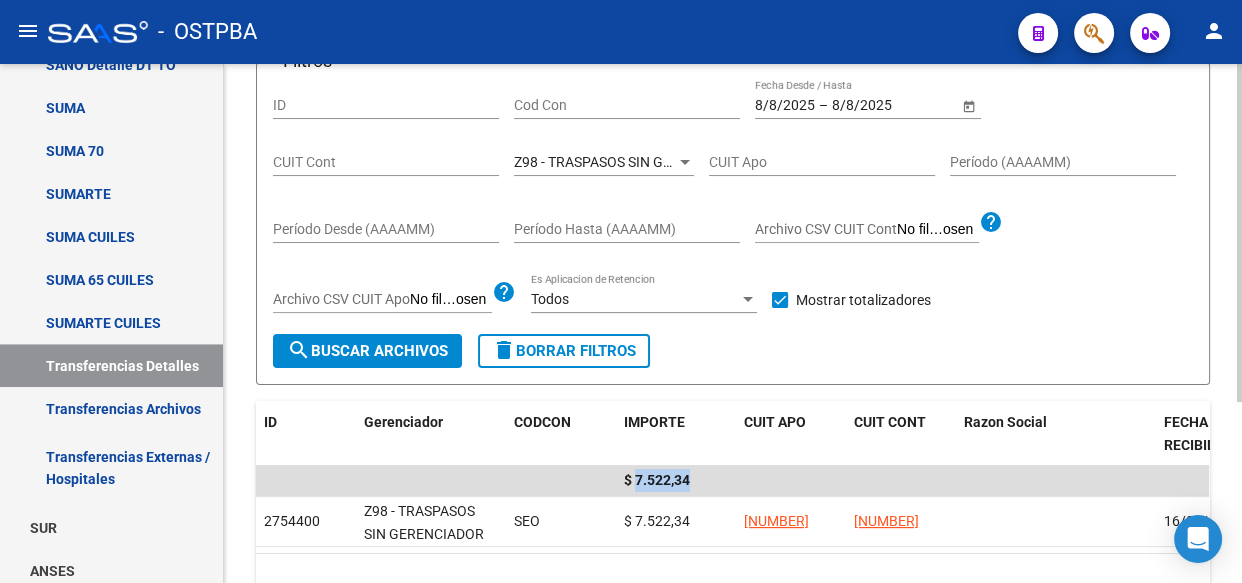 scroll, scrollTop: 90, scrollLeft: 0, axis: vertical 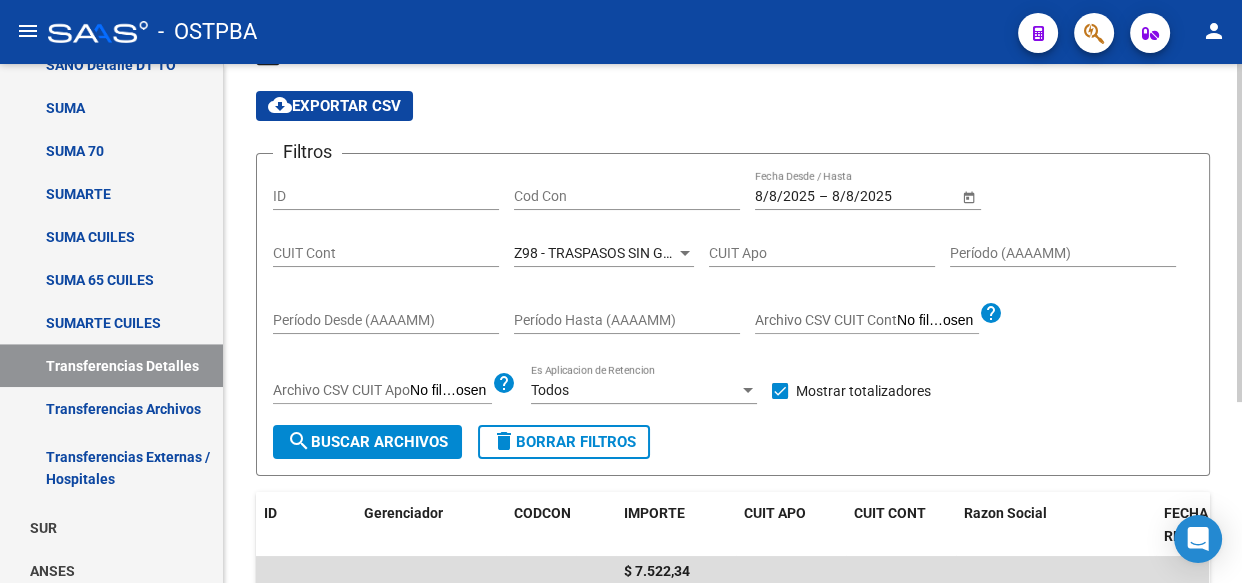 click on "Cod Con" at bounding box center (627, 196) 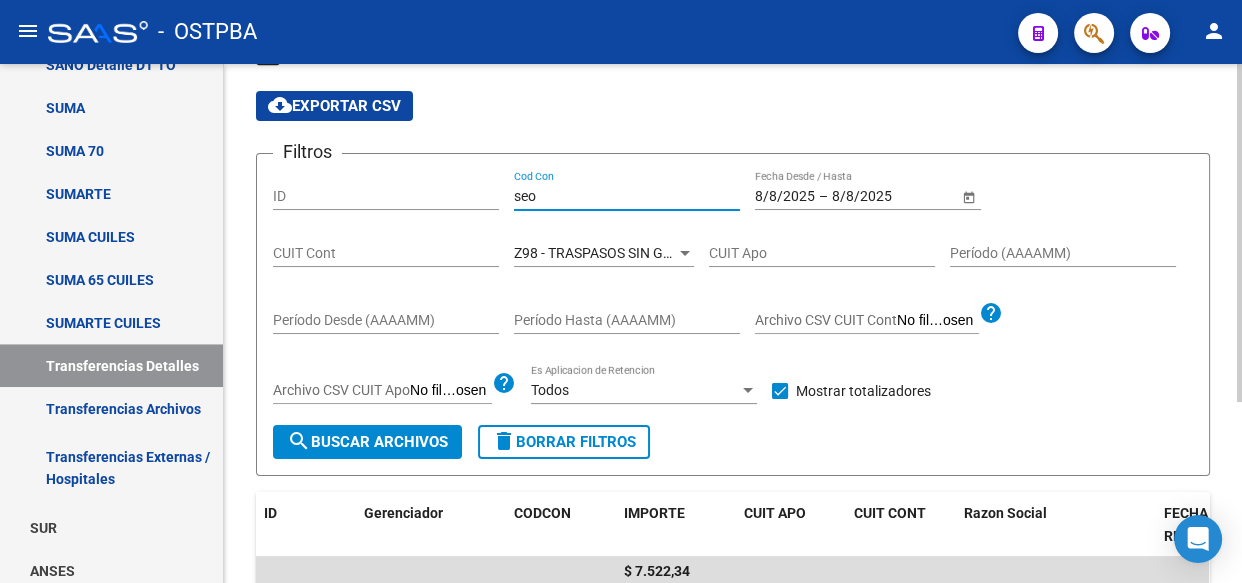 click on "Z98 - TRASPASOS SIN GERENCIADOR" at bounding box center [631, 253] 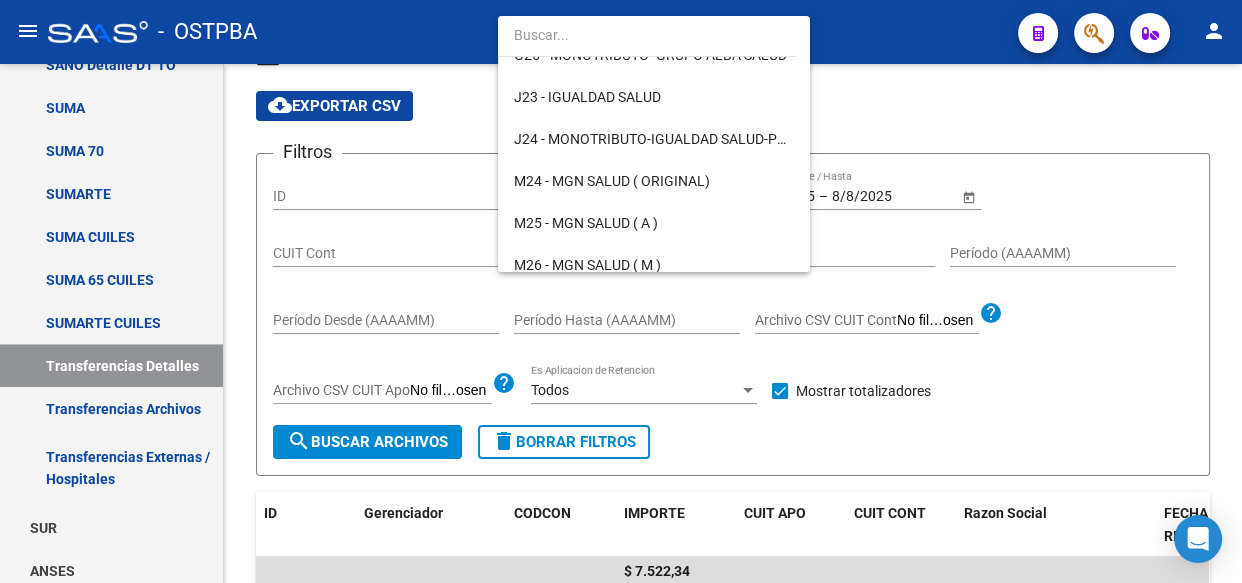 scroll, scrollTop: 0, scrollLeft: 0, axis: both 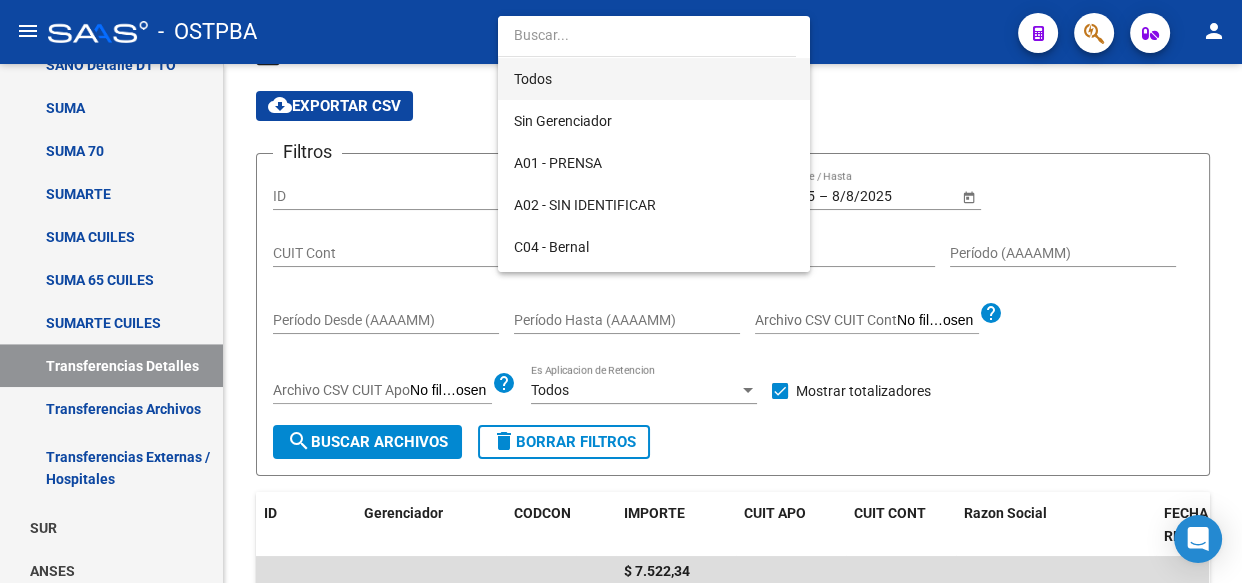 click on "Todos" at bounding box center [654, 79] 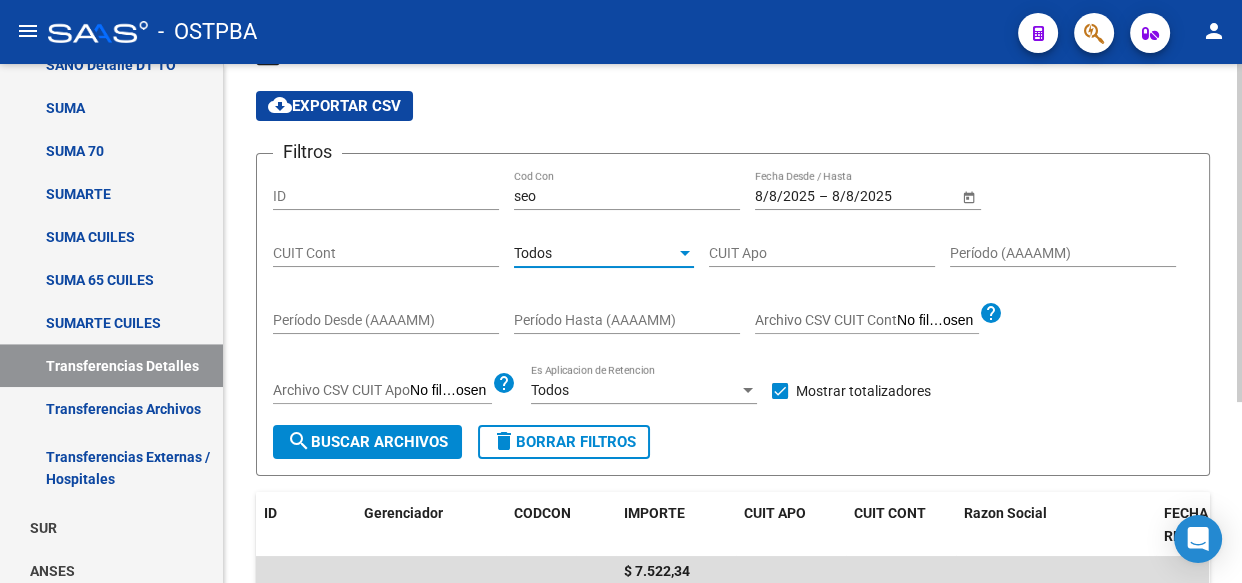 click on "search  Buscar Archivos" 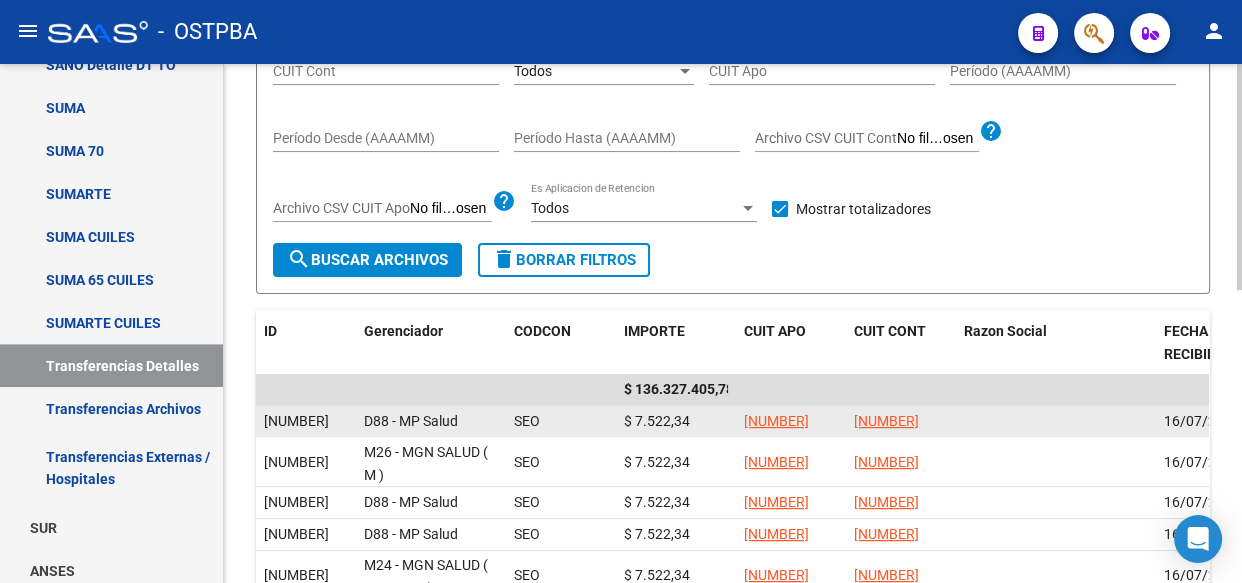 scroll, scrollTop: 181, scrollLeft: 0, axis: vertical 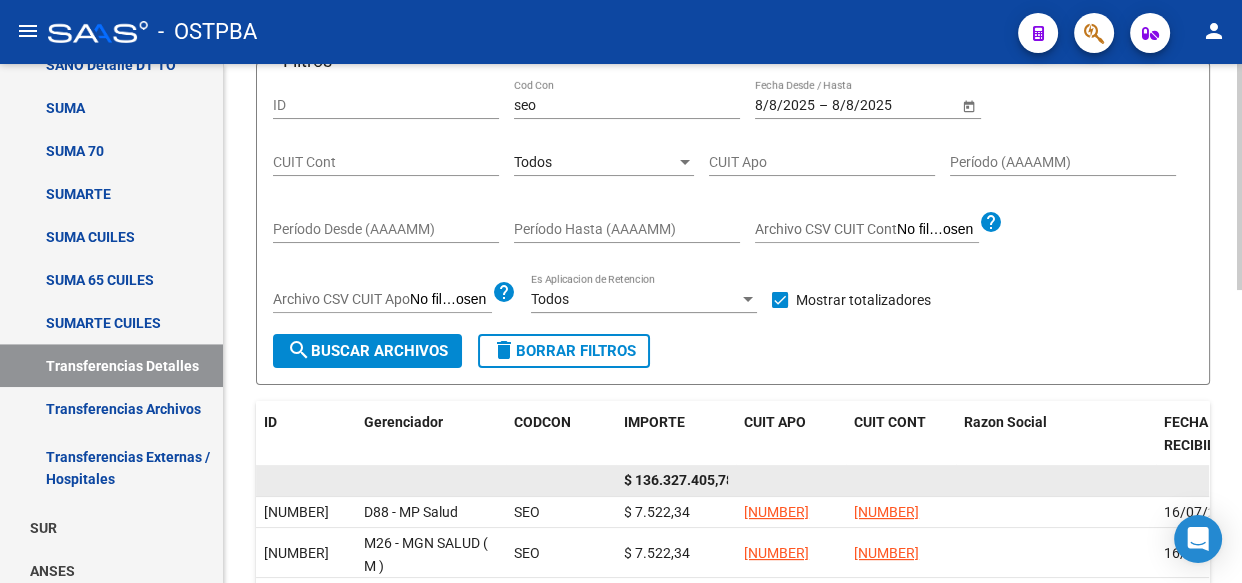 click on "$ 136.327.405,78" 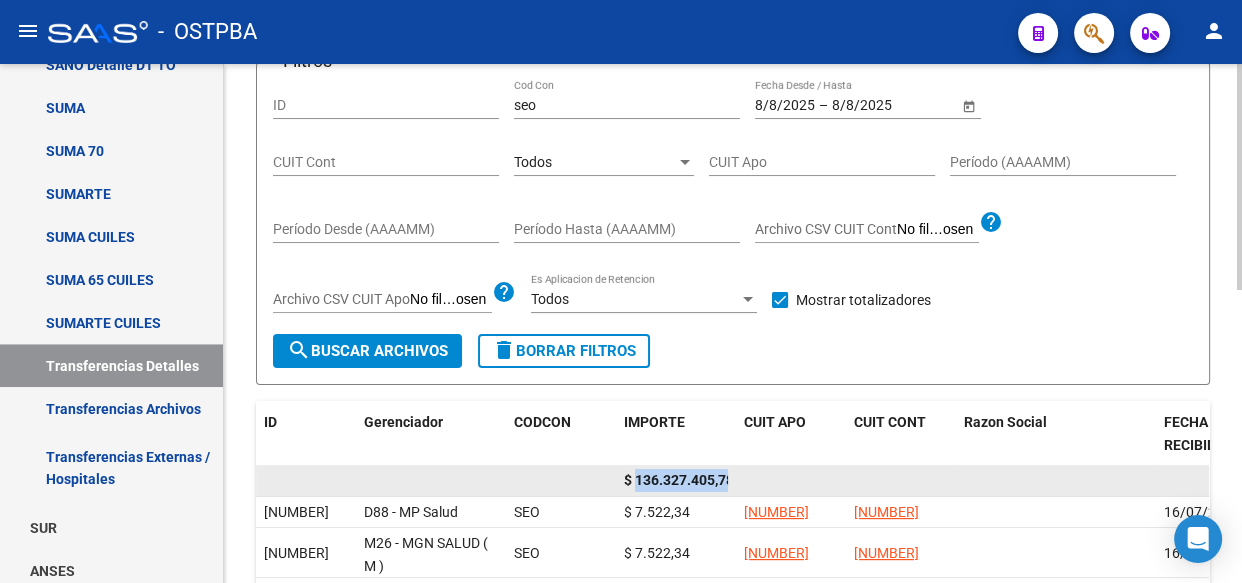 click on "$ 136.327.405,78" 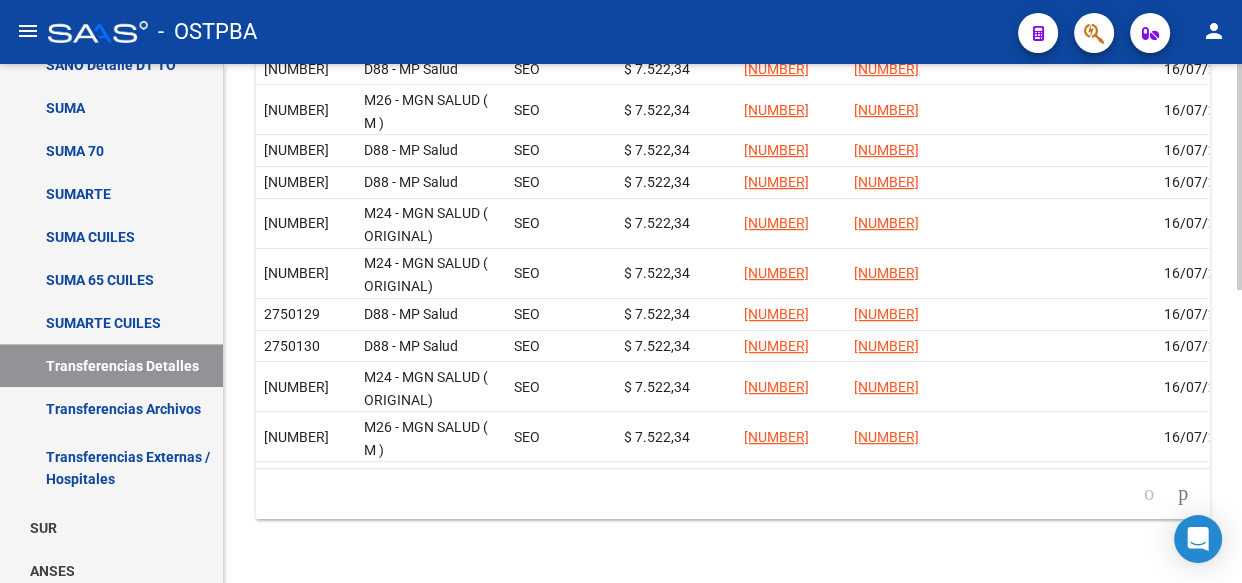 scroll, scrollTop: 673, scrollLeft: 0, axis: vertical 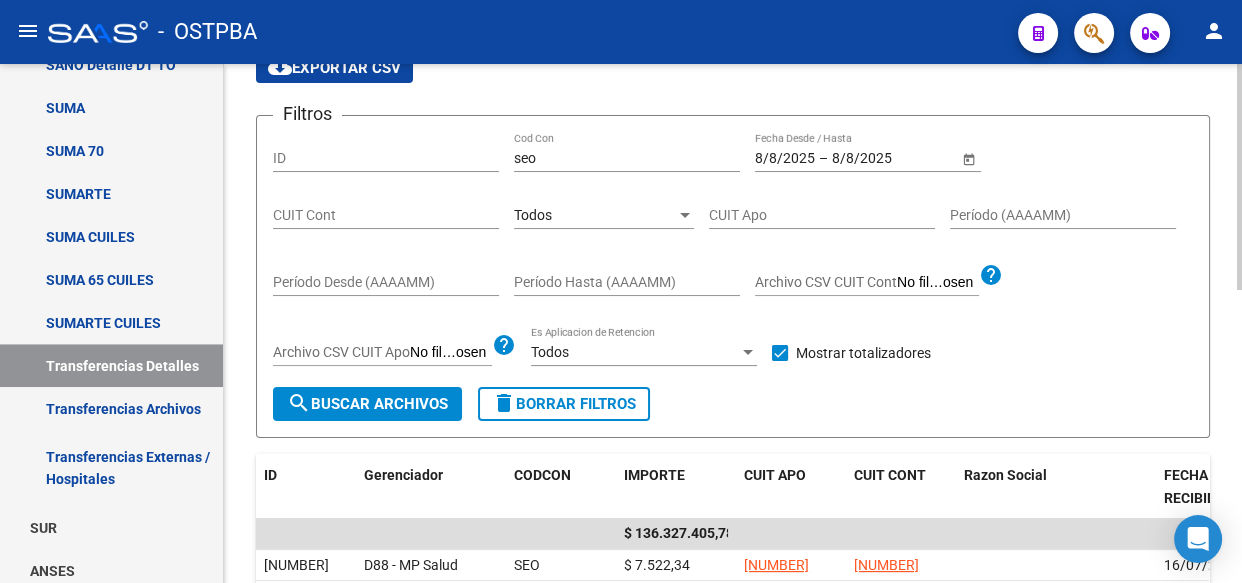 click on "Todos" at bounding box center (533, 215) 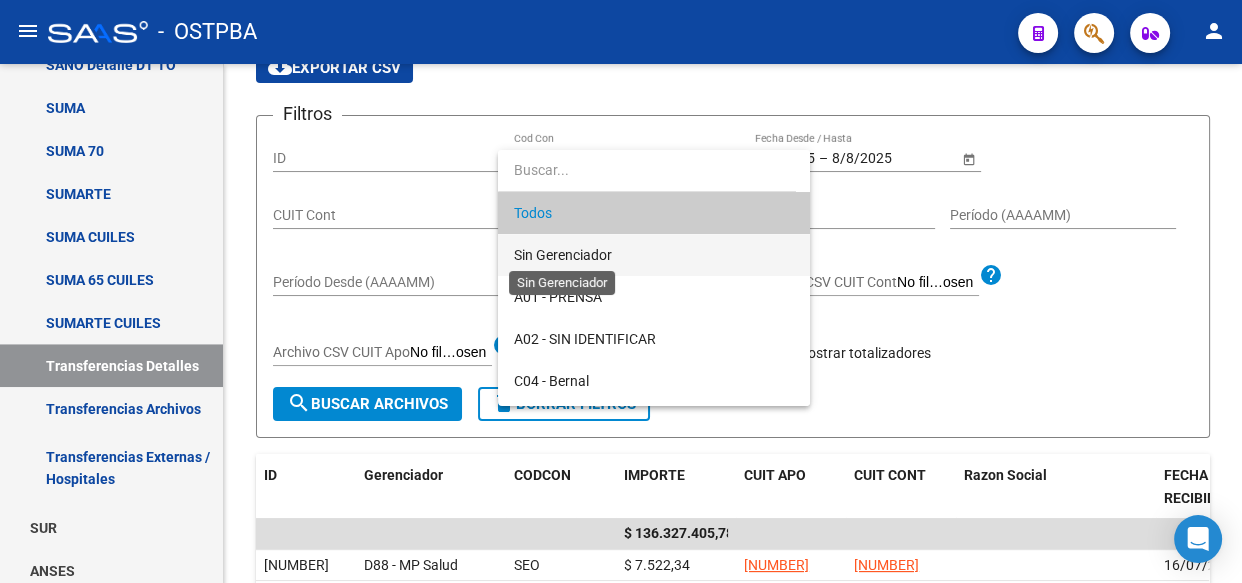 click on "Sin Gerenciador" at bounding box center (563, 255) 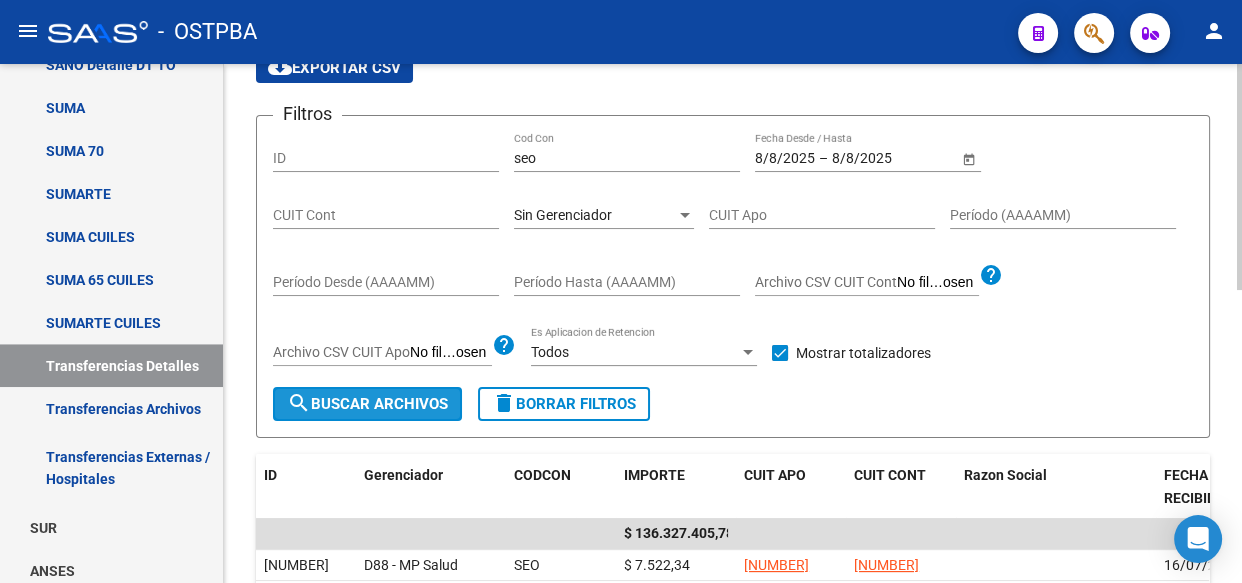 click on "search  Buscar Archivos" 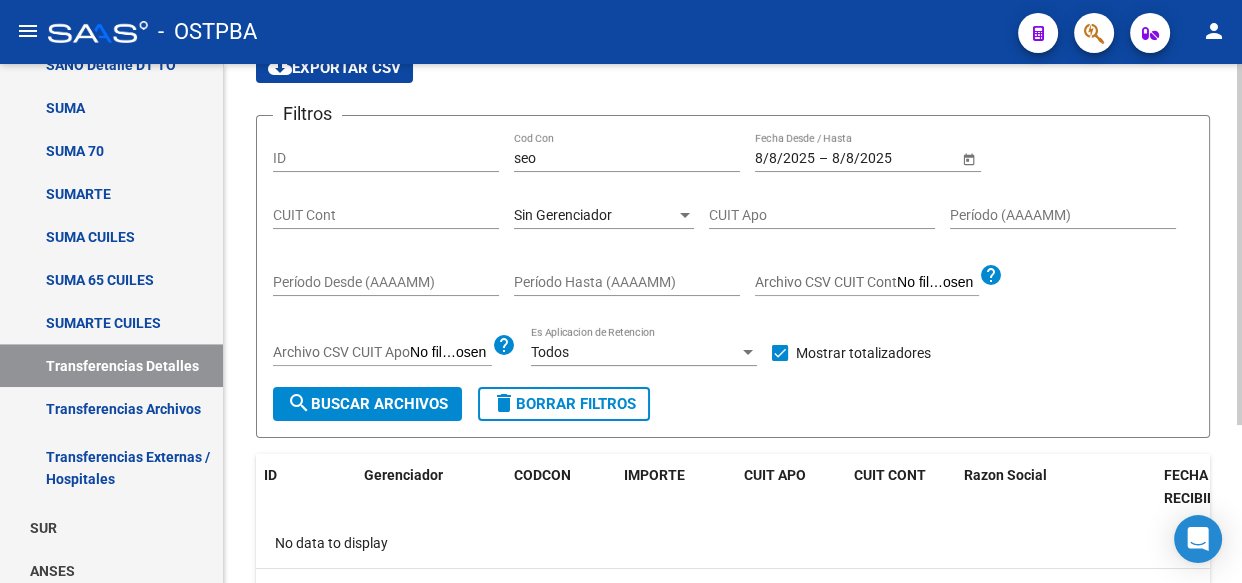 click on "Sin Gerenciador" at bounding box center [563, 215] 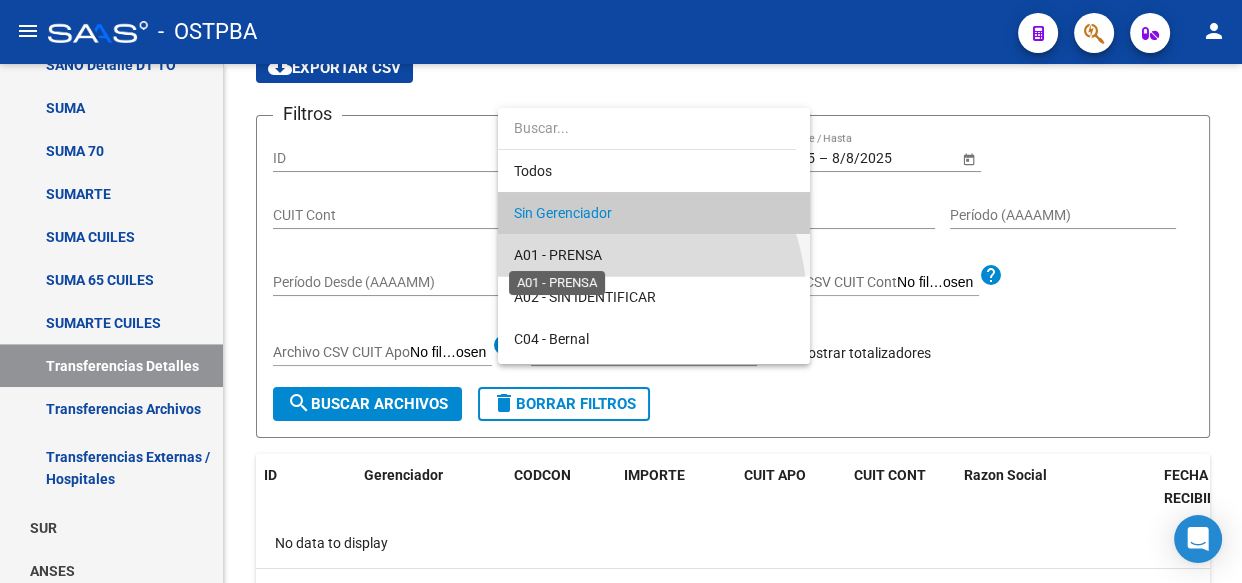 click on "A01 - PRENSA" at bounding box center (558, 255) 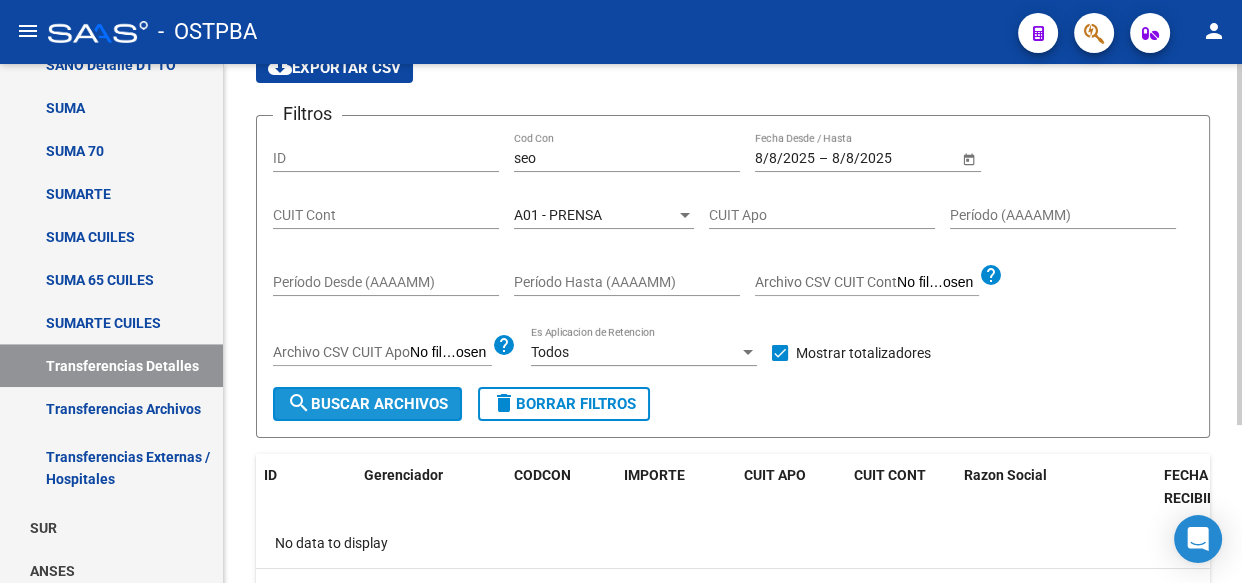 click on "search  Buscar Archivos" 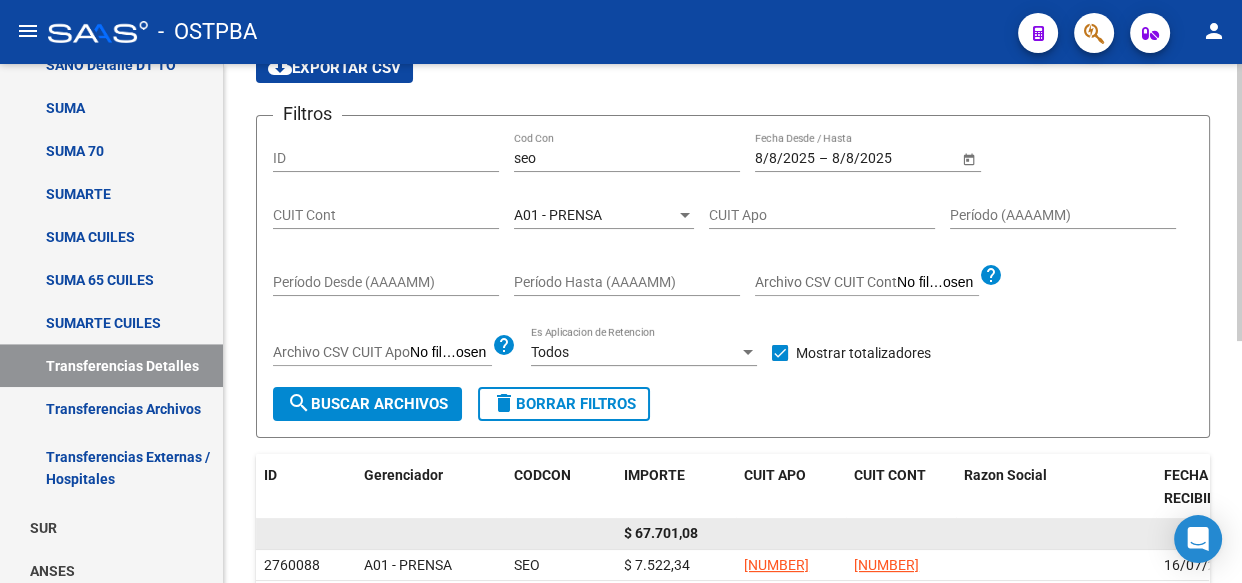 click on "$ 67.701,08" 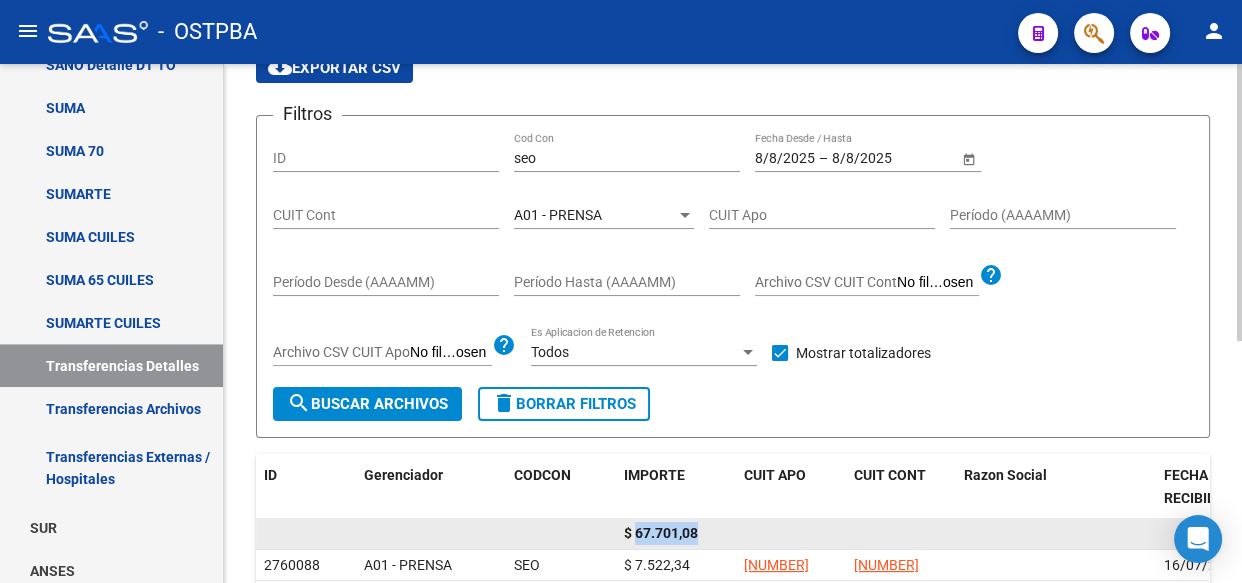 click on "$ 67.701,08" 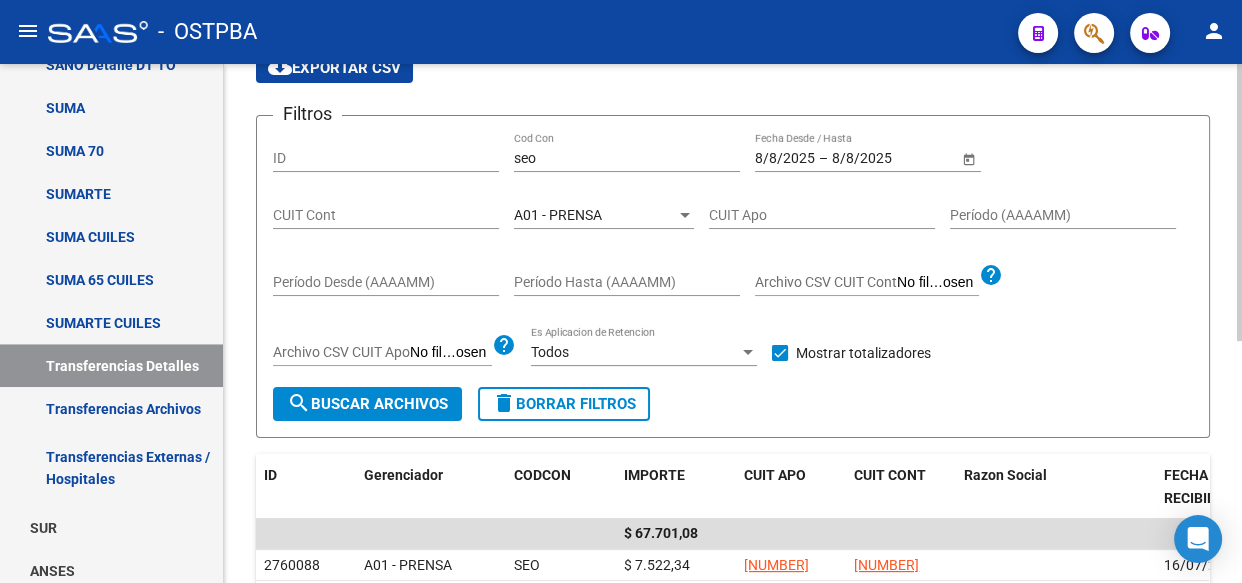 click on "A01 - PRENSA" at bounding box center [558, 215] 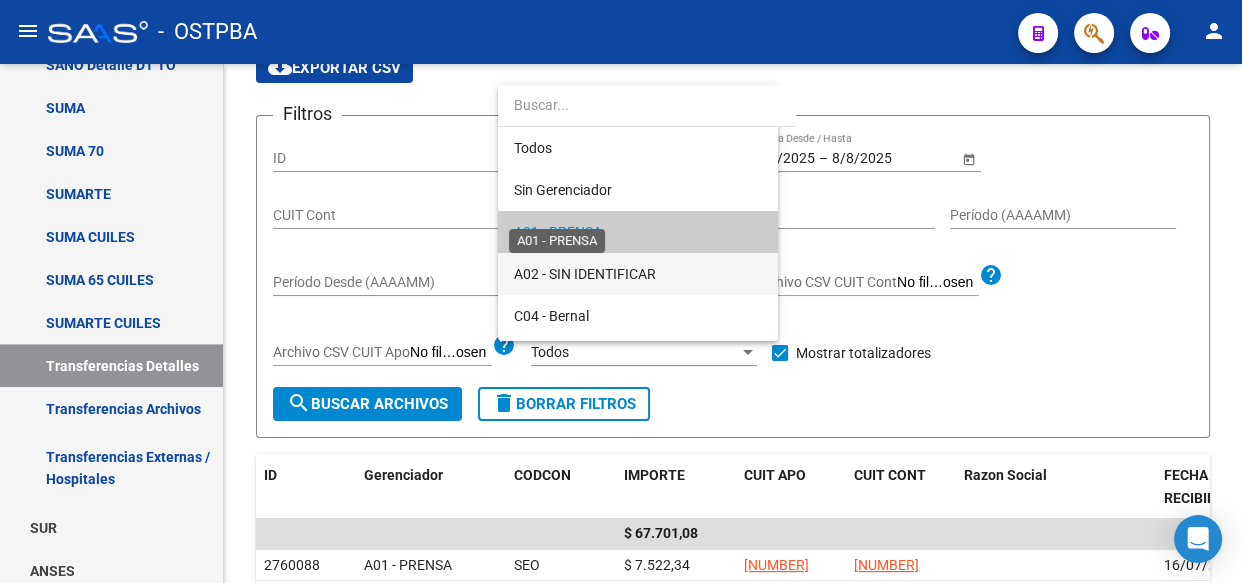 scroll, scrollTop: 19, scrollLeft: 0, axis: vertical 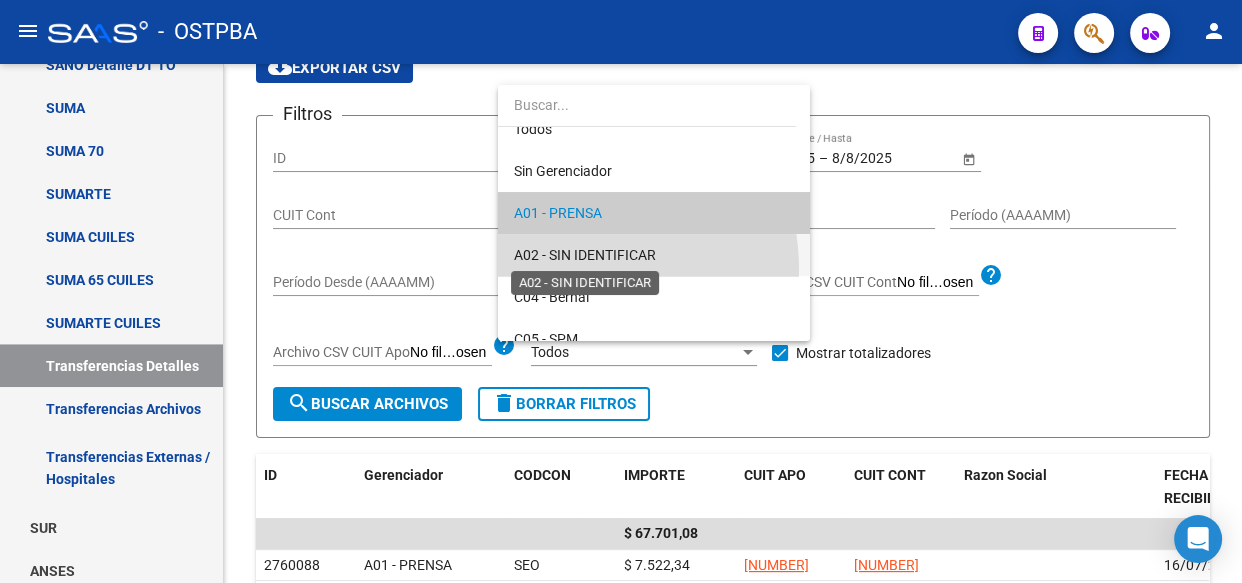 click on "A02 - SIN IDENTIFICAR" at bounding box center (585, 255) 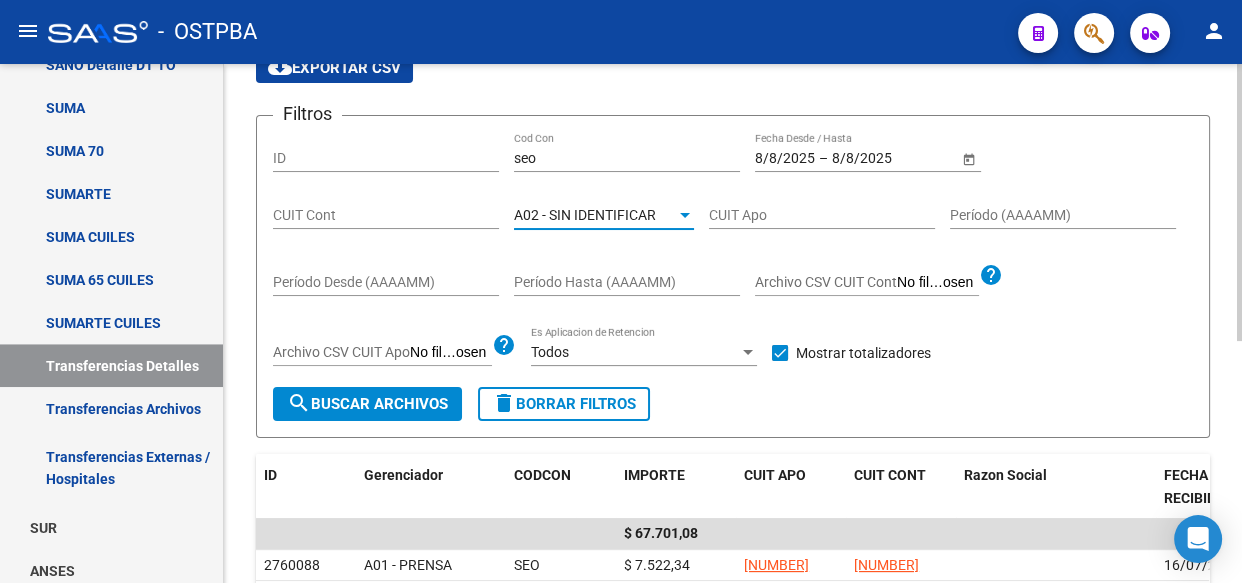 click on "search  Buscar Archivos" 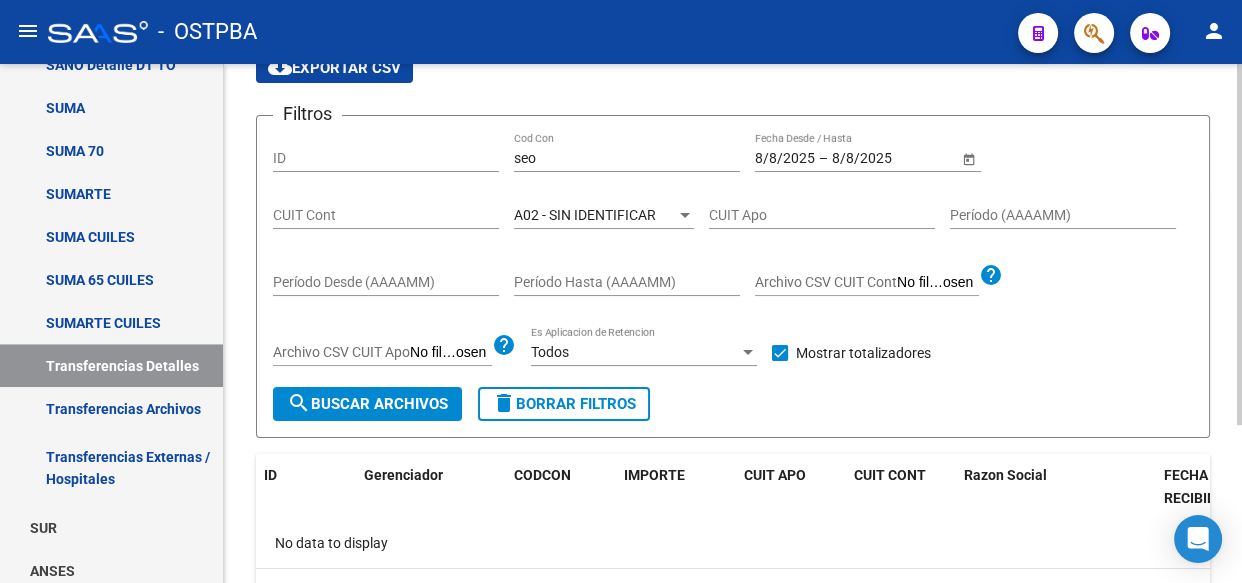 click on "A02 - SIN IDENTIFICAR" at bounding box center [585, 215] 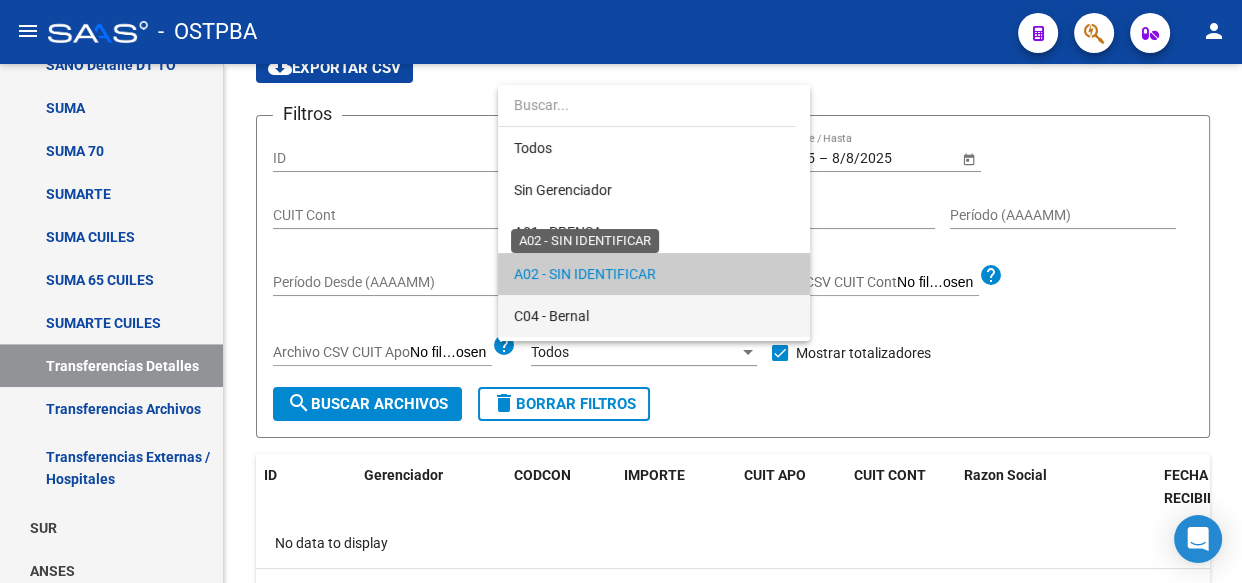 scroll, scrollTop: 60, scrollLeft: 0, axis: vertical 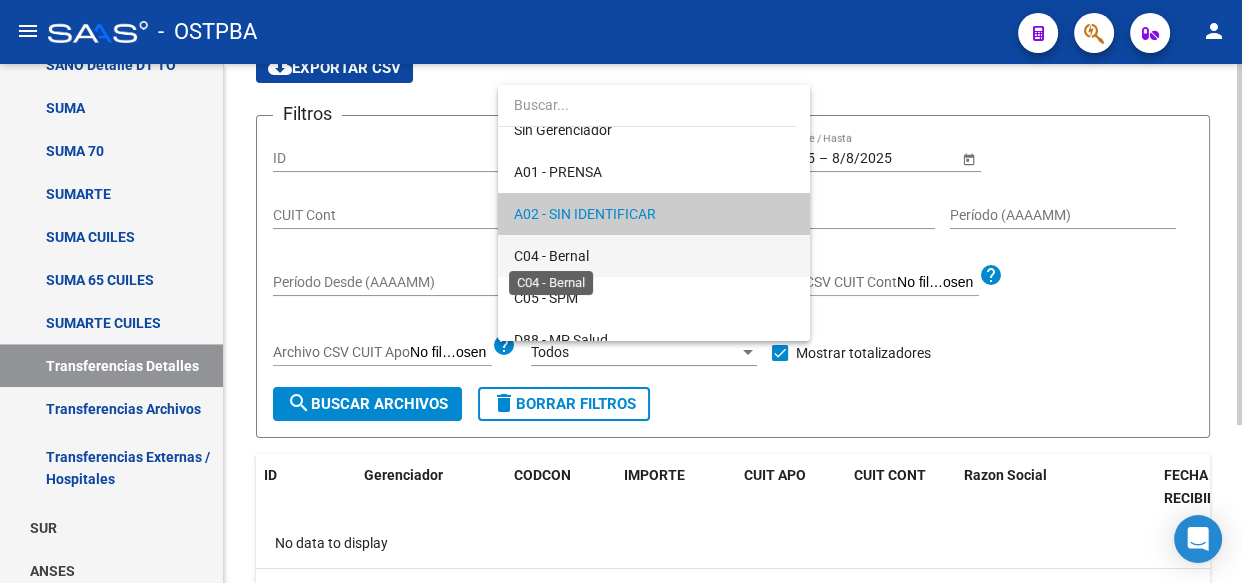 click on "C04 - Bernal" at bounding box center (551, 256) 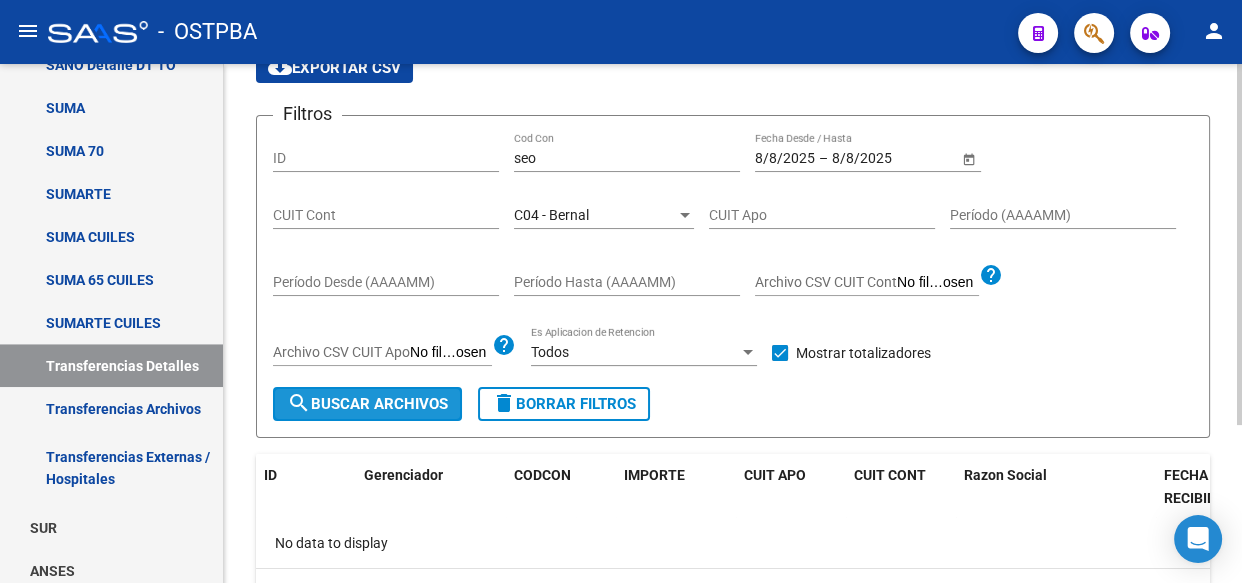 click on "search  Buscar Archivos" 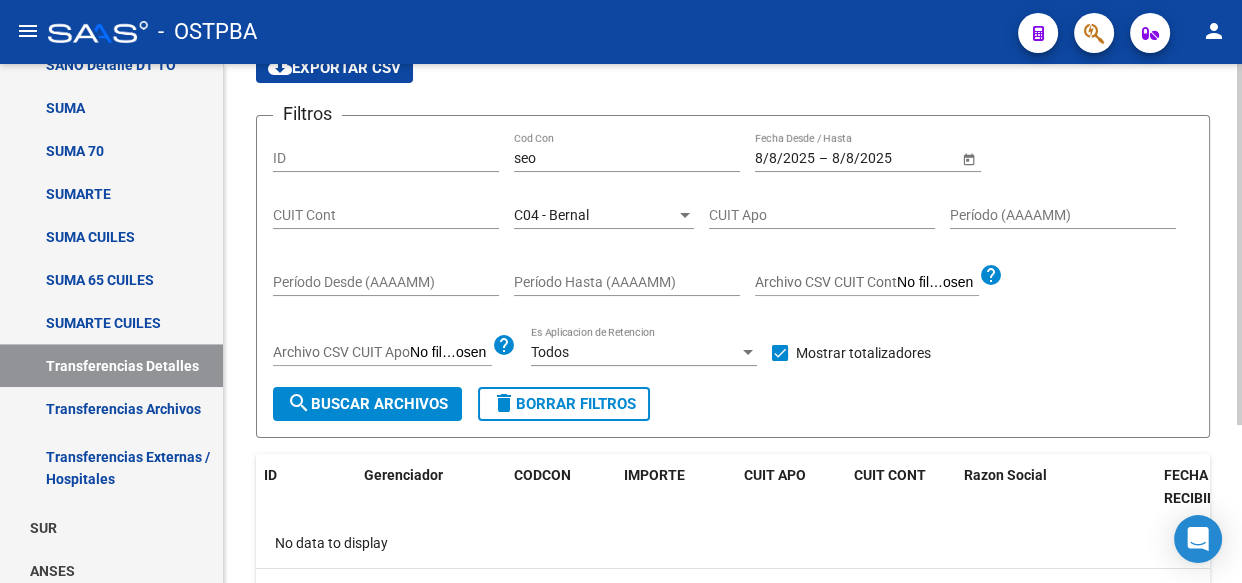 click on "C04 - Bernal" at bounding box center (551, 215) 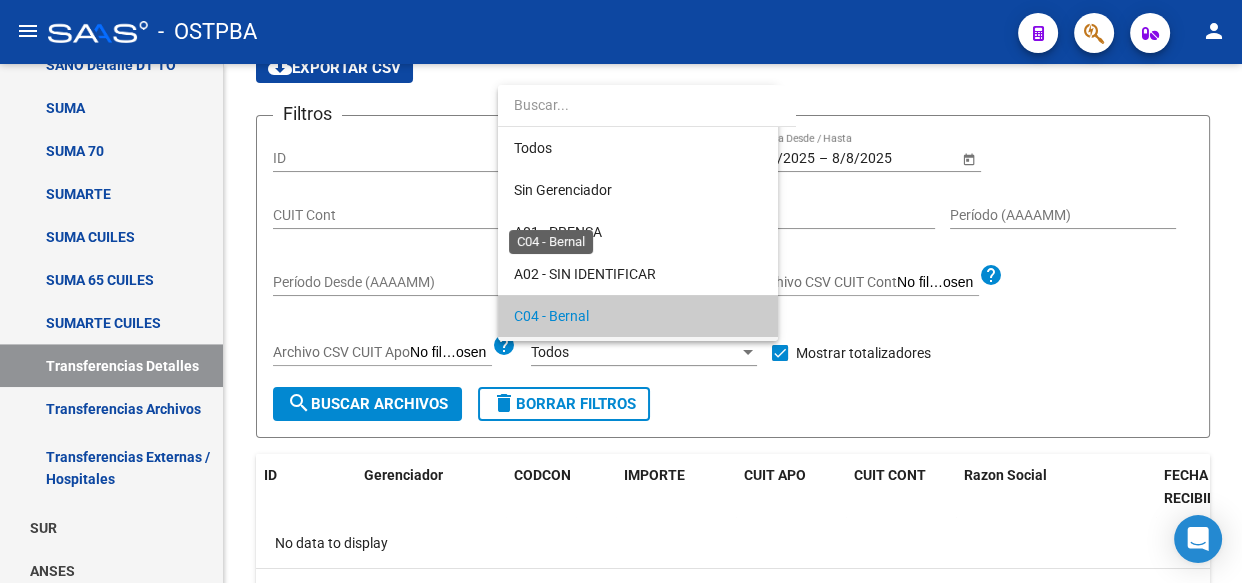scroll, scrollTop: 102, scrollLeft: 0, axis: vertical 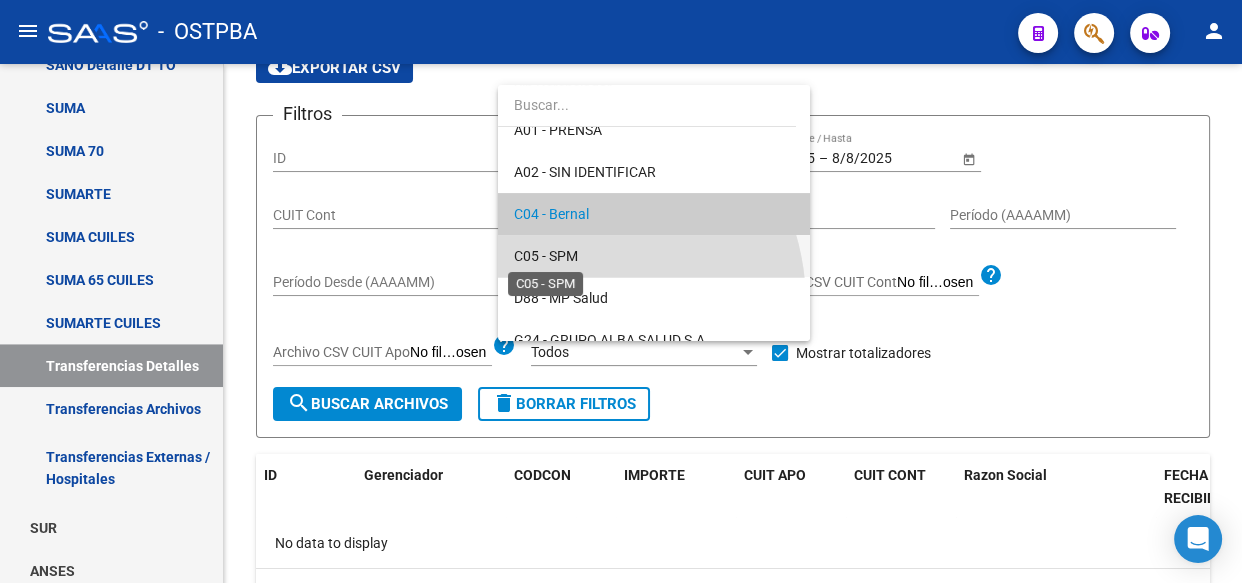 click on "C05 - SPM" at bounding box center (546, 256) 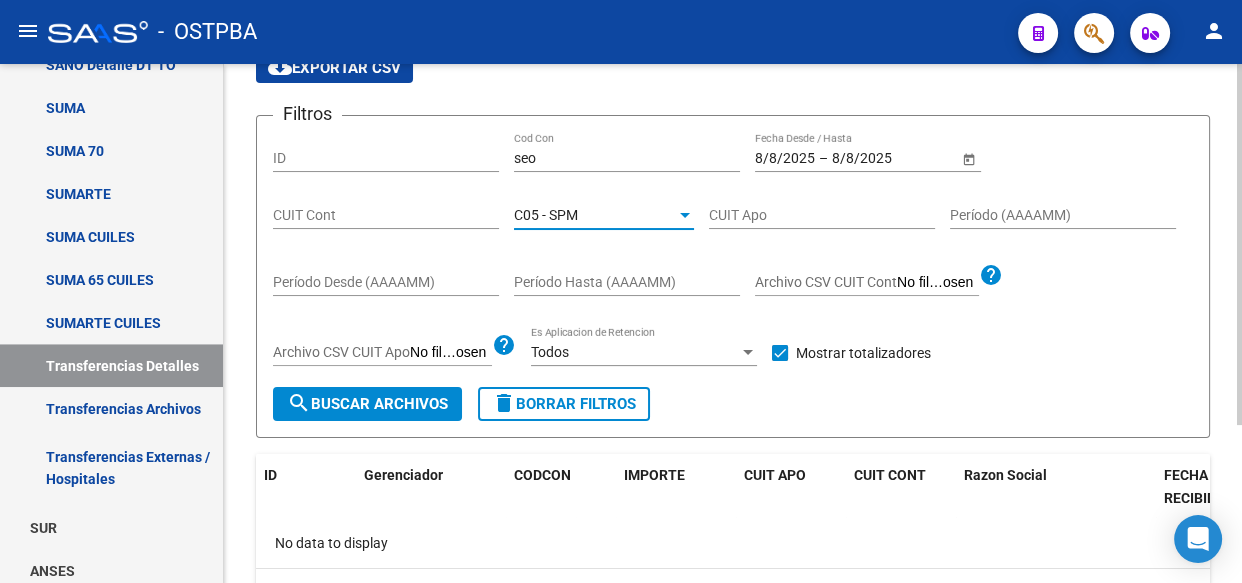 click on "search  Buscar Archivos" 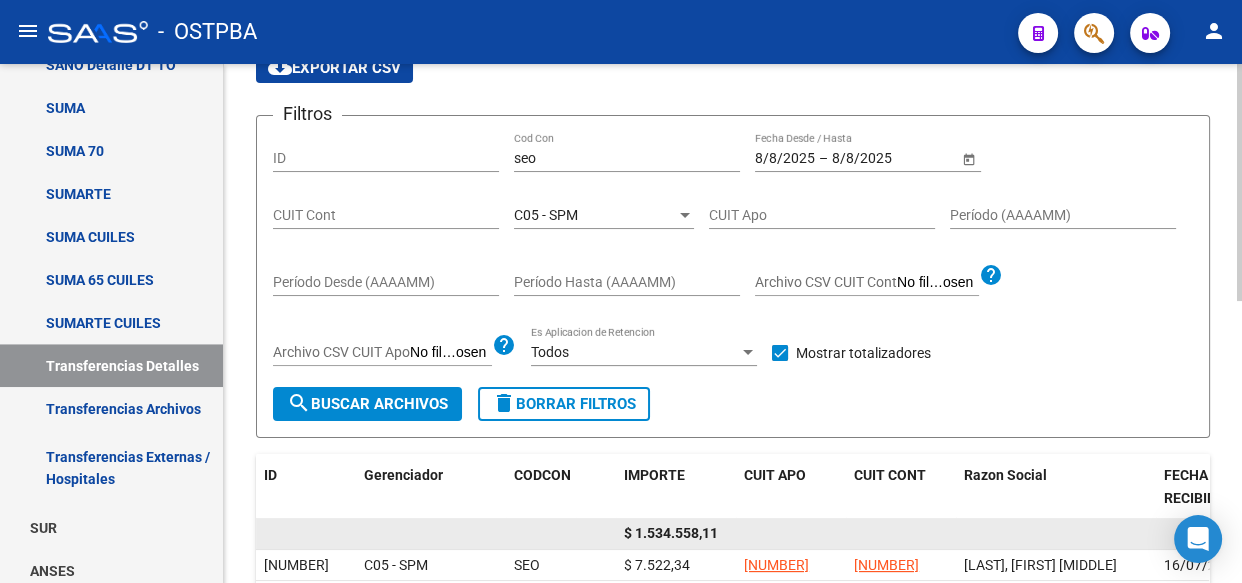 click on "$ 1.534.558,11" 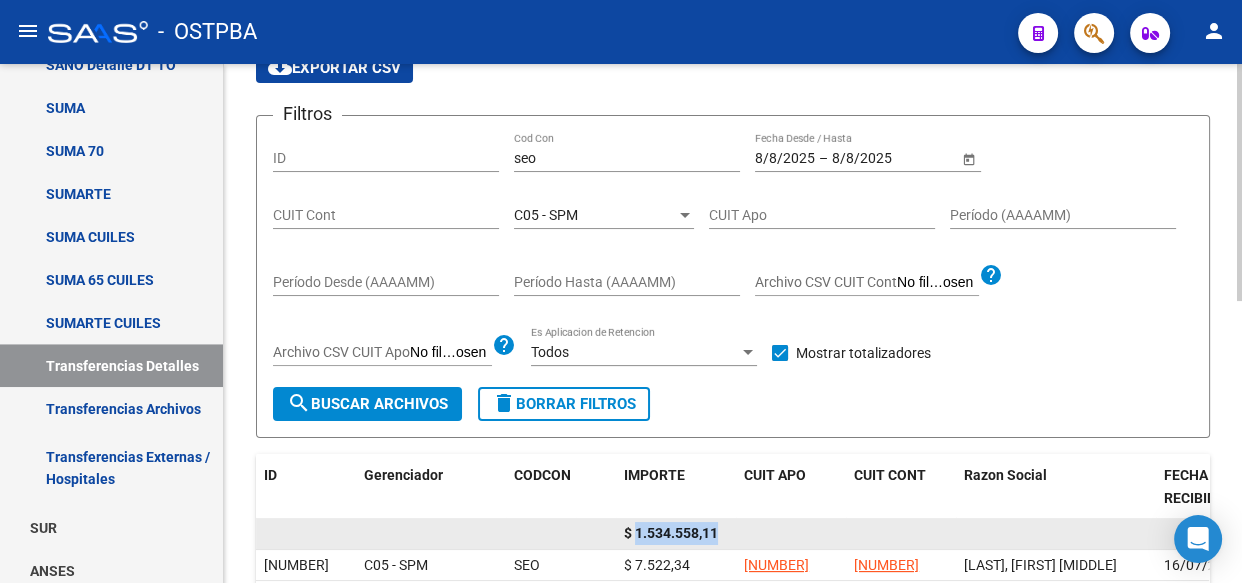 click on "$ 1.534.558,11" 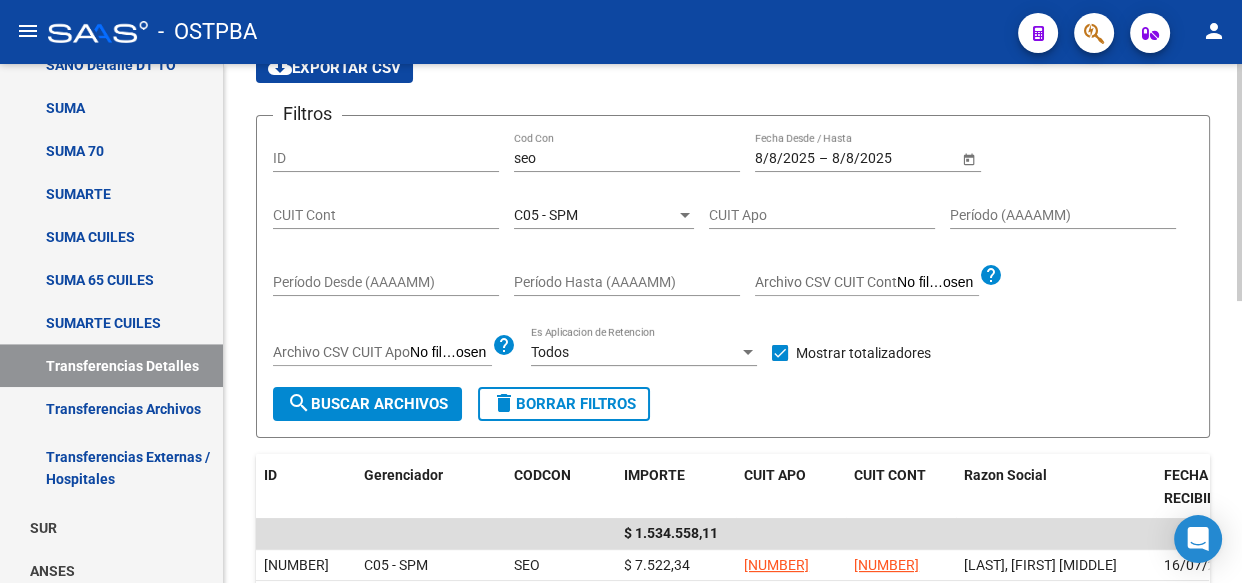 click on "C05 - SPM Seleccionar Gerenciador" 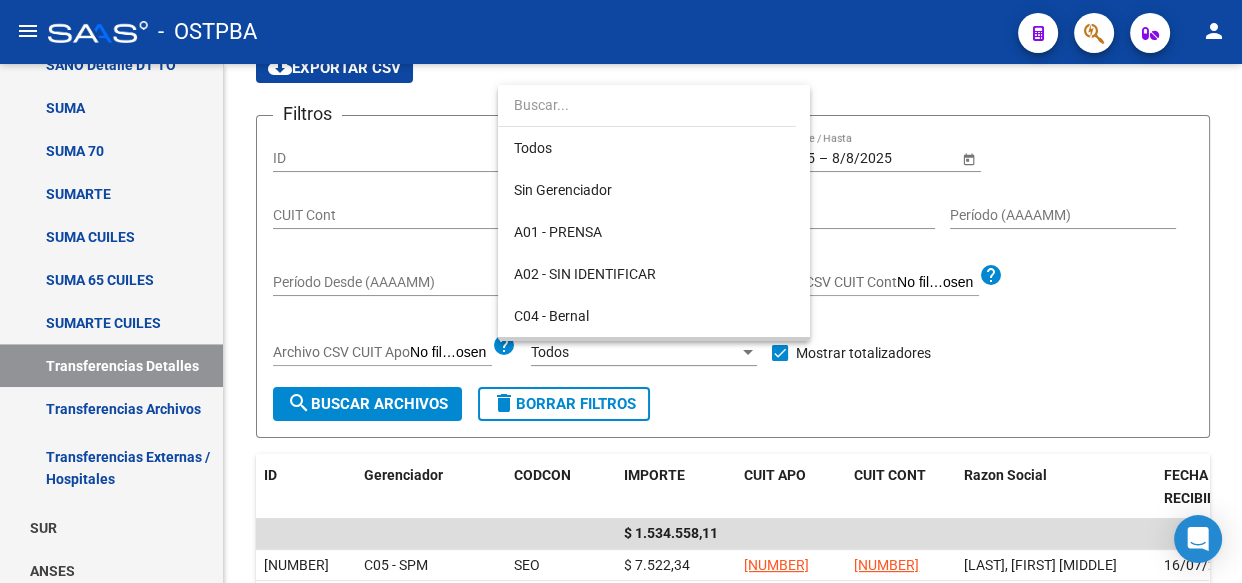 scroll, scrollTop: 145, scrollLeft: 0, axis: vertical 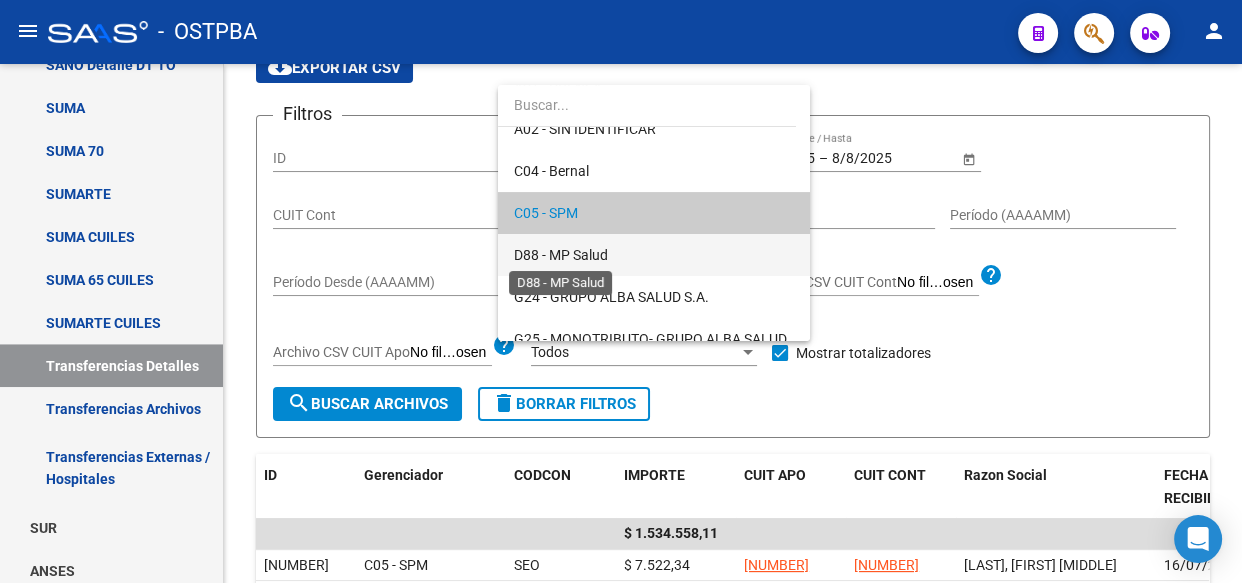 click on "D88 - MP Salud" at bounding box center [561, 255] 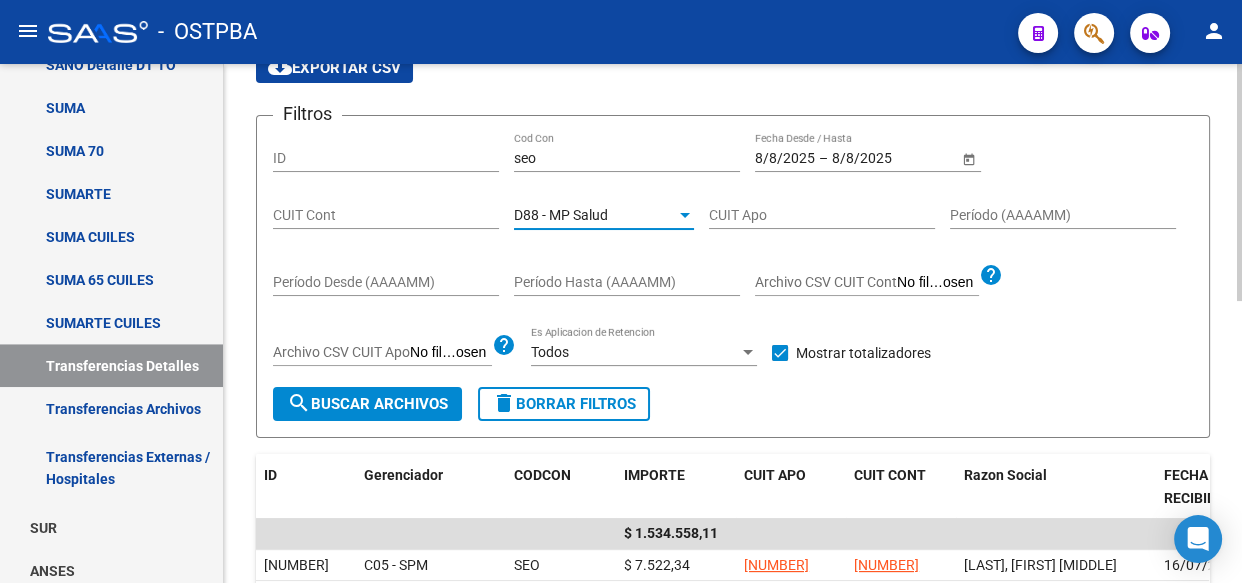 click on "search  Buscar Archivos" 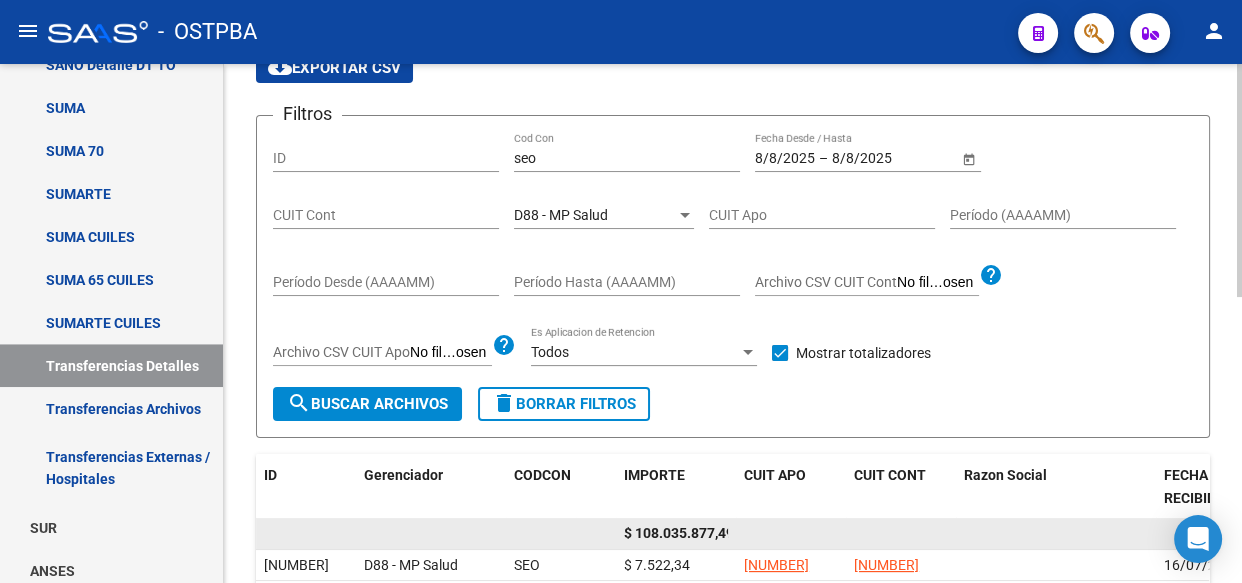 click on "$ 108.035.877,49" 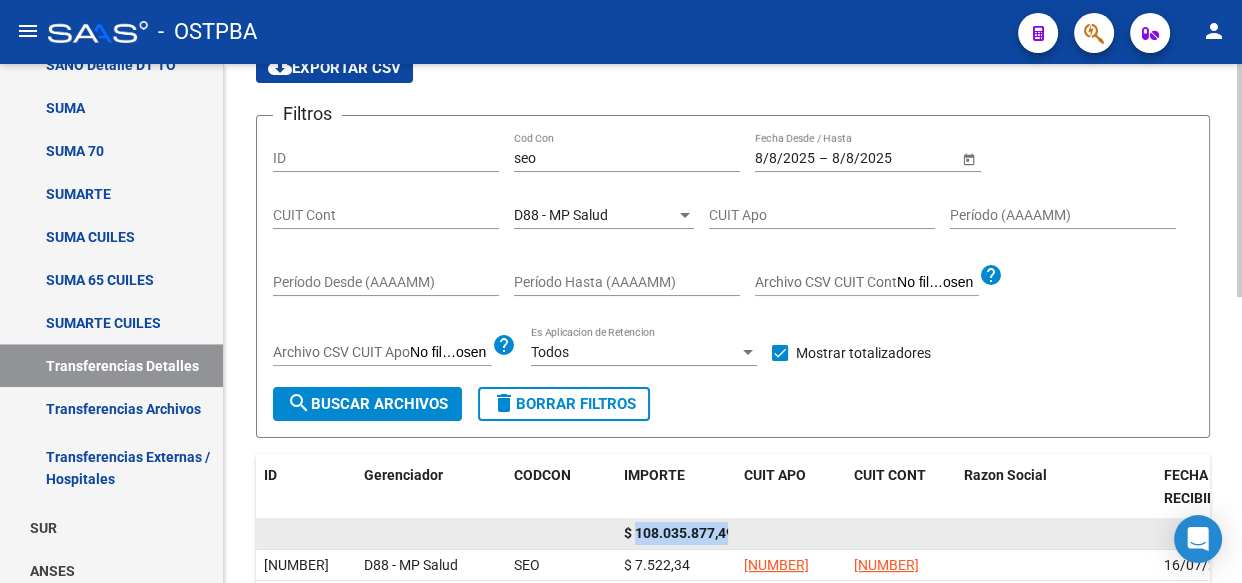 click on "$ 108.035.877,49" 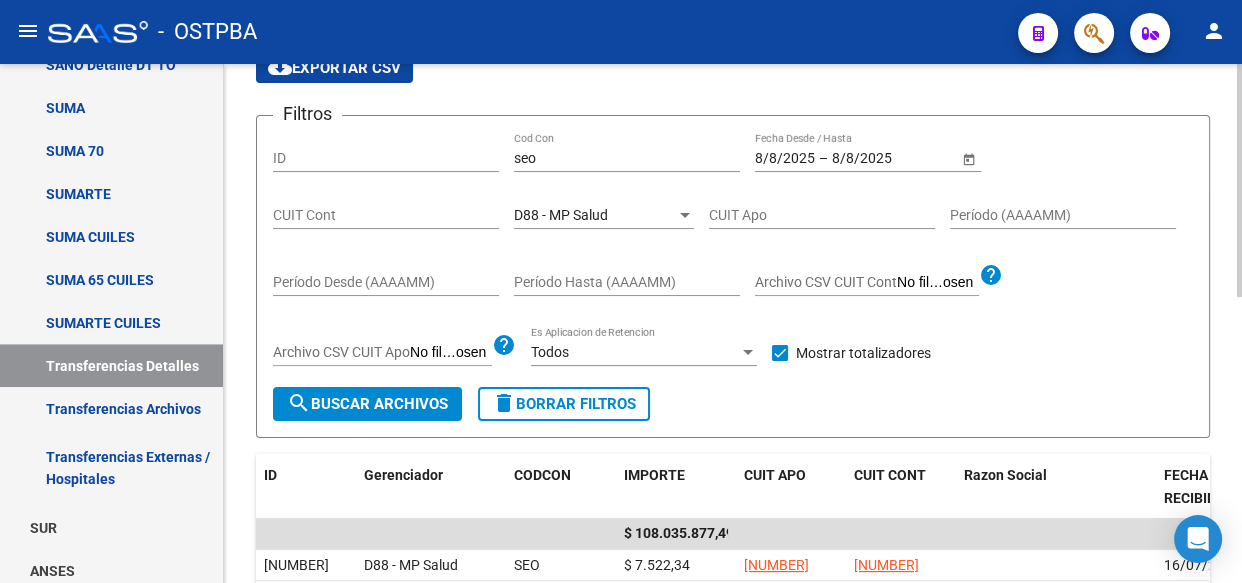 click on "D88 - MP Salud" at bounding box center (561, 215) 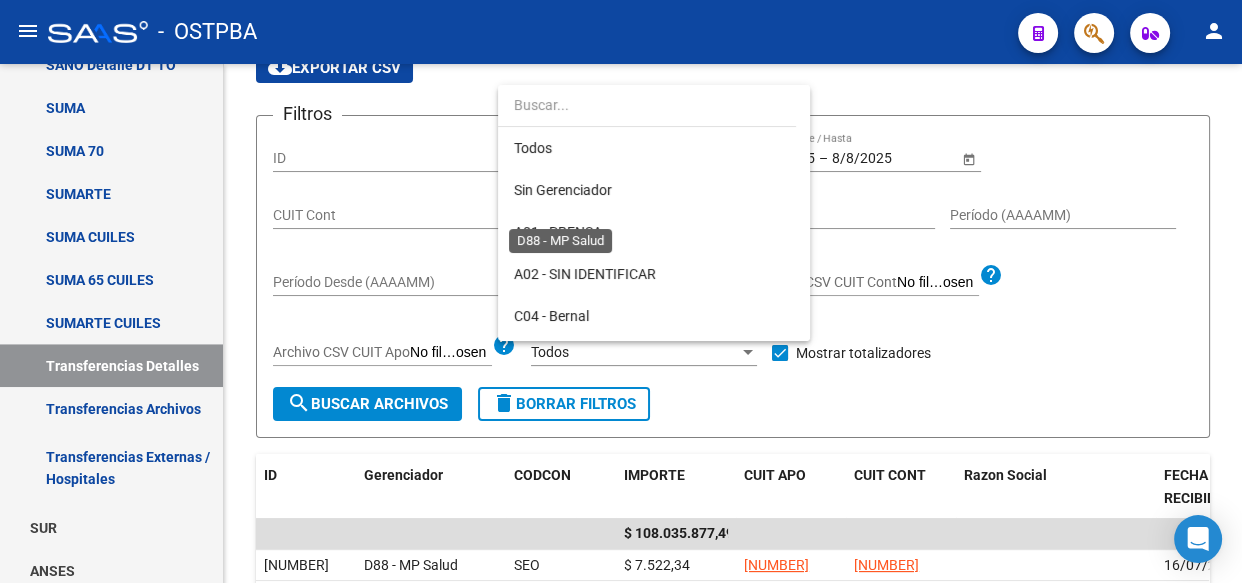 scroll, scrollTop: 187, scrollLeft: 0, axis: vertical 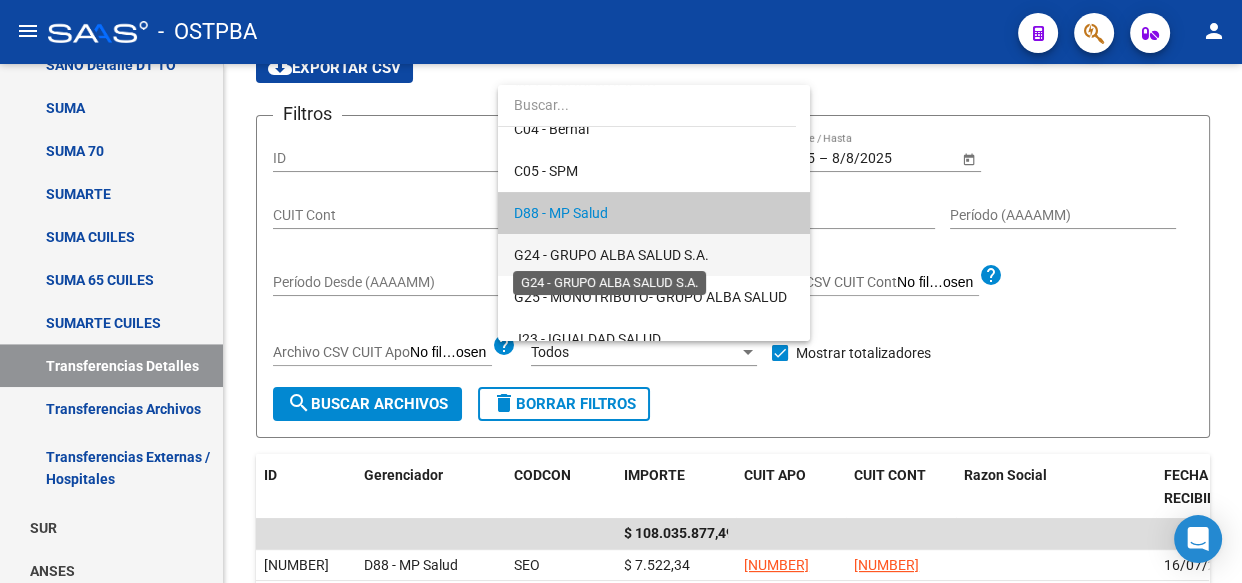click on "G24 - GRUPO ALBA SALUD S.A." at bounding box center [611, 255] 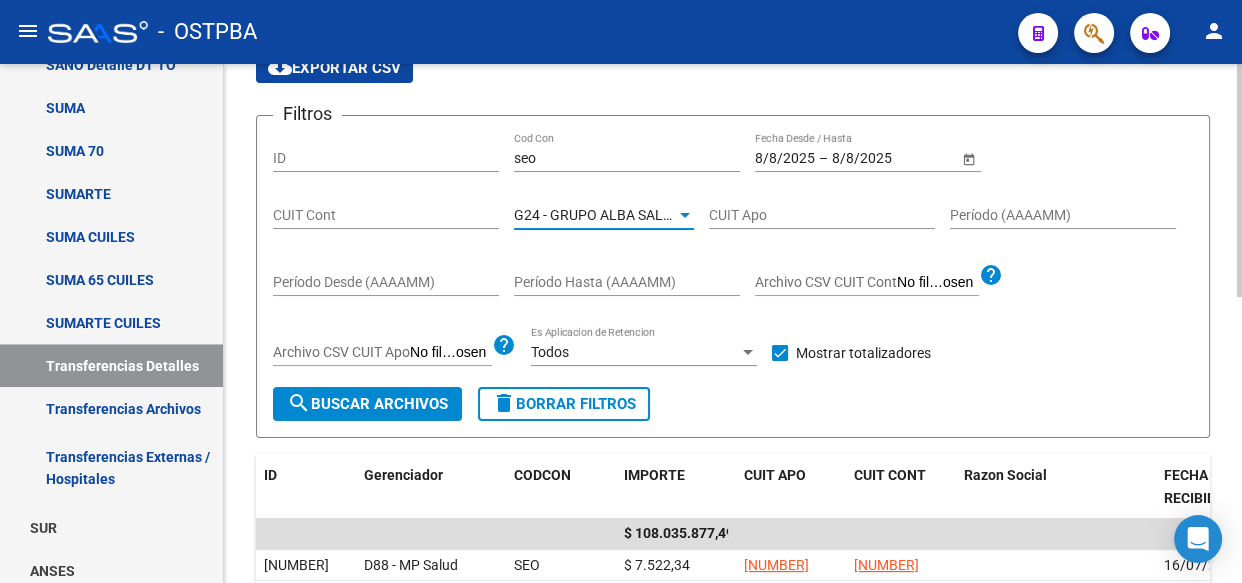 click on "search  Buscar Archivos" 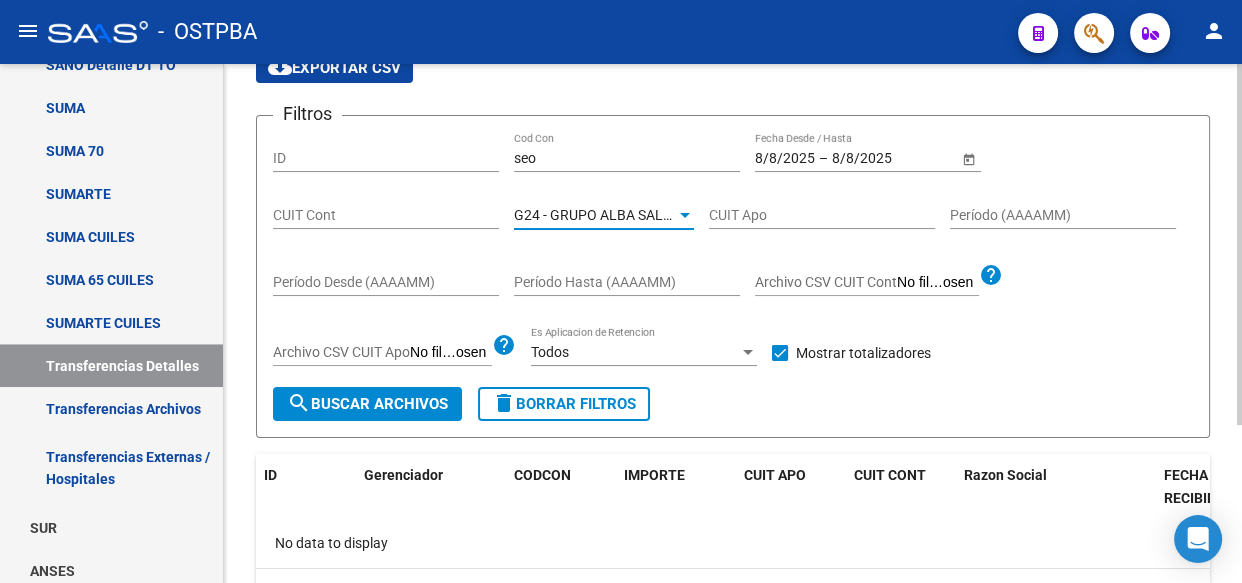 click on "G24 - GRUPO ALBA SALUD S.A." at bounding box center [611, 215] 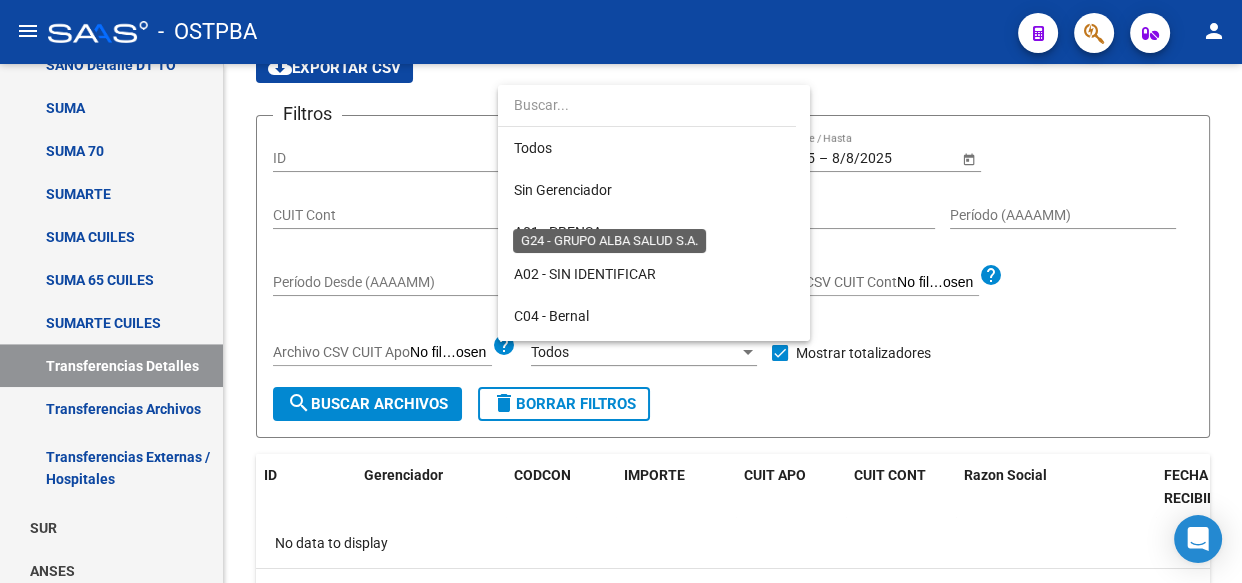 scroll, scrollTop: 229, scrollLeft: 0, axis: vertical 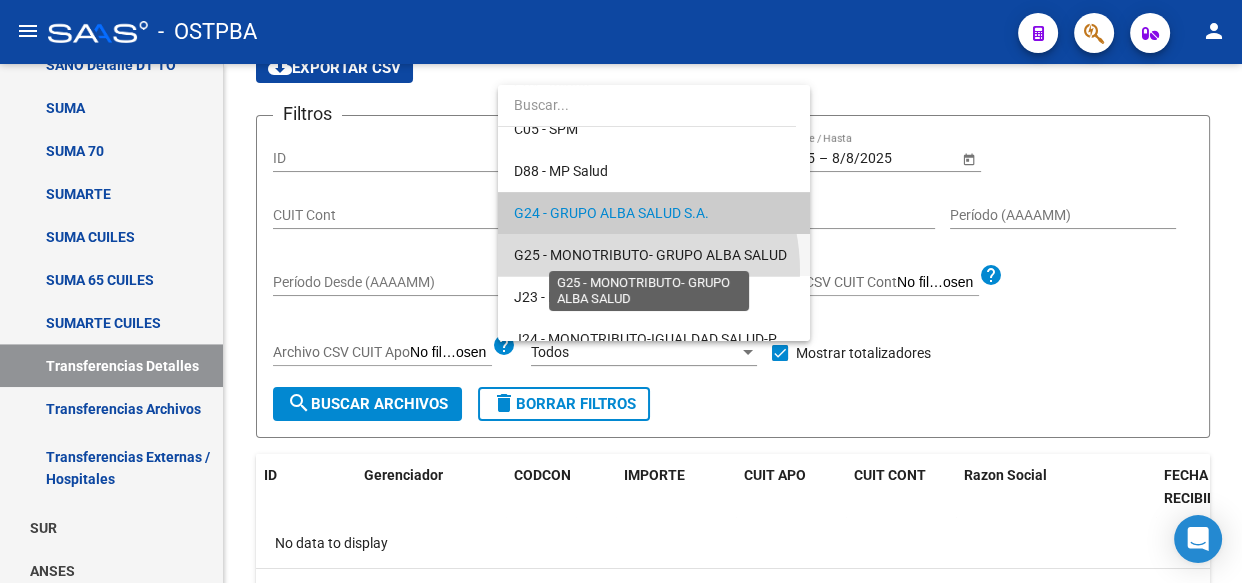 click on "G25 - MONOTRIBUTO- GRUPO ALBA SALUD" at bounding box center [650, 255] 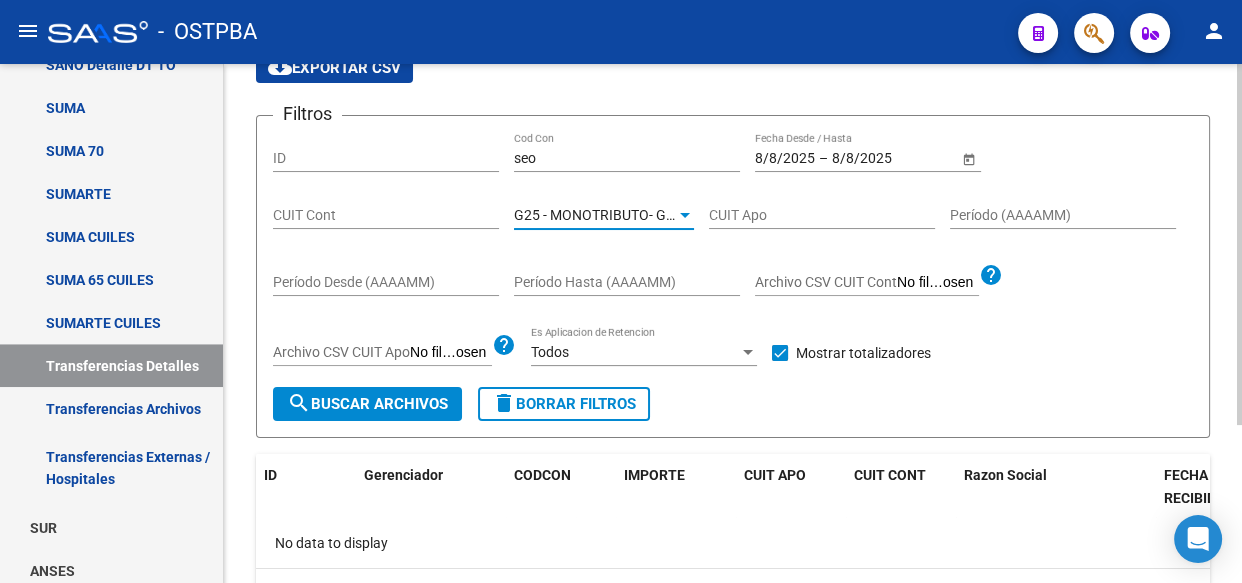 click on "search  Buscar Archivos" 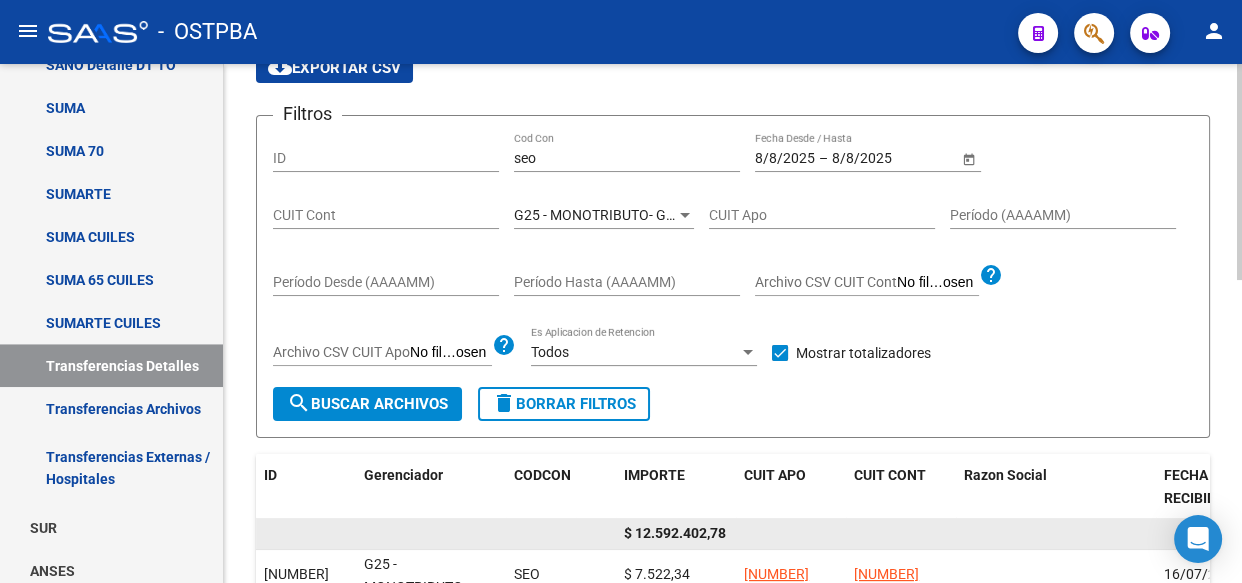 click on "$ 12.592.402,78" 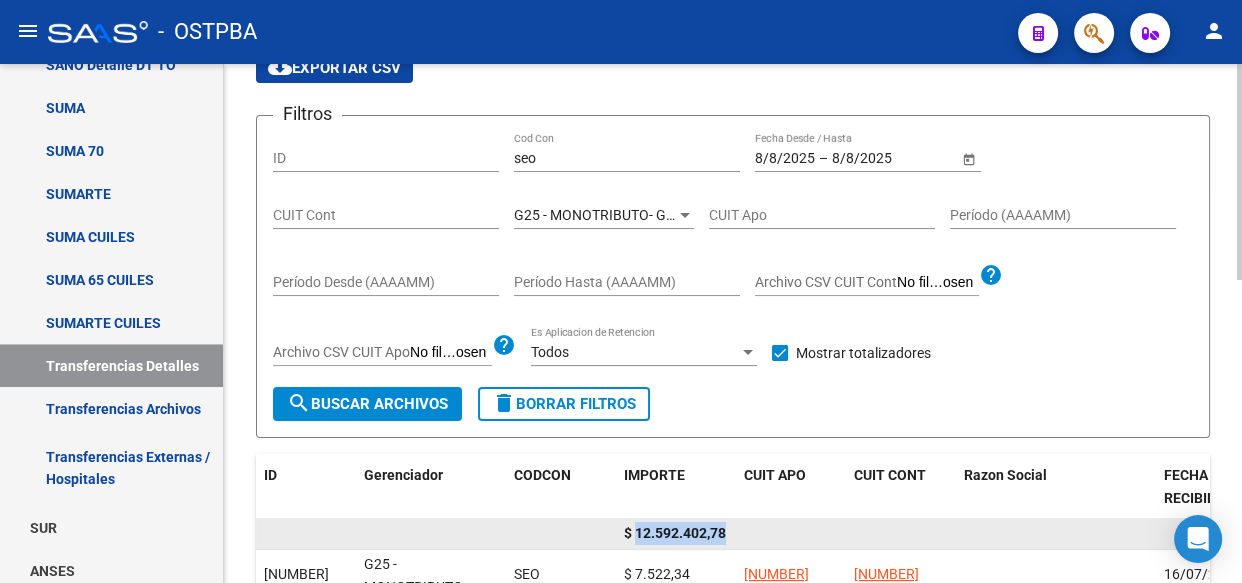 click on "$ 12.592.402,78" 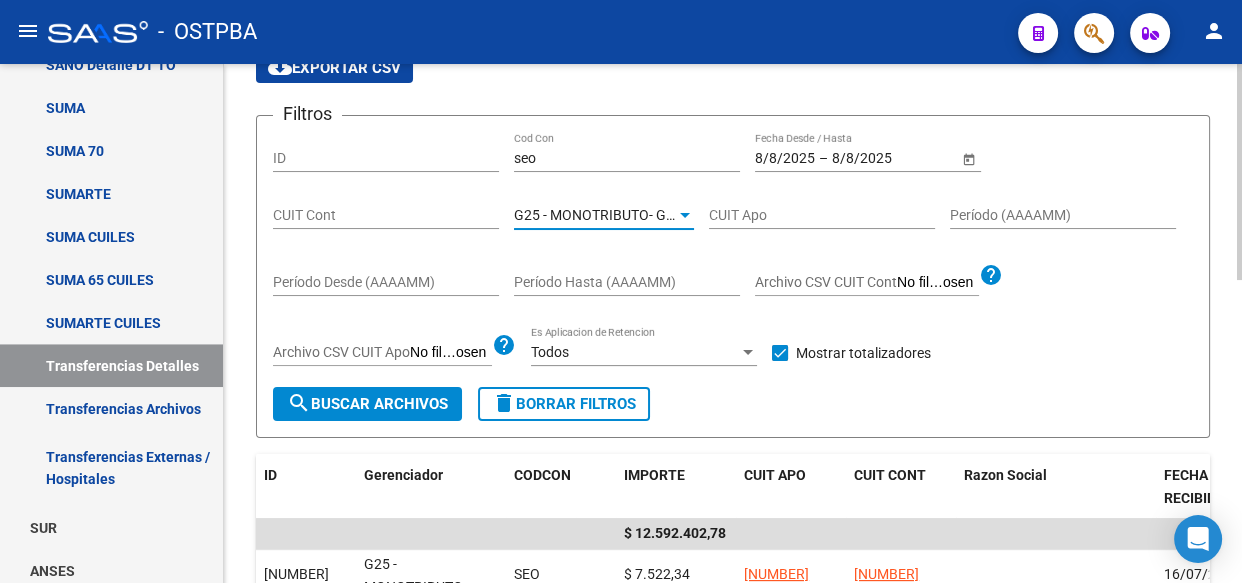 click on "G25 - MONOTRIBUTO- GRUPO ALBA SALUD" at bounding box center (650, 215) 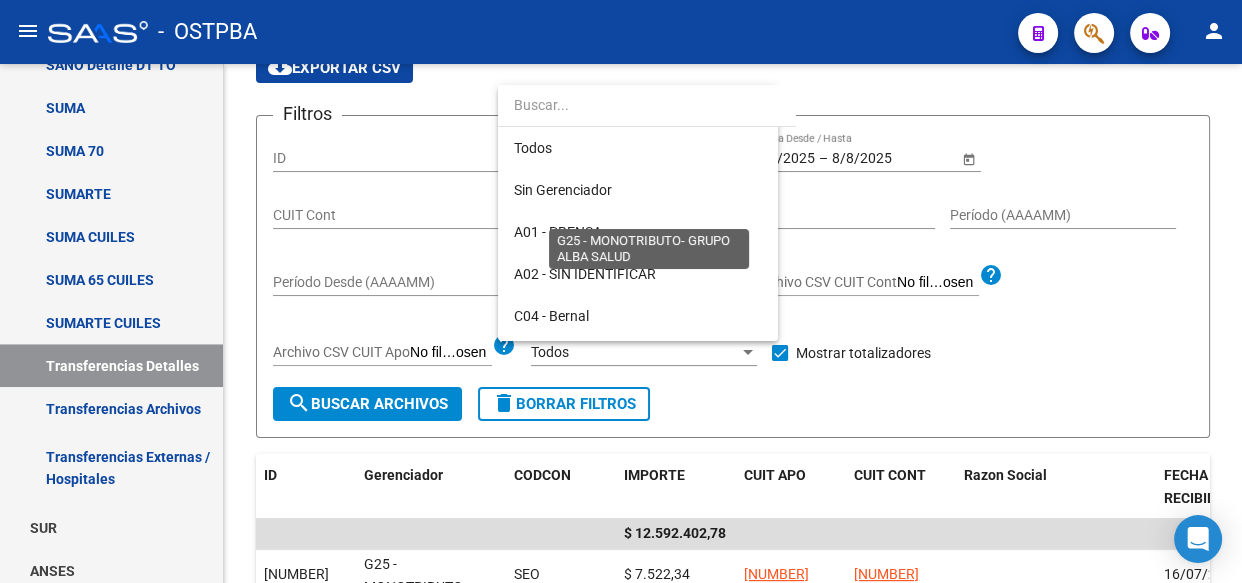 scroll, scrollTop: 270, scrollLeft: 0, axis: vertical 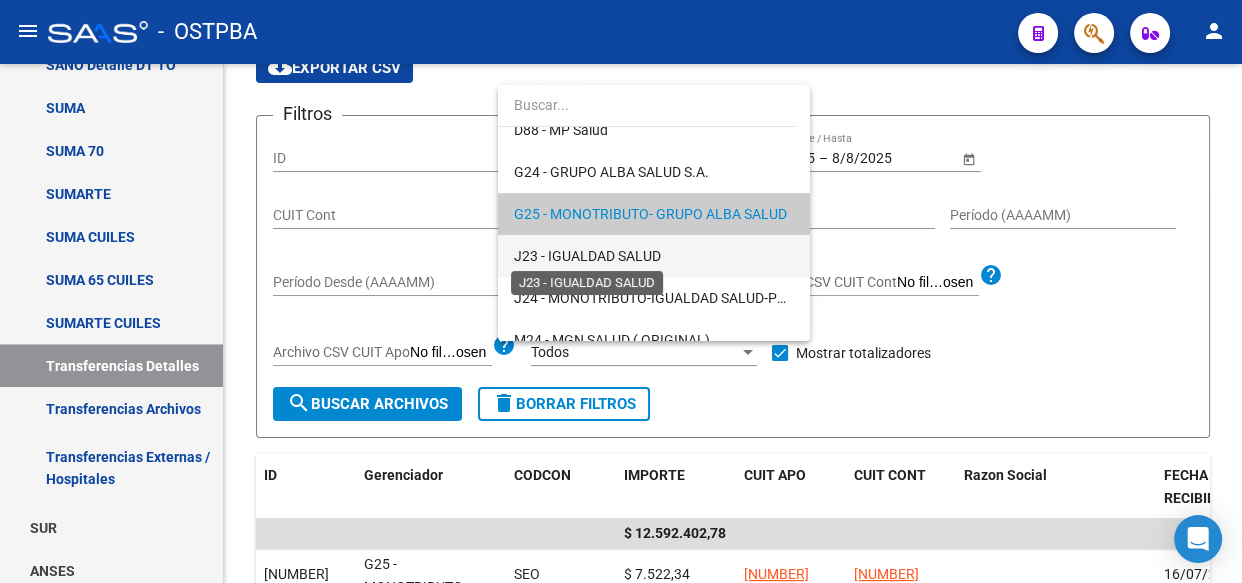 click on "J23 - IGUALDAD SALUD" at bounding box center (587, 256) 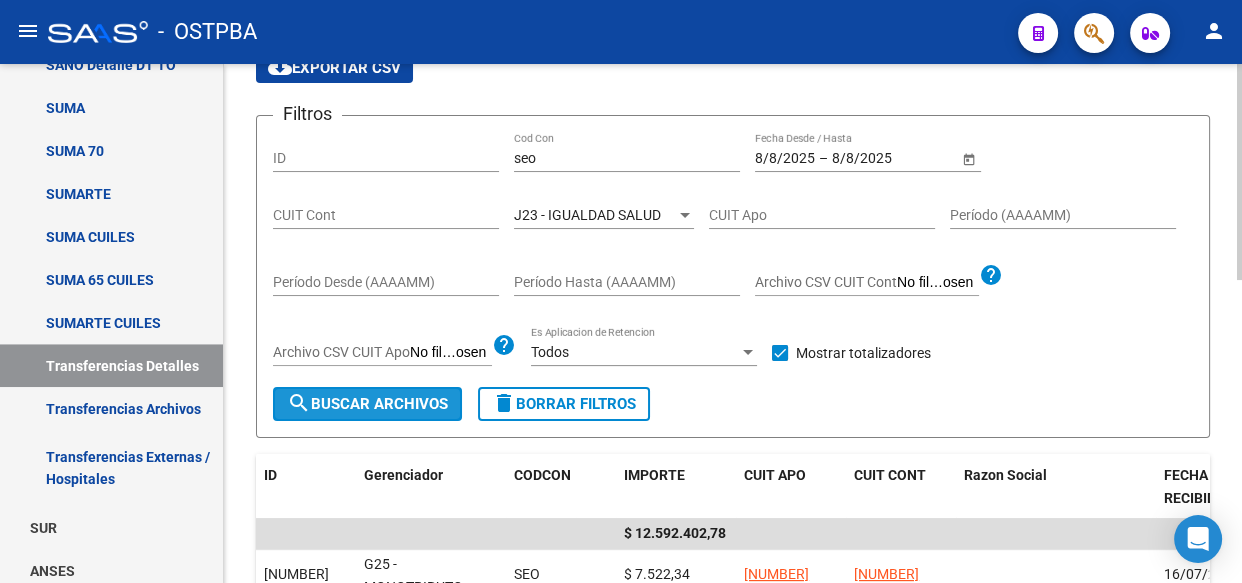 click on "search  Buscar Archivos" 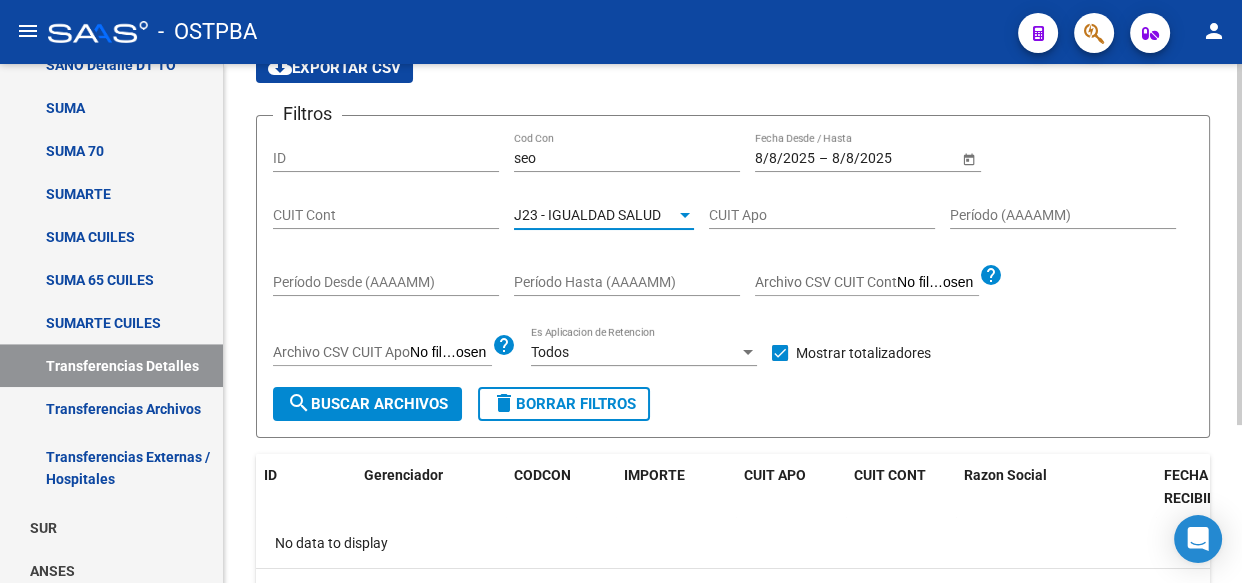 click on "J23 - IGUALDAD SALUD" at bounding box center (587, 215) 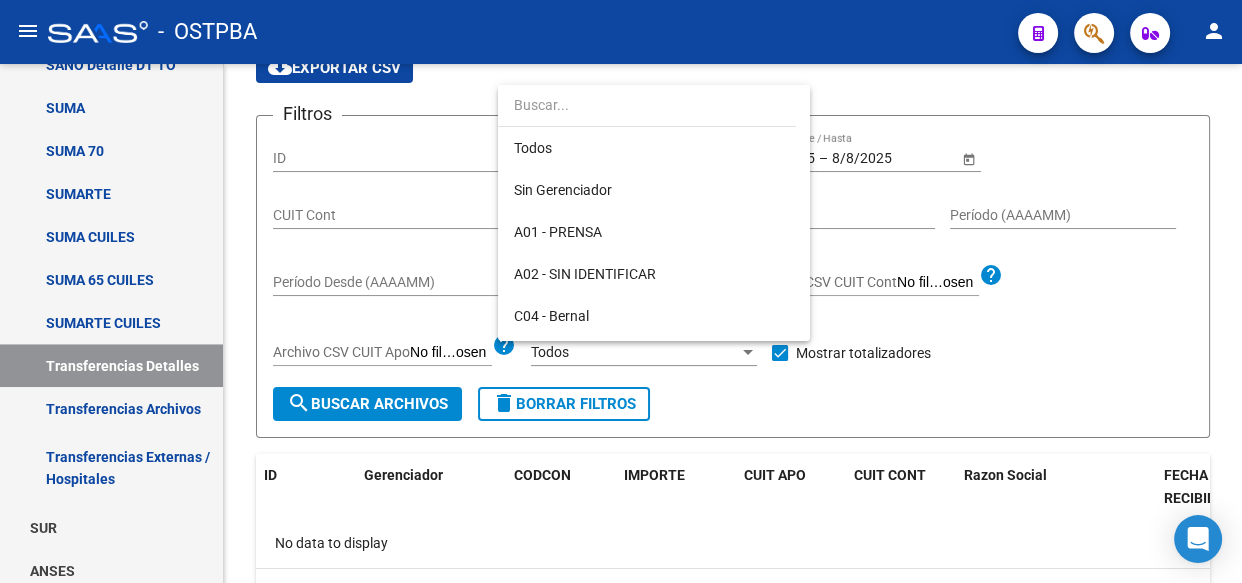 scroll, scrollTop: 312, scrollLeft: 0, axis: vertical 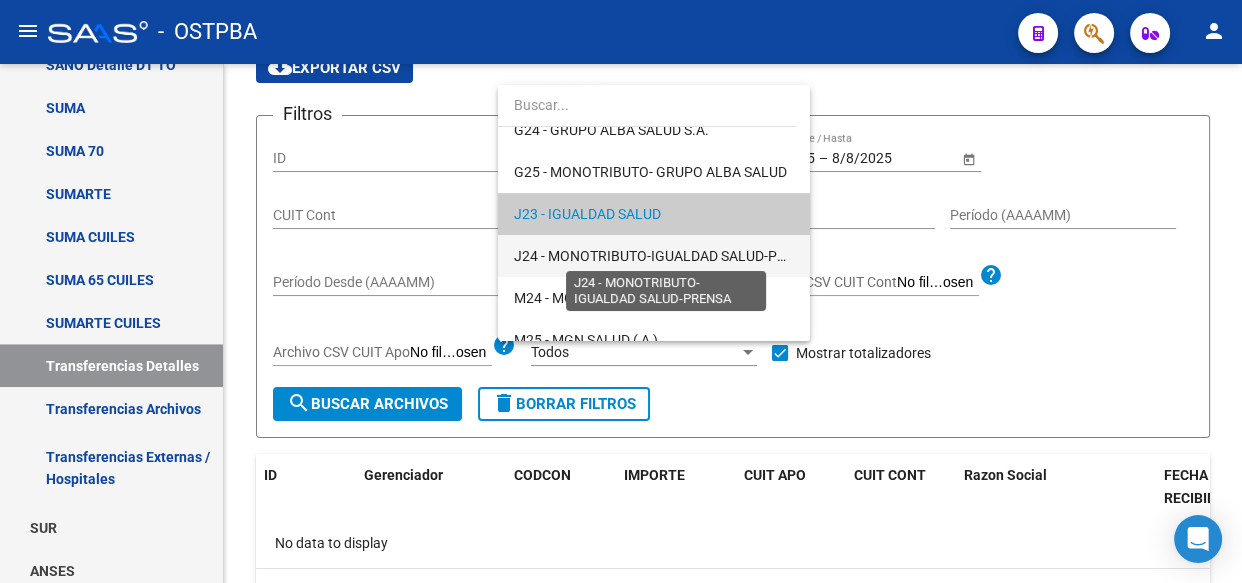 click on "J24 - MONOTRIBUTO-IGUALDAD SALUD-PRENSA" at bounding box center [667, 256] 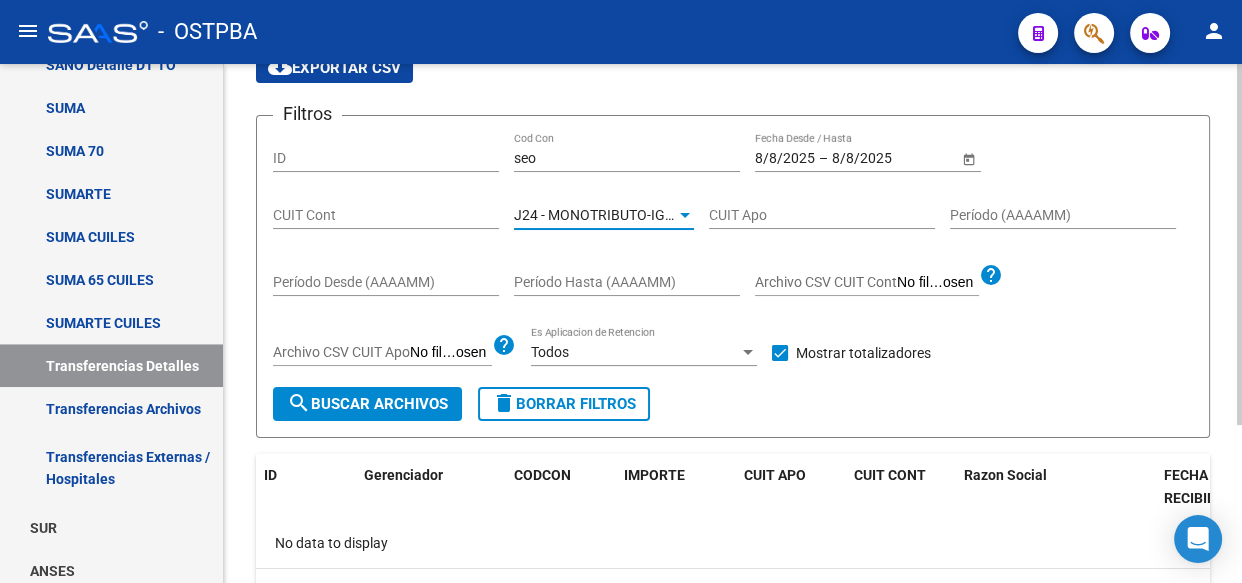 click on "search  Buscar Archivos" 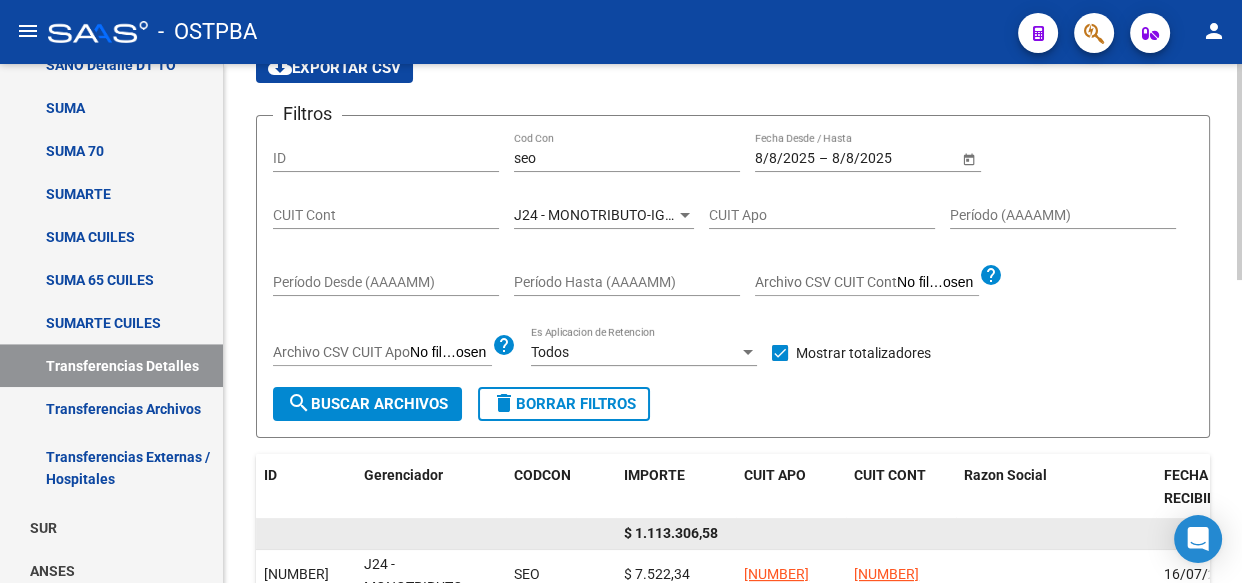 click on "$ 1.113.306,58" 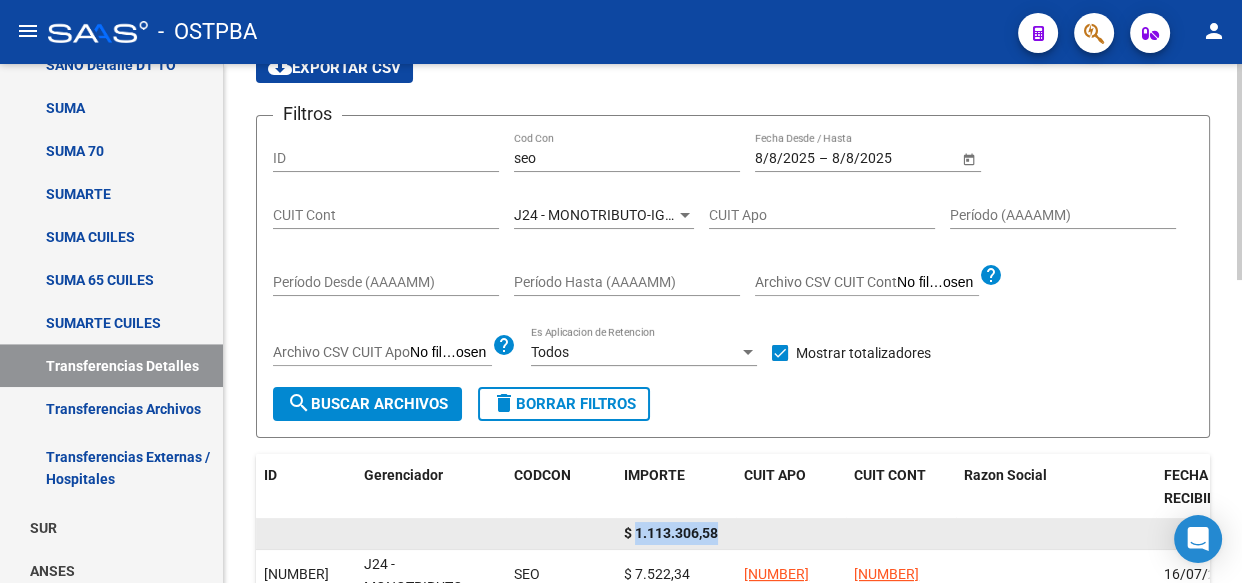 click on "$ 1.113.306,58" 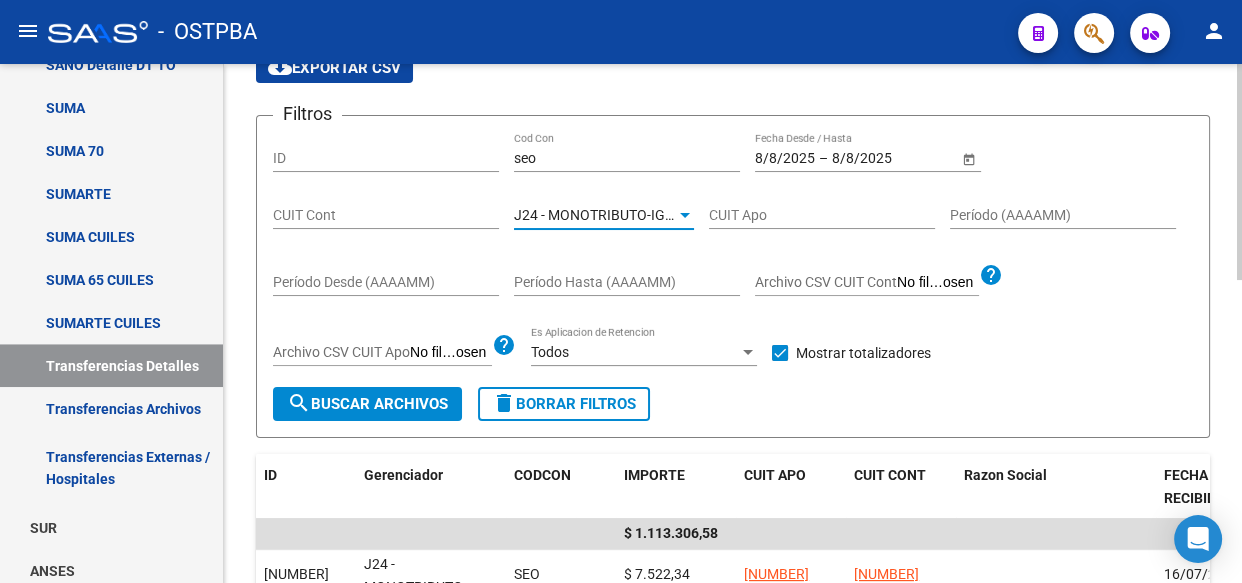 click on "J24 - MONOTRIBUTO-IGUALDAD SALUD-PRENSA" at bounding box center [667, 215] 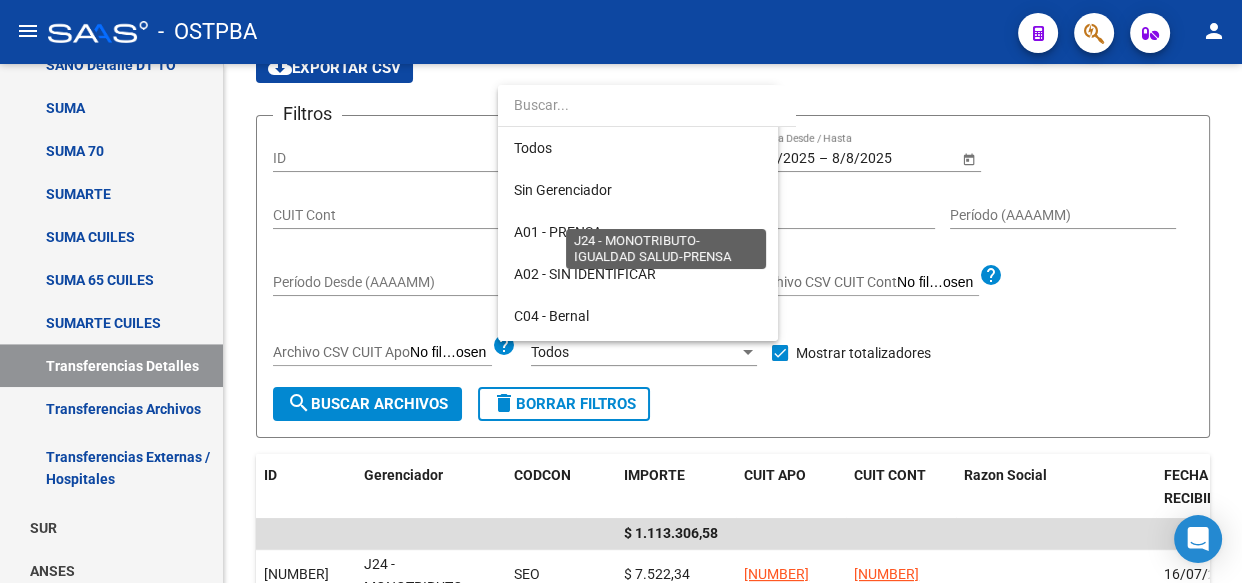 scroll, scrollTop: 355, scrollLeft: 0, axis: vertical 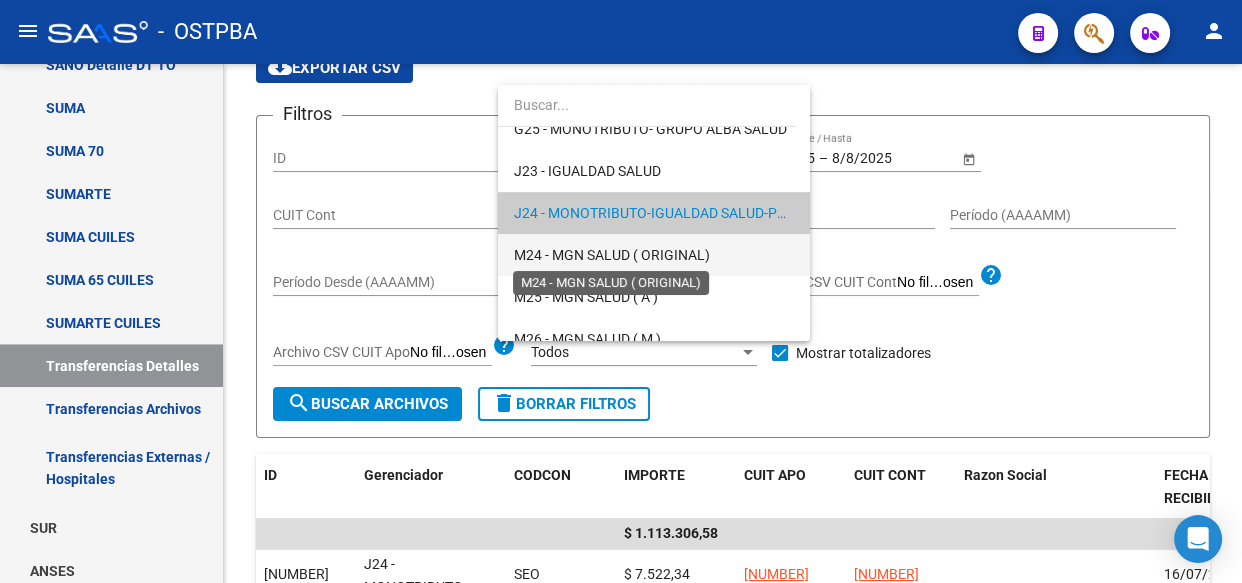 click on "M24 - MGN SALUD ( ORIGINAL)" at bounding box center [612, 255] 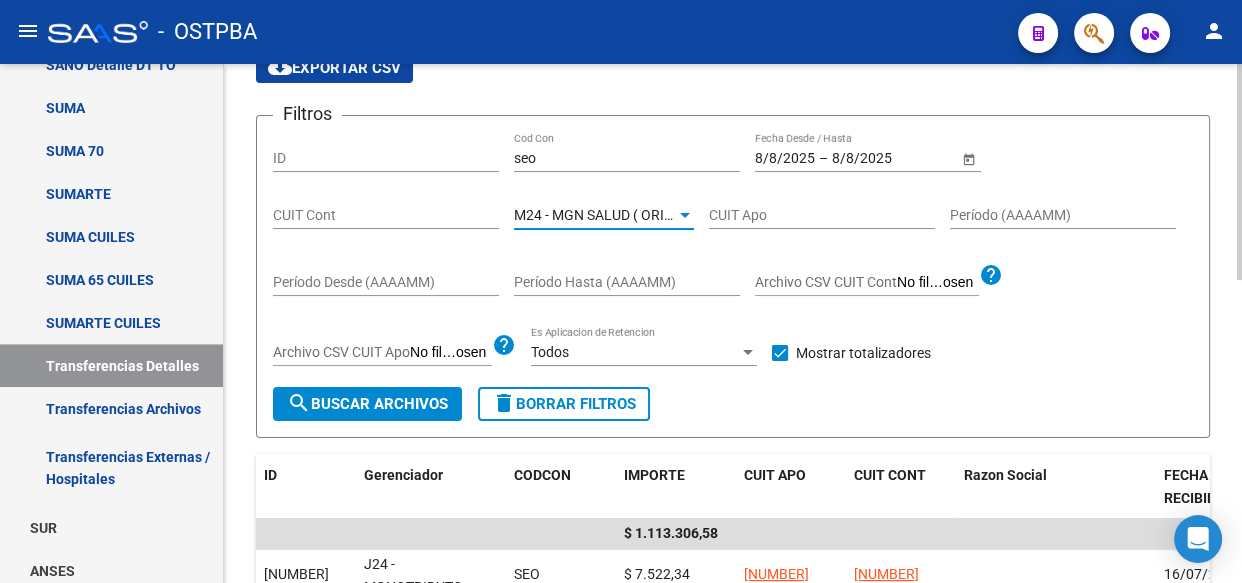 click on "search  Buscar Archivos" 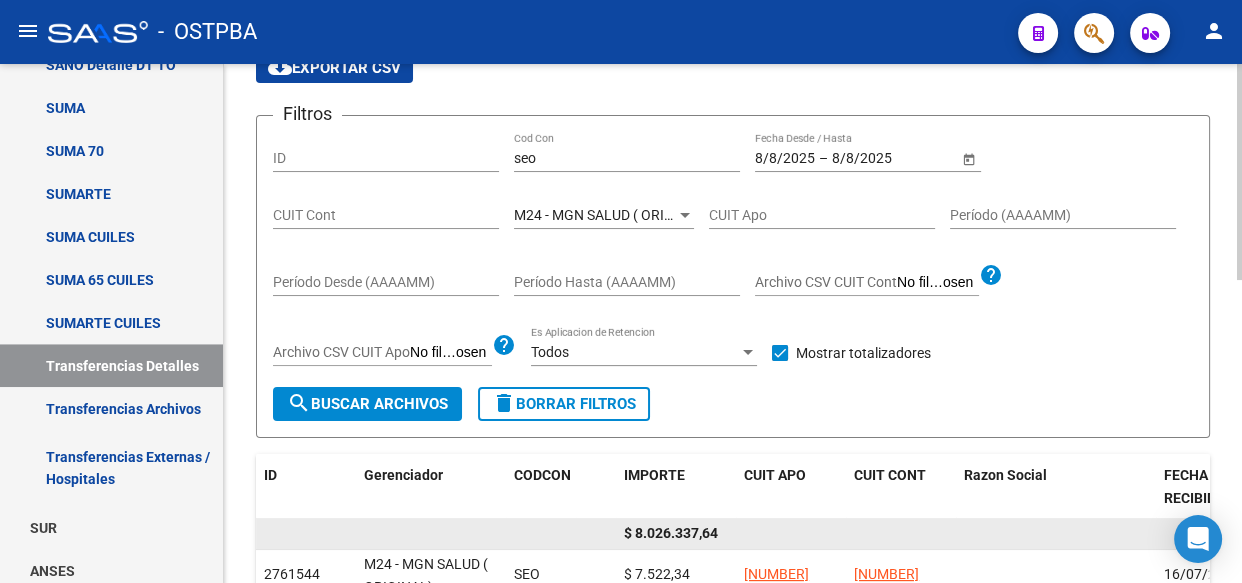 click on "$ 8.026.337,64" 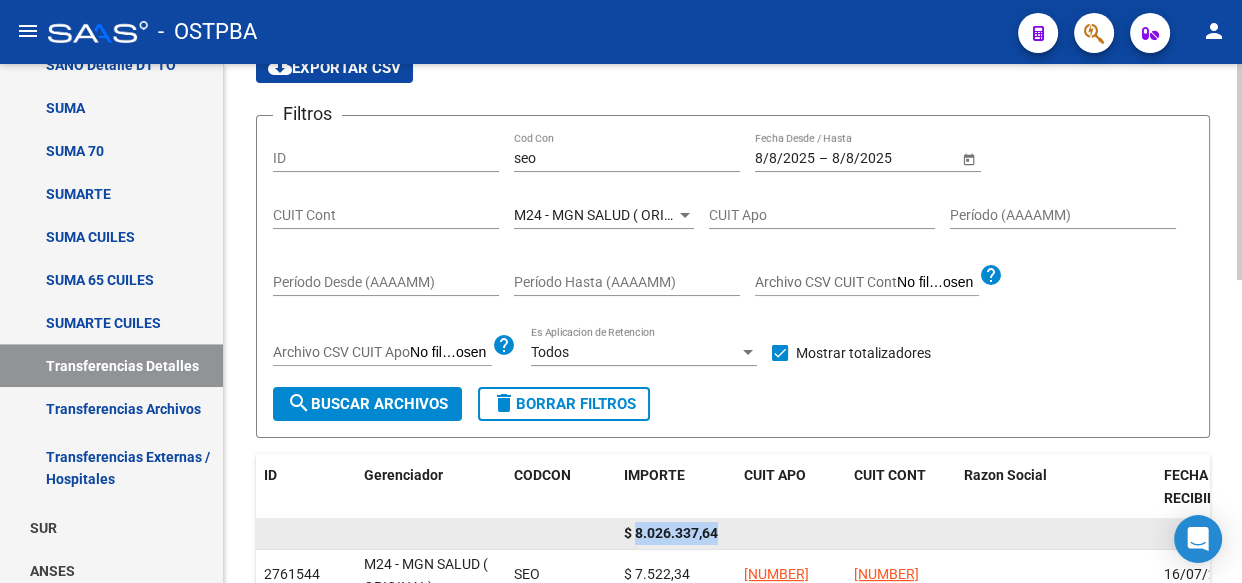 click on "$ 8.026.337,64" 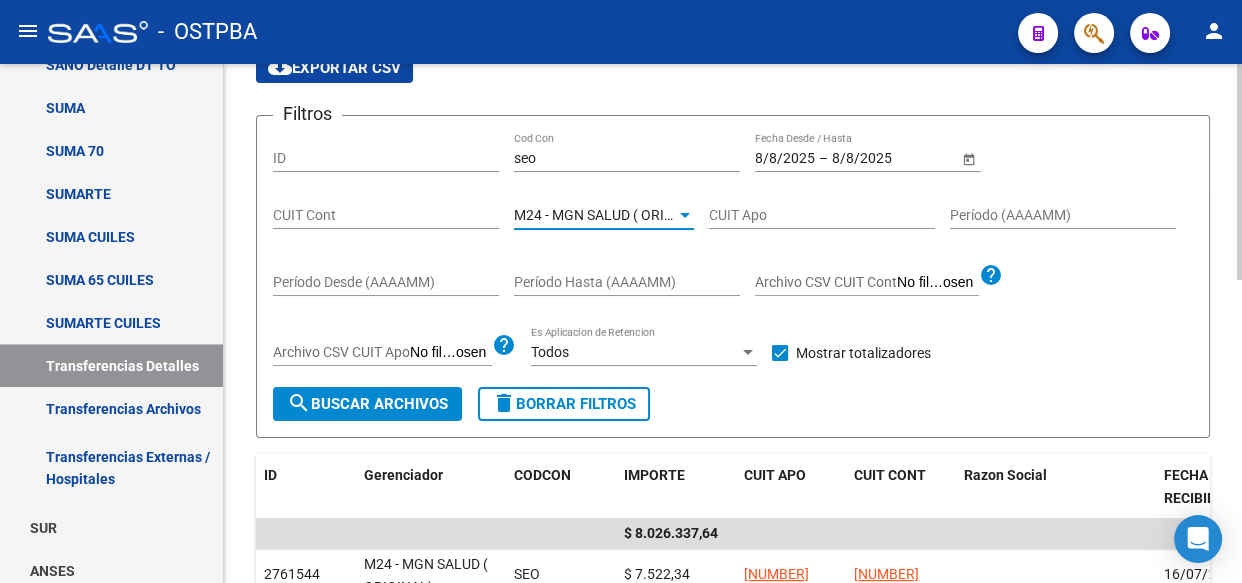 click on "M24 - MGN SALUD ( ORIGINAL)" at bounding box center [612, 215] 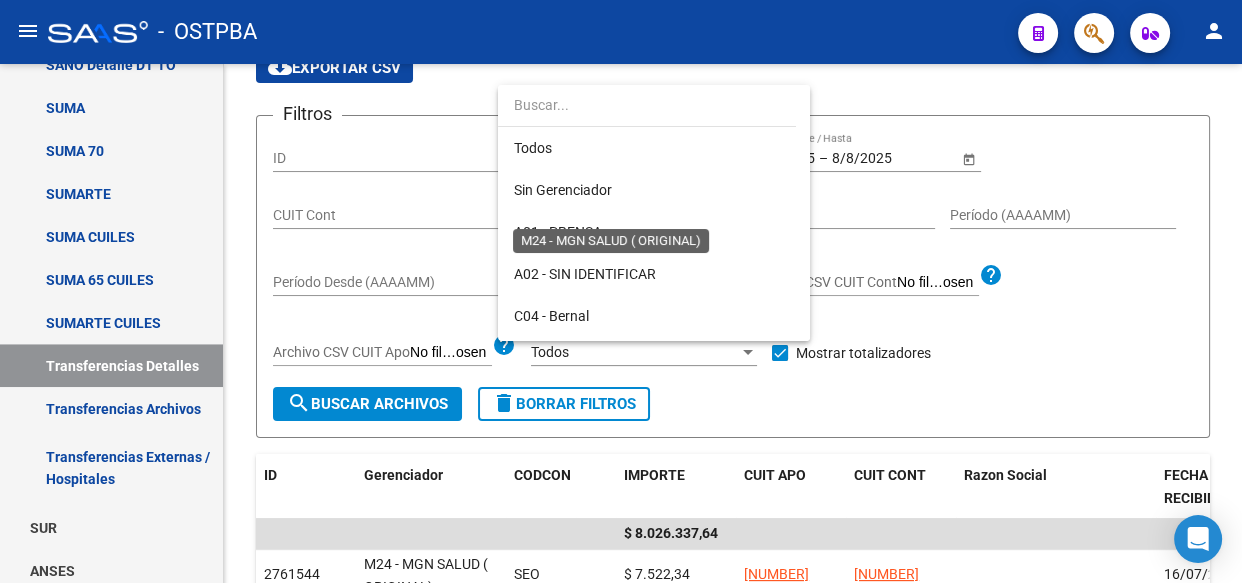 scroll, scrollTop: 397, scrollLeft: 0, axis: vertical 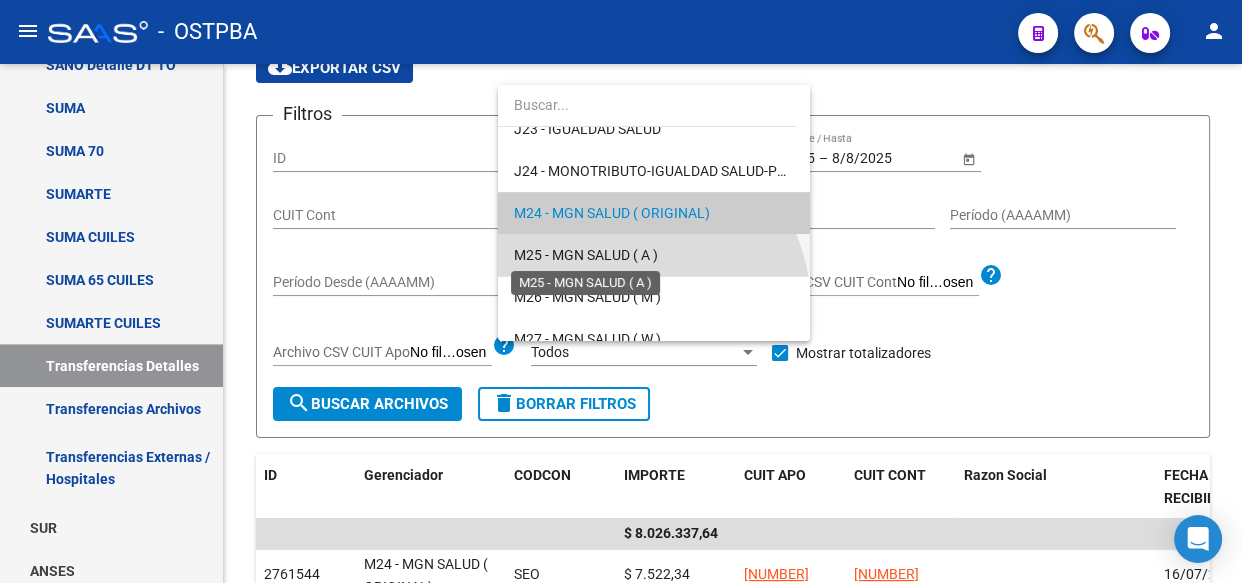 click on "M25 - MGN SALUD ( A )" at bounding box center (586, 255) 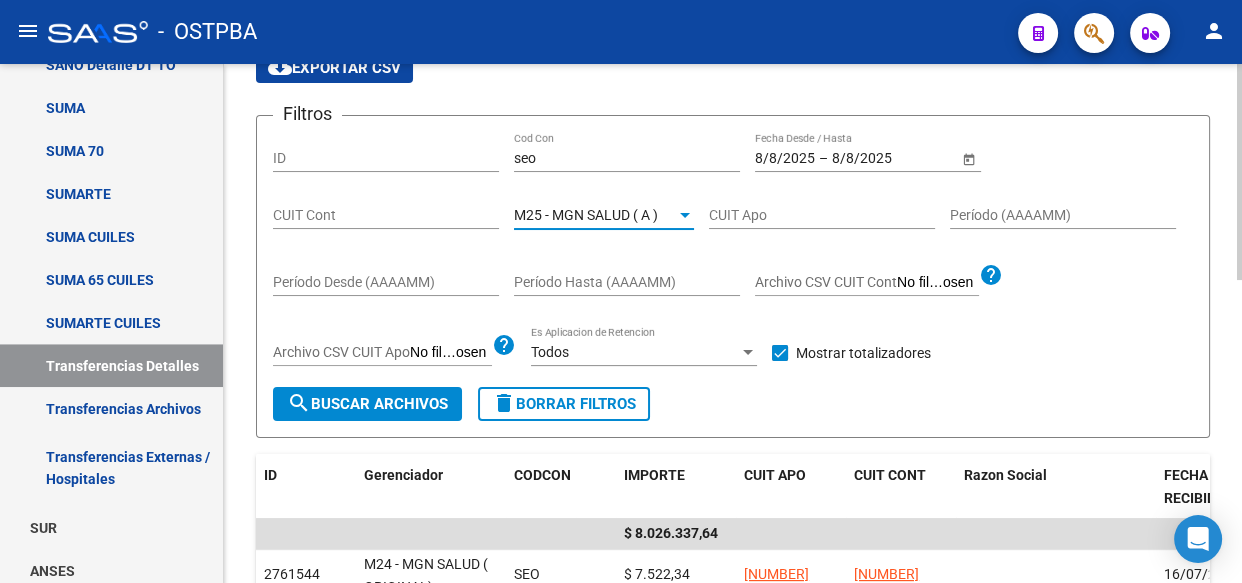 click on "search  Buscar Archivos" 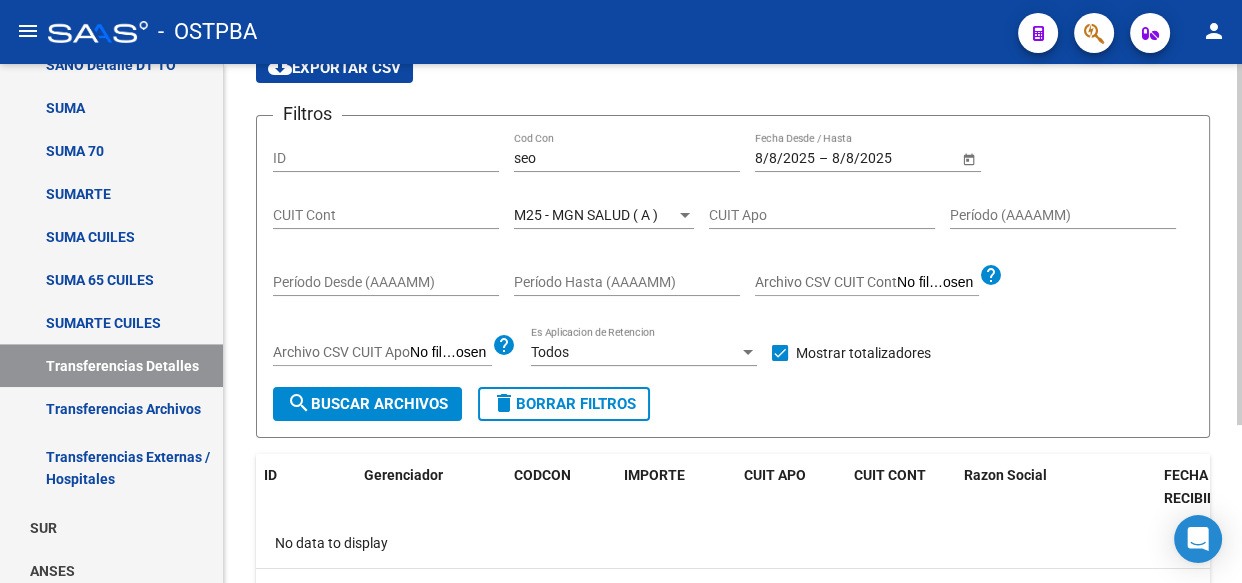 click on "M25 - MGN SALUD ( A )" at bounding box center (586, 215) 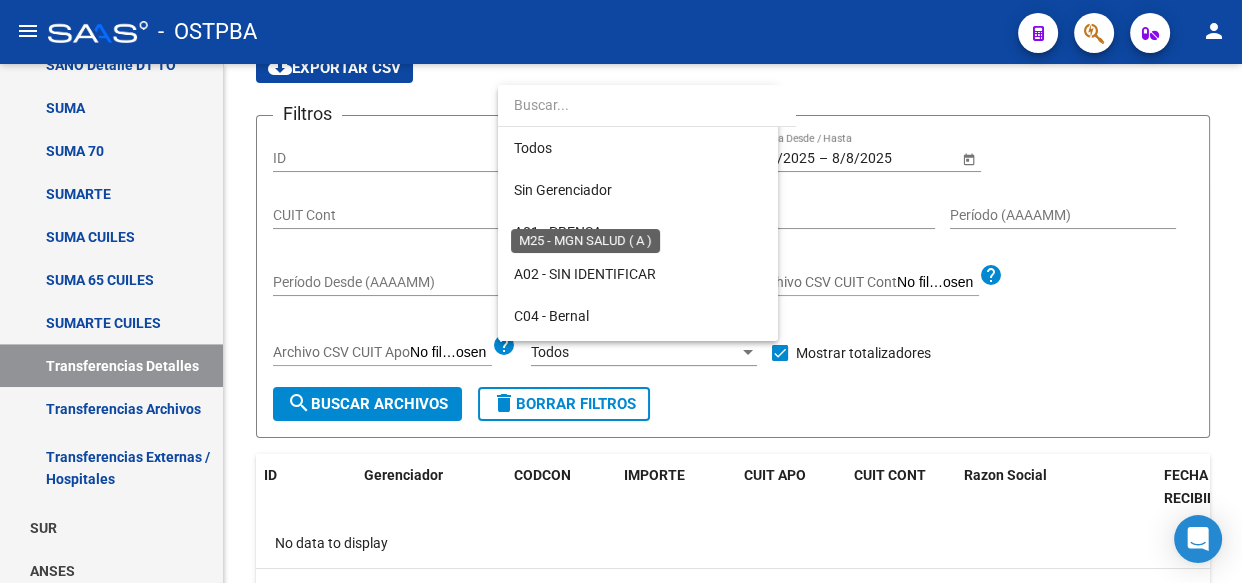 scroll, scrollTop: 439, scrollLeft: 0, axis: vertical 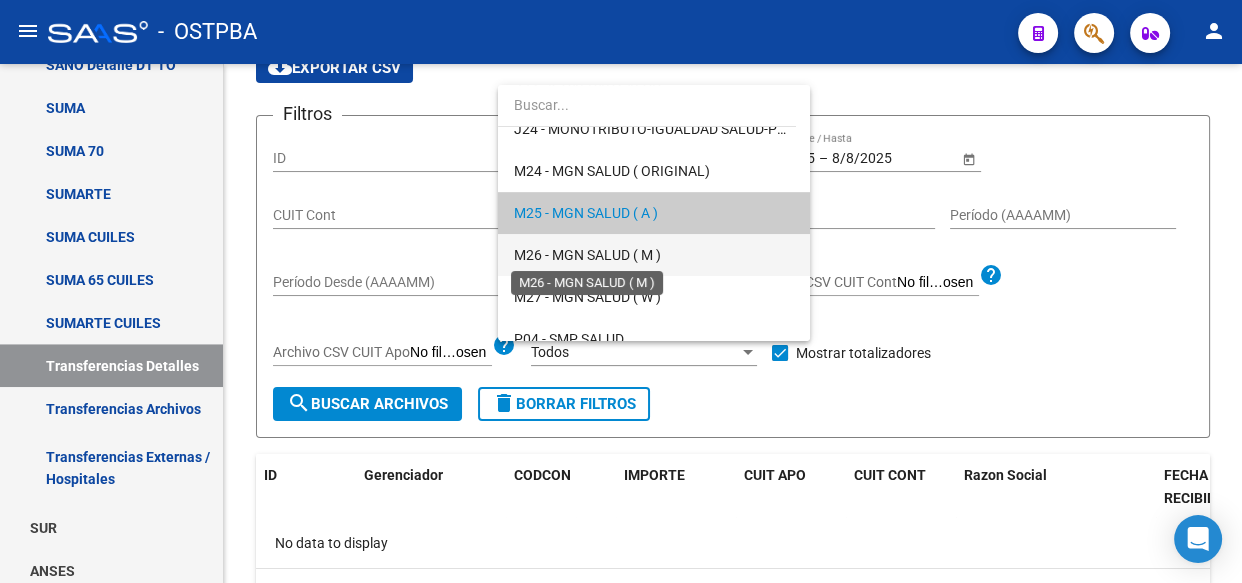 click on "M26 - MGN SALUD ( M )" at bounding box center [587, 255] 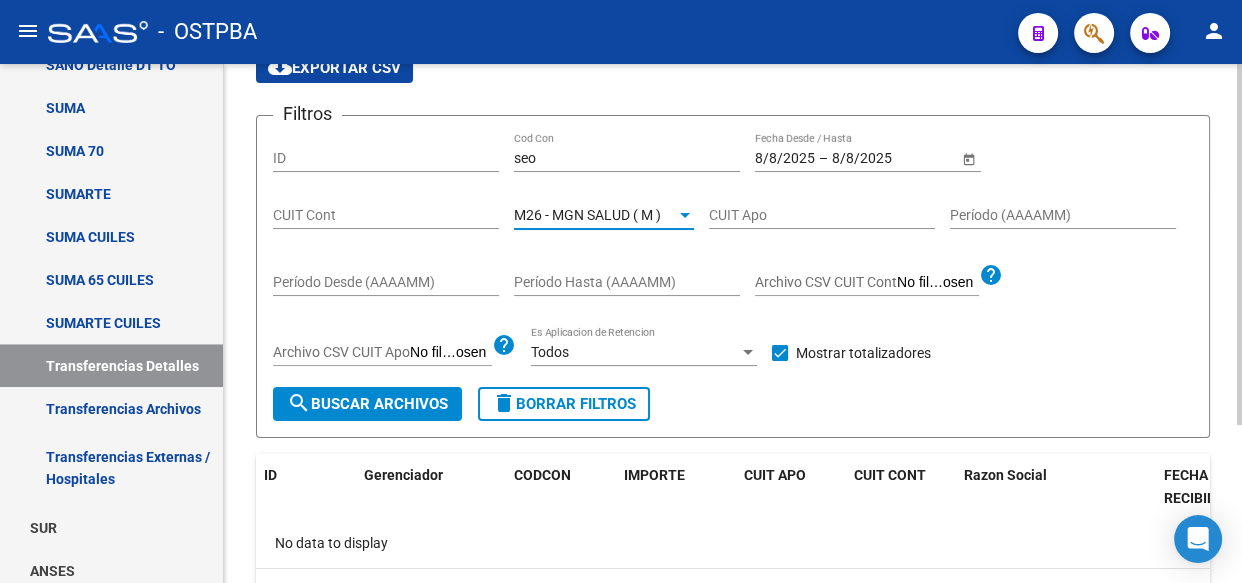 click on "search  Buscar Archivos" 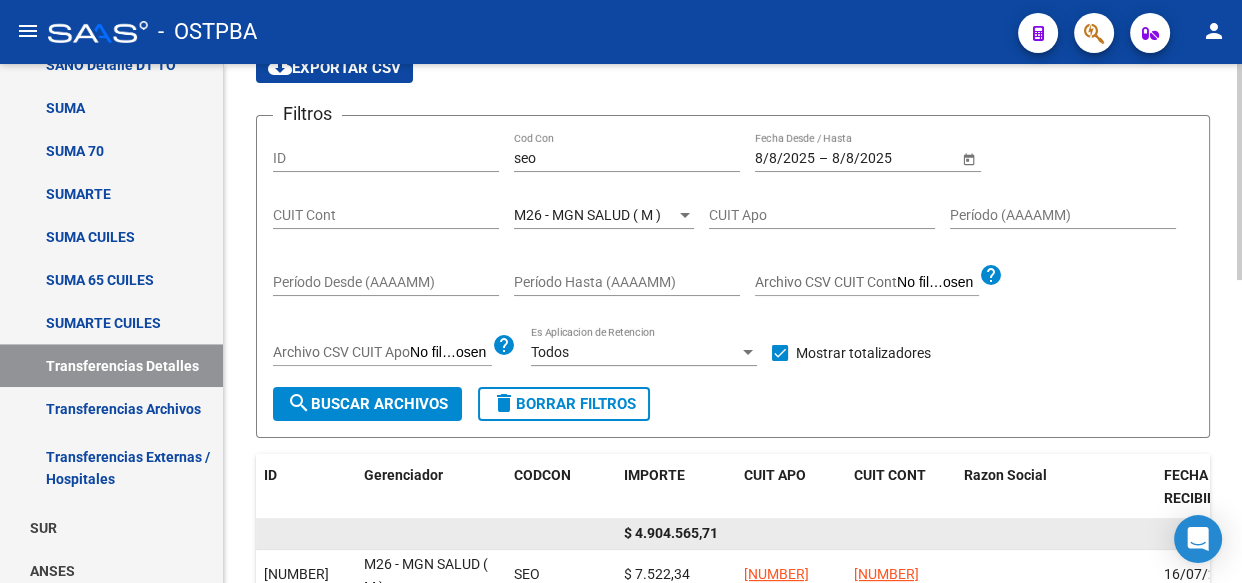 click on "$ 4.904.565,71" 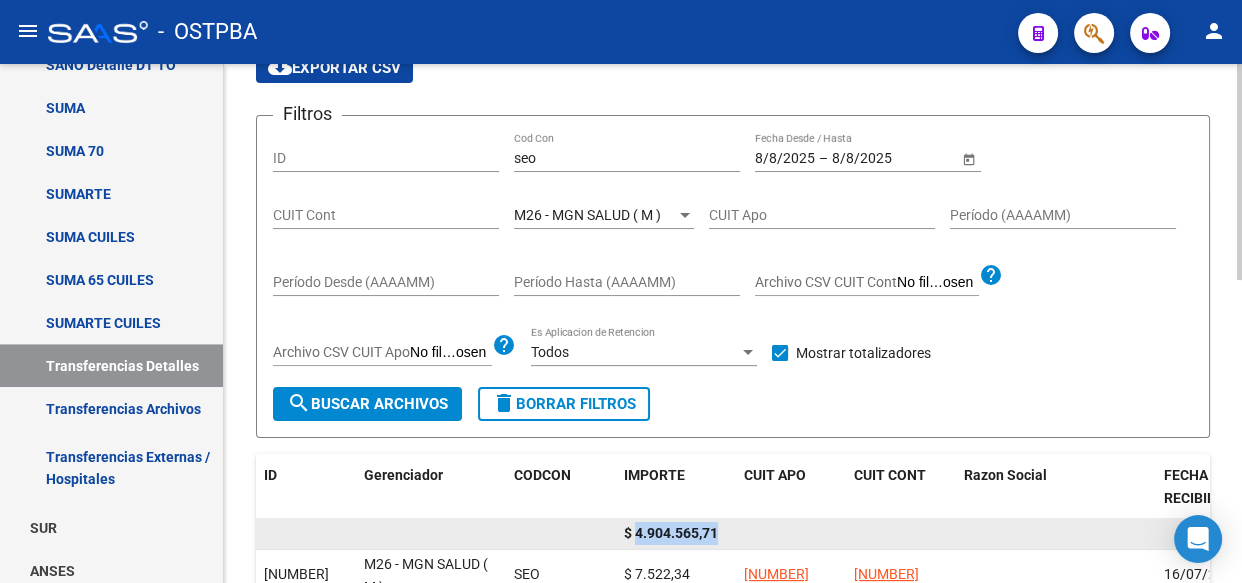 click on "$ 4.904.565,71" 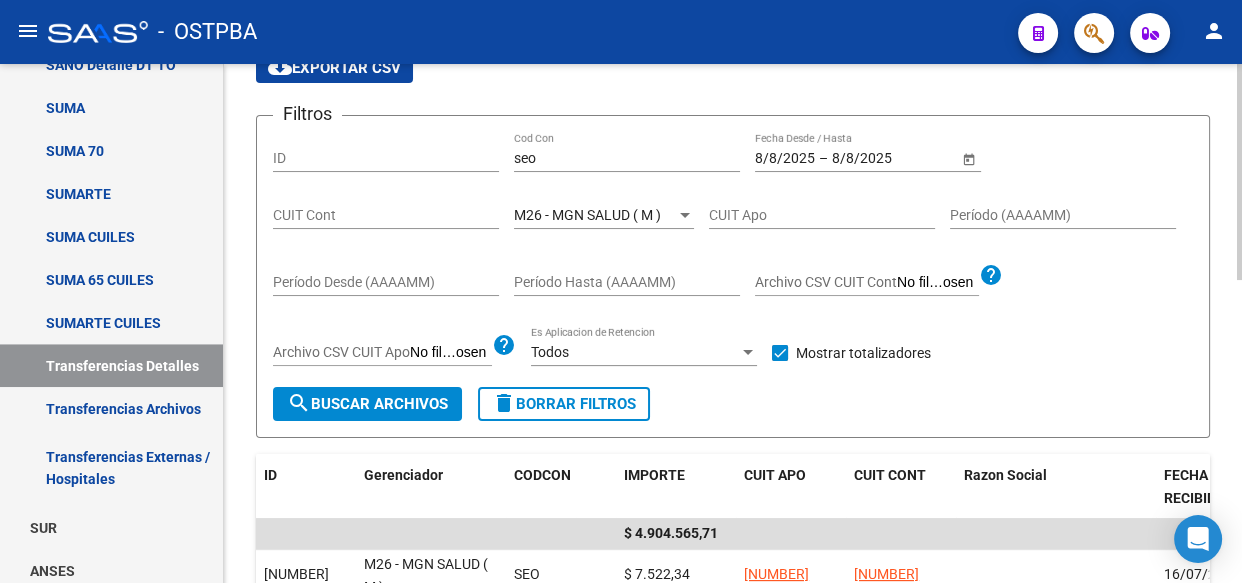 click on "M26 - MGN SALUD ( M )" at bounding box center (587, 215) 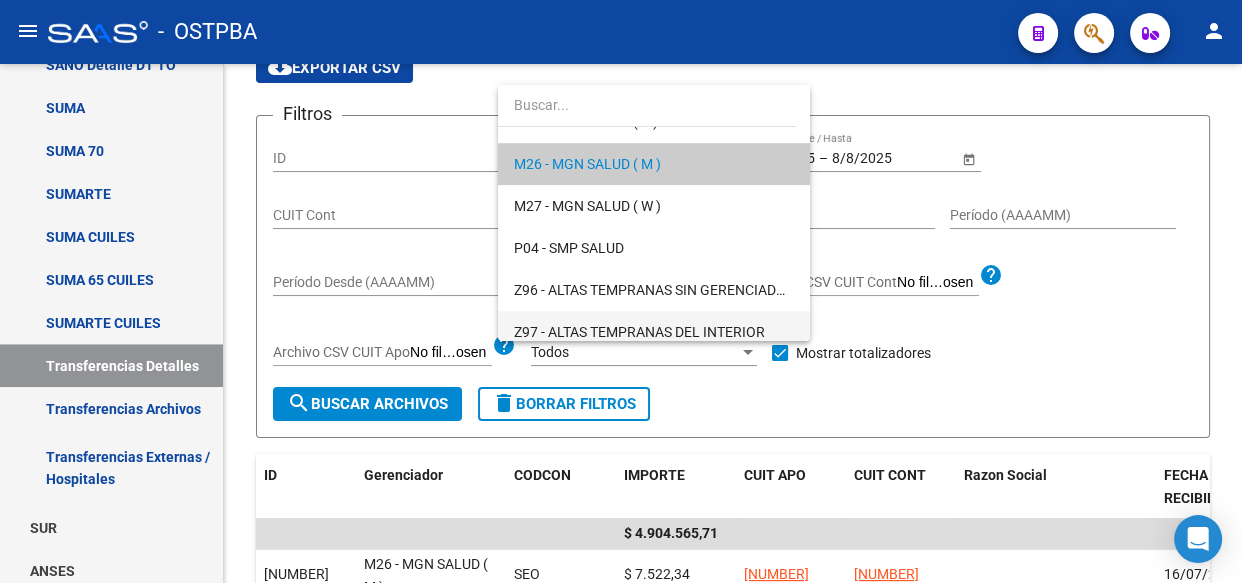 scroll, scrollTop: 571, scrollLeft: 0, axis: vertical 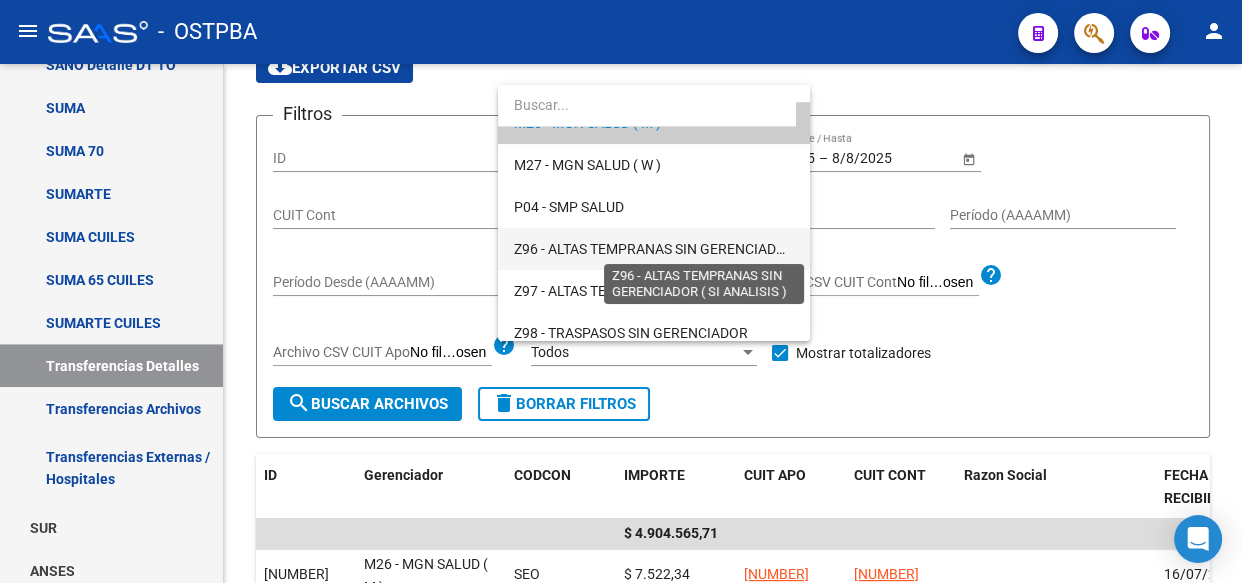 click on "Z96 - ALTAS TEMPRANAS SIN GERENCIADOR ( SI ANALISIS )" at bounding box center [701, 249] 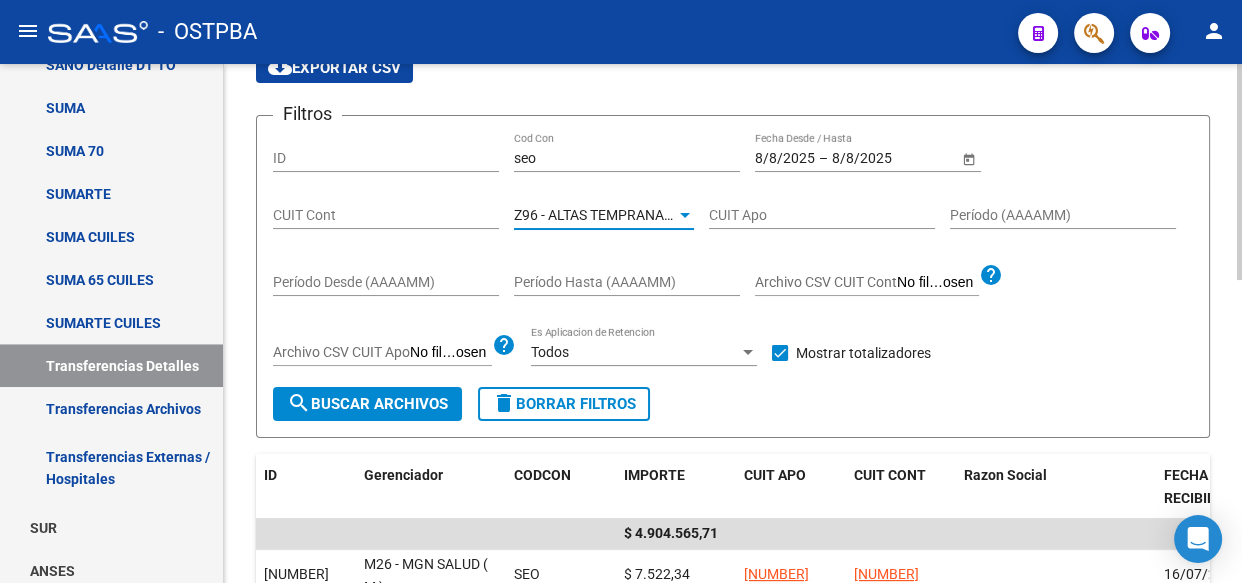 click on "search  Buscar Archivos" 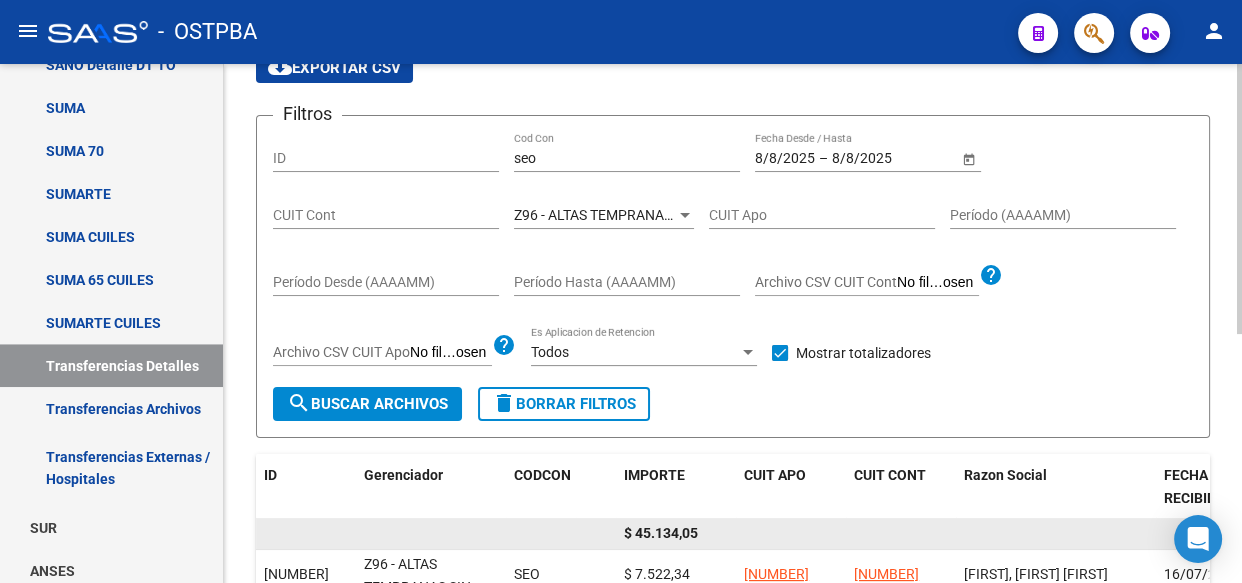 click on "$ 45.134,05" 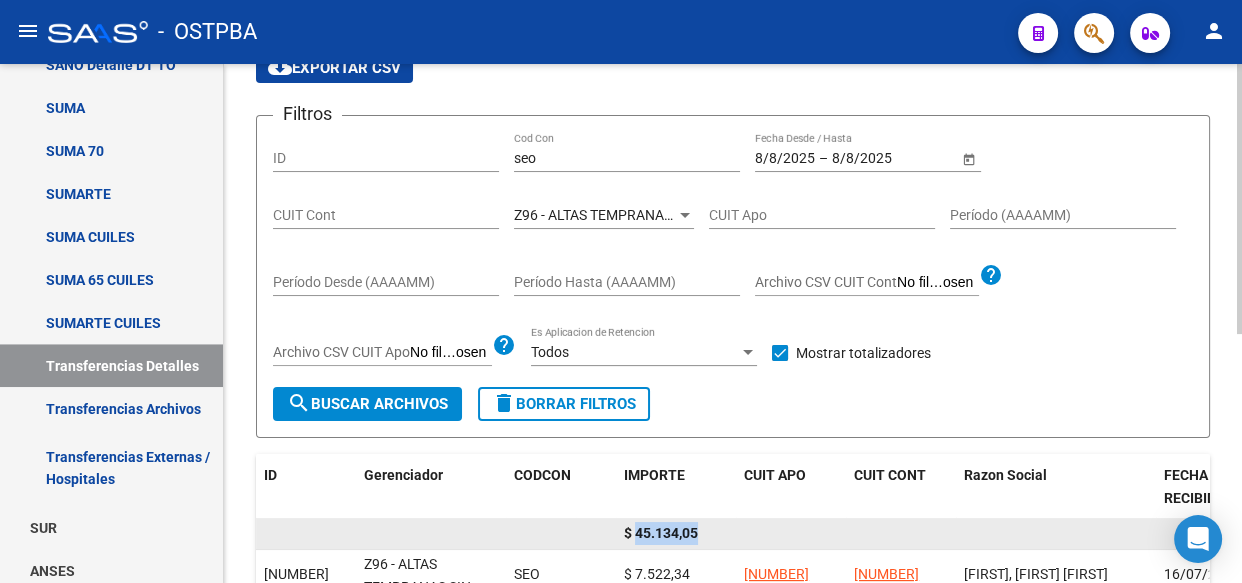 click on "$ 45.134,05" 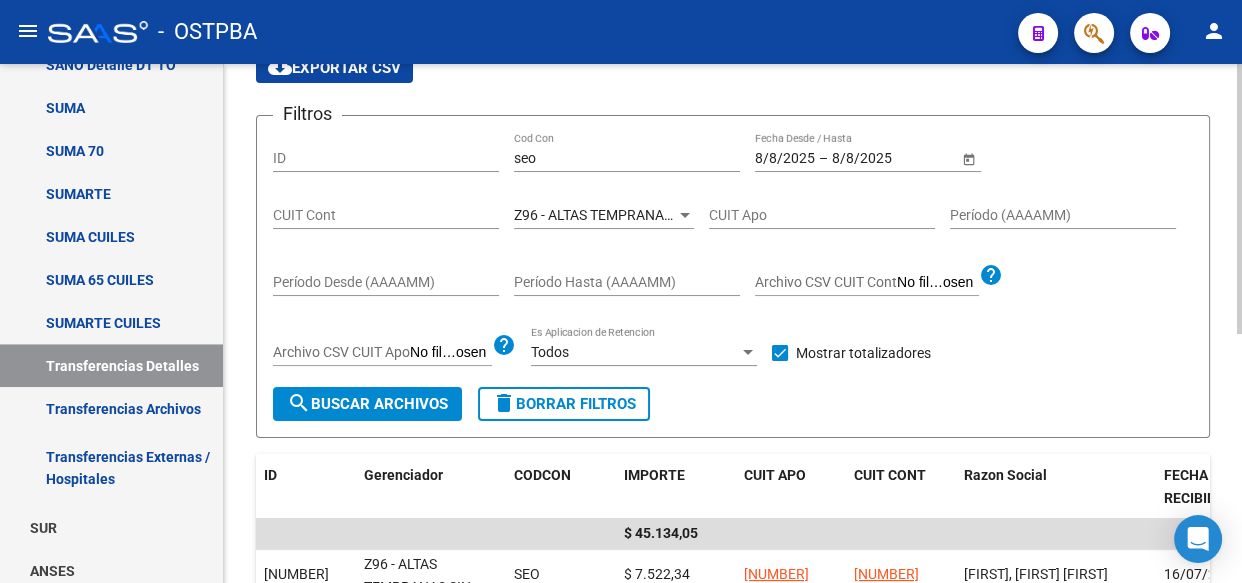 click on "Z96 - ALTAS TEMPRANAS SIN GERENCIADOR ( SI ANALISIS )" at bounding box center [701, 215] 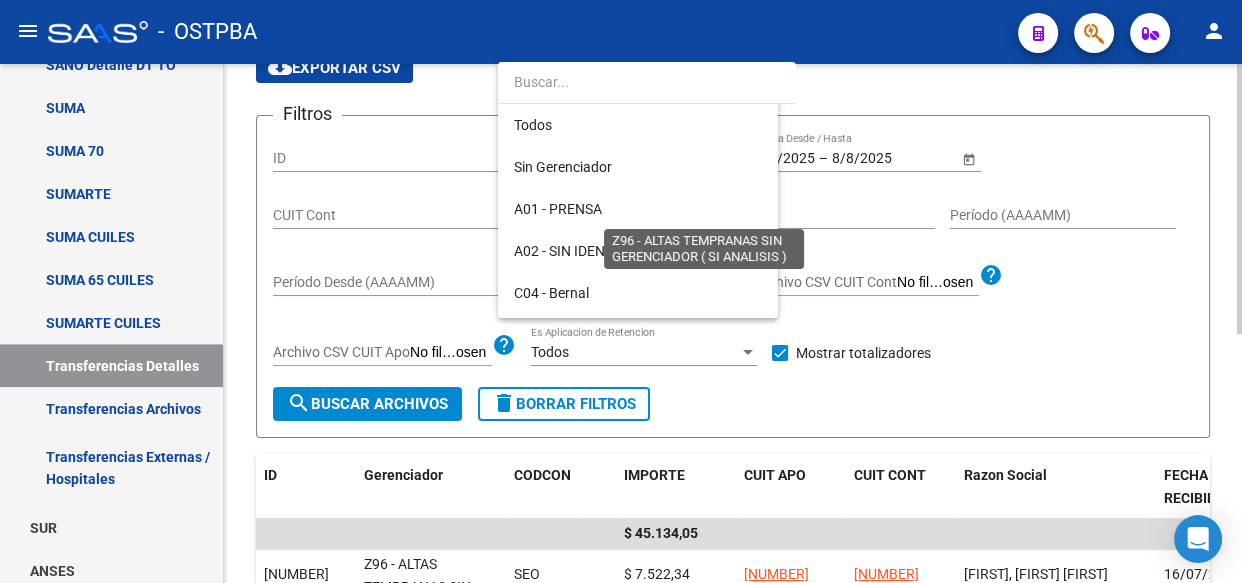 scroll, scrollTop: 583, scrollLeft: 0, axis: vertical 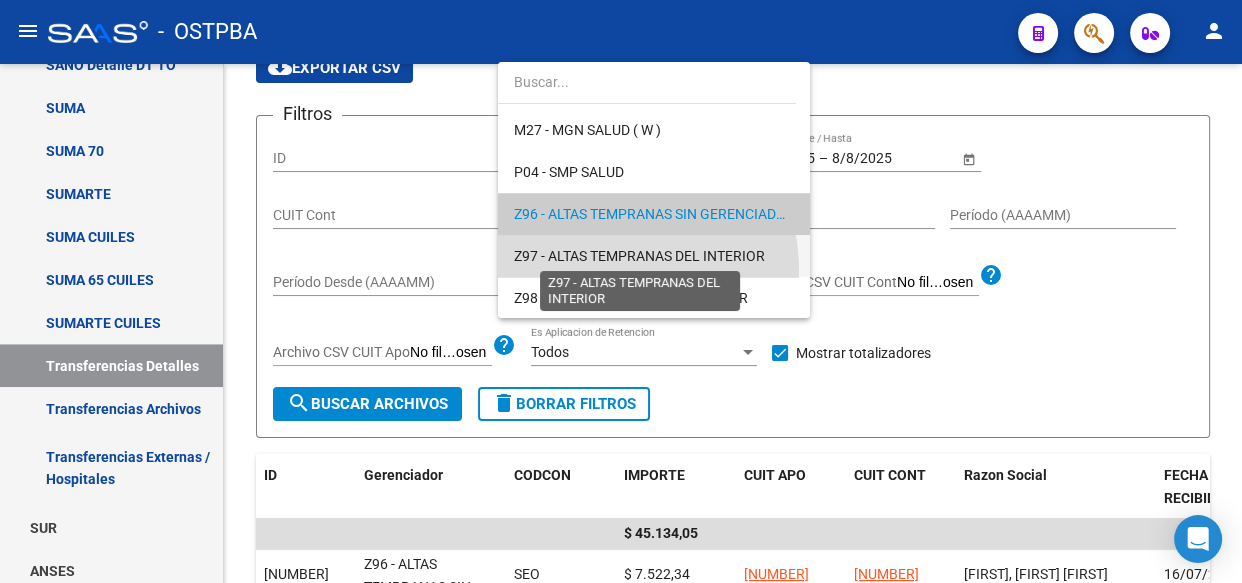 click on "Z97 - ALTAS TEMPRANAS DEL INTERIOR" at bounding box center (639, 256) 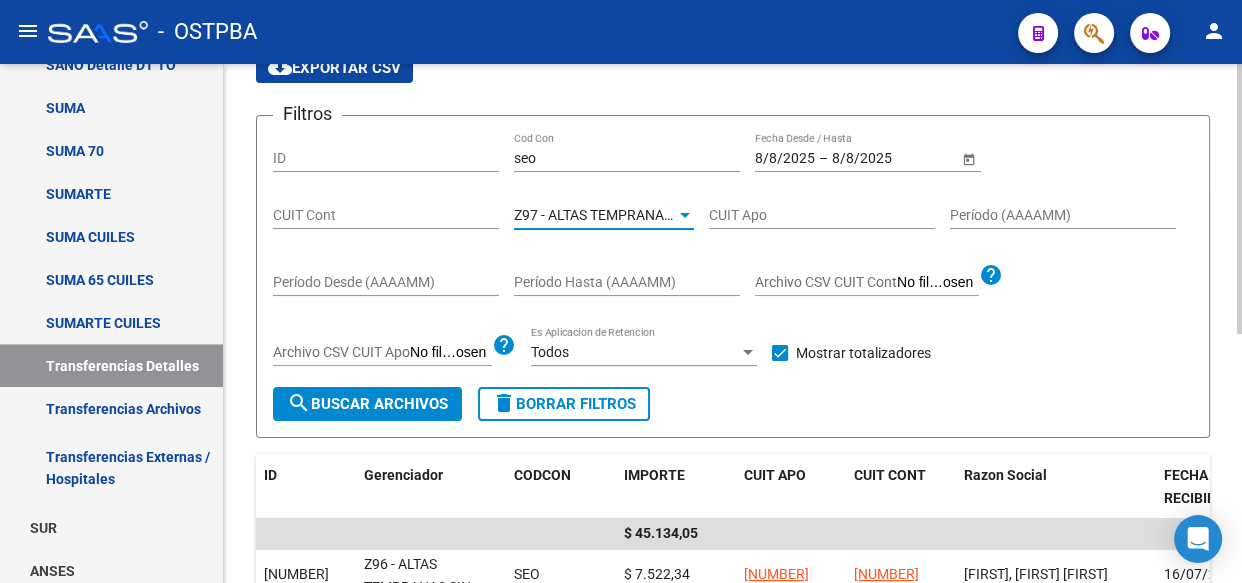 click on "search  Buscar Archivos" 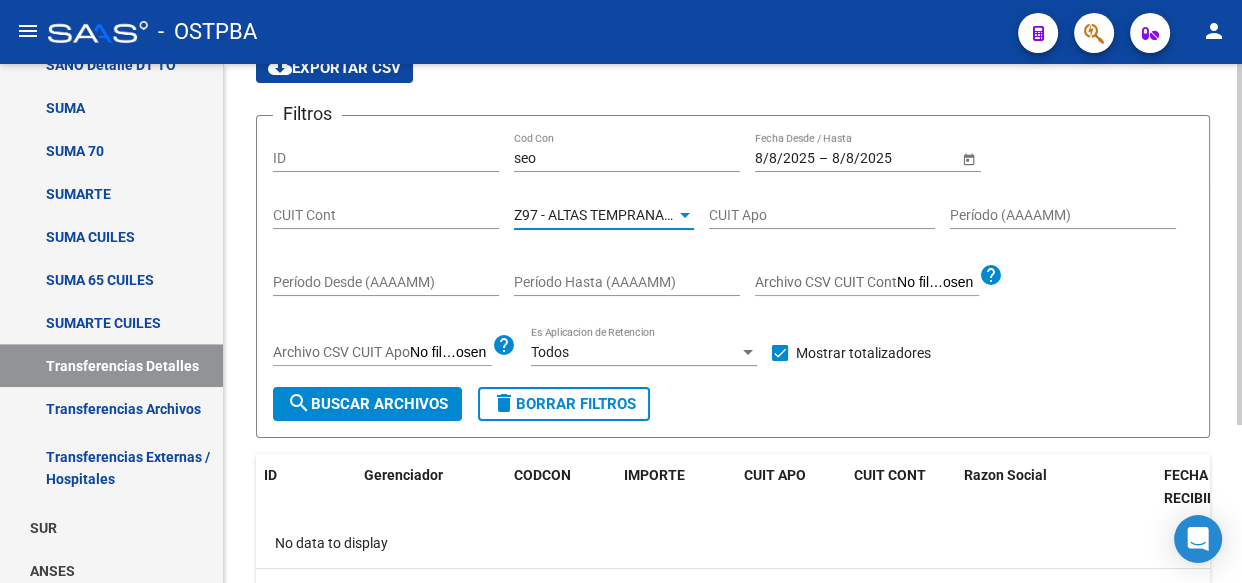 click on "Z97 - ALTAS TEMPRANAS DEL INTERIOR" at bounding box center [639, 215] 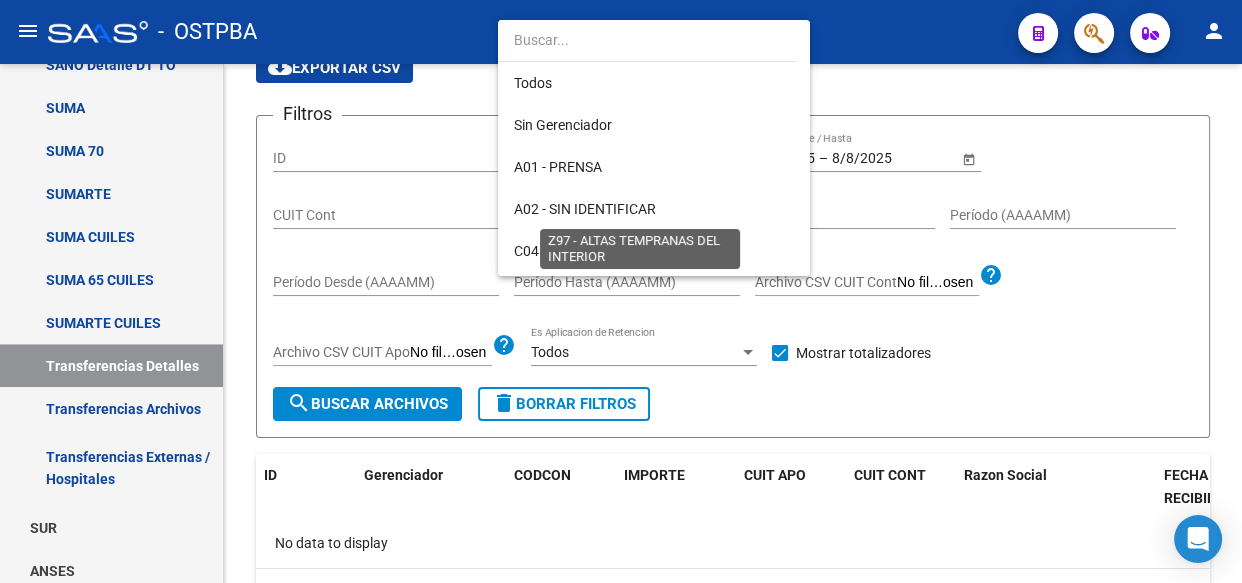 scroll, scrollTop: 583, scrollLeft: 0, axis: vertical 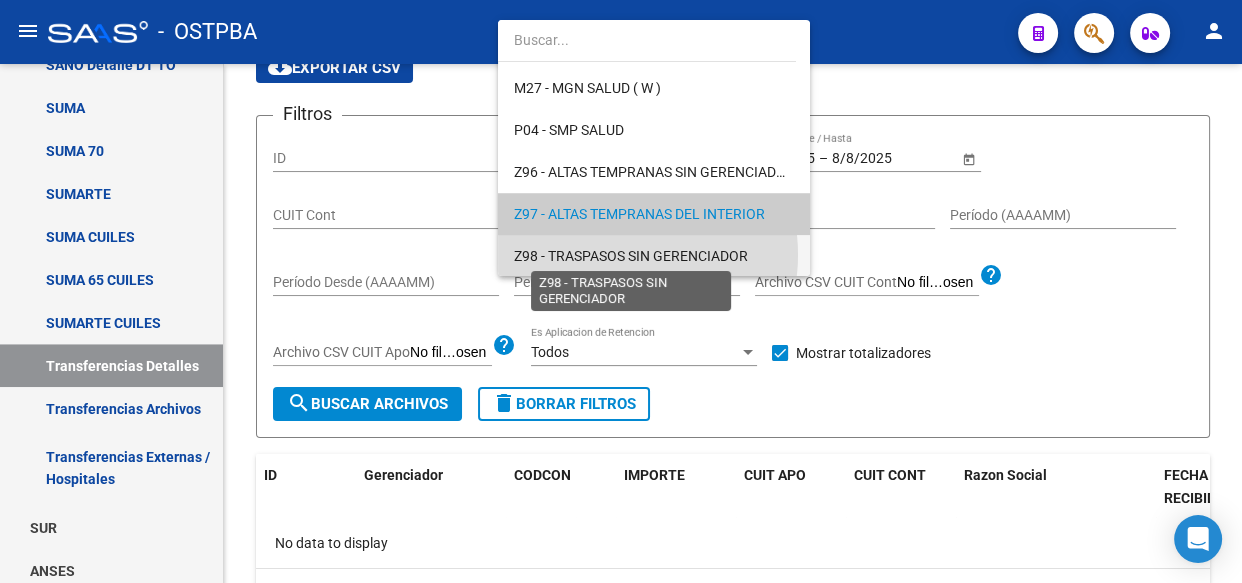 click on "Z98 - TRASPASOS SIN GERENCIADOR" at bounding box center [631, 256] 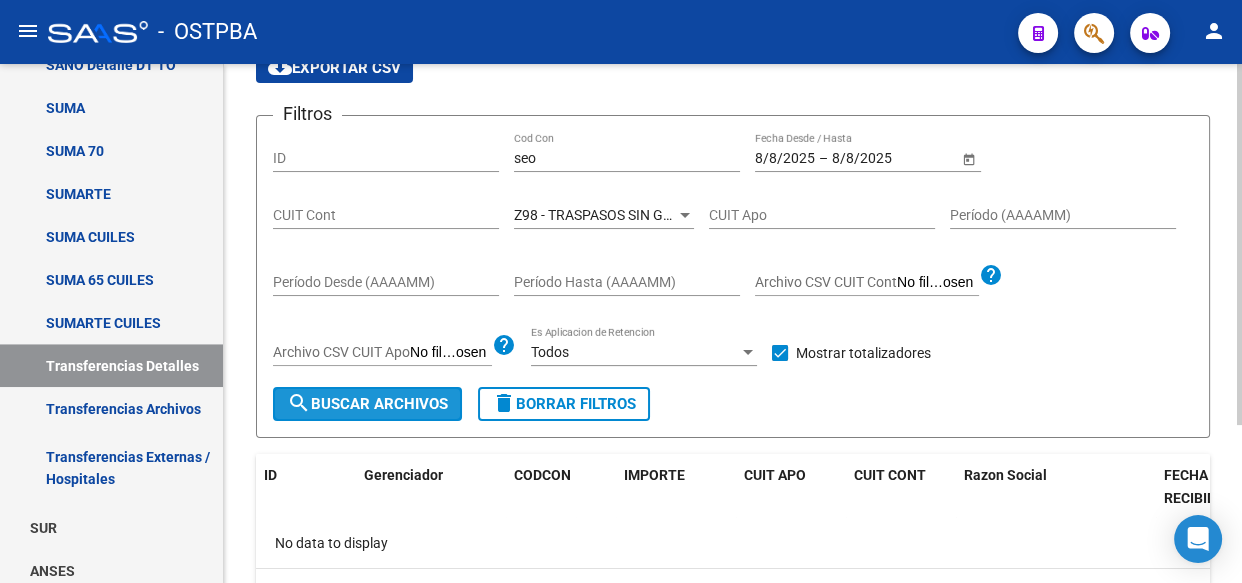 click on "search  Buscar Archivos" 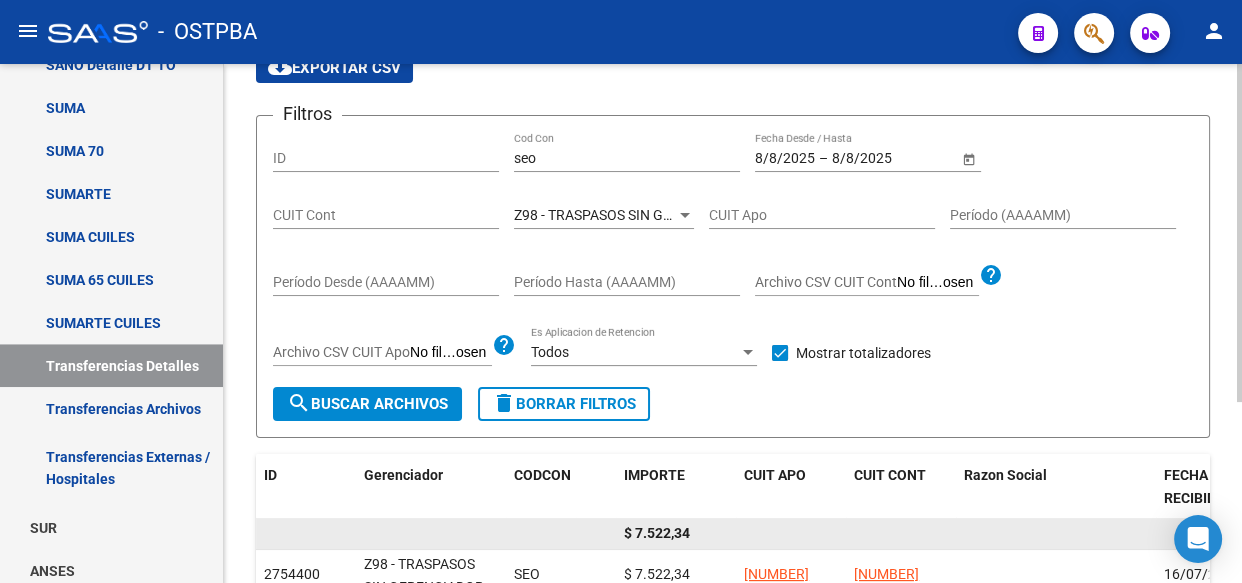 click on "$ 7.522,34" 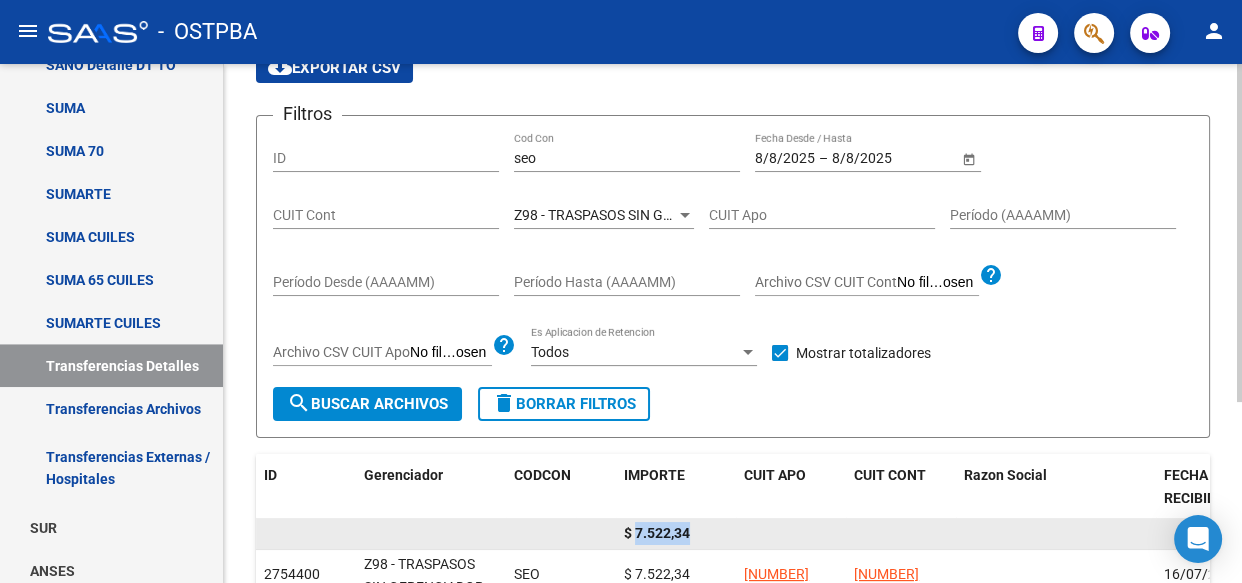 click on "$ 7.522,34" 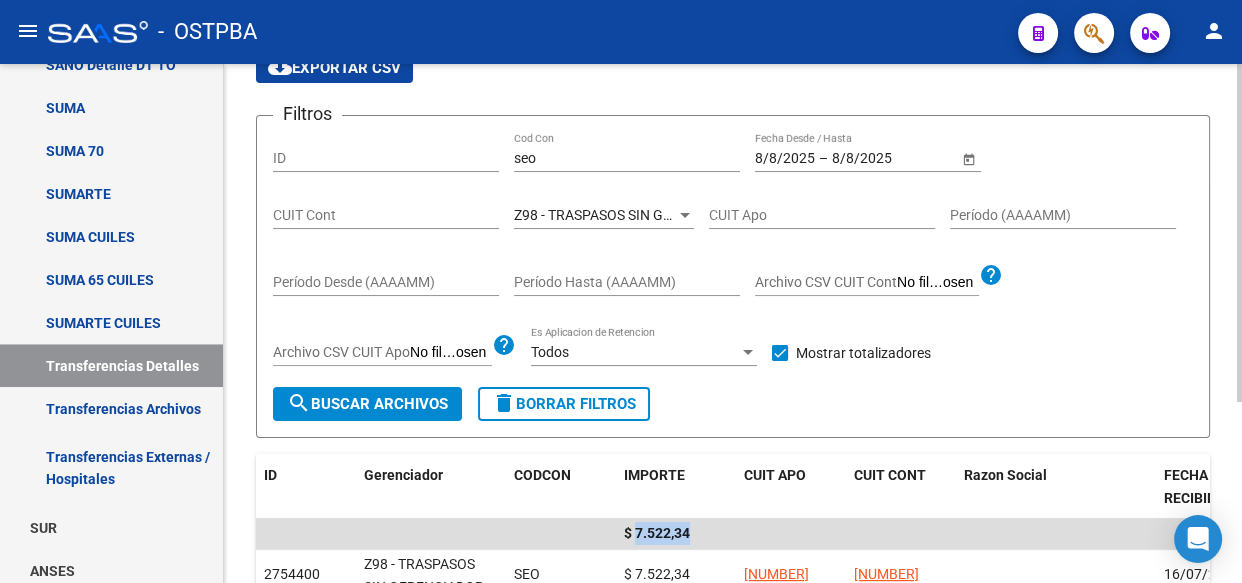 click on "seo" at bounding box center [627, 158] 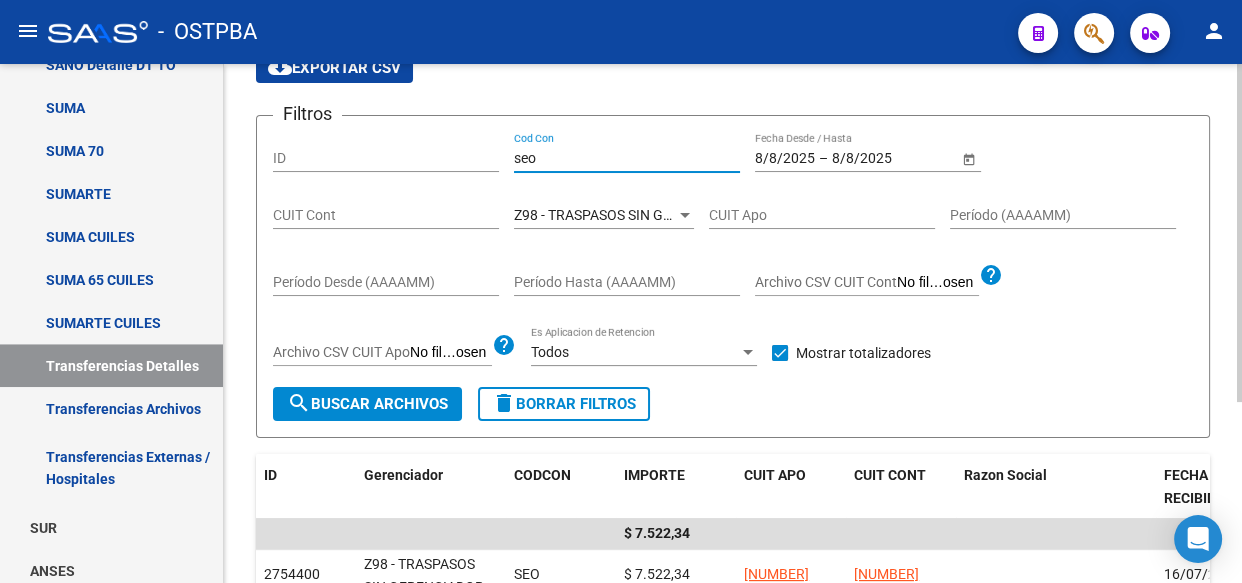 click on "seo" at bounding box center (627, 158) 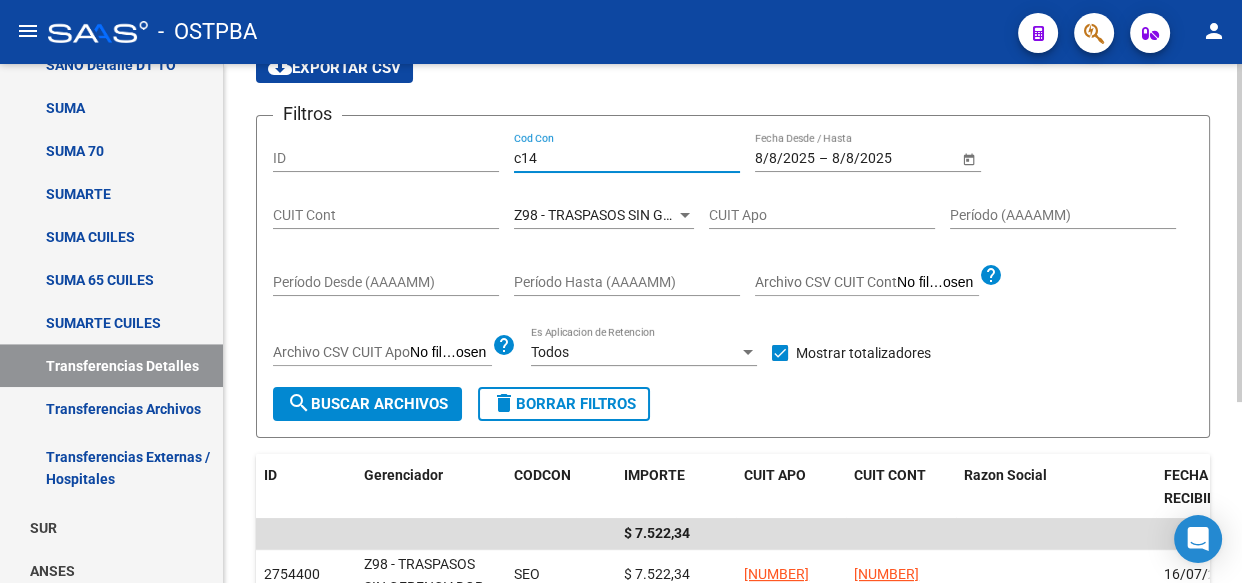 type on "c14" 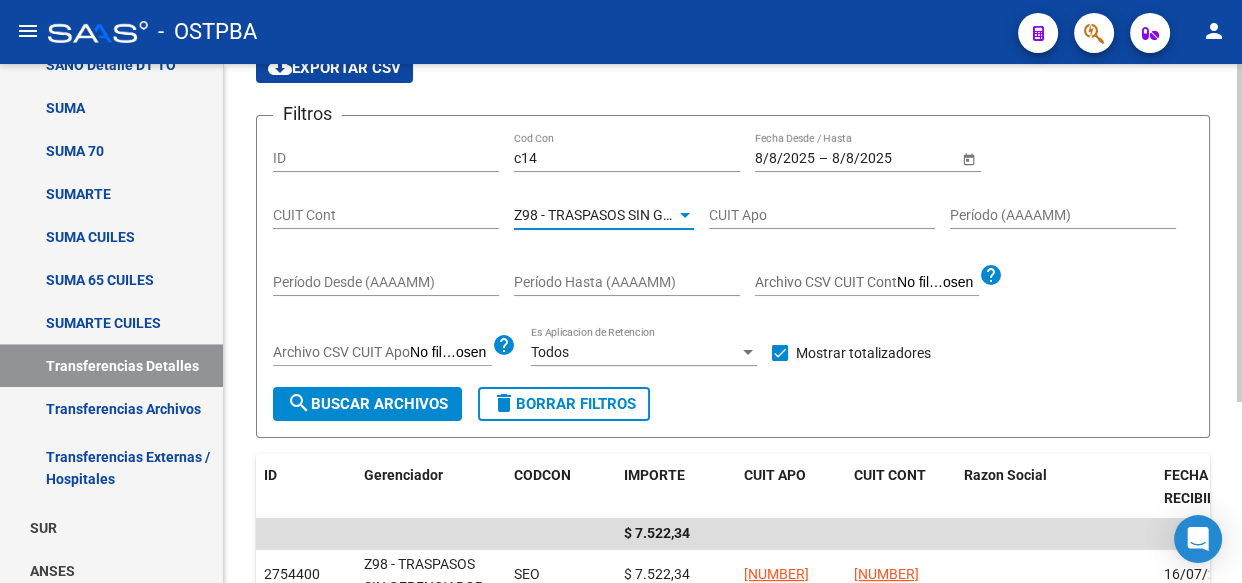 click on "Z98 - TRASPASOS SIN GERENCIADOR" at bounding box center [631, 215] 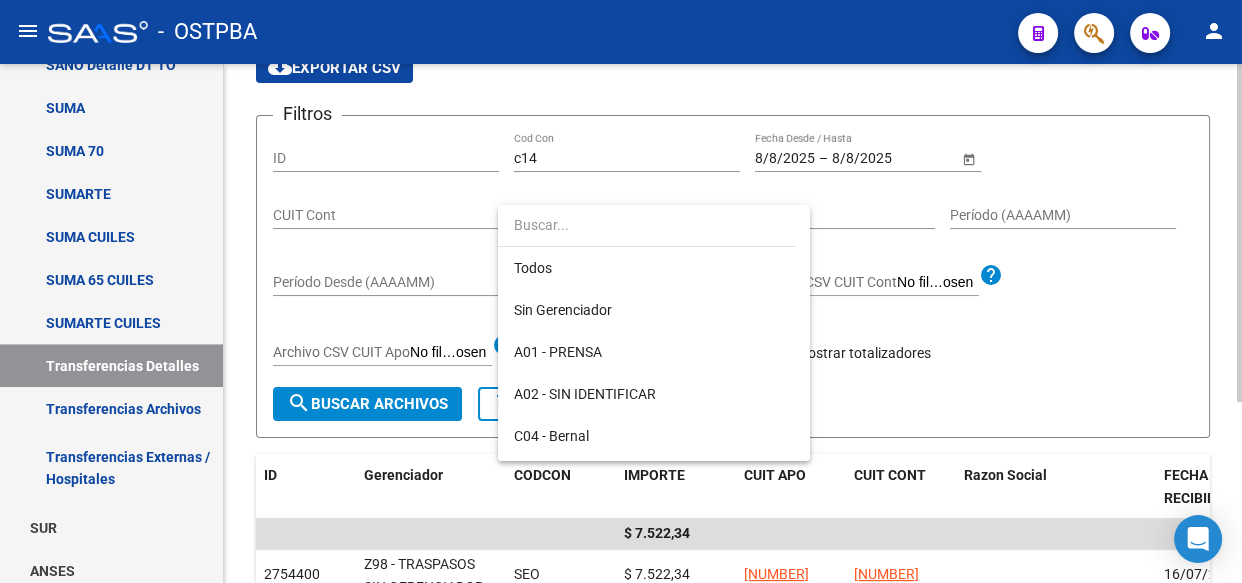 scroll, scrollTop: 583, scrollLeft: 0, axis: vertical 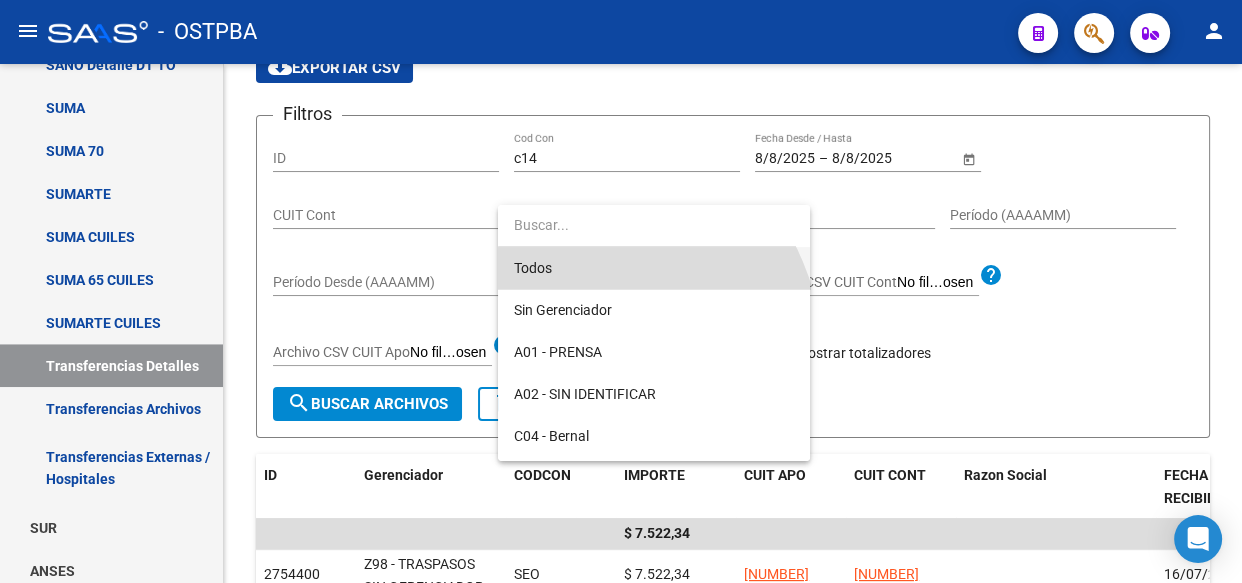 click on "Todos" at bounding box center (654, 268) 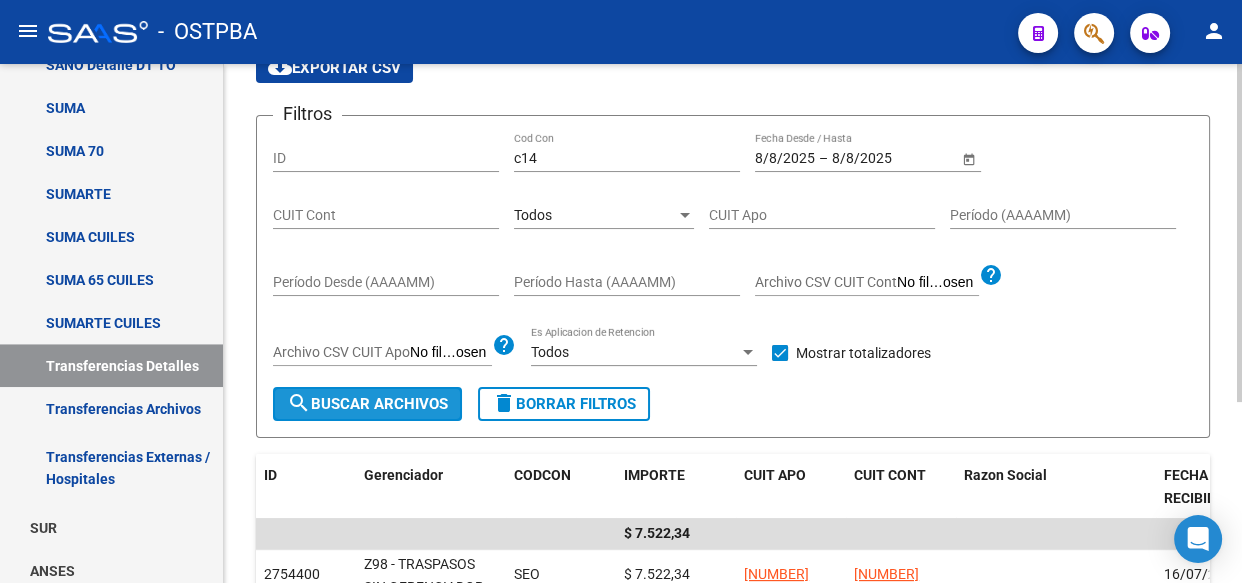click on "search  Buscar Archivos" 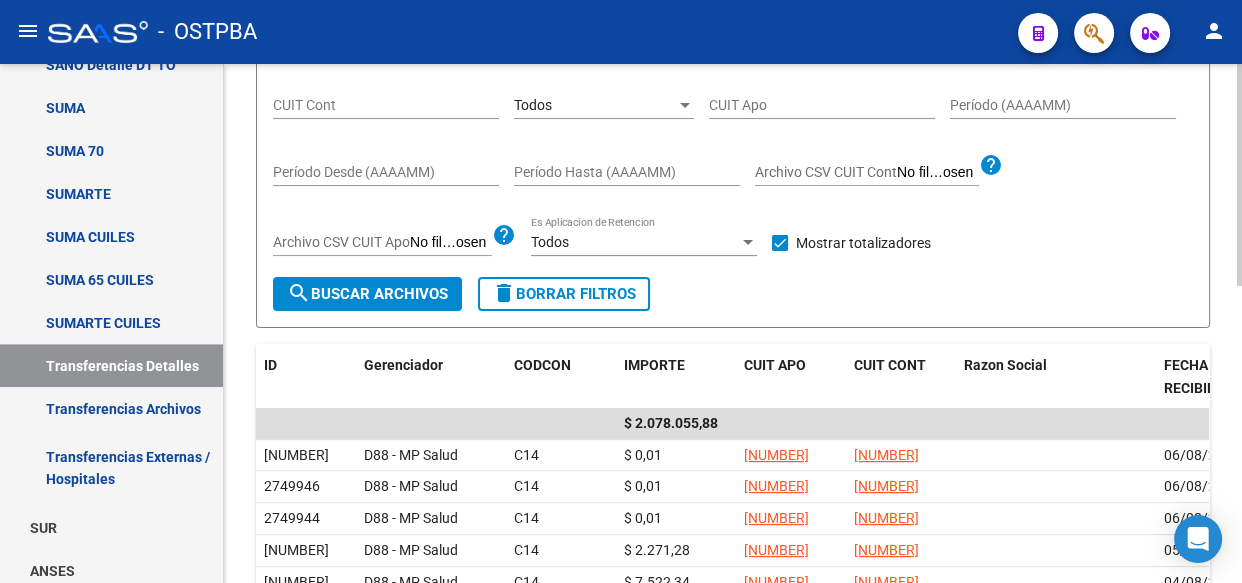 scroll, scrollTop: 310, scrollLeft: 0, axis: vertical 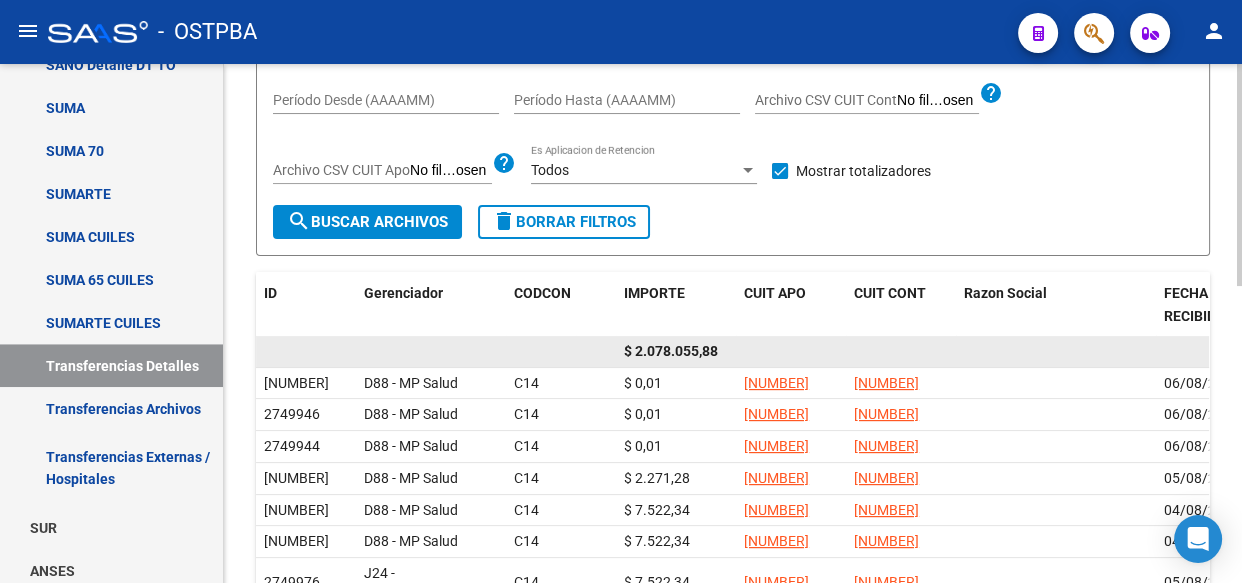 click on "$ 2.078.055,88" 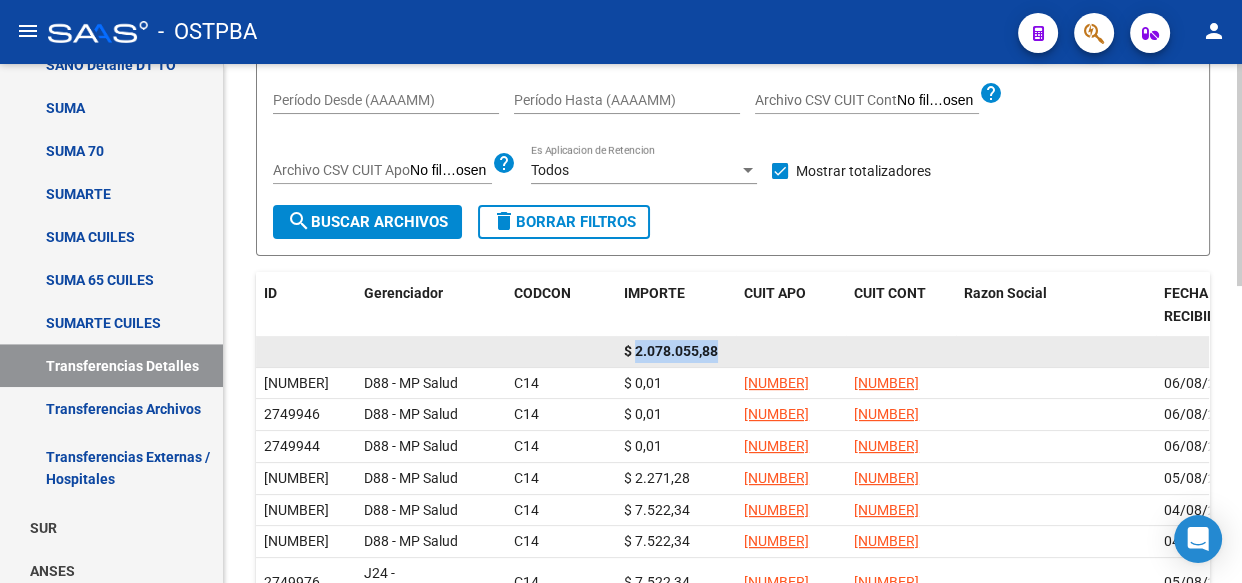 click on "$ 2.078.055,88" 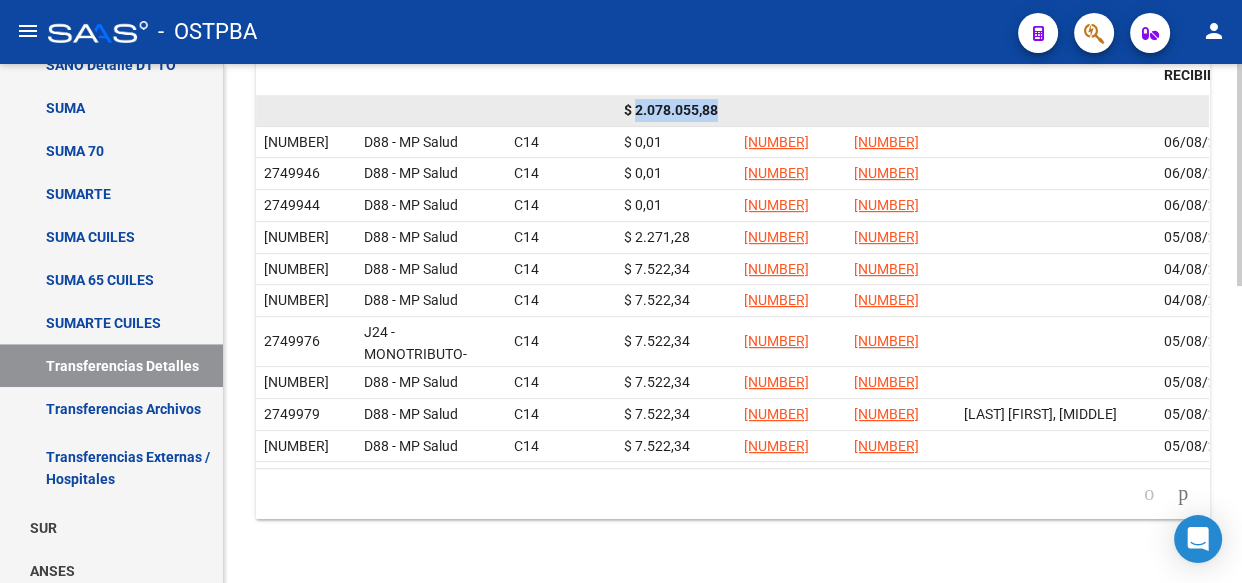 scroll, scrollTop: 691, scrollLeft: 0, axis: vertical 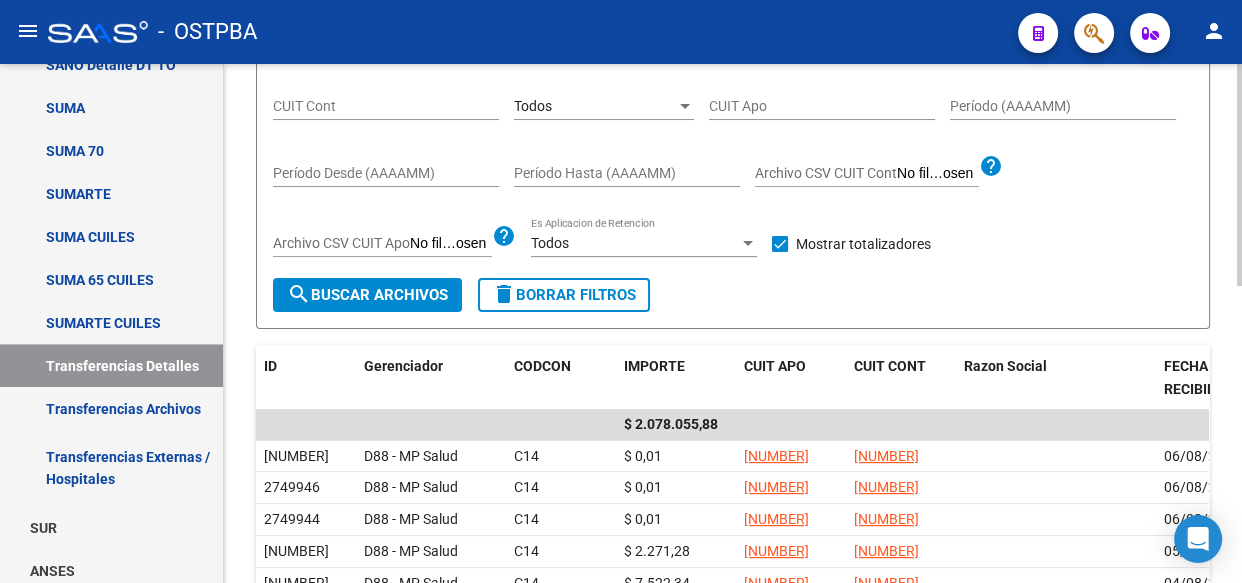 click on "Todos" at bounding box center [595, 106] 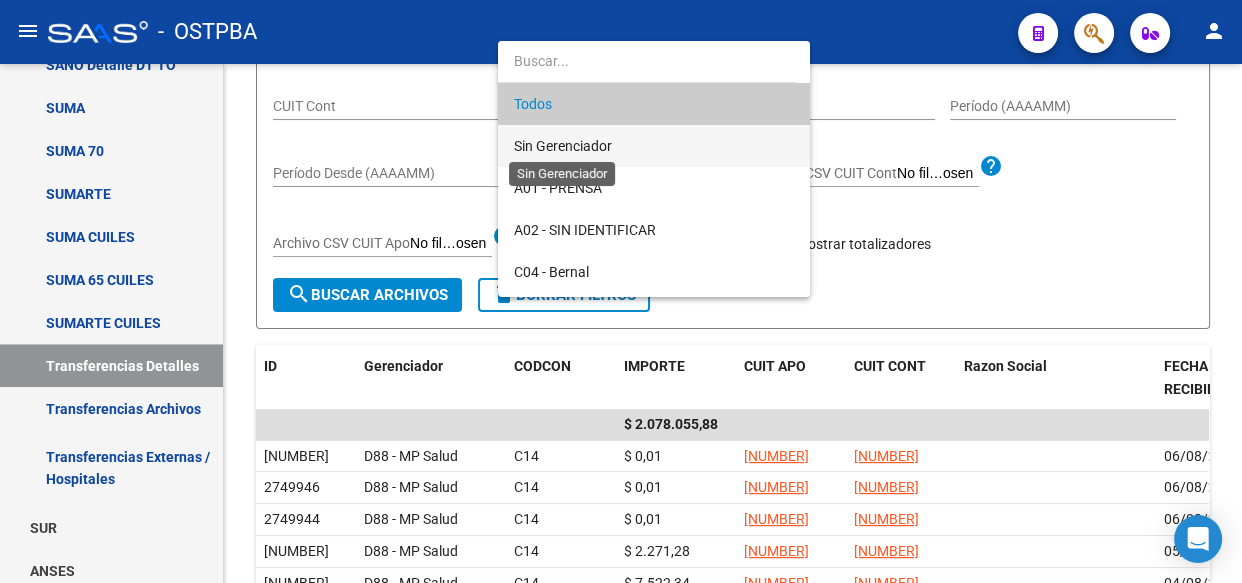 click on "Sin Gerenciador" at bounding box center (563, 146) 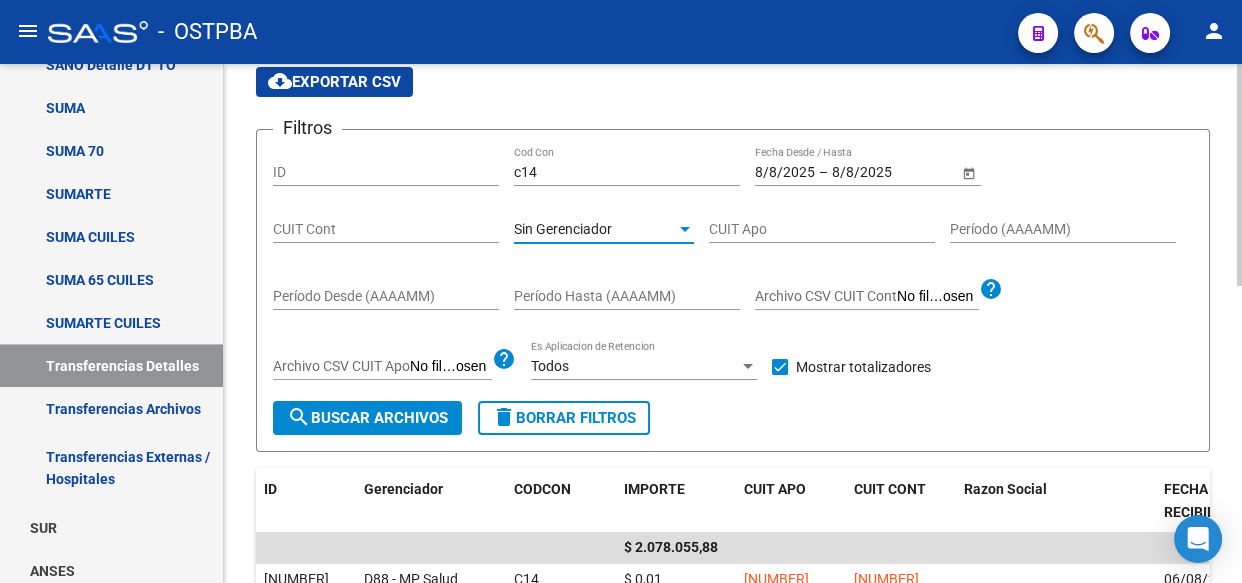 scroll, scrollTop: 146, scrollLeft: 0, axis: vertical 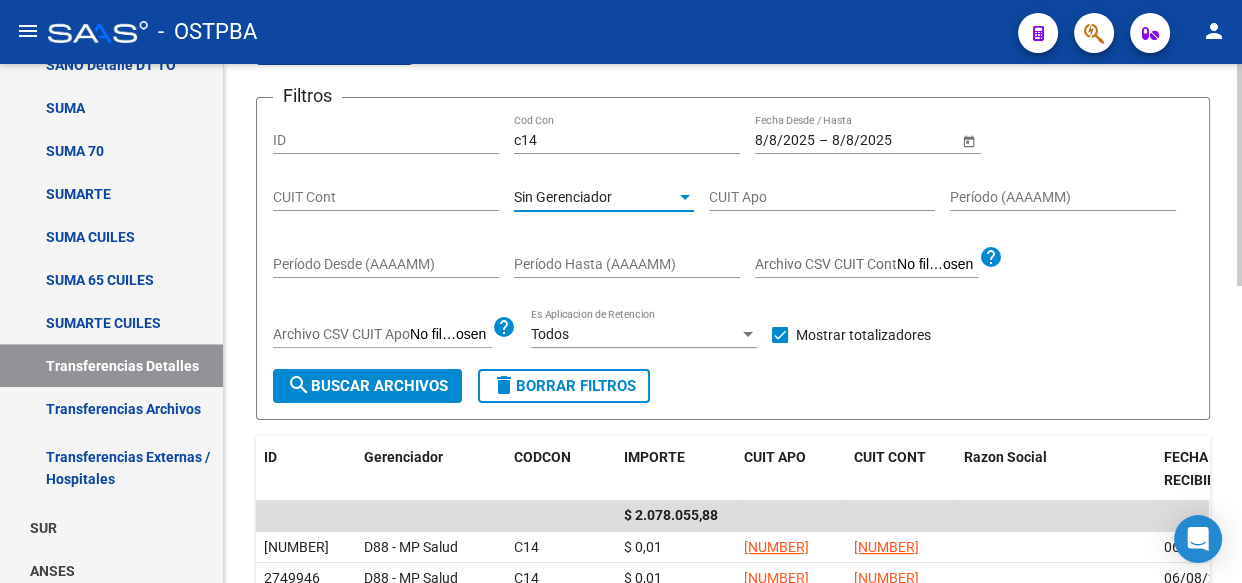click on "search  Buscar Archivos" 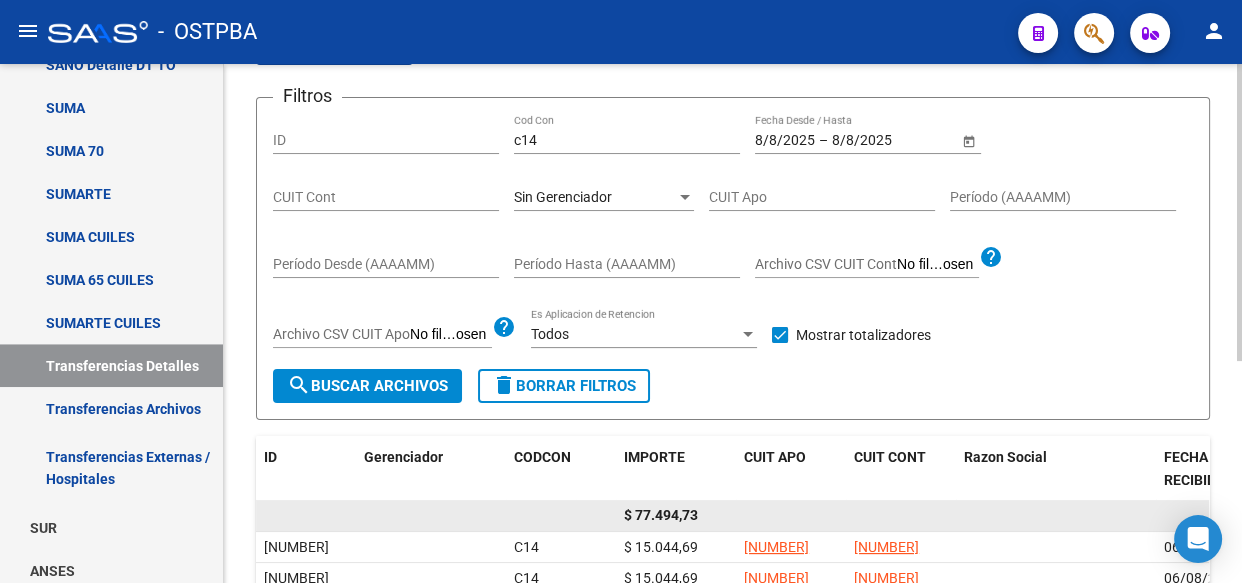 click on "$ 77.494,73" 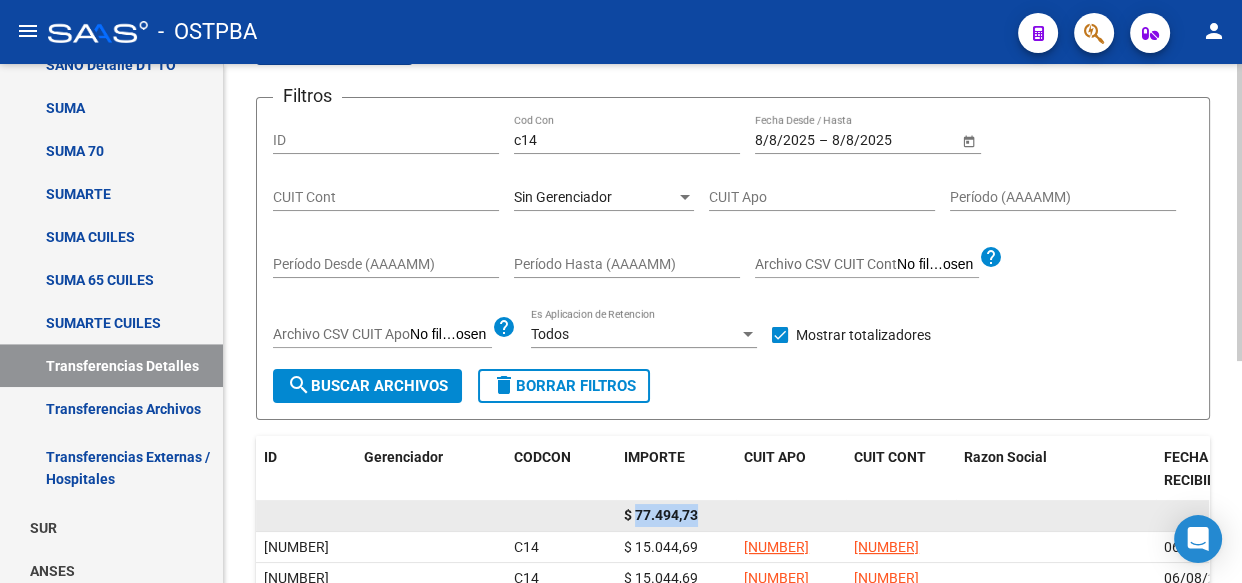 click on "$ 77.494,73" 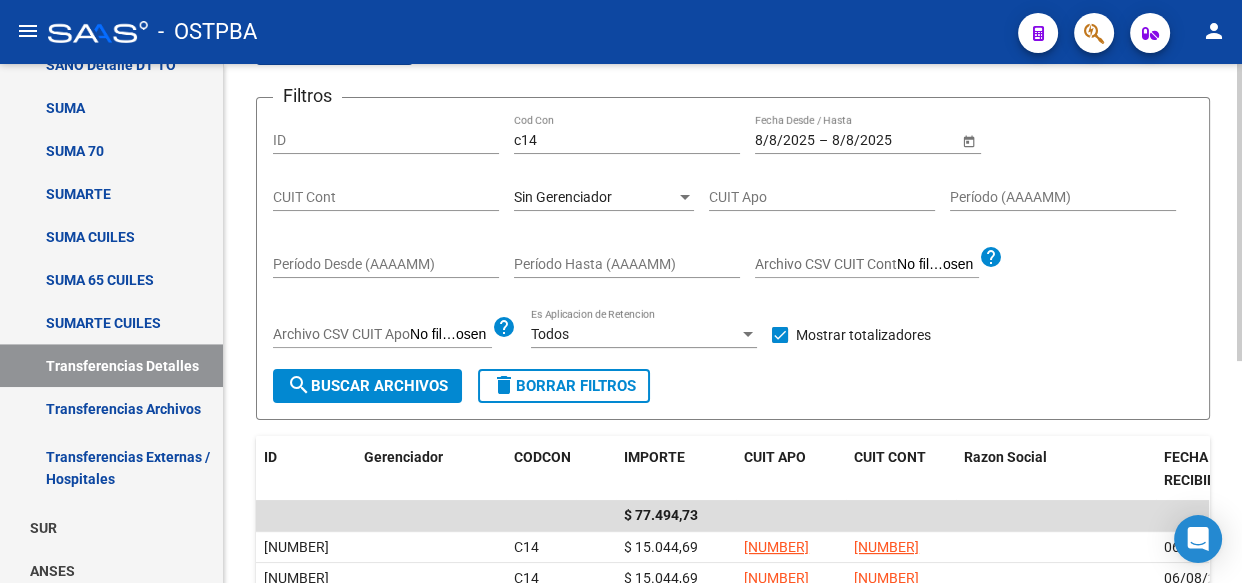 click on "Sin Gerenciador" at bounding box center (563, 197) 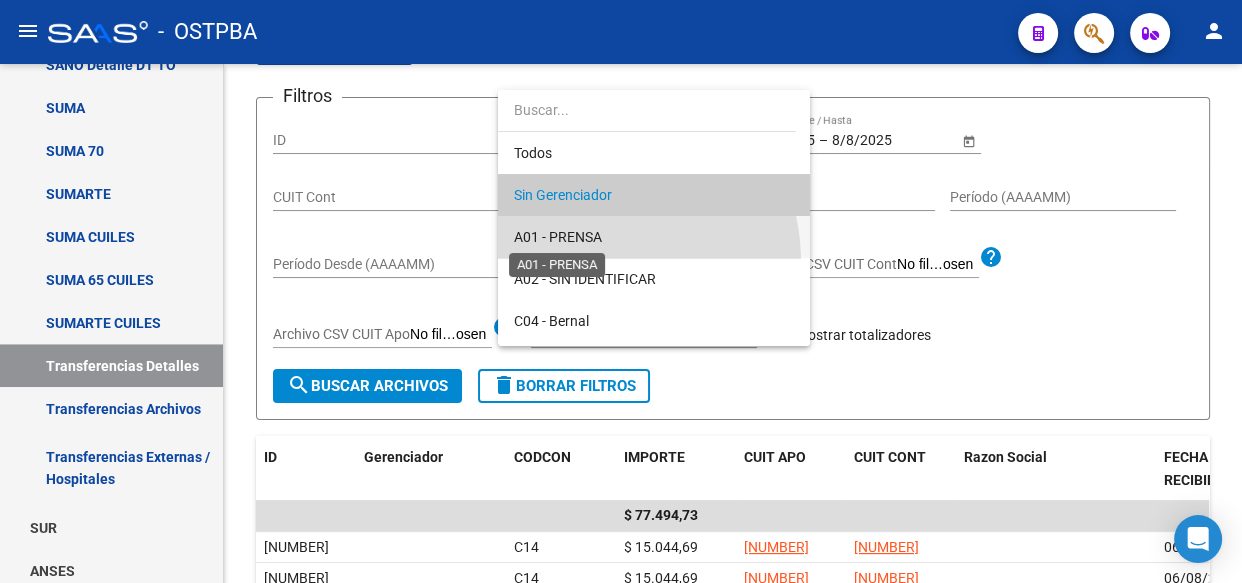 click on "A01 - PRENSA" at bounding box center (558, 237) 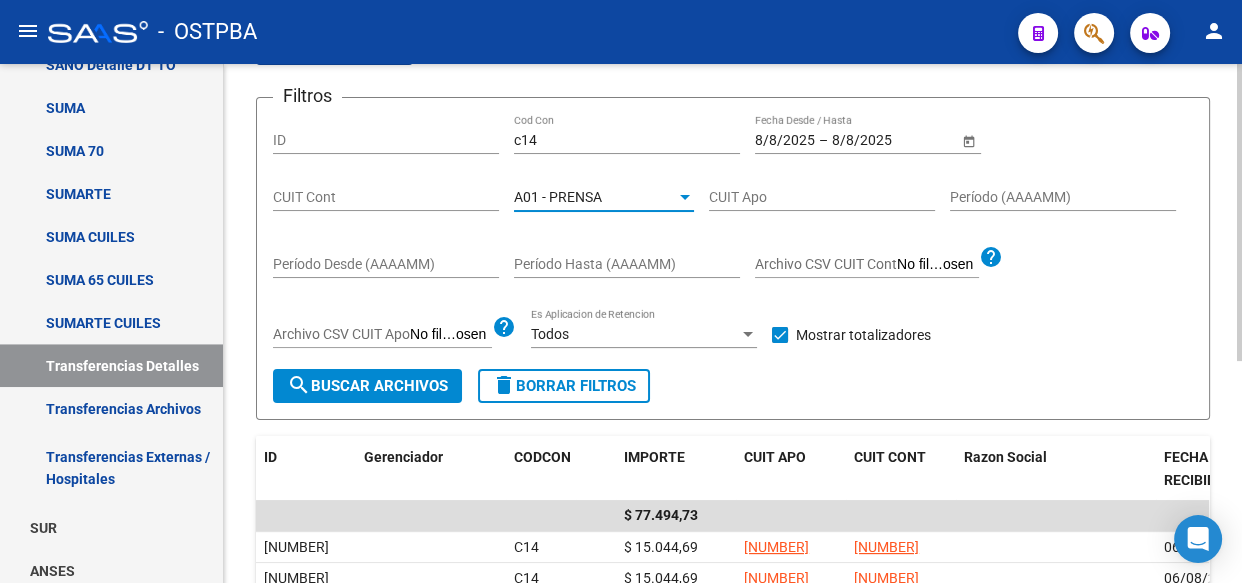 click on "search  Buscar Archivos" 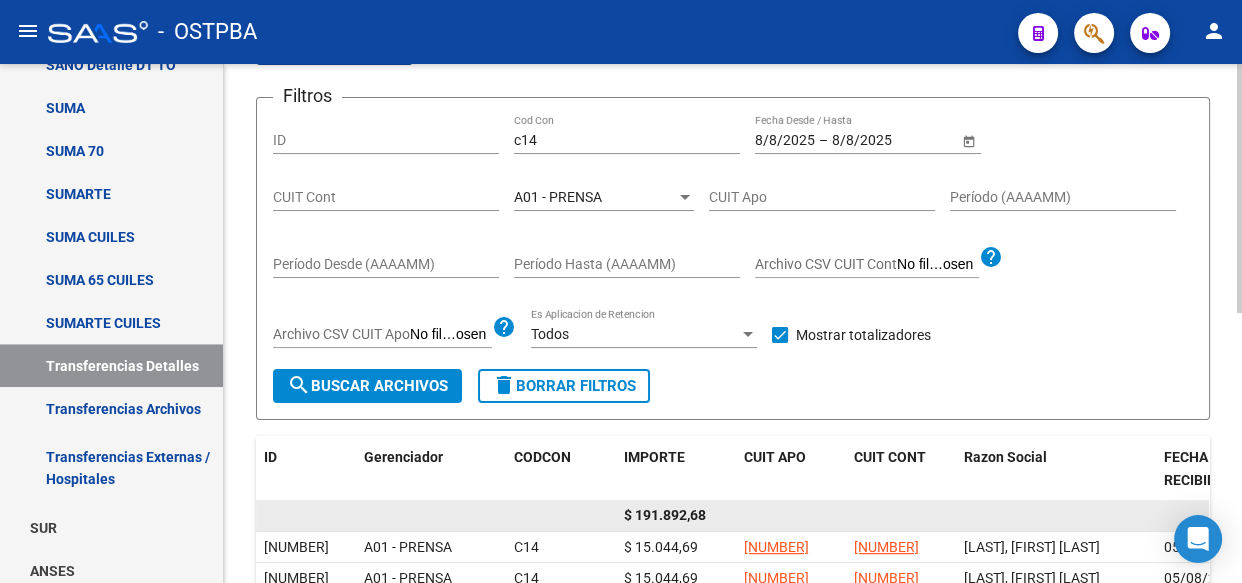 click on "$ 191.892,68" 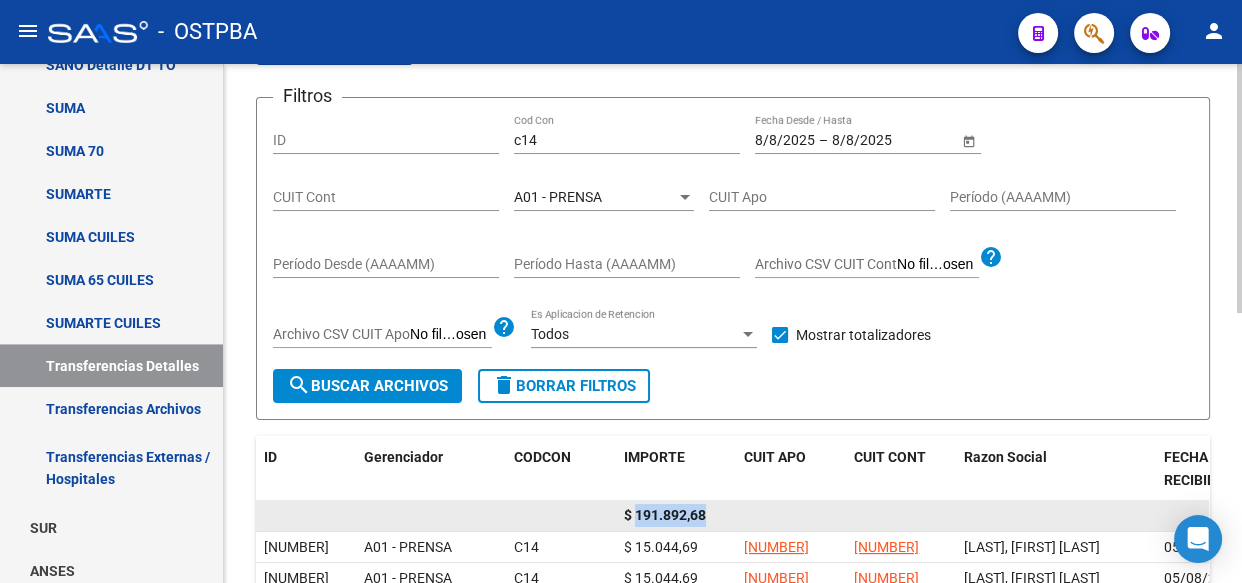 click on "$ 191.892,68" 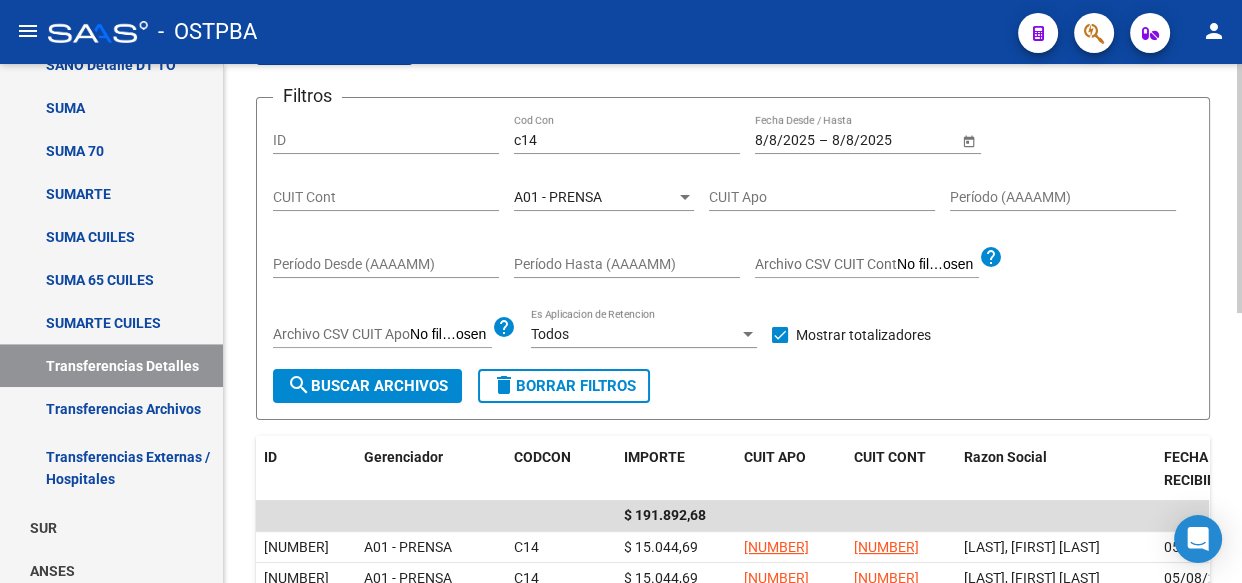 click on "A01 - PRENSA Seleccionar Gerenciador" 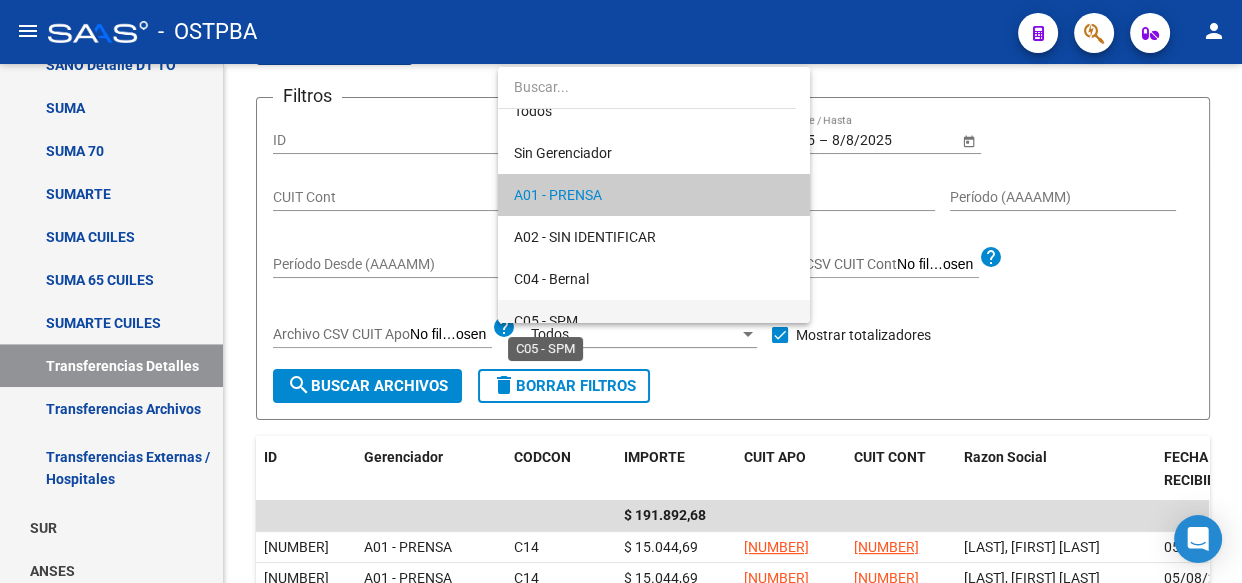 scroll, scrollTop: 110, scrollLeft: 0, axis: vertical 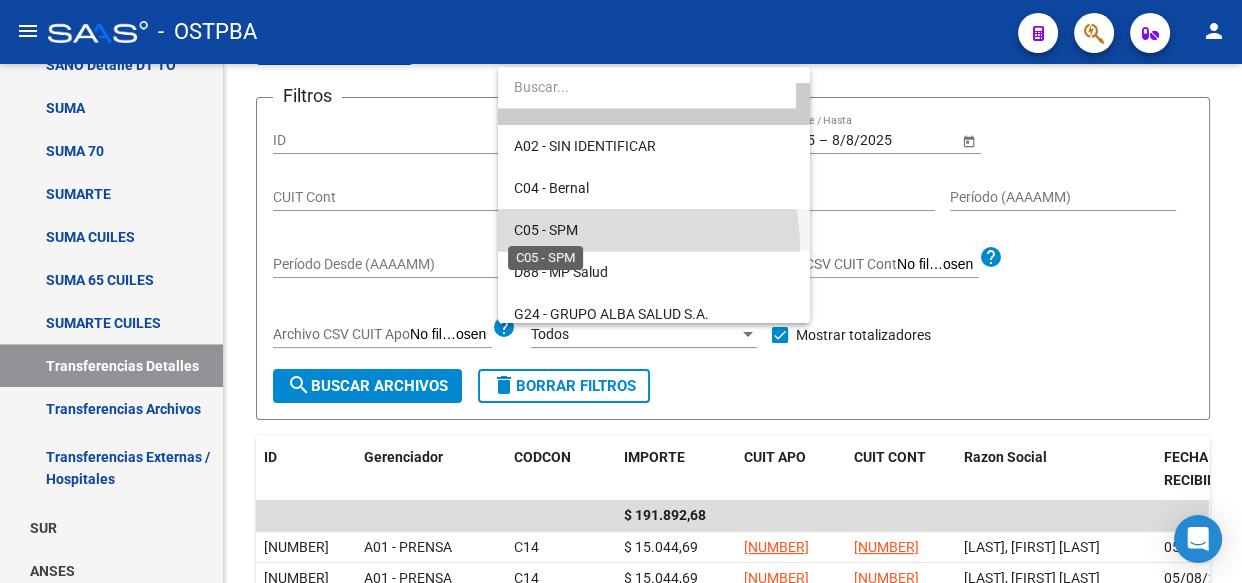 click on "C05 - SPM" at bounding box center [546, 230] 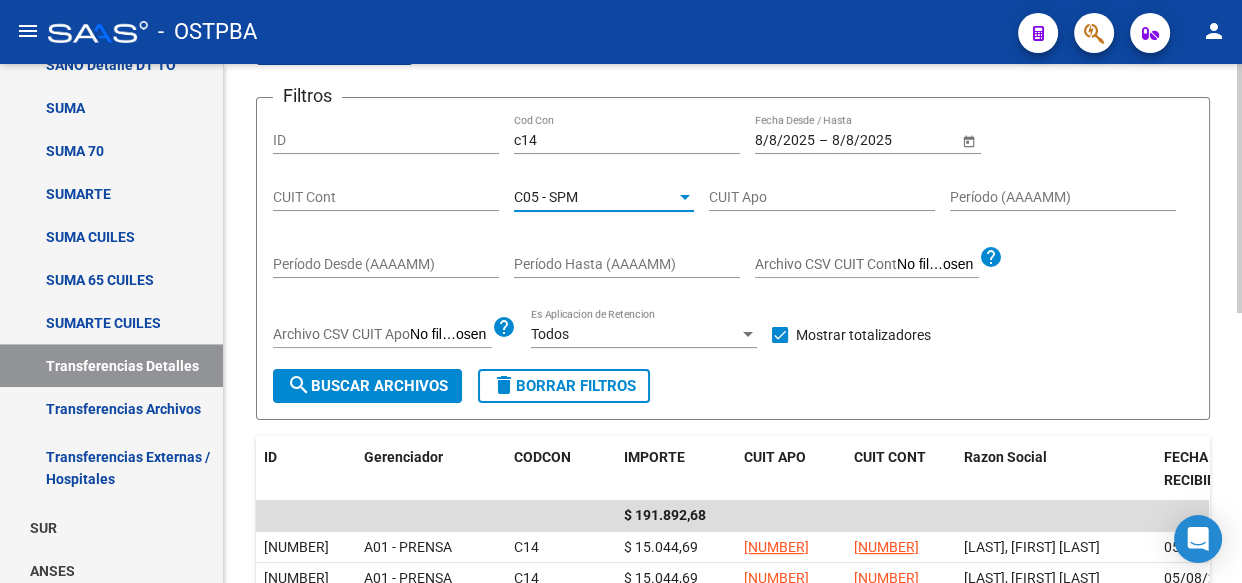 click on "search  Buscar Archivos" 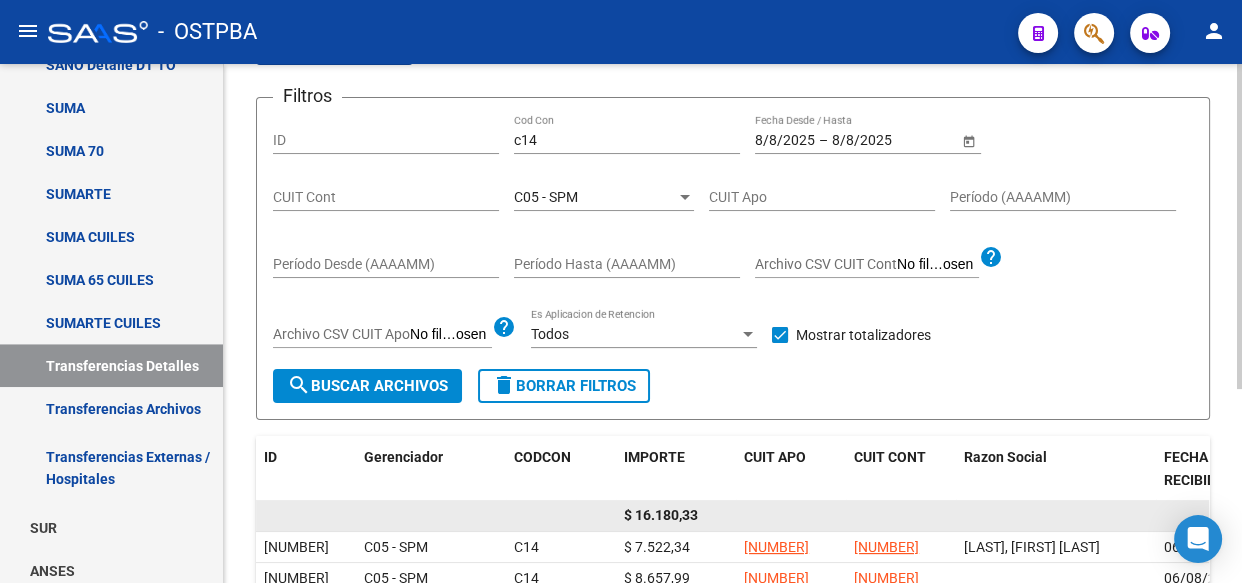 click on "$ 16.180,33" 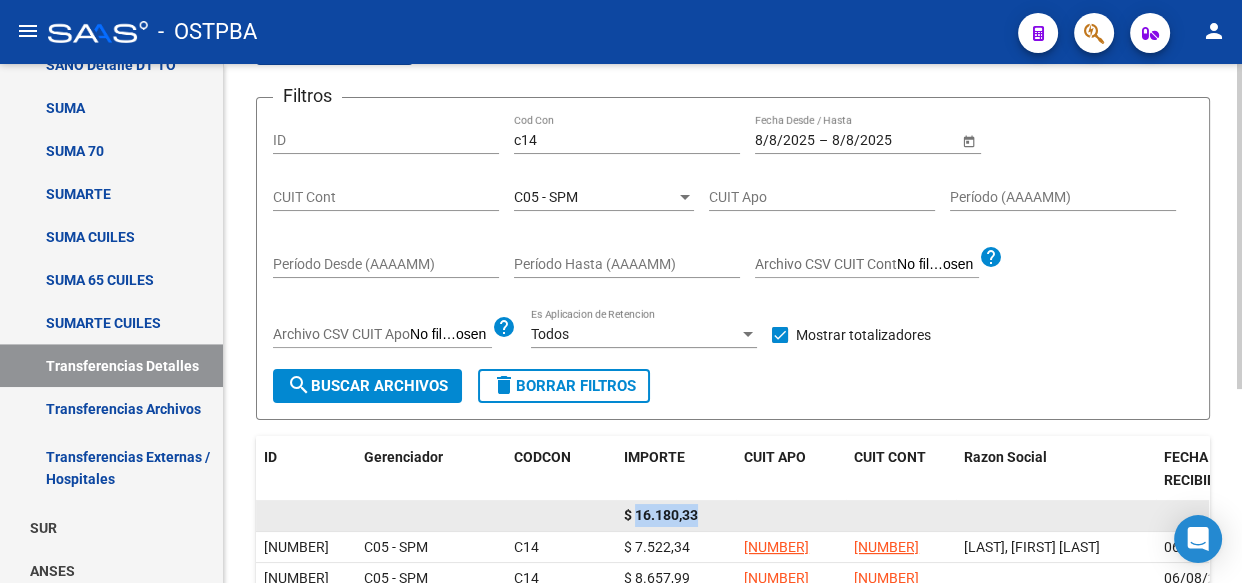 click on "$ 16.180,33" 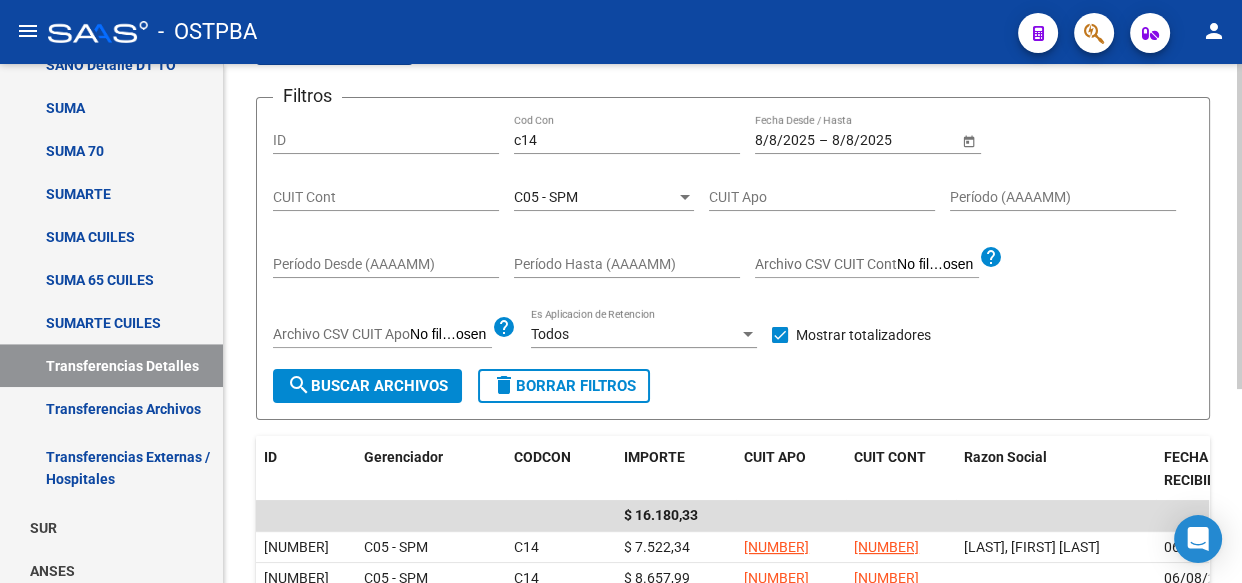 click on "C05 - SPM" at bounding box center (546, 197) 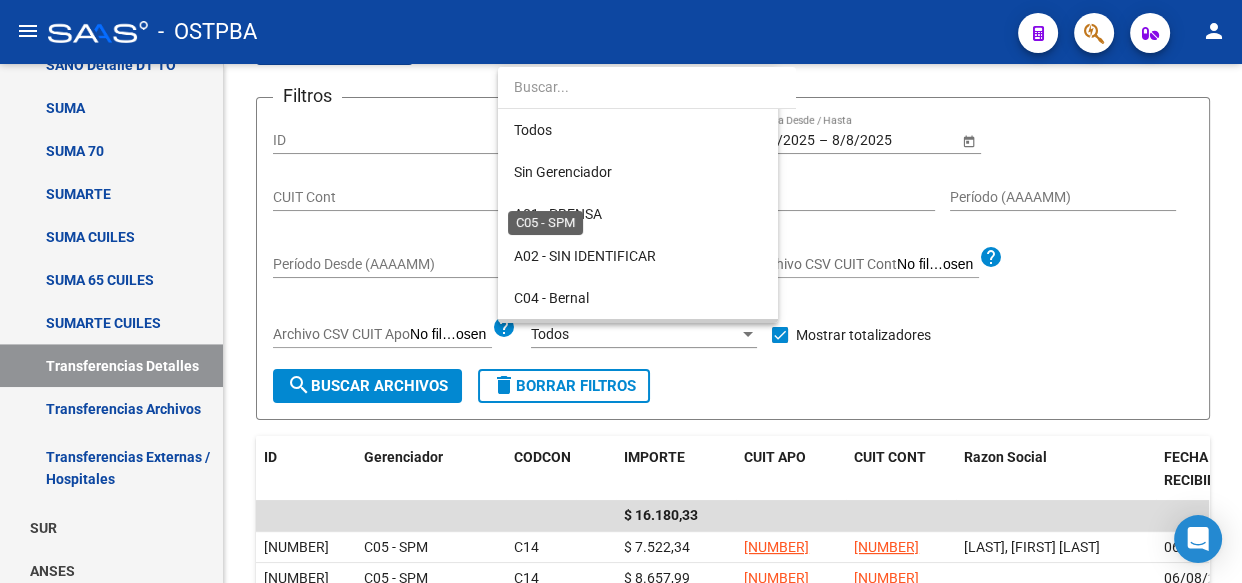 scroll, scrollTop: 145, scrollLeft: 0, axis: vertical 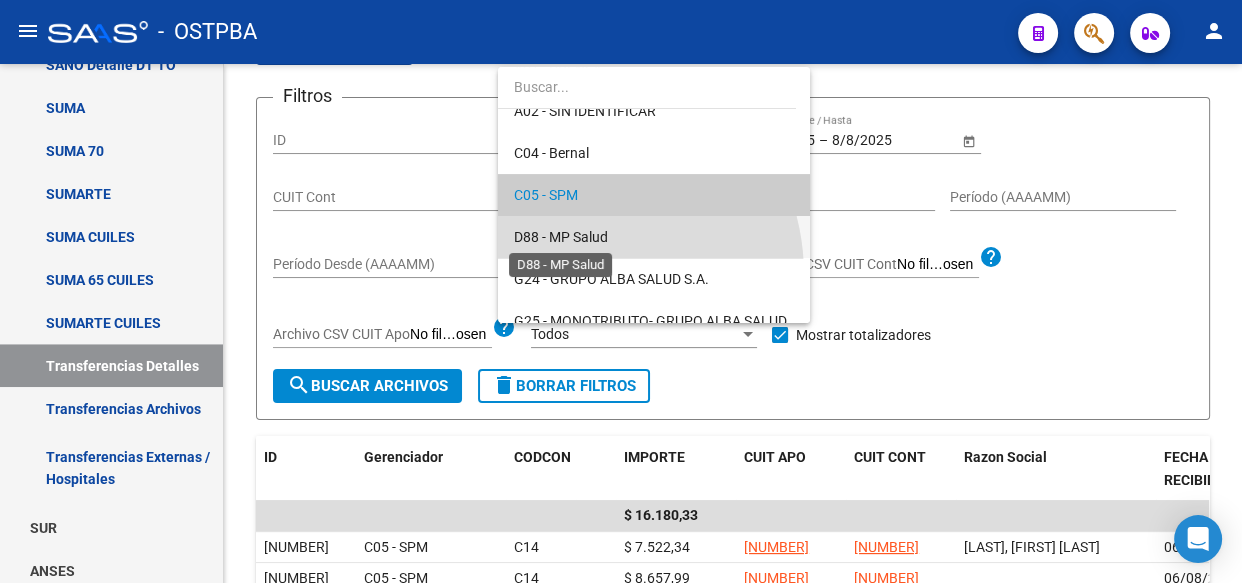 click on "D88 - MP Salud" at bounding box center (561, 237) 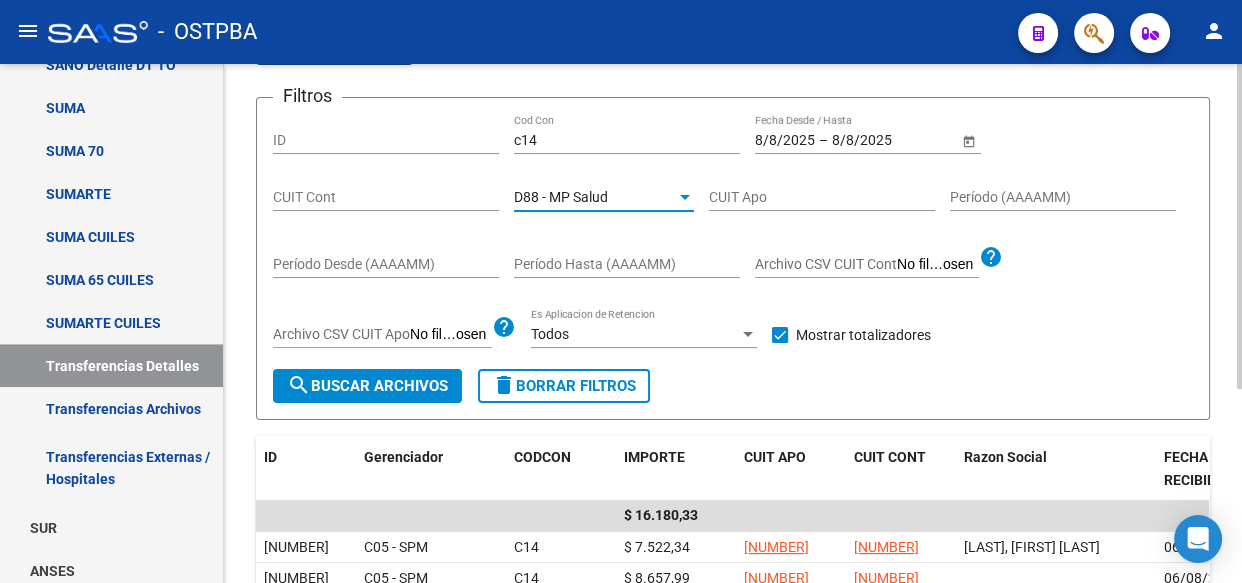 click on "search  Buscar Archivos" 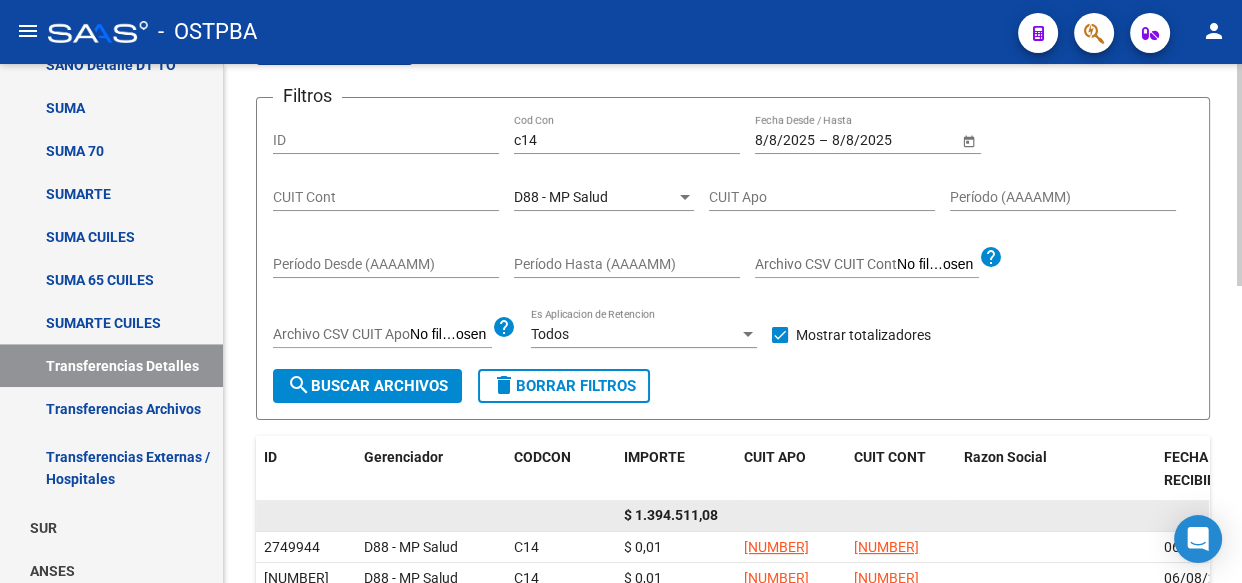 click on "$ 1.394.511,08" 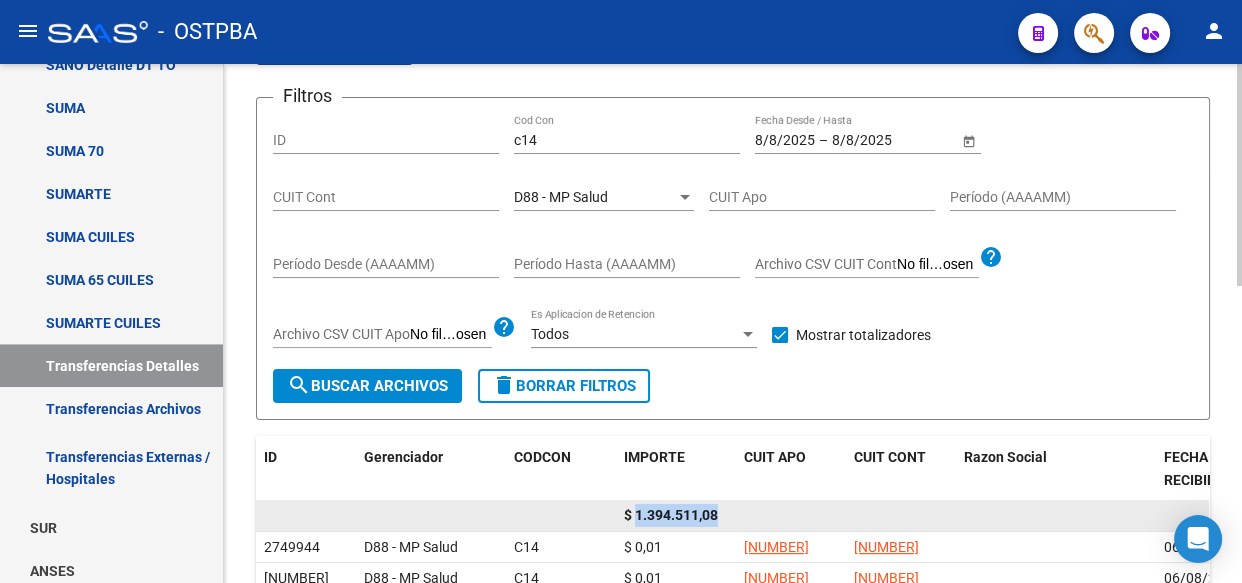 click on "$ 1.394.511,08" 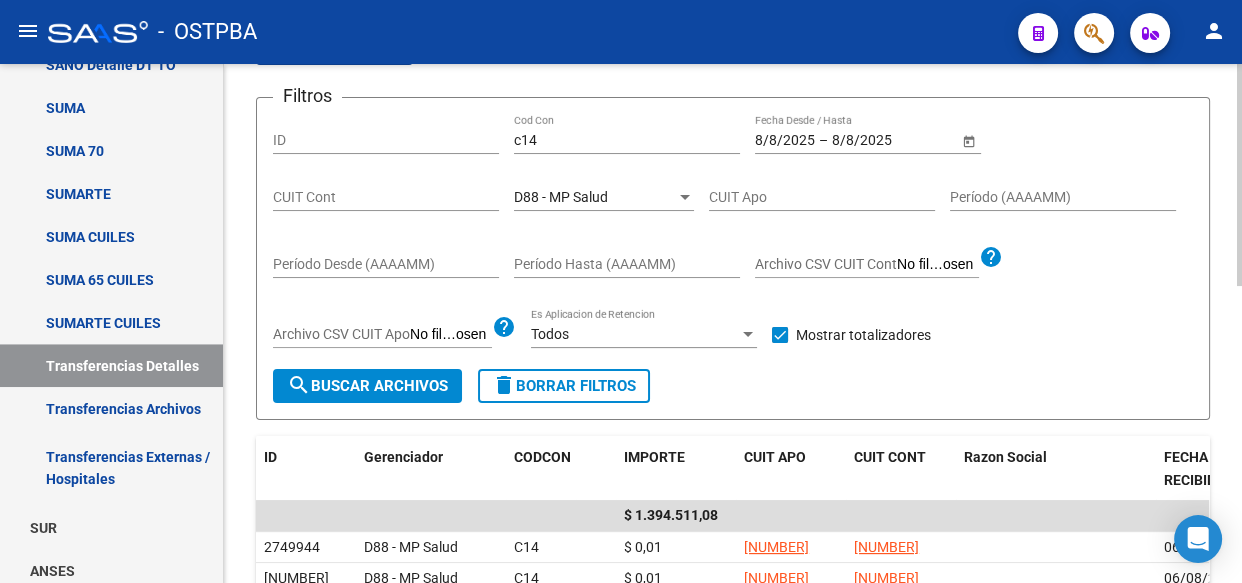 click on "D88 - MP Salud" at bounding box center (595, 197) 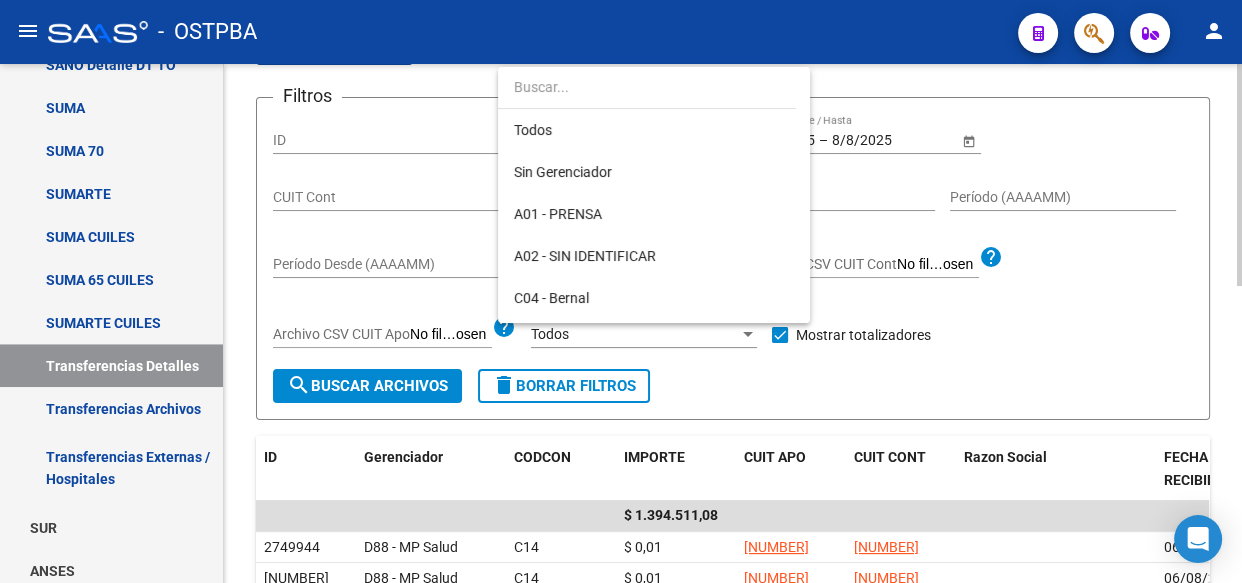 scroll, scrollTop: 187, scrollLeft: 0, axis: vertical 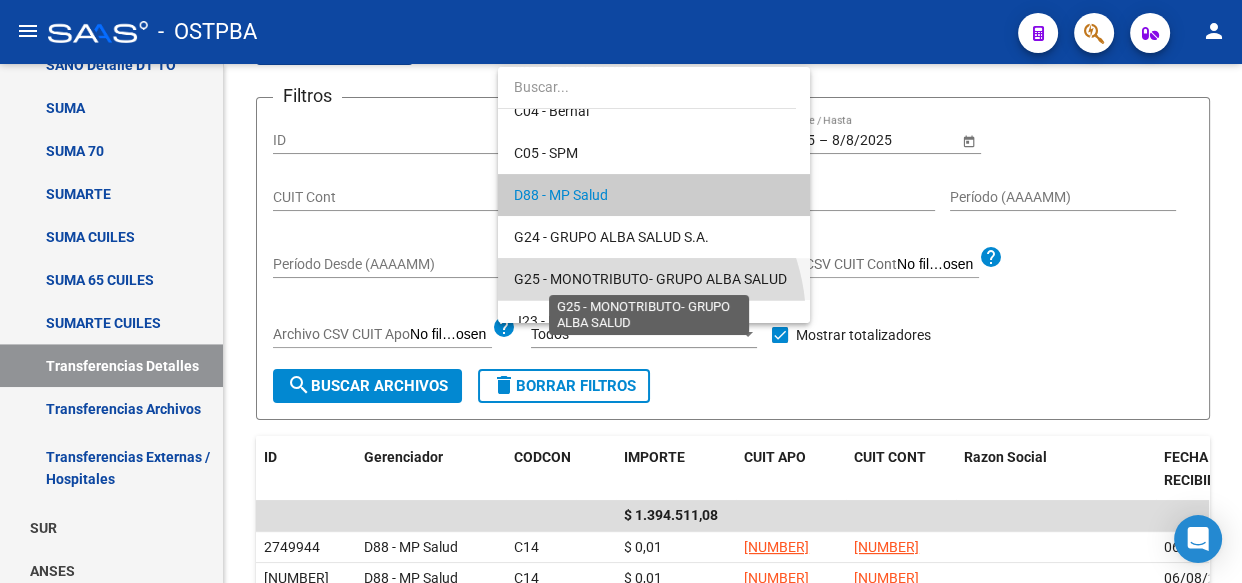 click on "G25 - MONOTRIBUTO- GRUPO ALBA SALUD" at bounding box center (650, 279) 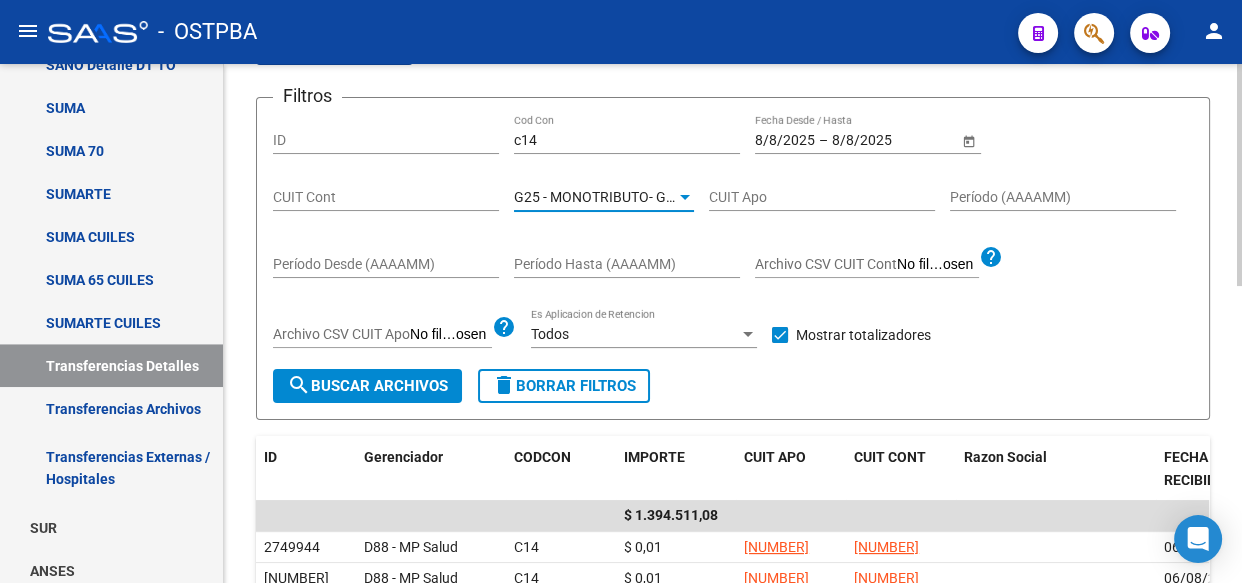 click on "search  Buscar Archivos" 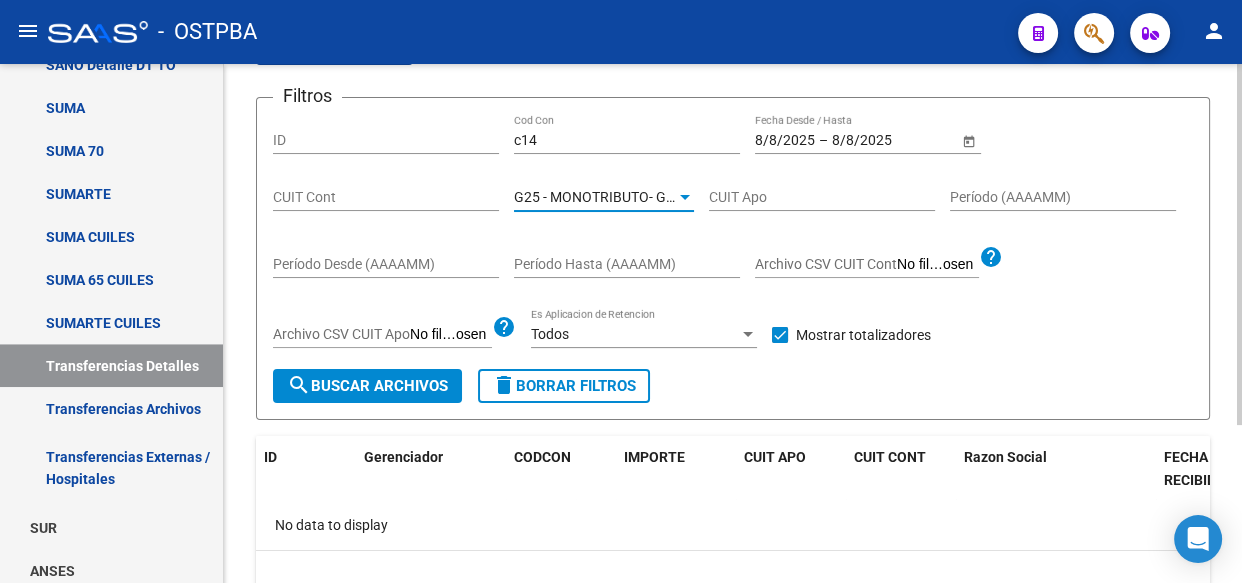 click on "G25 - MONOTRIBUTO- GRUPO ALBA SALUD" at bounding box center (650, 197) 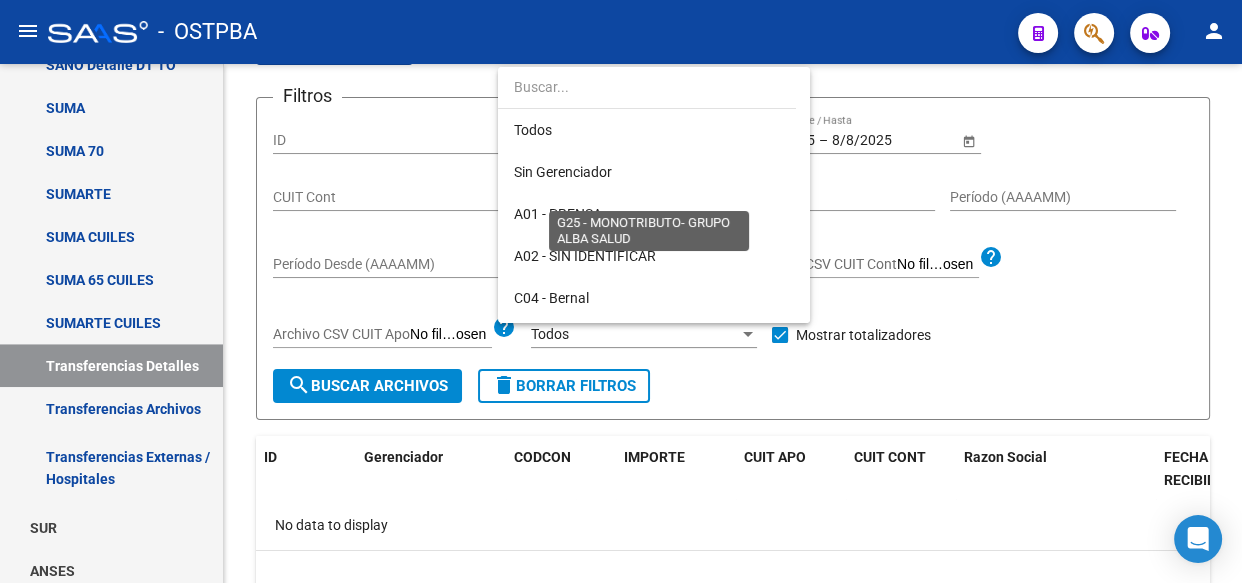 scroll, scrollTop: 270, scrollLeft: 0, axis: vertical 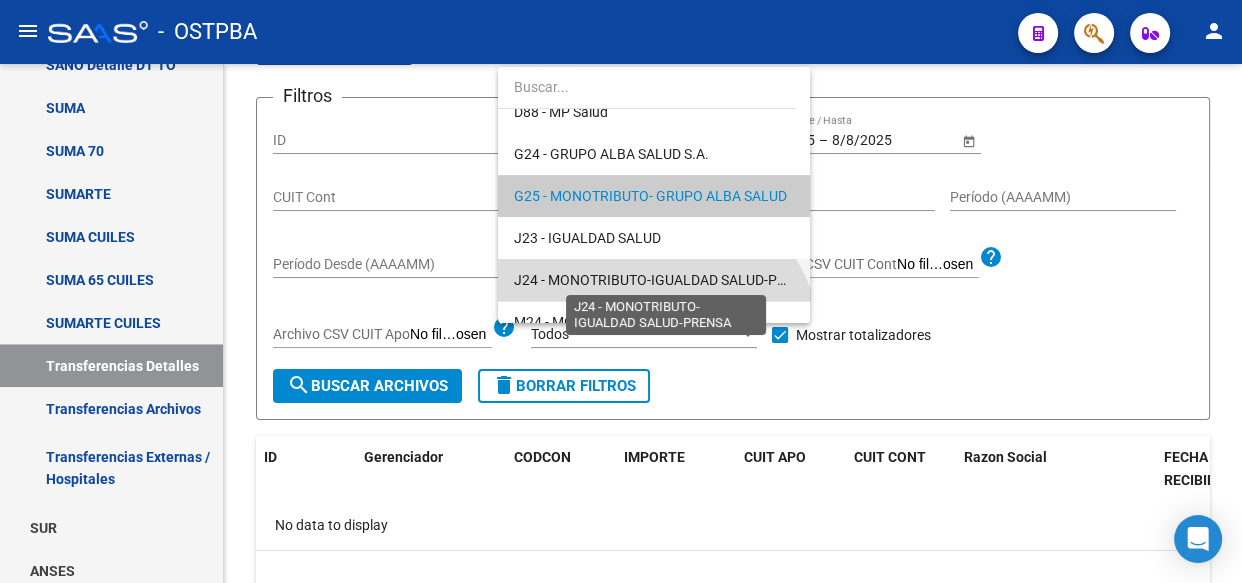click on "J24 - MONOTRIBUTO-IGUALDAD SALUD-PRENSA" at bounding box center [667, 280] 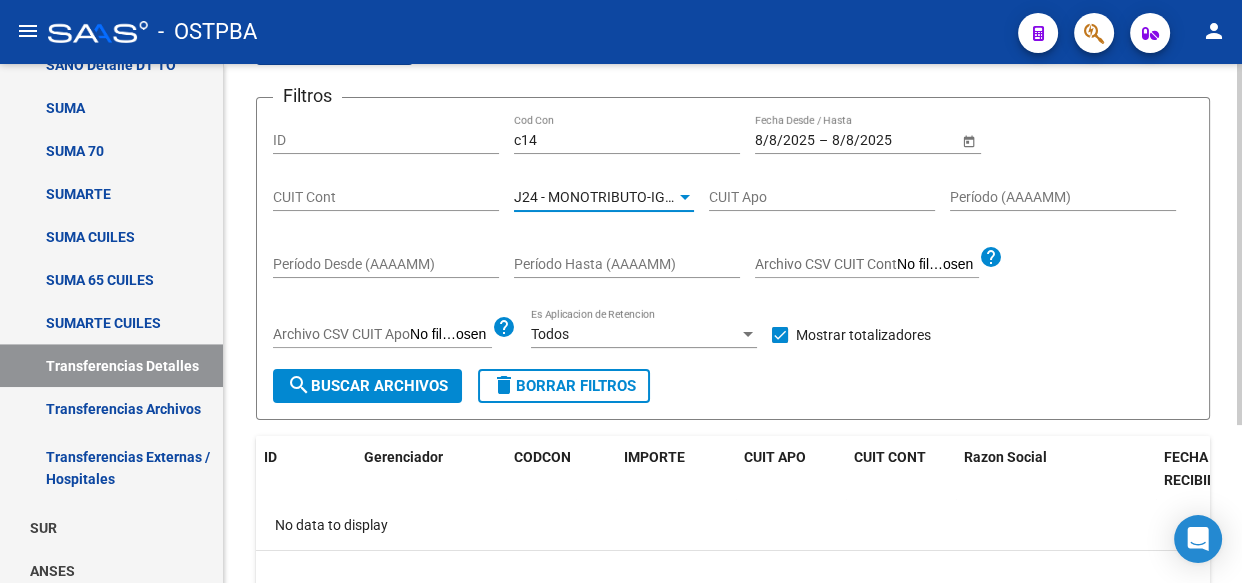 click on "search  Buscar Archivos" 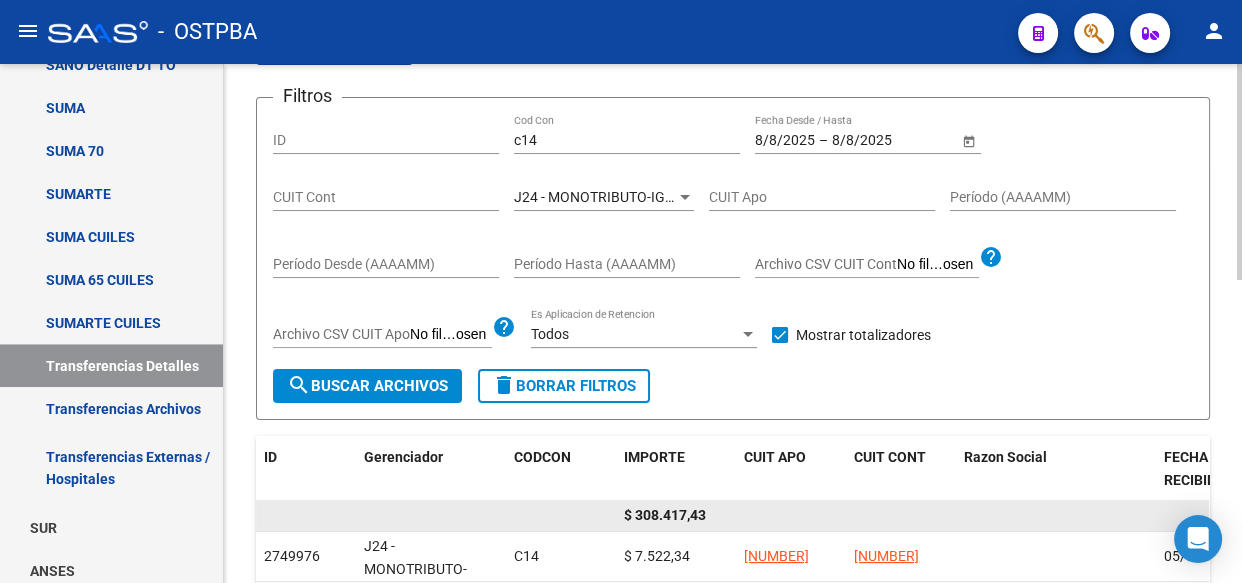 click on "$ 308.417,43" 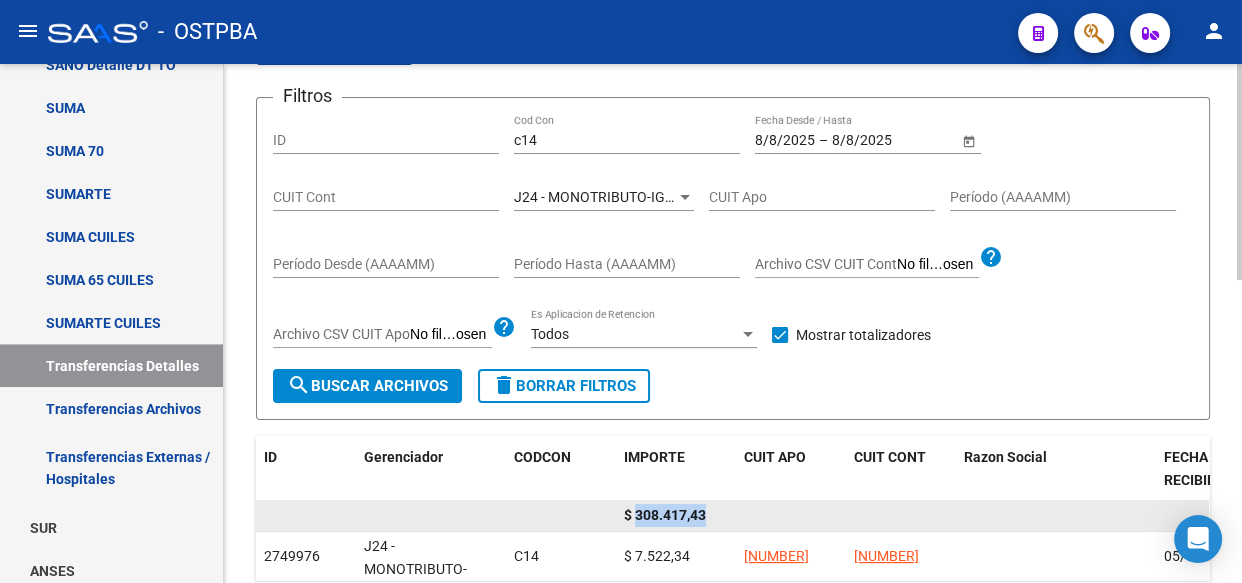 click on "$ 308.417,43" 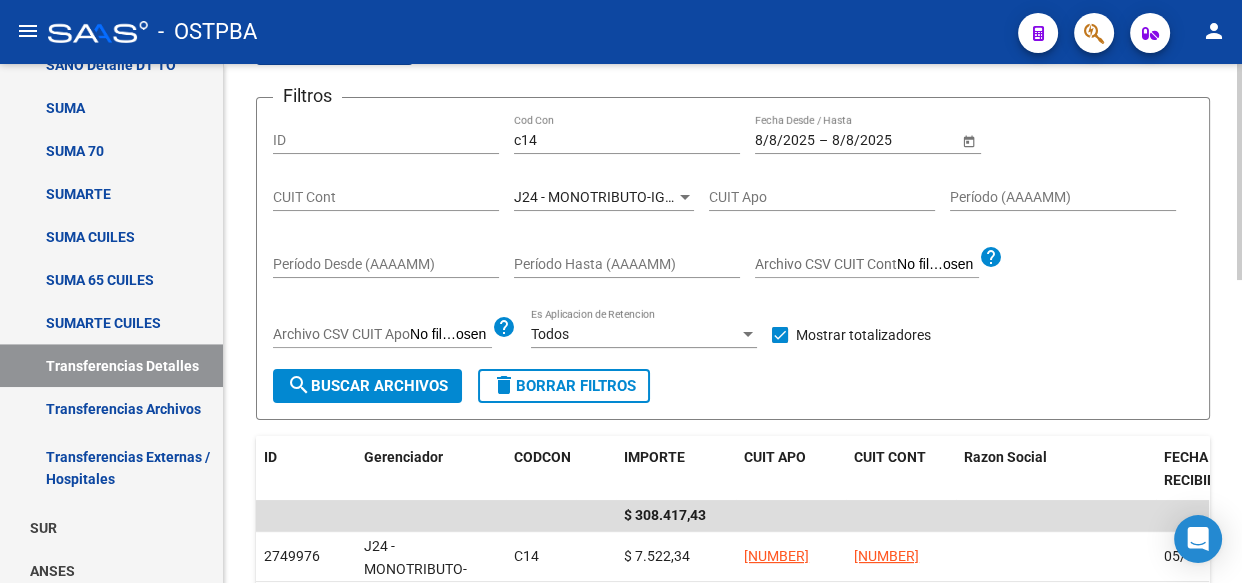 click on "J24 - MONOTRIBUTO-IGUALDAD SALUD-PRENSA" at bounding box center (667, 197) 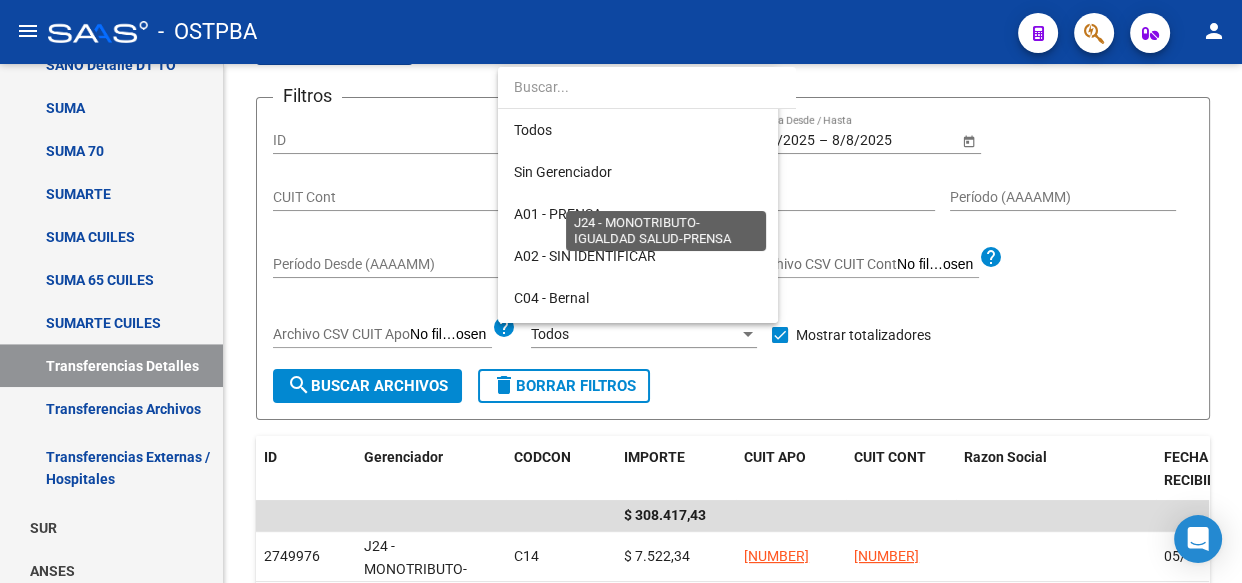 scroll, scrollTop: 355, scrollLeft: 0, axis: vertical 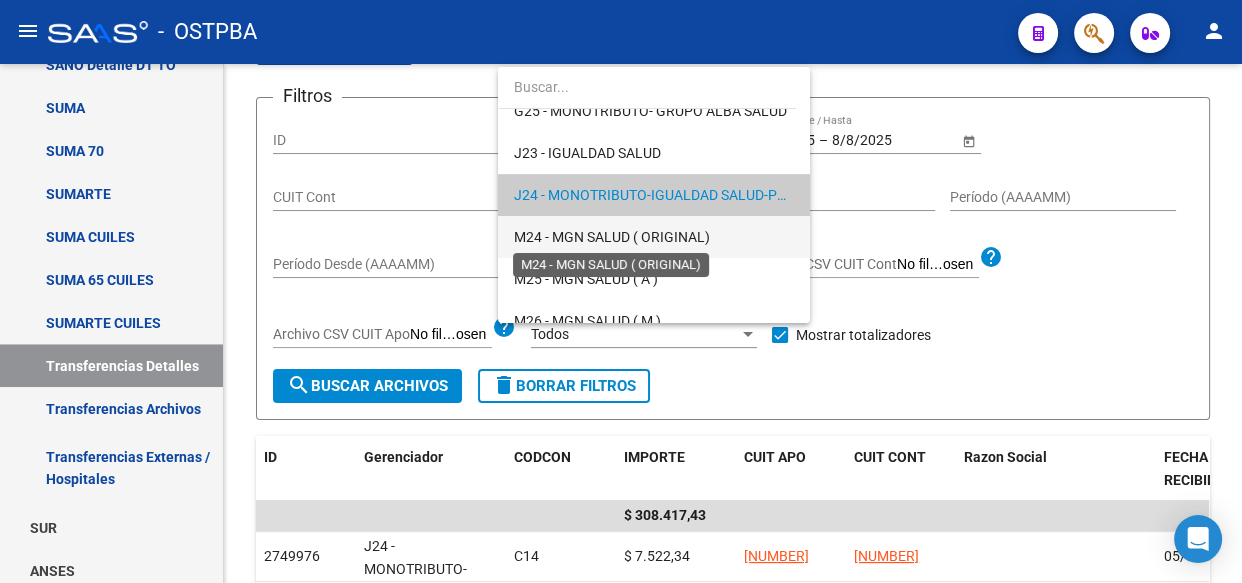 click on "M24 - MGN SALUD ( ORIGINAL)" at bounding box center (612, 237) 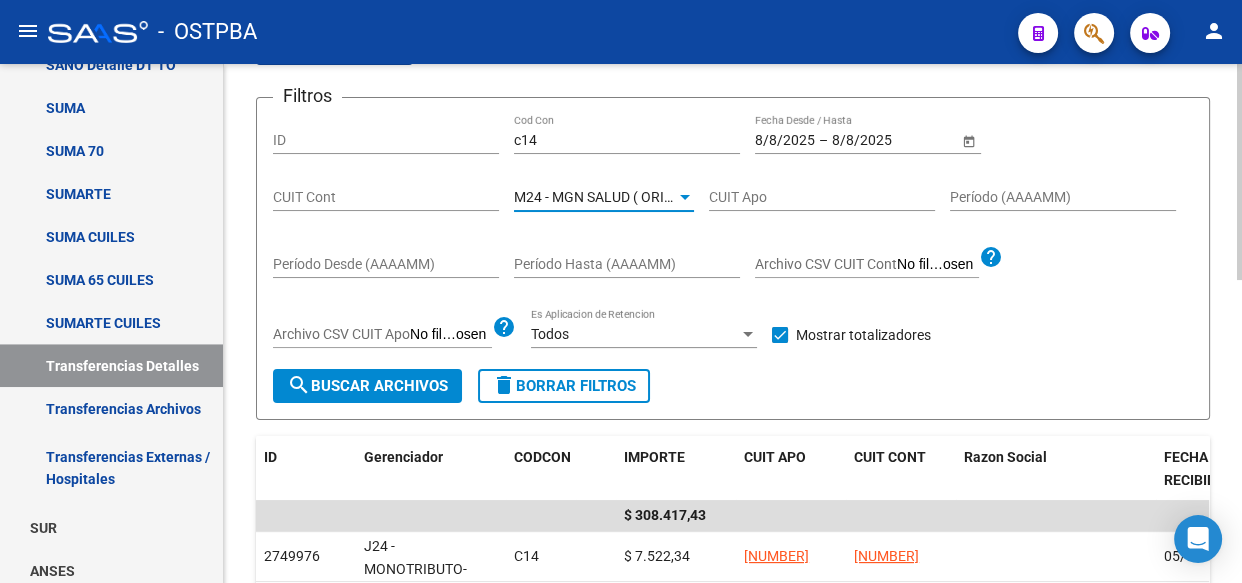 click on "search  Buscar Archivos" 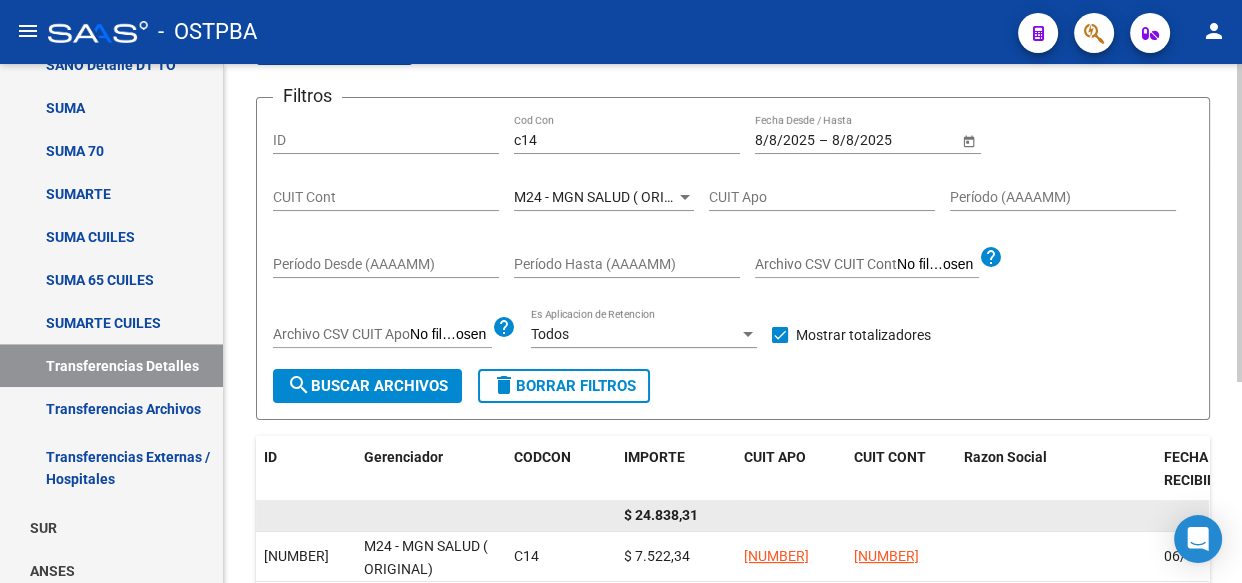 click on "$ 24.838,31" 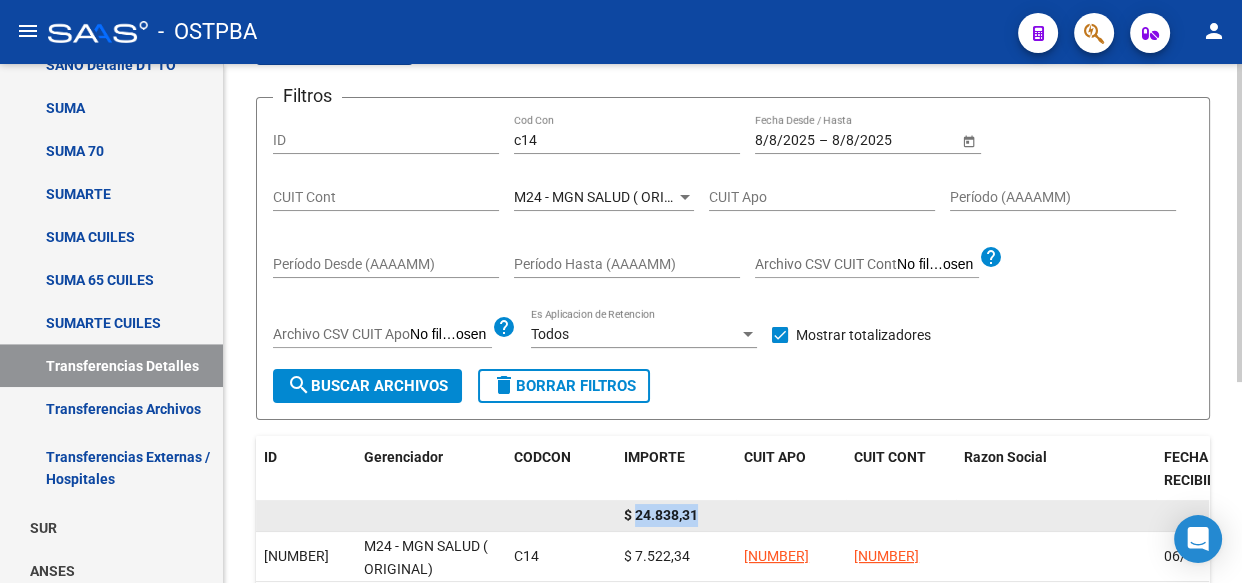 click on "$ 24.838,31" 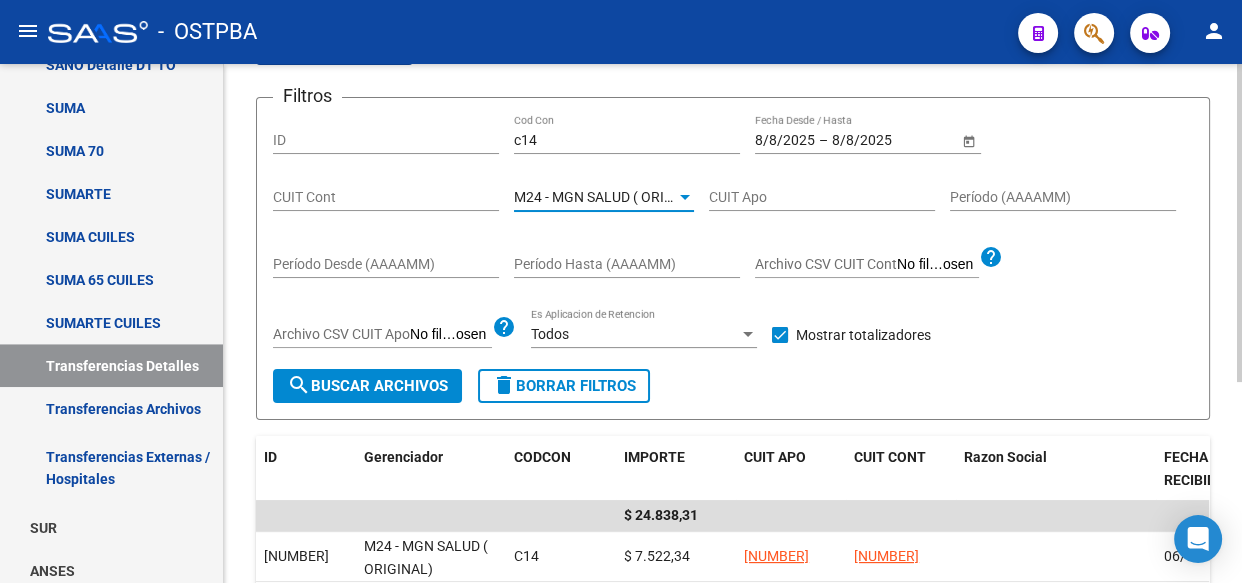 click on "M24 - MGN SALUD ( ORIGINAL)" at bounding box center [612, 197] 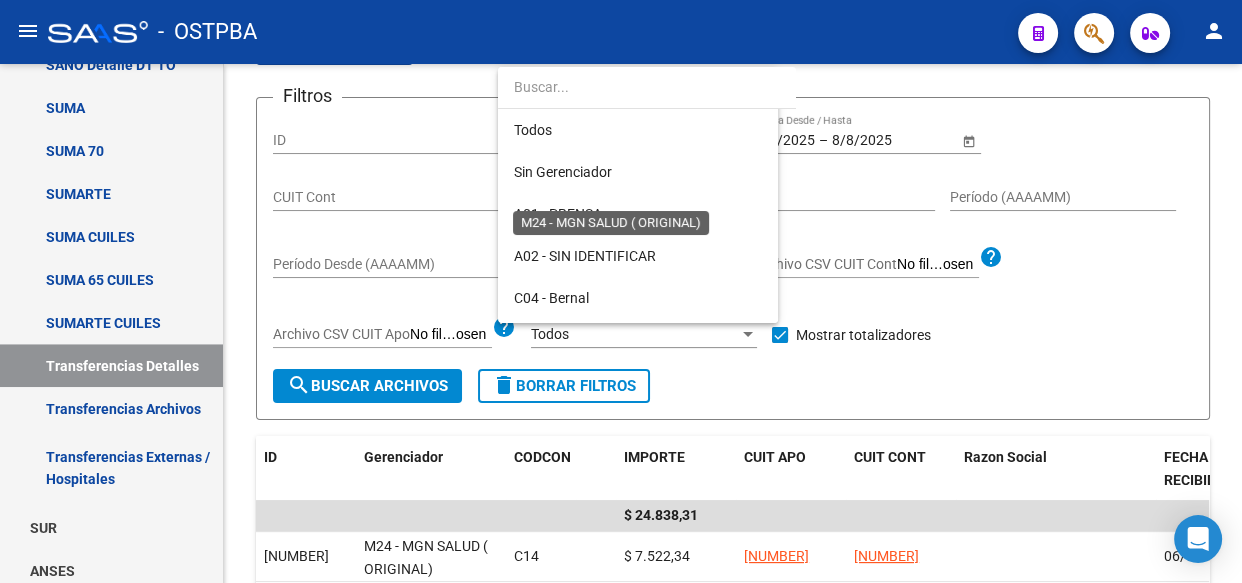 scroll, scrollTop: 397, scrollLeft: 0, axis: vertical 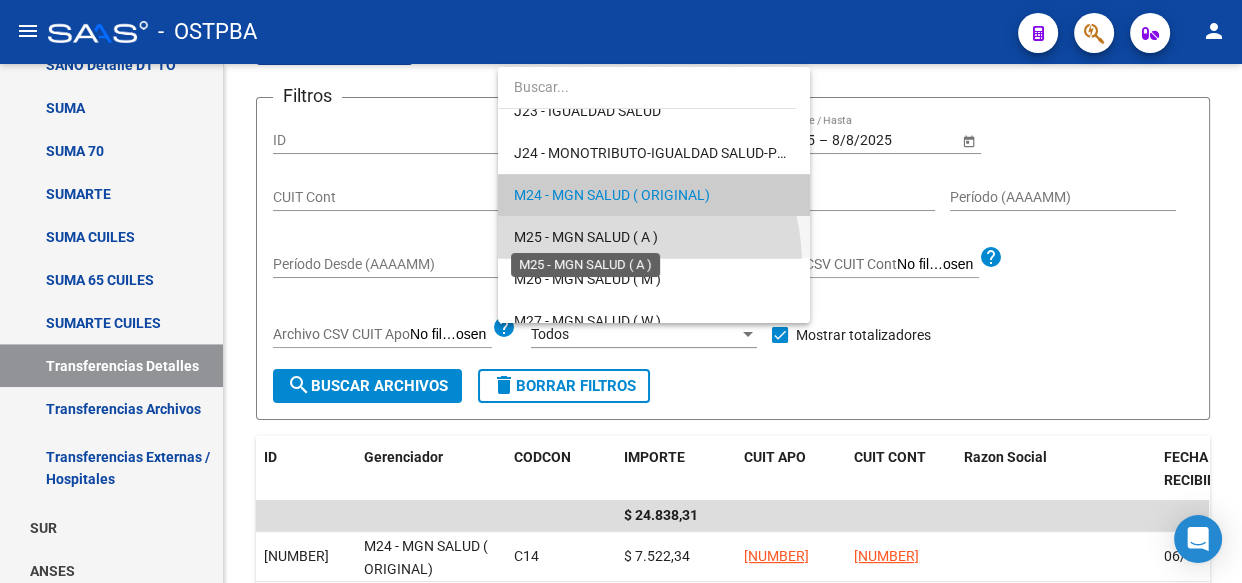 click on "M25 - MGN SALUD ( A )" at bounding box center [586, 237] 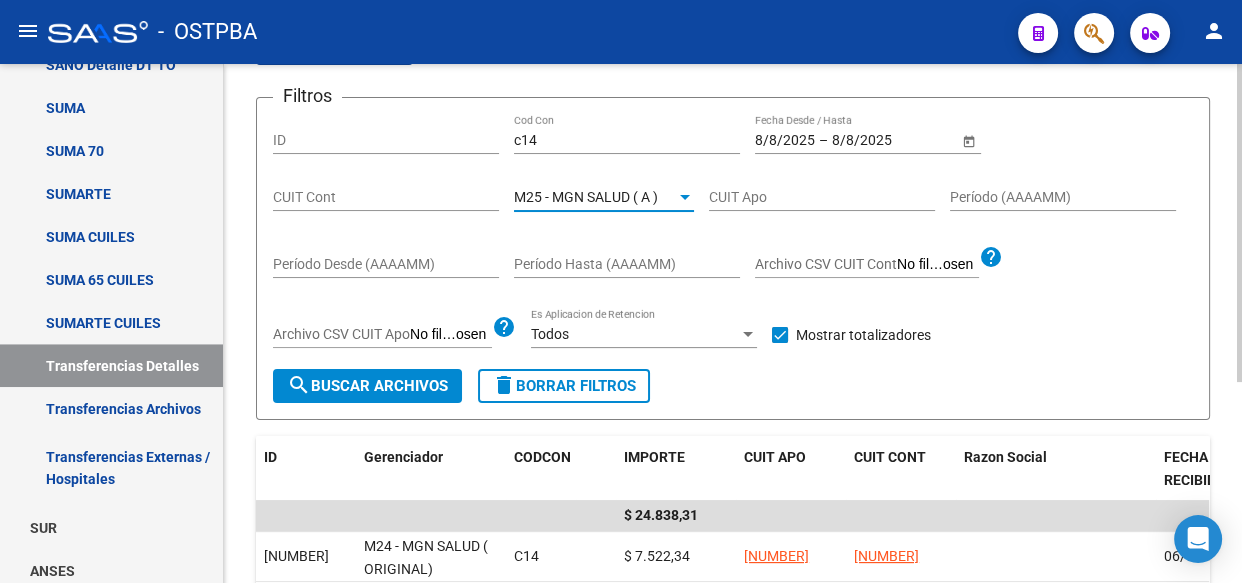 click on "search  Buscar Archivos" 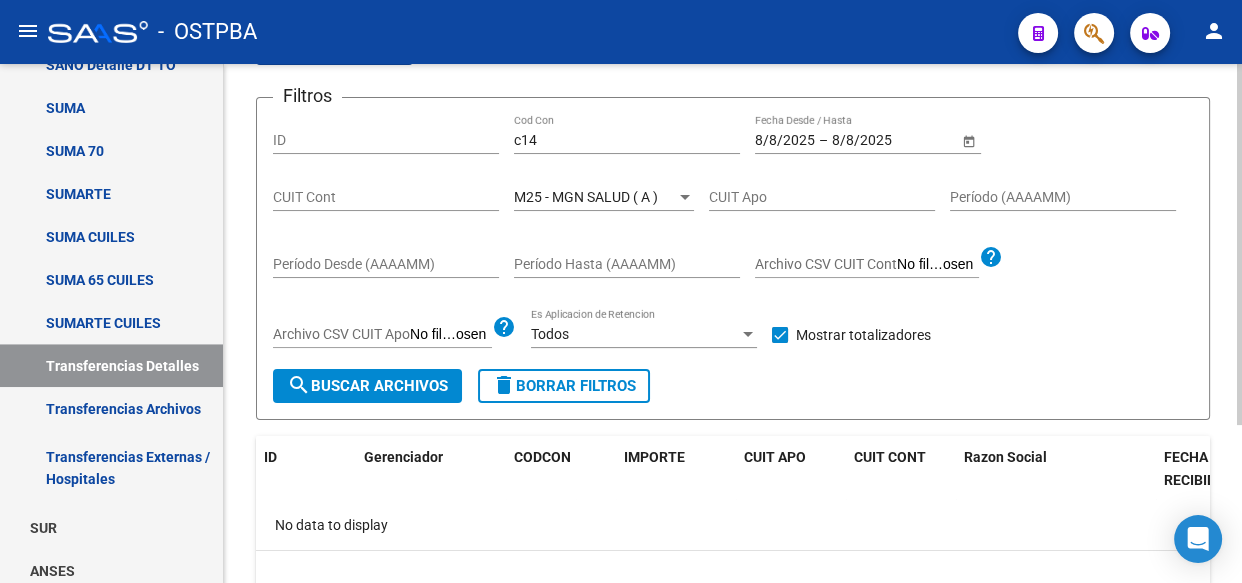 click on "M25 - MGN SALUD ( A )" at bounding box center (586, 197) 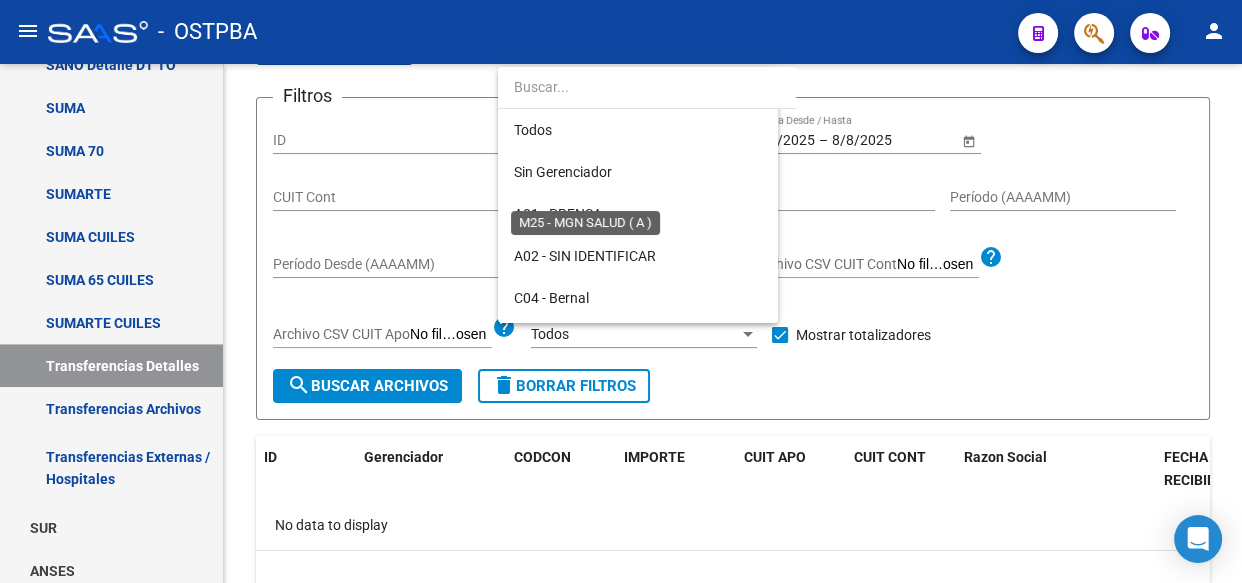 scroll, scrollTop: 439, scrollLeft: 0, axis: vertical 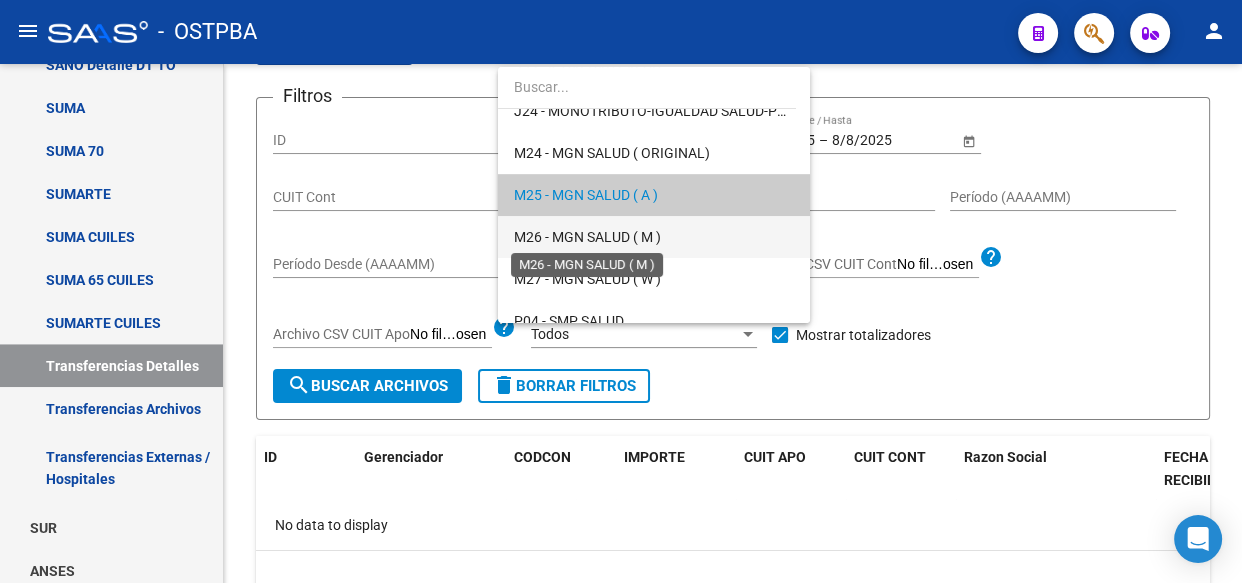 click on "M26 - MGN SALUD ( M )" at bounding box center (587, 237) 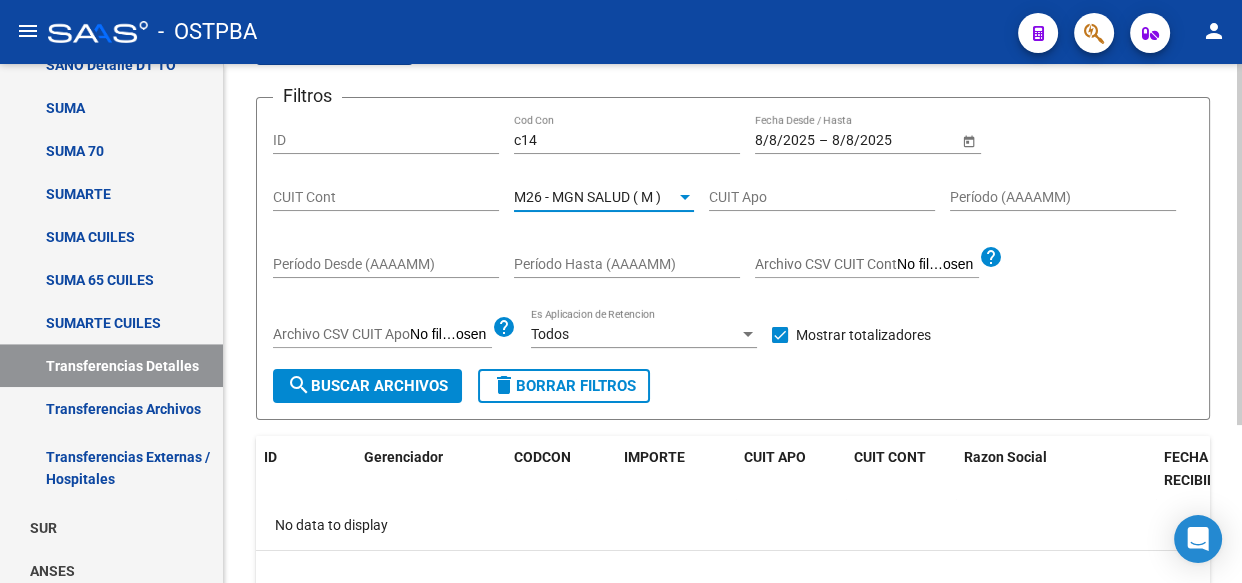 click on "search  Buscar Archivos" 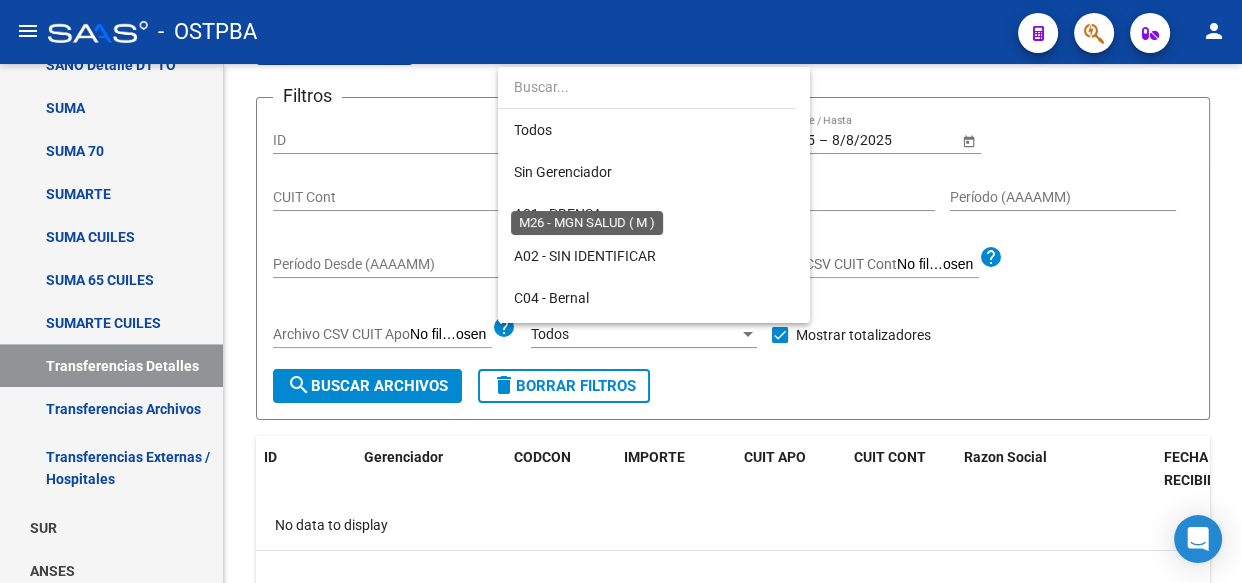 scroll, scrollTop: 480, scrollLeft: 0, axis: vertical 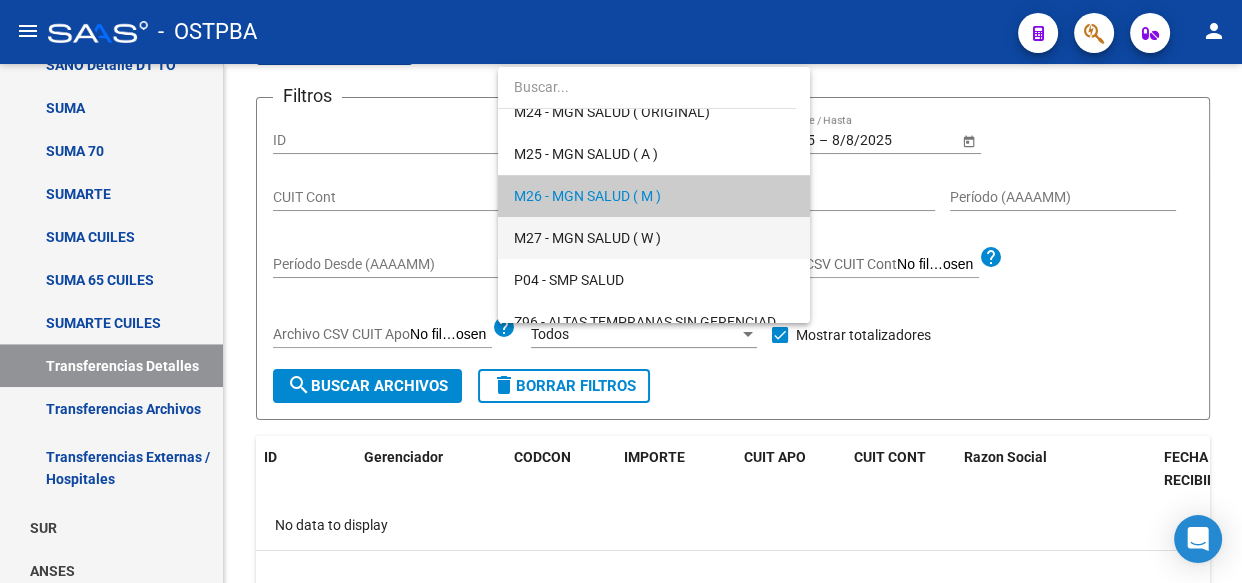 click on "M27 - MGN SALUD ( W )" at bounding box center (654, 238) 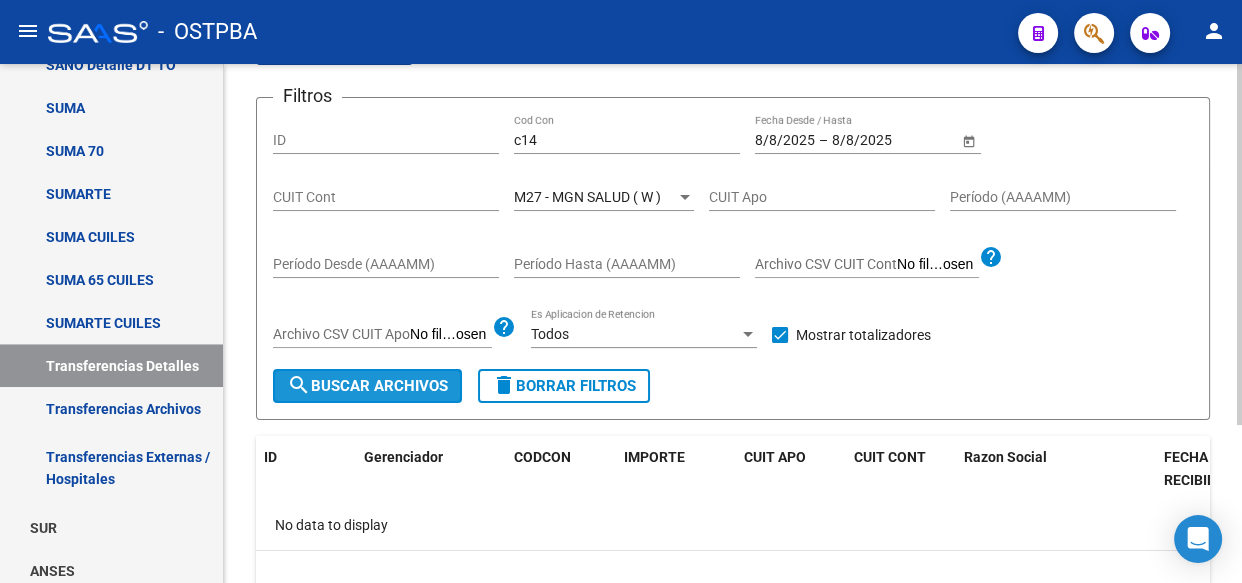 click on "search  Buscar Archivos" 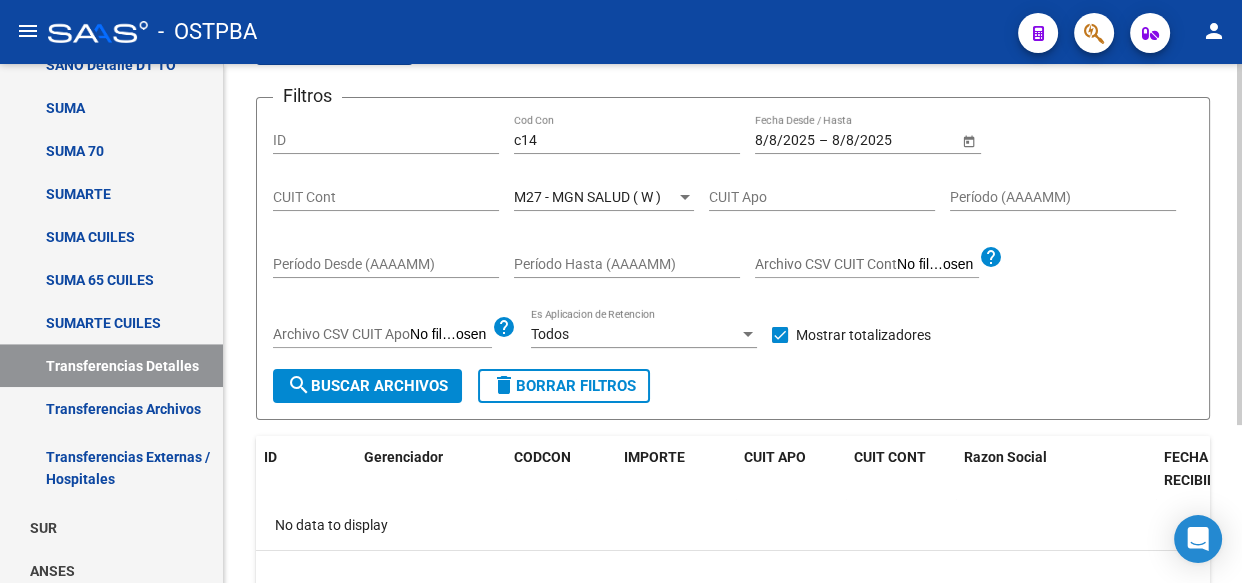 click on "M27 - MGN SALUD ( W )" at bounding box center [587, 197] 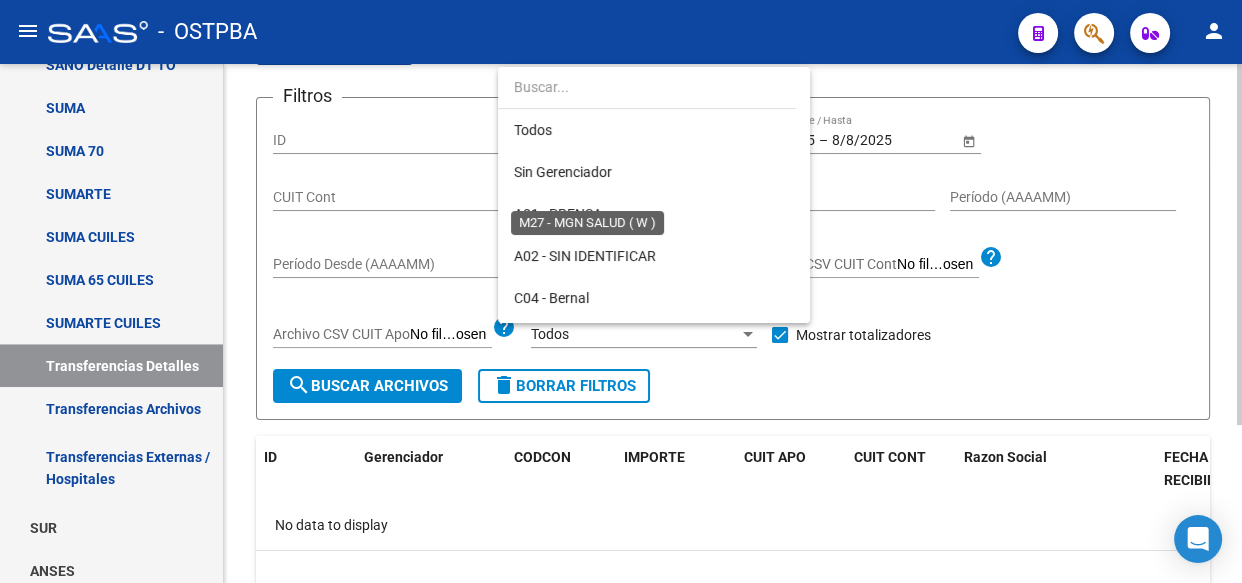 scroll, scrollTop: 522, scrollLeft: 0, axis: vertical 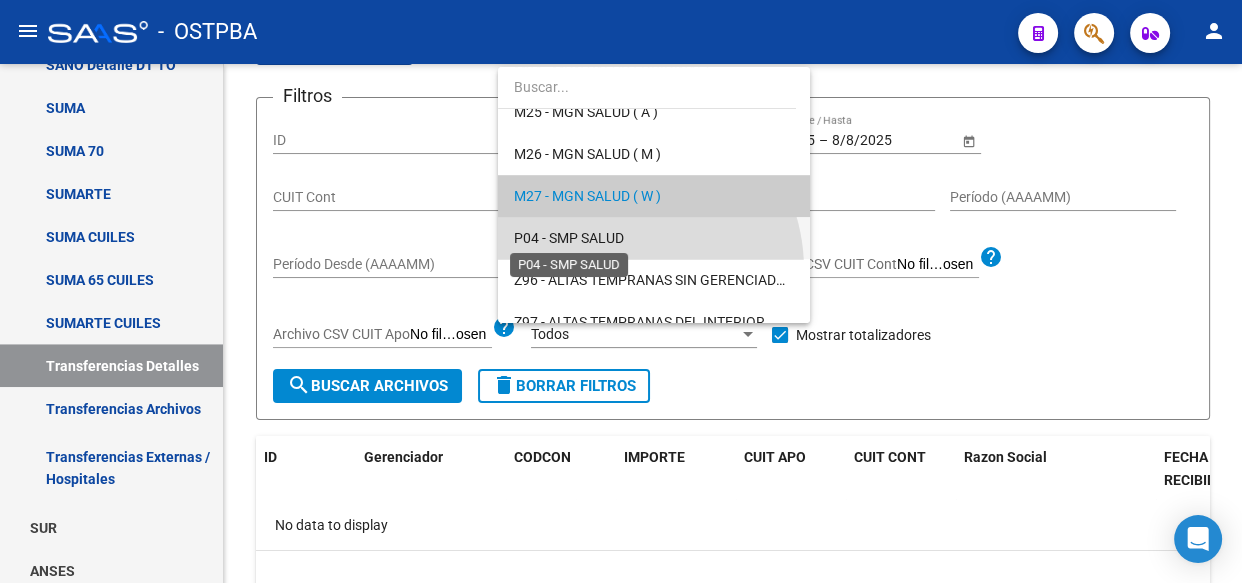 click on "P04 - SMP SALUD" at bounding box center [569, 238] 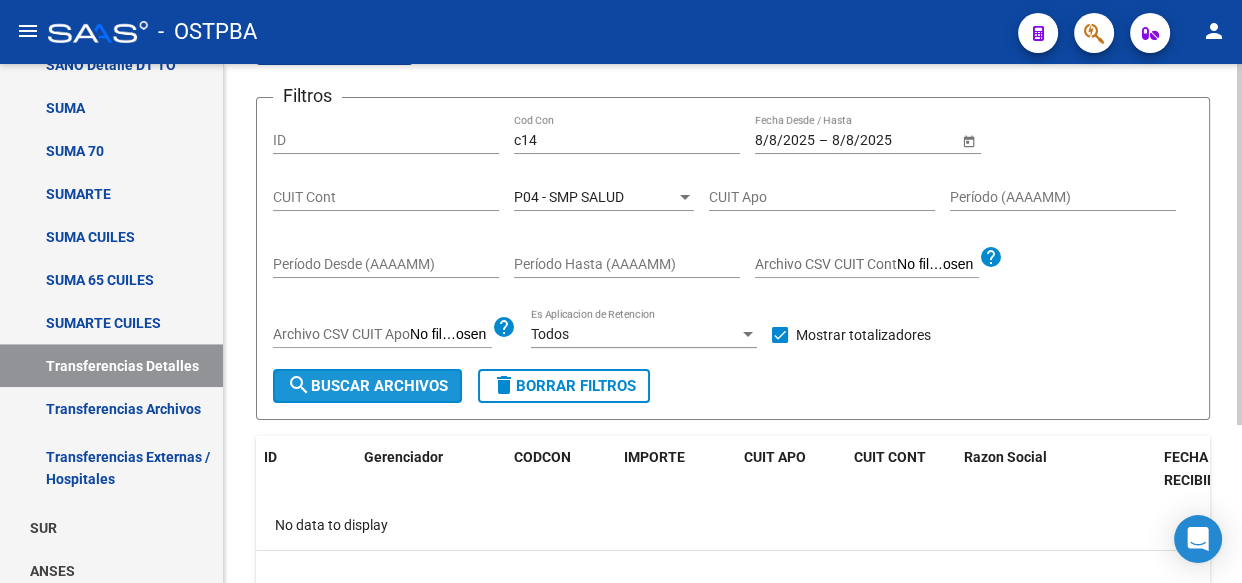click on "search  Buscar Archivos" 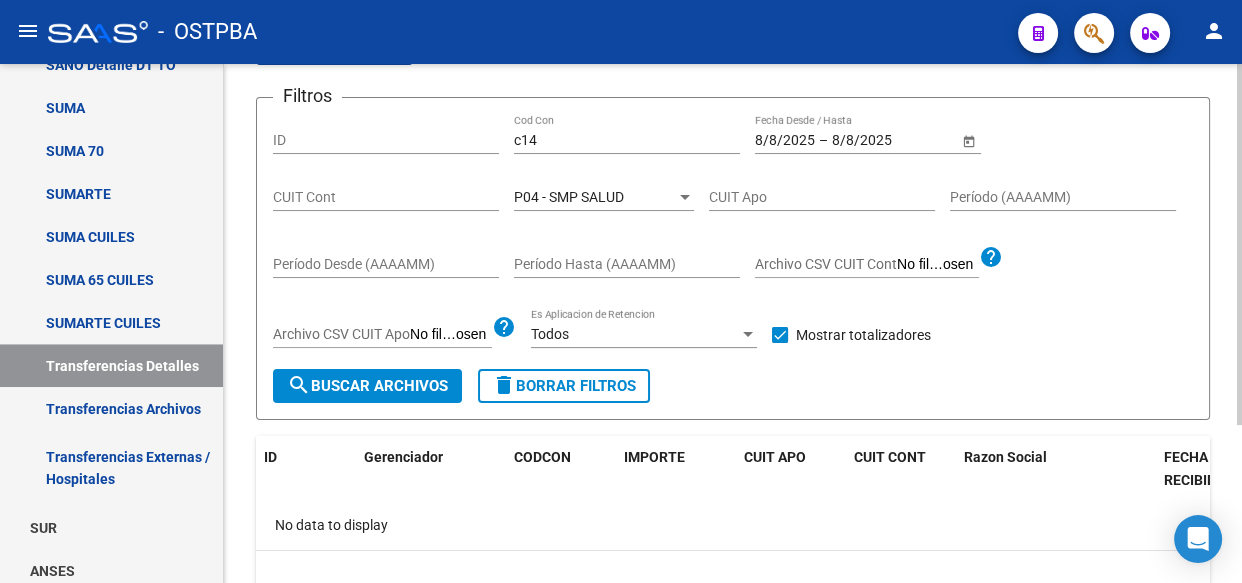 click on "P04 - SMP SALUD" at bounding box center [569, 197] 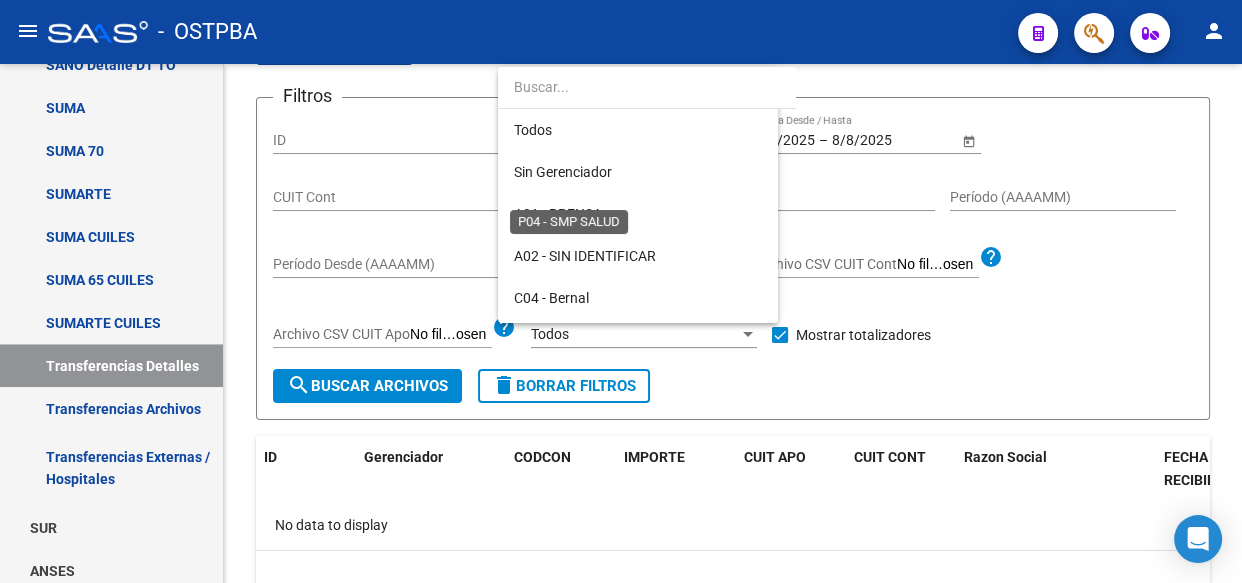 scroll, scrollTop: 565, scrollLeft: 0, axis: vertical 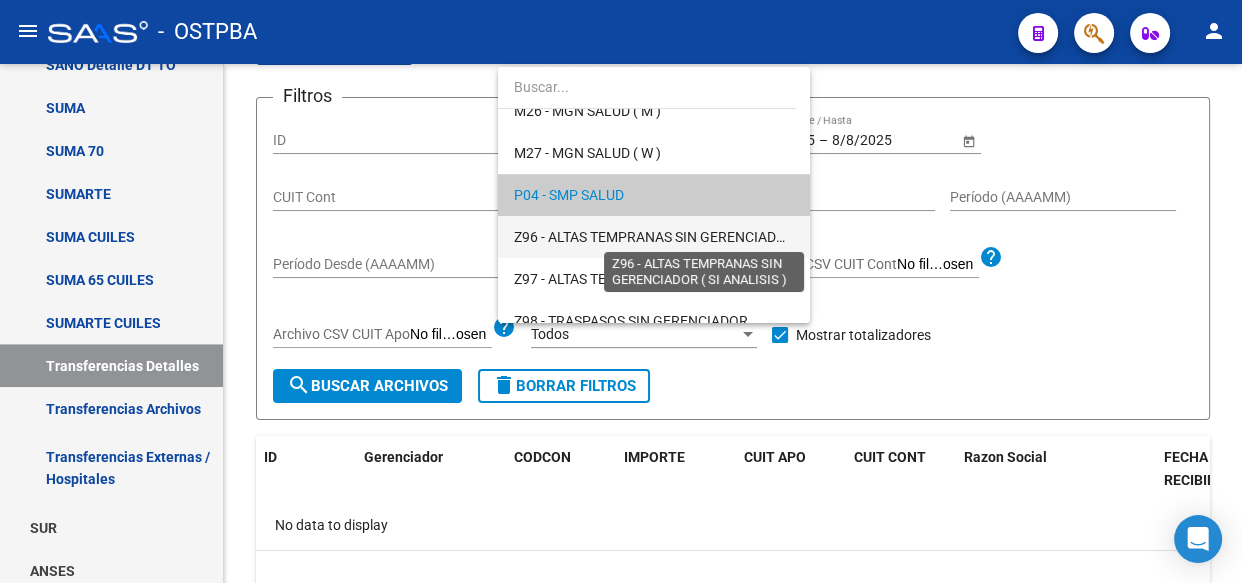 click on "Z96 - ALTAS TEMPRANAS SIN GERENCIADOR ( SI ANALISIS )" at bounding box center (701, 237) 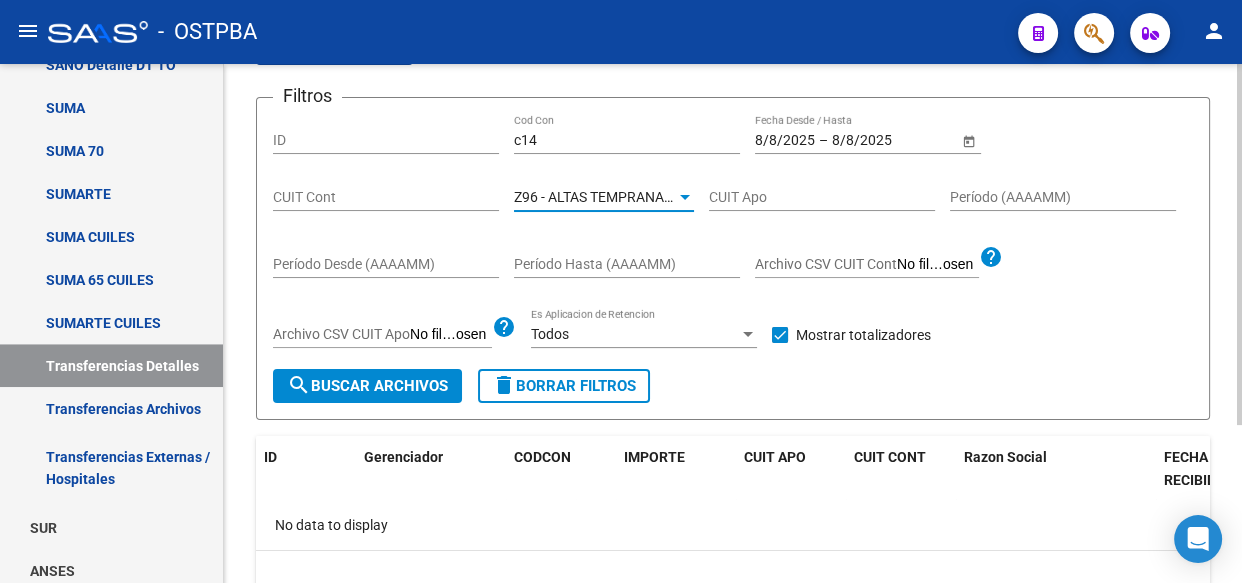 click on "search  Buscar Archivos" 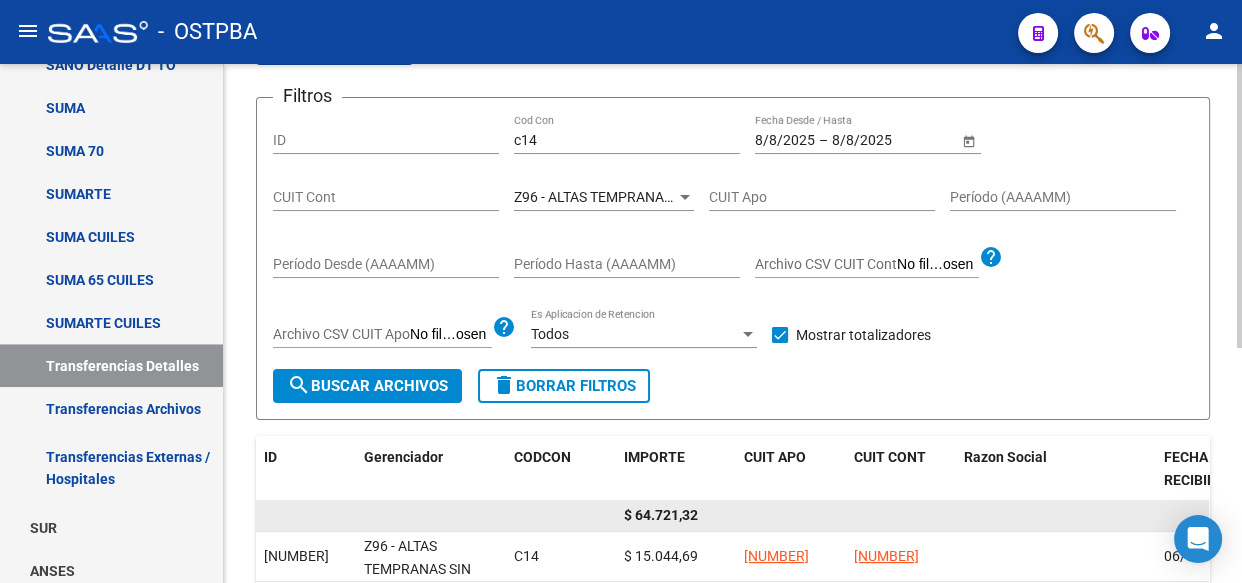 click on "$ 64.721,32" 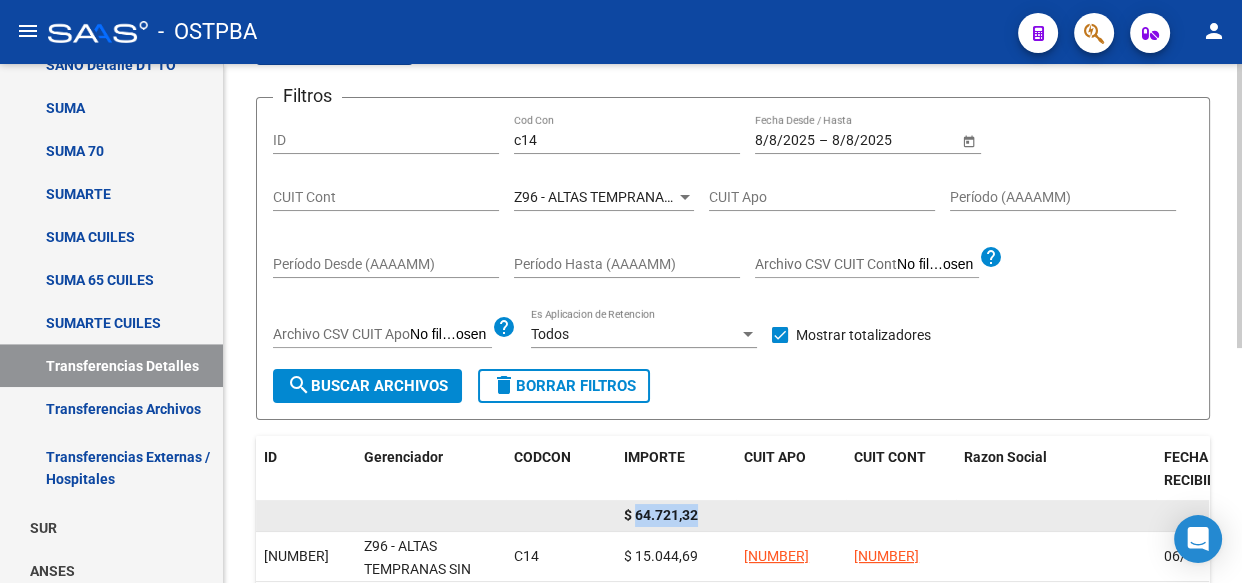 click on "$ 64.721,32" 